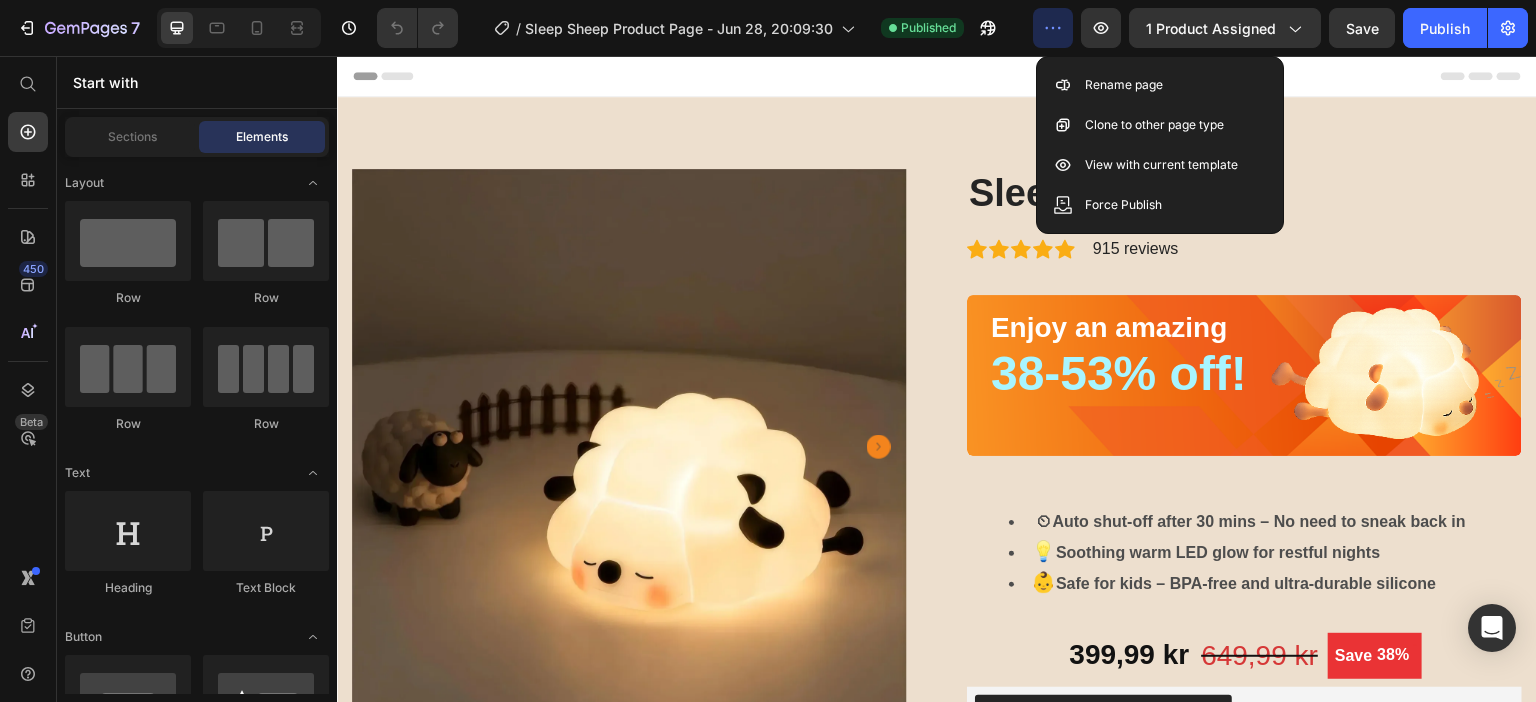 click on "Header" at bounding box center [937, 76] 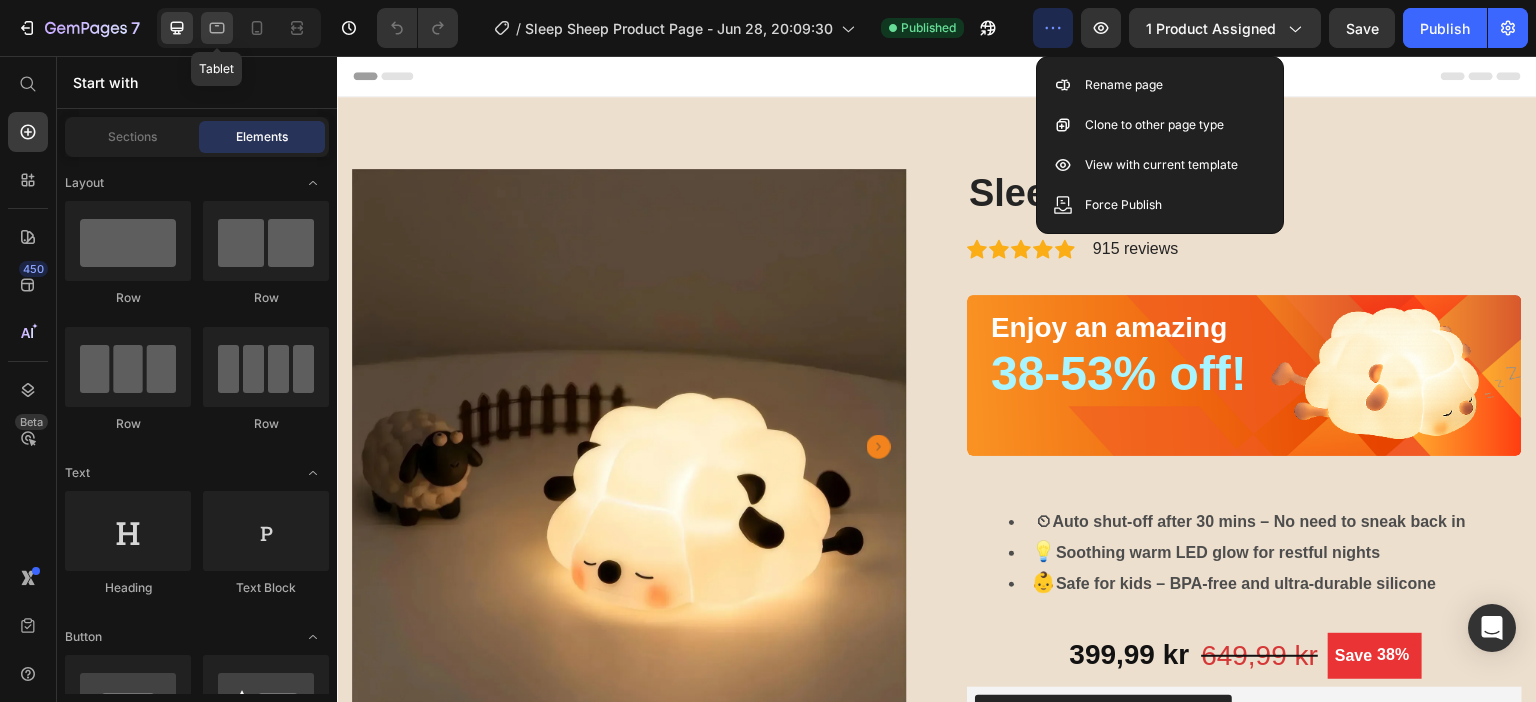 click 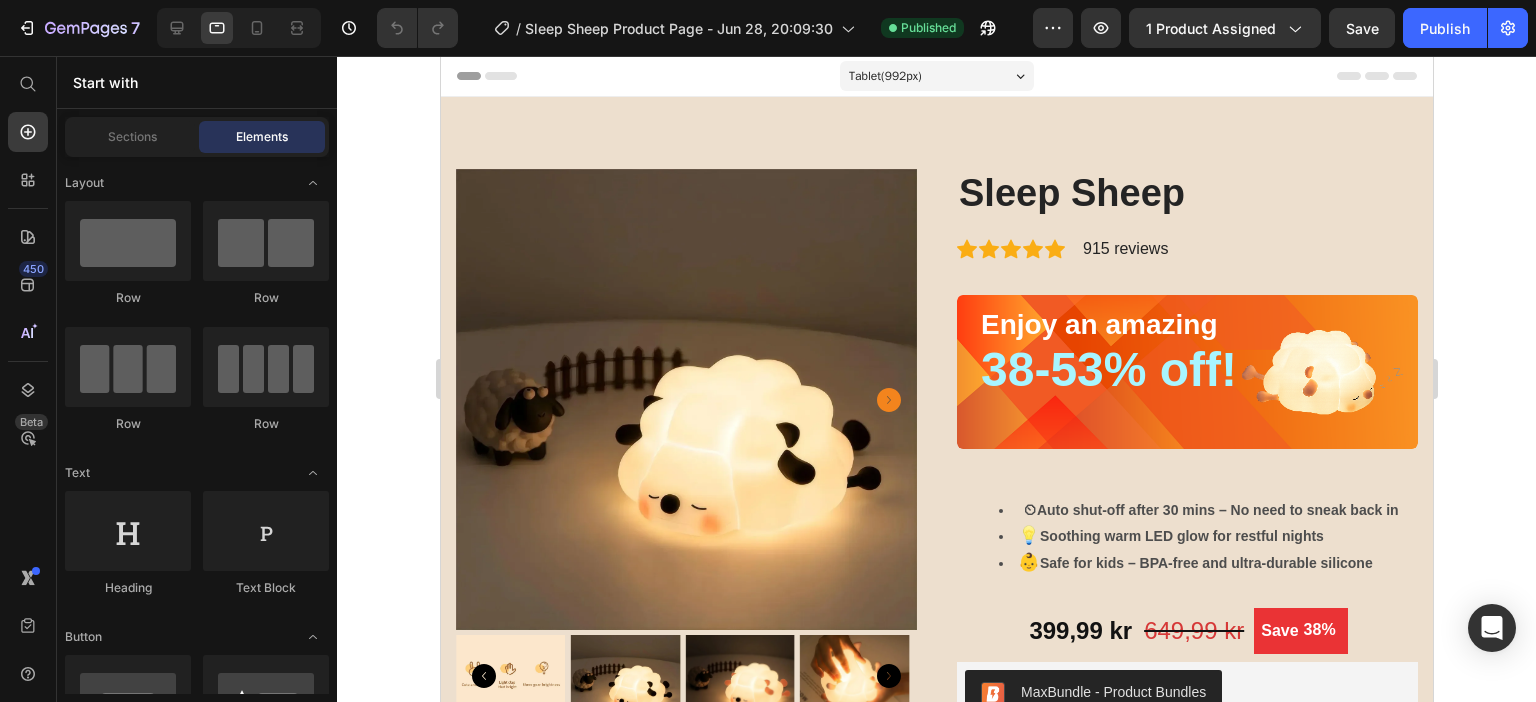 click on "Tablet  ( 992 px)" at bounding box center (936, 76) 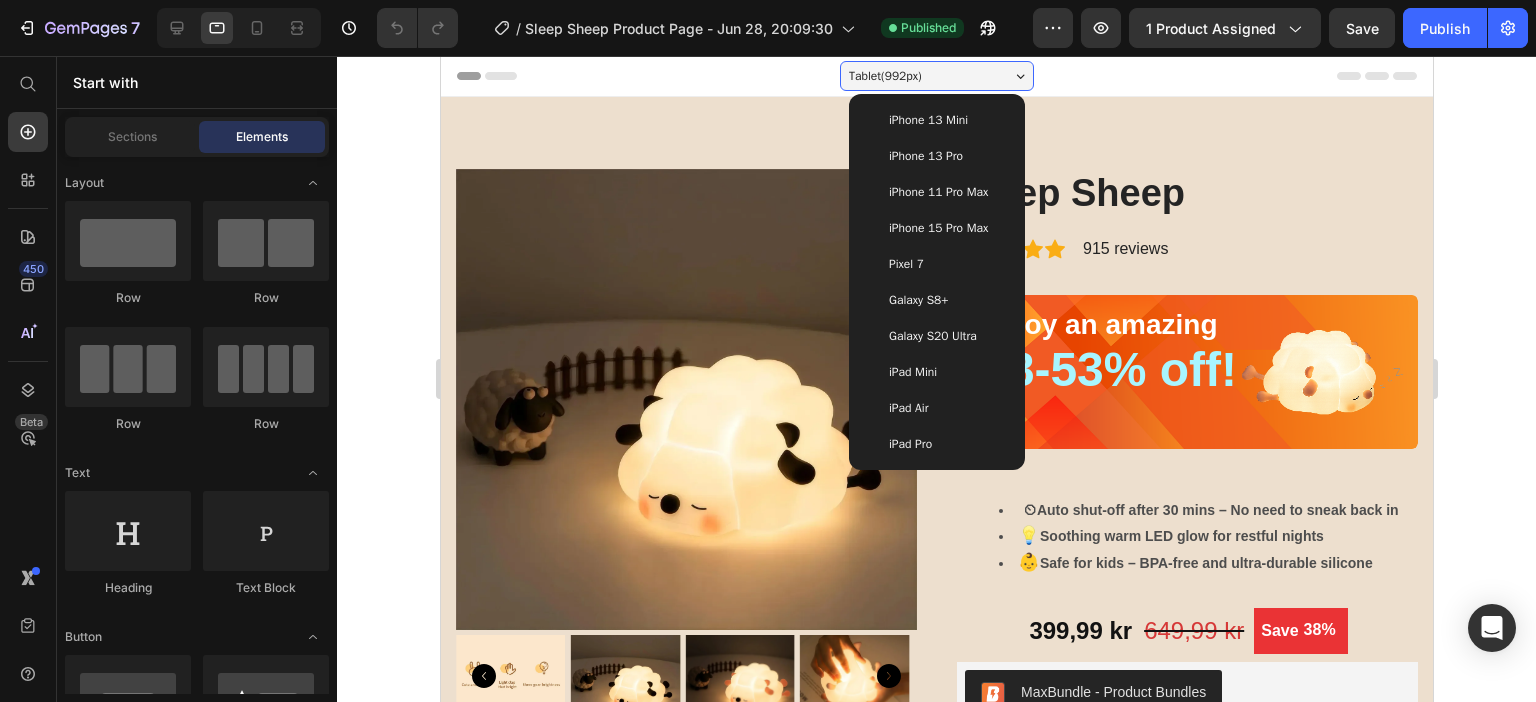 click on "Tablet  ( 992 px)" at bounding box center (936, 76) 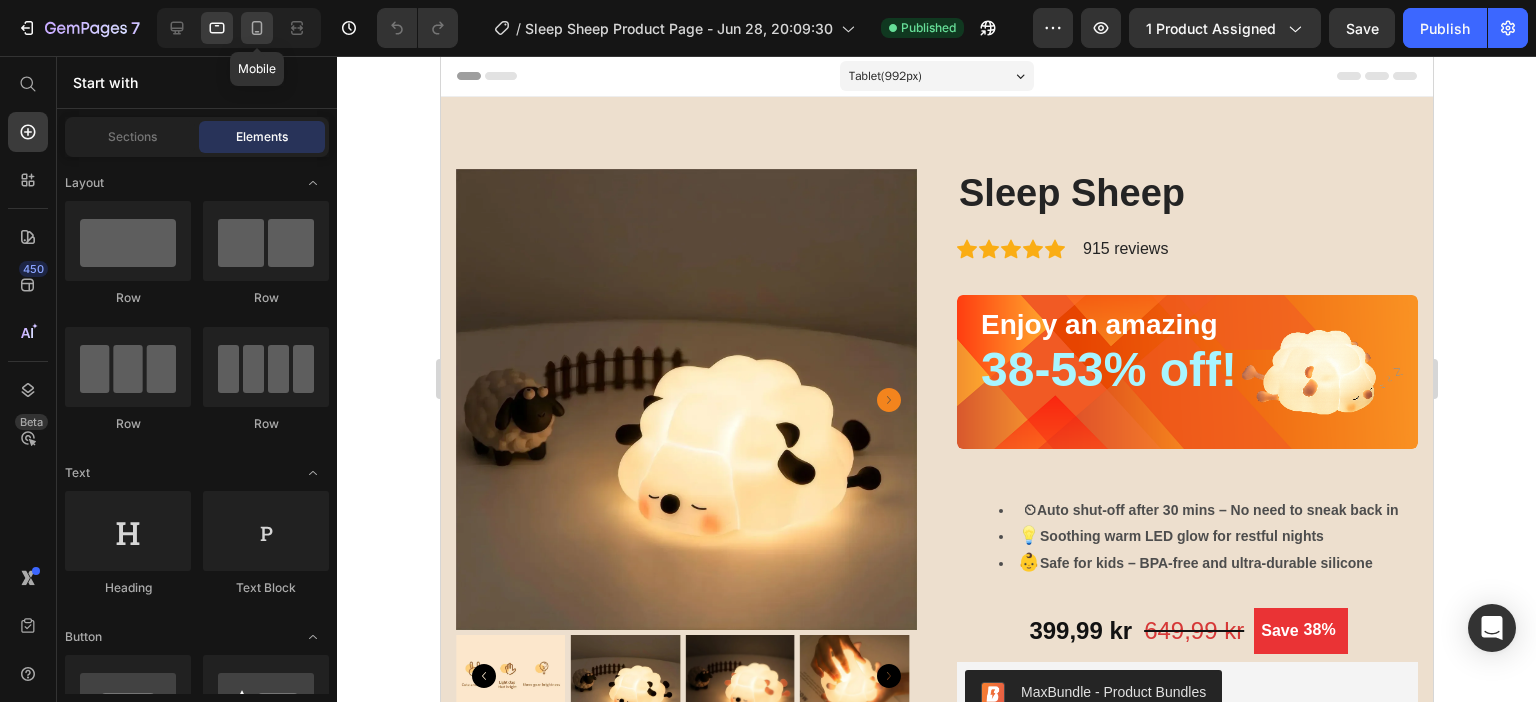 click 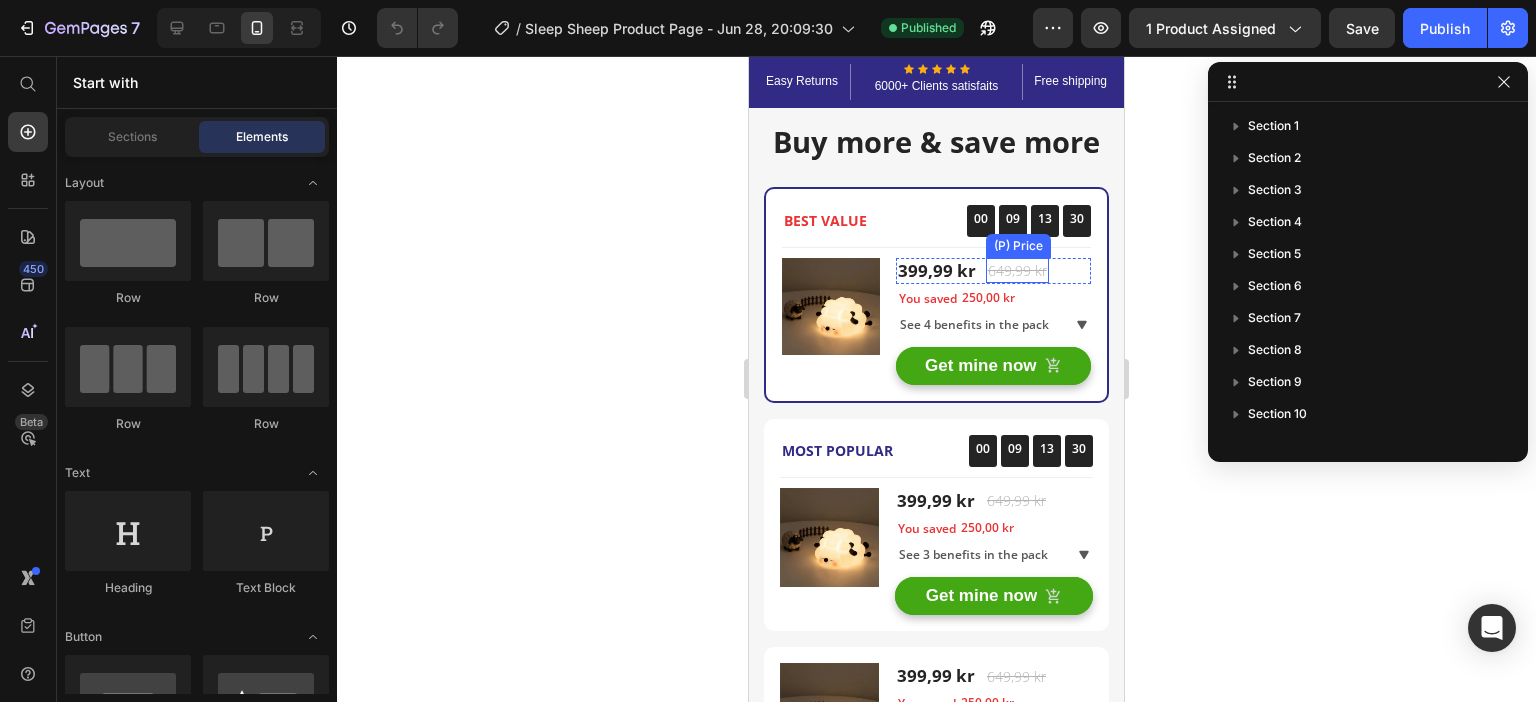 scroll, scrollTop: 0, scrollLeft: 0, axis: both 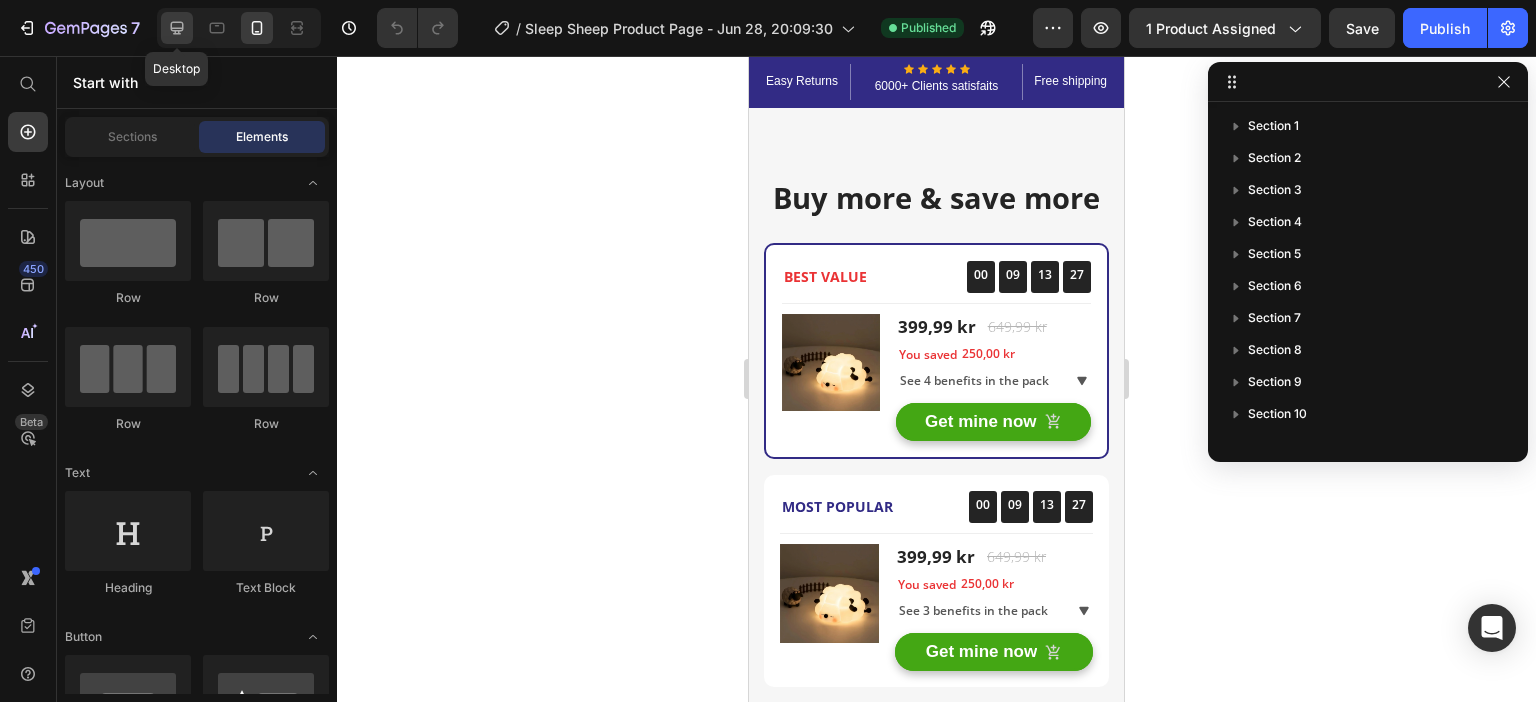 click 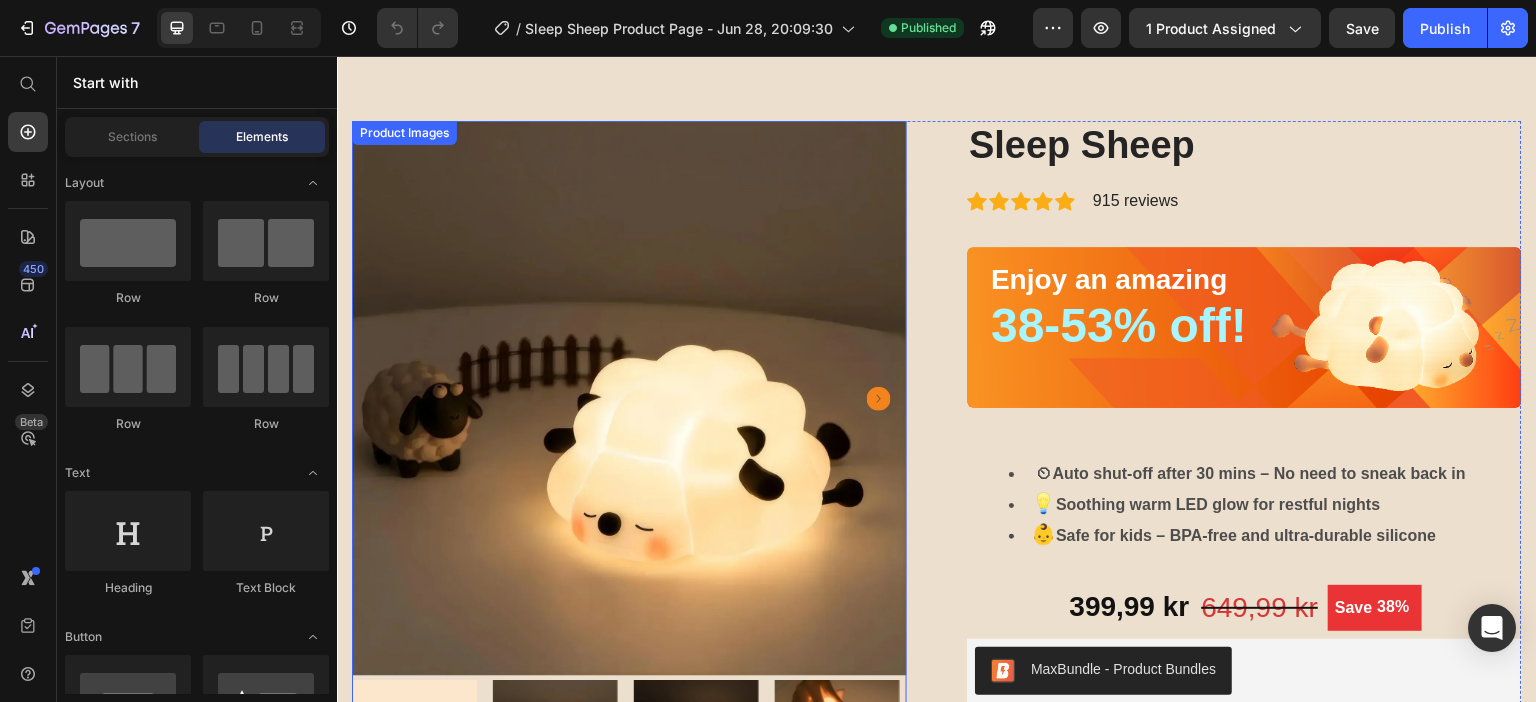scroll, scrollTop: 0, scrollLeft: 0, axis: both 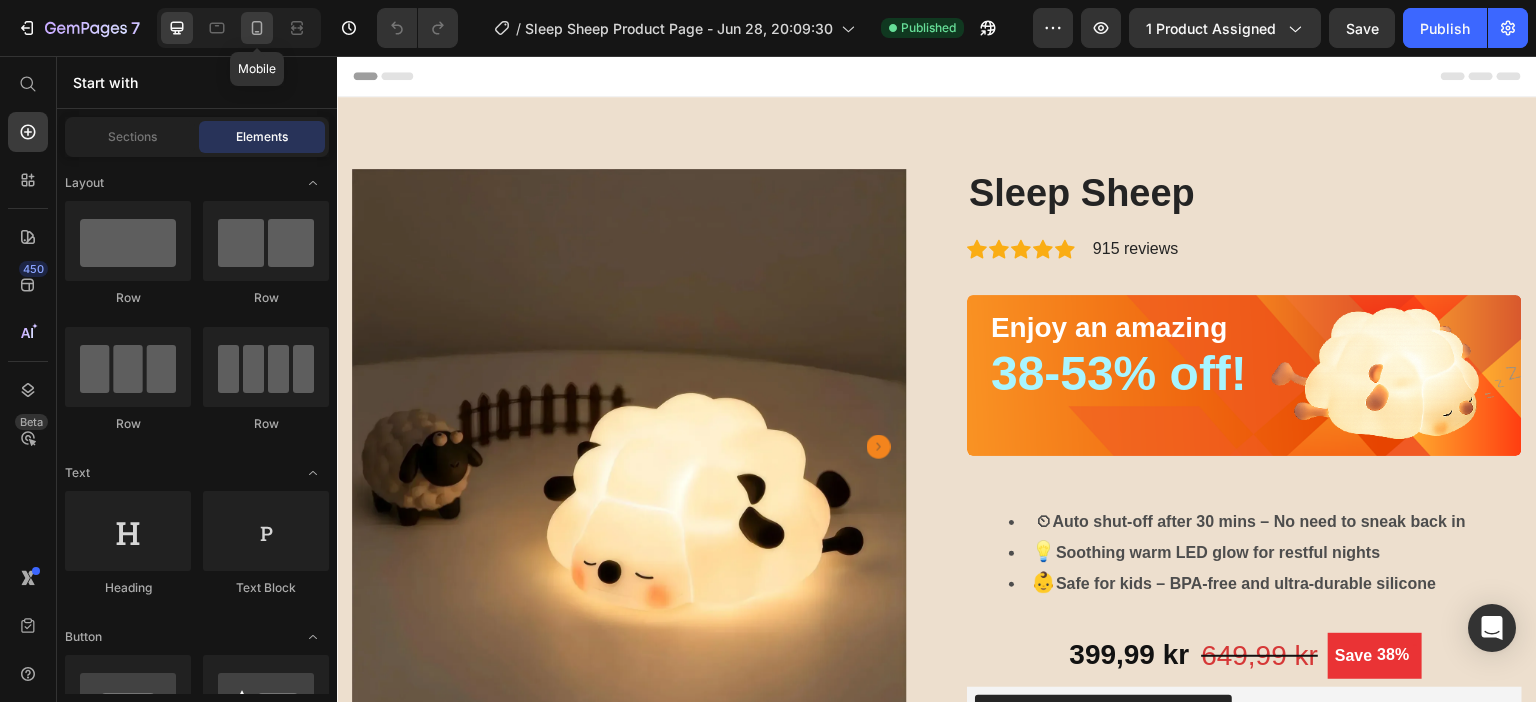 click 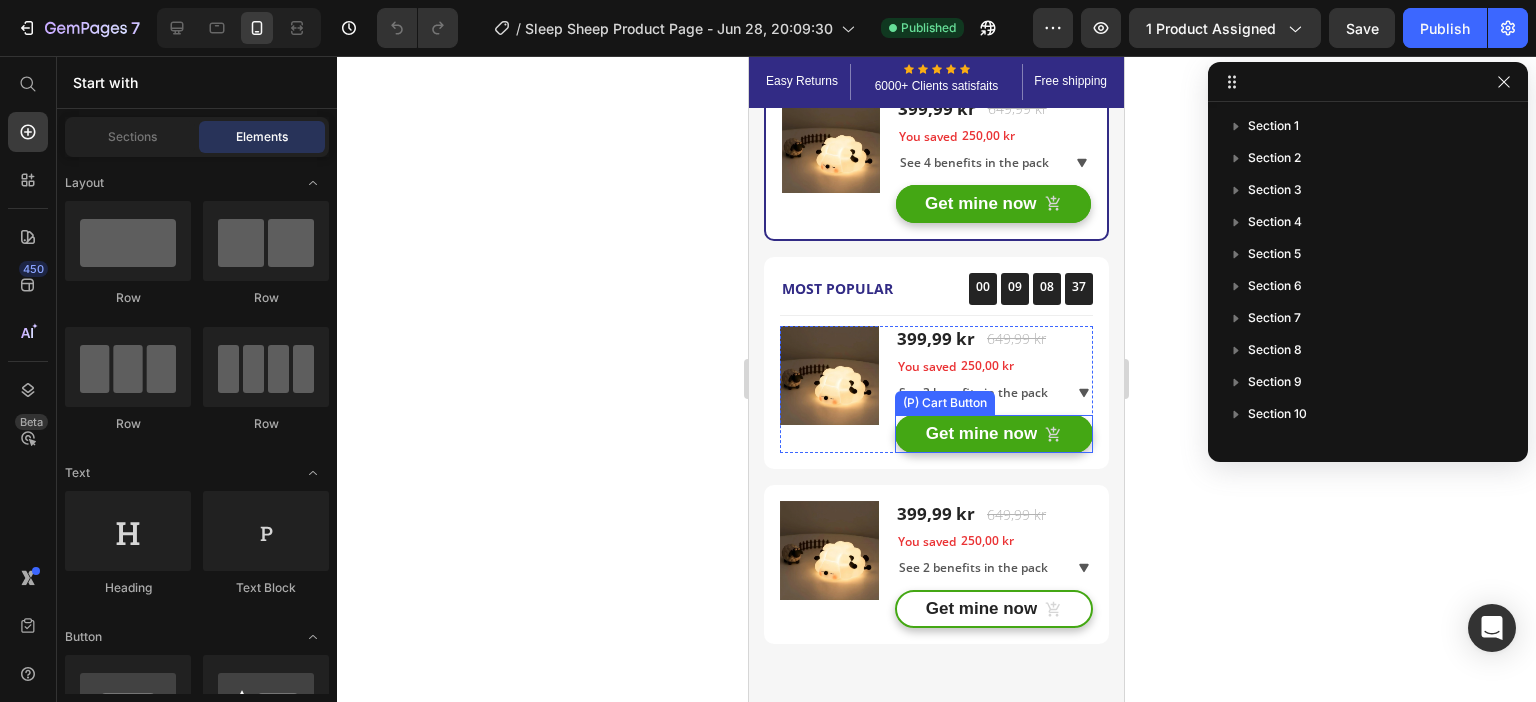 scroll, scrollTop: 0, scrollLeft: 0, axis: both 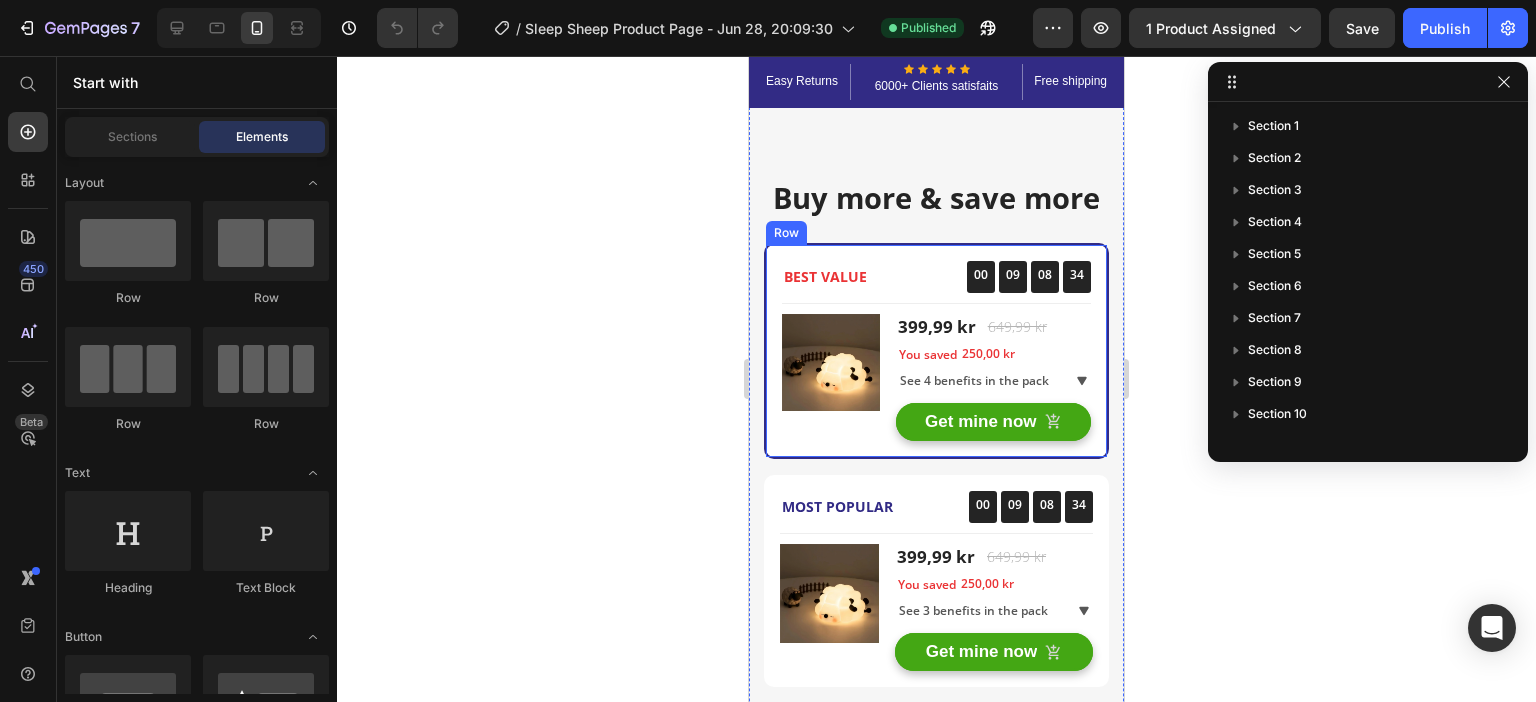 click on "BEST VALUE Text block 00 09 08 34 CountDown Timer Row                Title Line (P) Images & Gallery You saved 250,00 kr (P) Tag 399,99 kr (P) Price 649,99 kr (P) Price Row You saved 250,00 kr (P) Tag
See 4 benefits in the pack Accordion Get mine now (P) Cart Button Product Row" at bounding box center (936, 351) 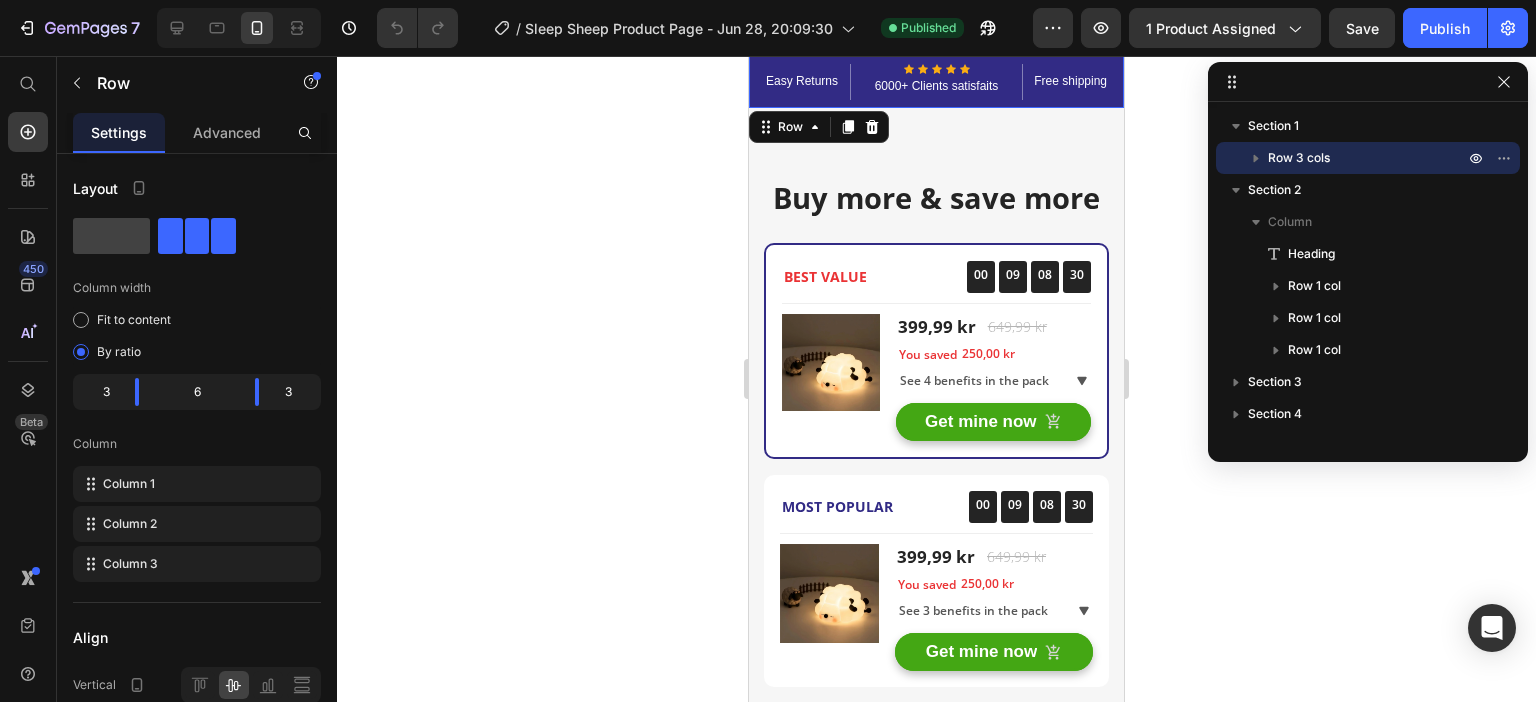 click on "Free shipping Text block" at bounding box center (1066, 82) 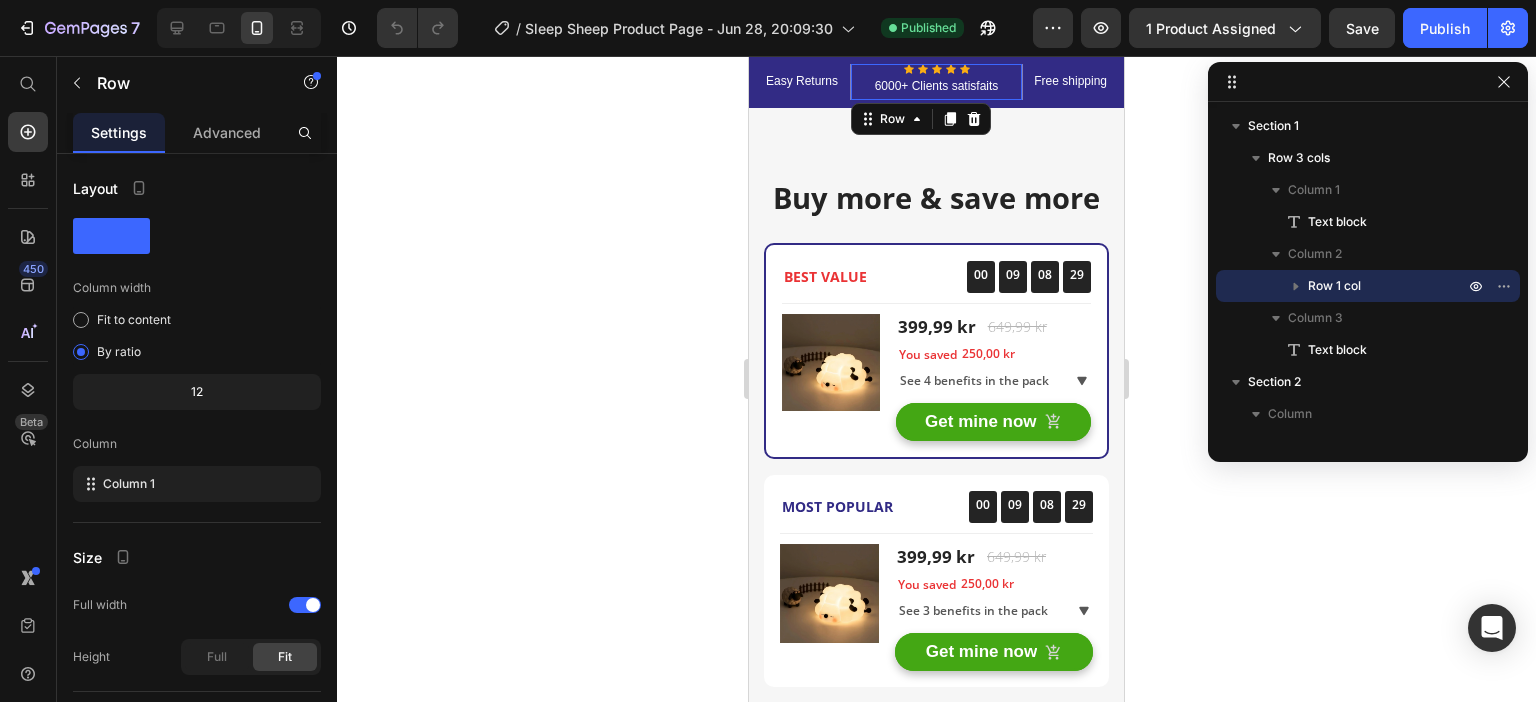 click on "Icon                Icon                Icon                Icon                Icon Icon List Hoz 6000+ Clients satisfaits Text block Row   0" at bounding box center [936, 82] 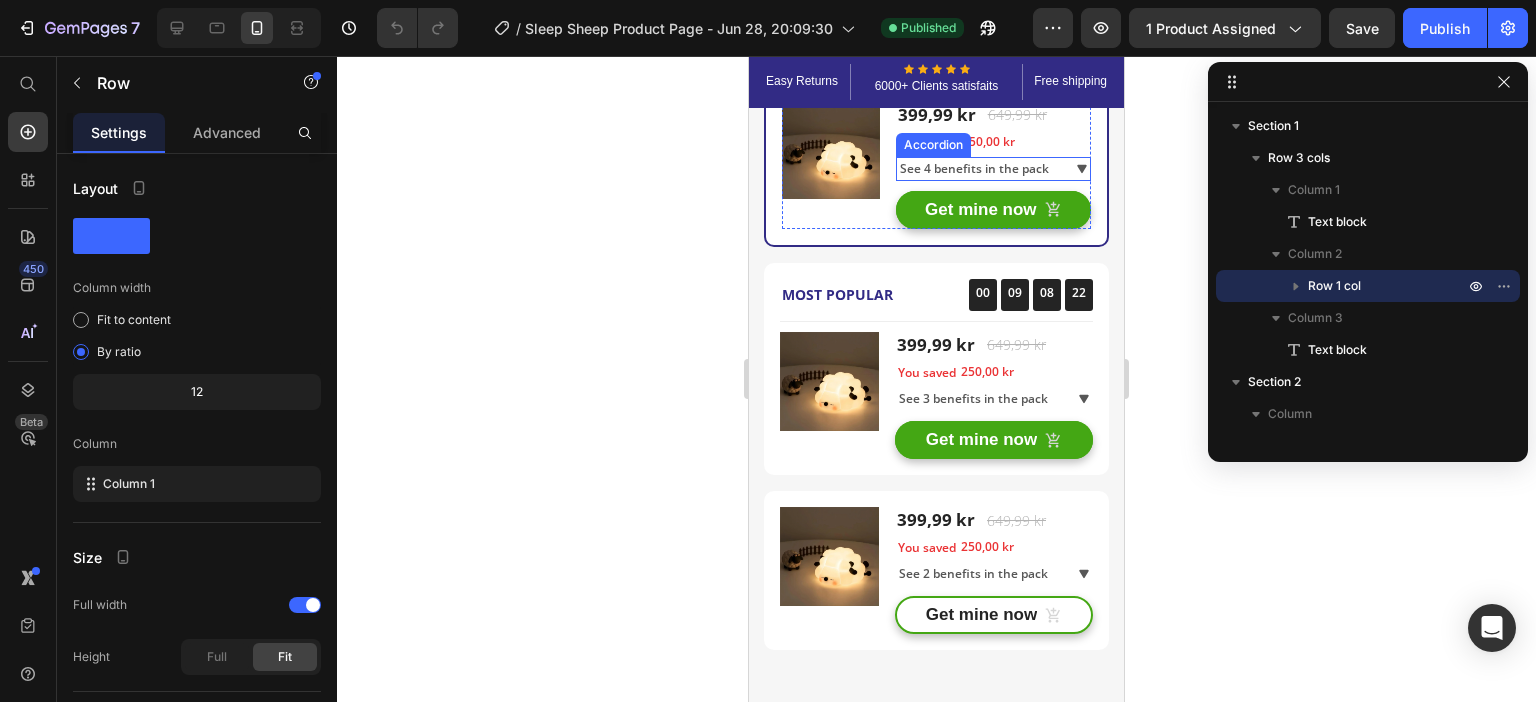scroll, scrollTop: 200, scrollLeft: 0, axis: vertical 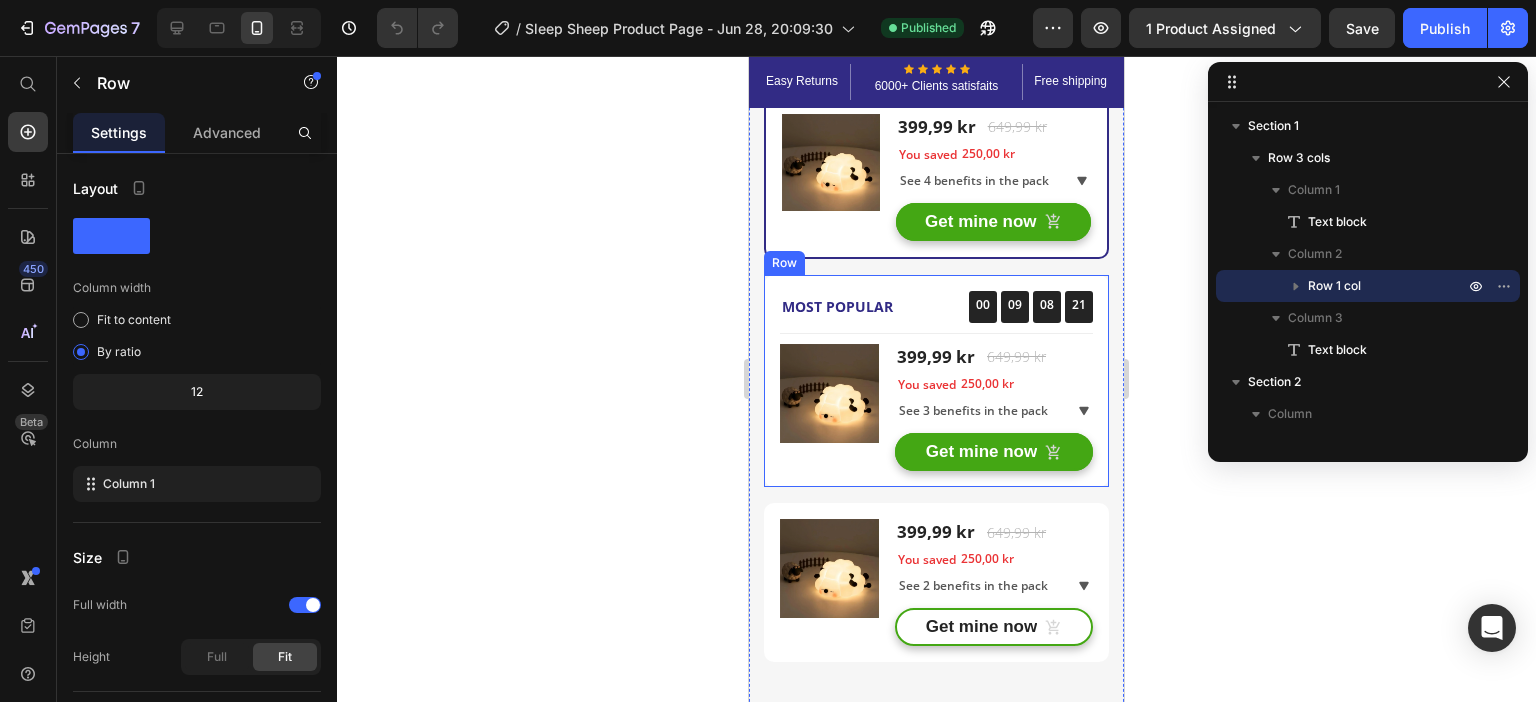 click on "Most Popular Text block 00 09 08 21 CountDown Timer Row                Title Line (P) Images & Gallery You saved 250,00 kr (P) Tag 399,99 kr (P) Price 649,99 kr (P) Price Row You saved 250,00 kr (P) Tag
See 3 benefits in the pack Accordion Get mine now (P) Cart Button Product Row" at bounding box center (936, 381) 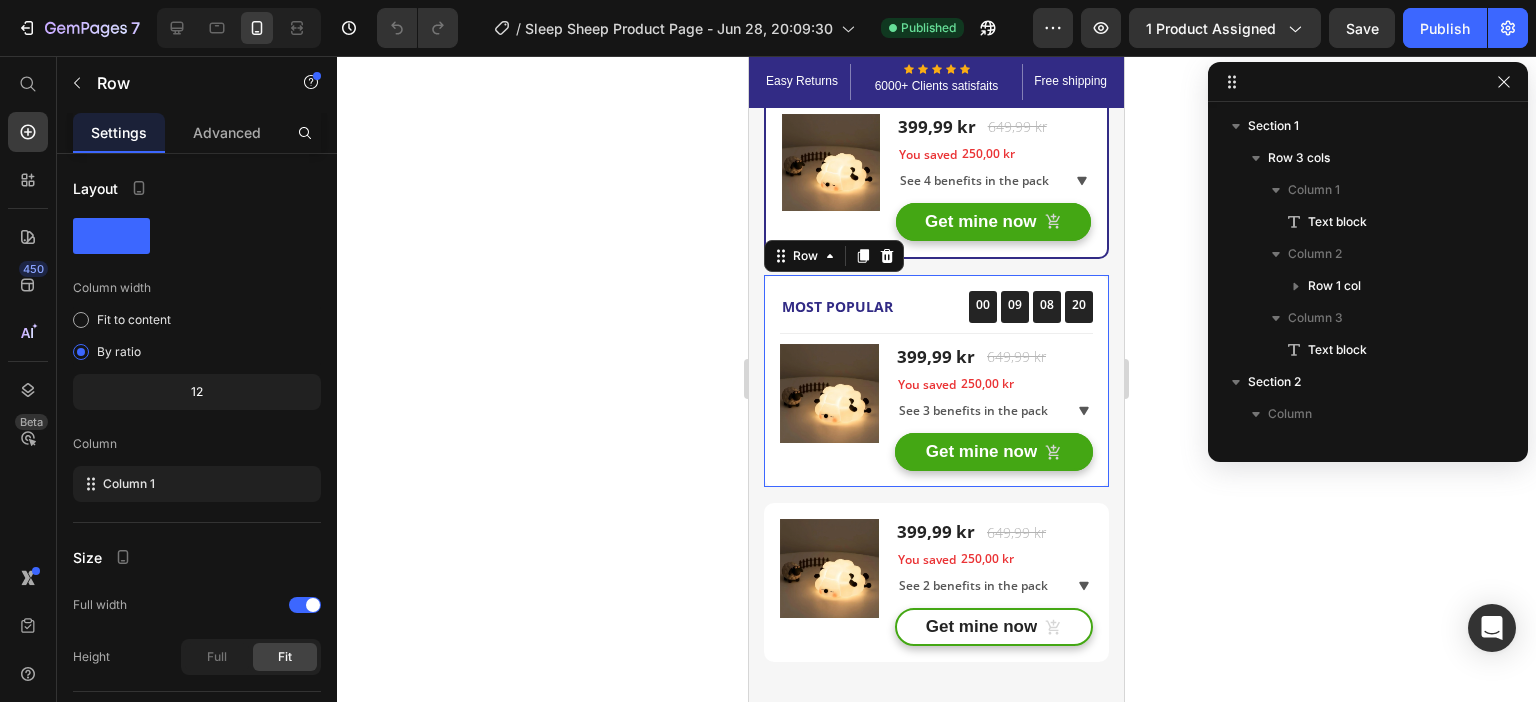scroll, scrollTop: 378, scrollLeft: 0, axis: vertical 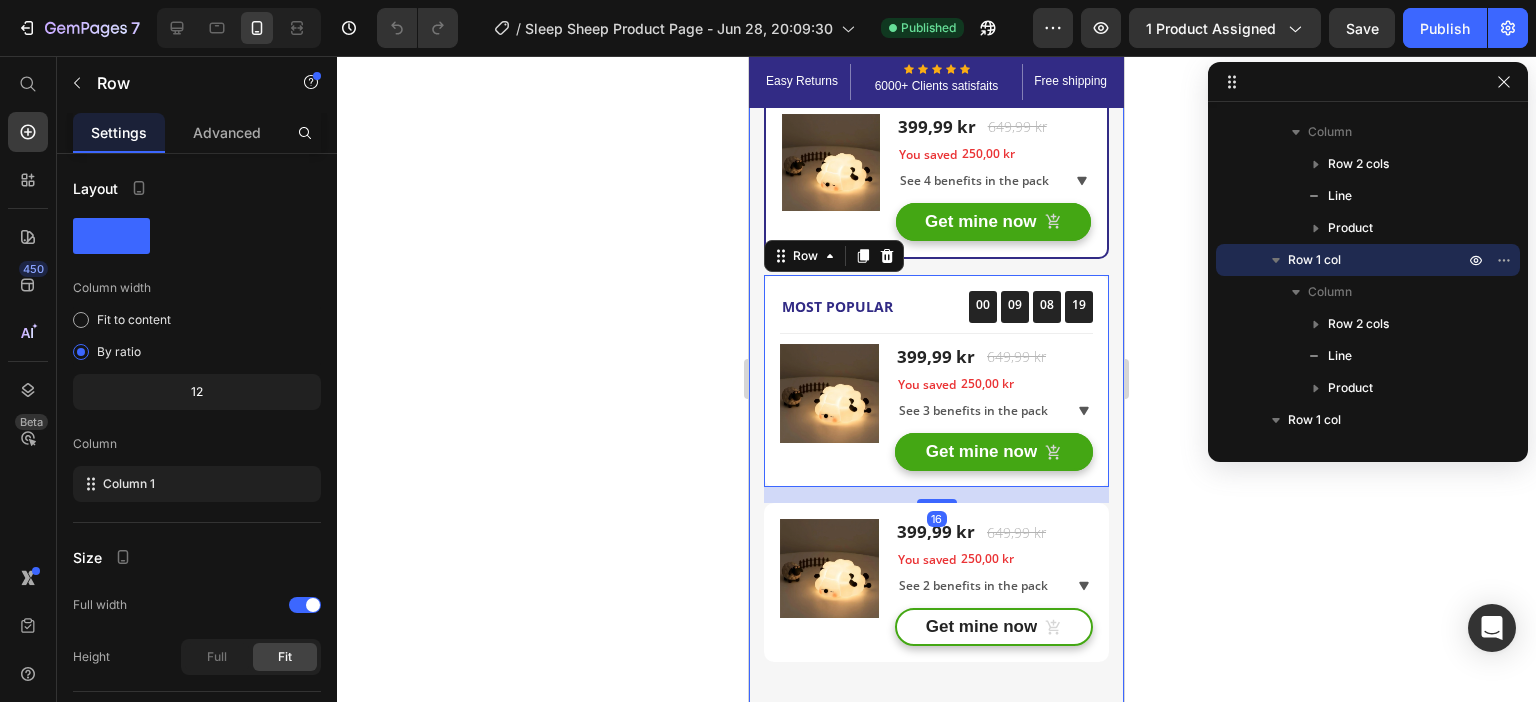 click on "Buy more & save more Heading BEST VALUE Text block 00 09 08 19 CountDown Timer Row                Title Line (P) Images & Gallery You saved 250,00 kr (P) Tag 399,99 kr (P) Price 649,99 kr (P) Price Row You saved 250,00 kr (P) Tag
See 4 benefits in the pack Accordion Get mine now (P) Cart Button Product Row Most Popular Text block 00 09 08 19 CountDown Timer Row                Title Line (P) Images & Gallery You saved 250,00 kr (P) Tag 399,99 kr (P) Price 649,99 kr (P) Price Row You saved 250,00 kr (P) Tag
See 3 benefits in the pack Accordion Get mine now (P) Cart Button Product Row   16 (P) Images & Gallery You saved 250,00 kr (P) Tag 399,99 kr (P) Price 649,99 kr (P) Price Row You saved 250,00 kr (P) Tag
See 2 benefits in the pack Accordion Get mine now (P) Cart Button Product Row Section 2" at bounding box center (936, 319) 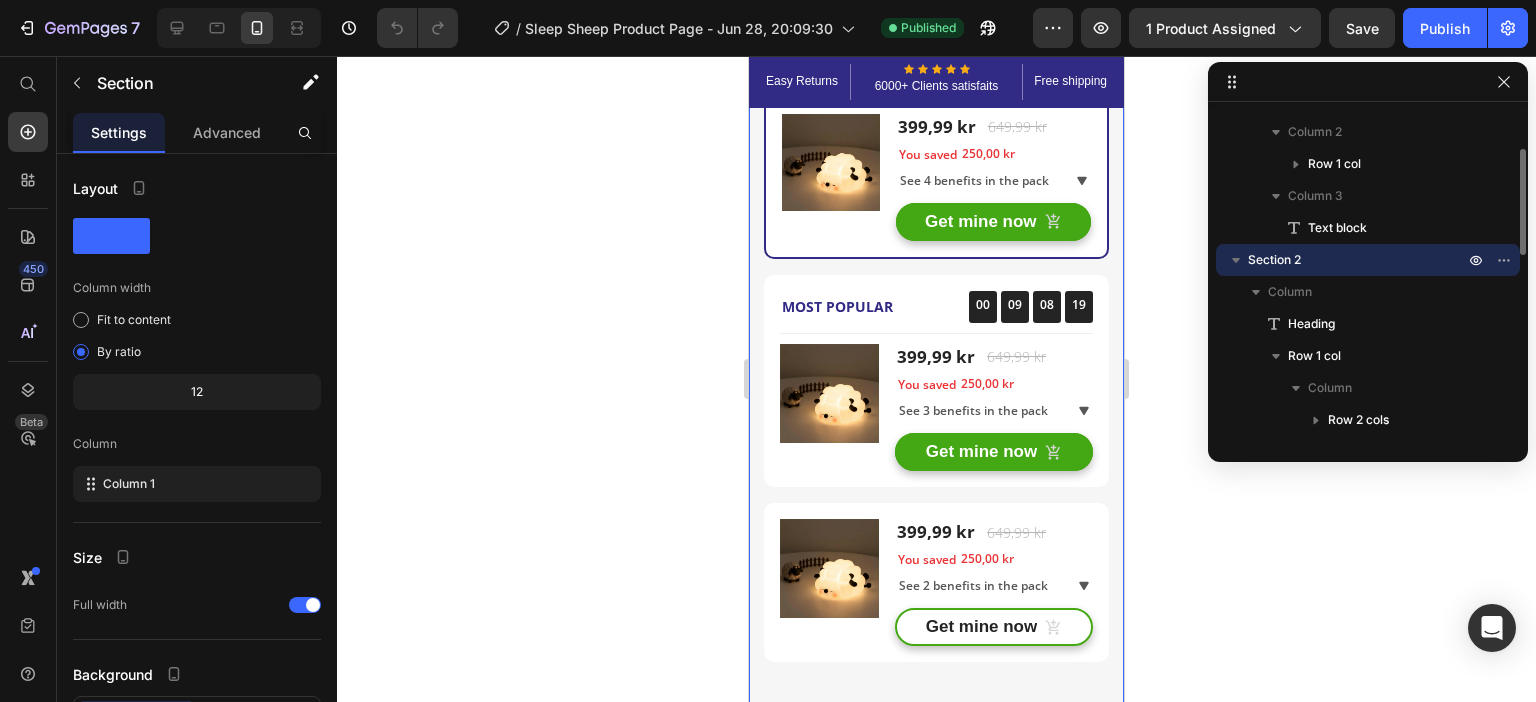 click on "Buy more & save more Heading BEST VALUE Text block 00 09 08 19 CountDown Timer Row                Title Line (P) Images & Gallery You saved 250,00 kr (P) Tag 399,99 kr (P) Price 649,99 kr (P) Price Row You saved 250,00 kr (P) Tag
See 4 benefits in the pack Accordion Get mine now (P) Cart Button Product Row Most Popular Text block 00 09 08 19 CountDown Timer Row                Title Line (P) Images & Gallery You saved 250,00 kr (P) Tag 399,99 kr (P) Price 649,99 kr (P) Price Row You saved 250,00 kr (P) Tag
See 3 benefits in the pack Accordion Get mine now (P) Cart Button Product Row (P) Images & Gallery You saved 250,00 kr (P) Tag 399,99 kr (P) Price 649,99 kr (P) Price Row You saved 250,00 kr (P) Tag
See 2 benefits in the pack Accordion Get mine now (P) Cart Button Product Row" at bounding box center [936, 319] 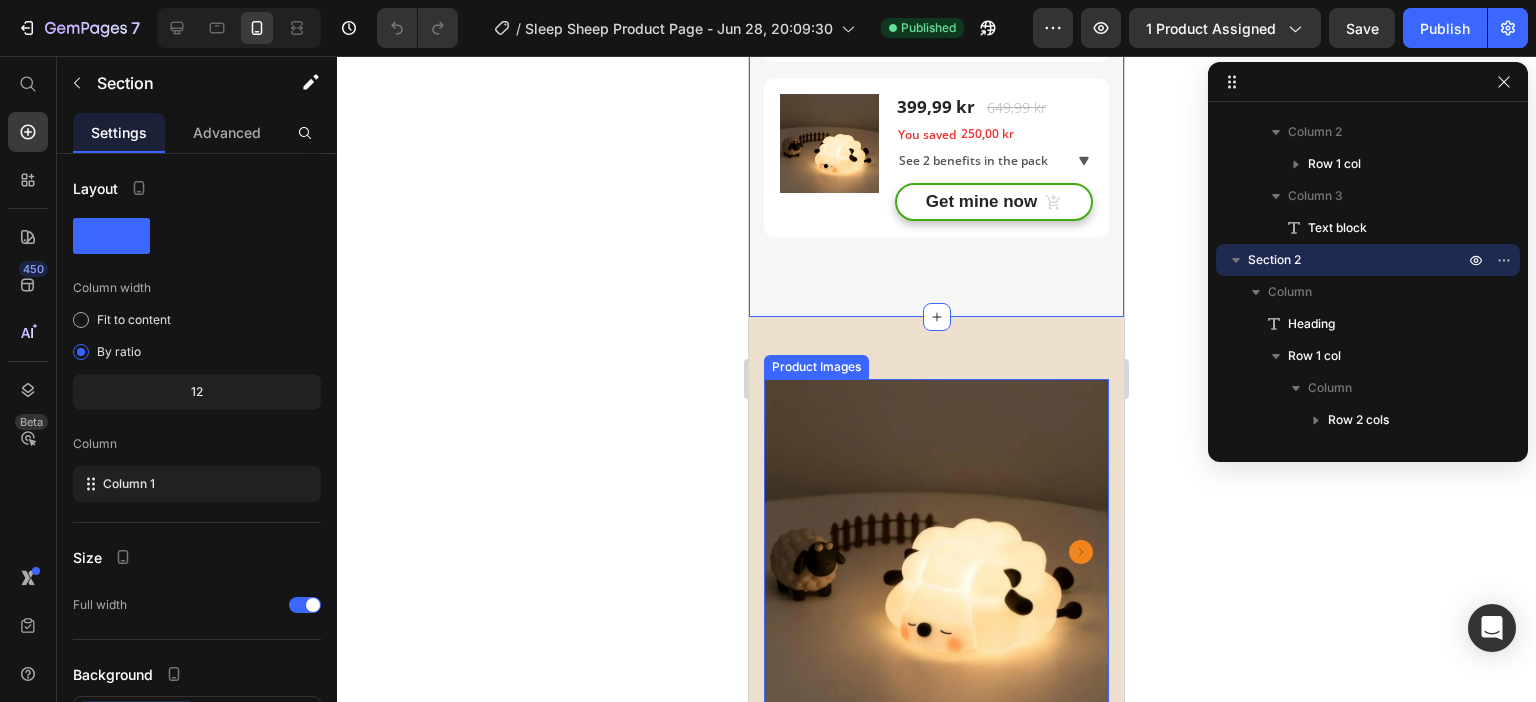 scroll, scrollTop: 500, scrollLeft: 0, axis: vertical 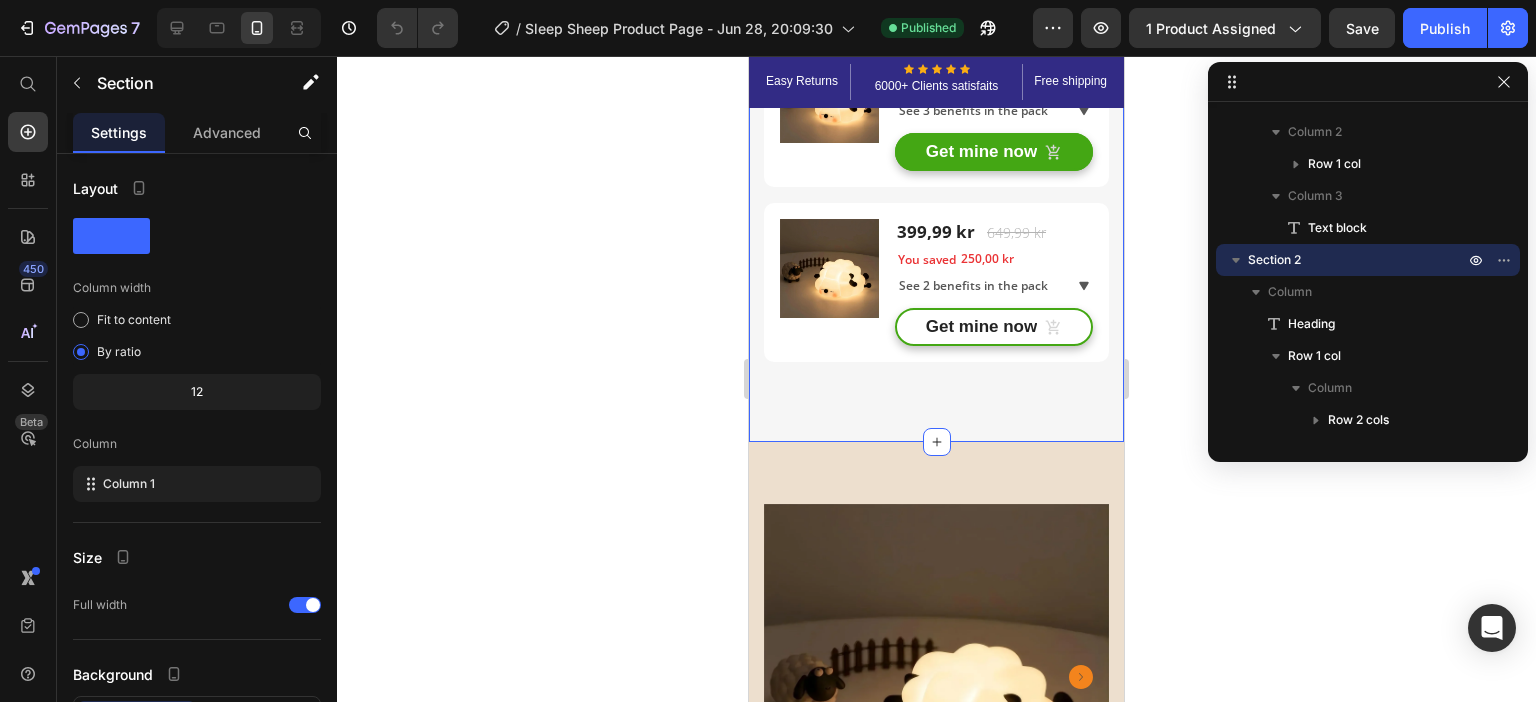 click on "Buy more & save more Heading BEST VALUE Text block 00 09 08 16 CountDown Timer Row                Title Line (P) Images & Gallery You saved 250,00 kr (P) Tag 399,99 kr (P) Price 649,99 kr (P) Price Row You saved 250,00 kr (P) Tag
See 4 benefits in the pack Accordion Get mine now (P) Cart Button Product Row Most Popular Text block 00 09 08 16 CountDown Timer Row                Title Line (P) Images & Gallery You saved 250,00 kr (P) Tag 399,99 kr (P) Price 649,99 kr (P) Price Row You saved 250,00 kr (P) Tag
See 3 benefits in the pack Accordion Get mine now (P) Cart Button Product Row (P) Images & Gallery You saved 250,00 kr (P) Tag 399,99 kr (P) Price 649,99 kr (P) Price Row You saved 250,00 kr (P) Tag
See 2 benefits in the pack Accordion Get mine now (P) Cart Button Product Row Section 2   You can create reusable sections Create Theme Section AI Content Write with GemAI" at bounding box center [936, 19] 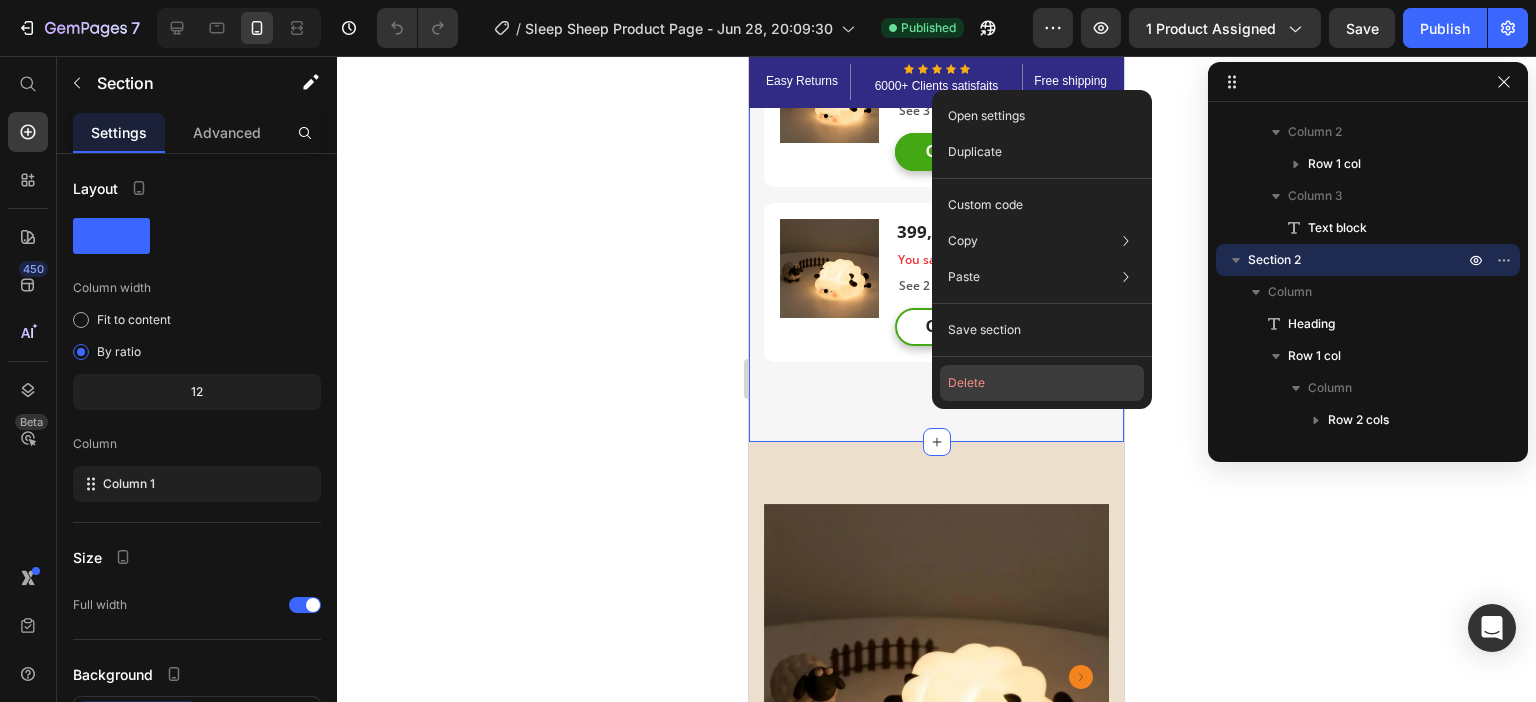 click on "Delete" 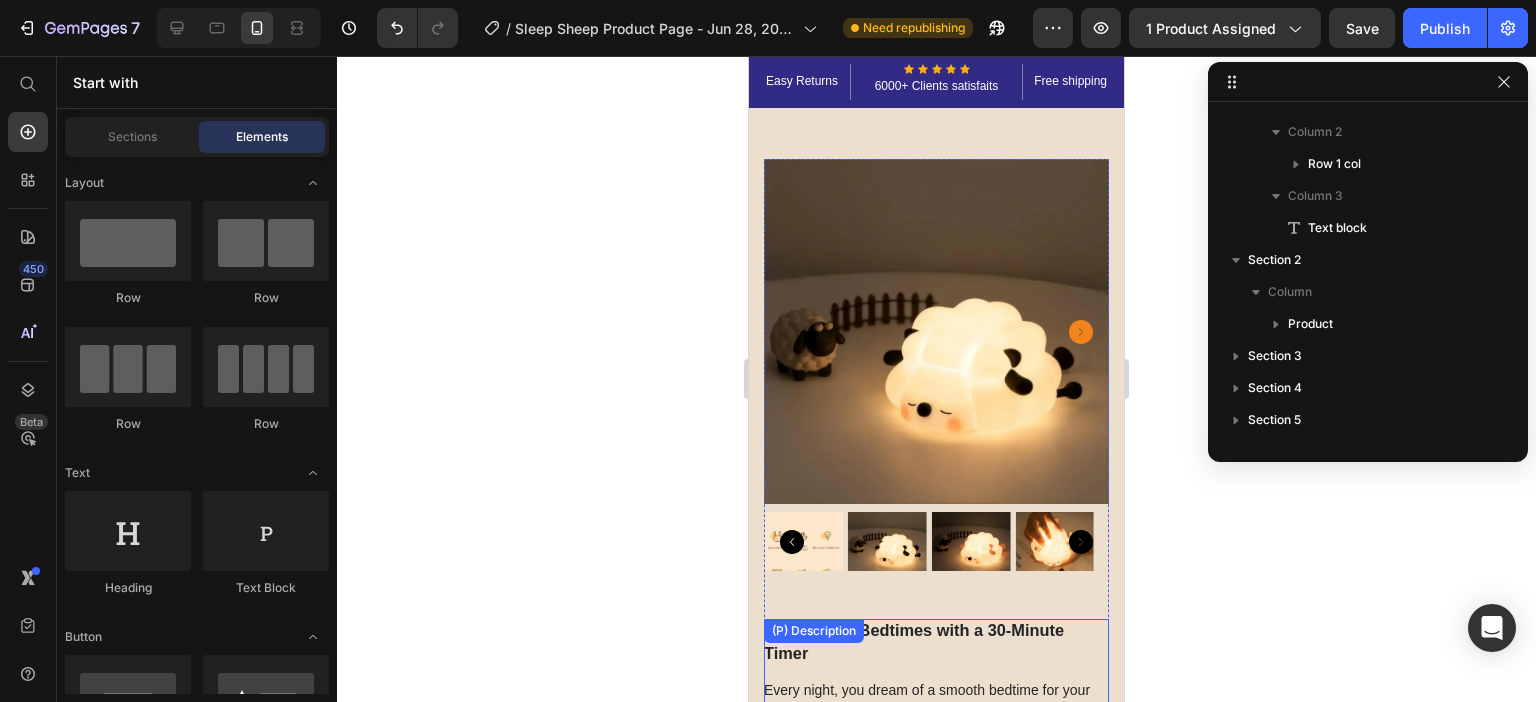 scroll, scrollTop: 0, scrollLeft: 0, axis: both 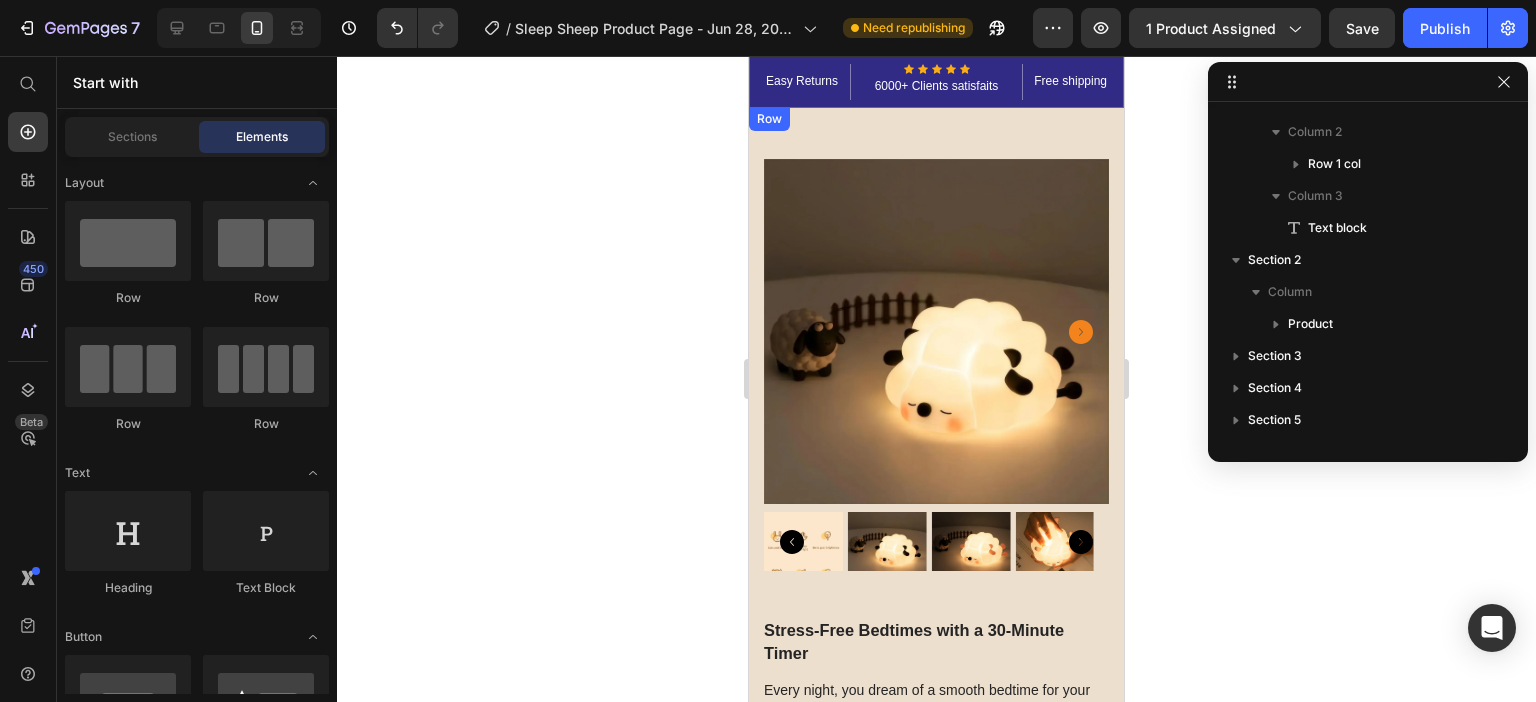 click on "Easy Returns Text block                Icon                Icon                Icon                Icon                Icon Icon List Hoz 6000+ Clients satisfaits Text block Row Free shipping Text block Row" at bounding box center [936, 82] 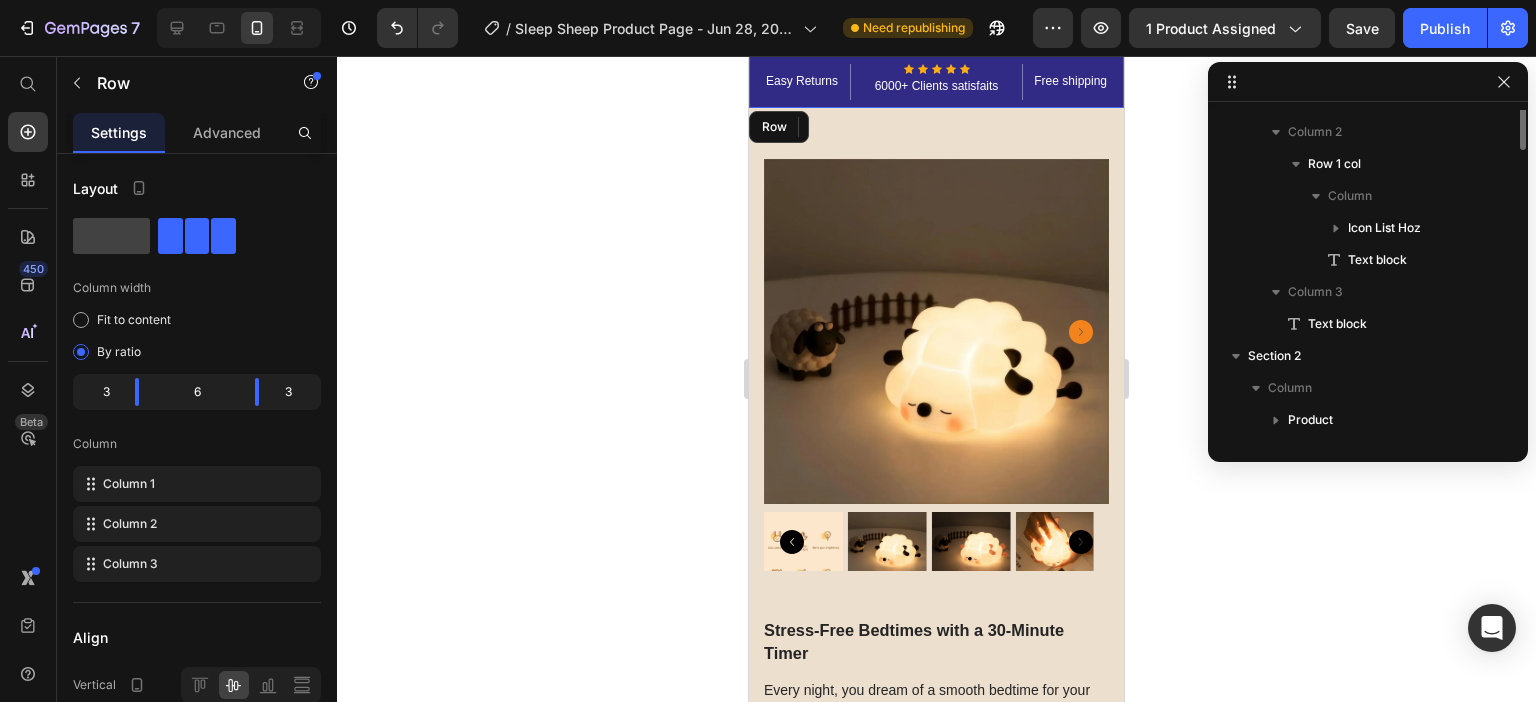 scroll, scrollTop: 0, scrollLeft: 0, axis: both 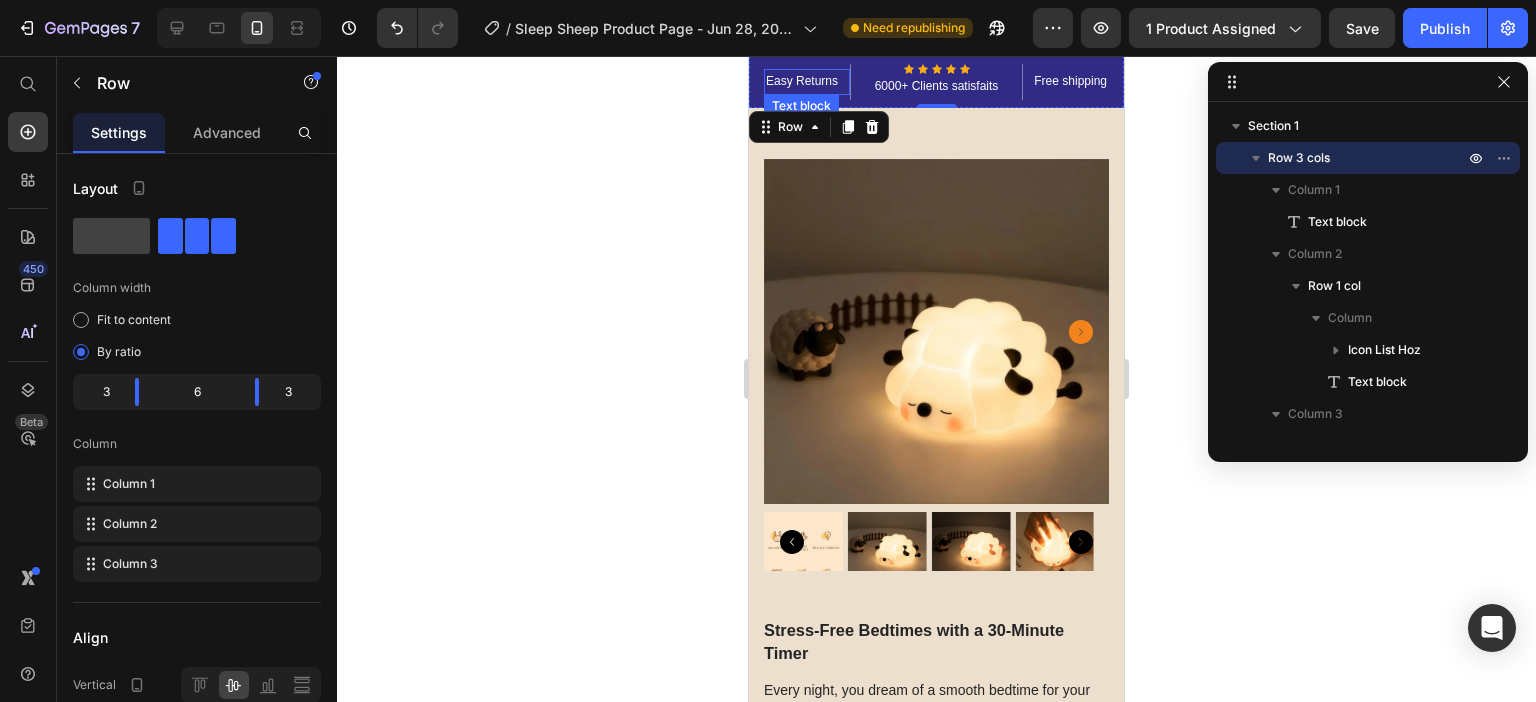 click on "Easy Returns" at bounding box center (807, 82) 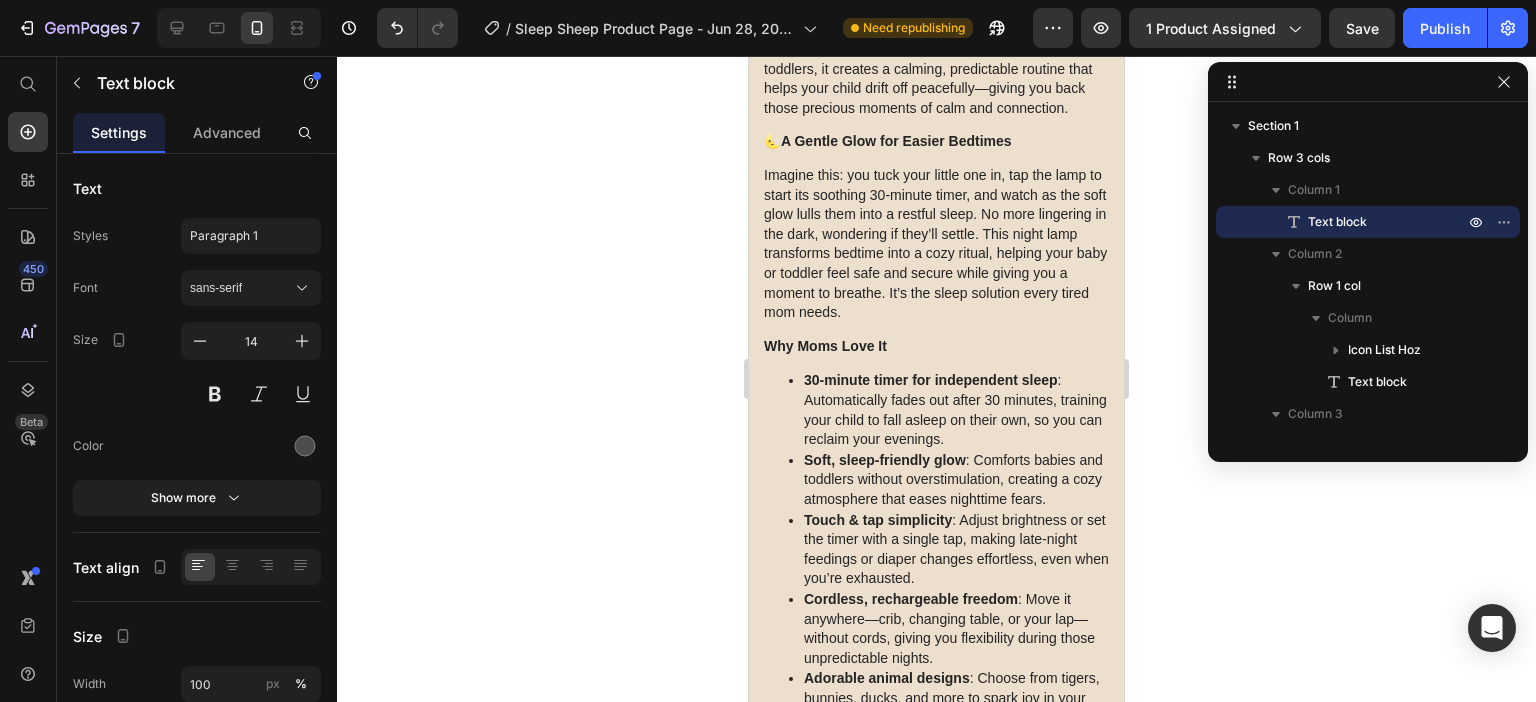 scroll, scrollTop: 0, scrollLeft: 0, axis: both 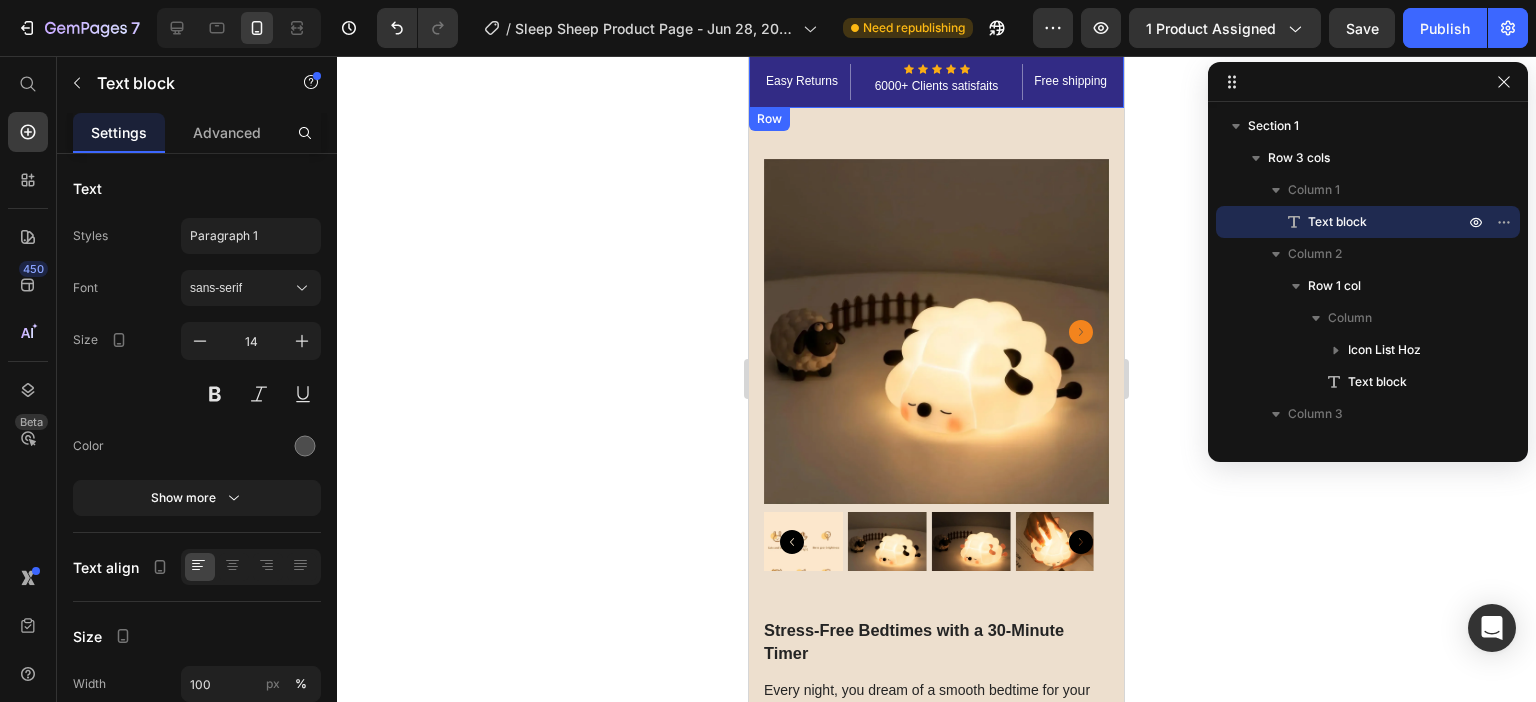 click on "Easy Returns Text block                Icon                Icon                Icon                Icon                Icon Icon List Hoz 6000+ Clients satisfaits Text block Row Free shipping Text block Row" at bounding box center [936, 82] 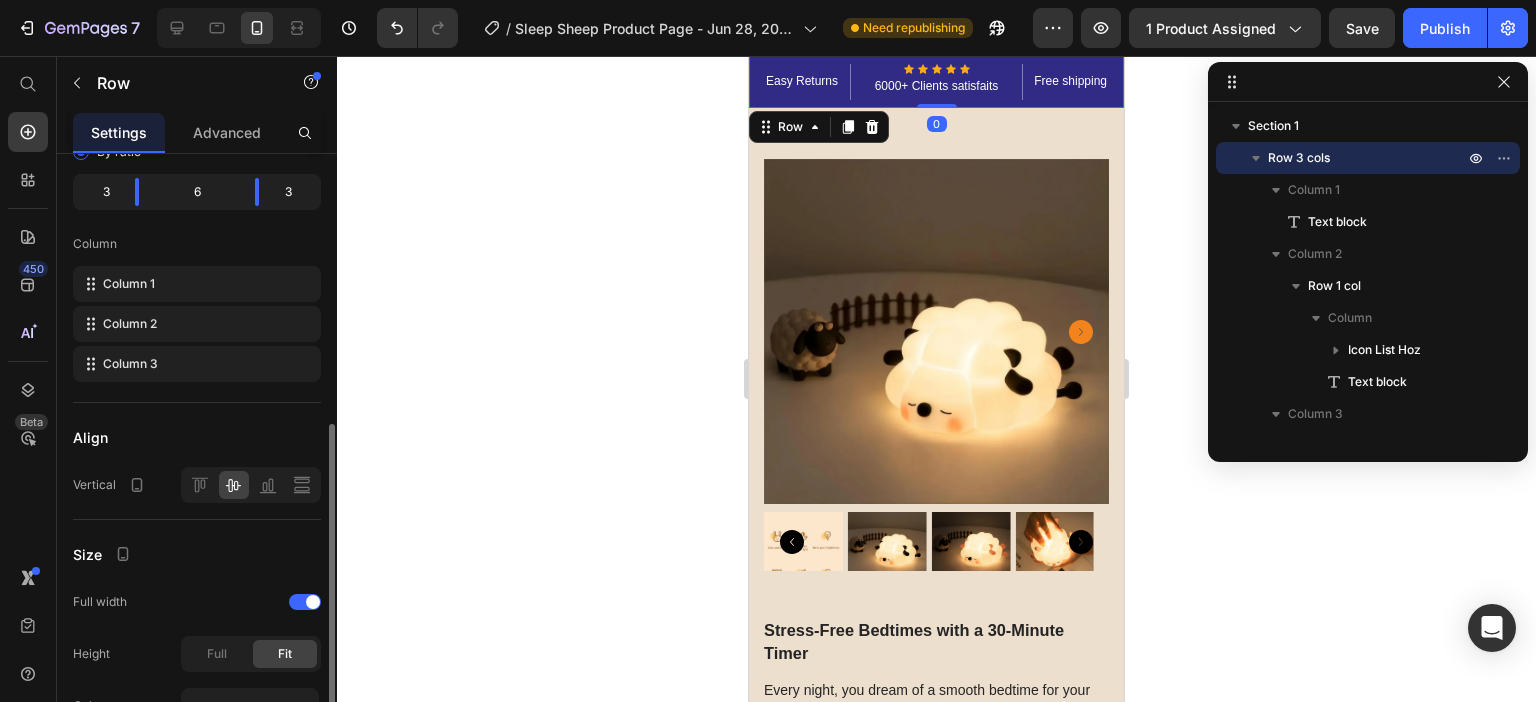 scroll, scrollTop: 400, scrollLeft: 0, axis: vertical 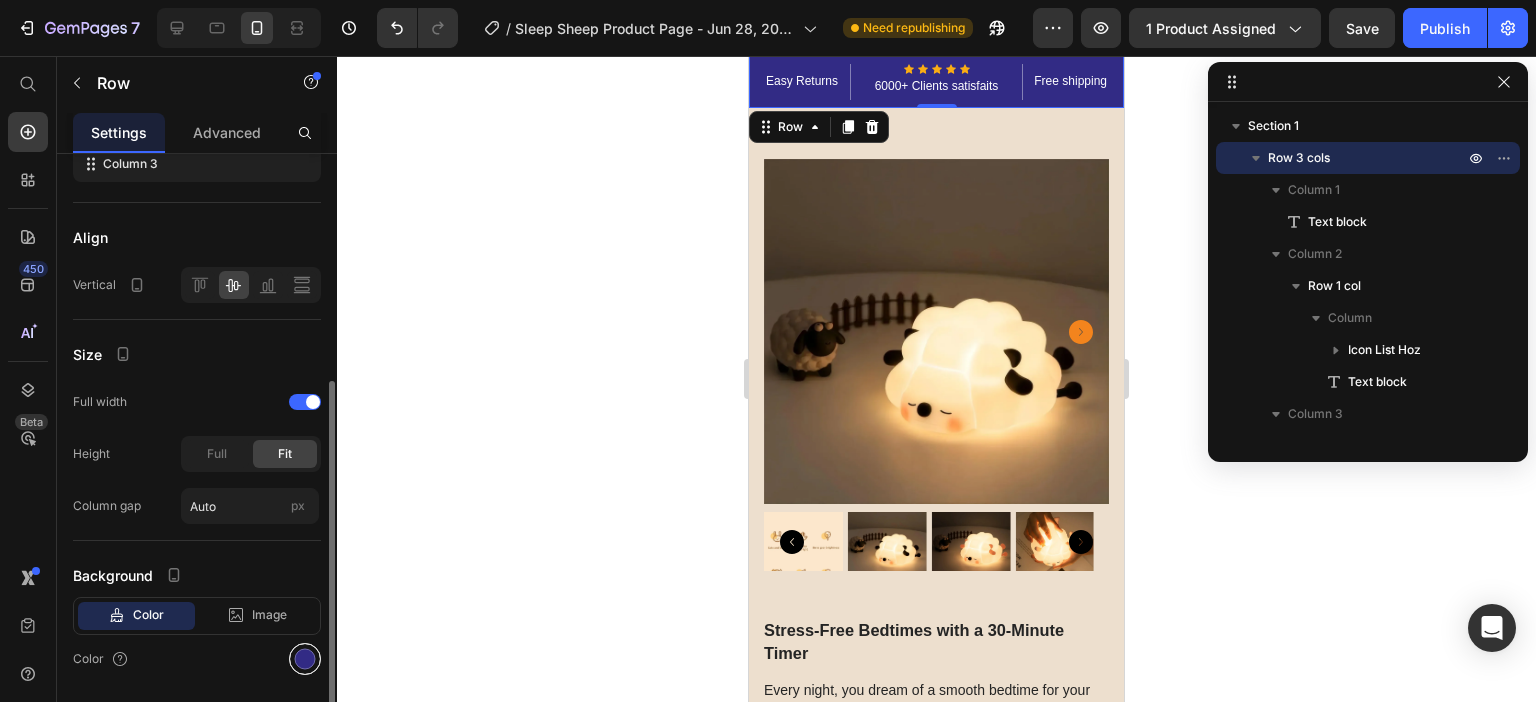 click at bounding box center (305, 659) 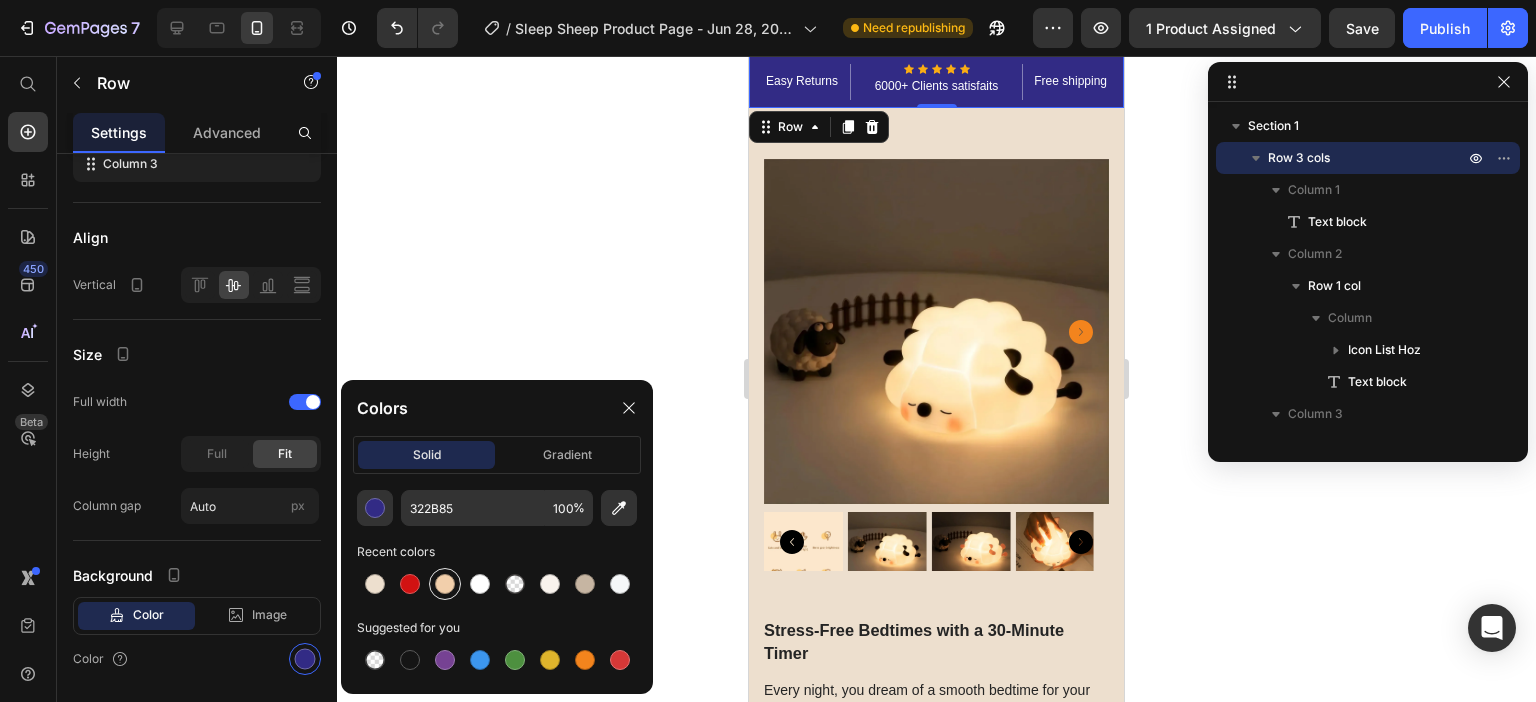 click at bounding box center [445, 584] 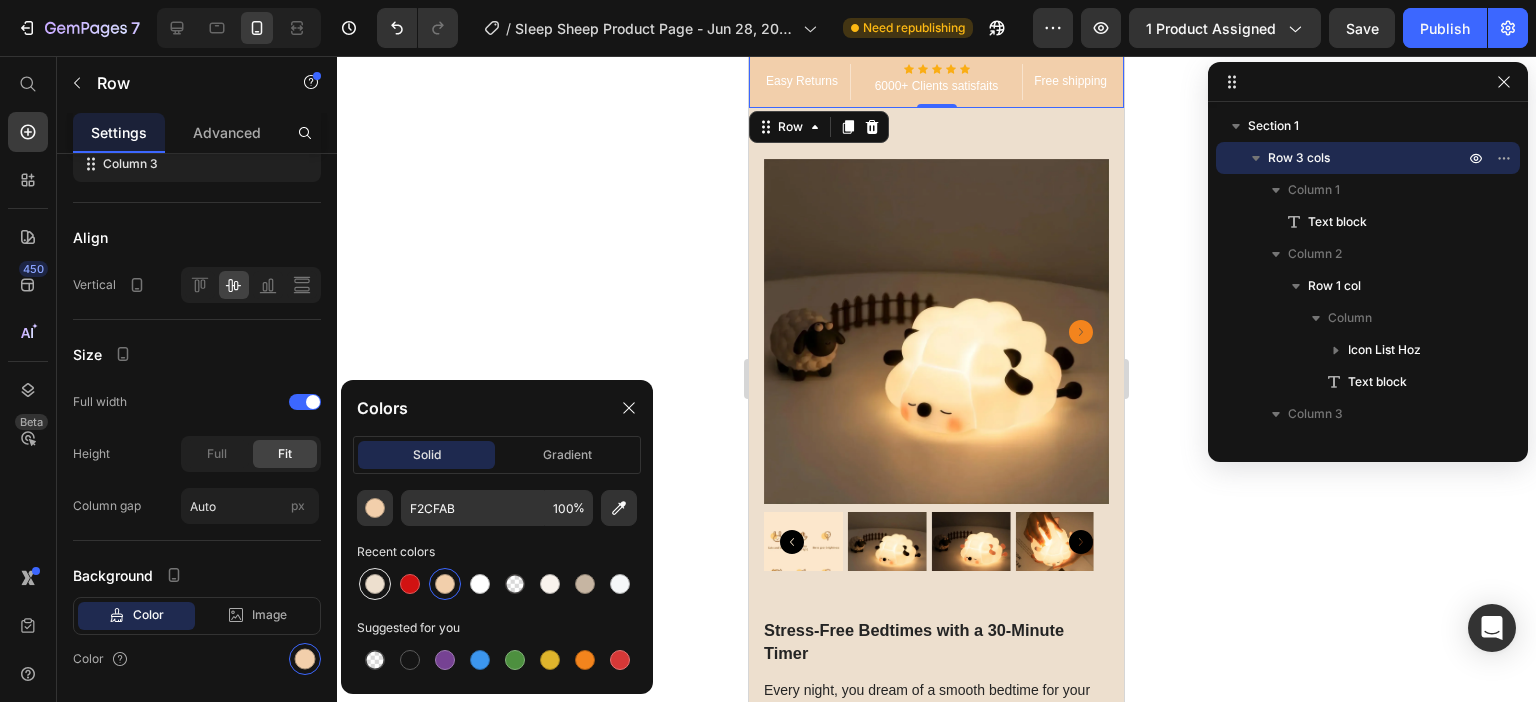 click at bounding box center [375, 584] 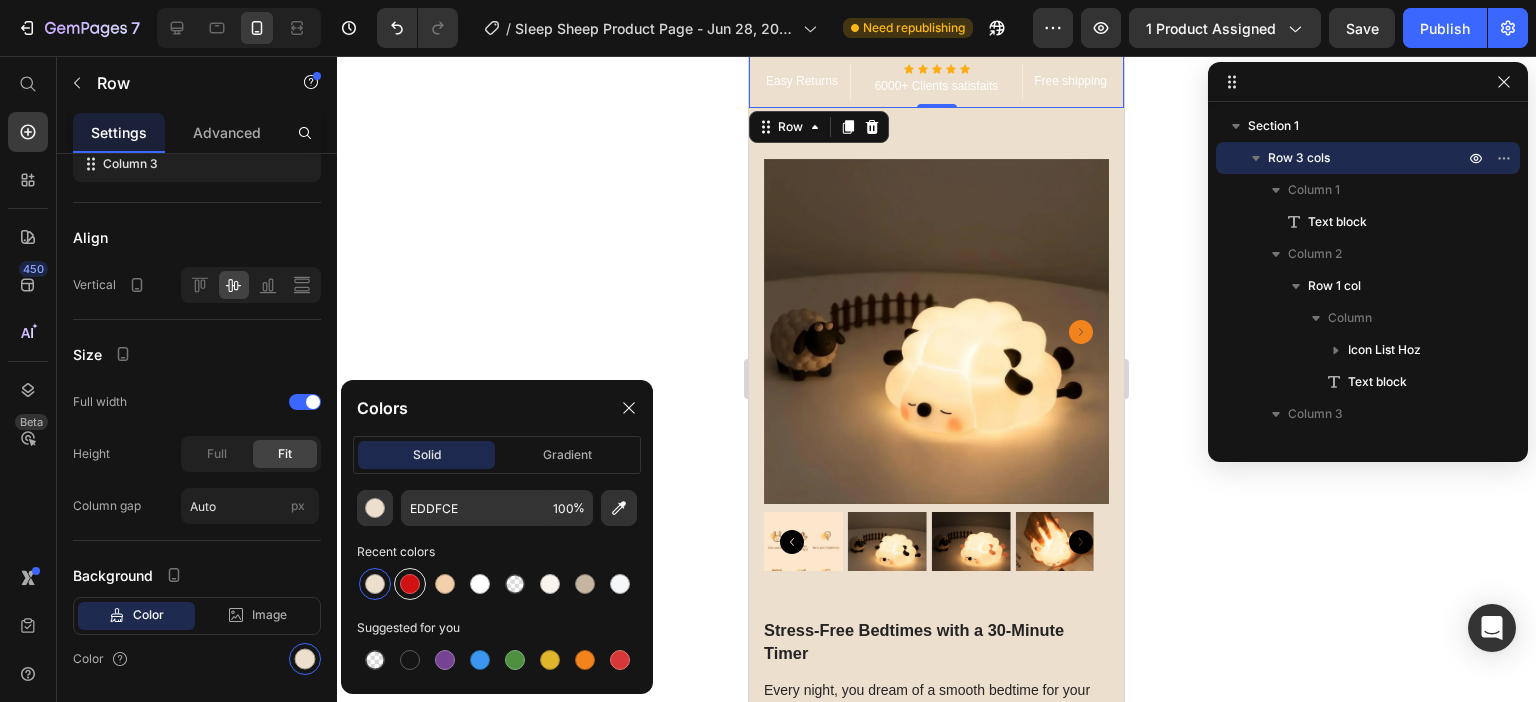 click at bounding box center (410, 584) 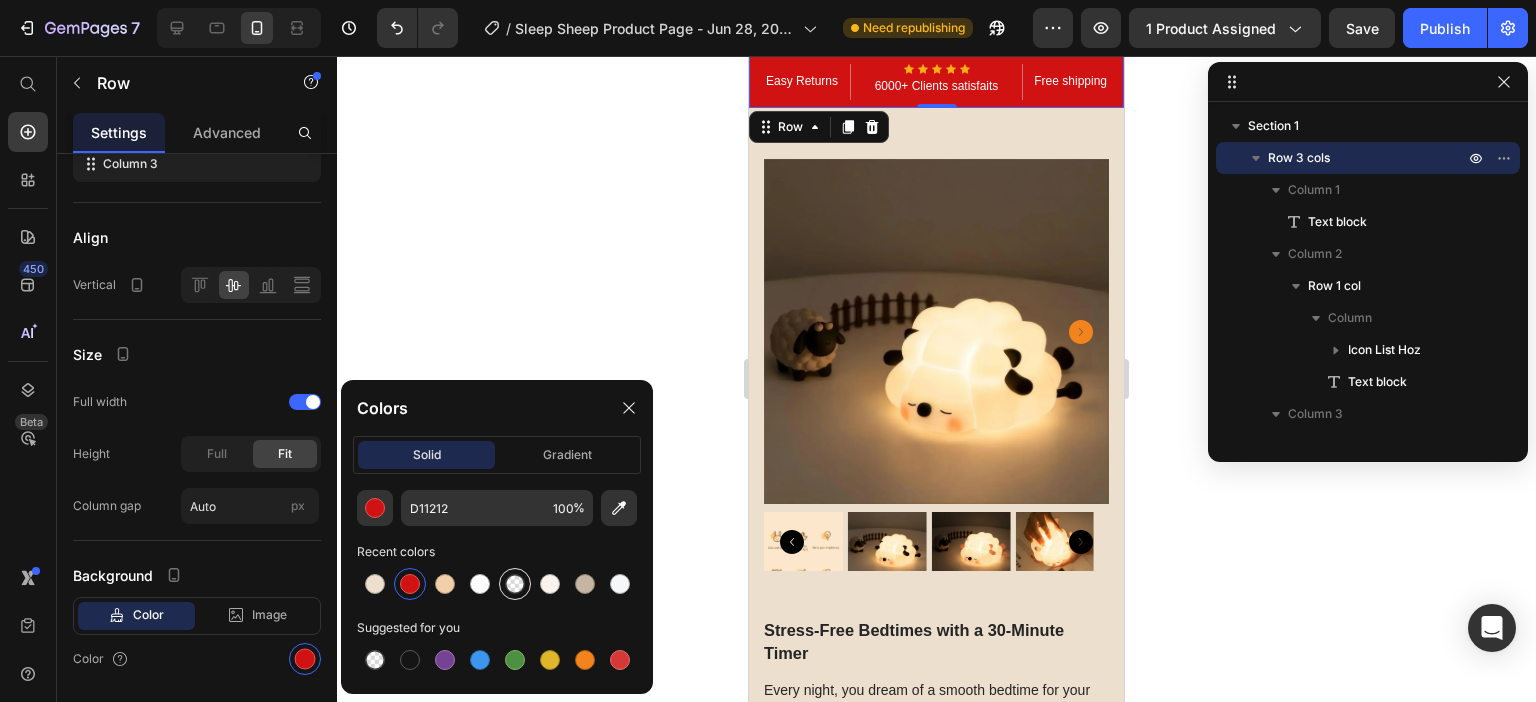 click at bounding box center [515, 584] 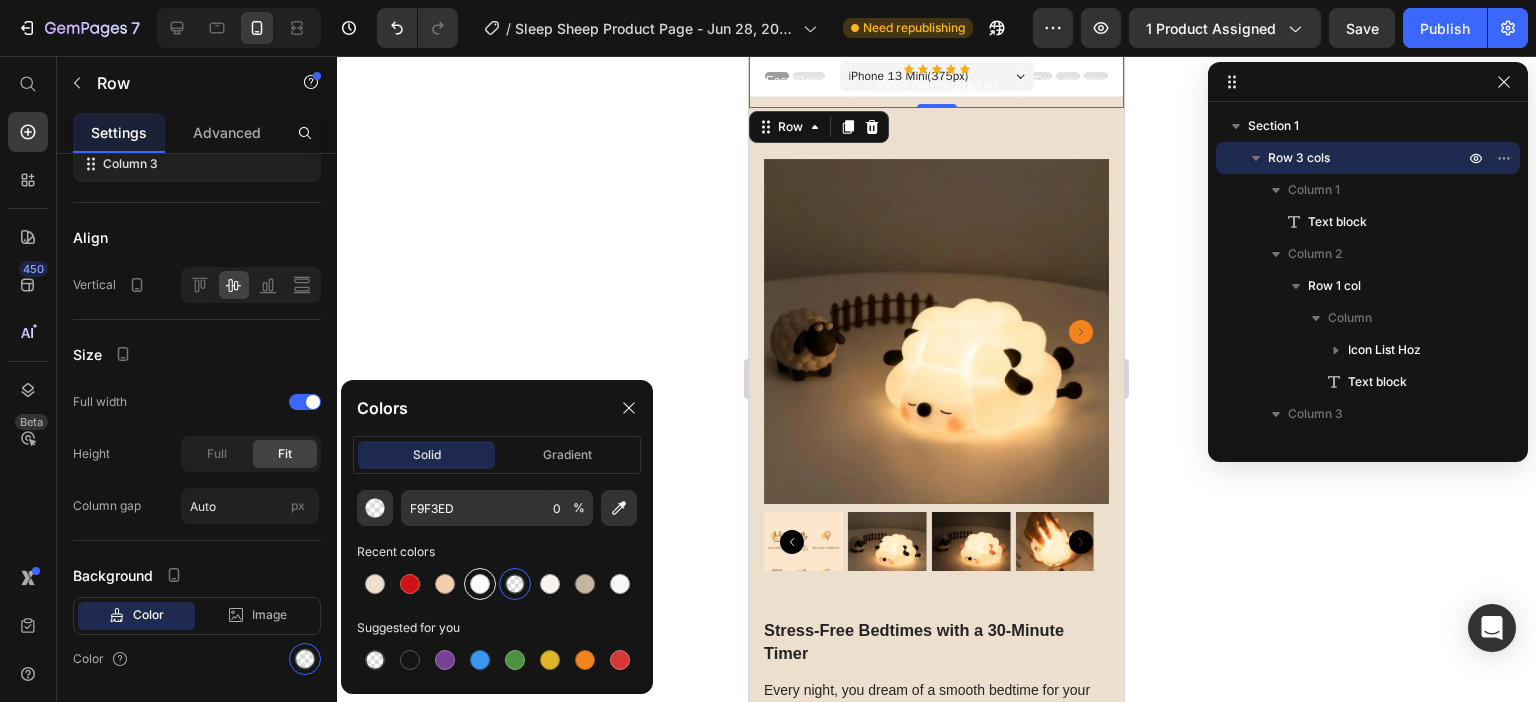 click at bounding box center [480, 584] 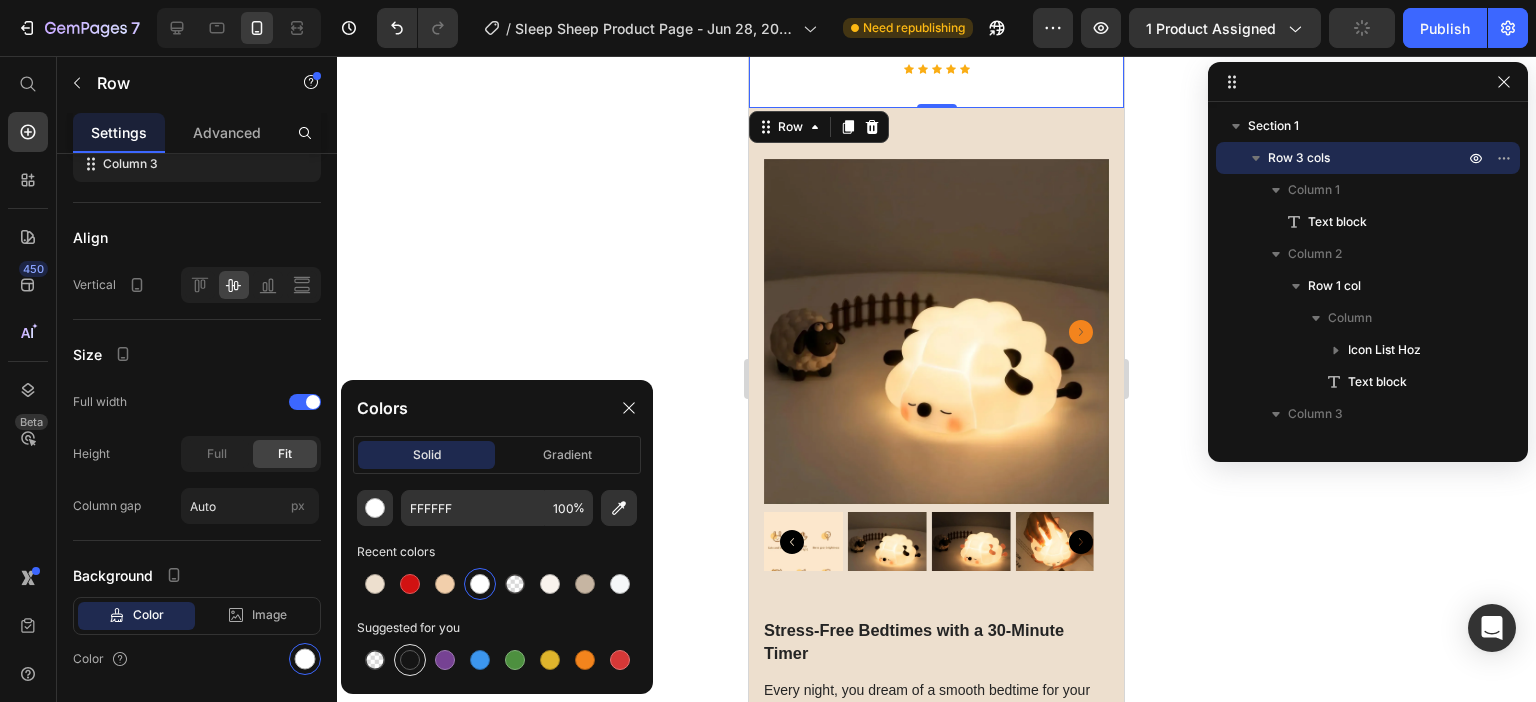 click at bounding box center [410, 660] 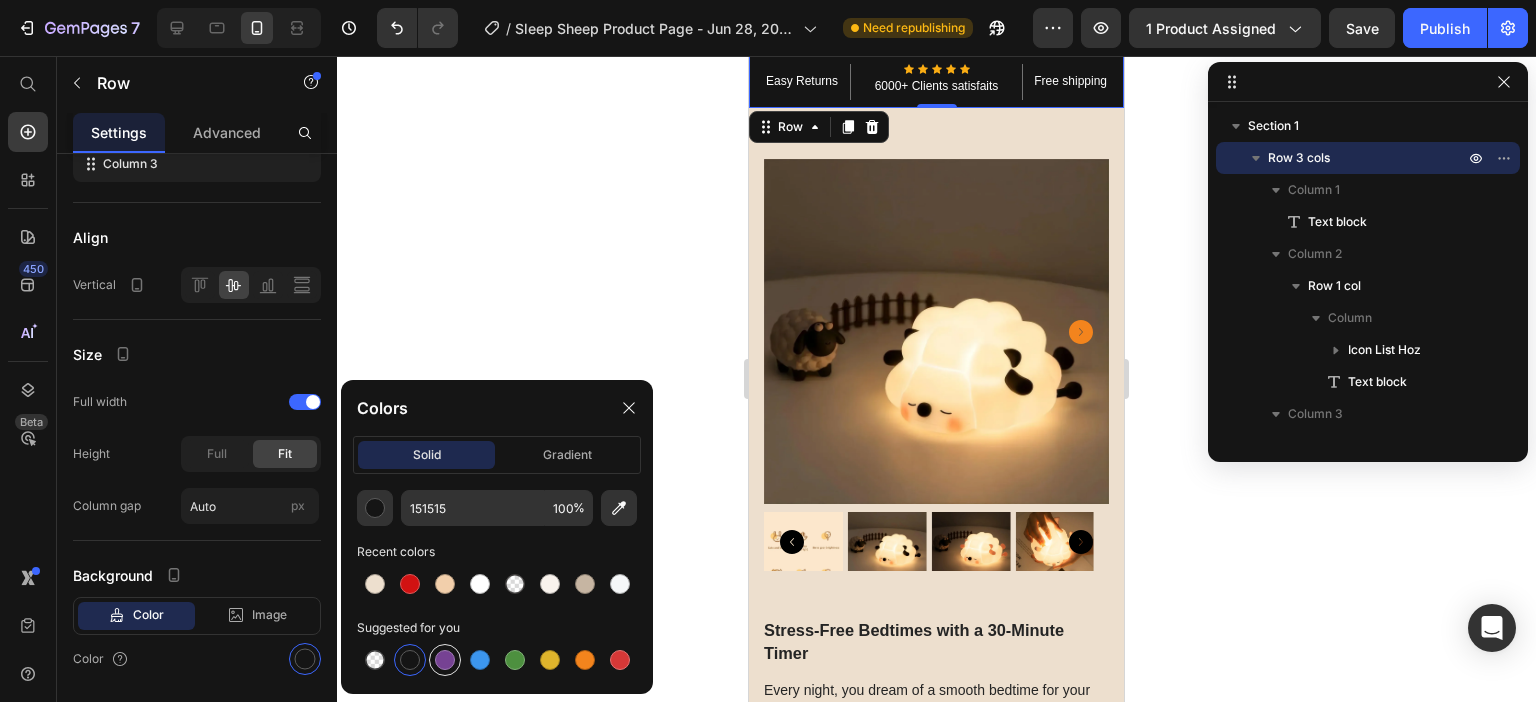 click at bounding box center [445, 660] 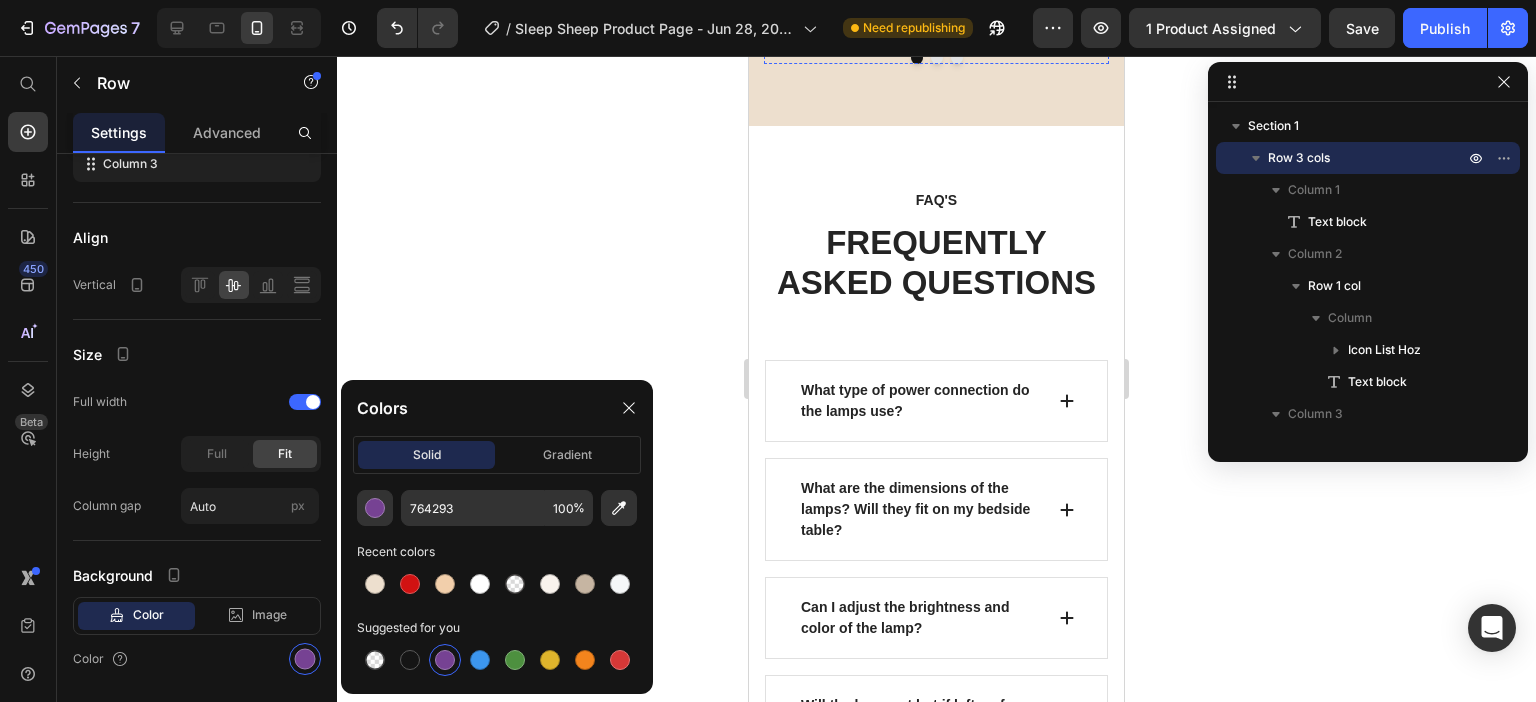 scroll, scrollTop: 9200, scrollLeft: 0, axis: vertical 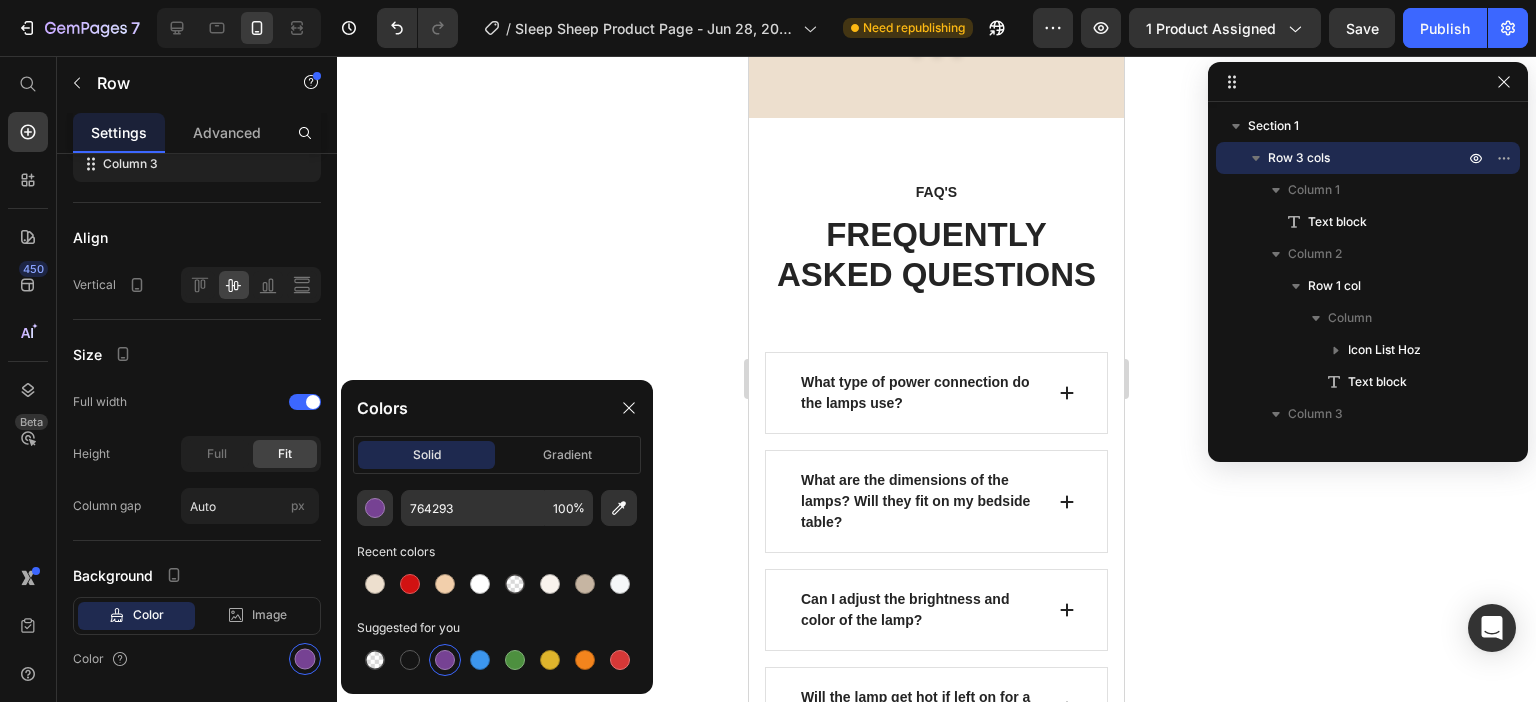 click at bounding box center (937, 50) 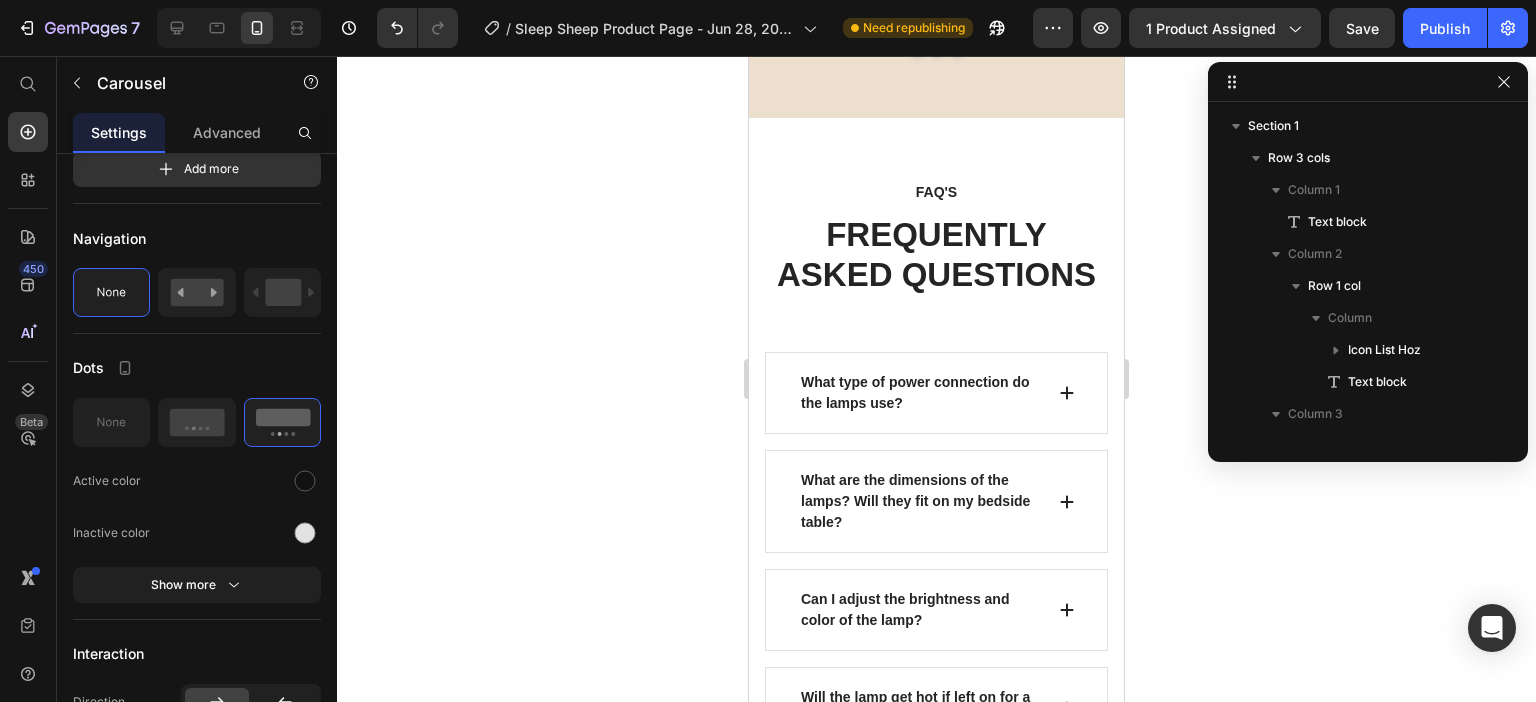 scroll, scrollTop: 501, scrollLeft: 0, axis: vertical 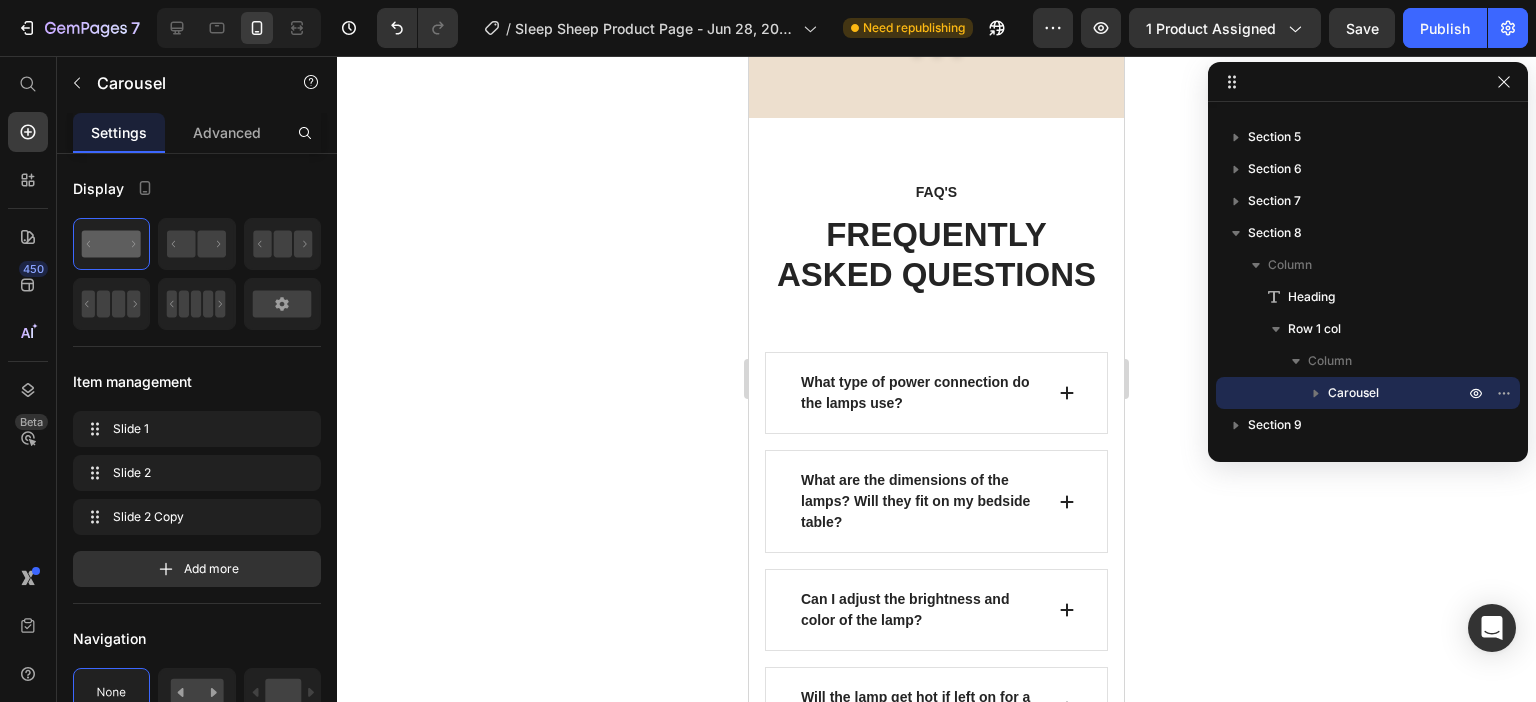 click at bounding box center (957, 50) 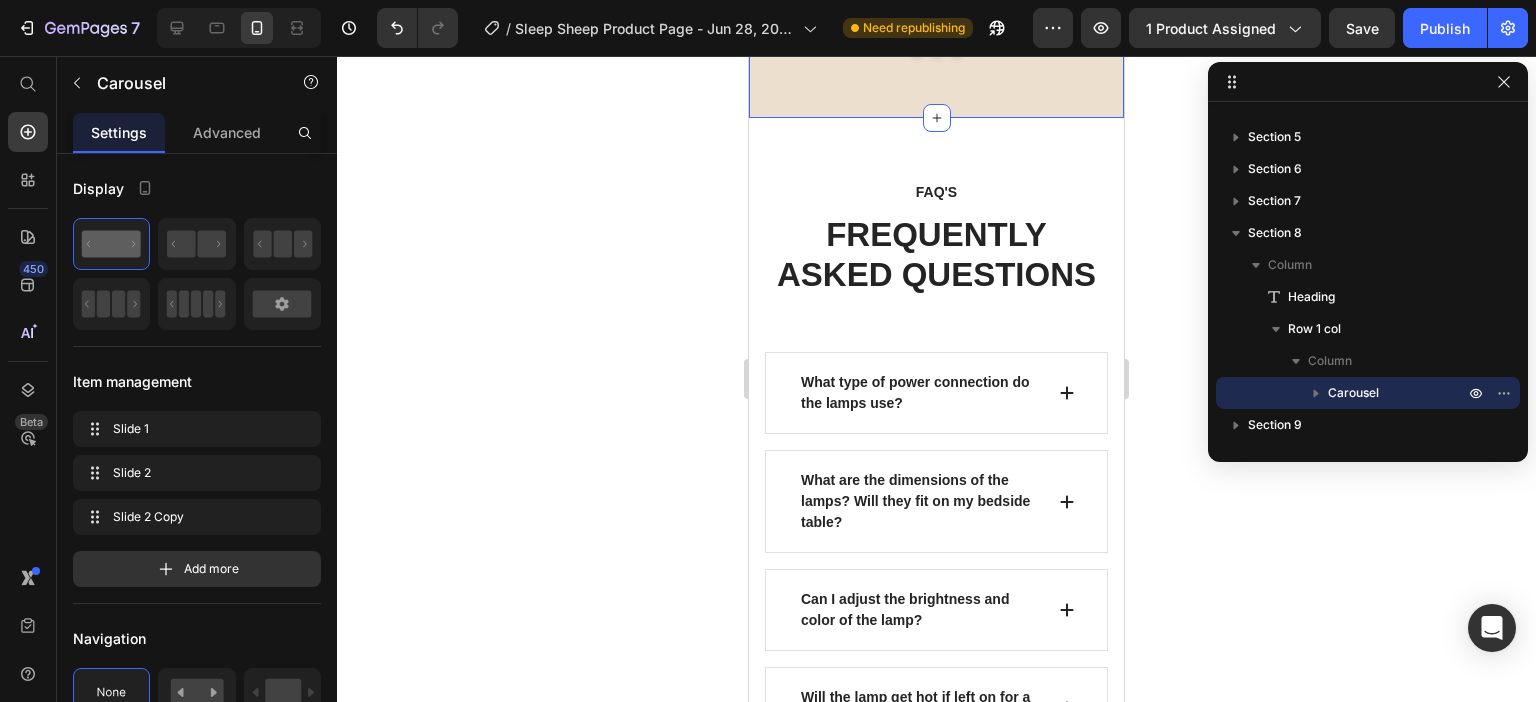 click on "OUR FEATURED PRODUCTS Heading
Product Images JungleCubs (P) Title 299,99 kr (P) Price 399,99 kr (P) Price Row
Icon
Icon
Icon
Icon
Icon Icon List Hoz Row Product
Product Images Lazy ass Duck (P) Title 499,99 kr (P) Price 599,99 kr (P) Price Row
Icon
Icon
Icon
Icon
Icon Icon List Hoz Row Product
Product Images StarBunny (P) Title 299,99 kr (P) Price 399,99 kr (P) Price Row
Icon
Icon
Icon
Icon
Icon Icon List Hoz Row Product Carousel   0 Row Section 8" at bounding box center (936, -289) 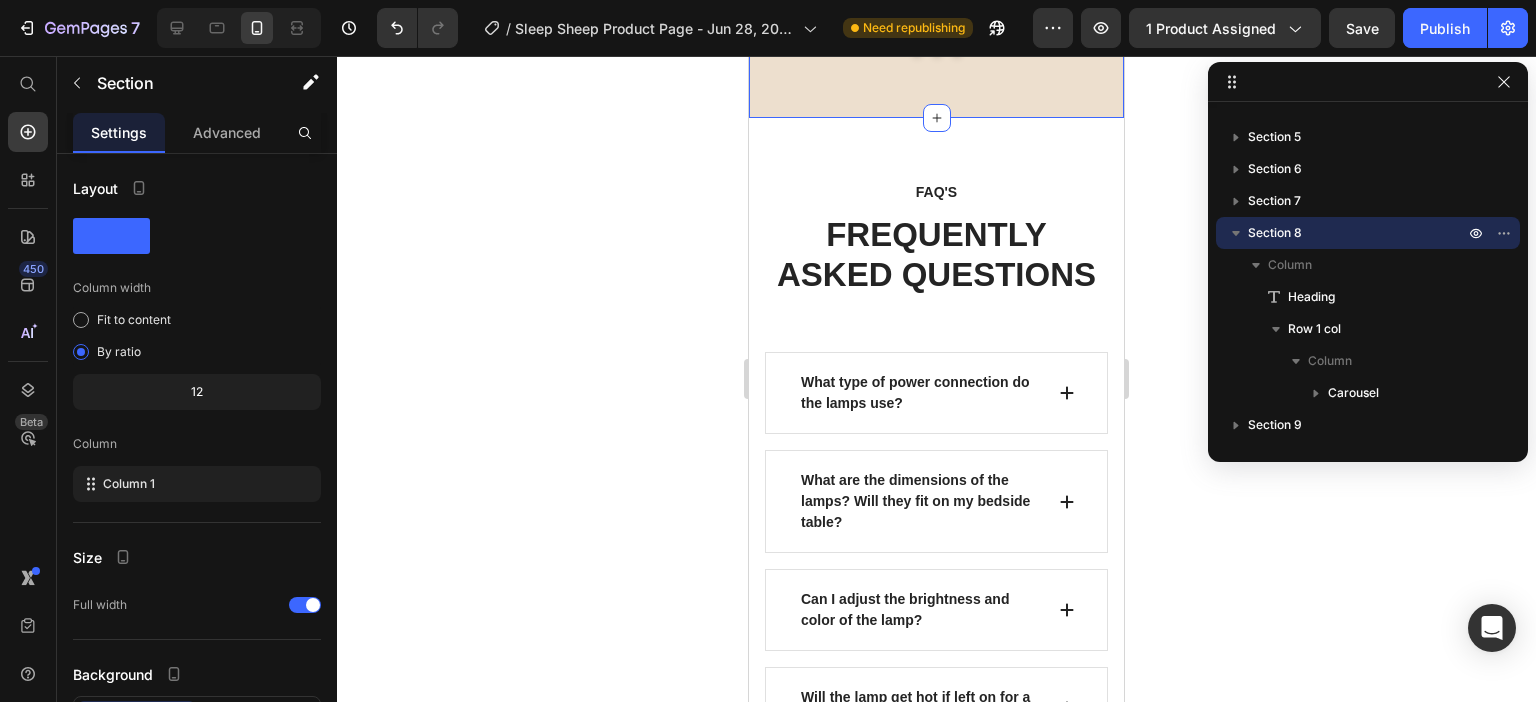 click on "Product Images StarBunny (P) Title 299,99 kr (P) Price 399,99 kr (P) Price Row
Icon
Icon
Icon
Icon
Icon Icon List Hoz Row Product" at bounding box center [929, -234] 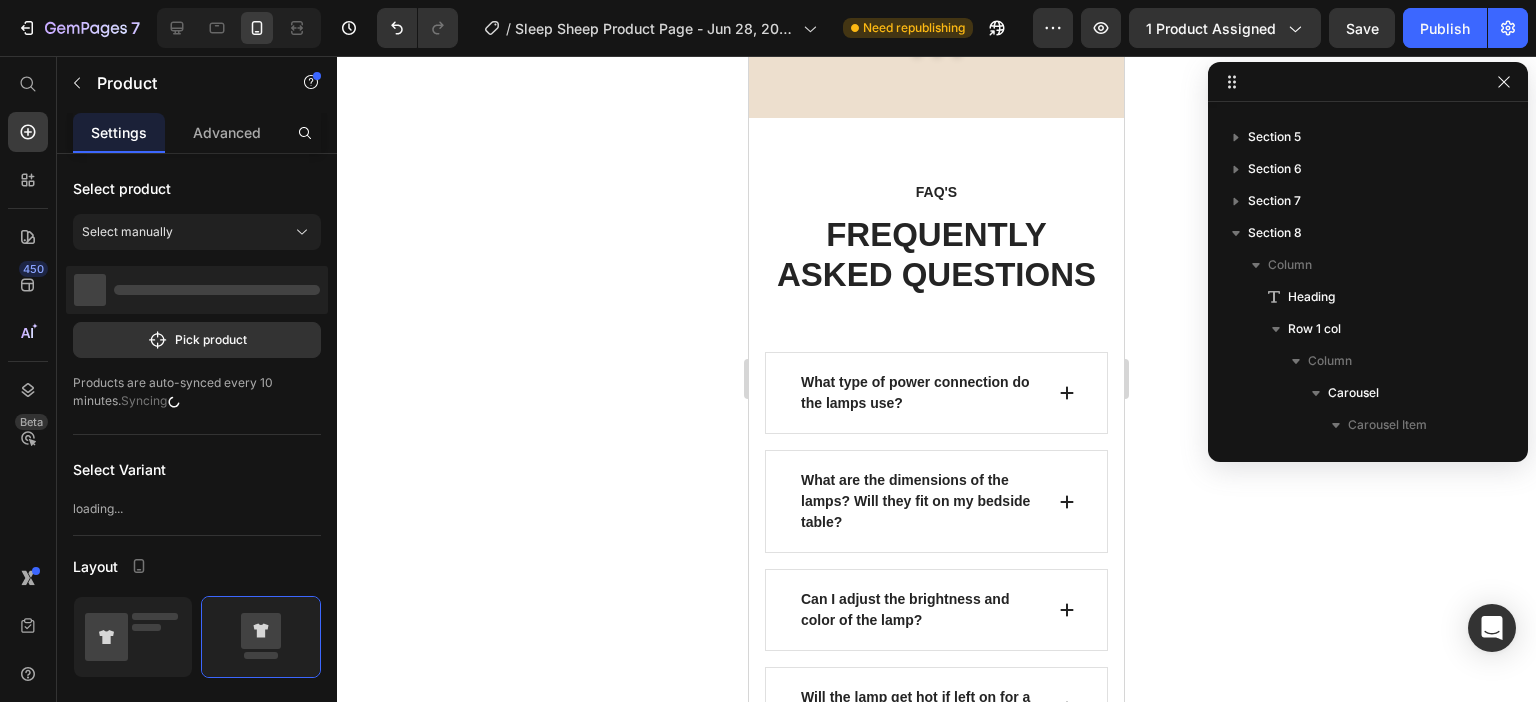 scroll, scrollTop: 693, scrollLeft: 0, axis: vertical 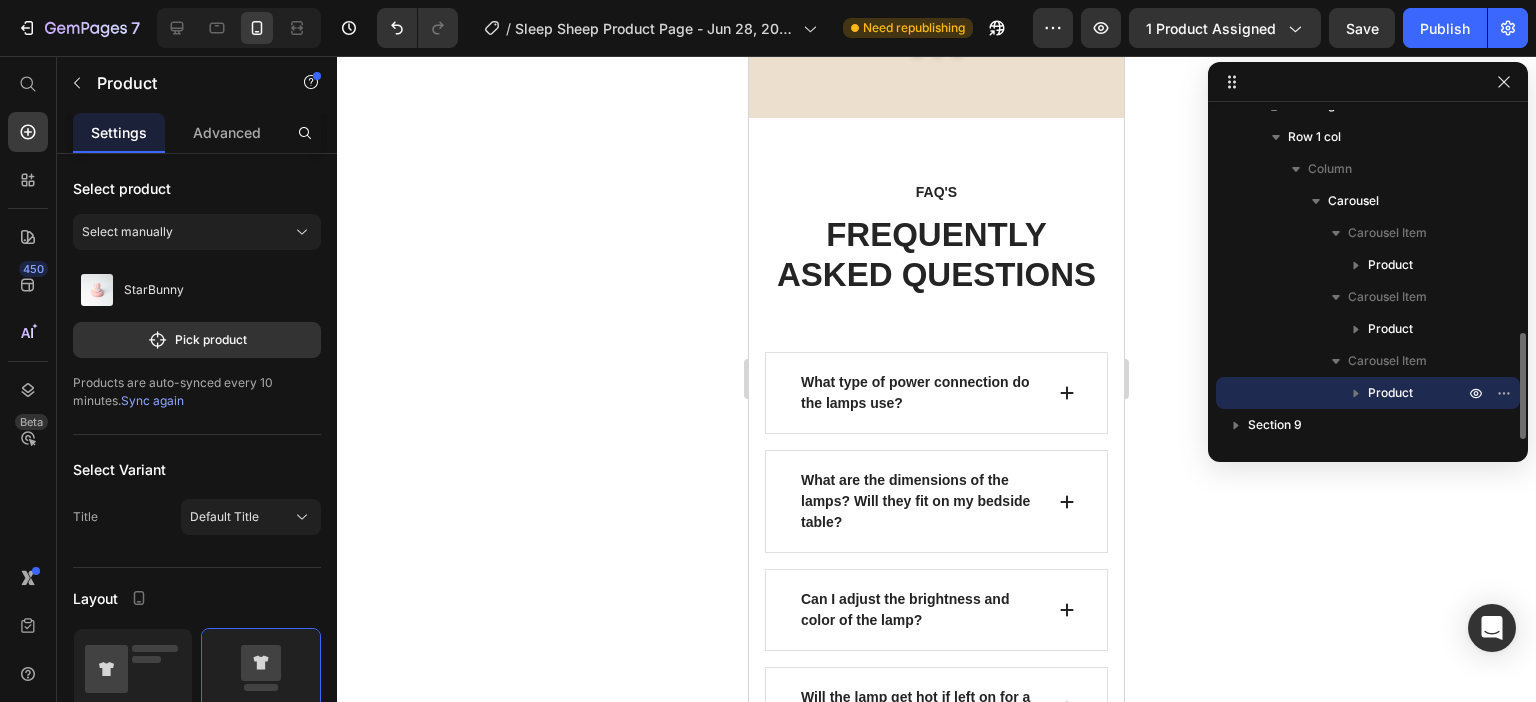 click at bounding box center (917, 50) 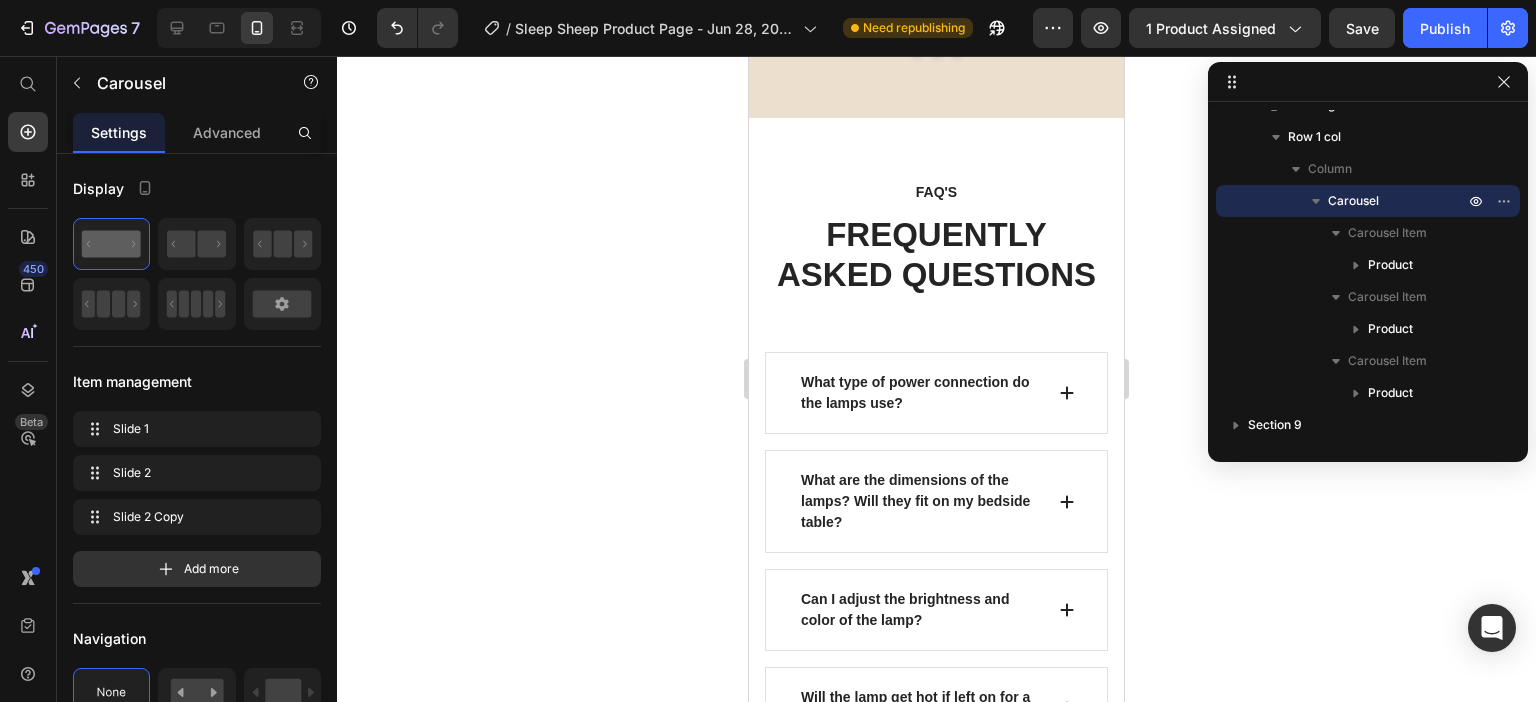 click at bounding box center (936, 50) 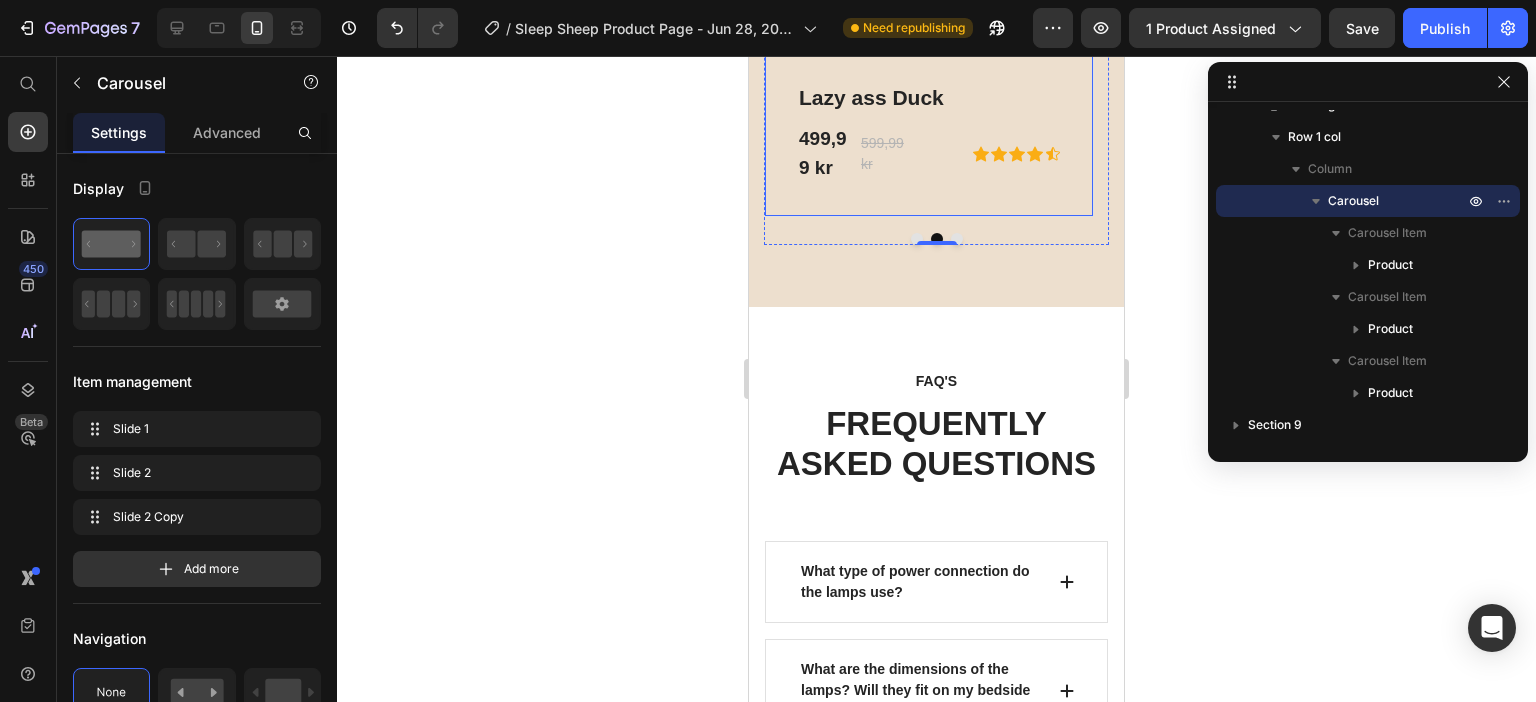 scroll, scrollTop: 9000, scrollLeft: 0, axis: vertical 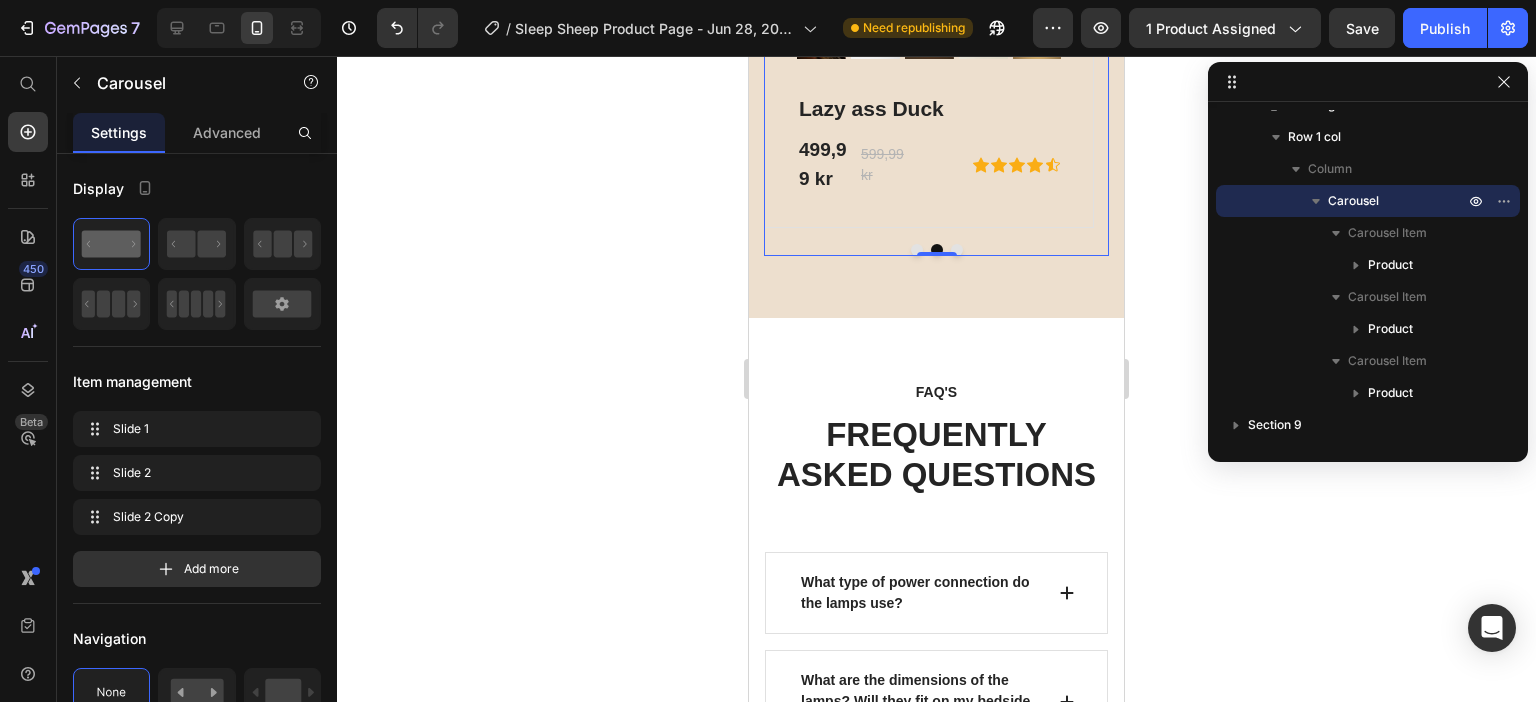 click 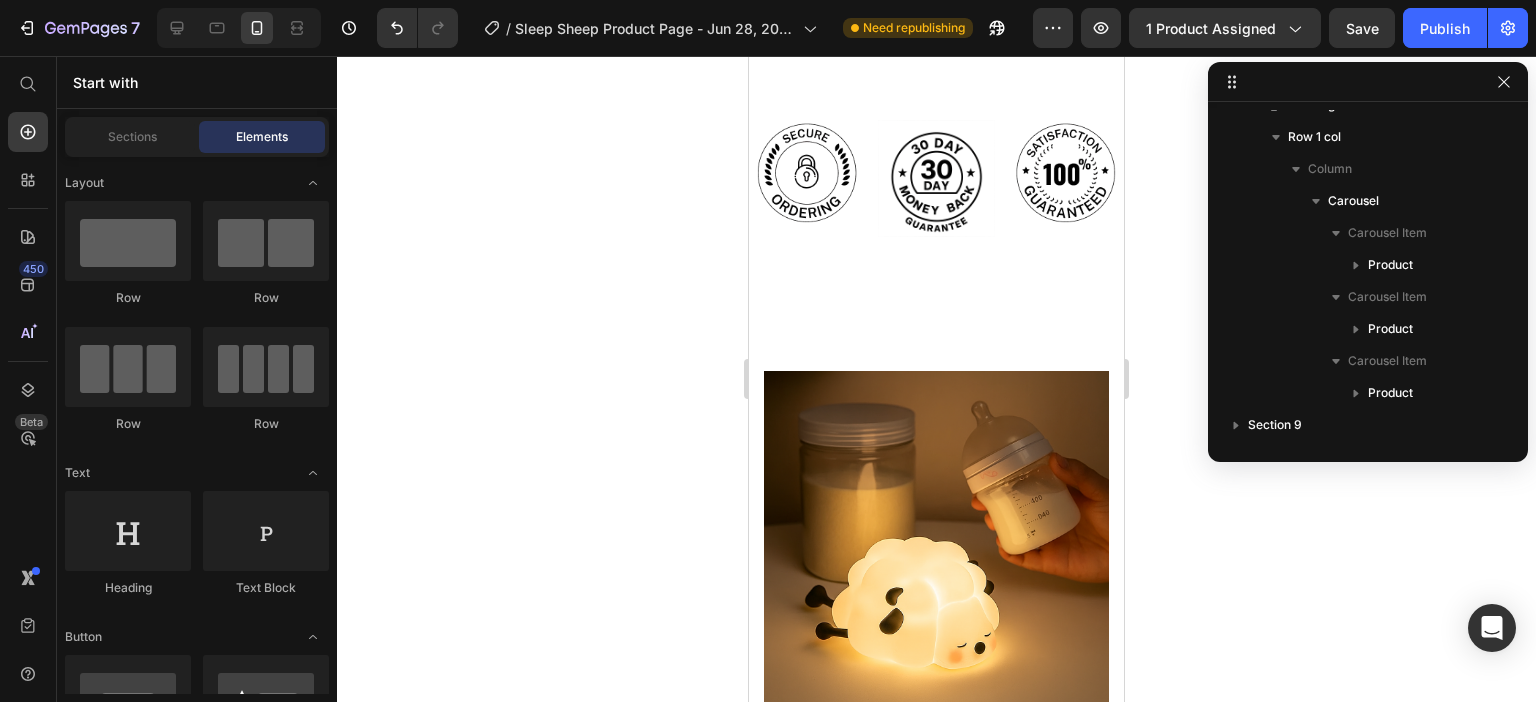 scroll, scrollTop: 3632, scrollLeft: 0, axis: vertical 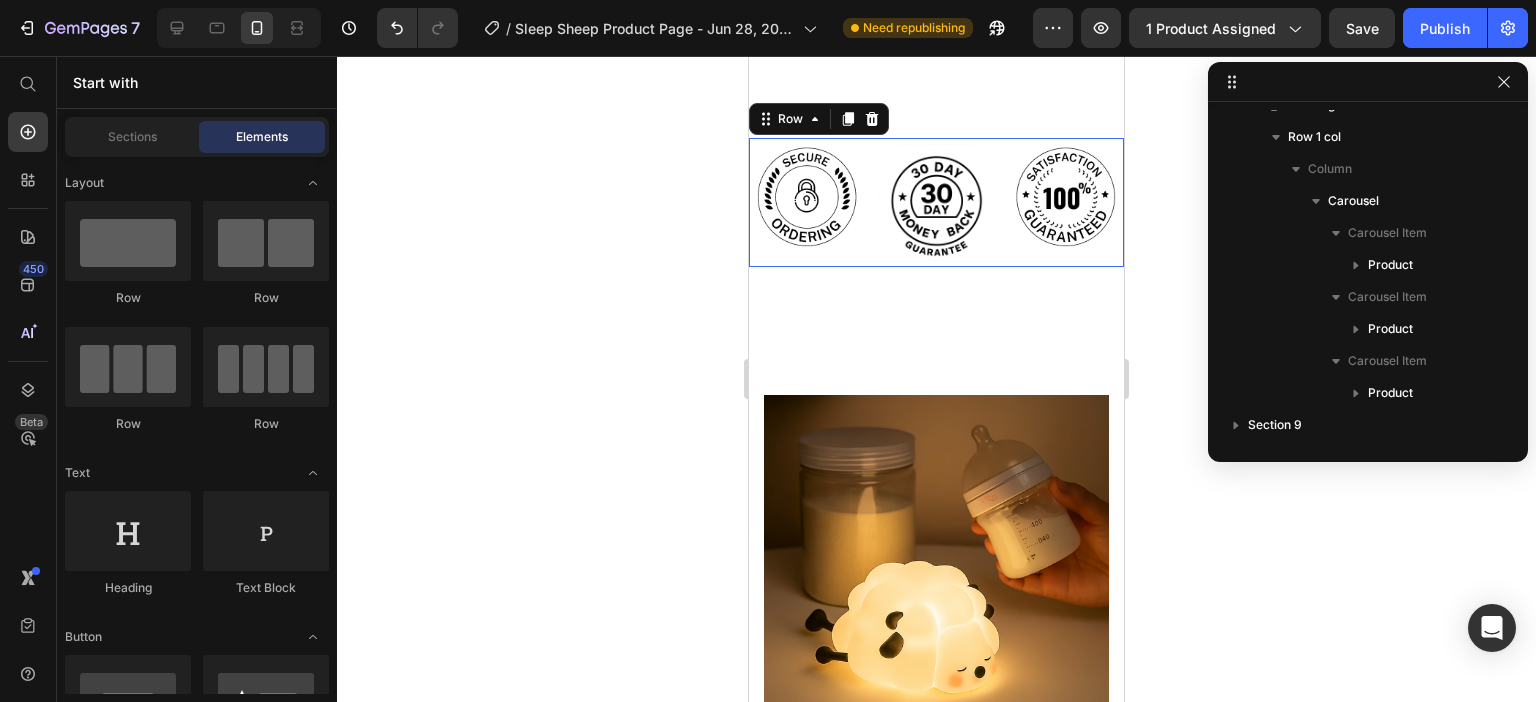 click on "Image Image Image Row   0" at bounding box center (936, 202) 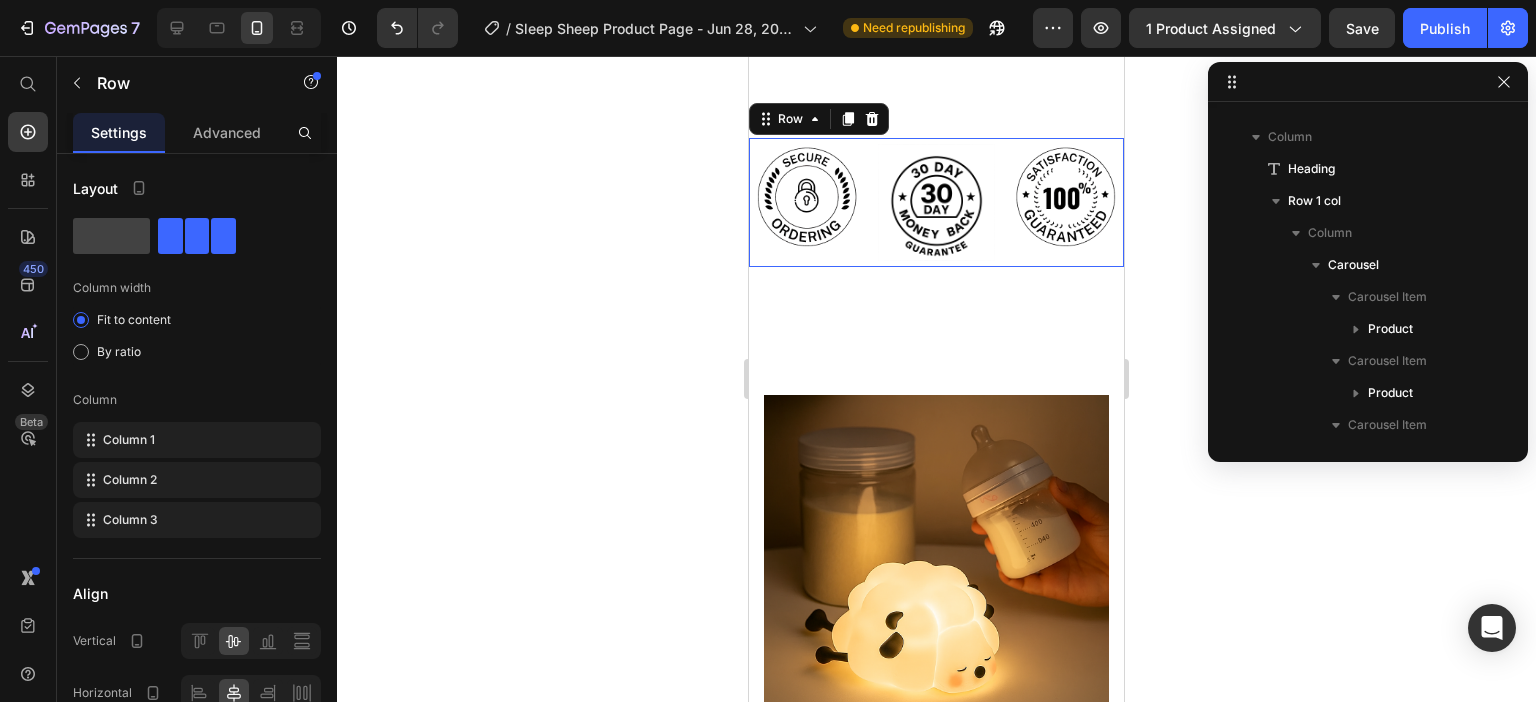 scroll, scrollTop: 410, scrollLeft: 0, axis: vertical 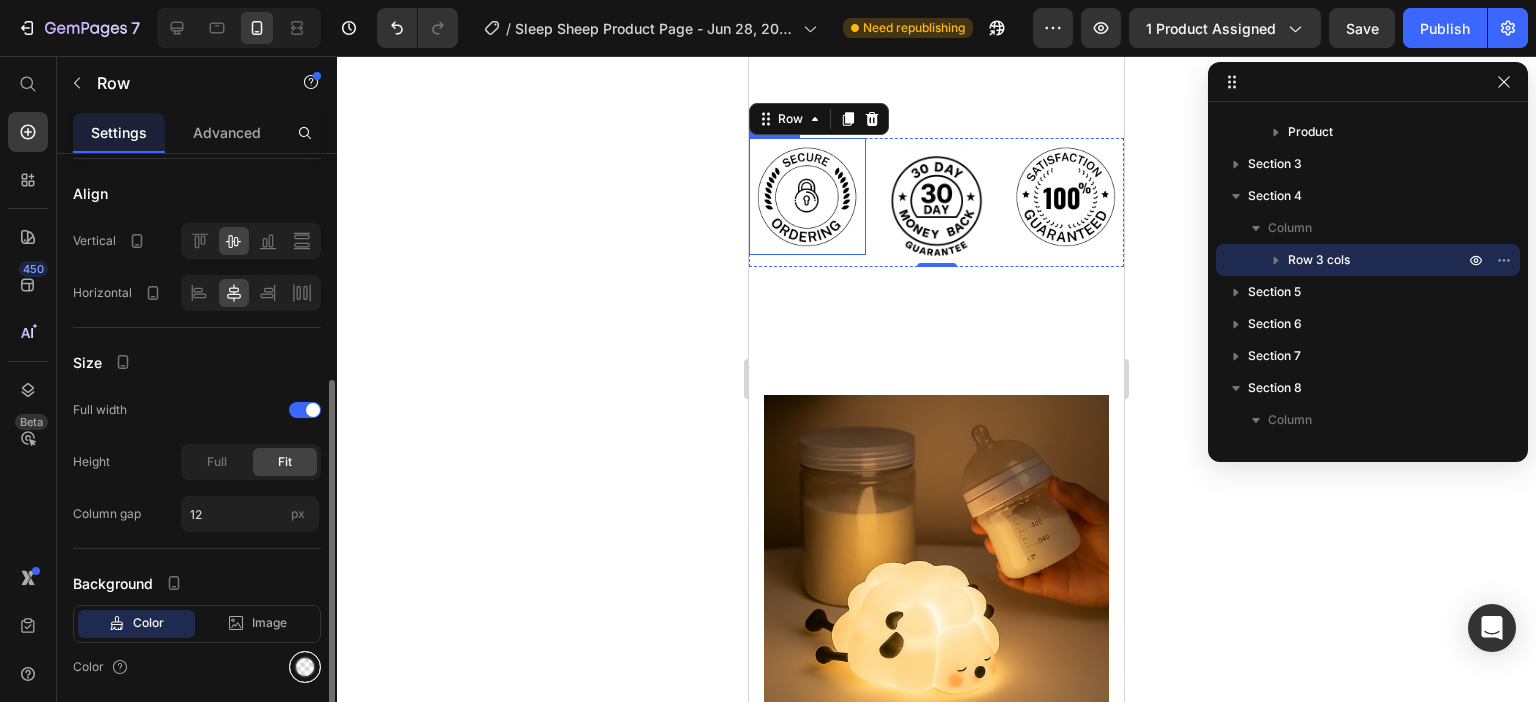 click at bounding box center (305, 667) 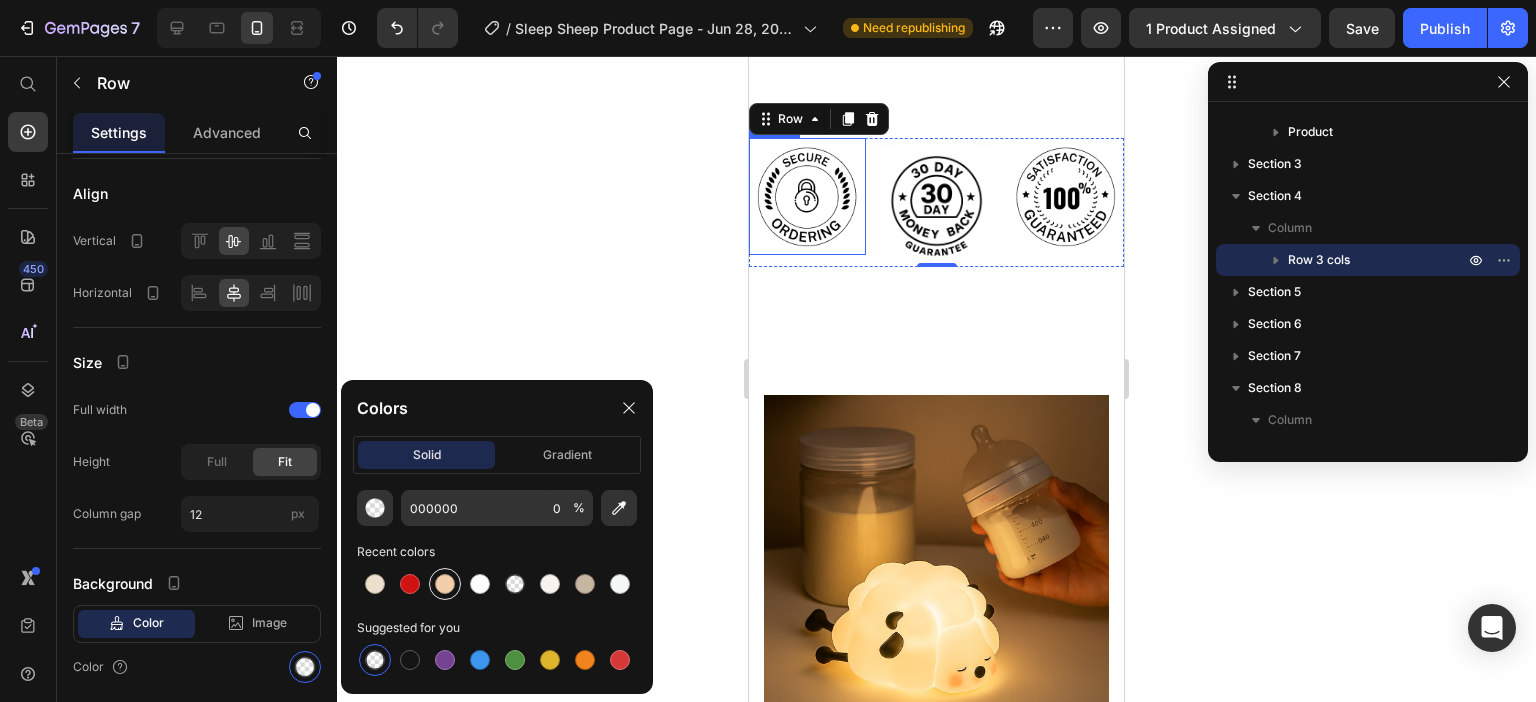 click at bounding box center (445, 584) 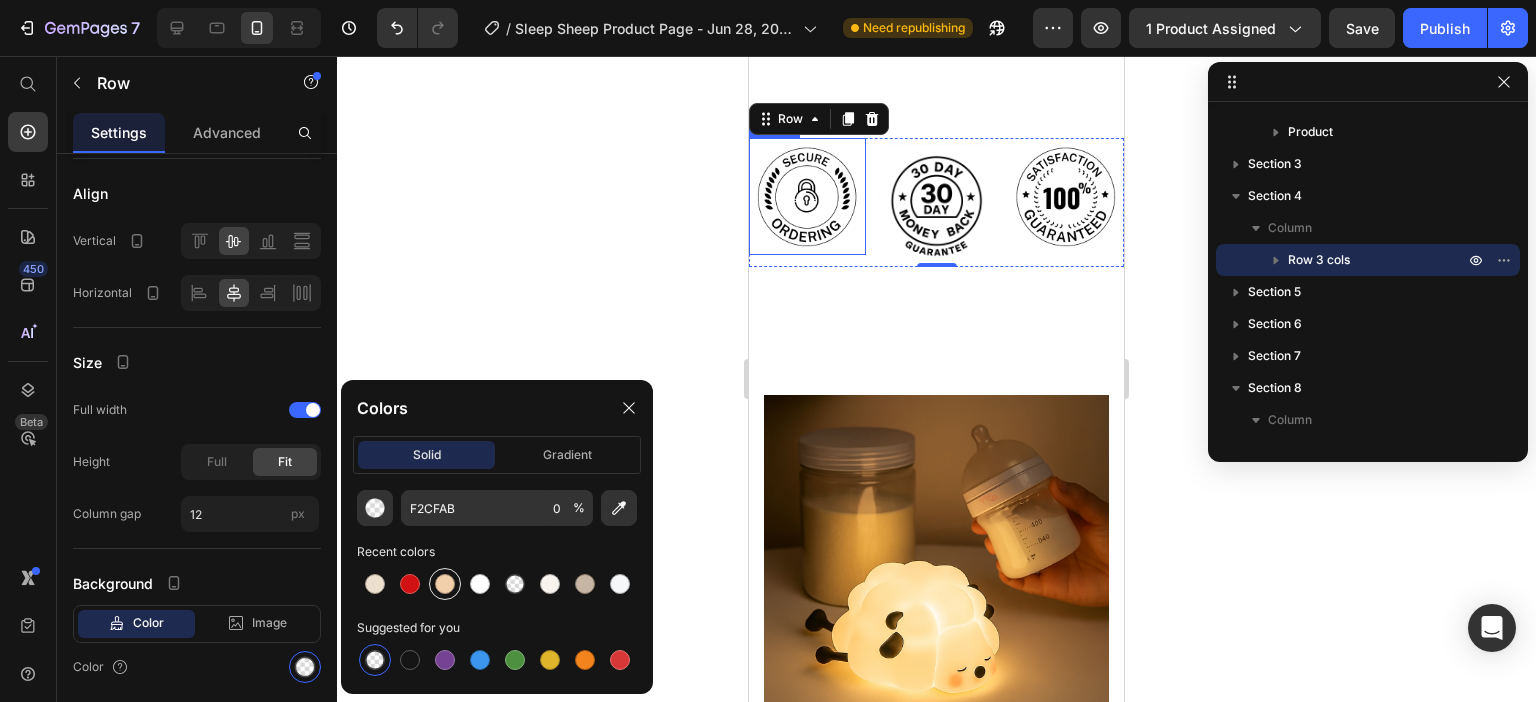 type on "100" 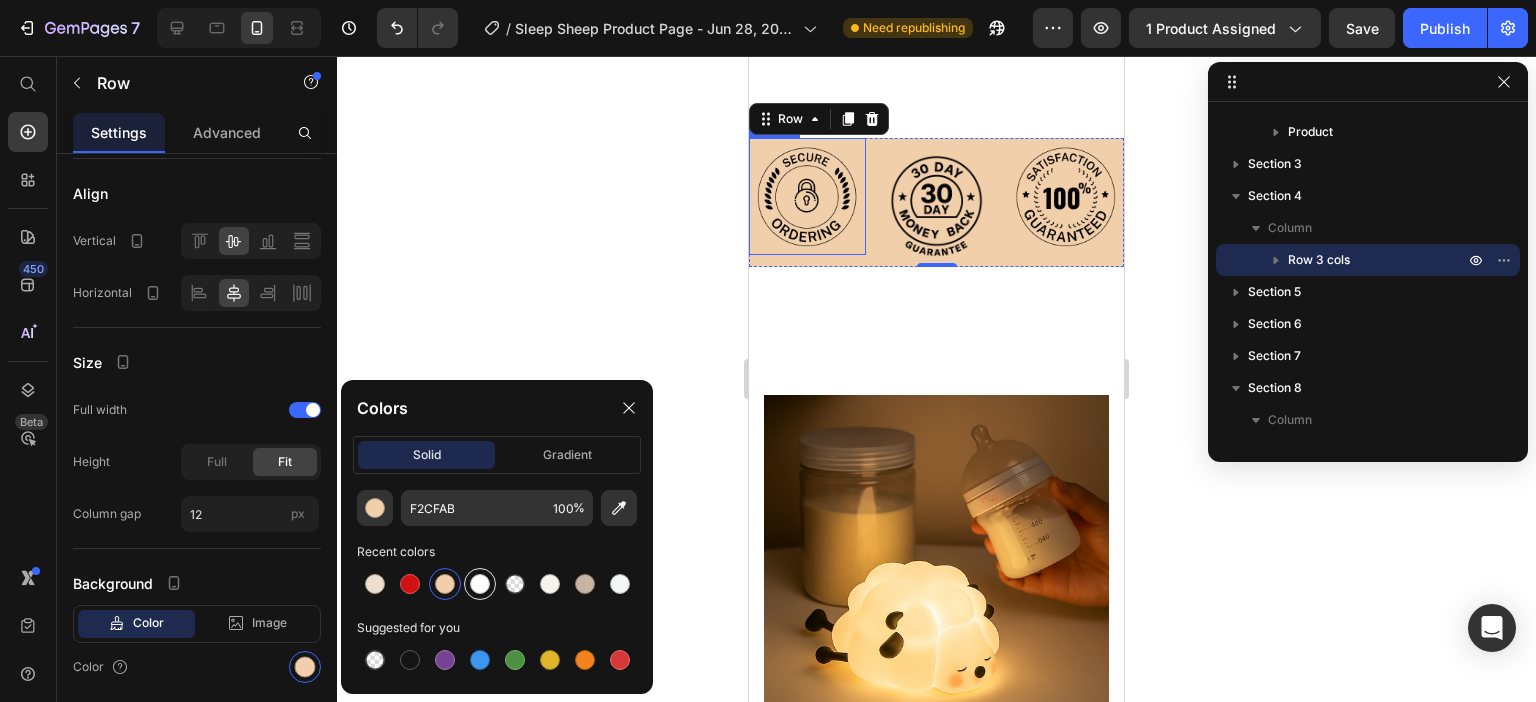 click at bounding box center (480, 584) 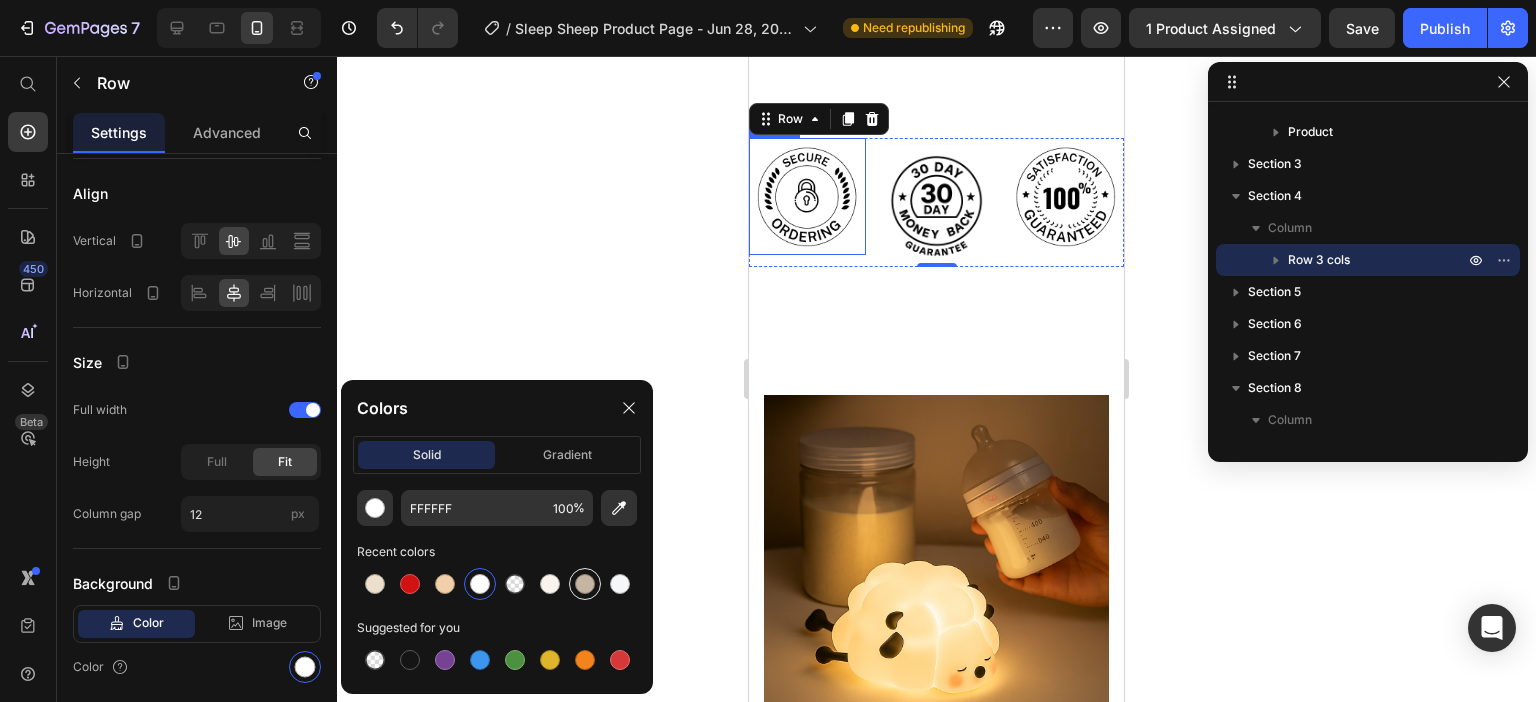 click at bounding box center [585, 584] 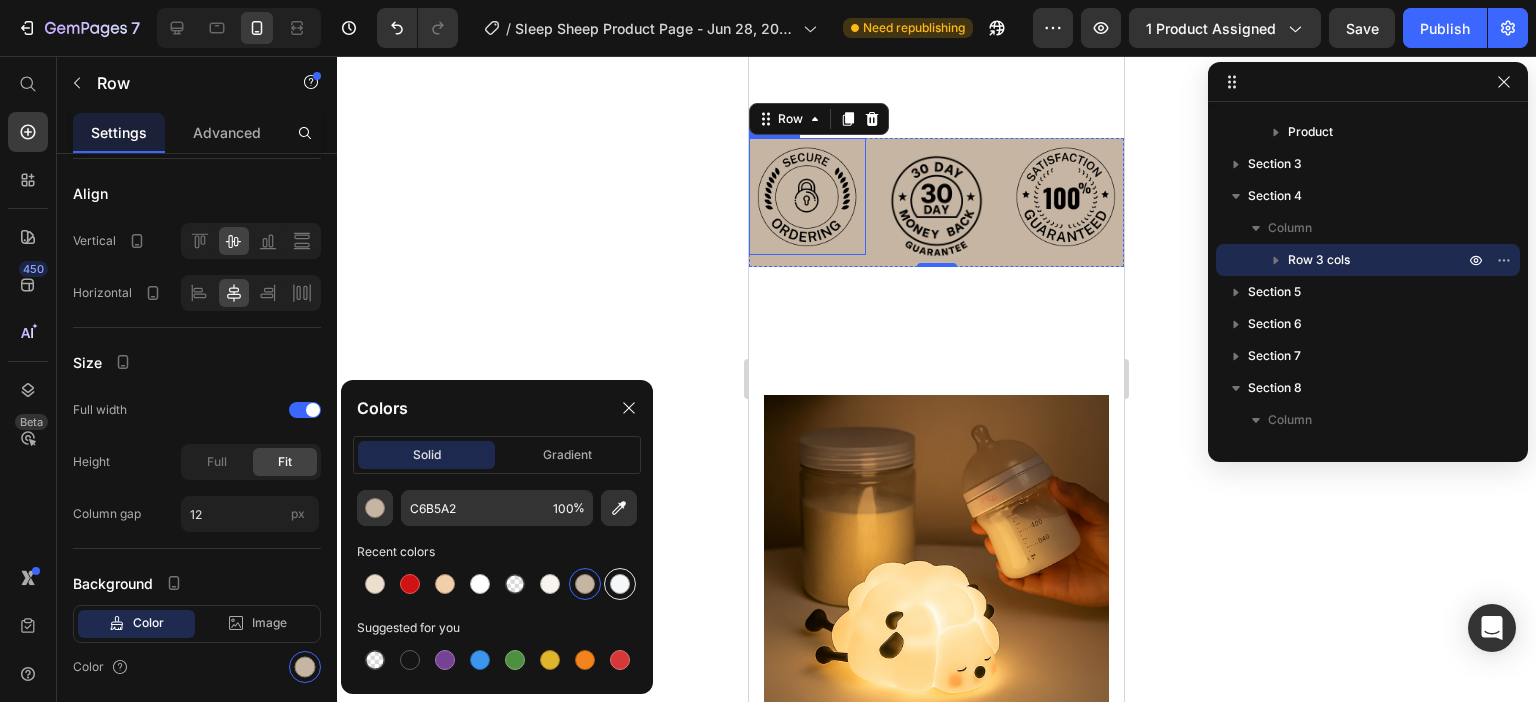 click at bounding box center [620, 584] 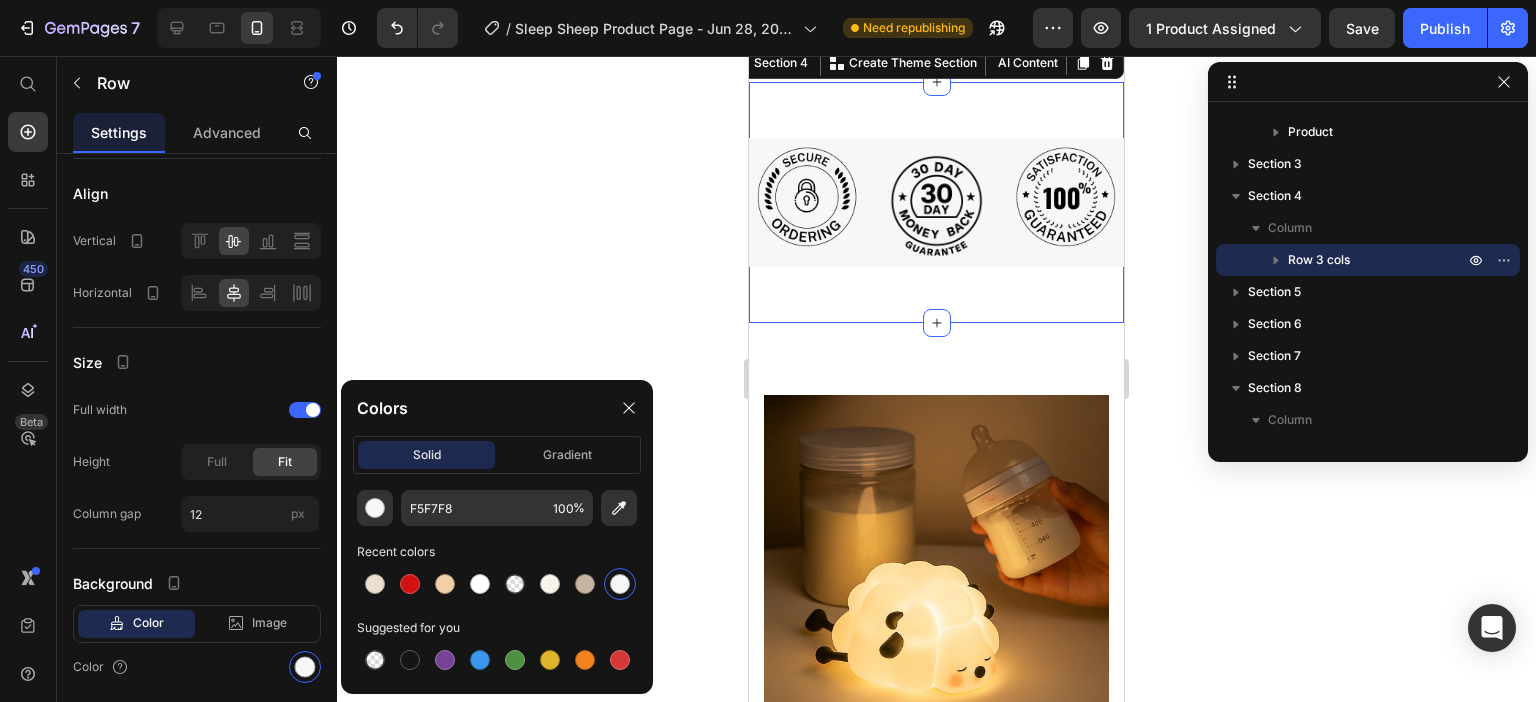 click on "Image Image Image Row Section 4   You can create reusable sections Create Theme Section AI Content Write with GemAI What would you like to describe here? Tone and Voice Persuasive Product Show more Generate" at bounding box center (936, 202) 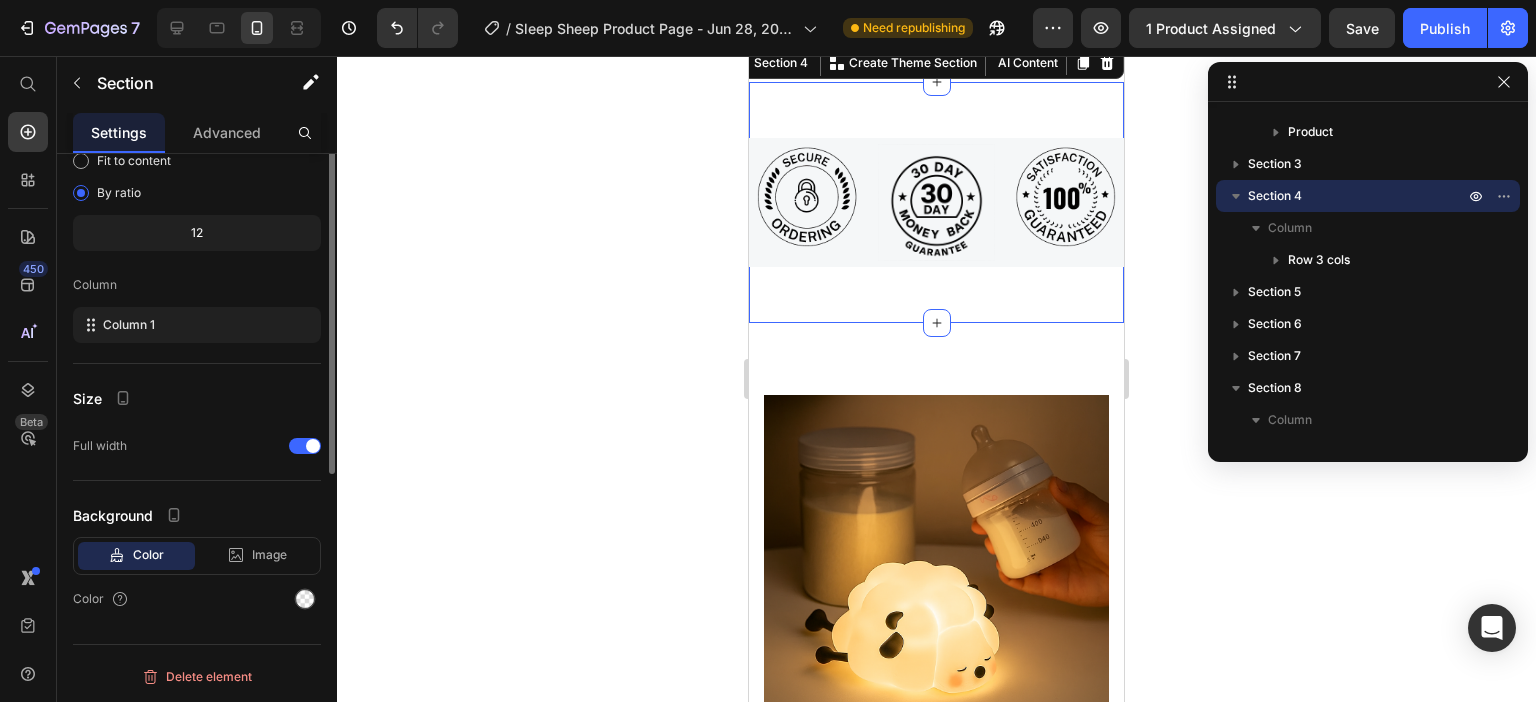 scroll, scrollTop: 0, scrollLeft: 0, axis: both 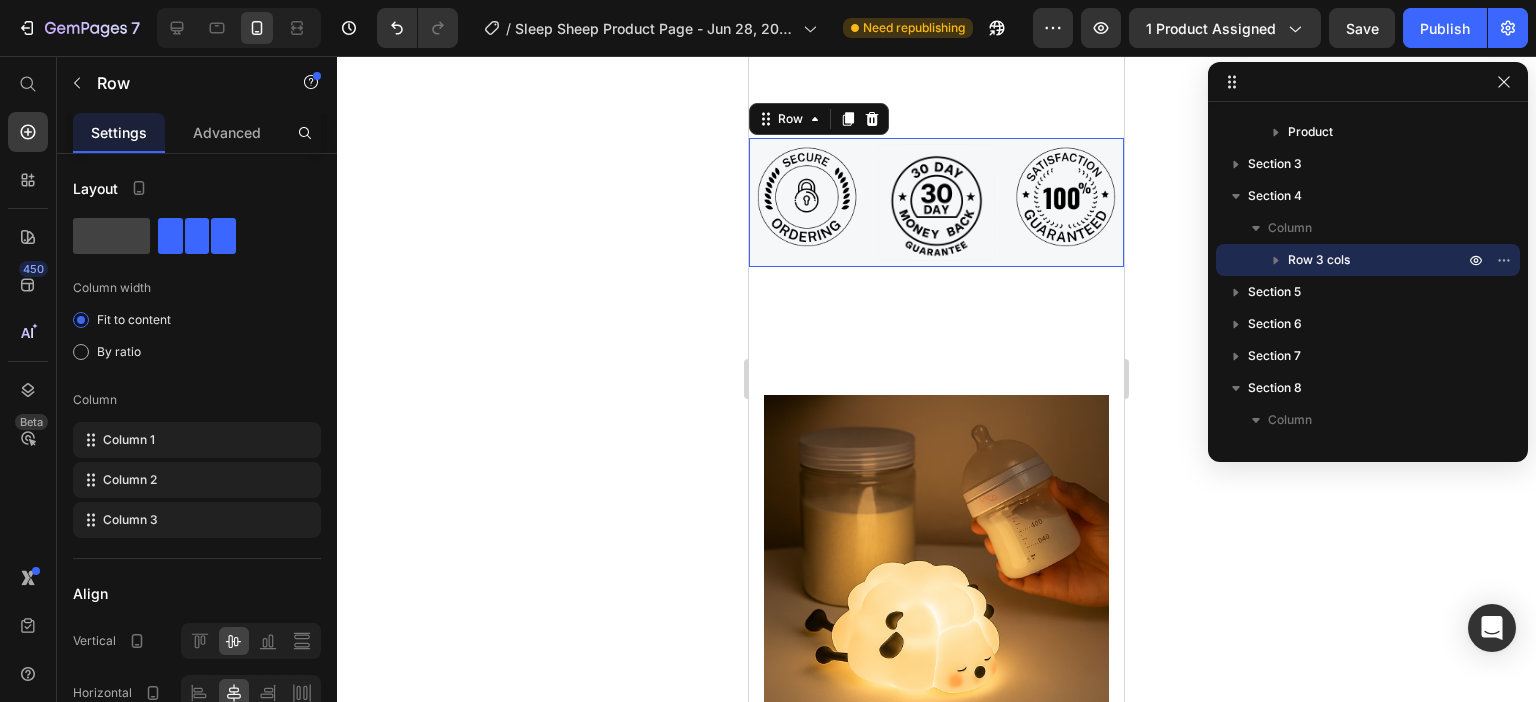 click on "Image Image Image Row   0" at bounding box center [936, 202] 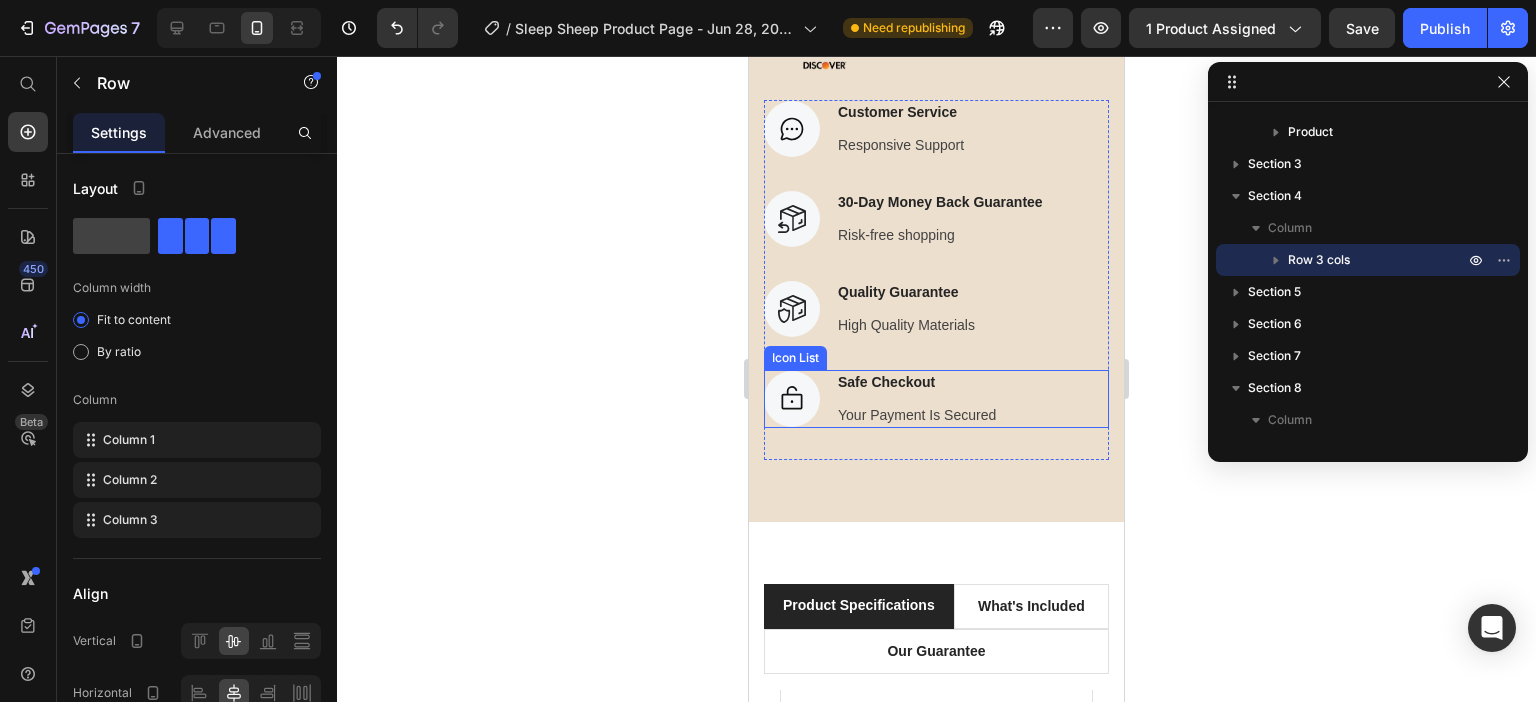 scroll, scrollTop: 2032, scrollLeft: 0, axis: vertical 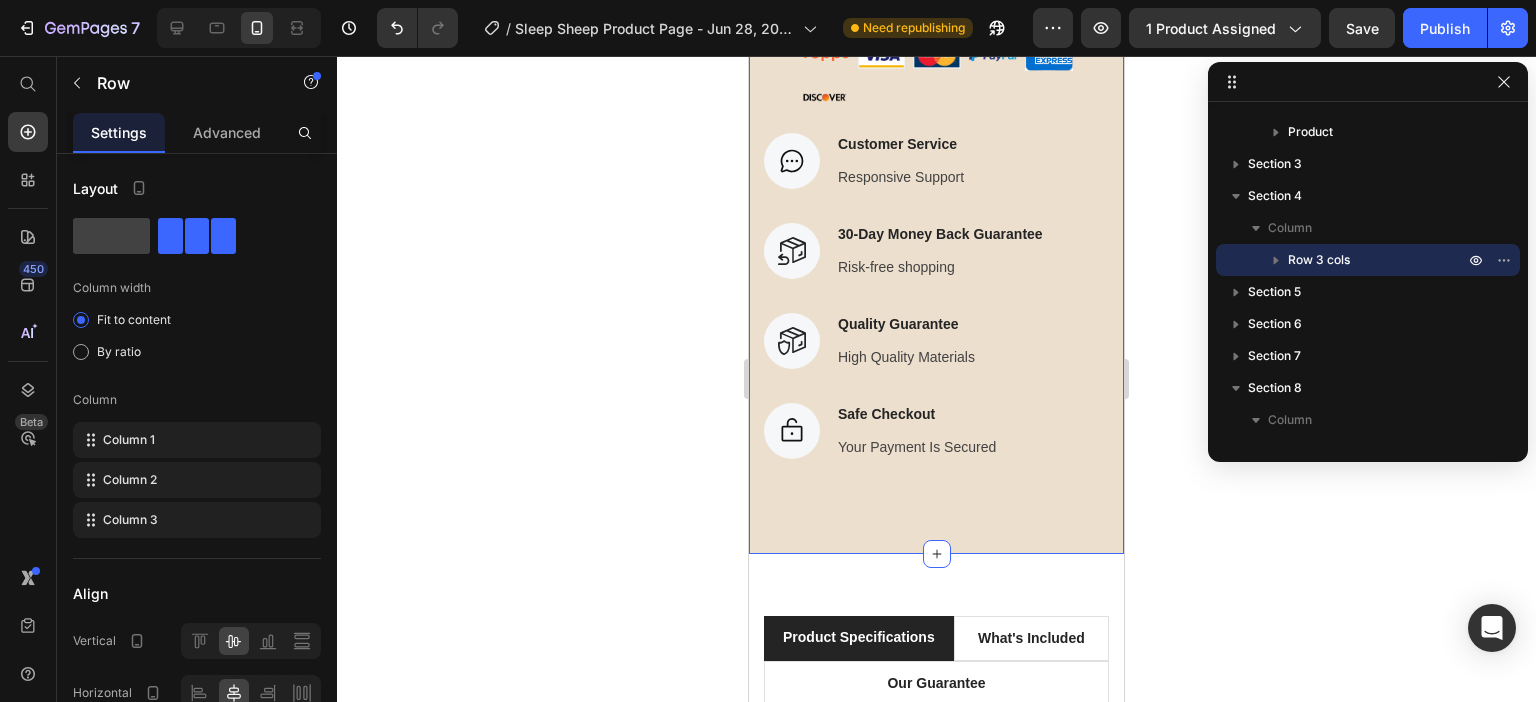 click on "Product Images
Stress-Free Bedtimes with a 30-Minute Timer
Every night, you dream of a smooth bedtime for your little one, but instead, it’s a battle of tears, restlessness, or endless rocking. Our baby-friendly night lamp with a 30-minute timer changes that. Designed for babies and toddlers, it creates a calming, predictable routine that helps your child drift off peacefully—giving you back those precious moments of calm and connection.
🌜  A Gentle Glow for Easier Bedtimes
Imagine this: you tuck your little one in, tap the lamp to start its soothing 30-minute timer, and watch as the soft glow lulls them into a restful sleep. No more lingering in the dark, wondering if they’ll settle. This night lamp transforms bedtime into a cozy ritual, helping your baby or toddler feel safe and secure while giving you a moment to breathe. It’s the sleep solution every tired mom needs.
Why Moms Love It
30-minute timer for independent sleep" at bounding box center [936, -691] 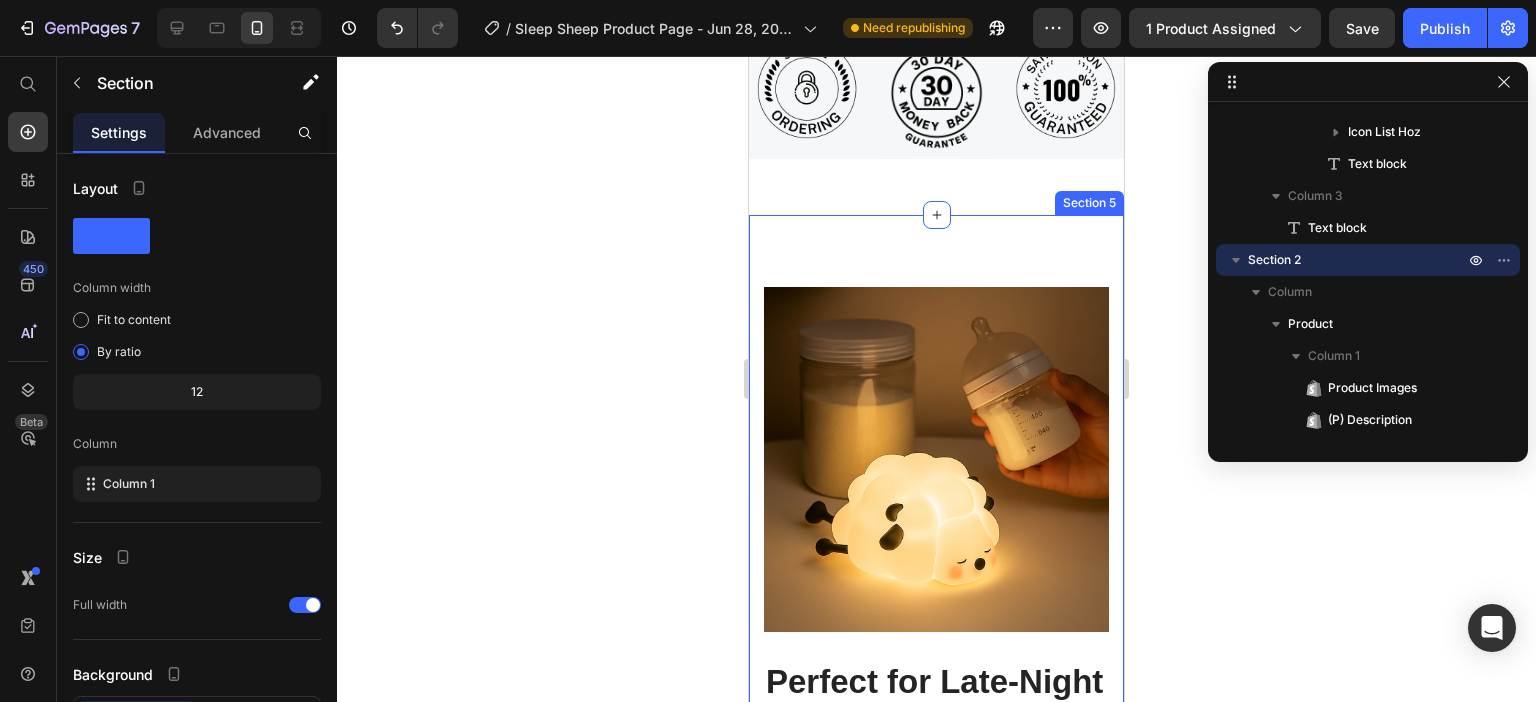 scroll, scrollTop: 3732, scrollLeft: 0, axis: vertical 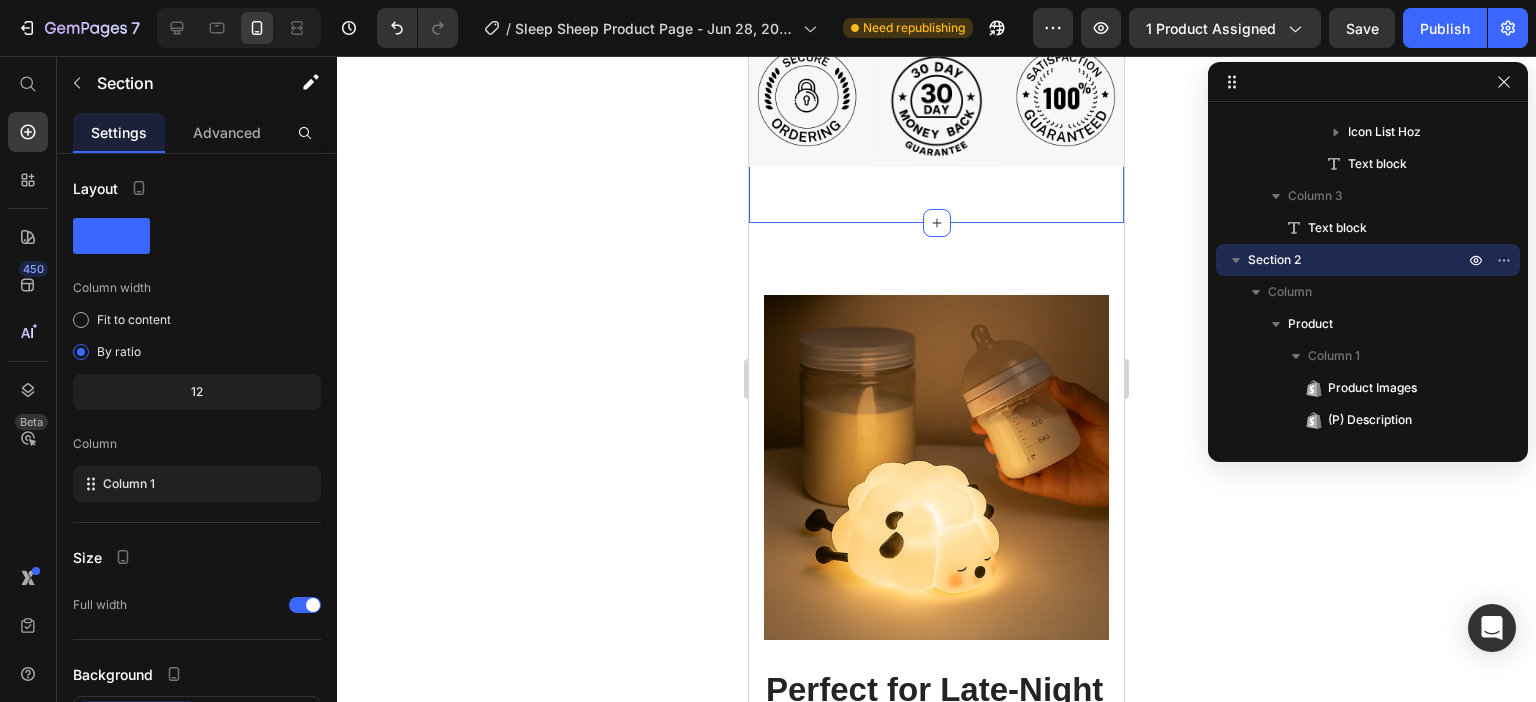 click at bounding box center [936, 102] 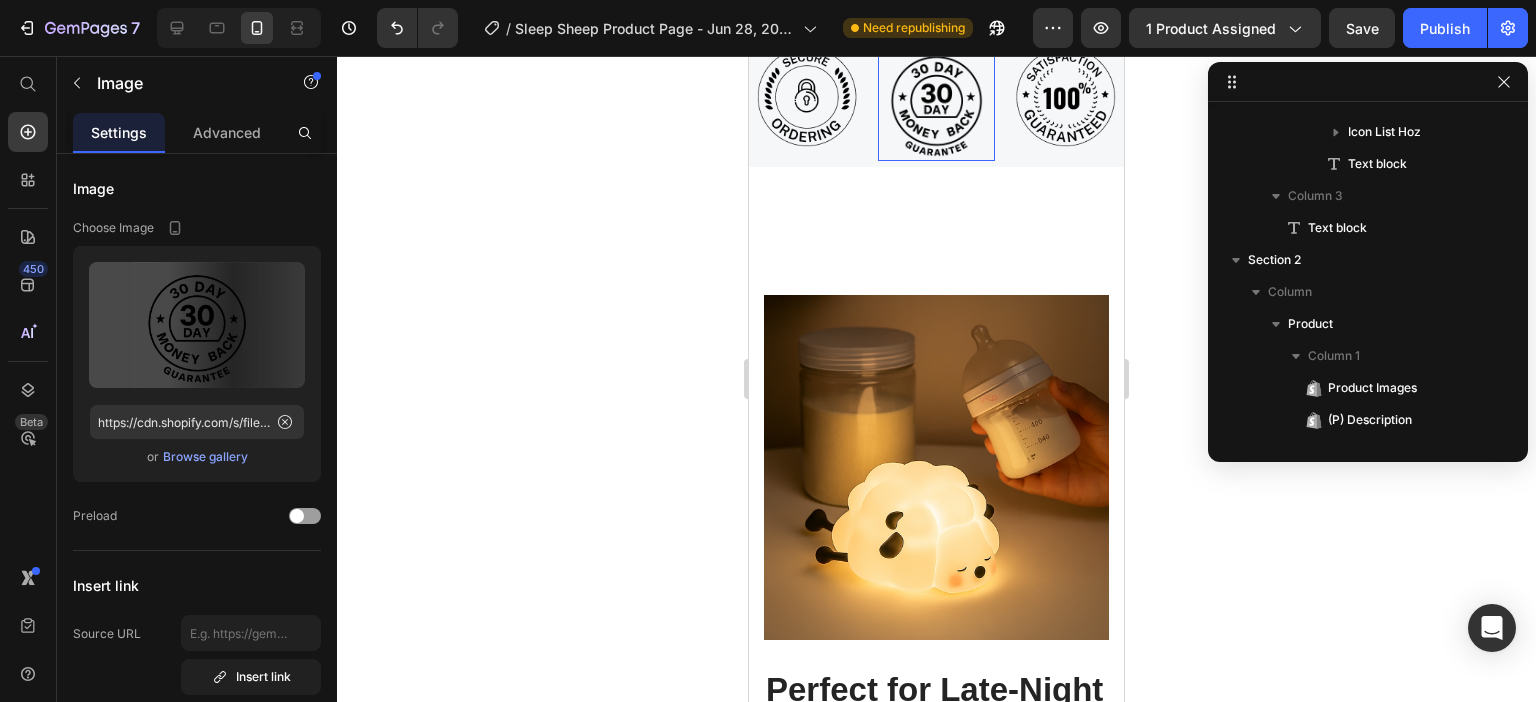 scroll, scrollTop: 954, scrollLeft: 0, axis: vertical 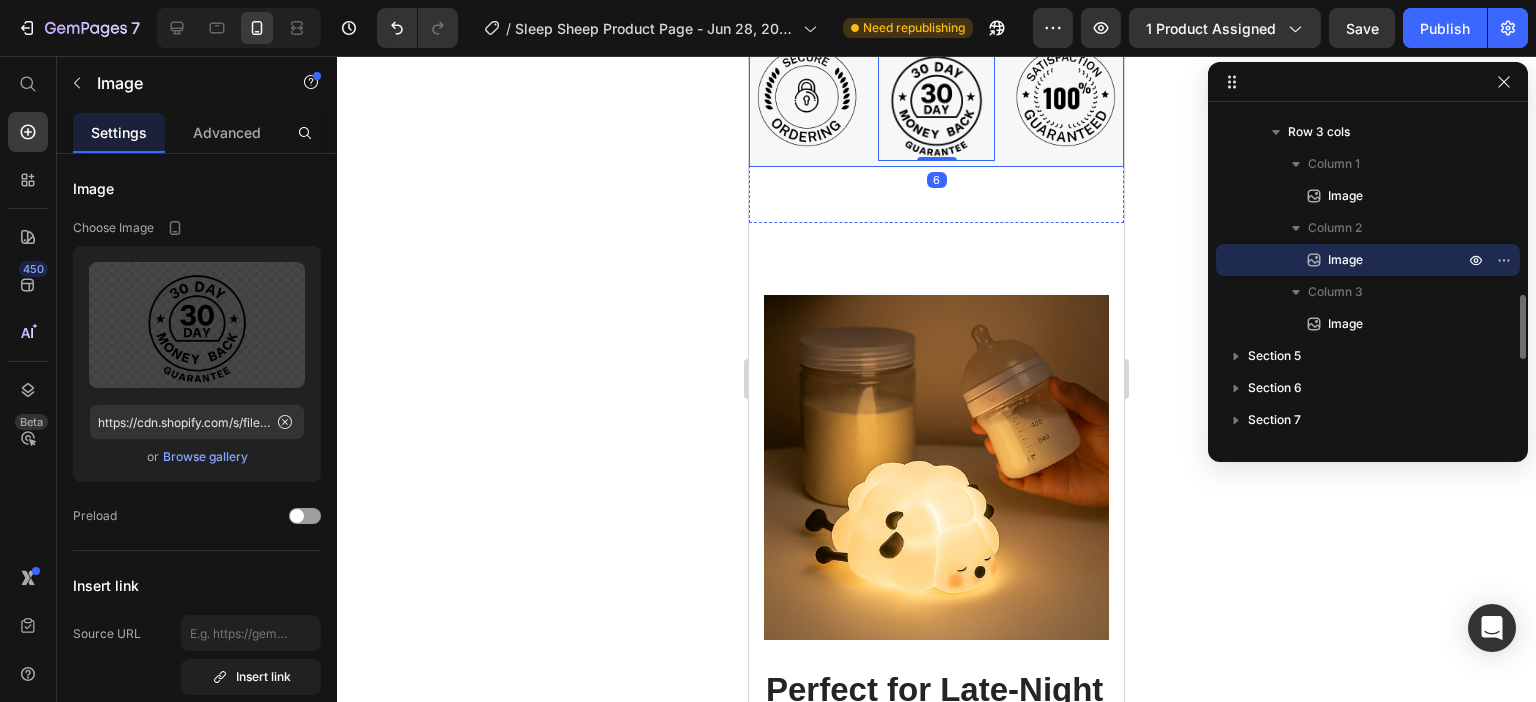 click on "Image Image   6 Image Row" at bounding box center (936, 102) 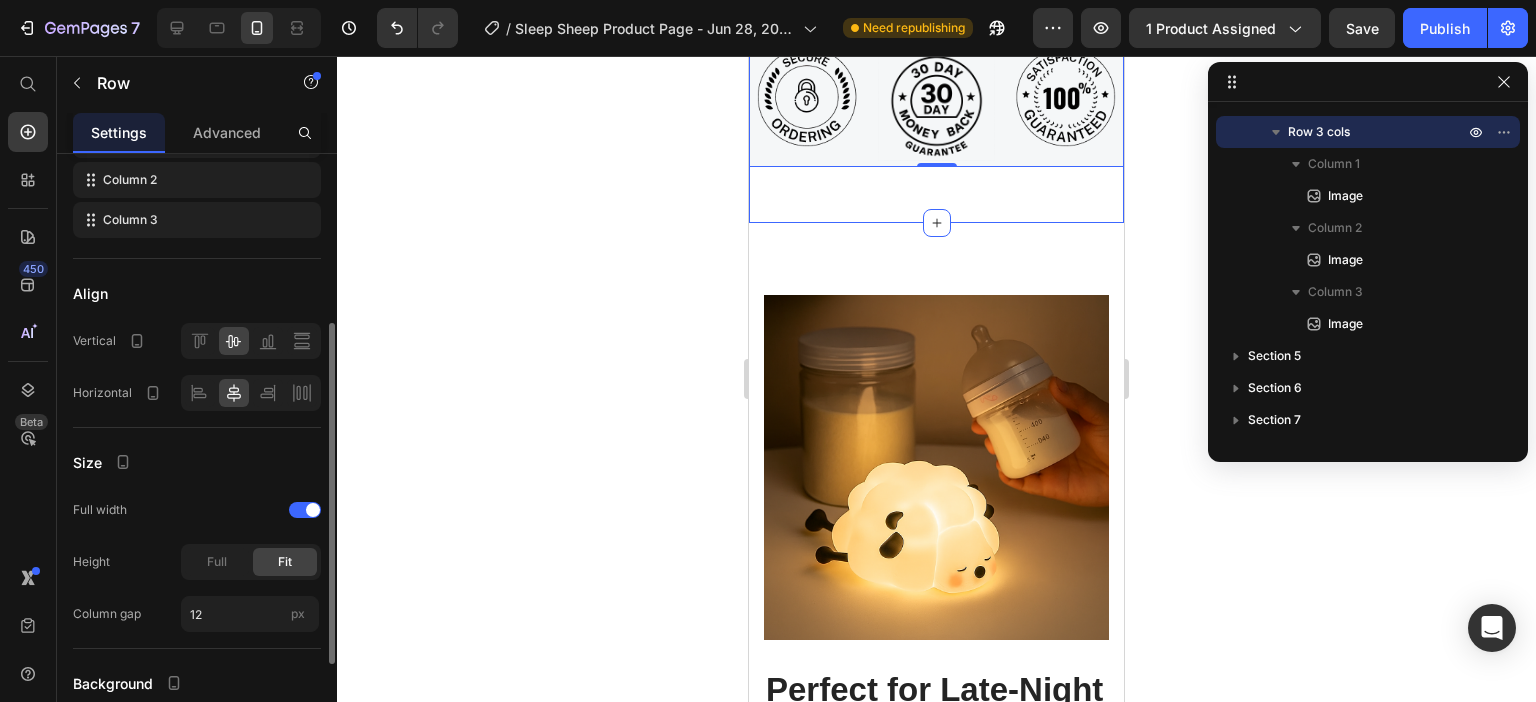 scroll, scrollTop: 466, scrollLeft: 0, axis: vertical 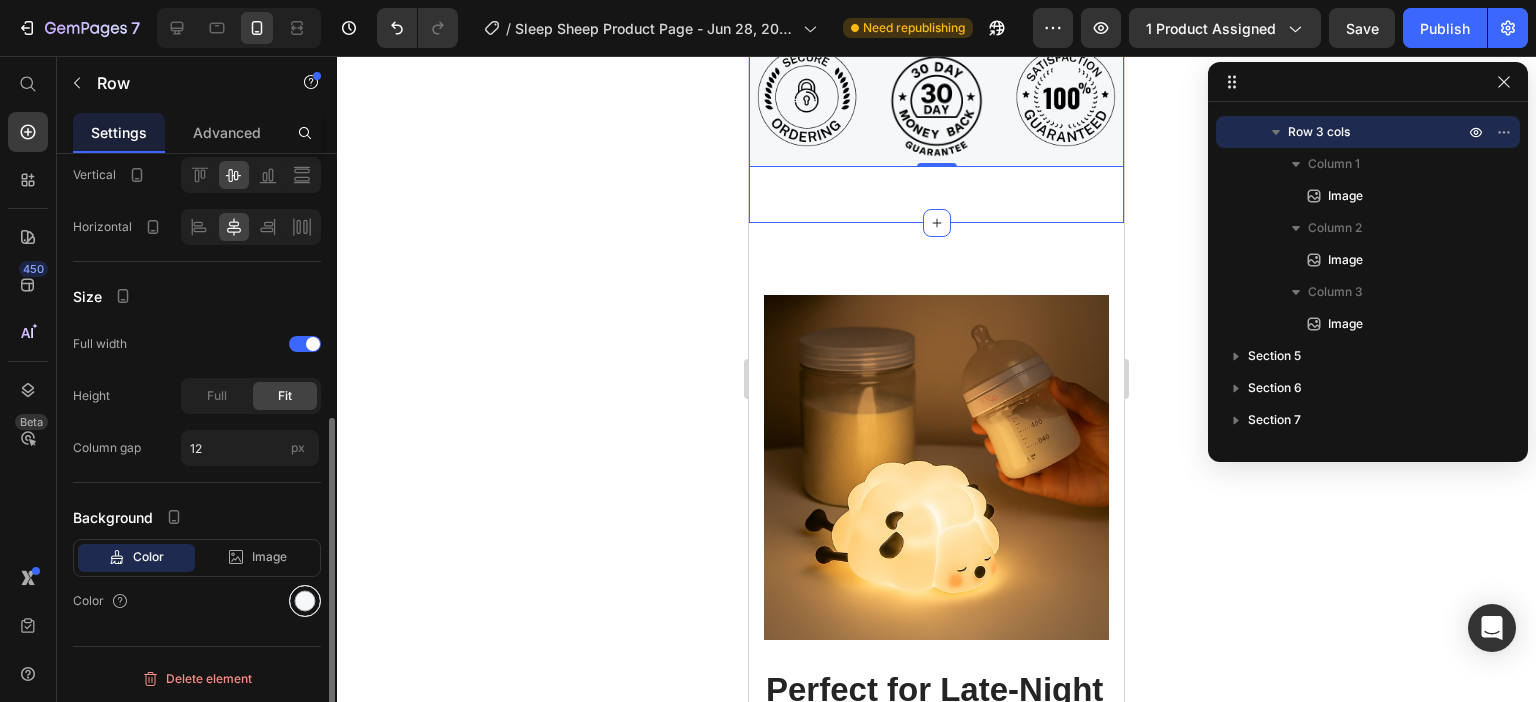 click at bounding box center (305, 601) 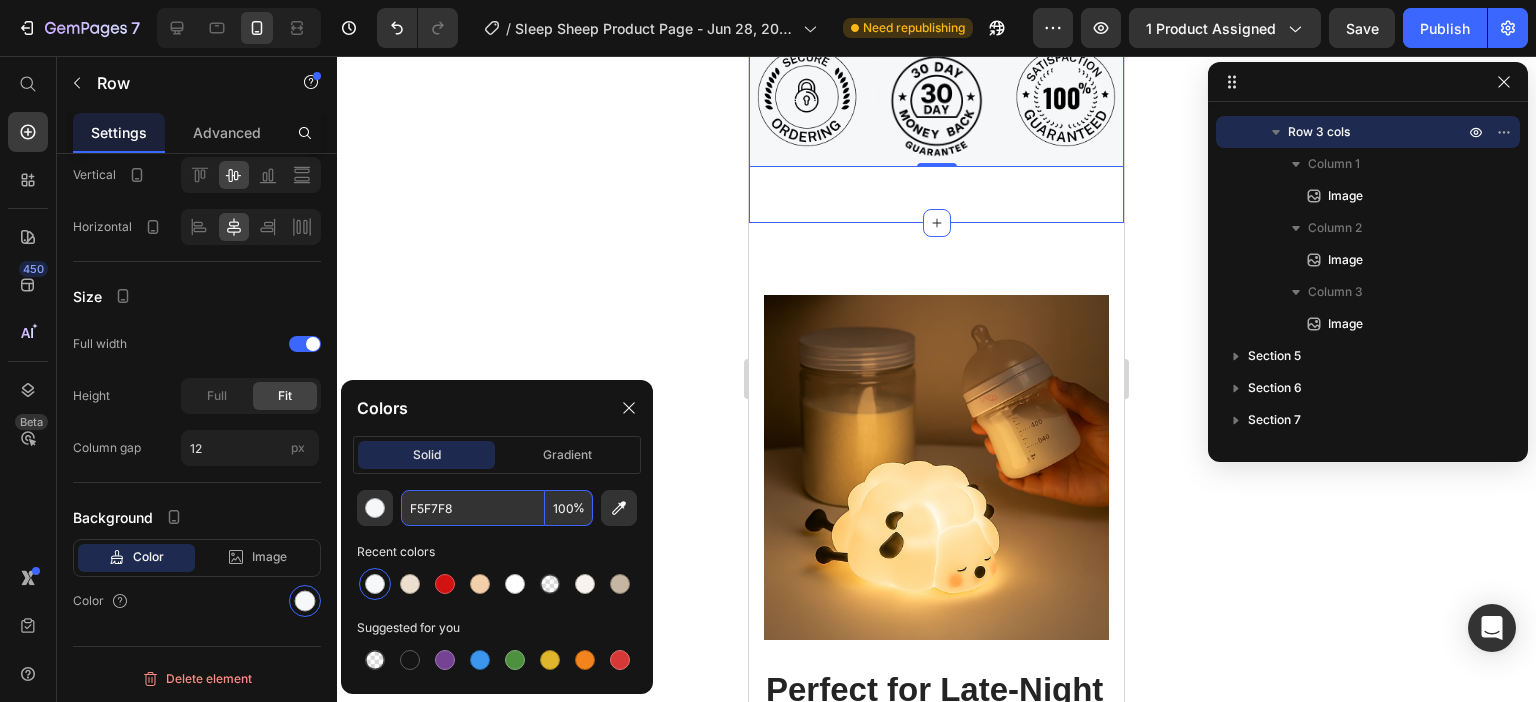 click on "F5F7F8" at bounding box center [473, 508] 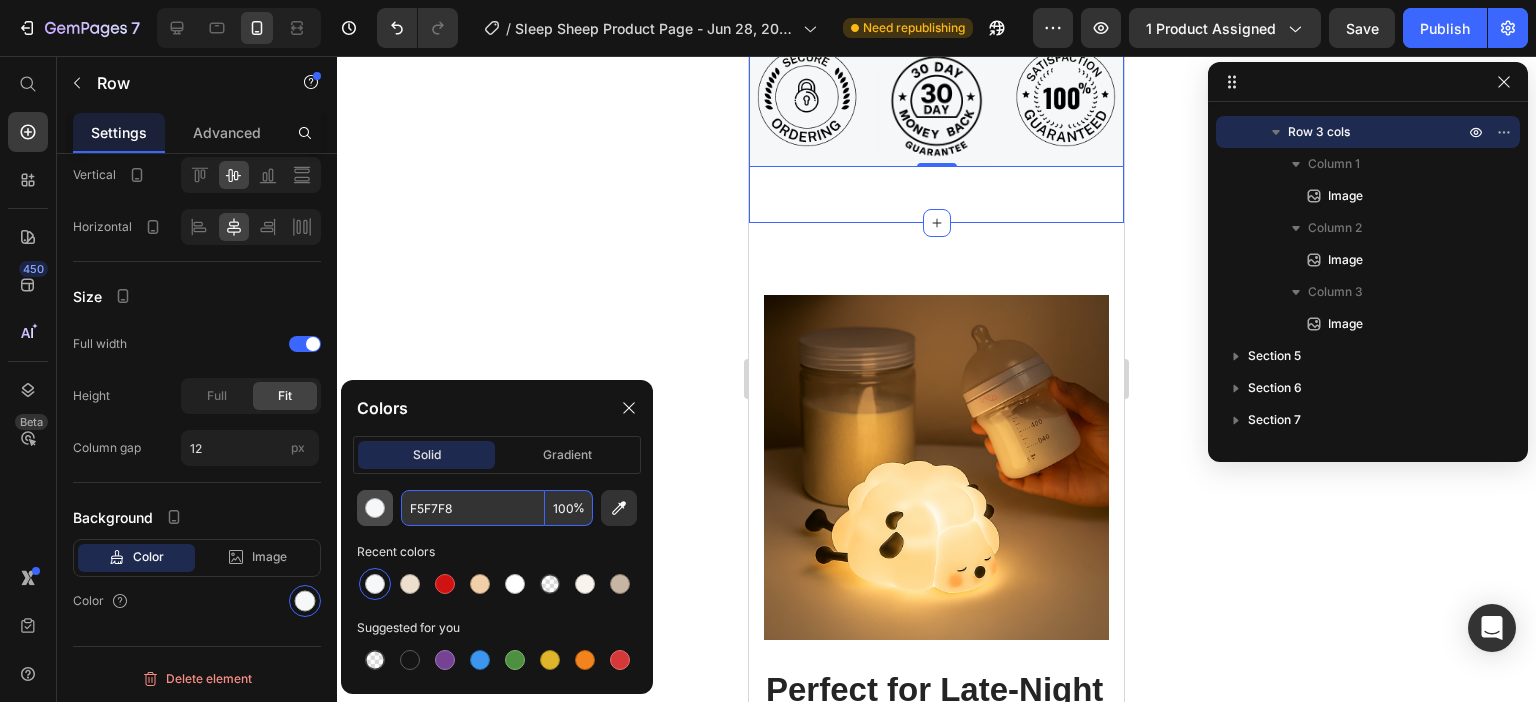 click at bounding box center [375, 508] 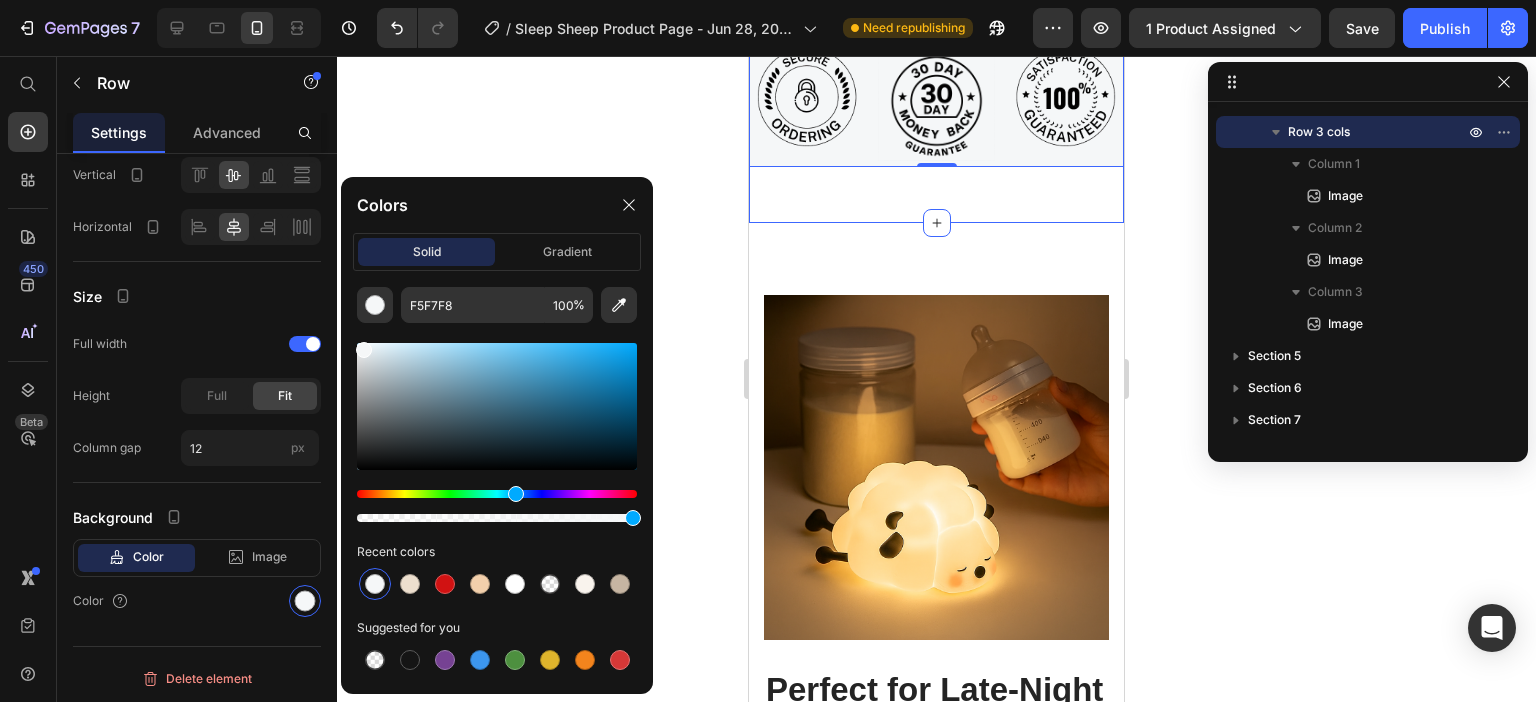 click at bounding box center [497, 494] 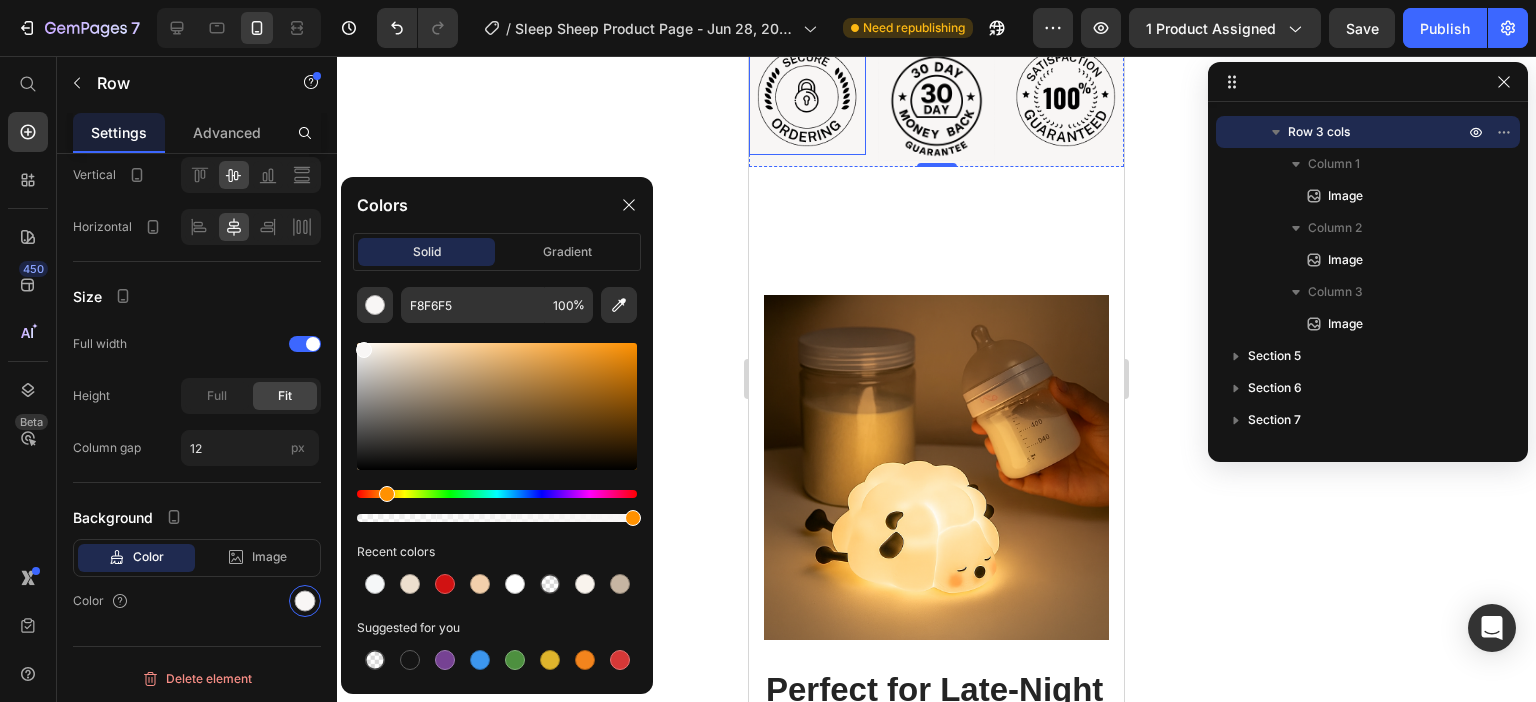 drag, startPoint x: 381, startPoint y: 490, endPoint x: 399, endPoint y: 486, distance: 18.439089 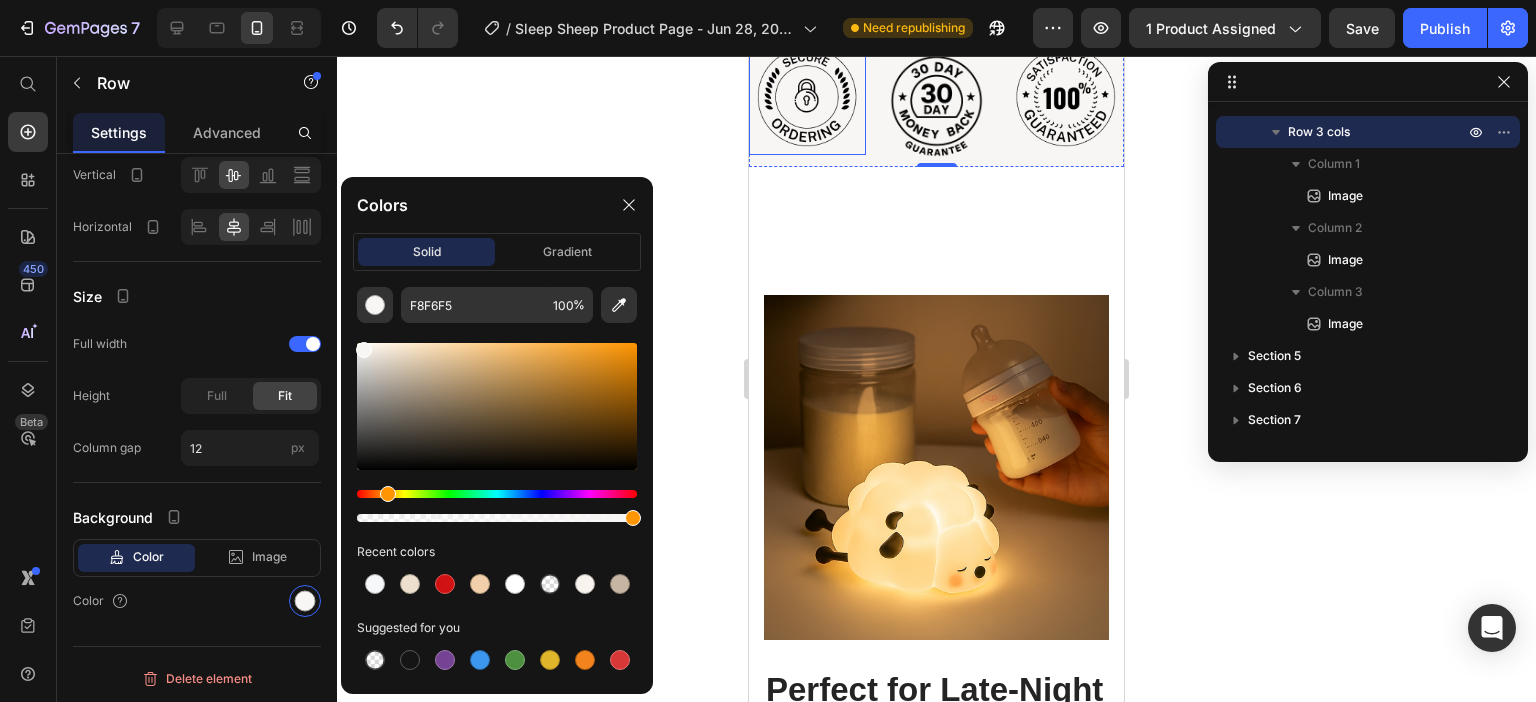 drag, startPoint x: 399, startPoint y: 486, endPoint x: 385, endPoint y: 472, distance: 19.79899 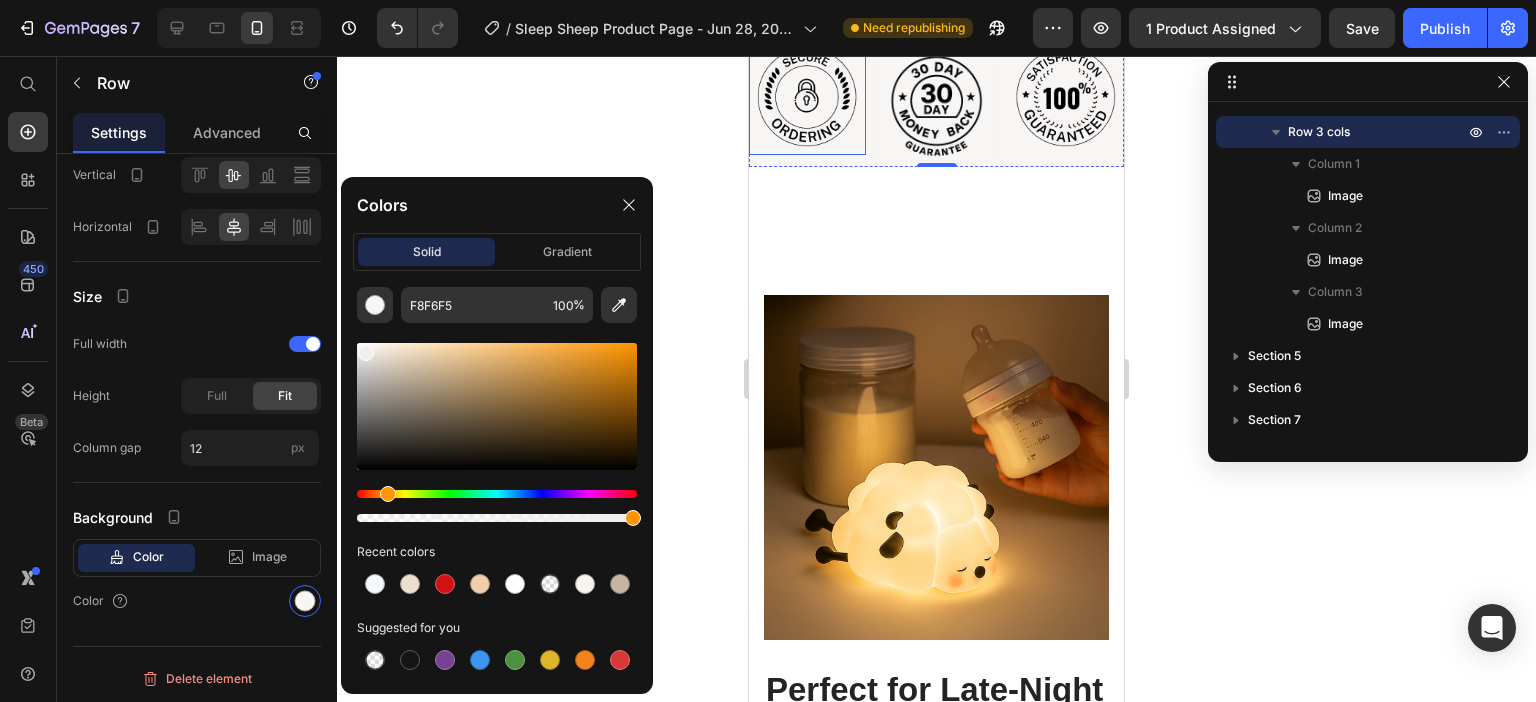 click at bounding box center [366, 353] 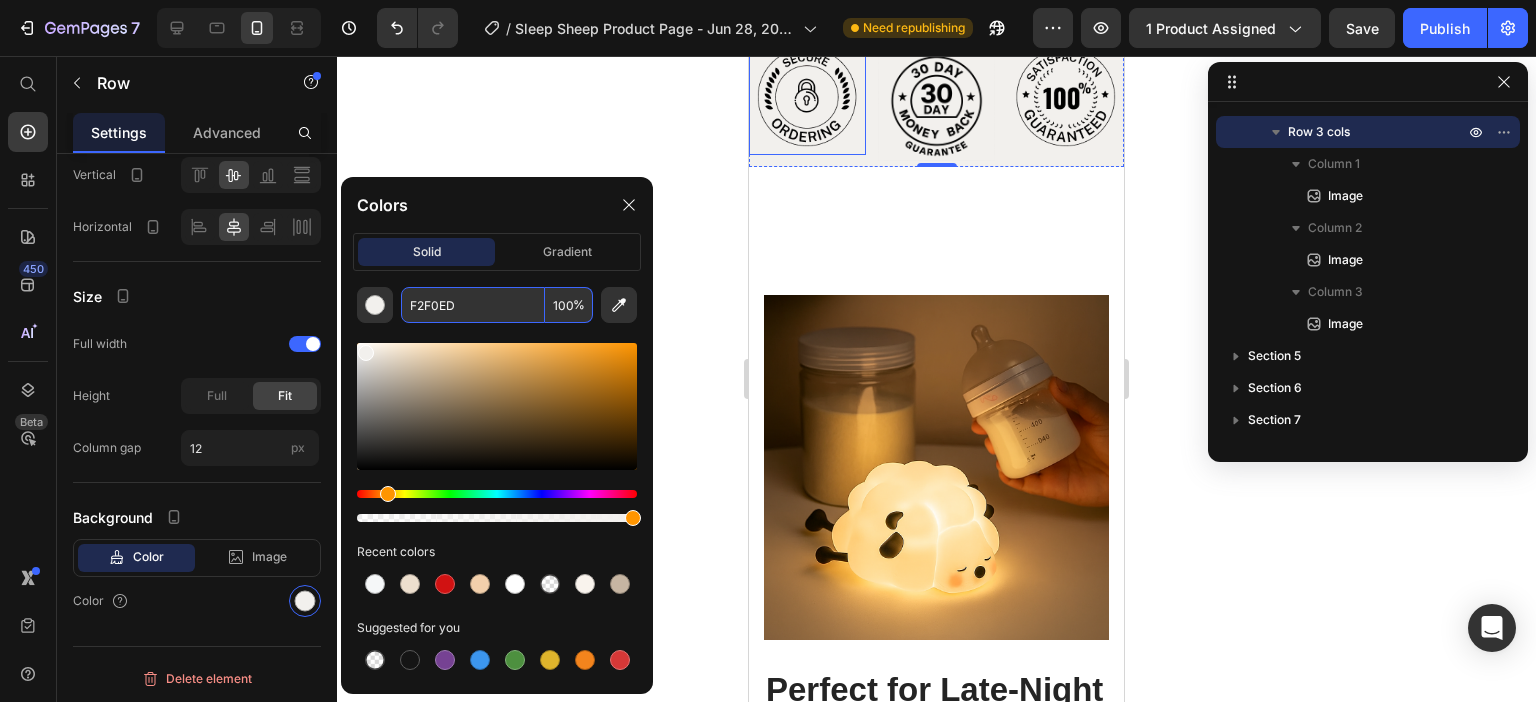click on "F2F0ED" at bounding box center [473, 305] 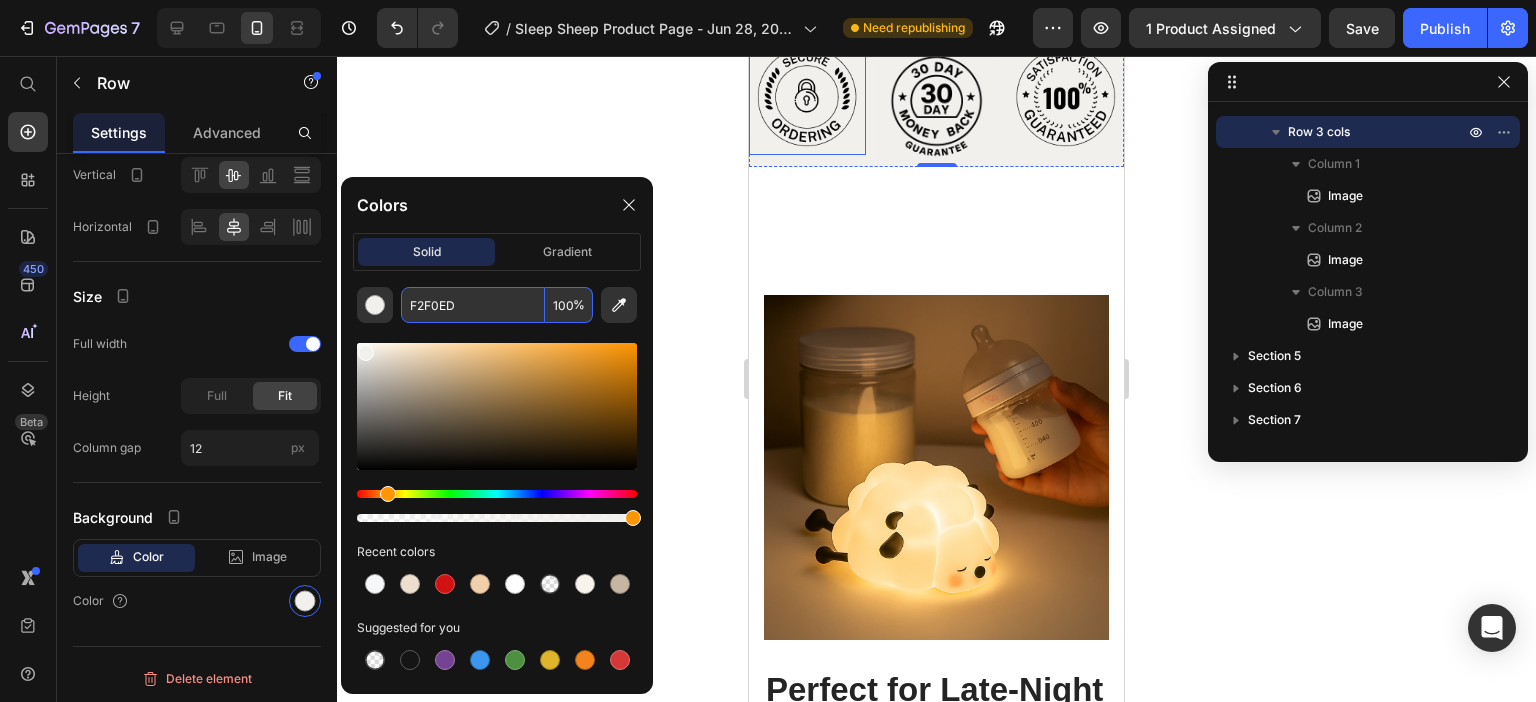 click 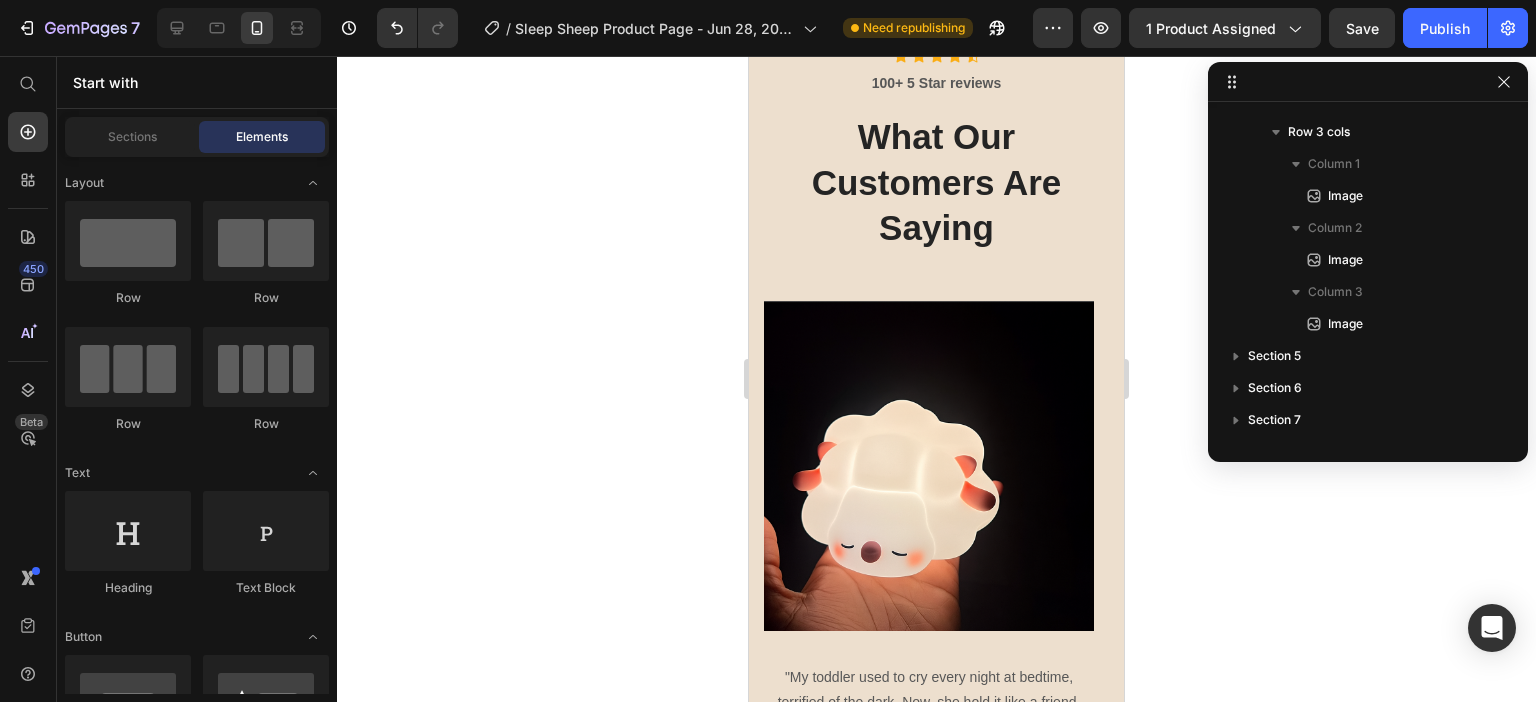 scroll, scrollTop: 6232, scrollLeft: 0, axis: vertical 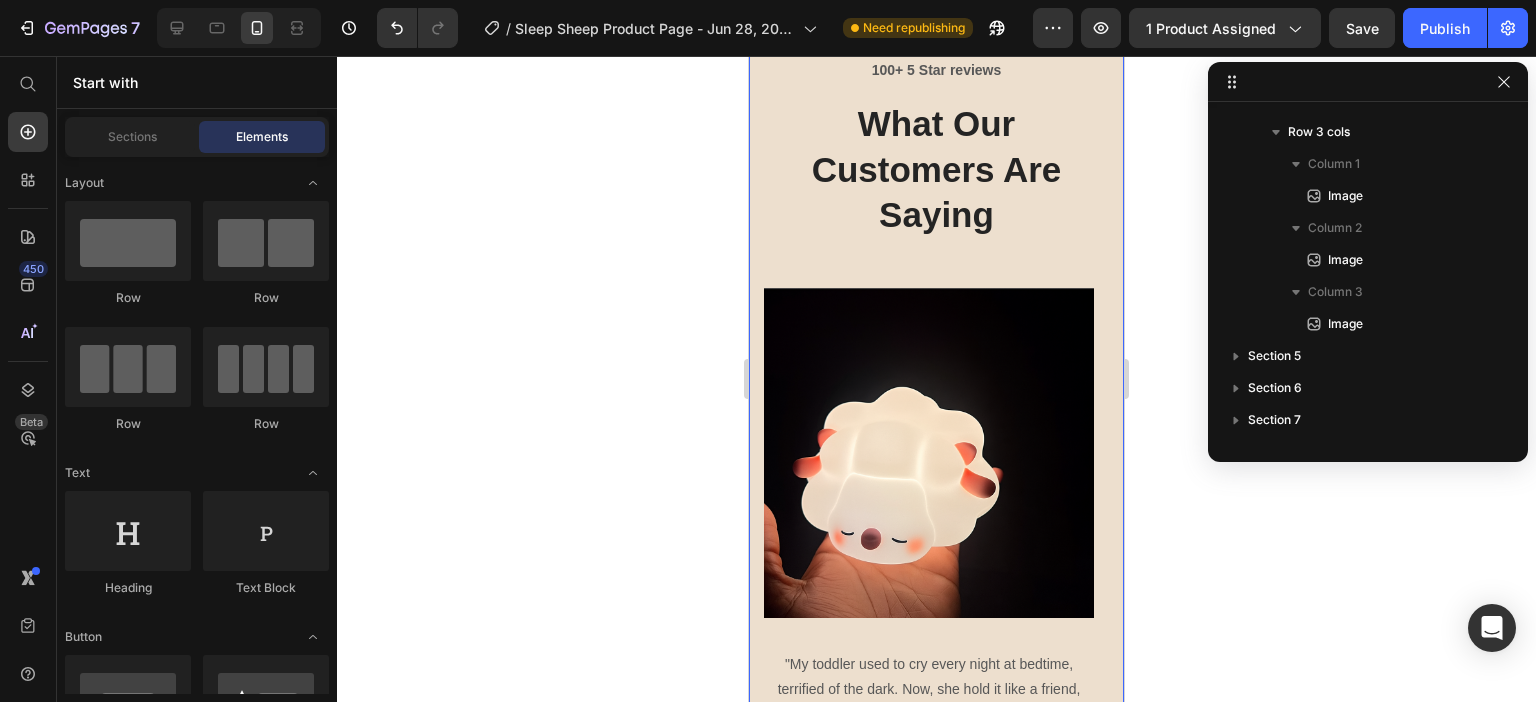 click on "Icon                Icon                Icon                Icon
Icon Icon List Hoz 100+ 5 Star reviews Text block What Our Customers Are Saying Heading Image "My toddler used to cry every night at bedtime, terrified of the dark. Now, she hold it like a friend, and I actually hear her giggle as she drifts off. It’s not just a lamp—it’s comfort and magic." Text block Victoria S. Text block Image "We placed this light by my son’s bed, and something shifted by the days. He no longer dreads bedtime. Instead, he lies next to it, whispering stories to his ‘little sleepy friend’.  Text block Amalie B. Text block Image "This night light has gently turned those moments into quiet cuddles and peaceful sighs. My daughter says it ‘keeps the monsters away’—and honestly, I think it’s true. Text block Mia J. Text block Carousel Row Section 6" at bounding box center (936, 454) 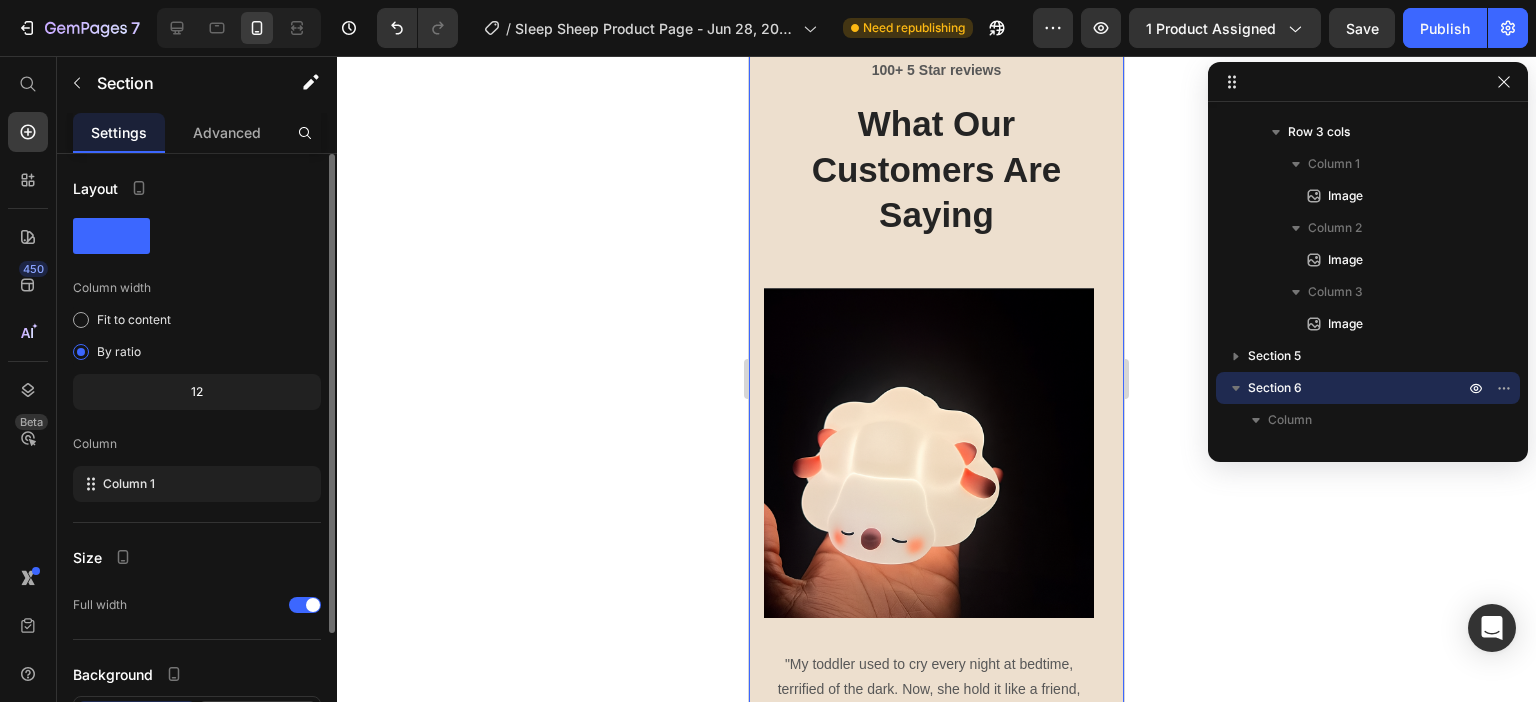 scroll, scrollTop: 157, scrollLeft: 0, axis: vertical 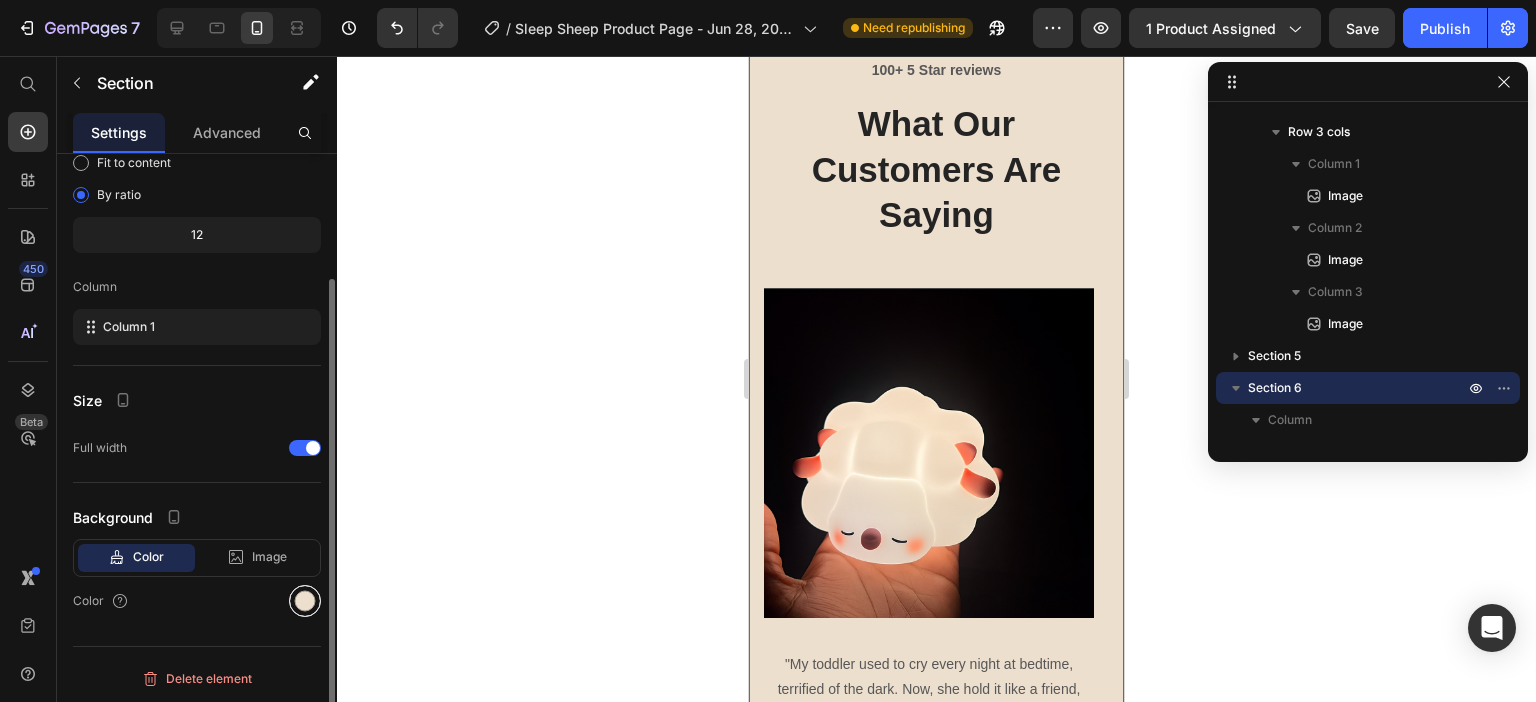 click at bounding box center (305, 601) 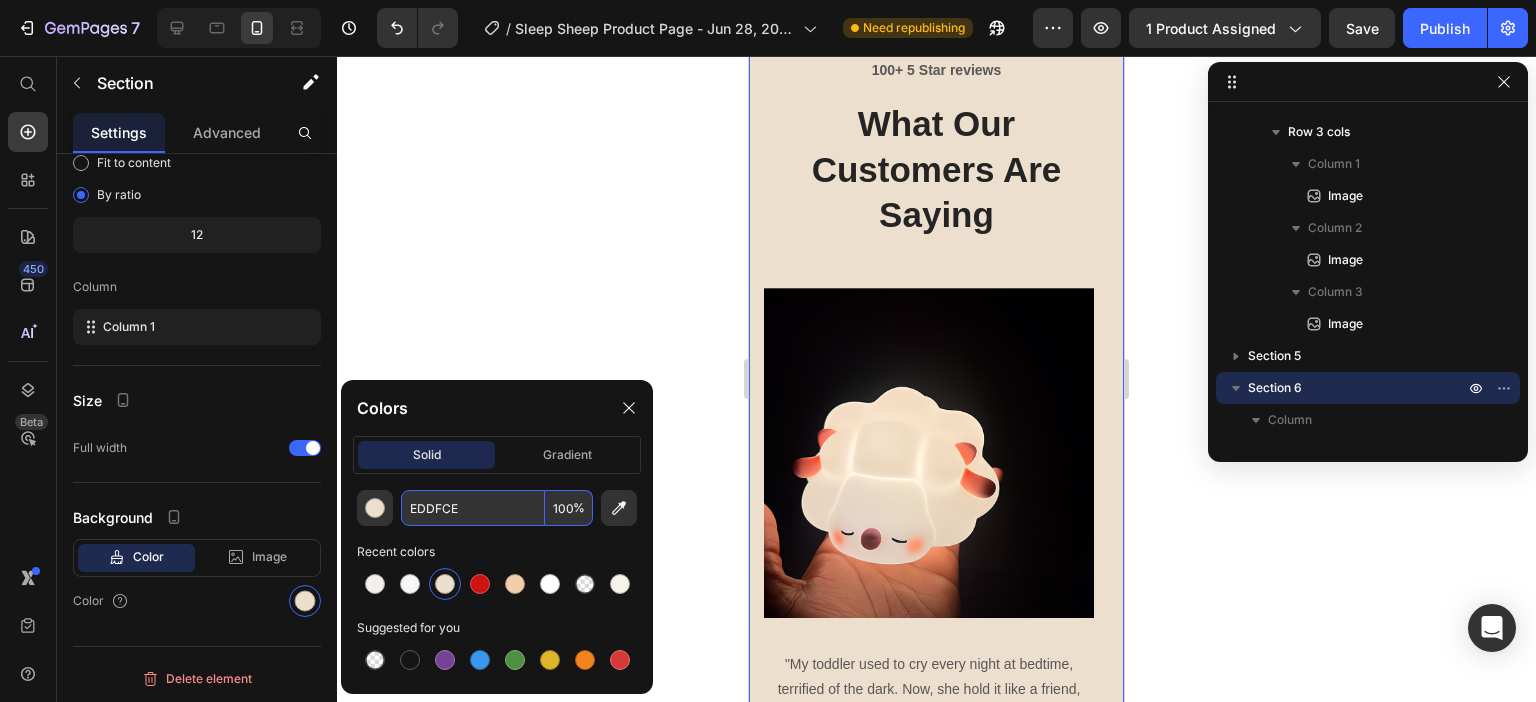 click on "EDDFCE" at bounding box center (473, 508) 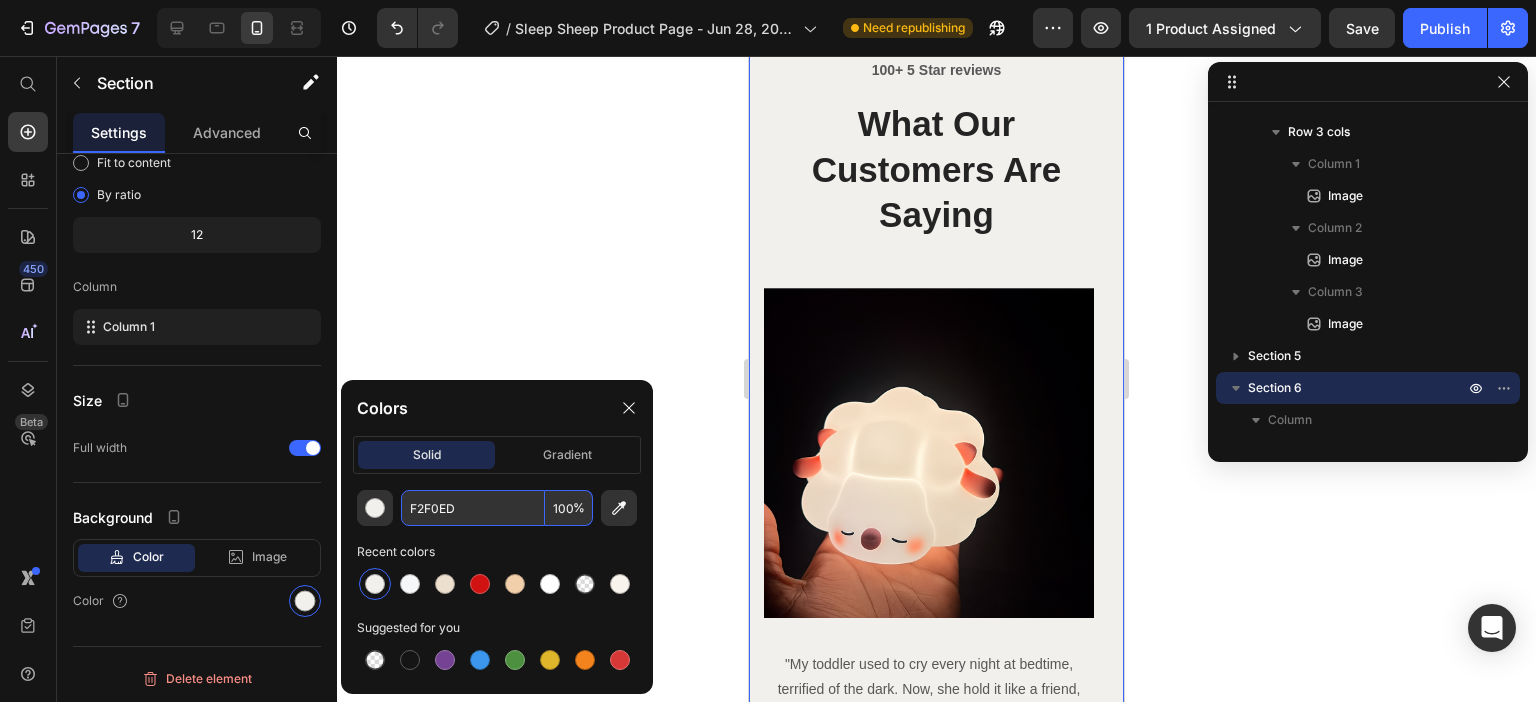 type on "F2F0ED" 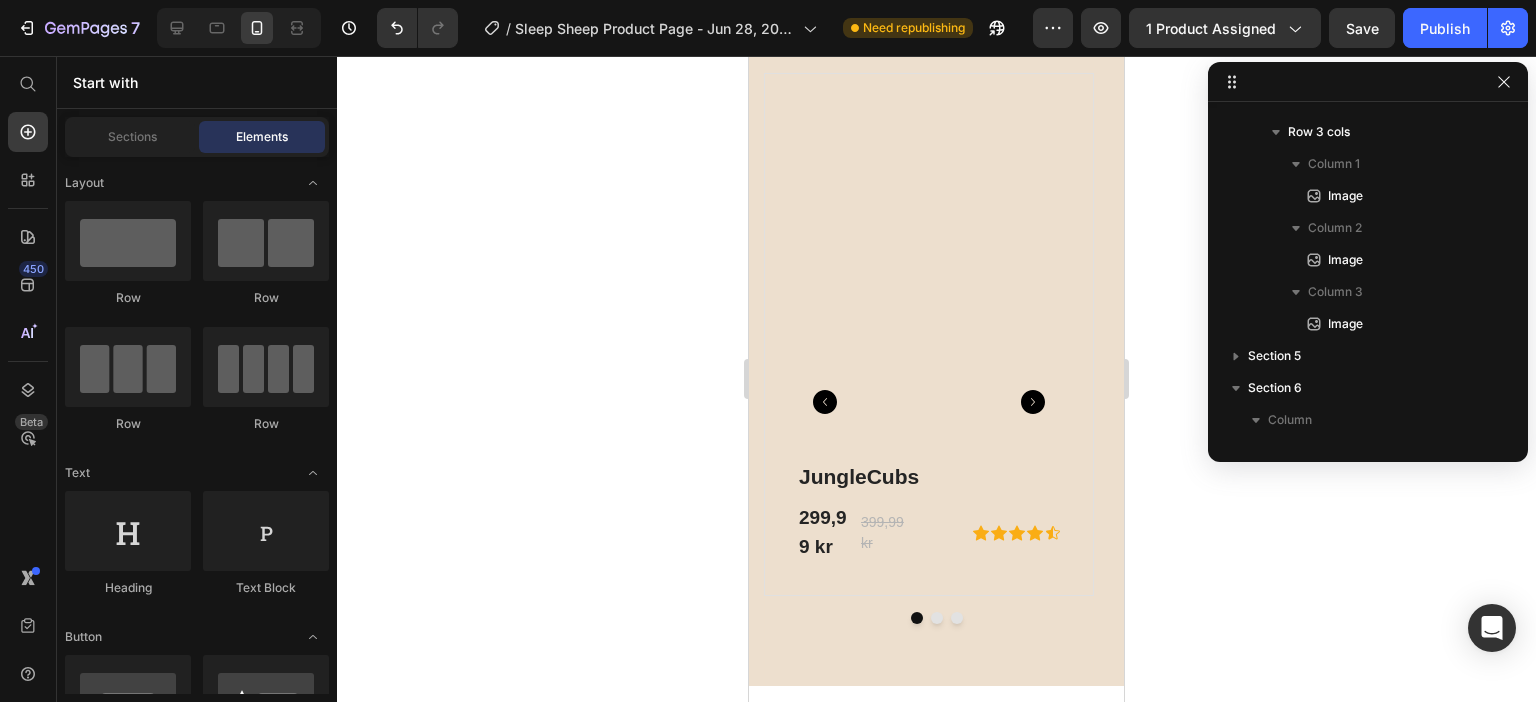 scroll, scrollTop: 8832, scrollLeft: 0, axis: vertical 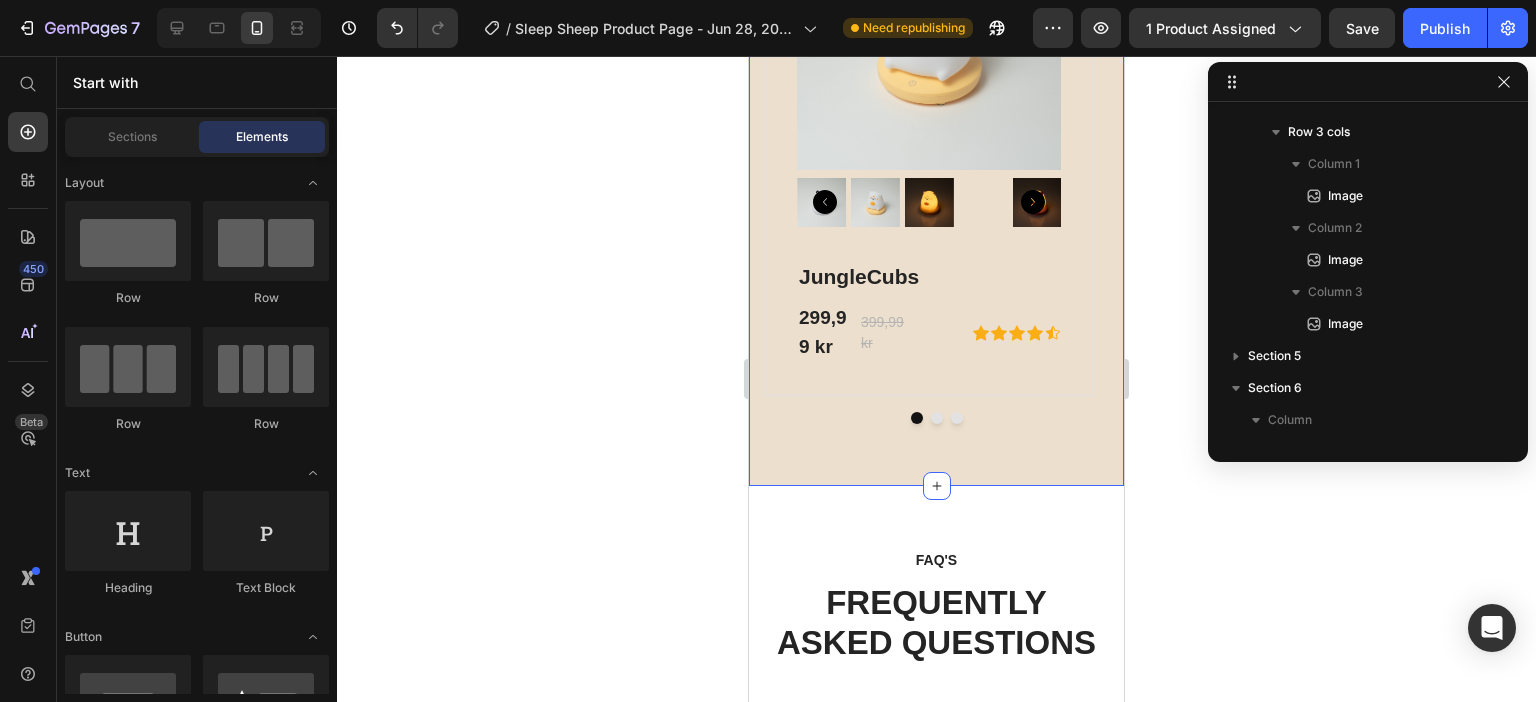 click on "OUR FEATURED PRODUCTS Heading
Product Images JungleCubs (P) Title 299,99 kr (P) Price 399,99 kr (P) Price Row
Icon
Icon
Icon
Icon
Icon Icon List Hoz Row Product
Product Images Lazy ass Duck (P) Title 499,99 kr (P) Price 599,99 kr (P) Price Row
Icon
Icon
Icon
Icon
Icon Icon List Hoz Row Product
Product Images StarBunny (P) Title 299,99 kr (P) Price 399,99 kr (P) Price Row
Icon
Icon
Icon
Icon
Icon Icon List Hoz Row Product Carousel Row" at bounding box center (936, 79) 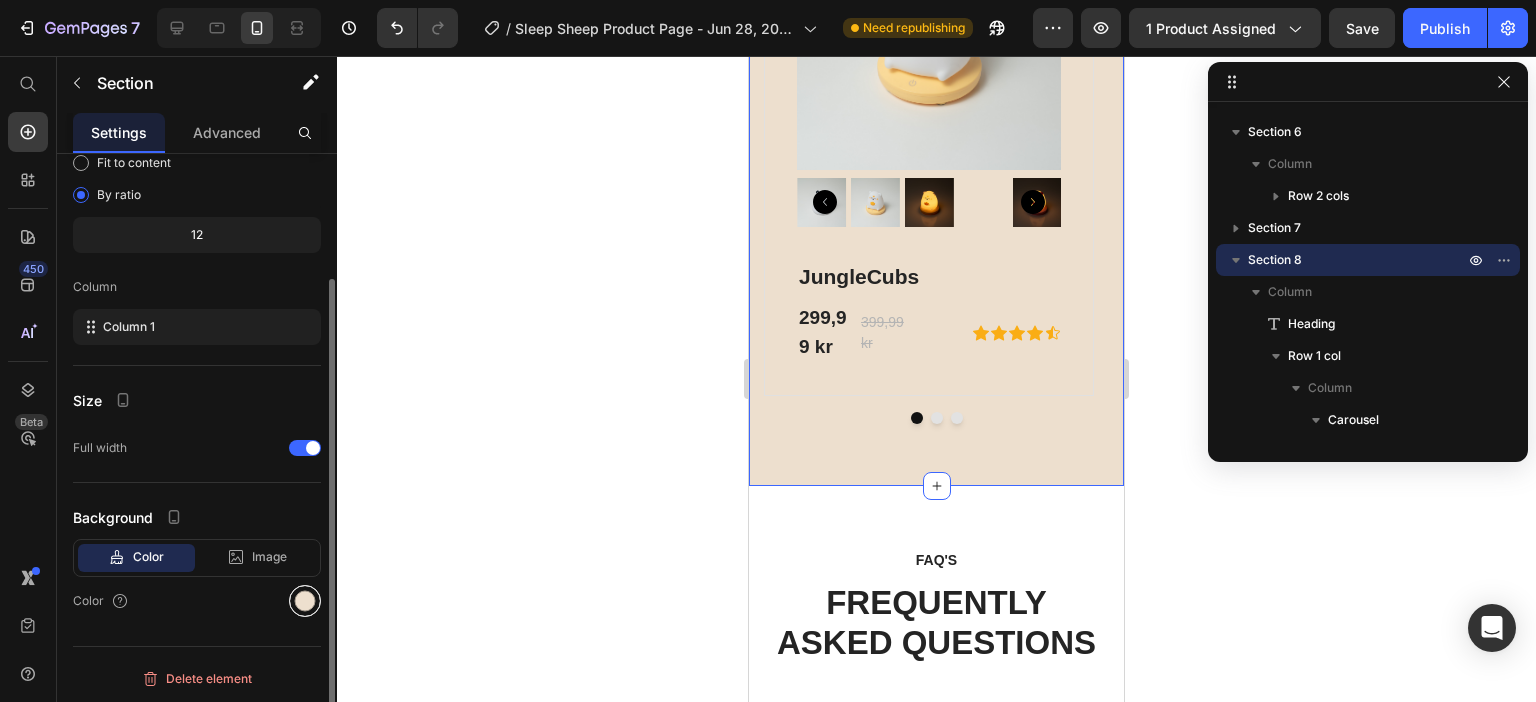 click at bounding box center [305, 601] 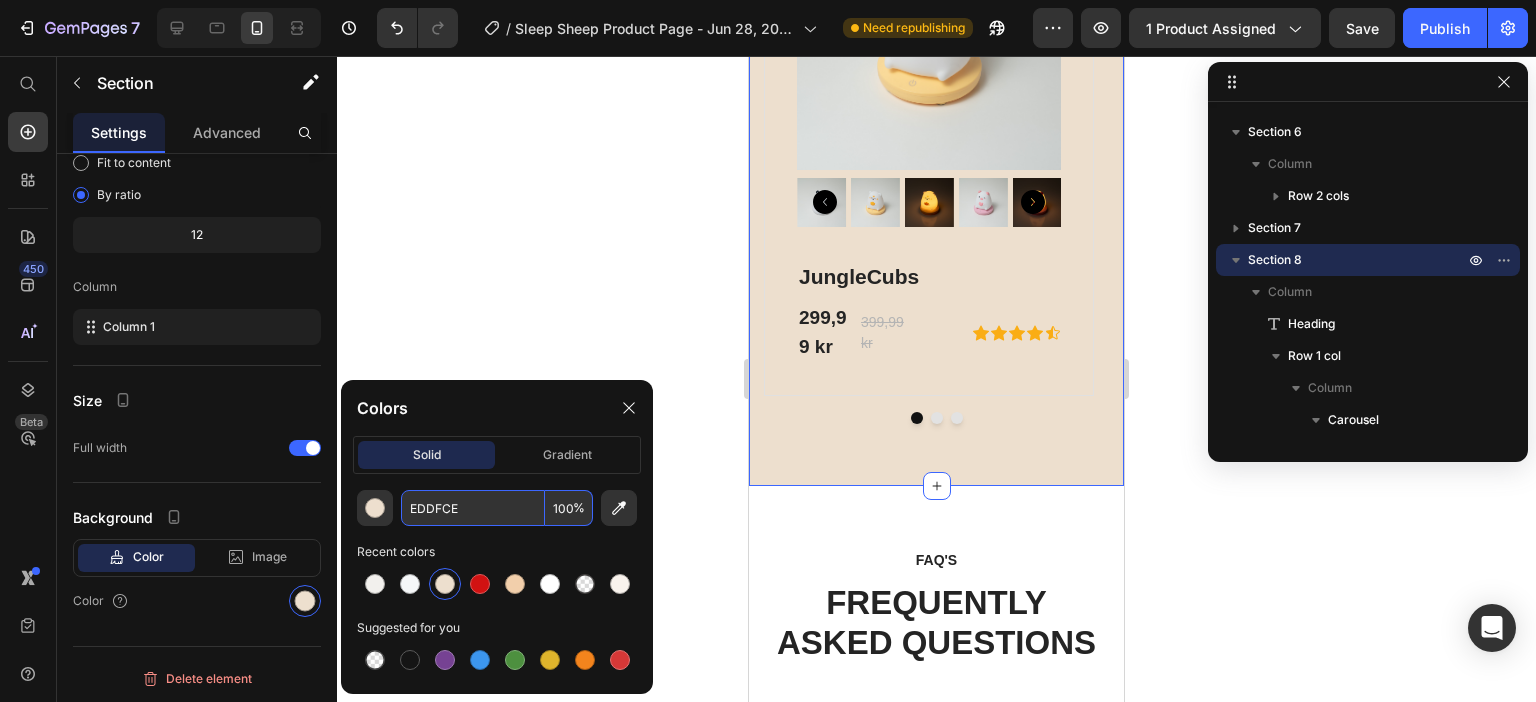 click on "EDDFCE" at bounding box center (473, 508) 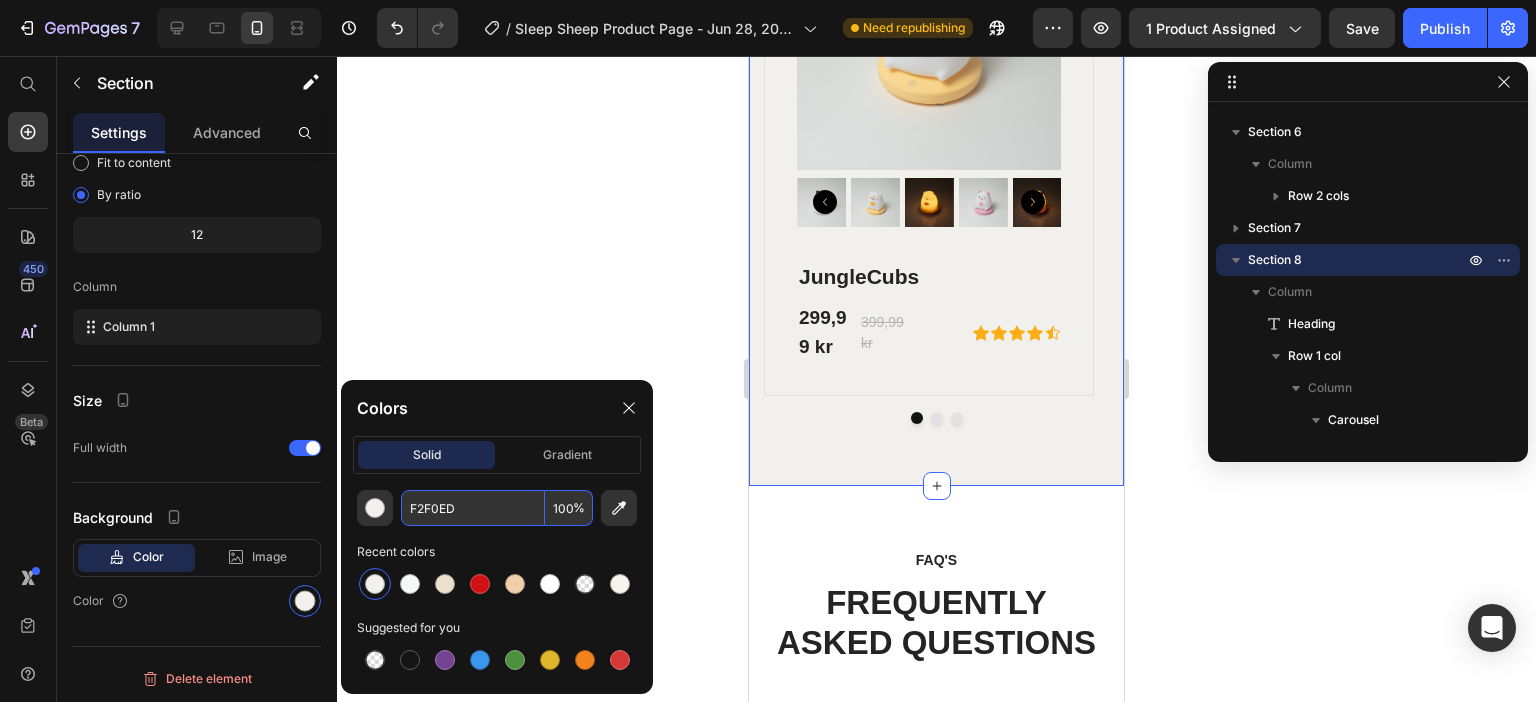type on "F2F0ED" 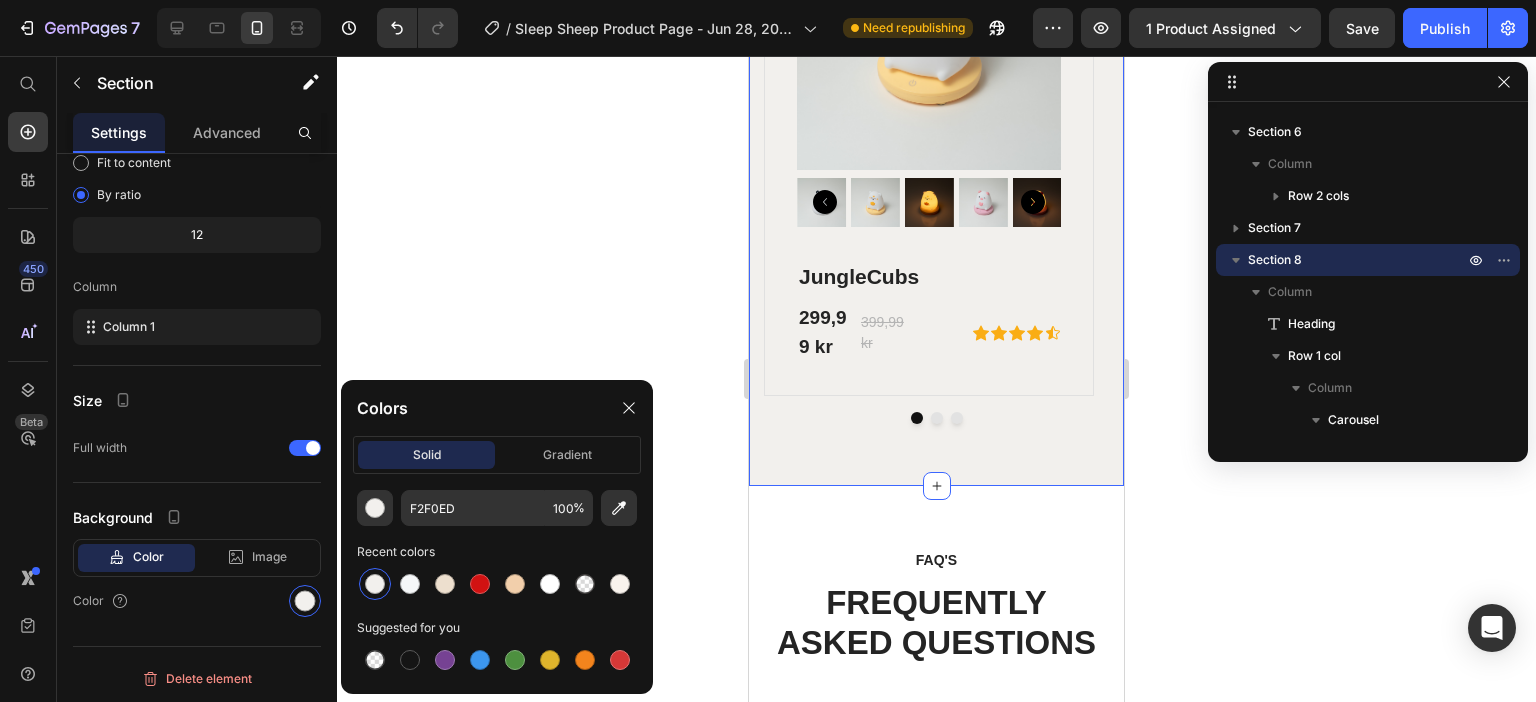 click 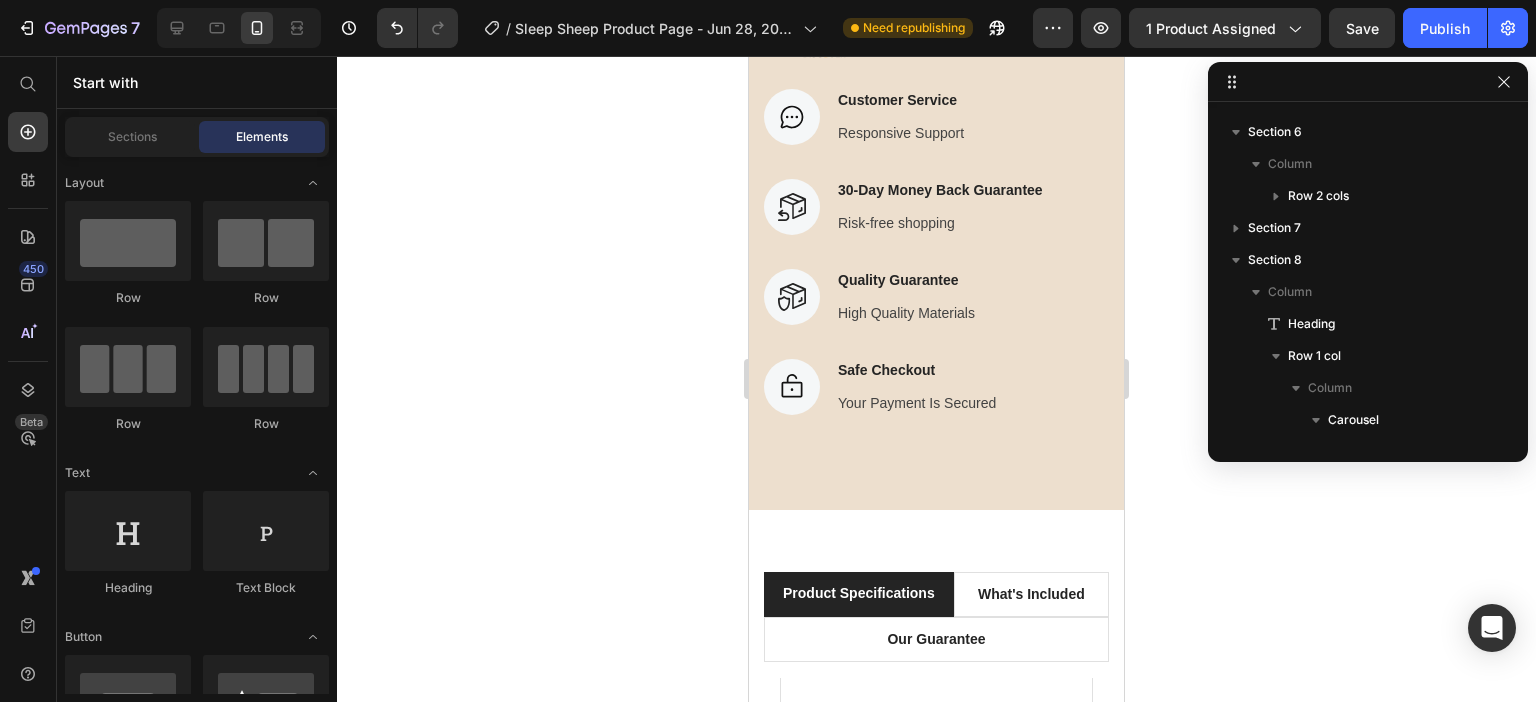 scroll, scrollTop: 2032, scrollLeft: 0, axis: vertical 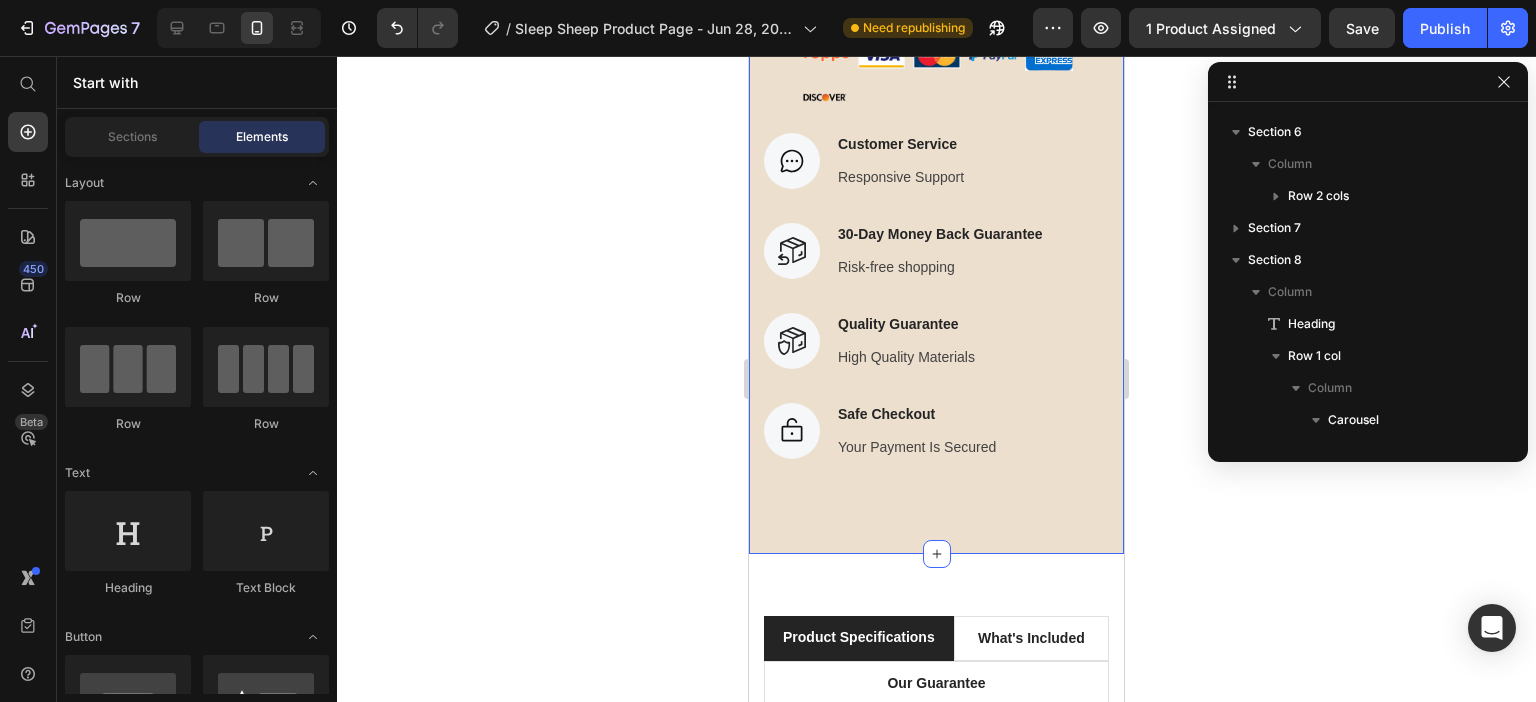 click on "Product Images
Stress-Free Bedtimes with a 30-Minute Timer
Every night, you dream of a smooth bedtime for your little one, but instead, it’s a battle of tears, restlessness, or endless rocking. Our baby-friendly night lamp with a 30-minute timer changes that. Designed for babies and toddlers, it creates a calming, predictable routine that helps your child drift off peacefully—giving you back those precious moments of calm and connection.
🌜  A Gentle Glow for Easier Bedtimes
Imagine this: you tuck your little one in, tap the lamp to start its soothing 30-minute timer, and watch as the soft glow lulls them into a restful sleep. No more lingering in the dark, wondering if they’ll settle. This night lamp transforms bedtime into a cozy ritual, helping your baby or toddler feel safe and secure while giving you a moment to breathe. It’s the sleep solution every tired mom needs.
Why Moms Love It
30-minute timer for independent sleep" at bounding box center [936, -691] 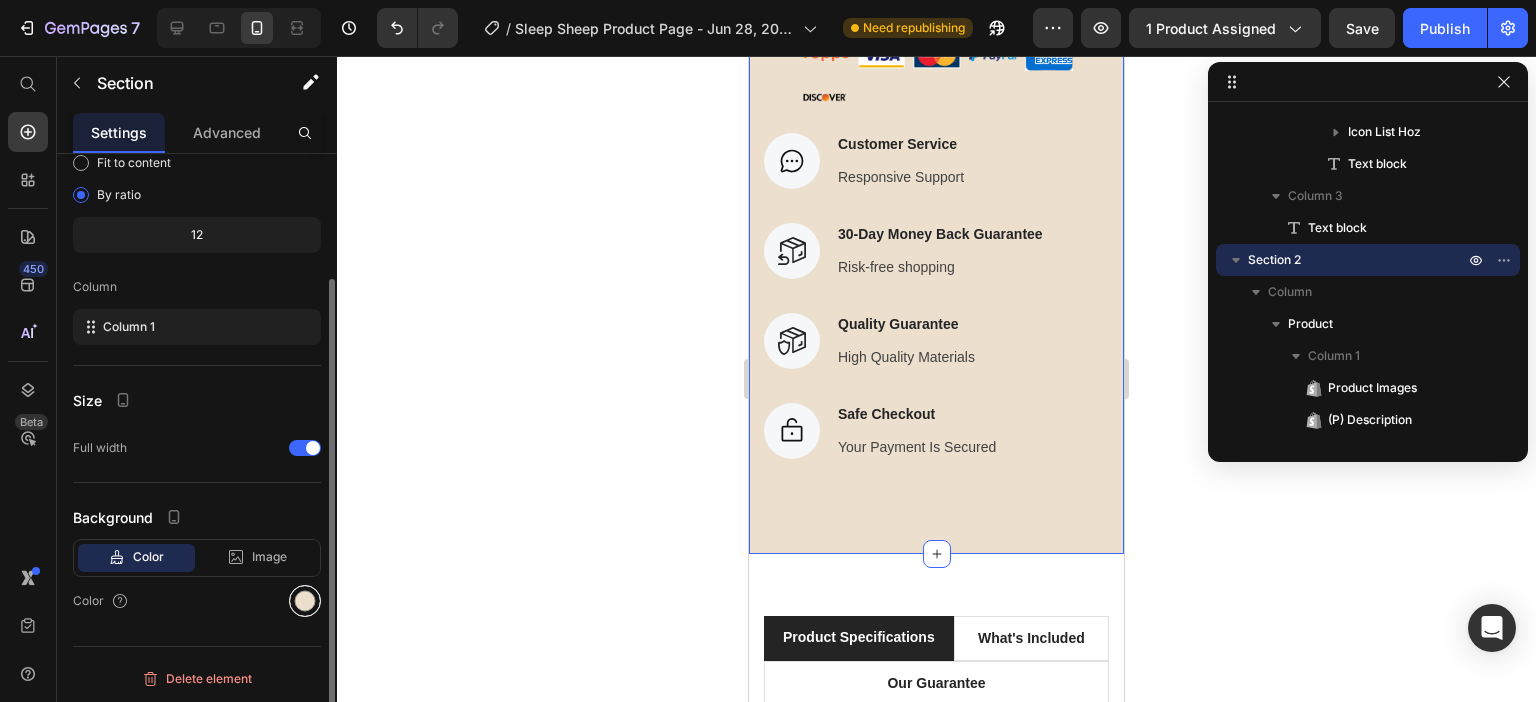 click at bounding box center [305, 601] 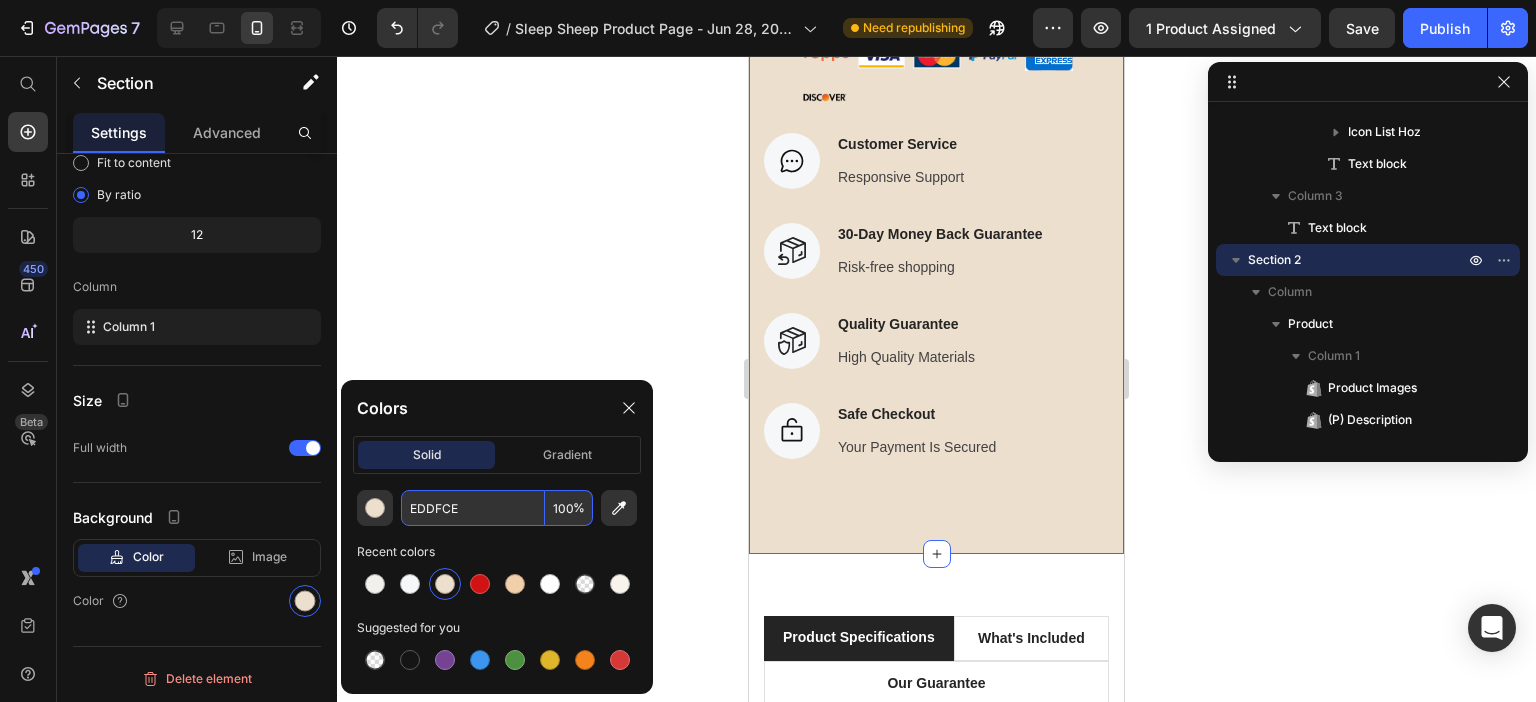 click on "EDDFCE" at bounding box center [473, 508] 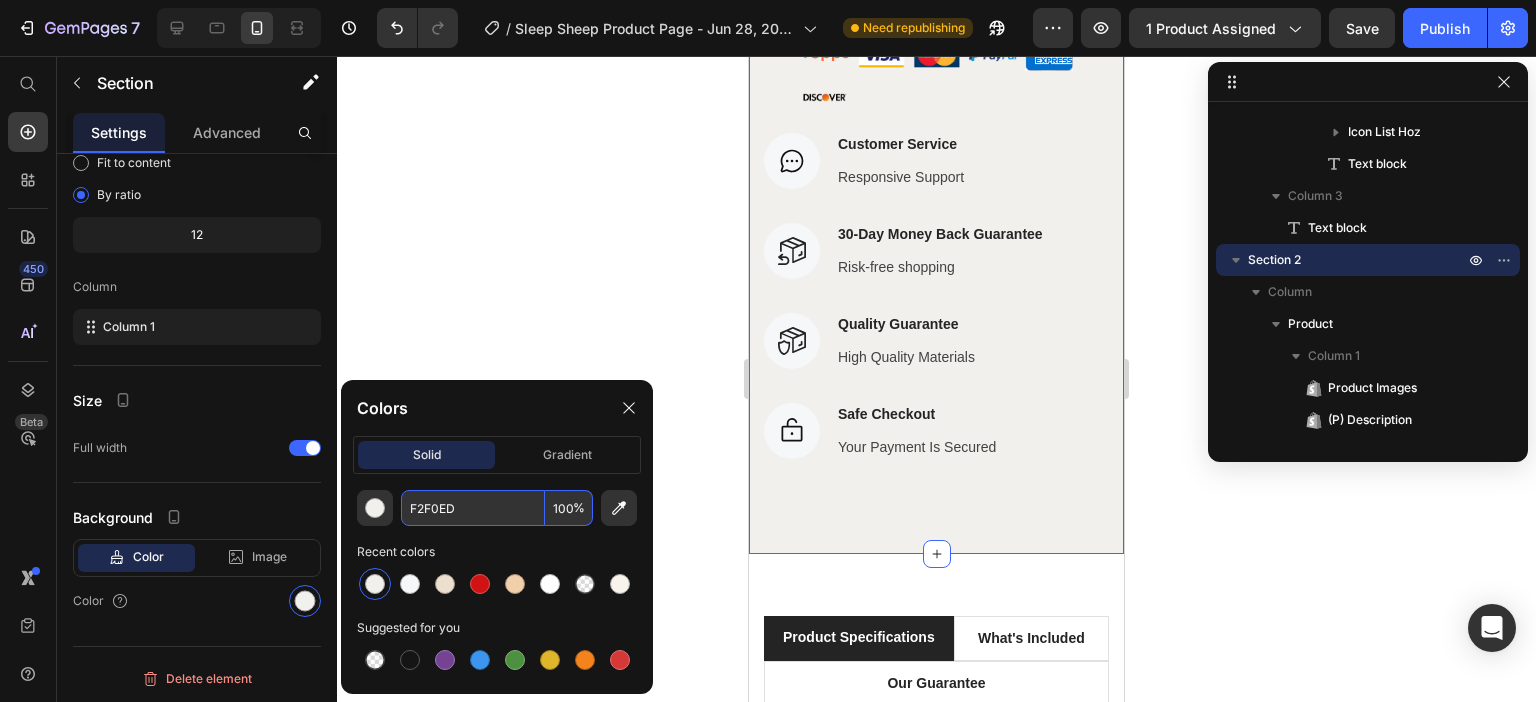 type on "F2F0ED" 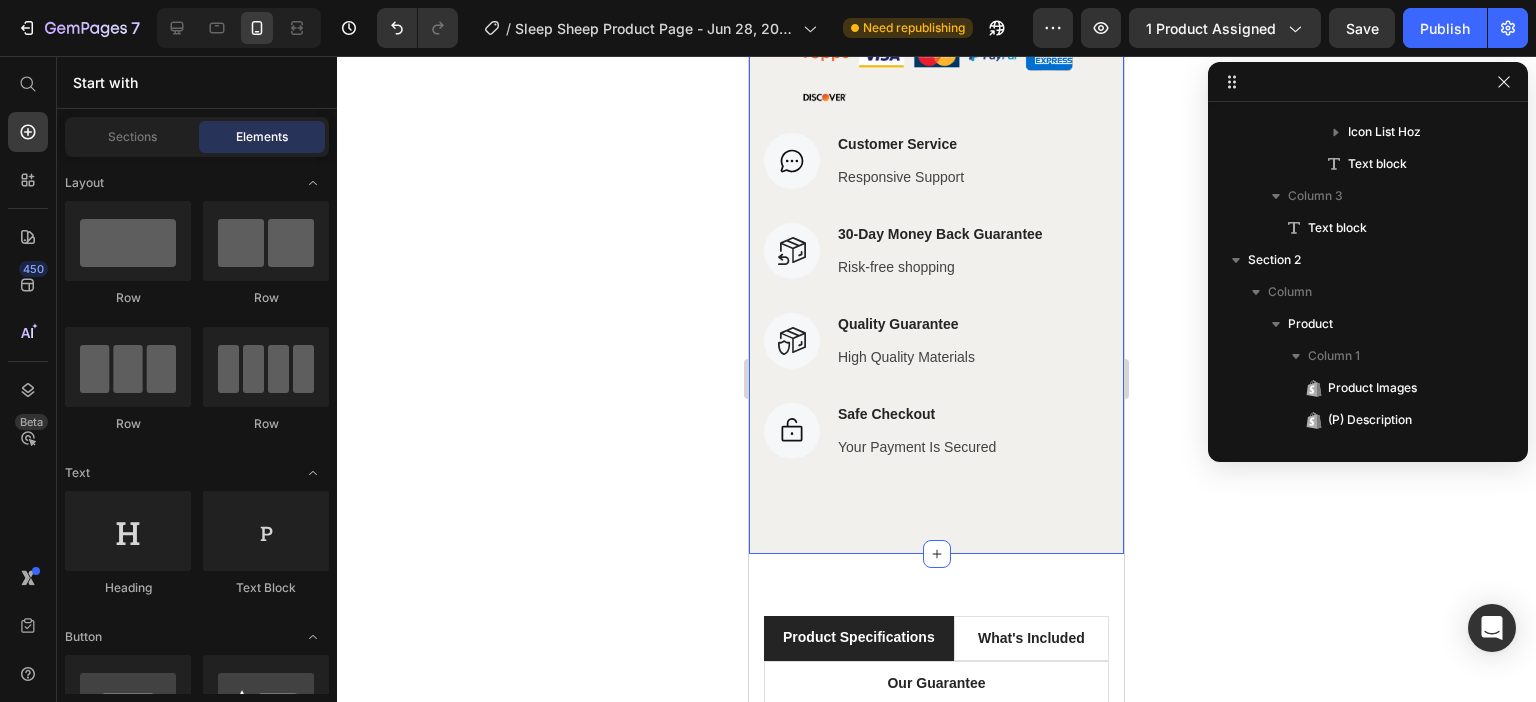 click on "Product Images
Stress-Free Bedtimes with a 30-Minute Timer
Every night, you dream of a smooth bedtime for your little one, but instead, it’s a battle of tears, restlessness, or endless rocking. Our baby-friendly night lamp with a 30-minute timer changes that. Designed for babies and toddlers, it creates a calming, predictable routine that helps your child drift off peacefully—giving you back those precious moments of calm and connection.
🌜  A Gentle Glow for Easier Bedtimes
Imagine this: you tuck your little one in, tap the lamp to start its soothing 30-minute timer, and watch as the soft glow lulls them into a restful sleep. No more lingering in the dark, wondering if they’ll settle. This night lamp transforms bedtime into a cozy ritual, helping your baby or toddler feel safe and secure while giving you a moment to breathe. It’s the sleep solution every tired mom needs.
Why Moms Love It
30-minute timer for independent sleep" at bounding box center (936, -691) 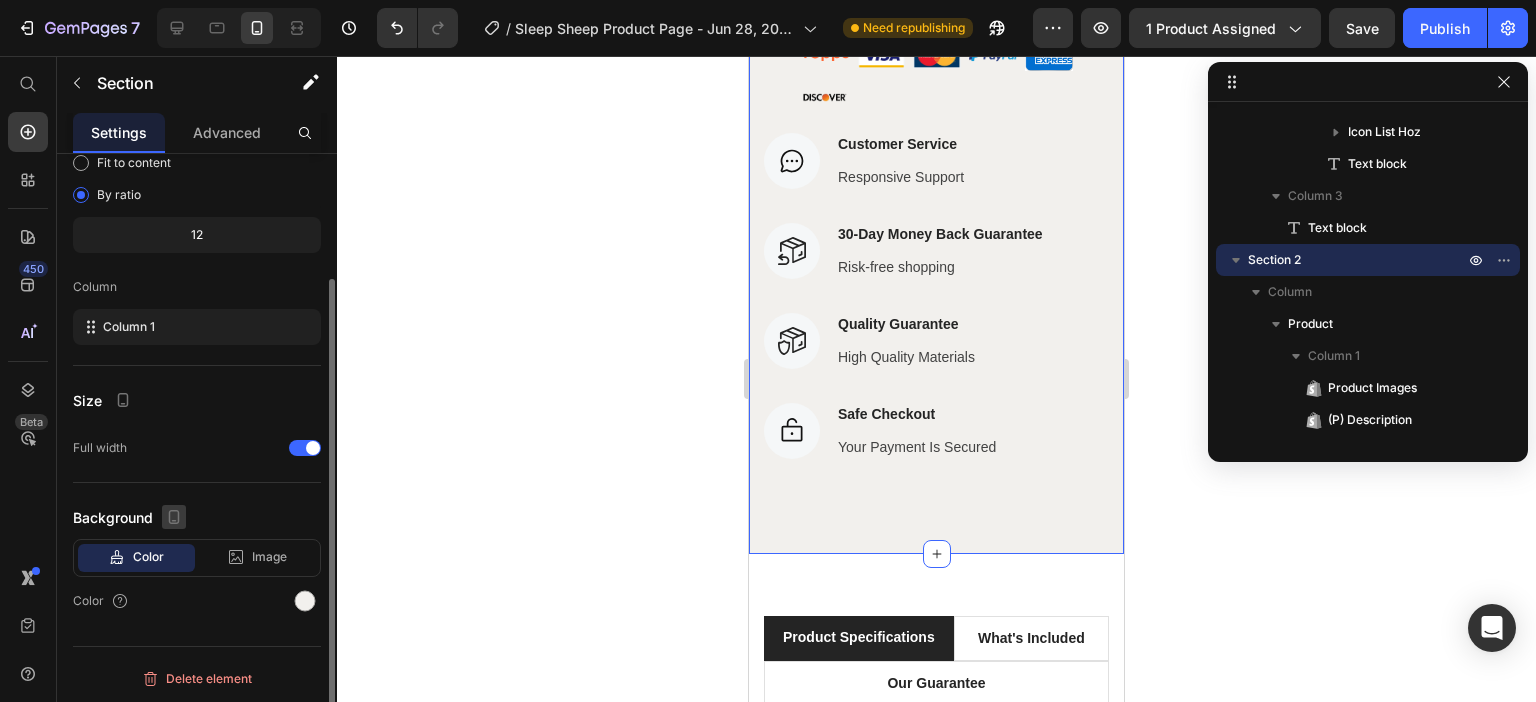 click 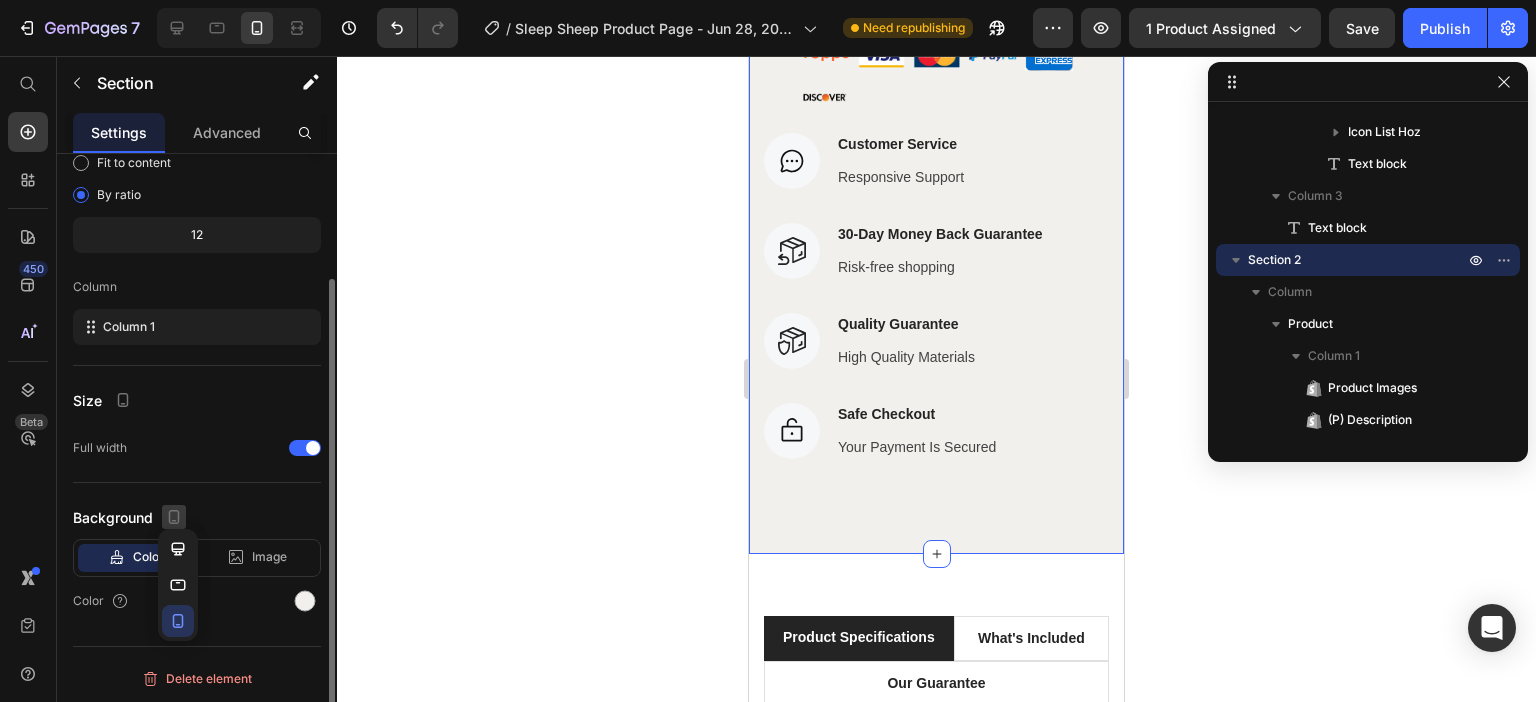 click 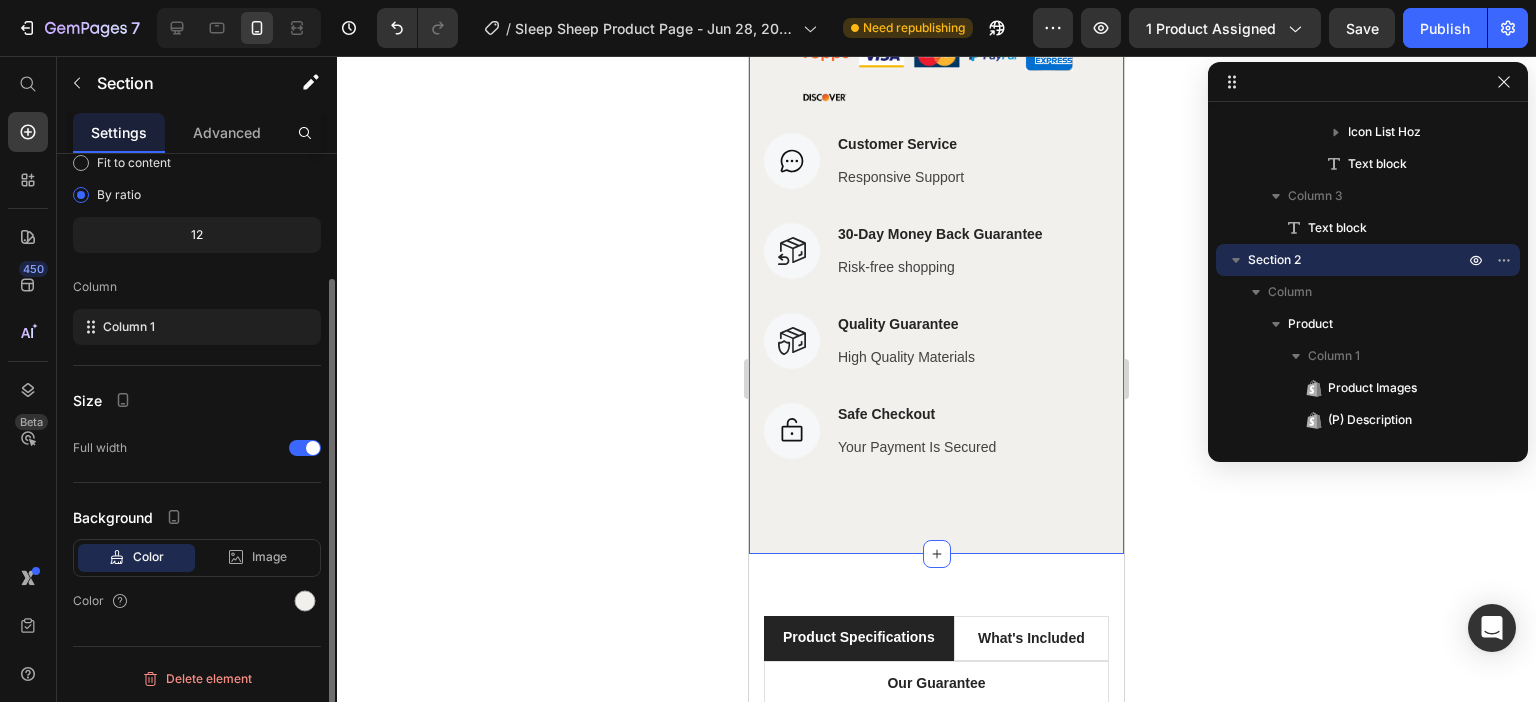 click on "Background" at bounding box center [197, 517] 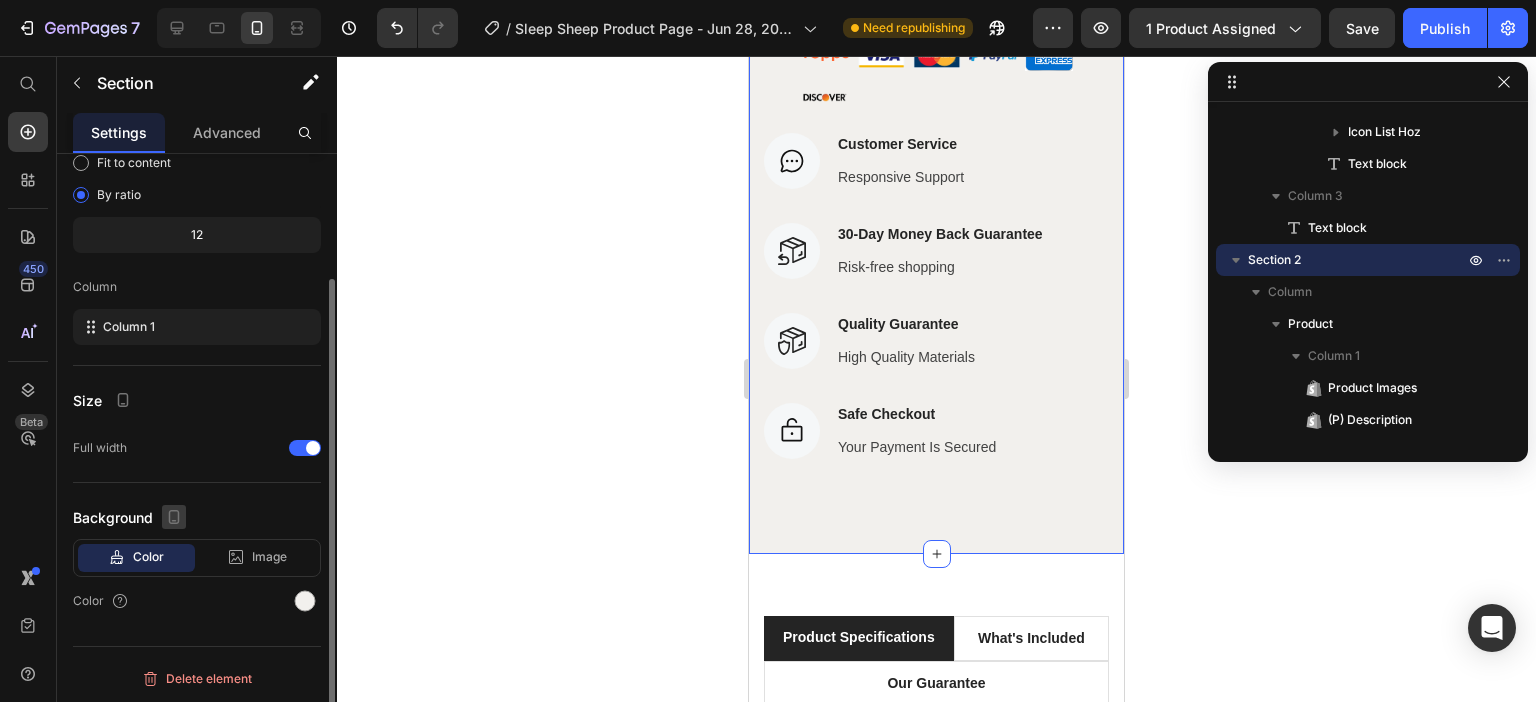 click 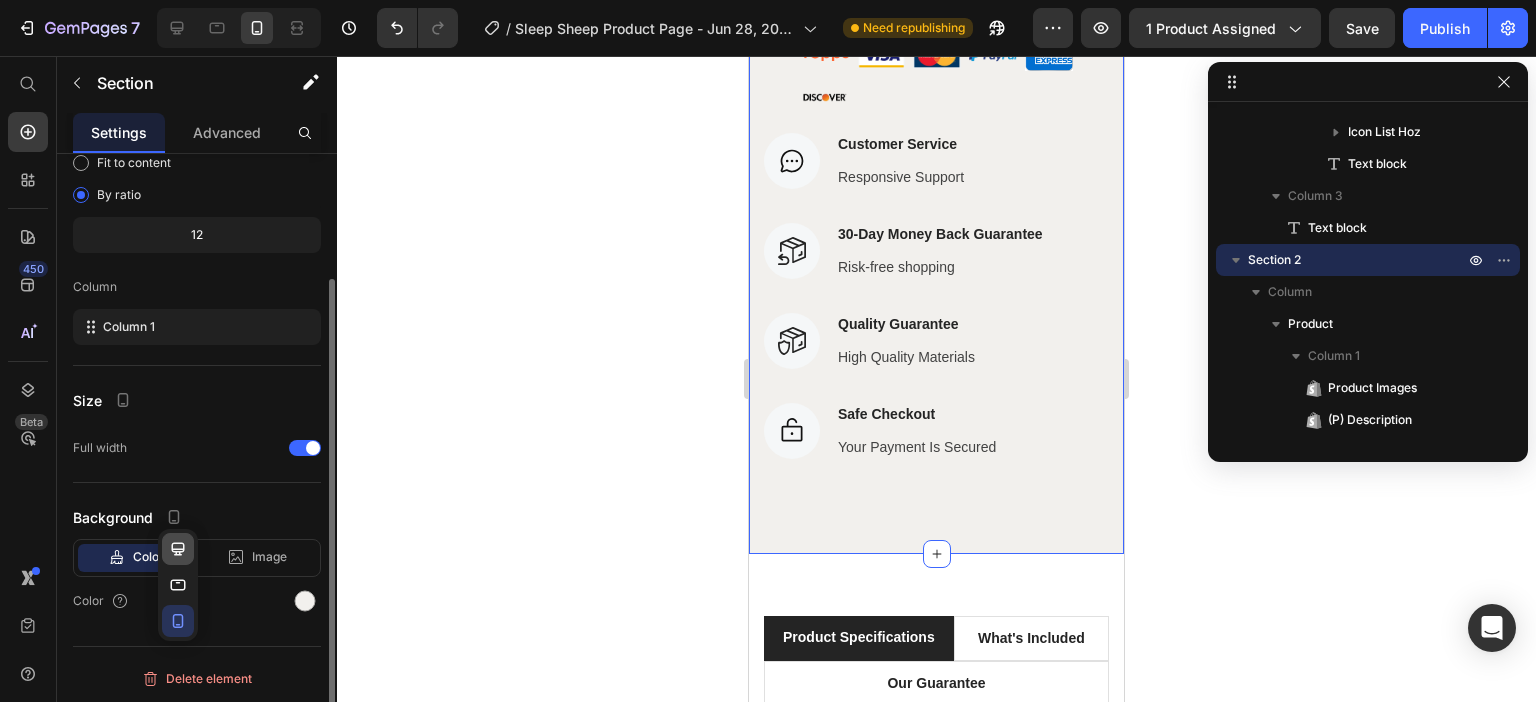 click 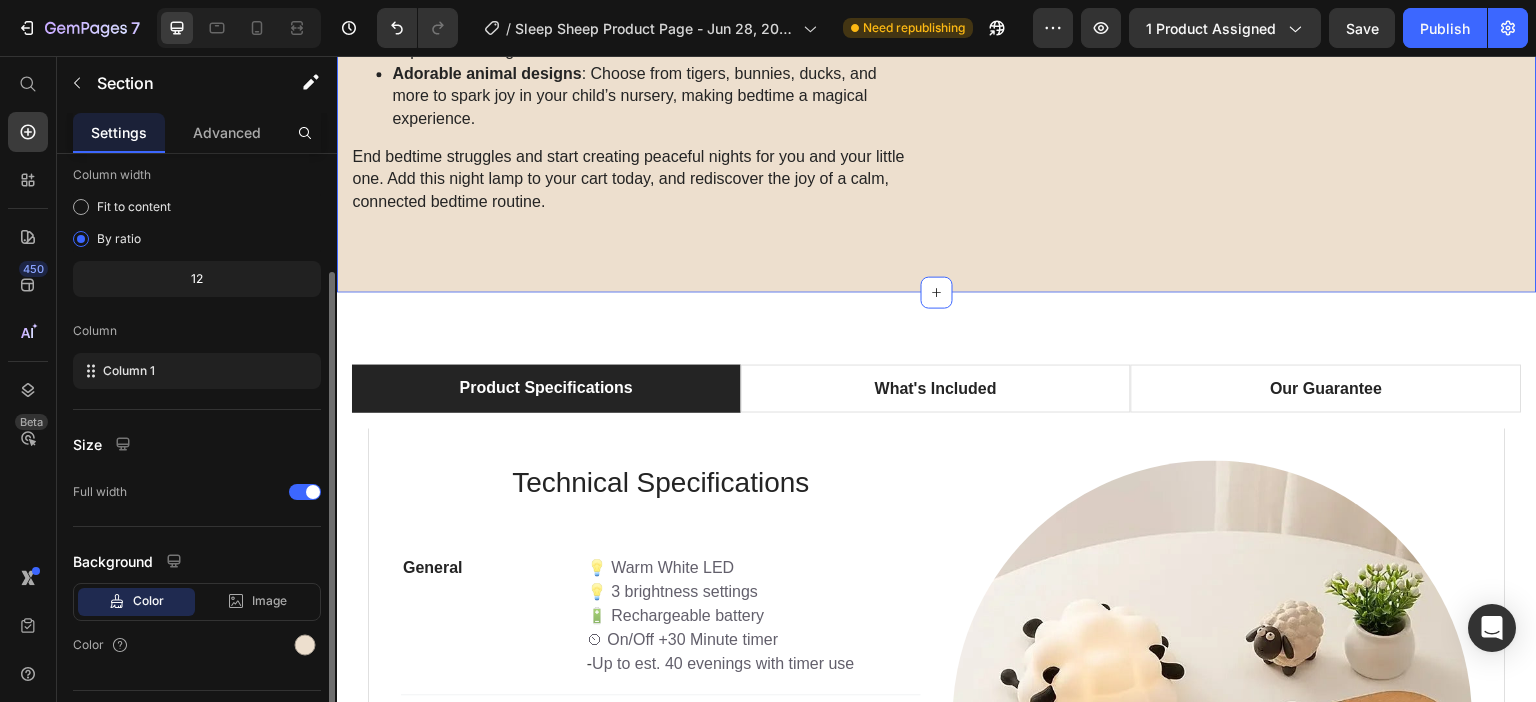 scroll, scrollTop: 1600, scrollLeft: 0, axis: vertical 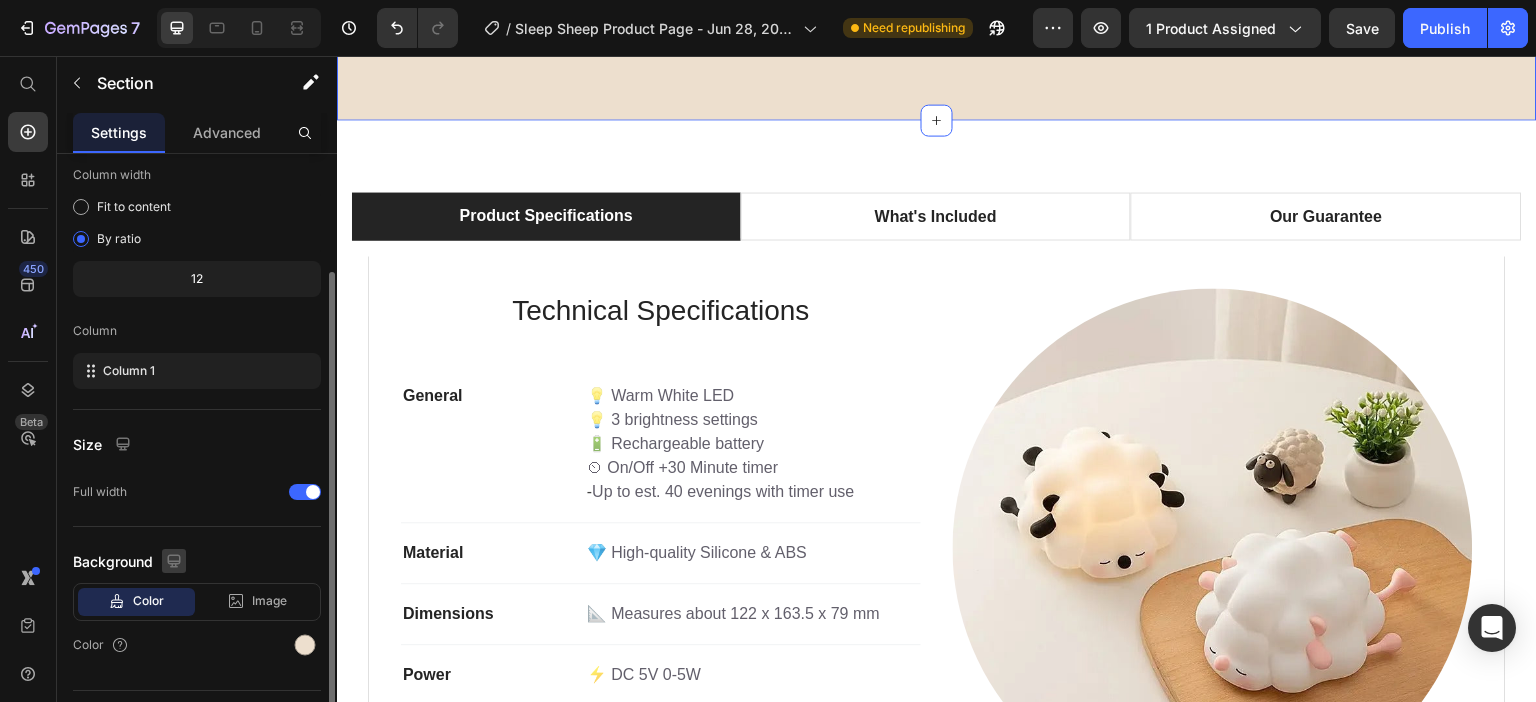 click 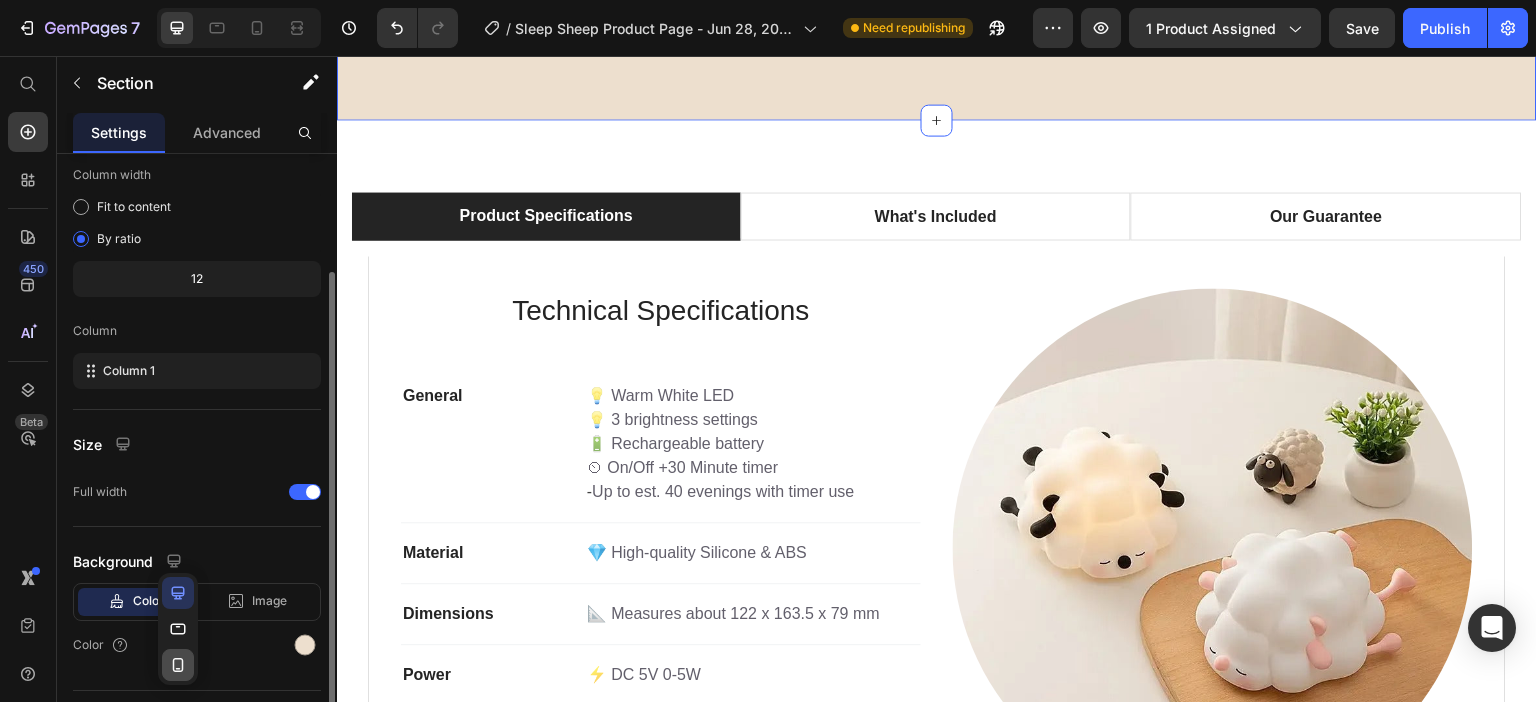 click 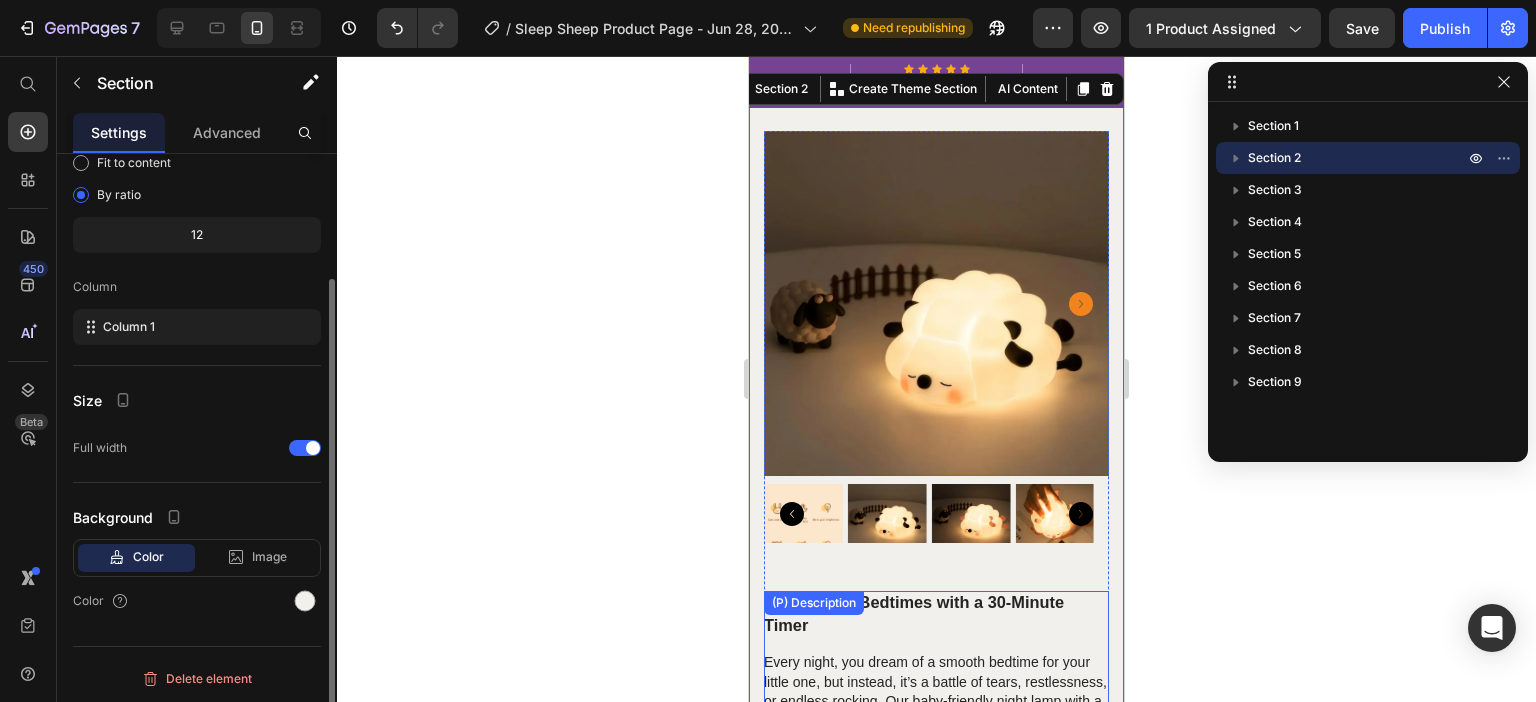 scroll, scrollTop: 0, scrollLeft: 0, axis: both 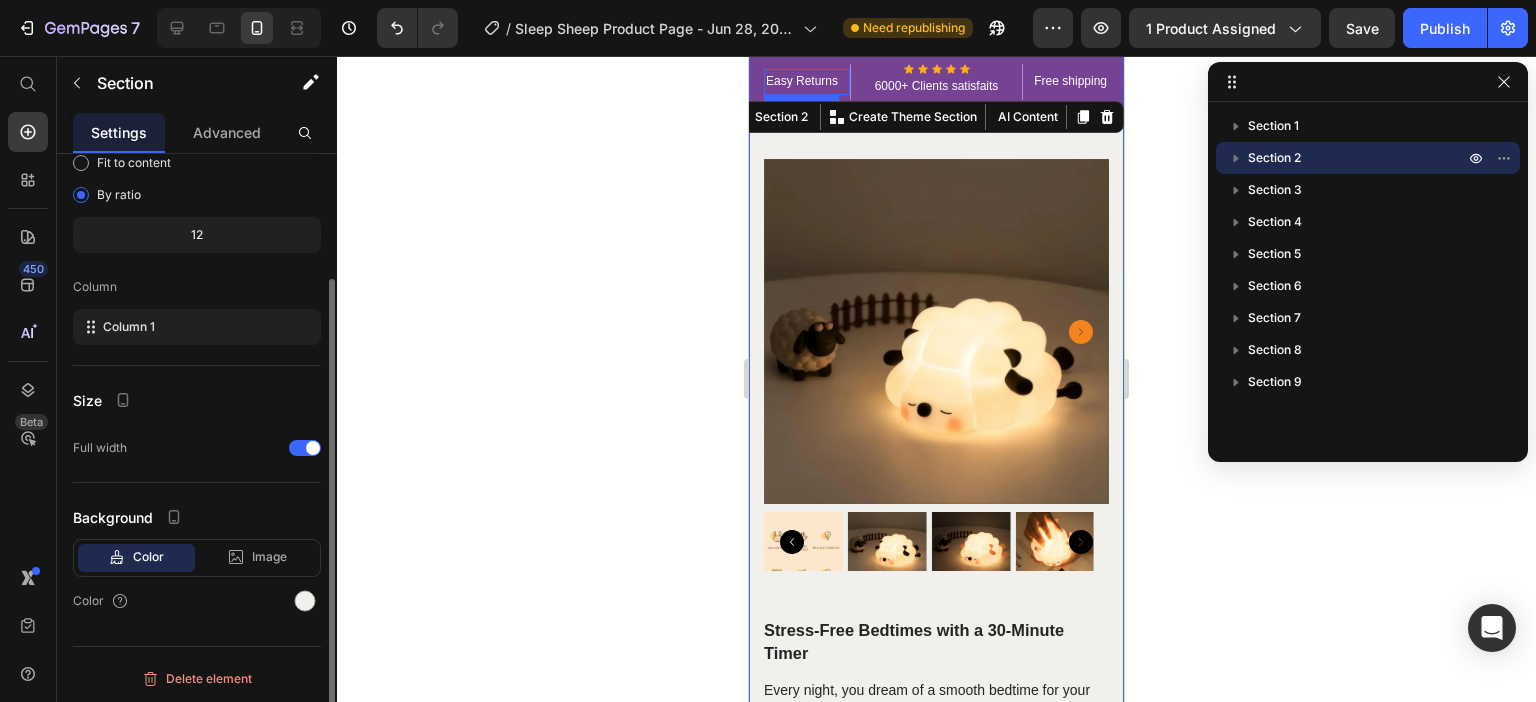 click on "Easy Returns" at bounding box center [807, 82] 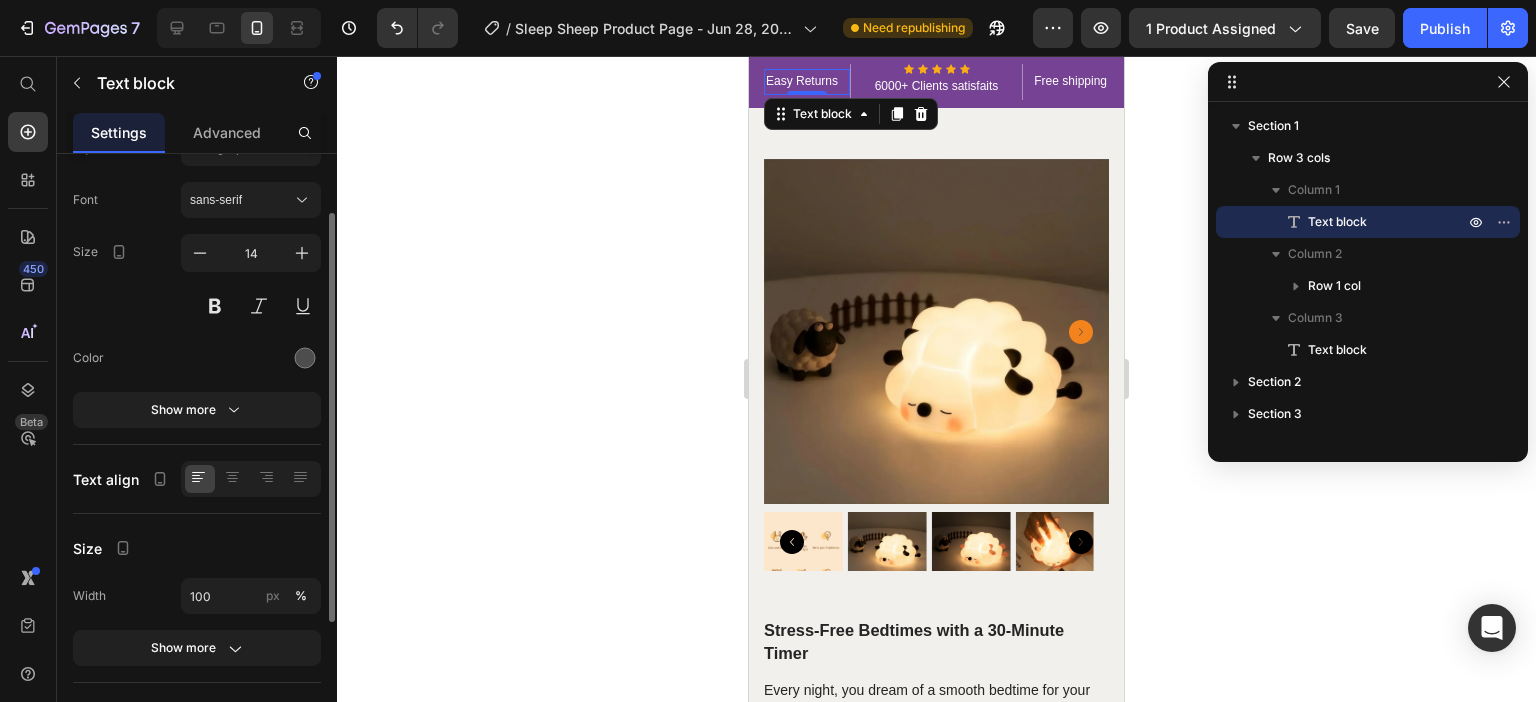 scroll, scrollTop: 0, scrollLeft: 0, axis: both 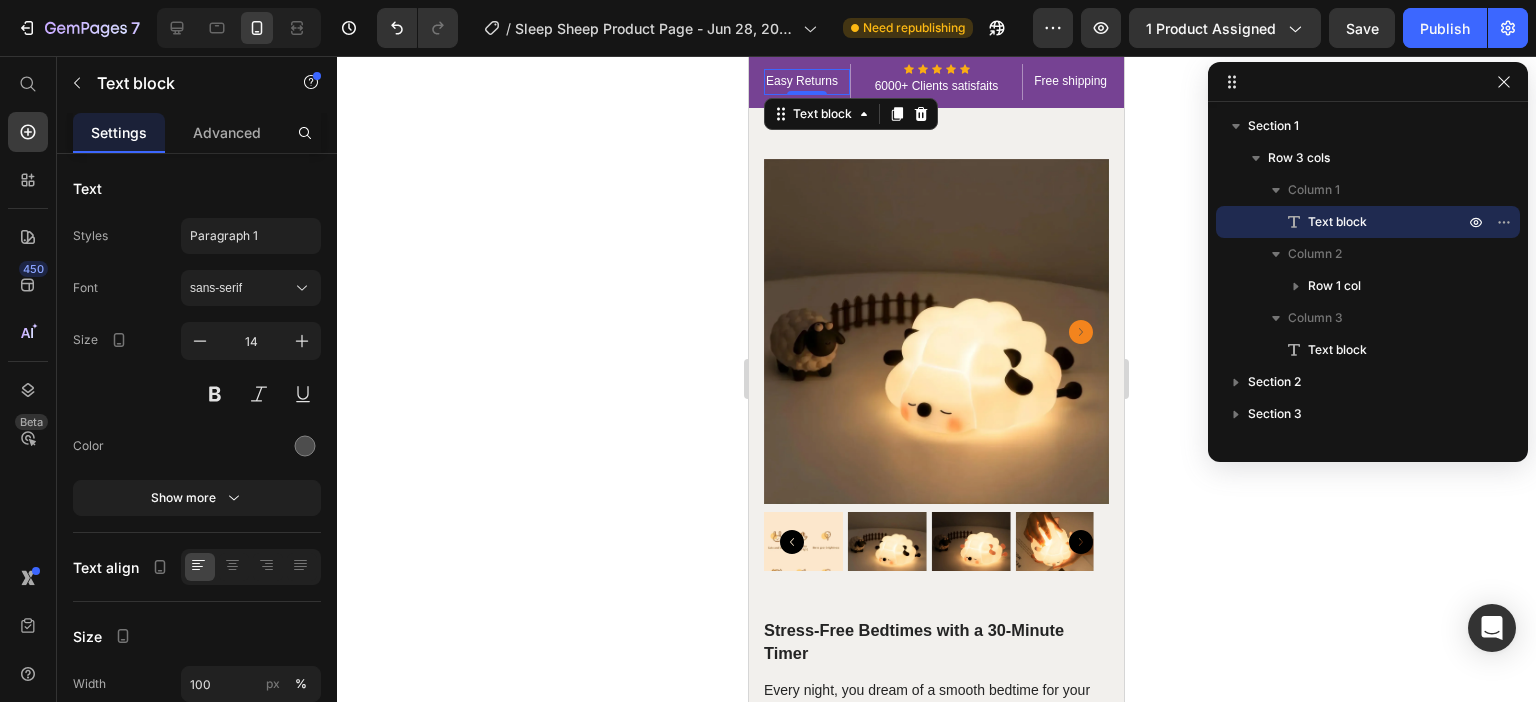 click on "Easy Returns" at bounding box center (807, 82) 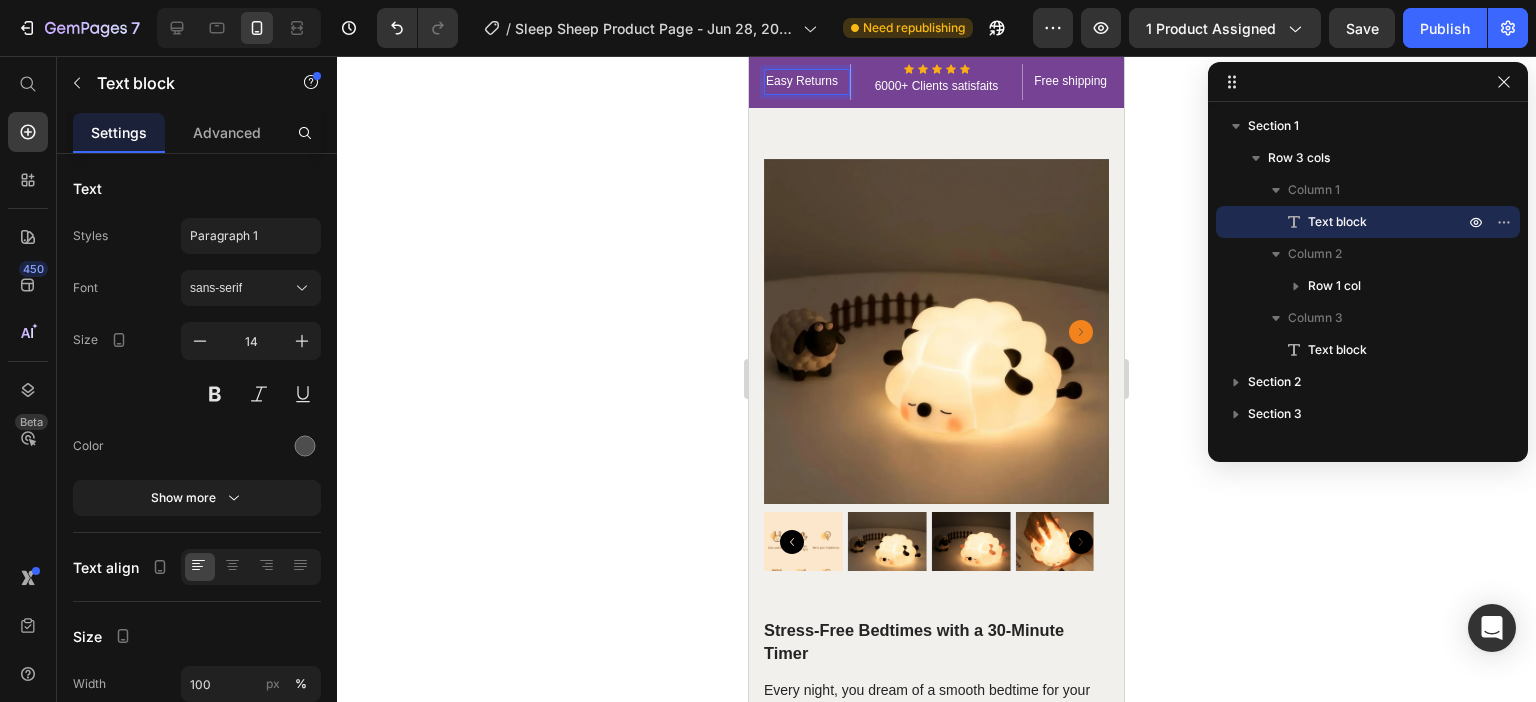 click on "Easy Returns" at bounding box center (807, 82) 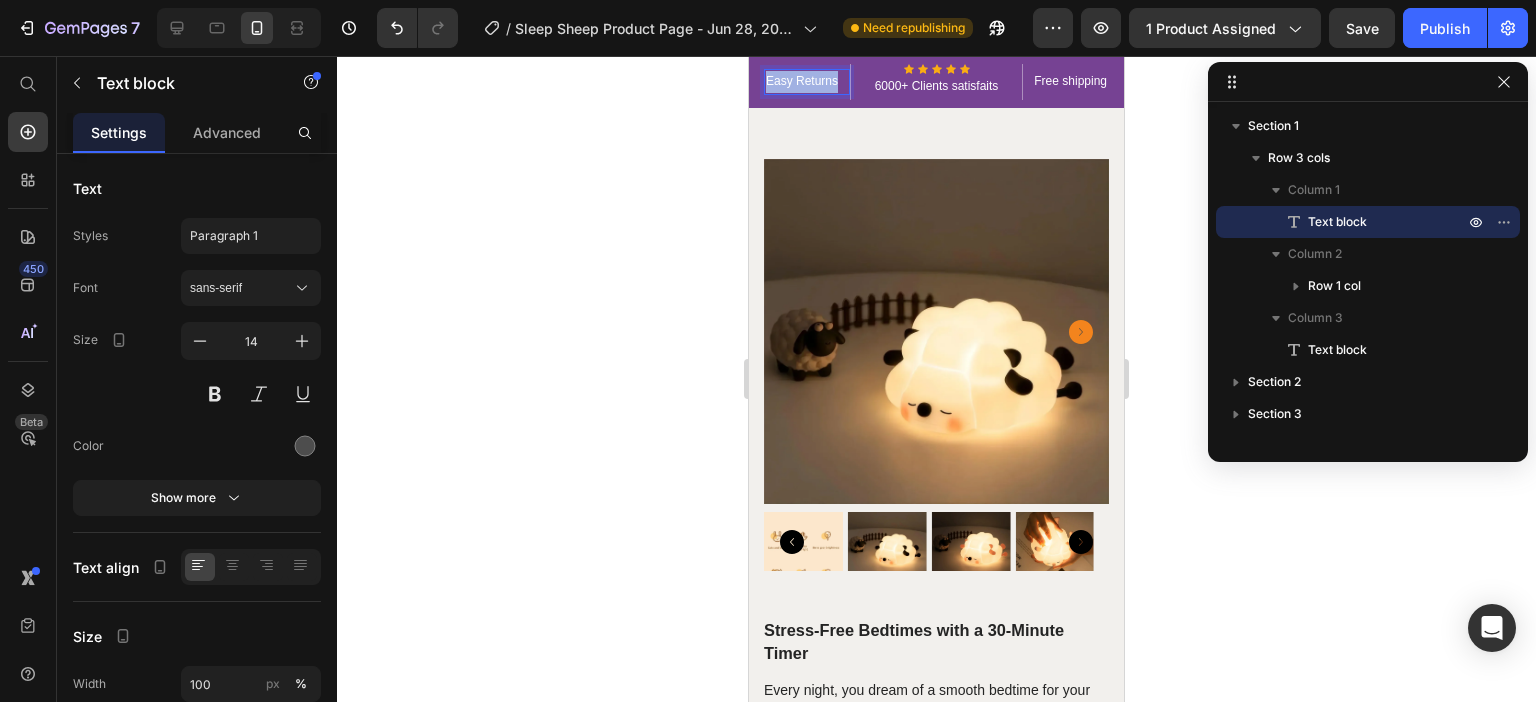 drag, startPoint x: 840, startPoint y: 83, endPoint x: 742, endPoint y: 91, distance: 98.32599 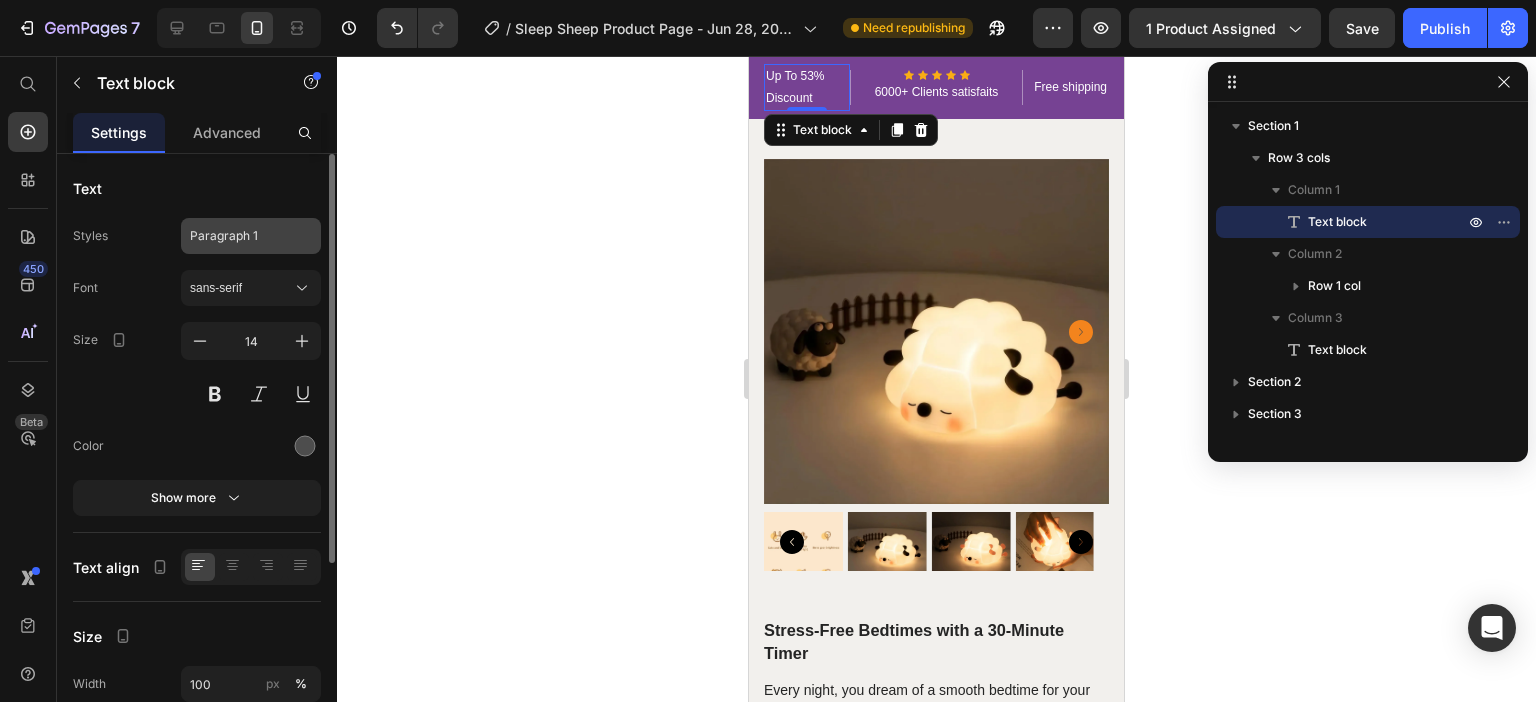 click on "Paragraph 1" at bounding box center (251, 236) 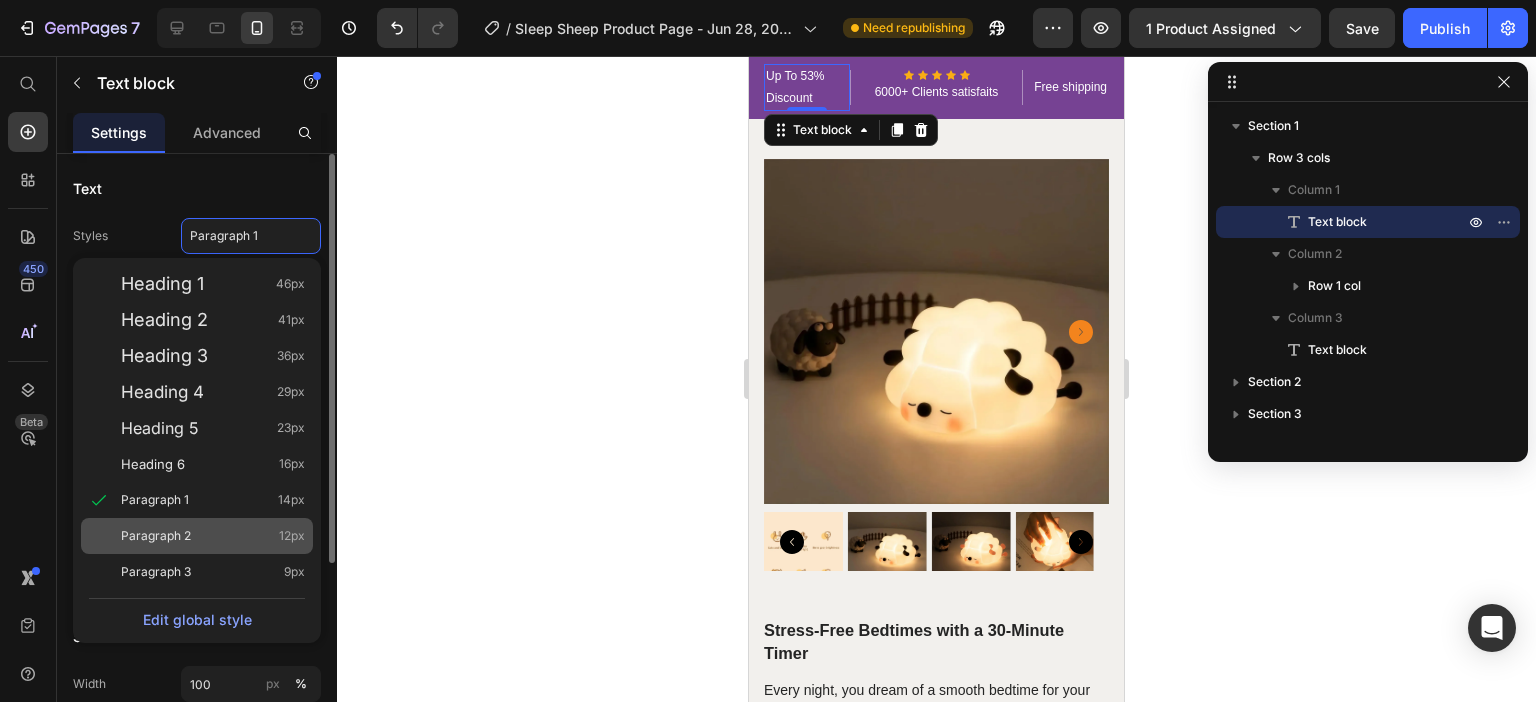 click on "Paragraph 2 12px" at bounding box center (213, 536) 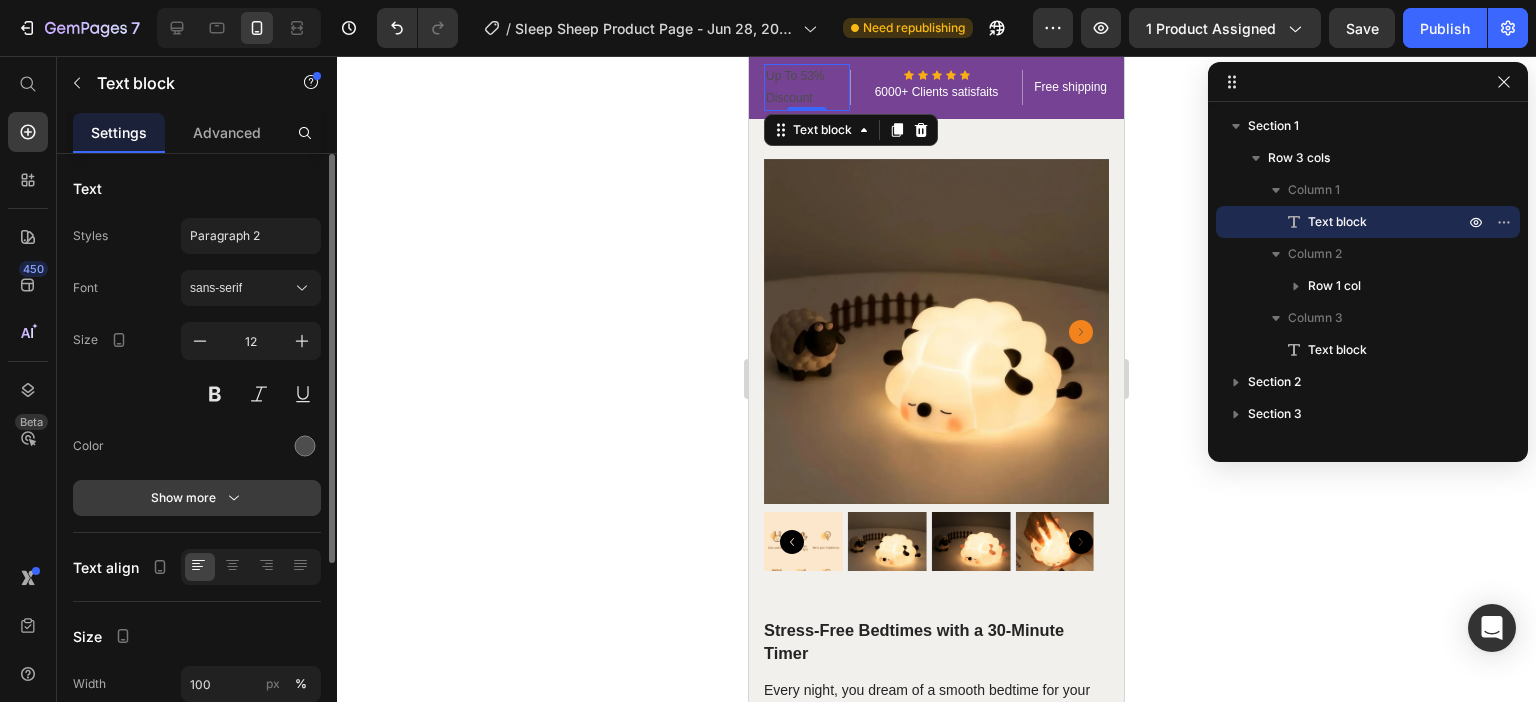 click on "Show more" at bounding box center (197, 498) 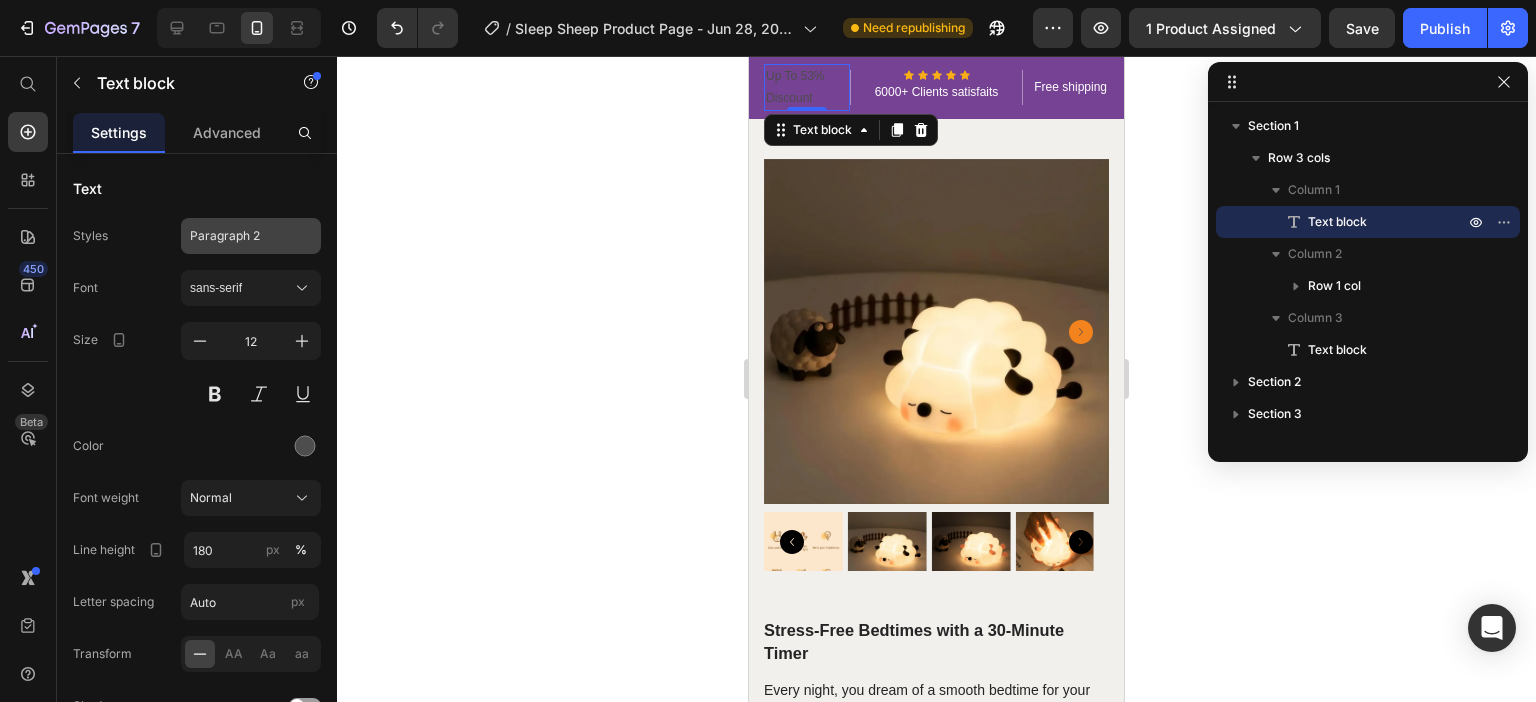 click on "Paragraph 2" at bounding box center [251, 236] 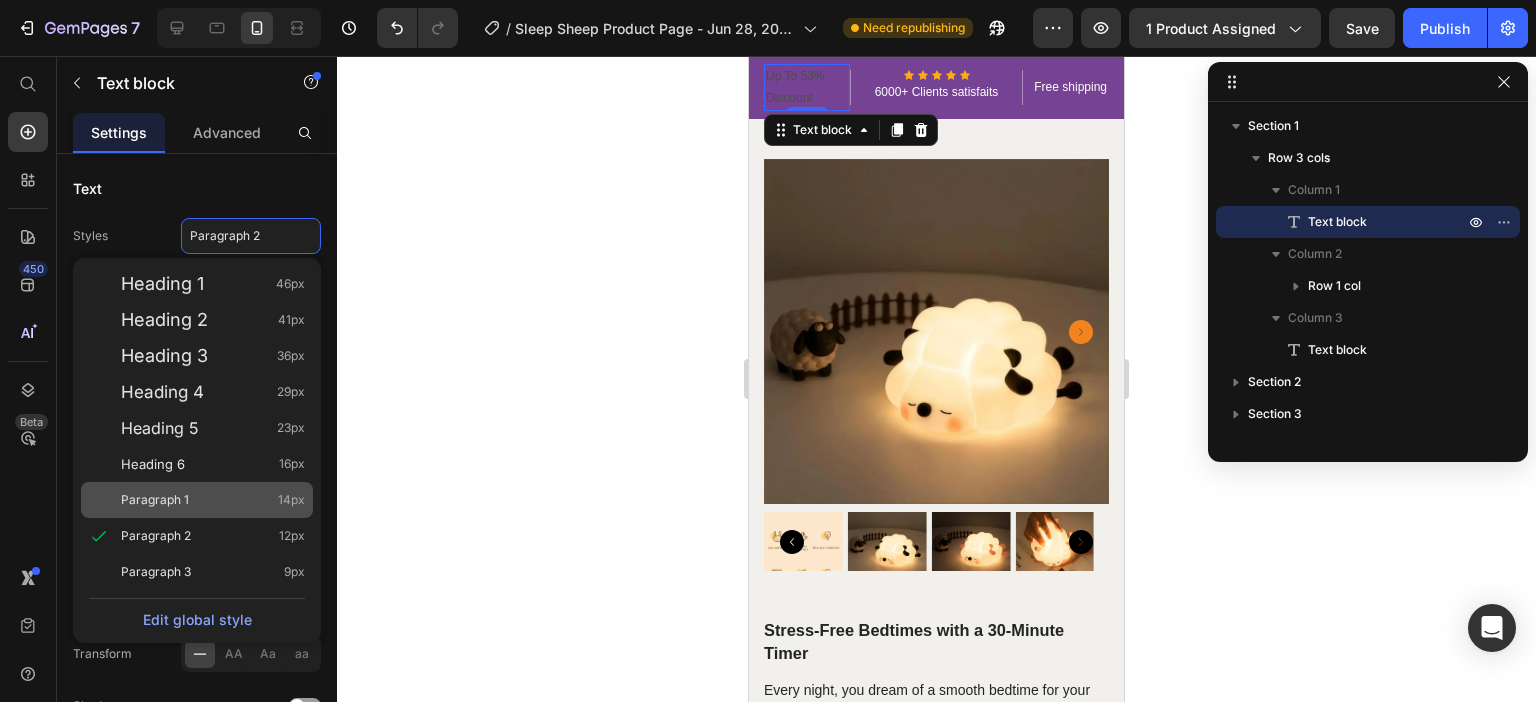 click on "Paragraph 1 14px" at bounding box center (213, 500) 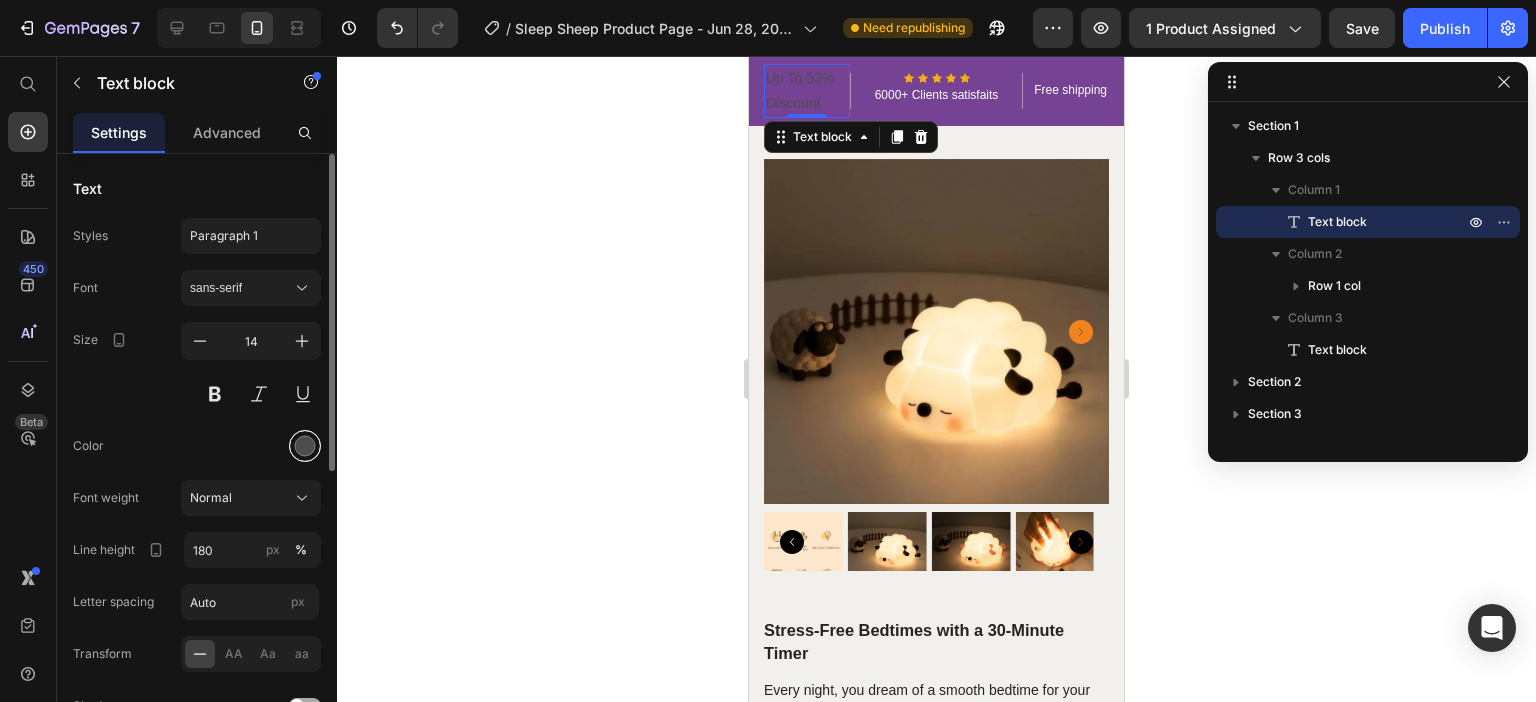 click at bounding box center (305, 446) 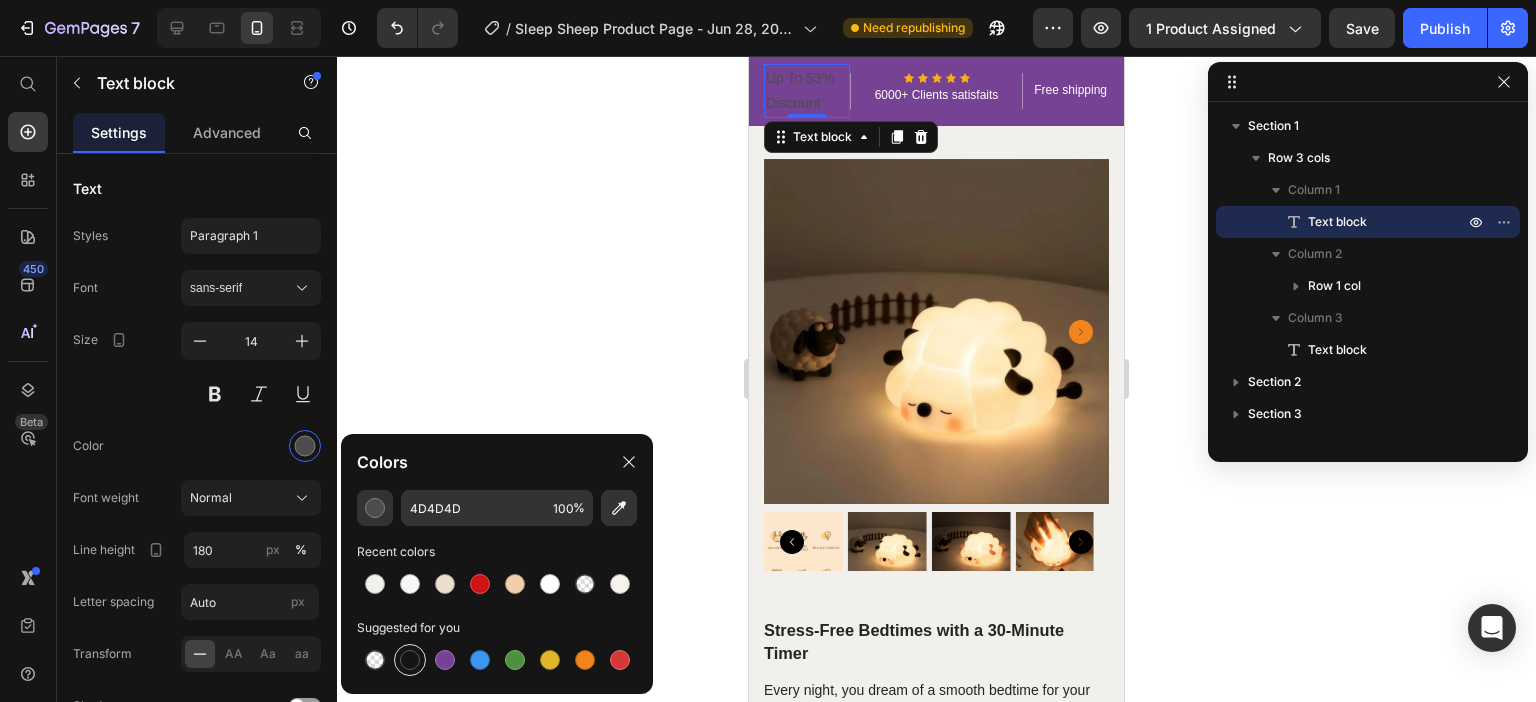 click at bounding box center [410, 660] 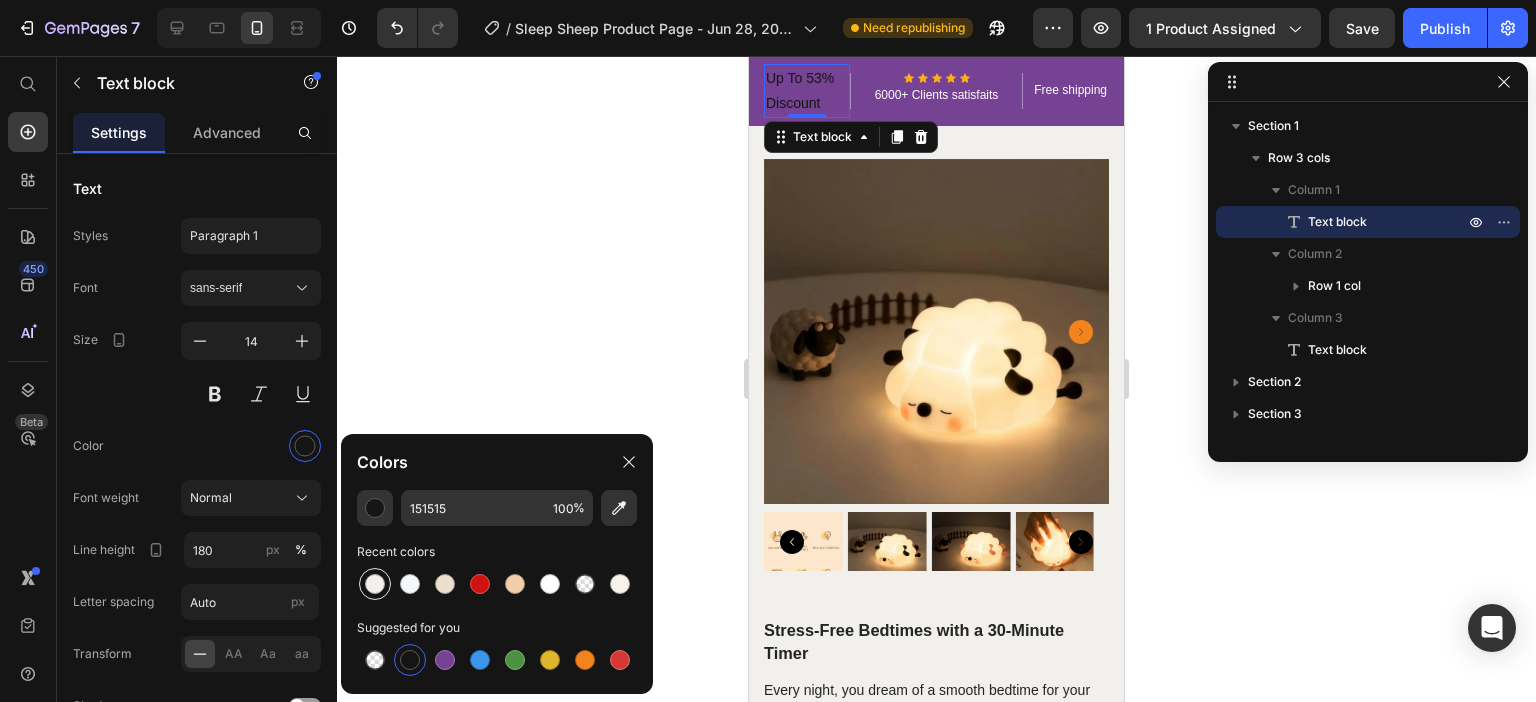 click at bounding box center [375, 584] 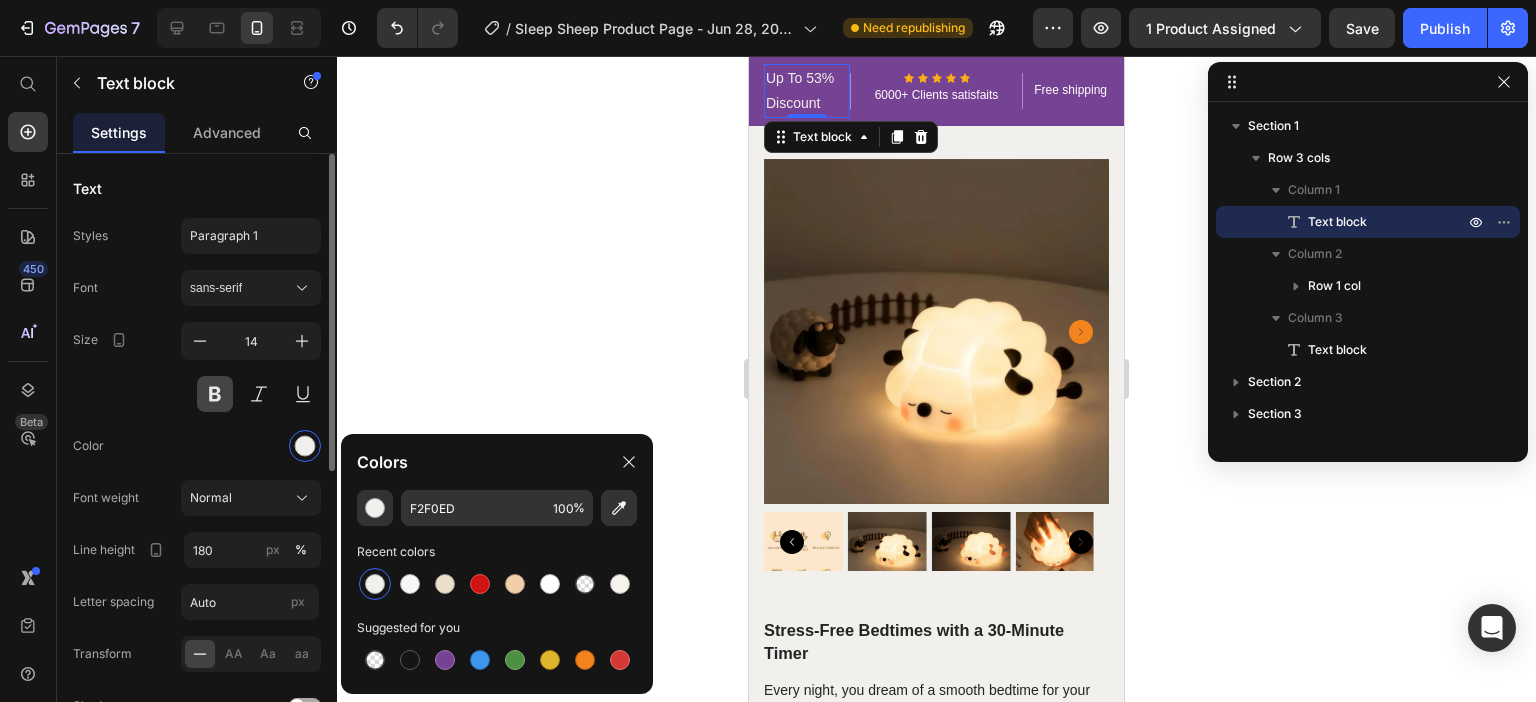 click at bounding box center (215, 394) 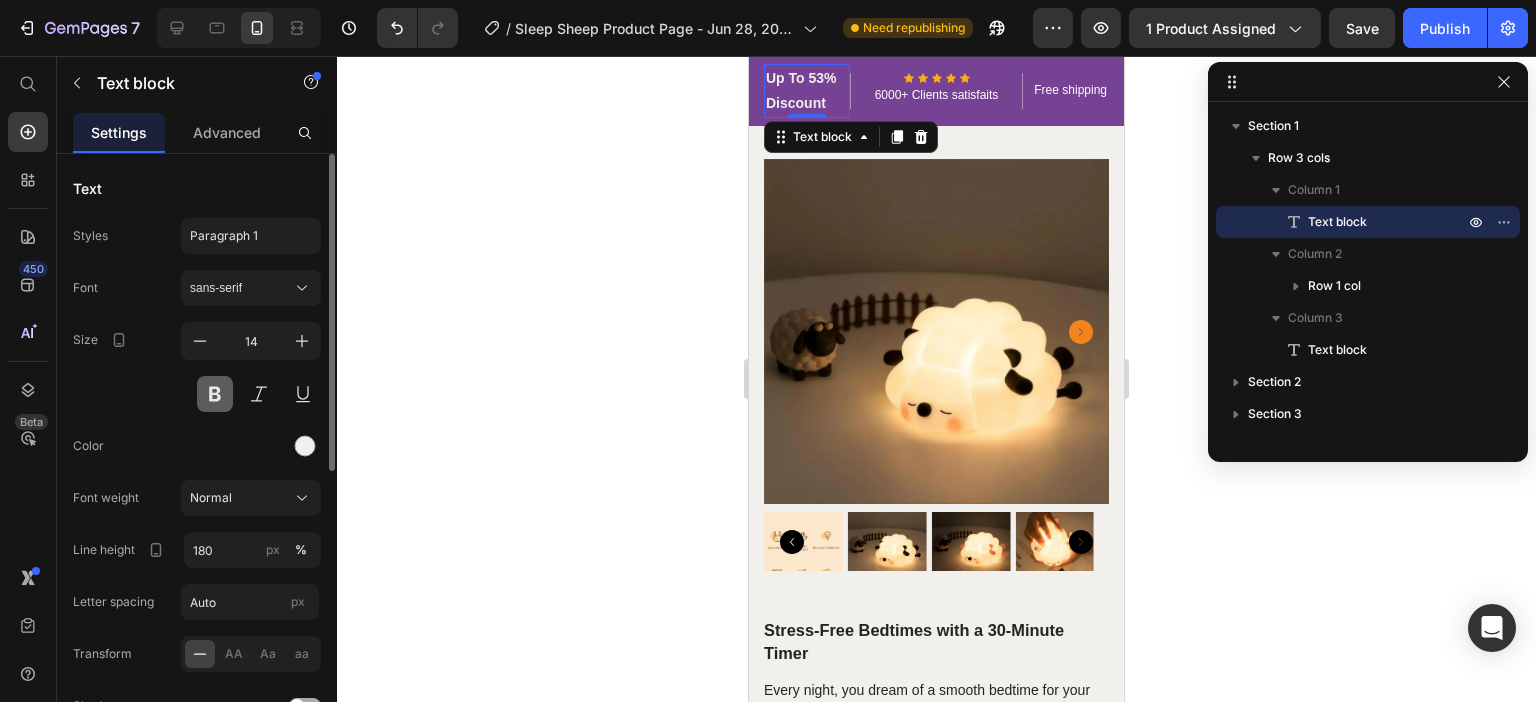 click at bounding box center [215, 394] 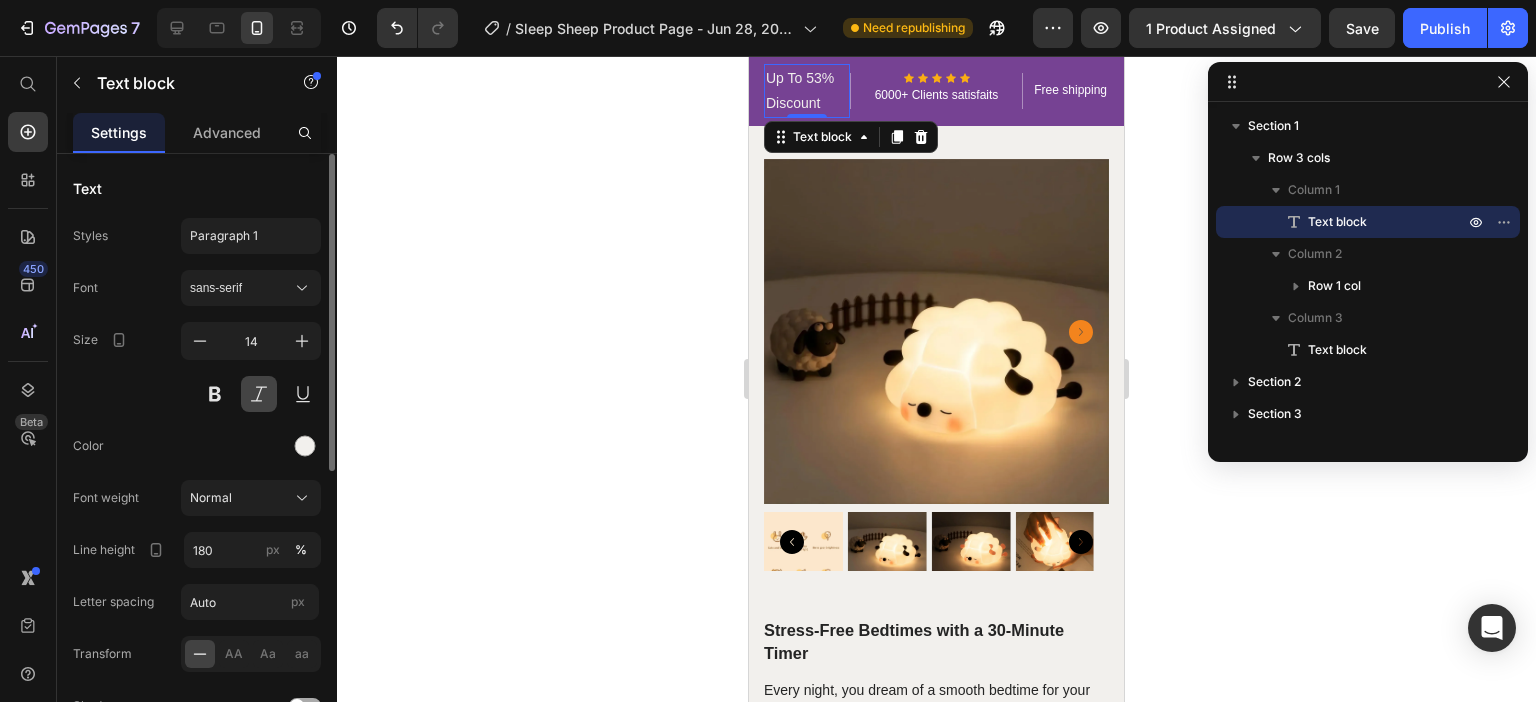 click at bounding box center (259, 394) 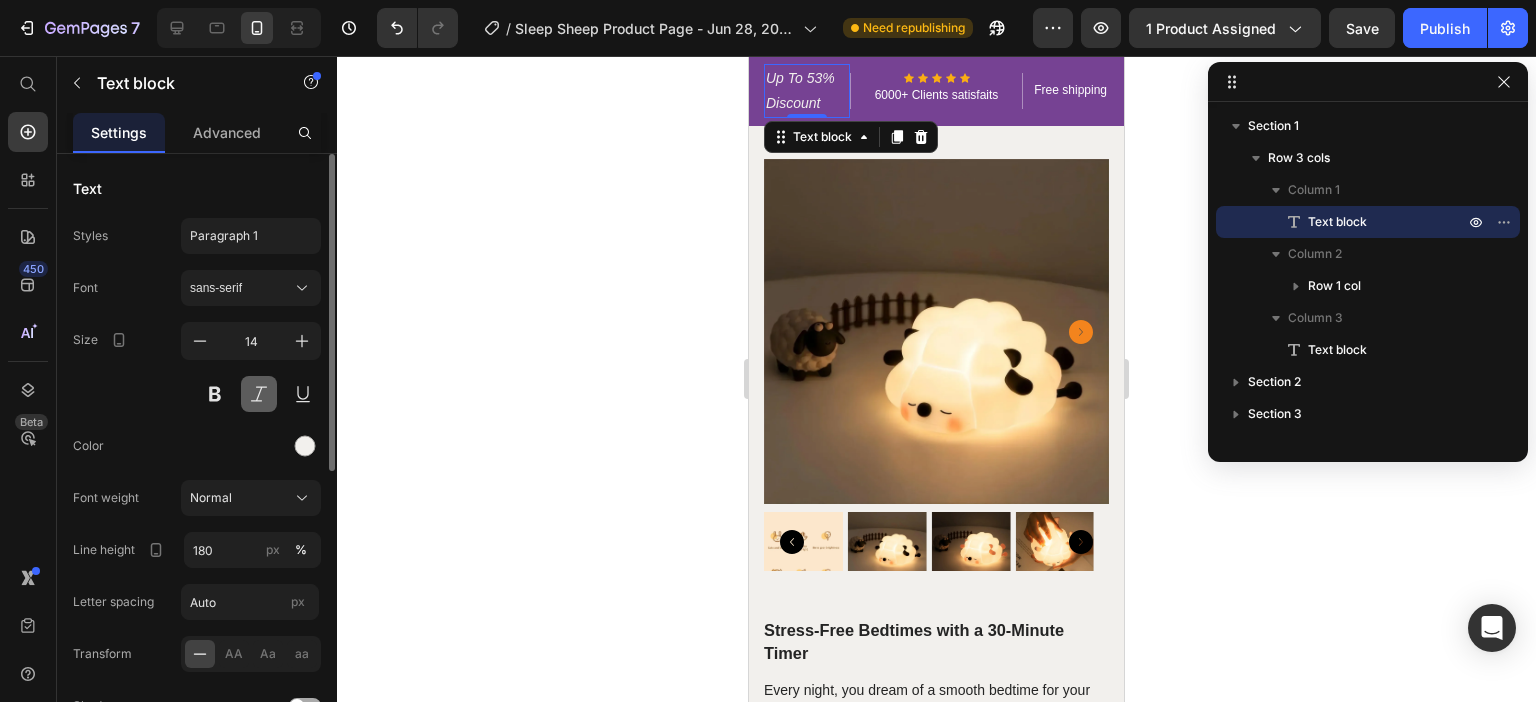 click at bounding box center (259, 394) 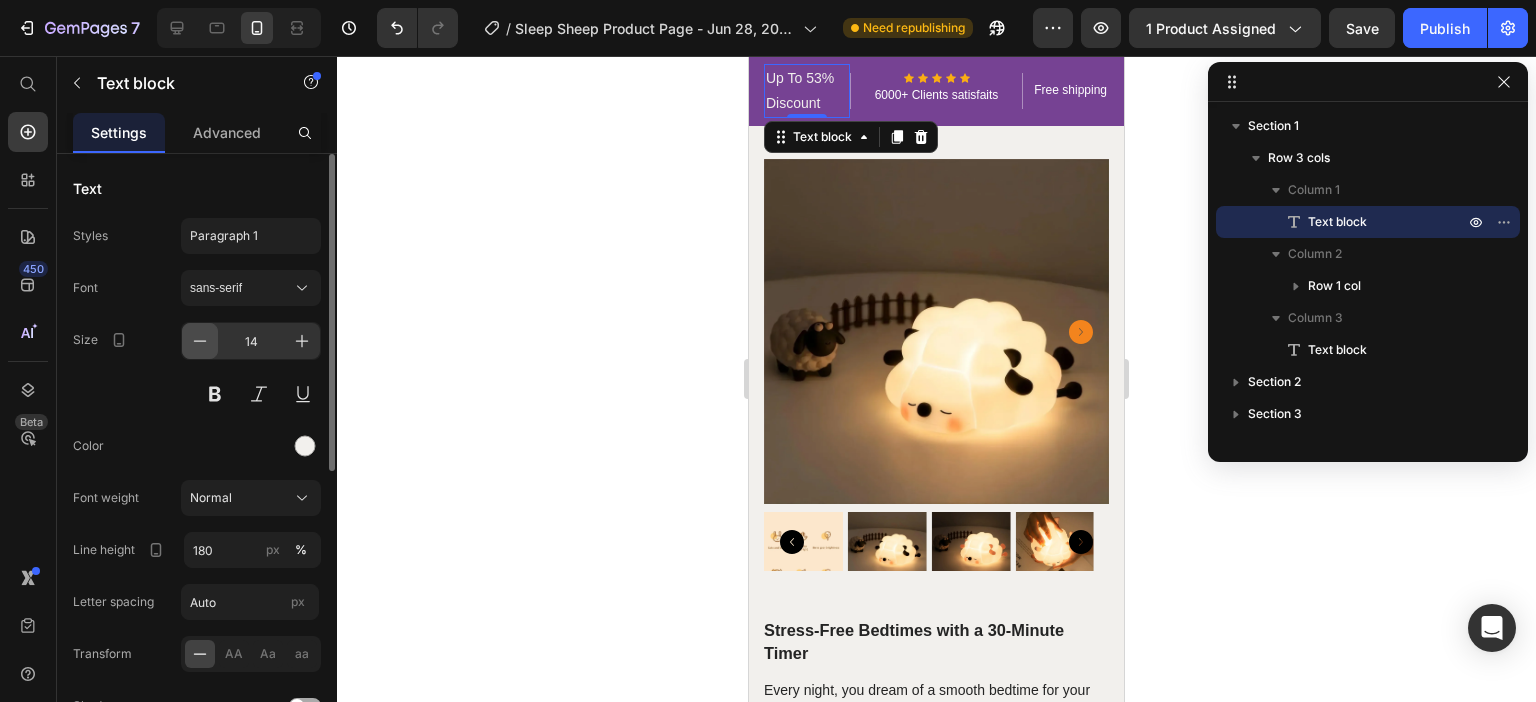 click 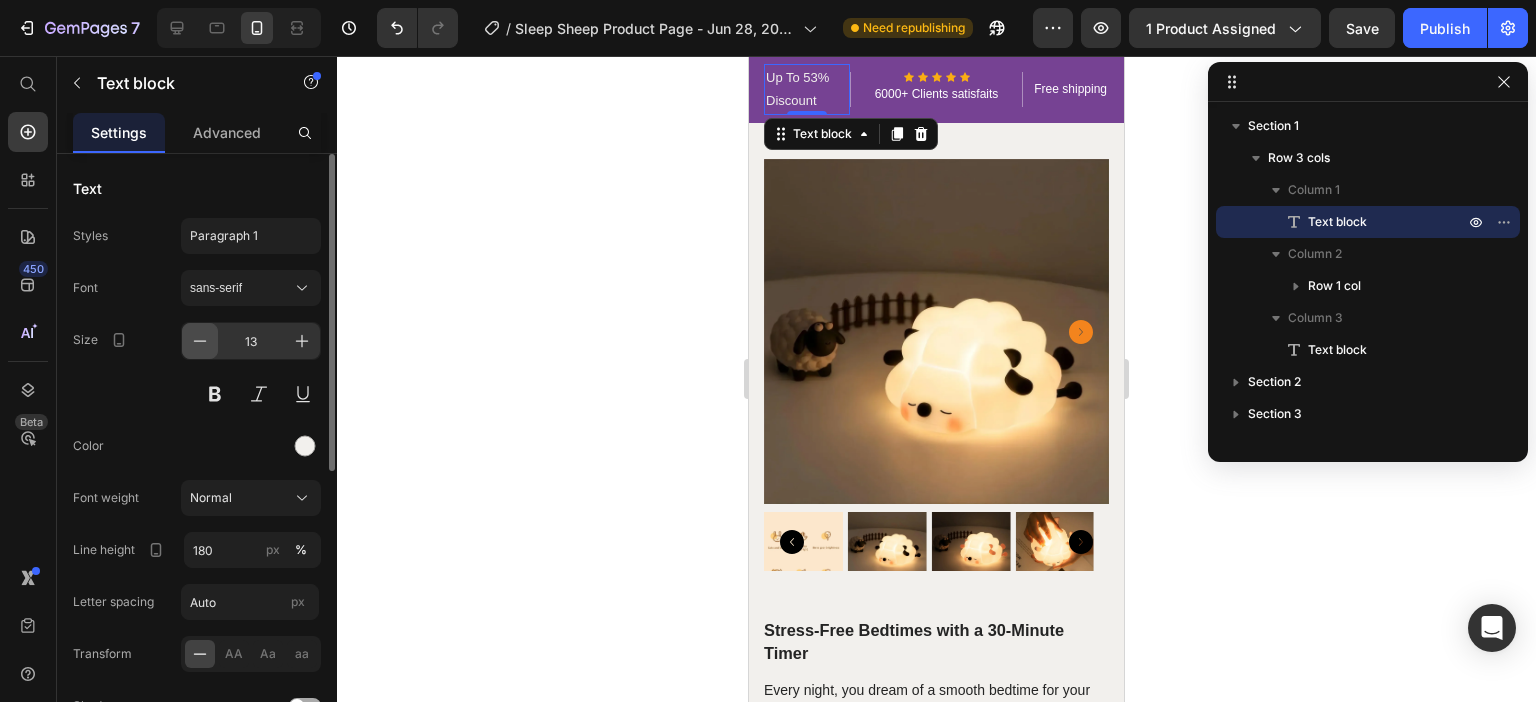click 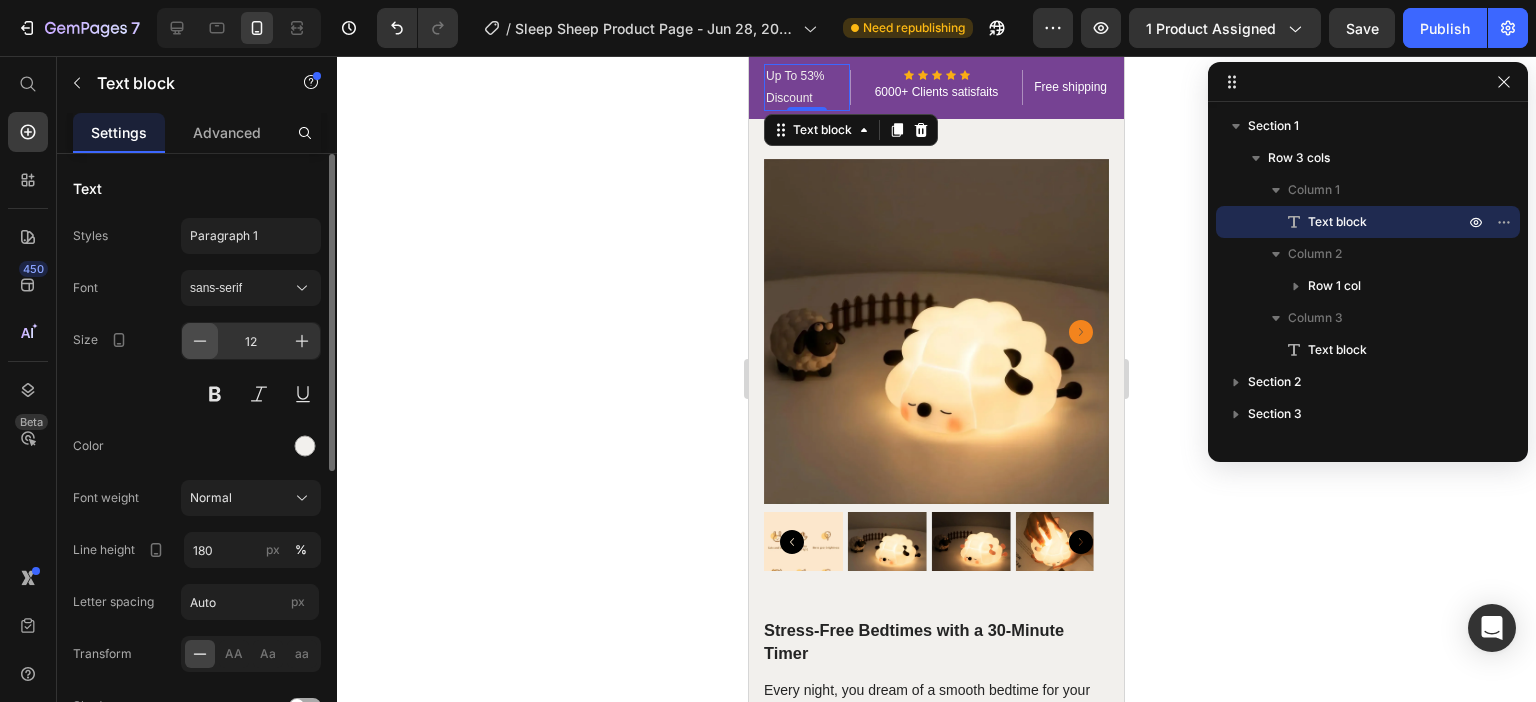 click 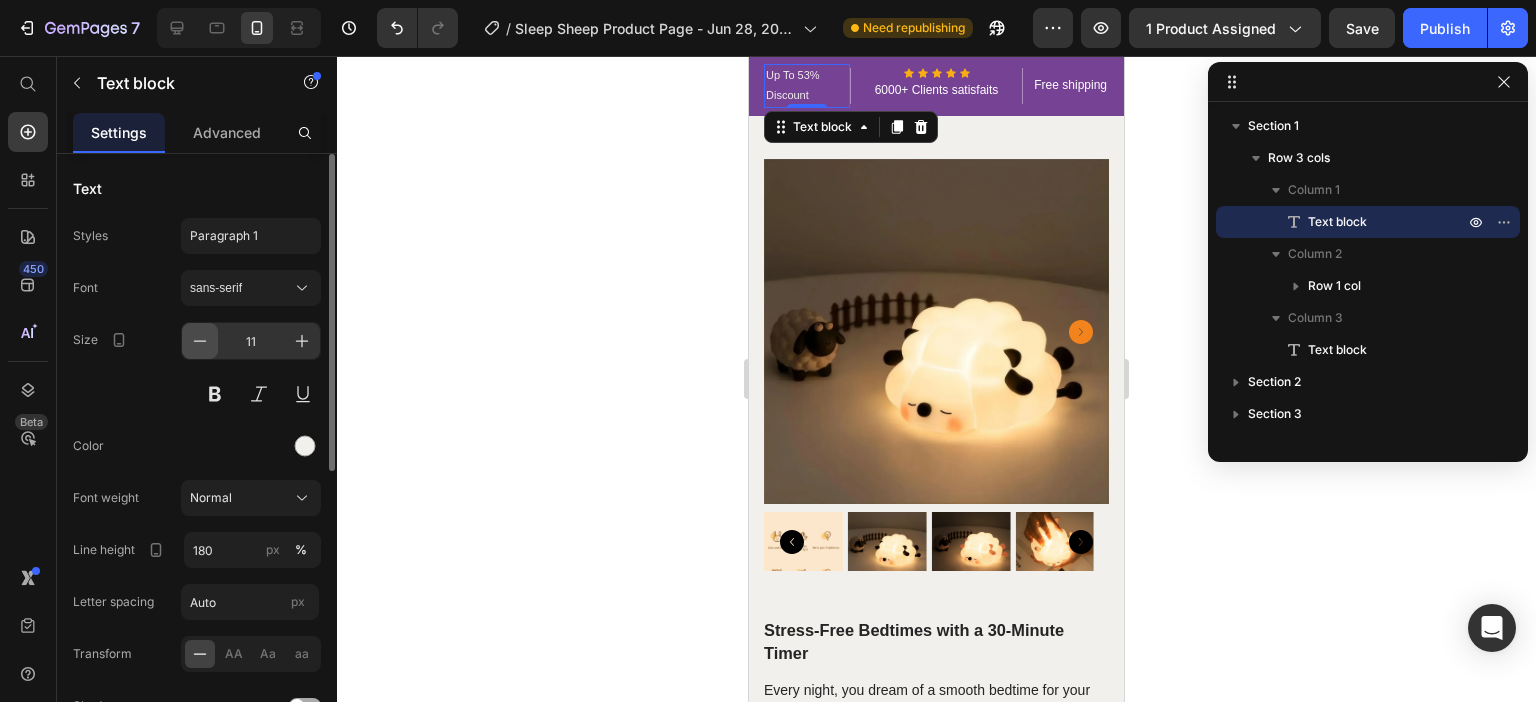 click 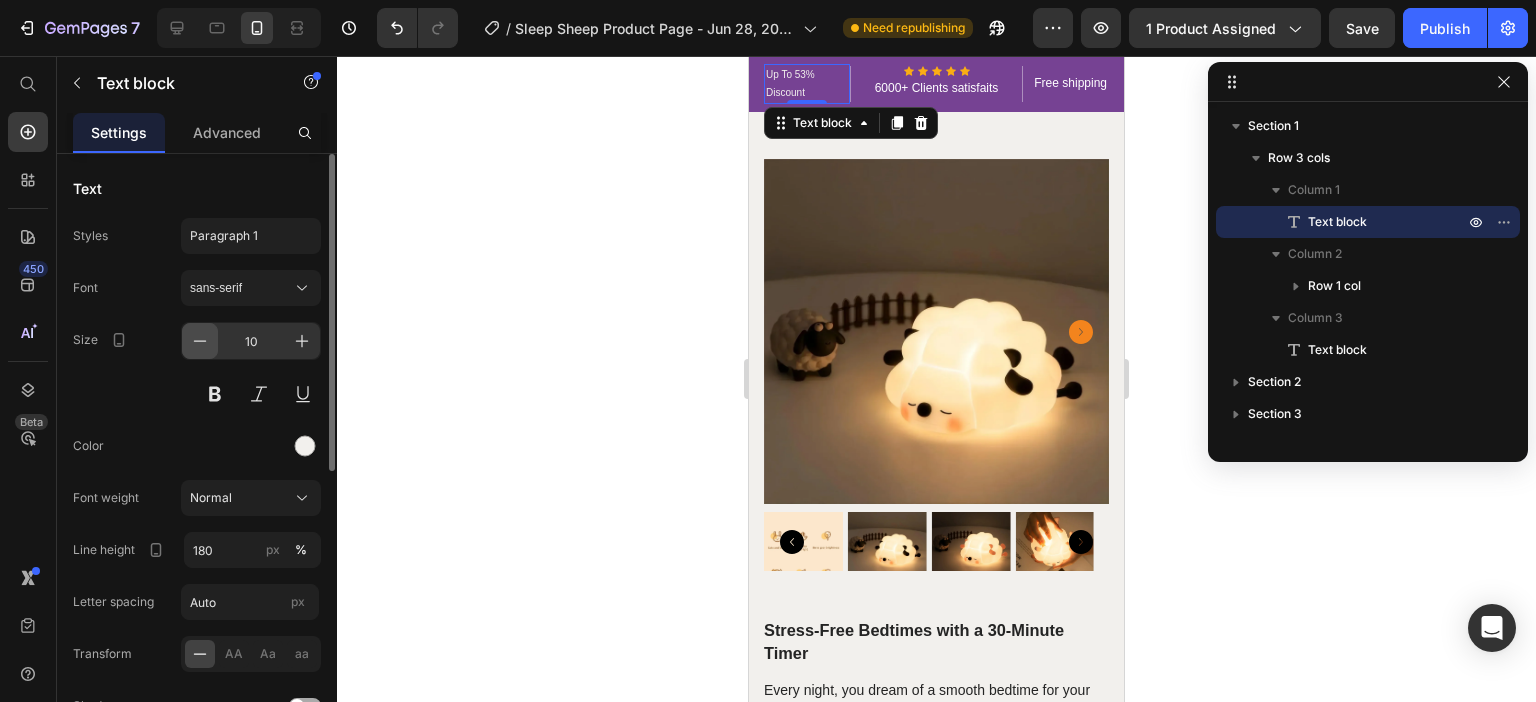 click 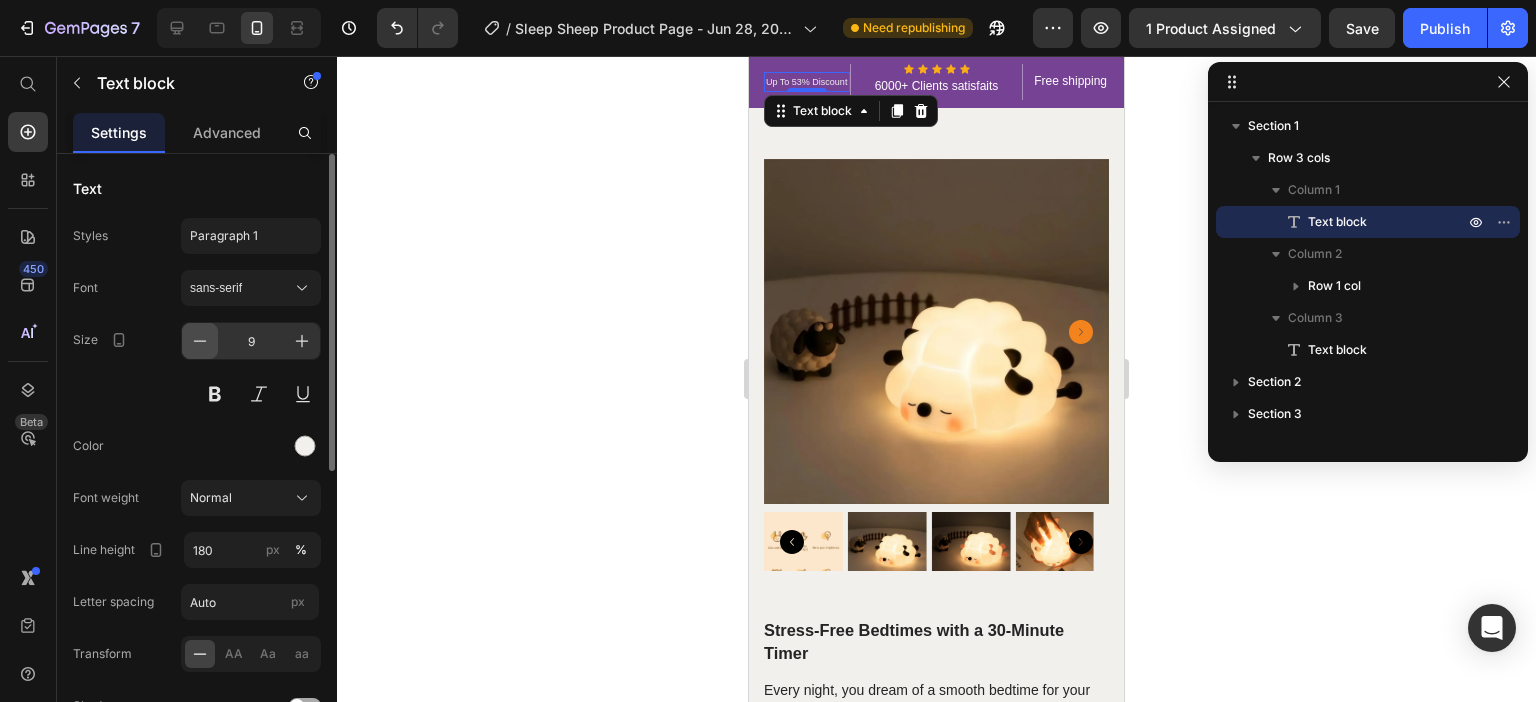 click 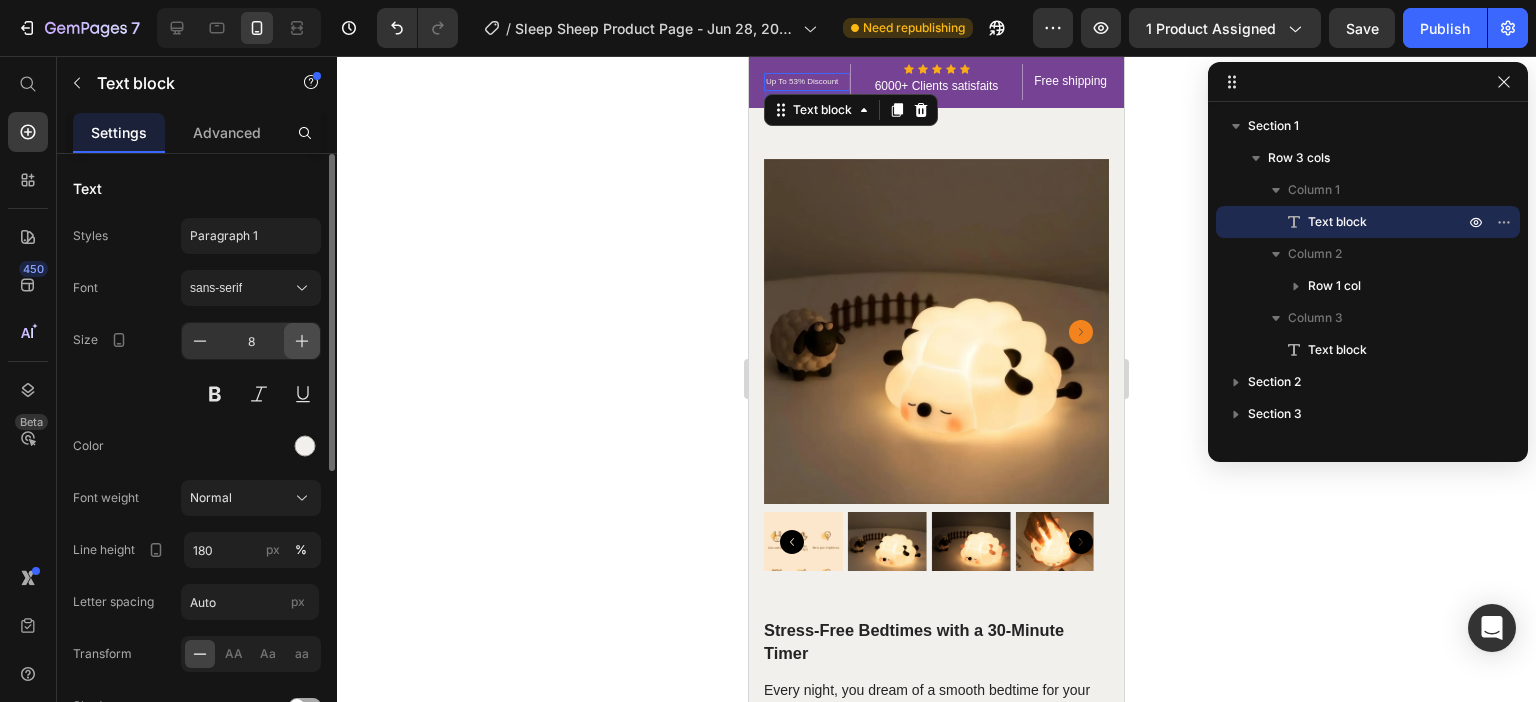 click 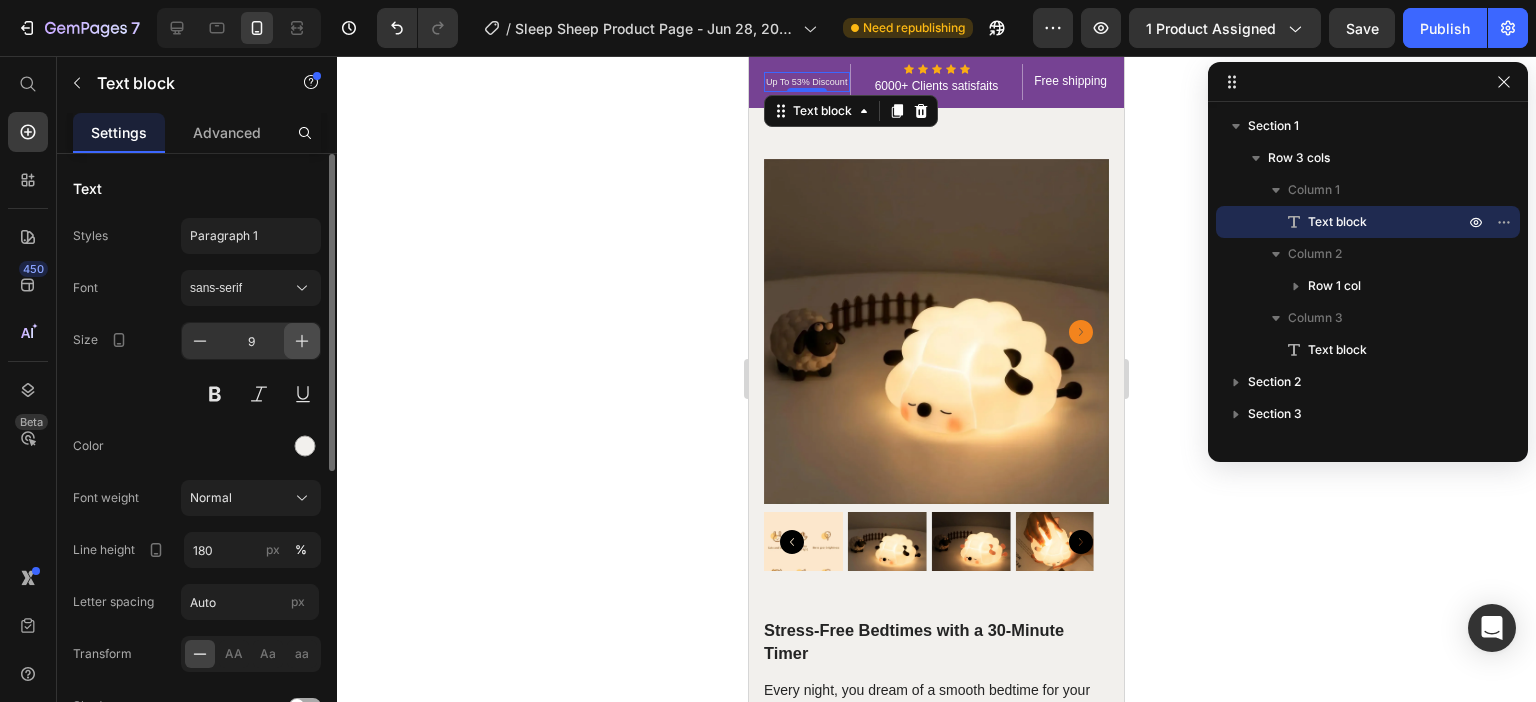 click 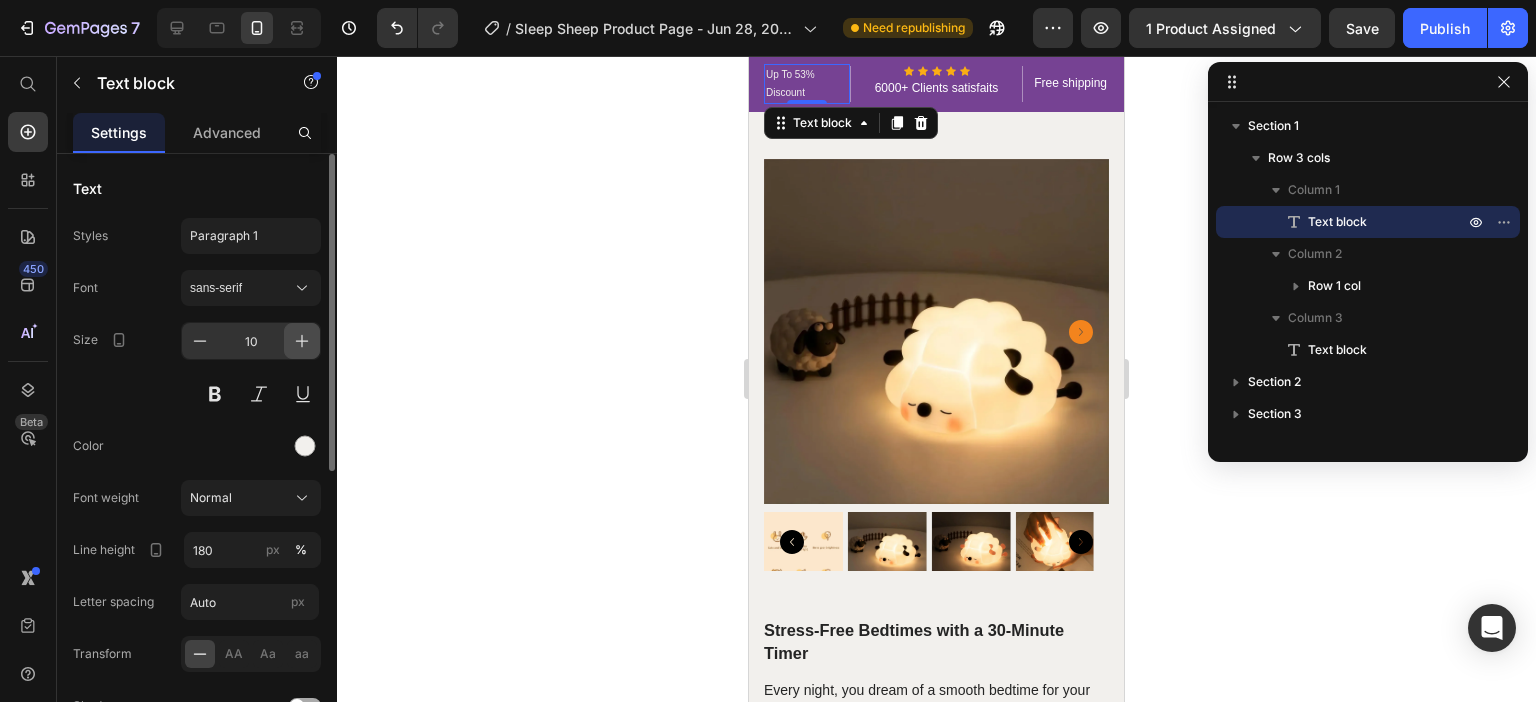 click 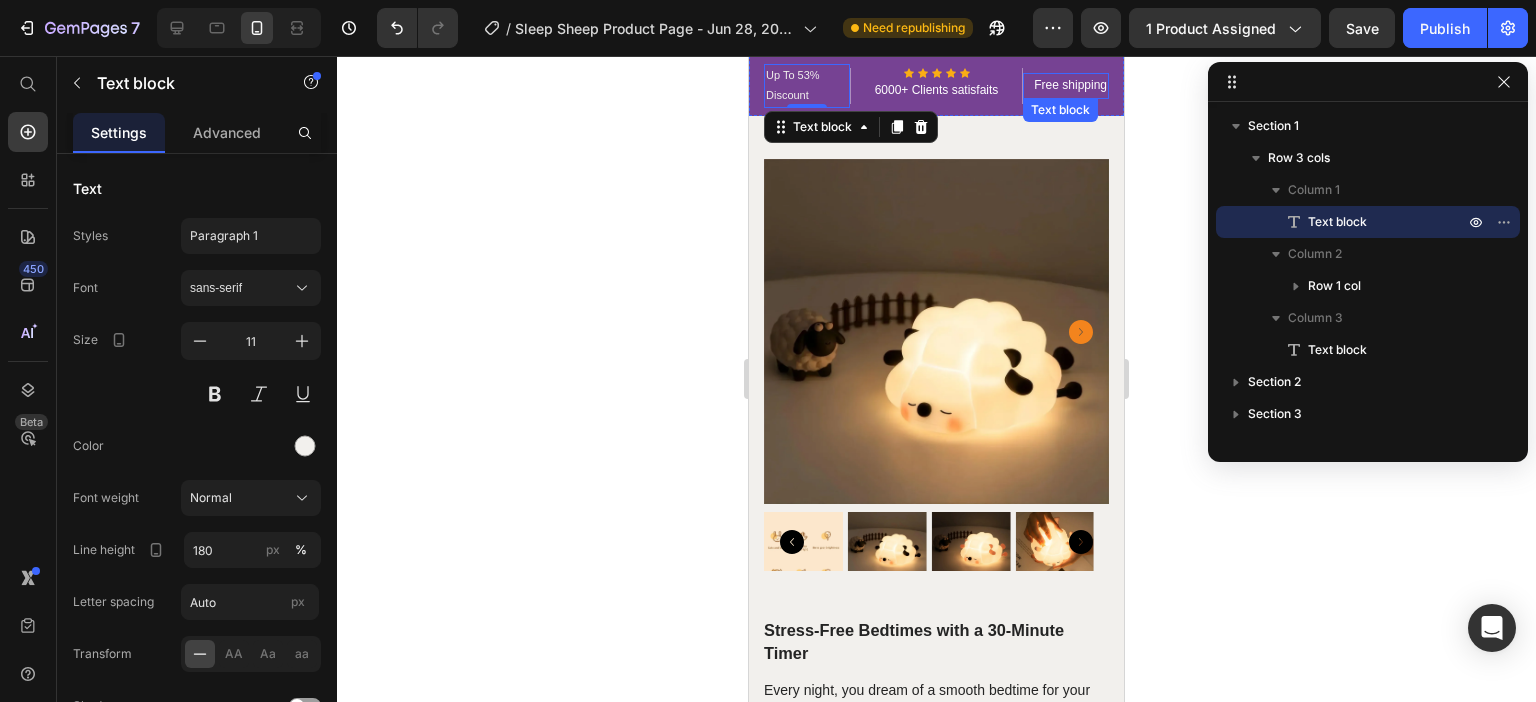 click on "Free shipping" at bounding box center [1066, 86] 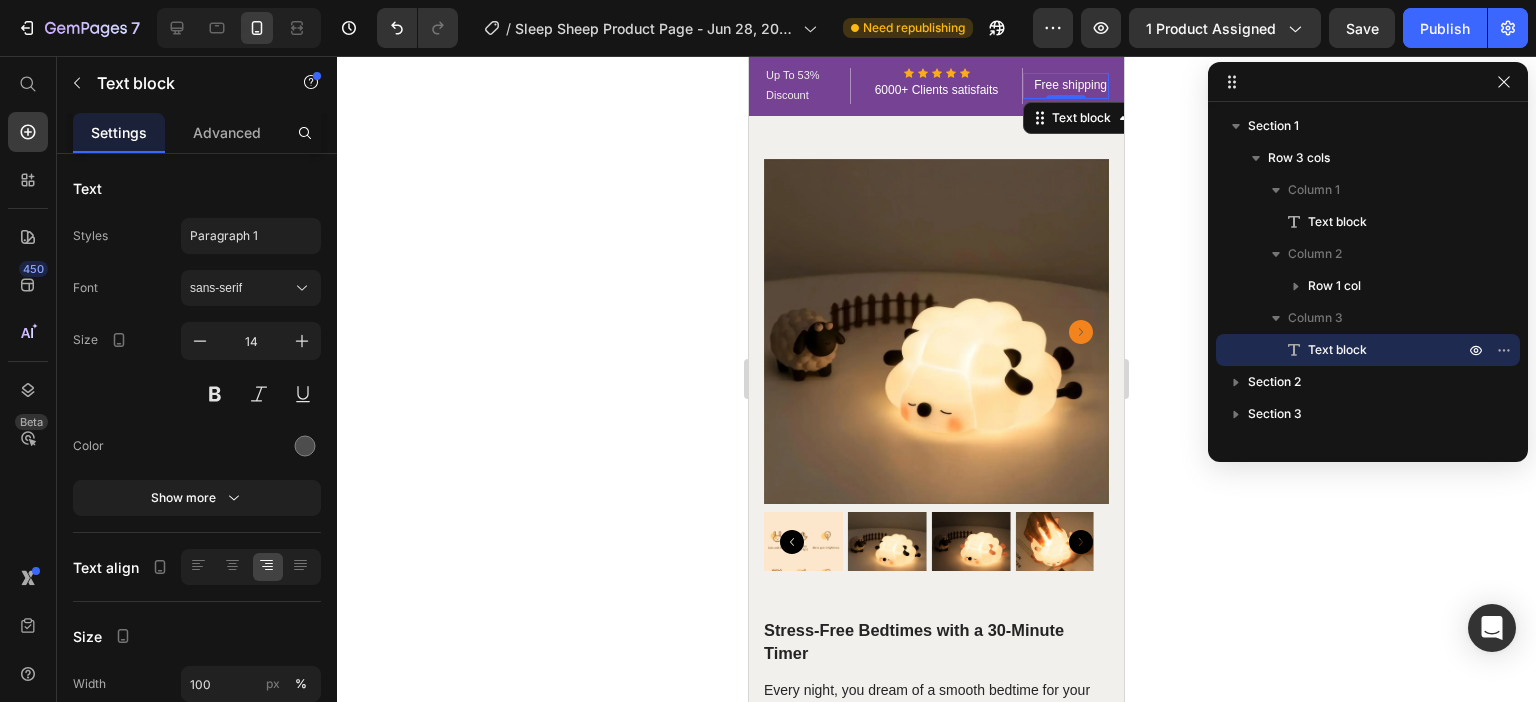 click on "Free shipping" at bounding box center [1066, 86] 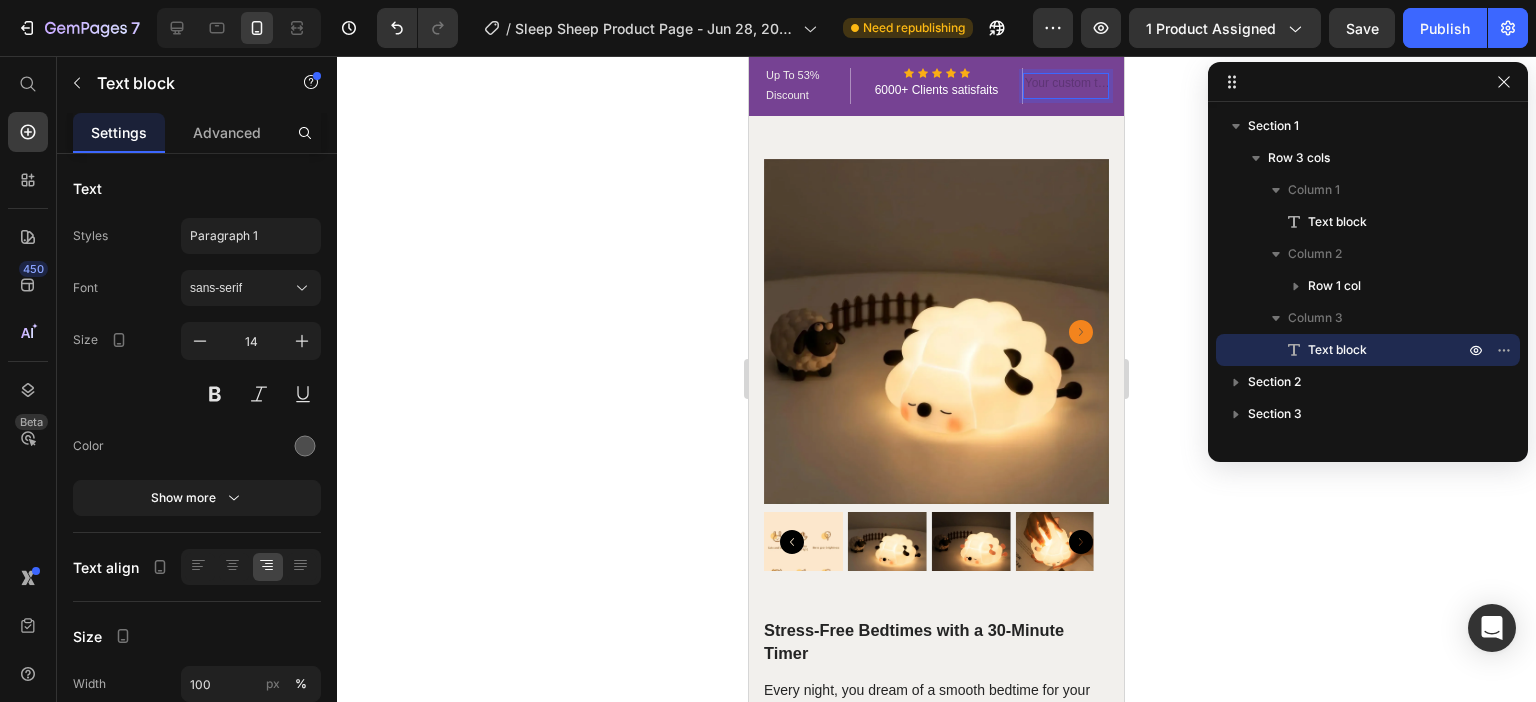 drag, startPoint x: 1048, startPoint y: 94, endPoint x: 1041, endPoint y: 105, distance: 13.038404 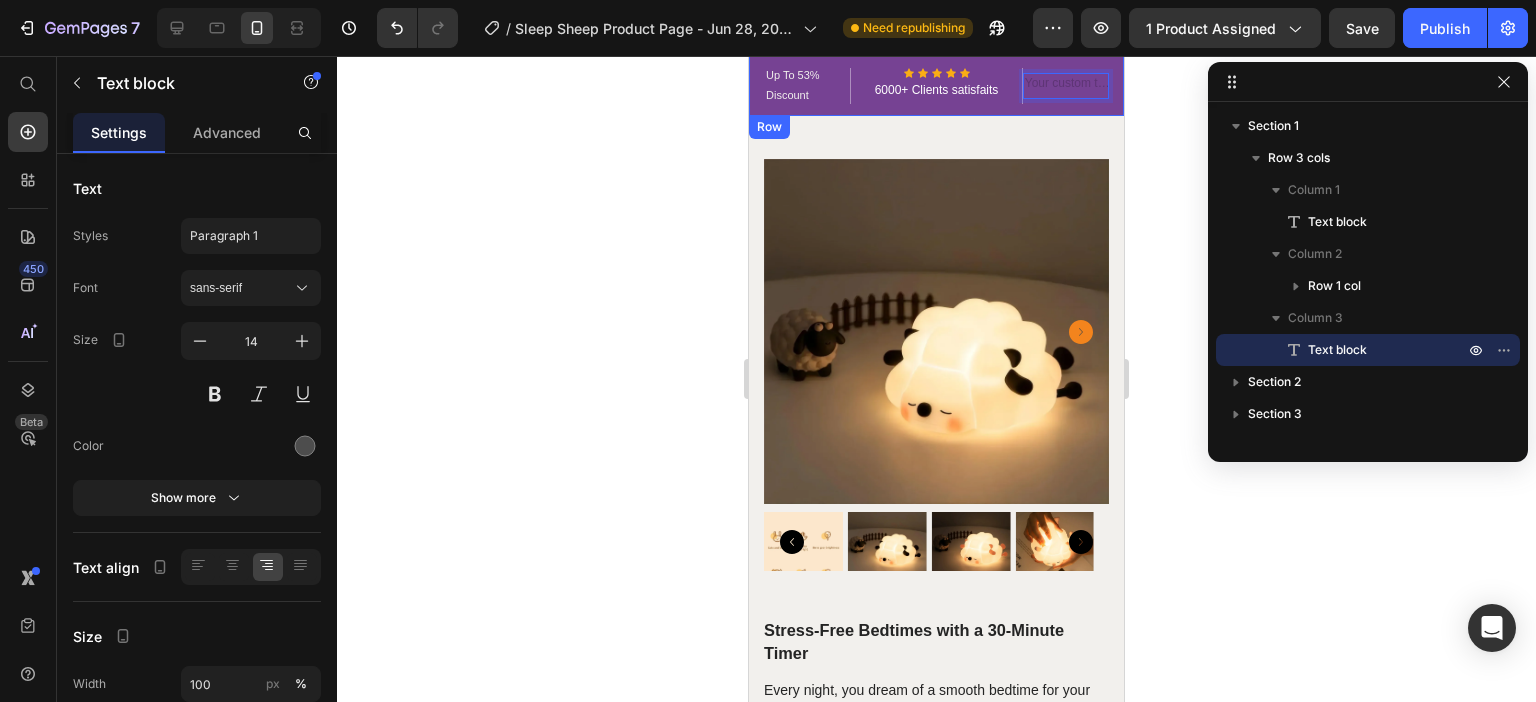 click on "Text block   9" at bounding box center [1066, 86] 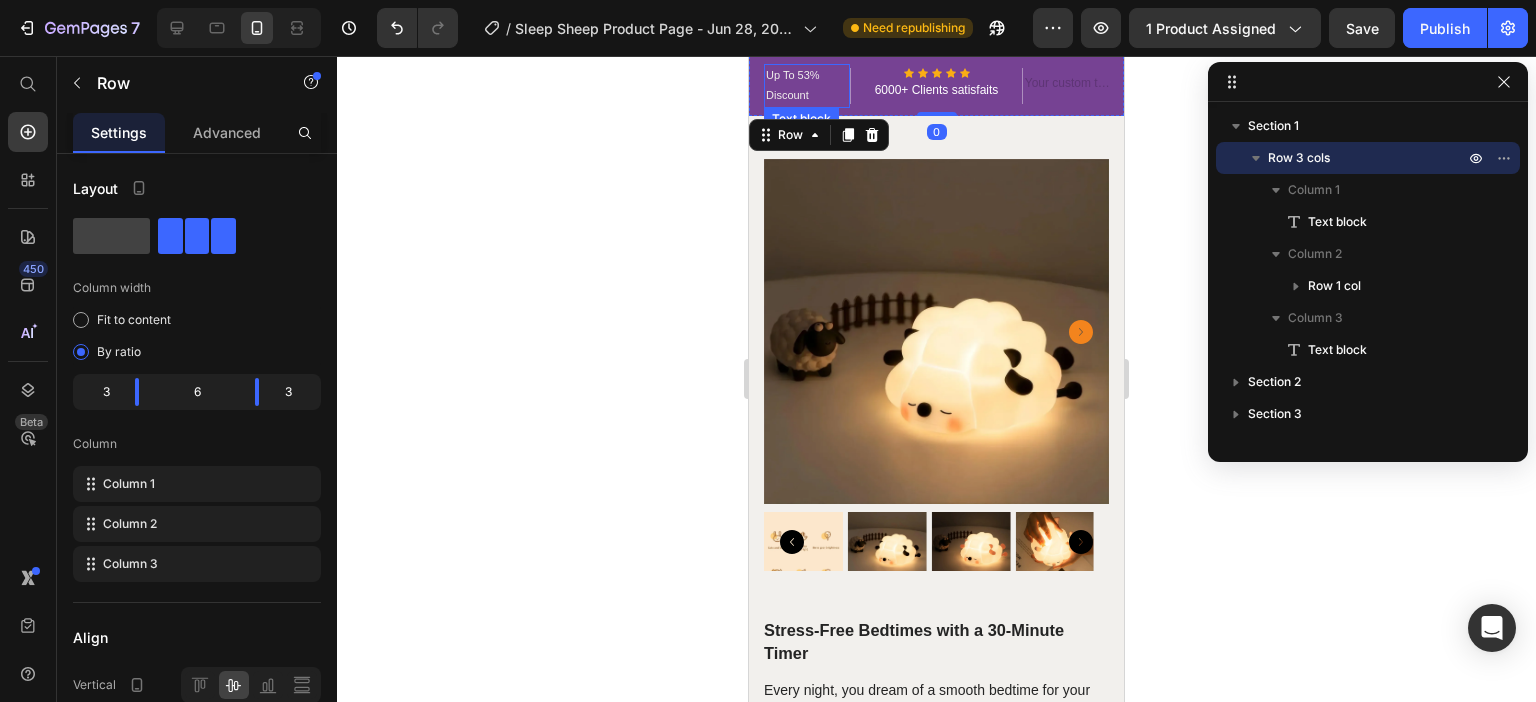click on "Up To 53% Discount" at bounding box center (807, 86) 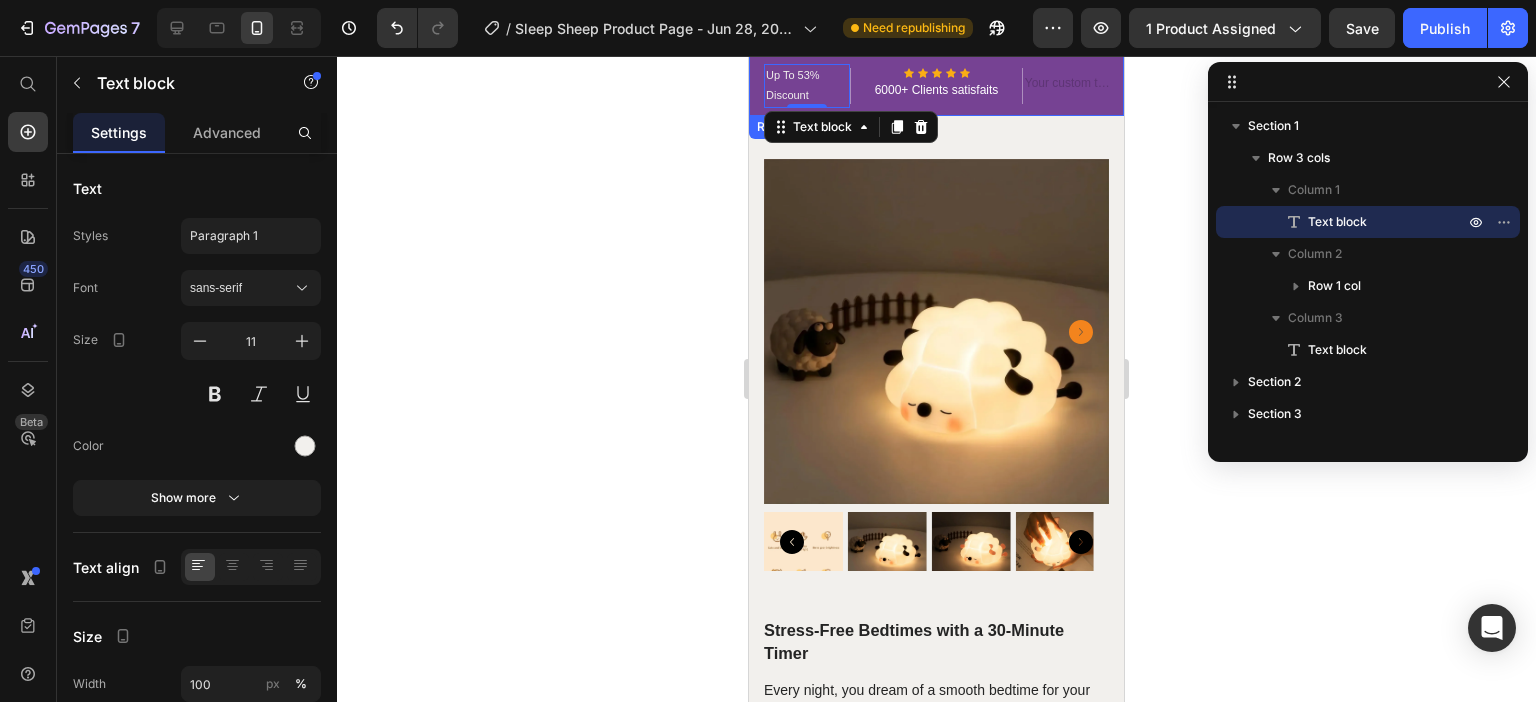click on "Up To 53% Discount Text block   0                Icon                Icon                Icon                Icon                Icon Icon List Hoz 6000+ Clients satisfaits Text block Row Text block Row" at bounding box center (936, 86) 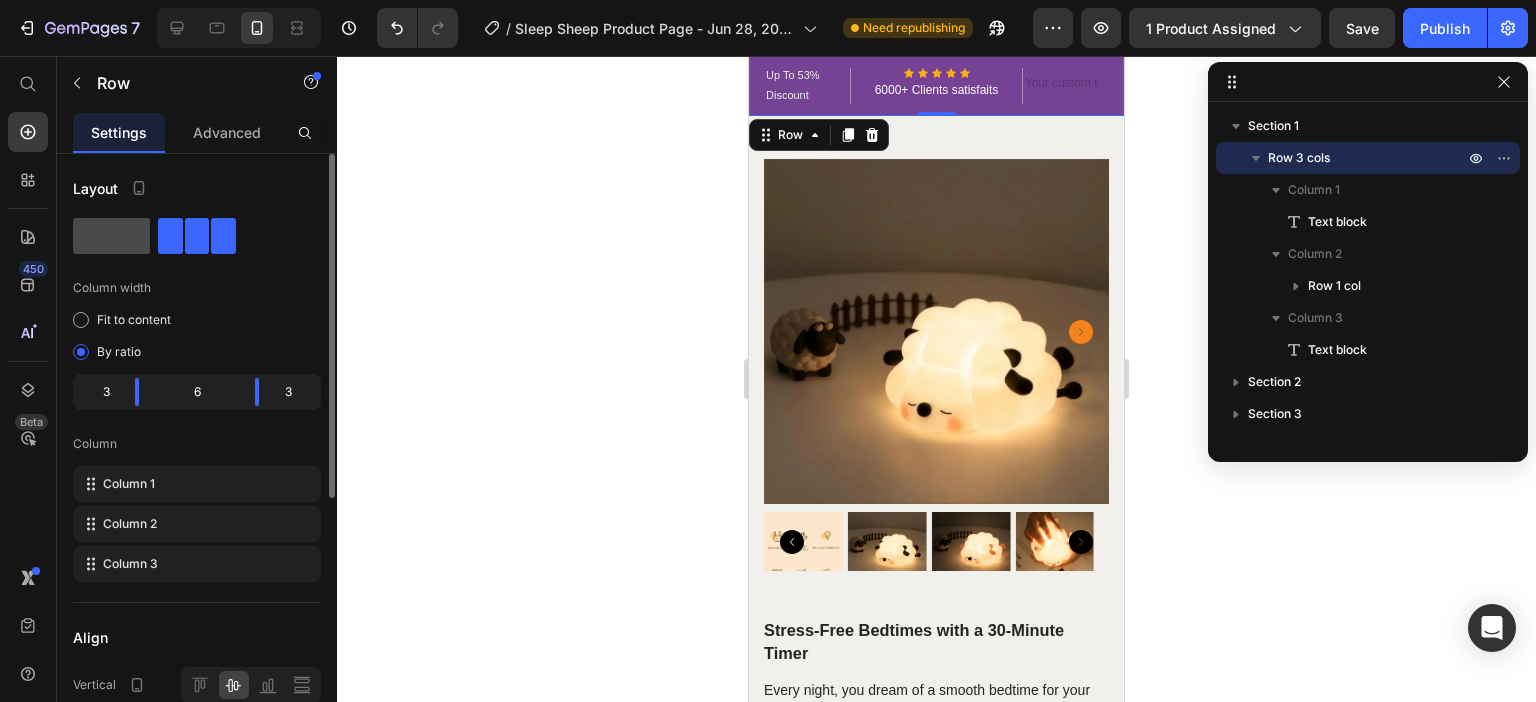 click 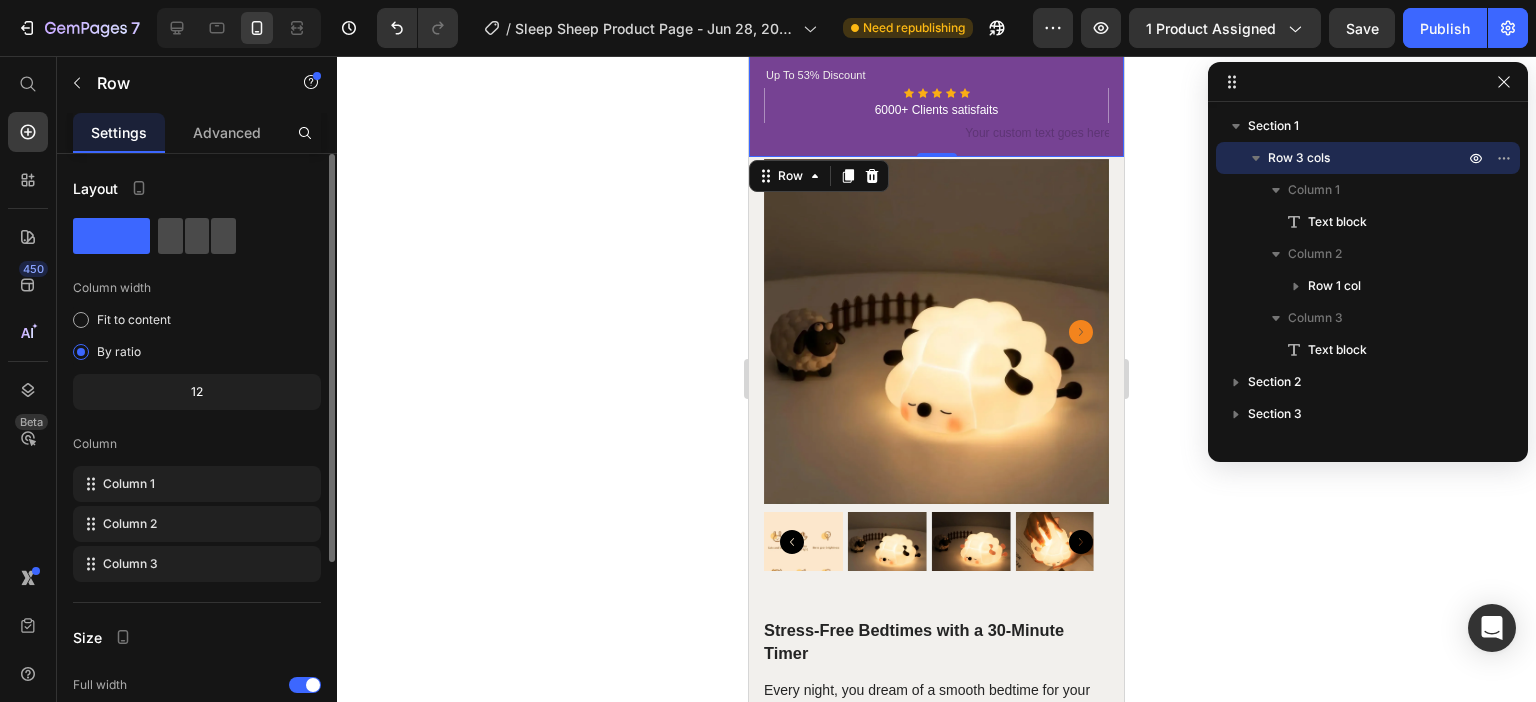 click 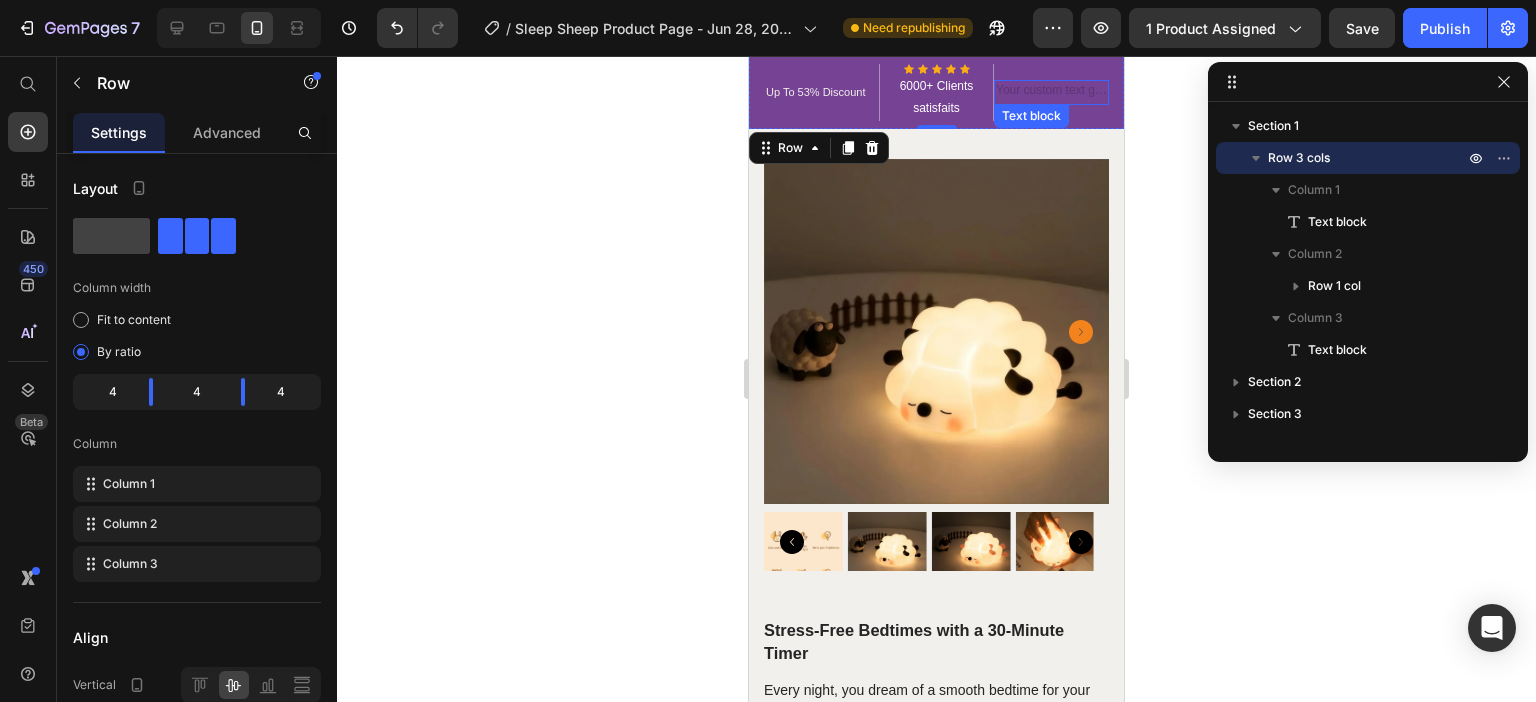 click at bounding box center [1051, 93] 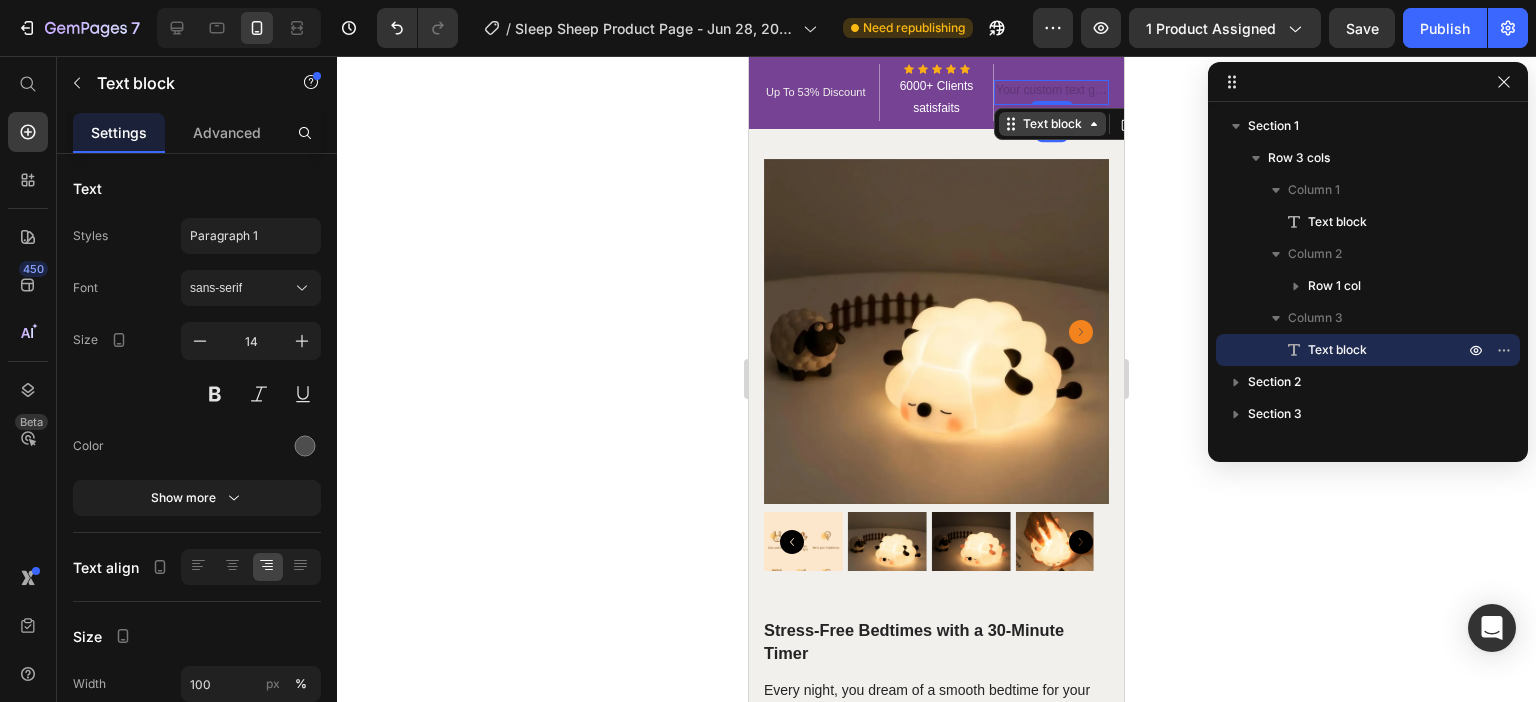 click 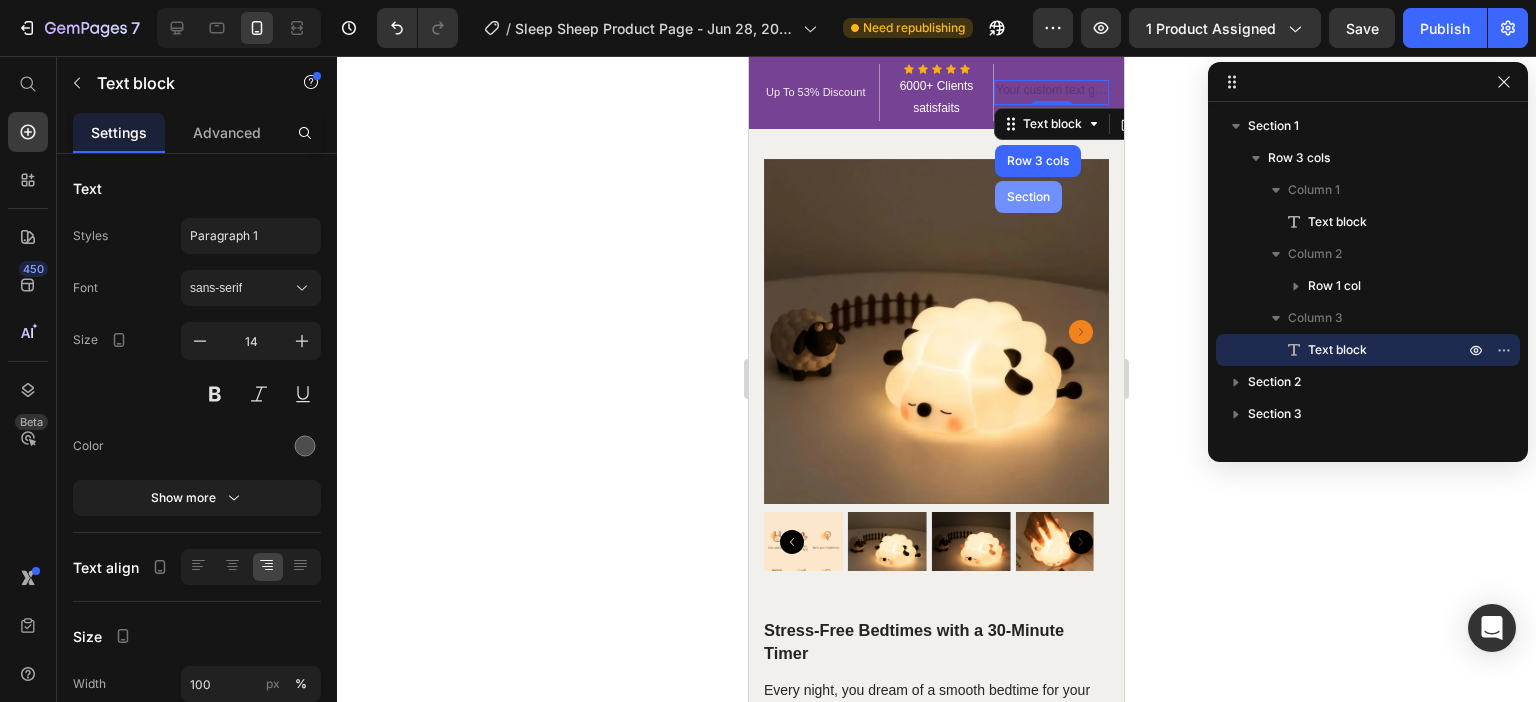 click on "Section" at bounding box center (1028, 197) 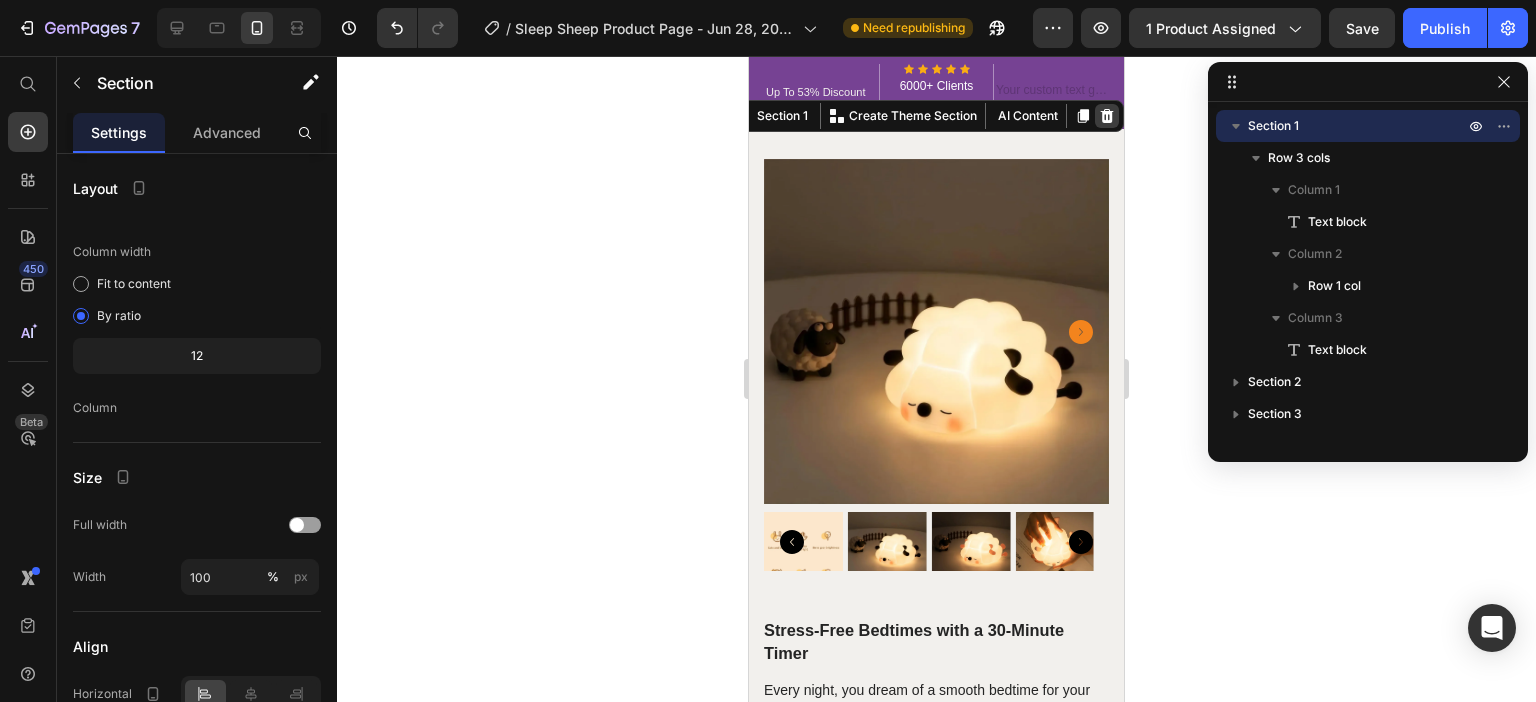 click 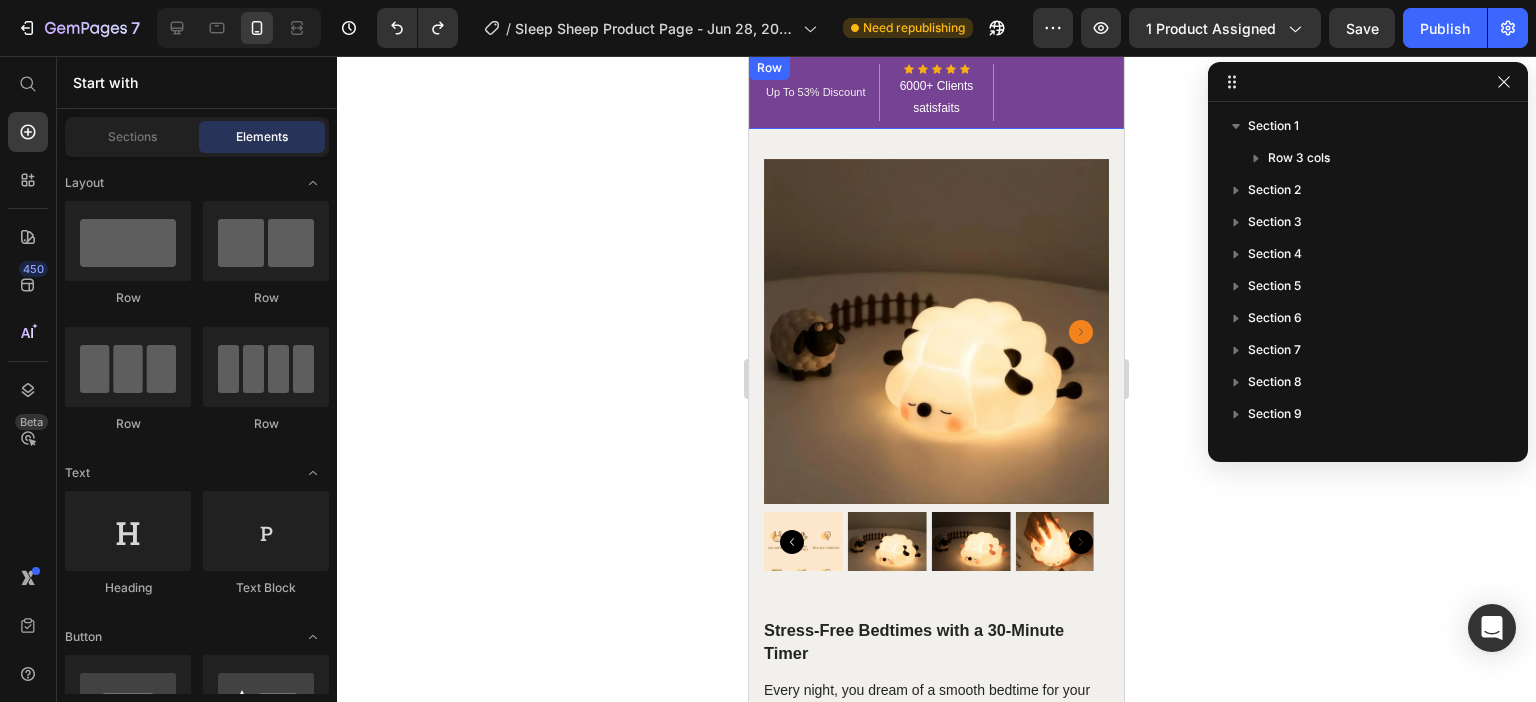 click on "Text block" at bounding box center [1051, 92] 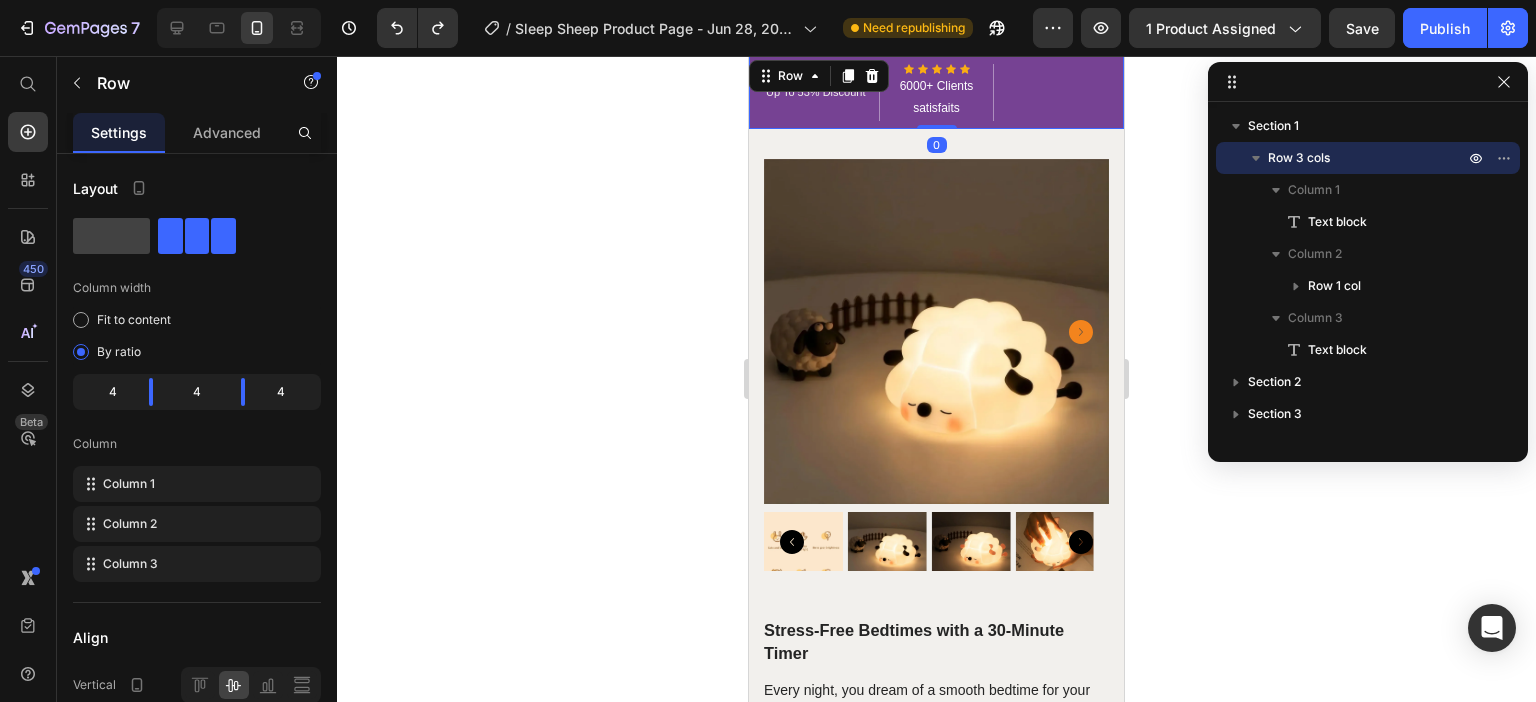 click on "Text block" at bounding box center (1051, 92) 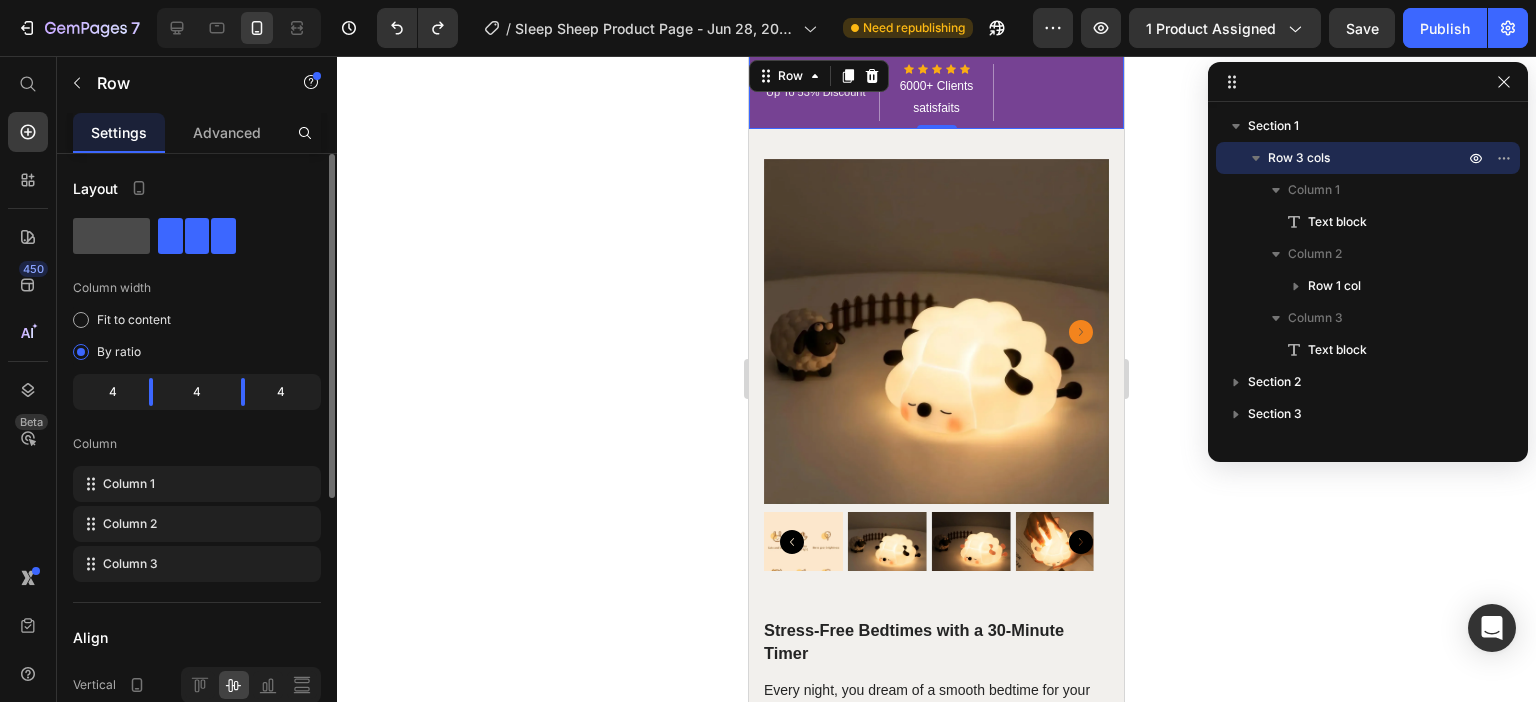click 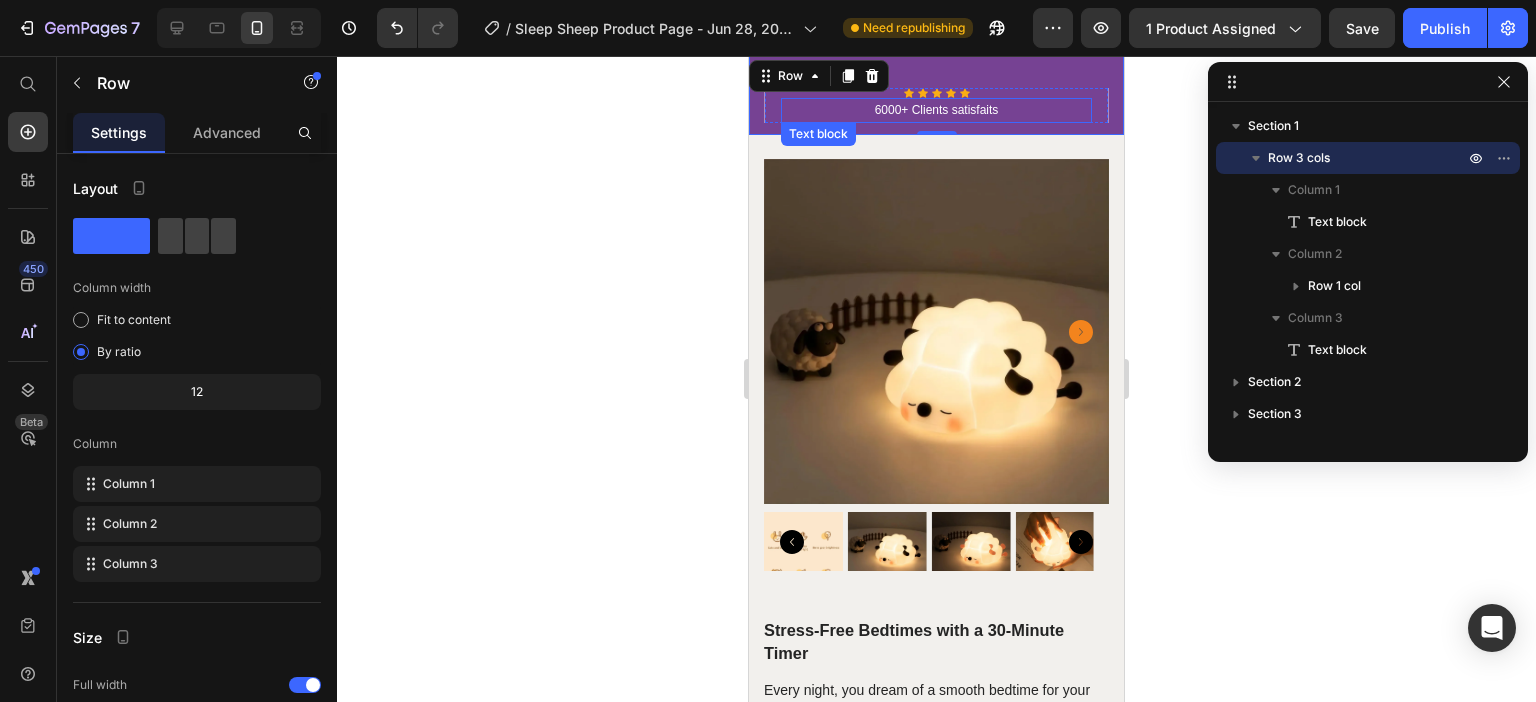 click on "6000+ Clients satisfaits" at bounding box center (936, 111) 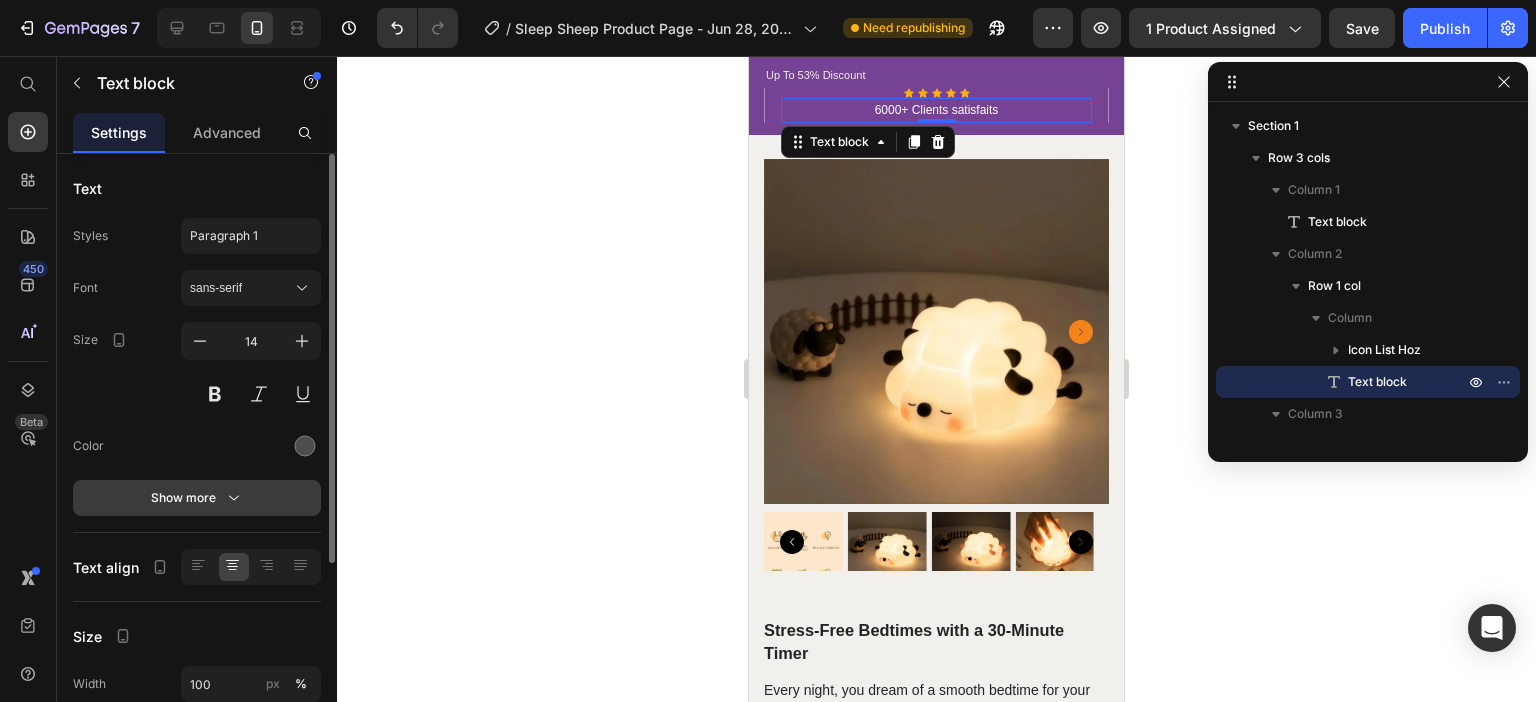 click on "Show more" at bounding box center [197, 498] 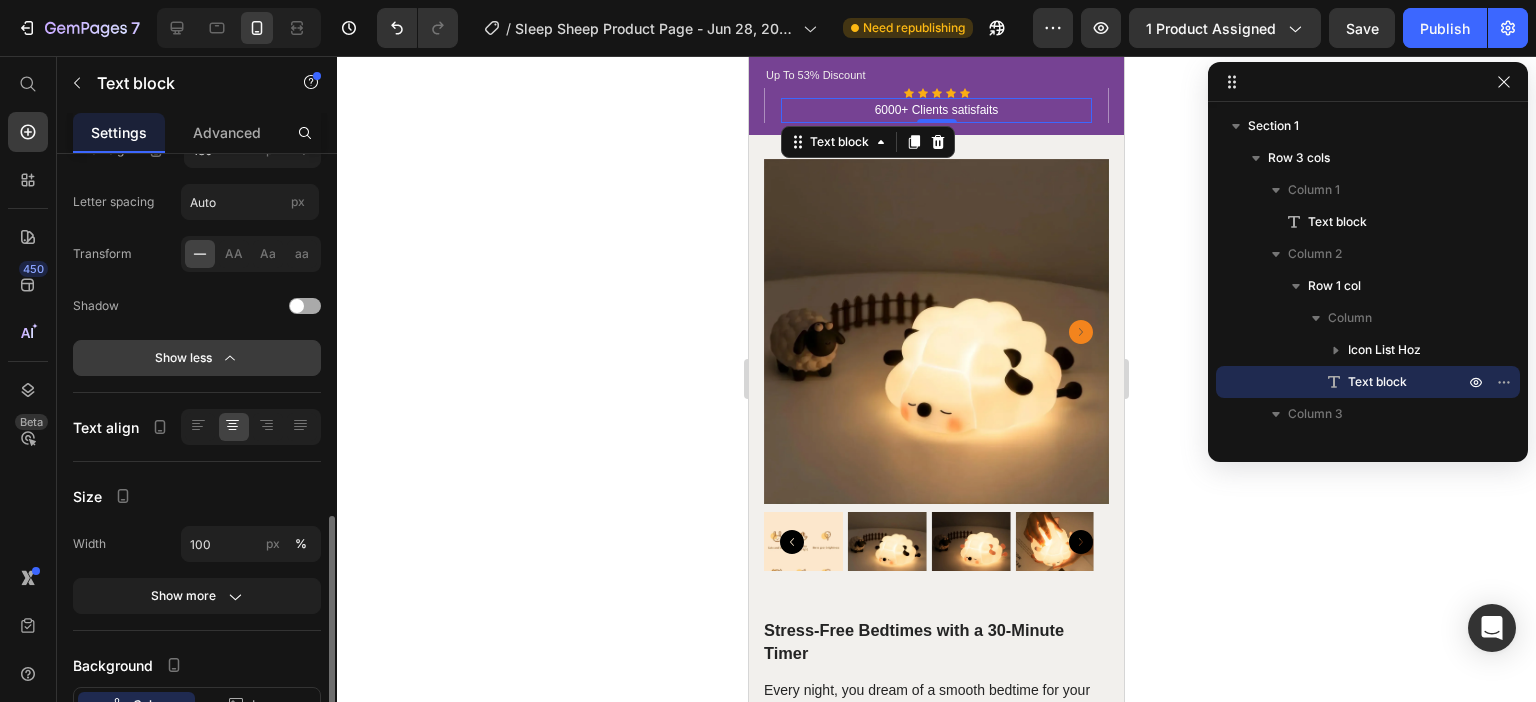 scroll, scrollTop: 548, scrollLeft: 0, axis: vertical 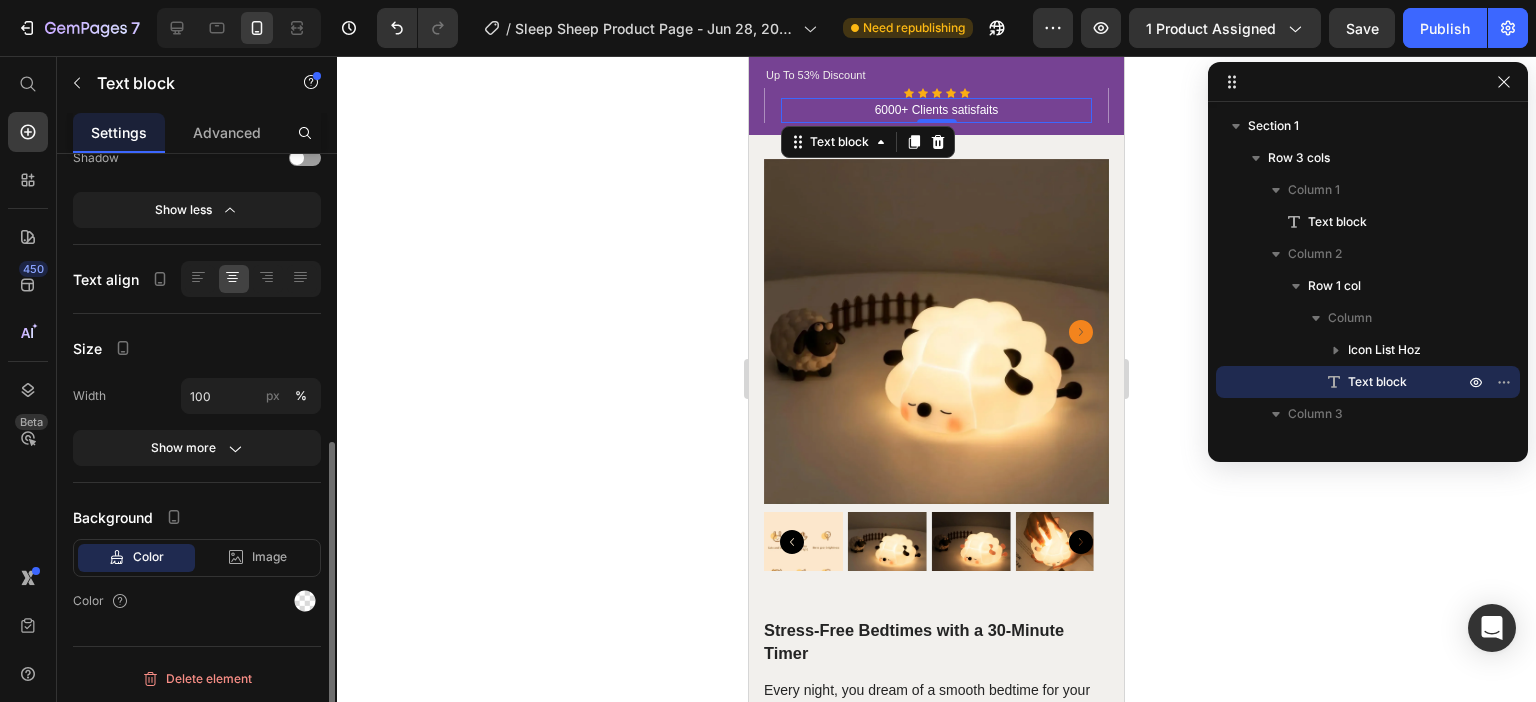 click on "Size Width 100 px % Show more" 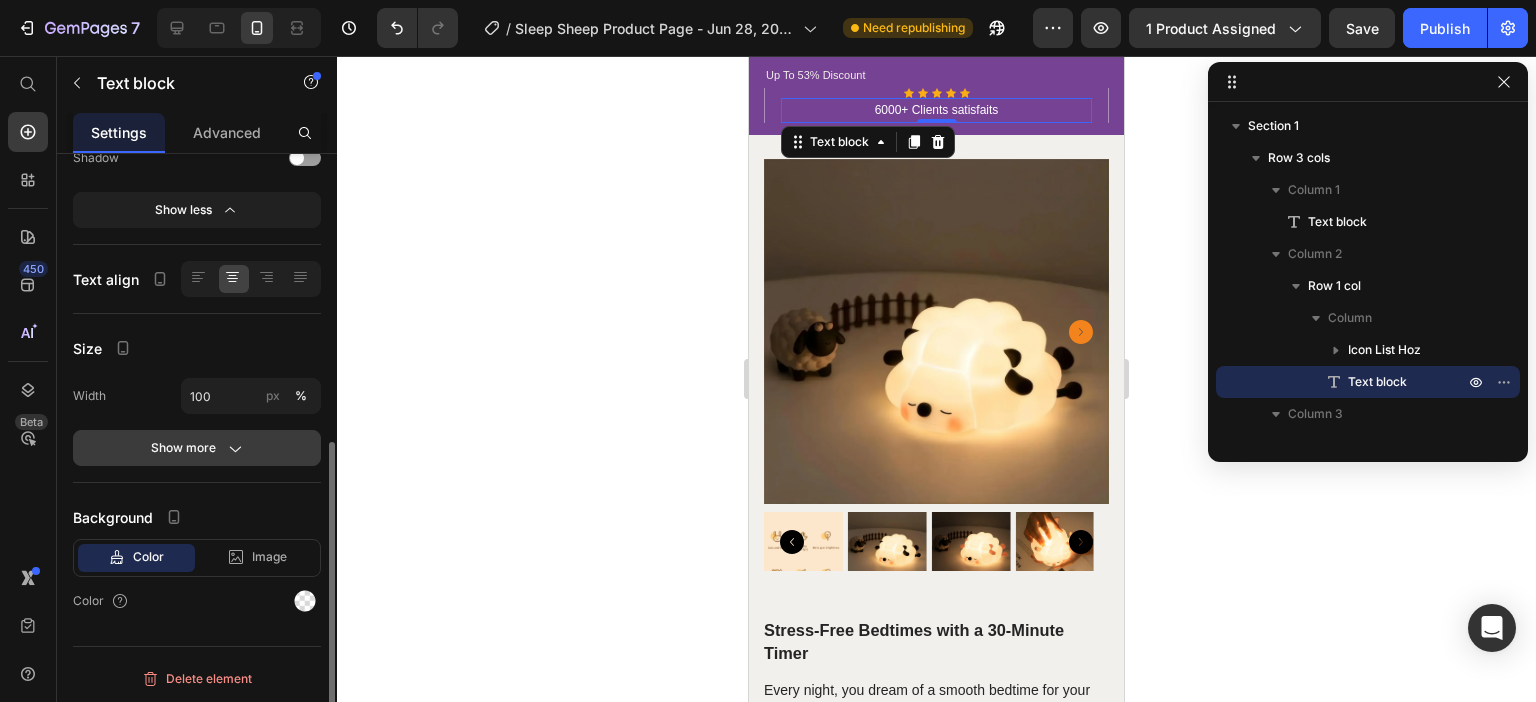 click on "Show more" 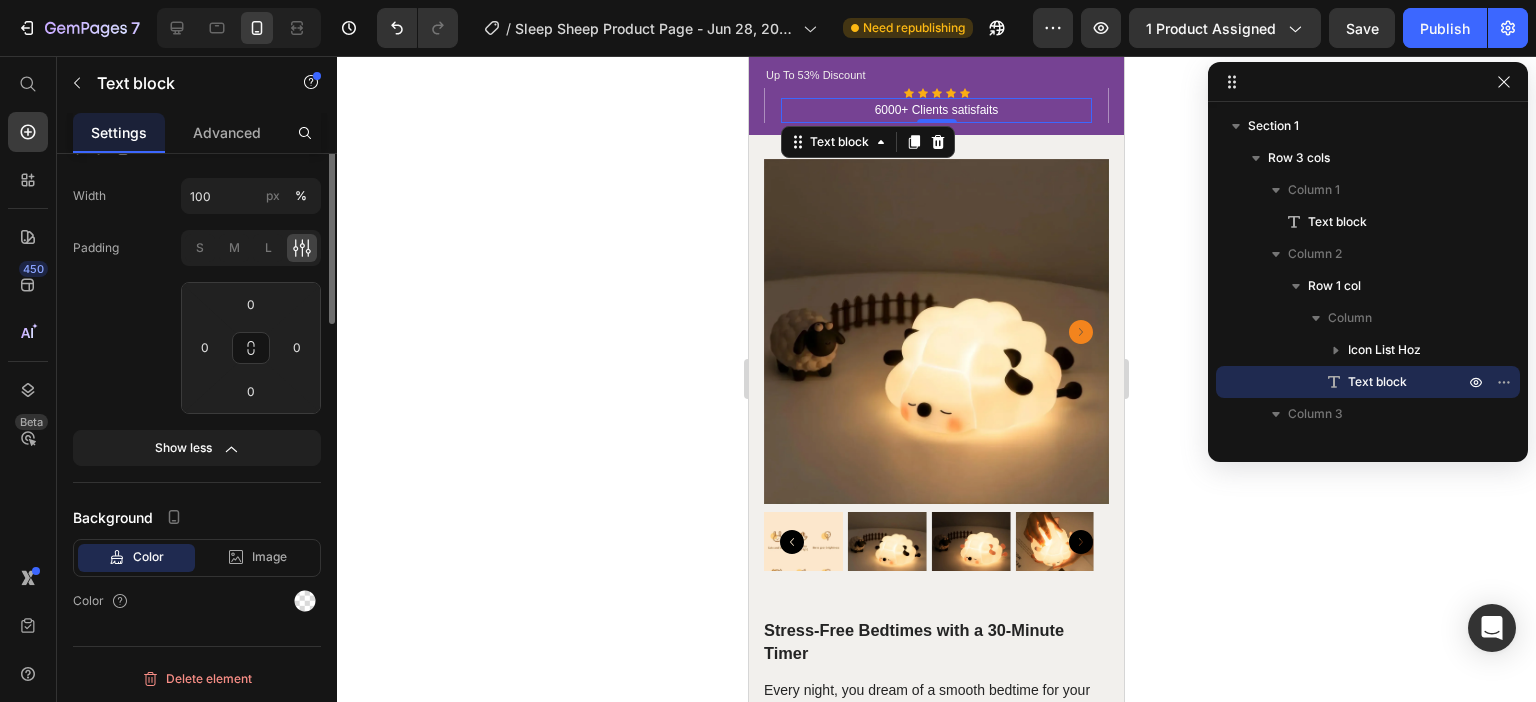 scroll, scrollTop: 148, scrollLeft: 0, axis: vertical 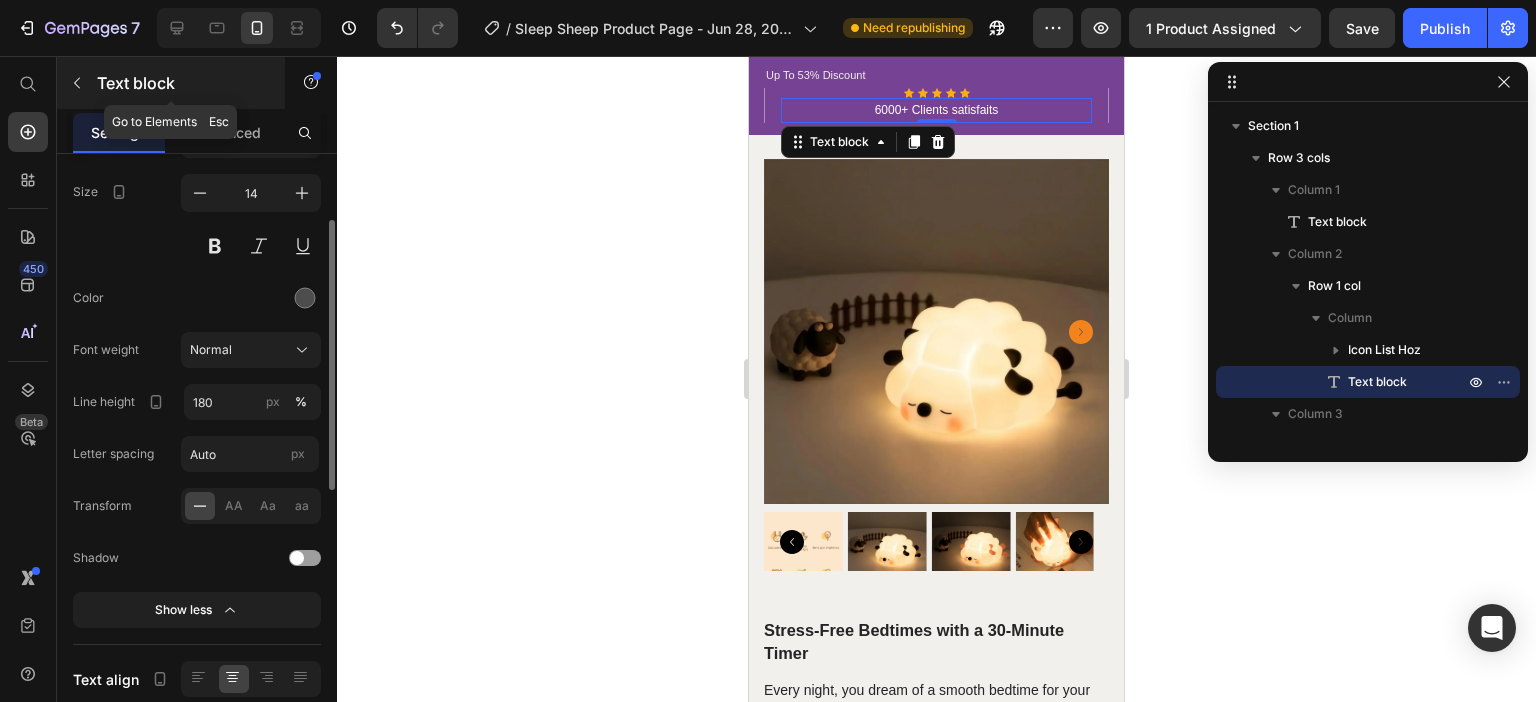 click 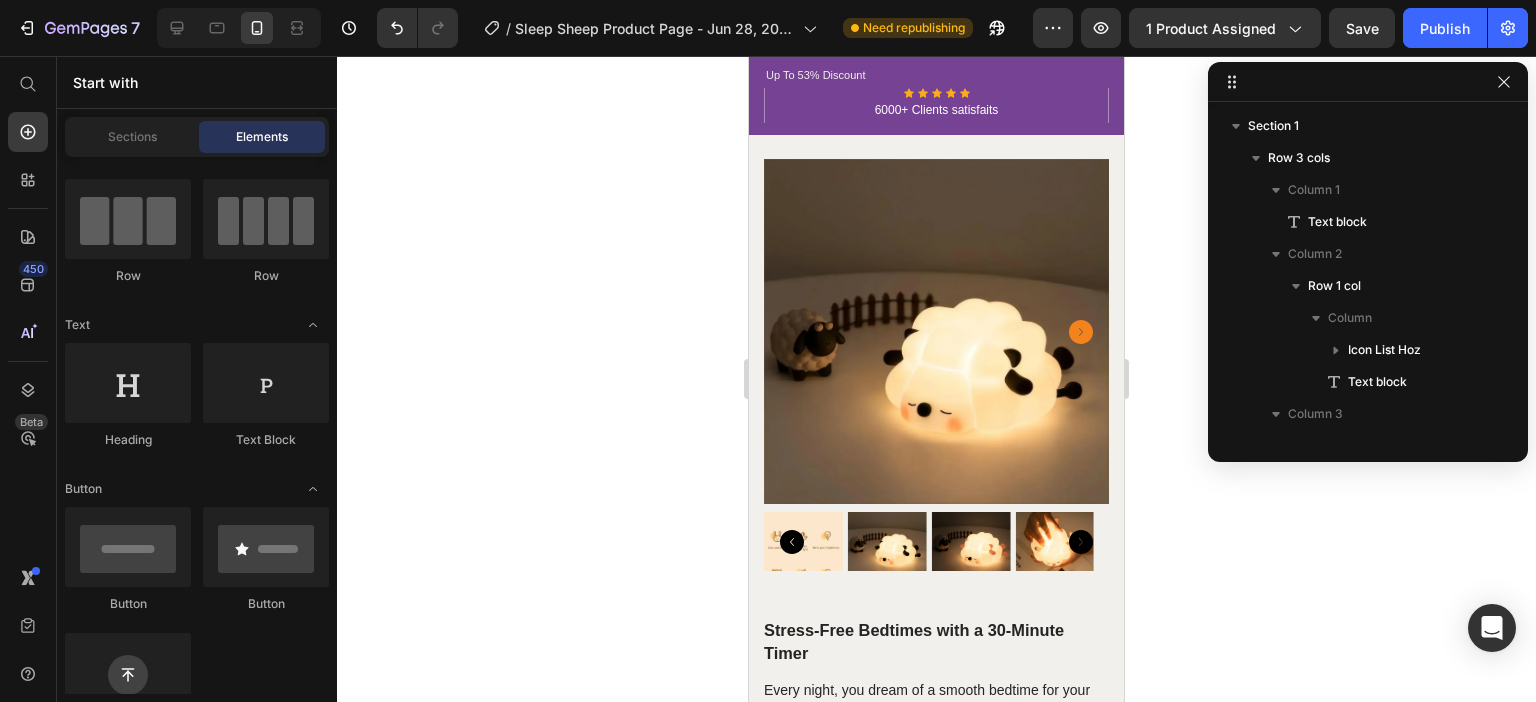 scroll, scrollTop: 0, scrollLeft: 0, axis: both 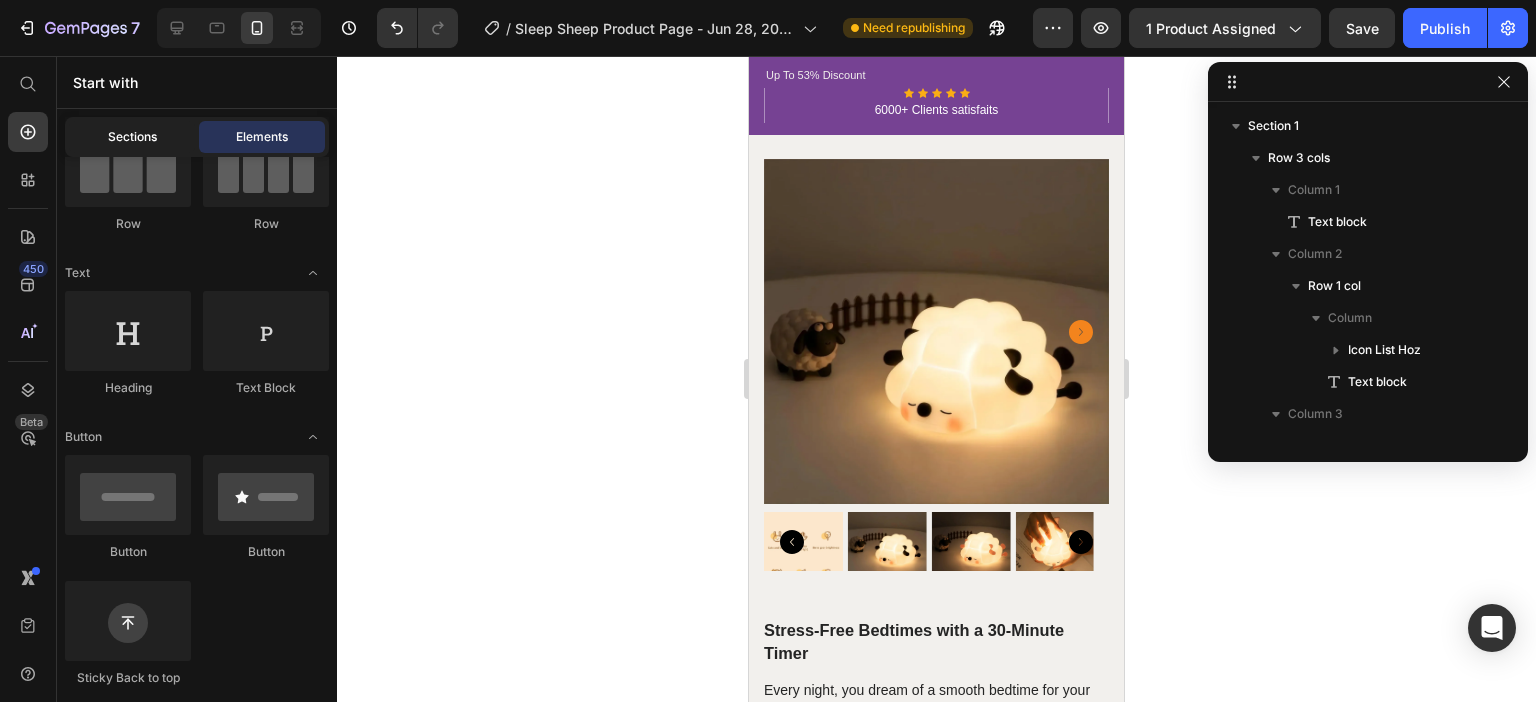 click on "Sections" at bounding box center (132, 137) 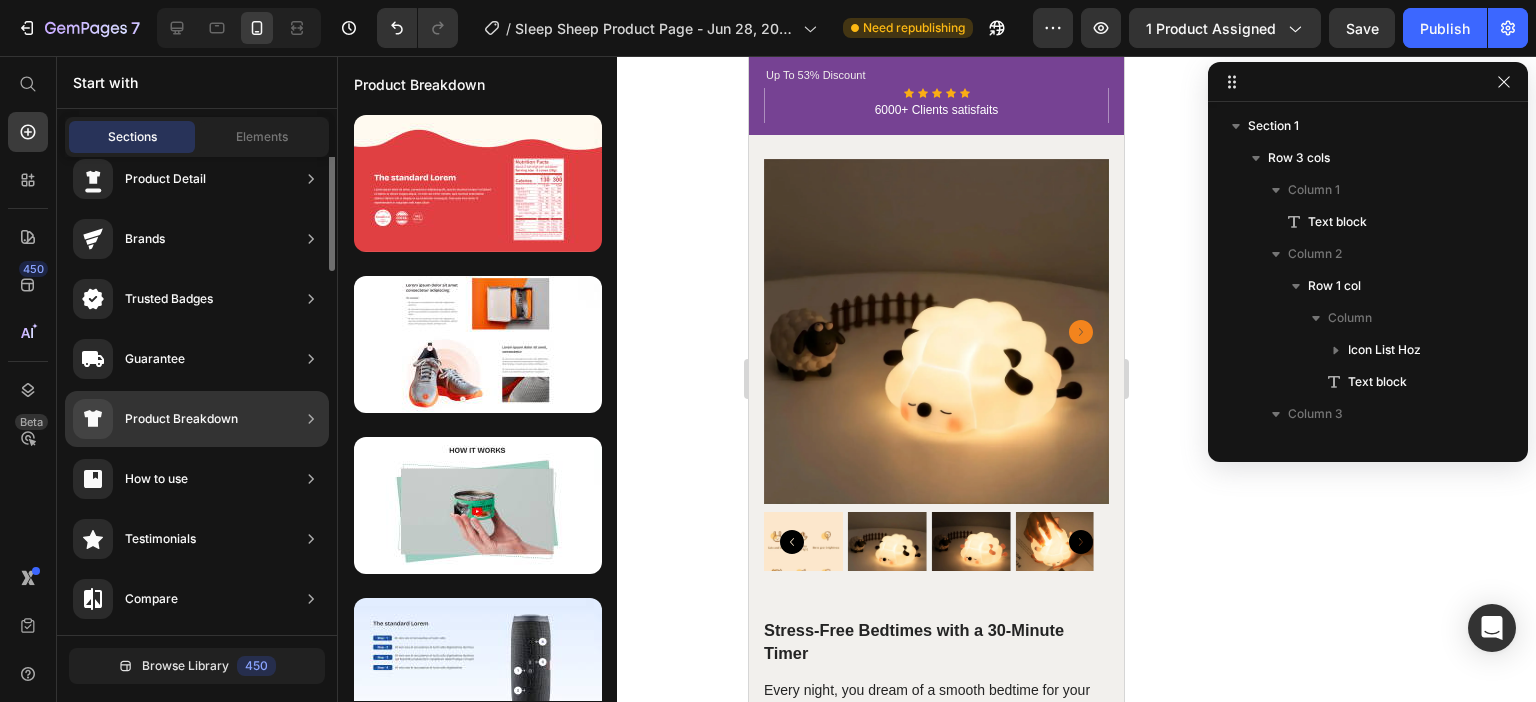 scroll, scrollTop: 0, scrollLeft: 0, axis: both 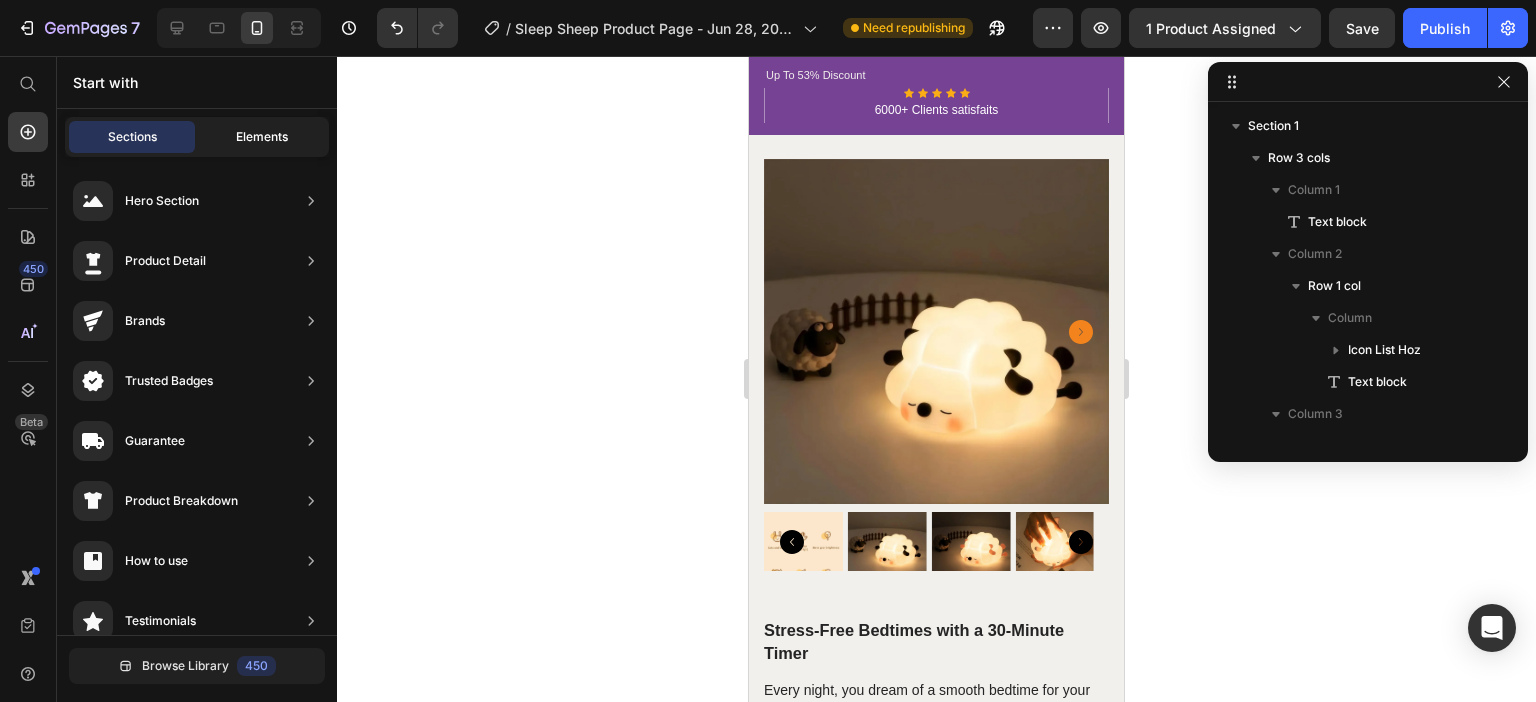 click on "Elements" at bounding box center (262, 137) 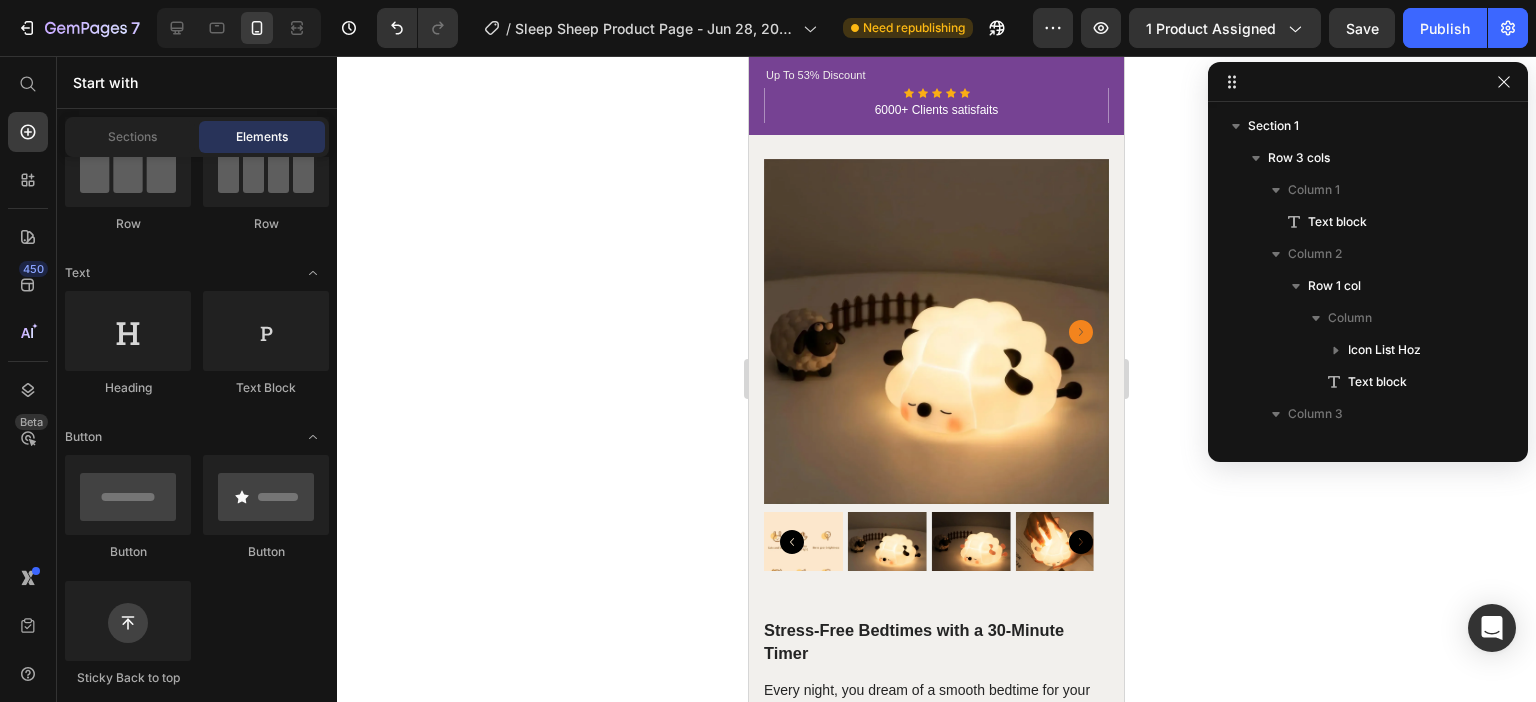 scroll, scrollTop: 0, scrollLeft: 0, axis: both 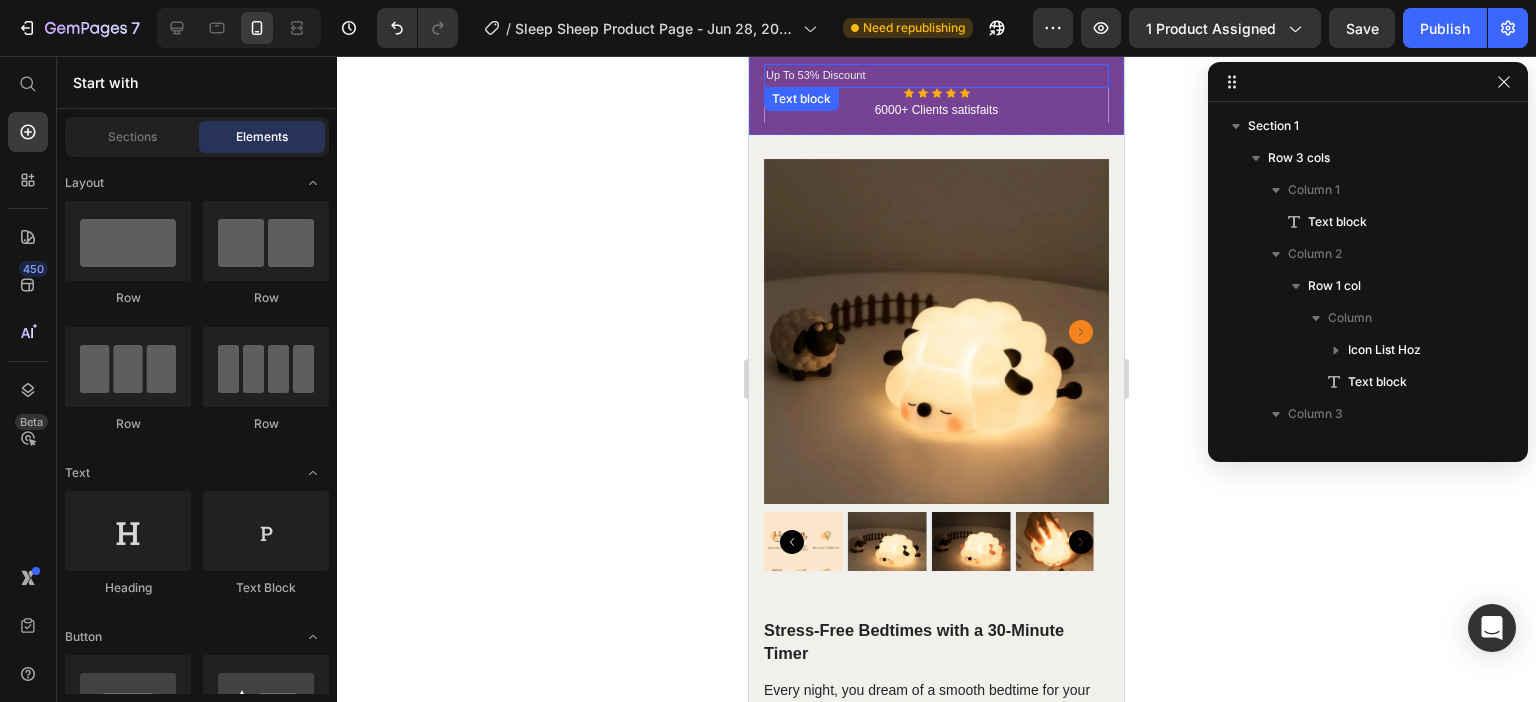 click on "Up To 53% Discount" at bounding box center [936, 76] 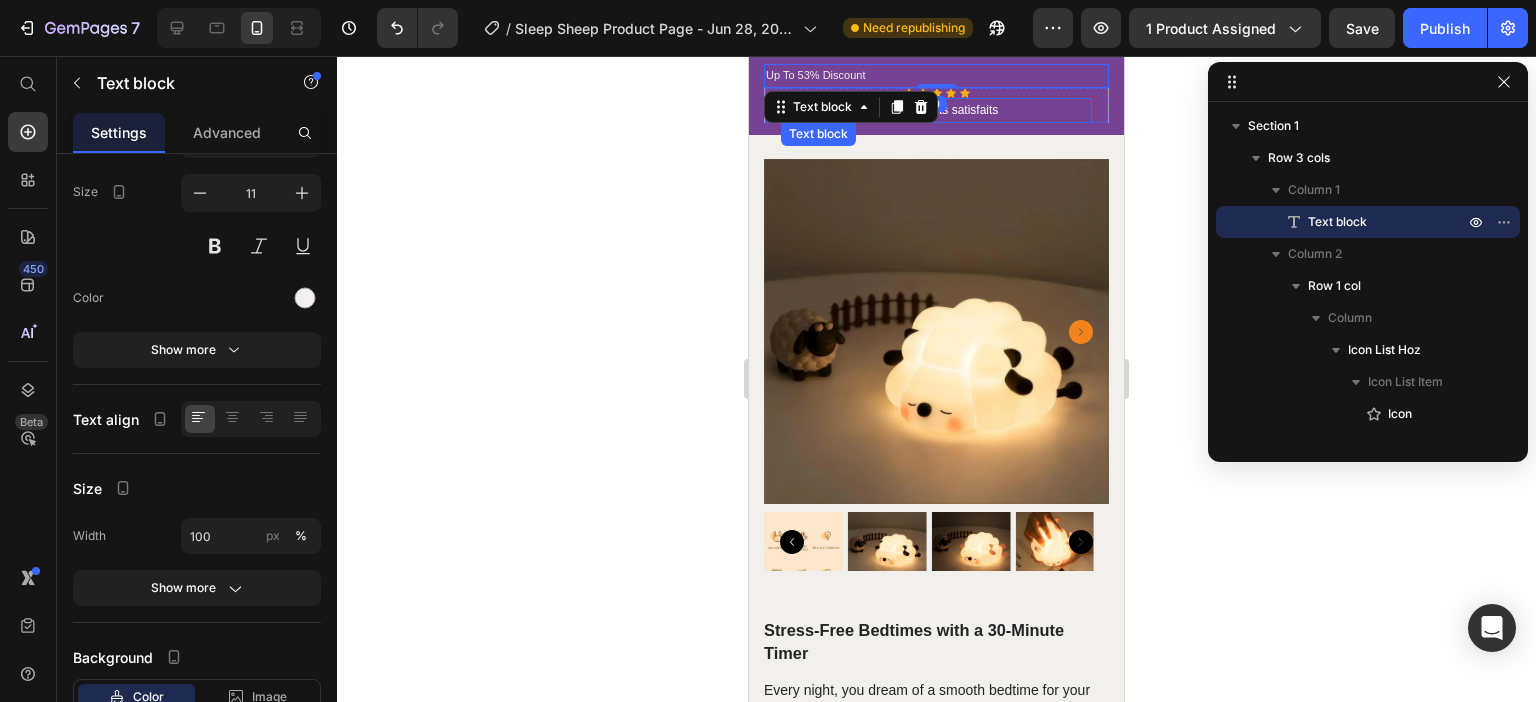 click on "6000+ Clients satisfaits" at bounding box center (936, 111) 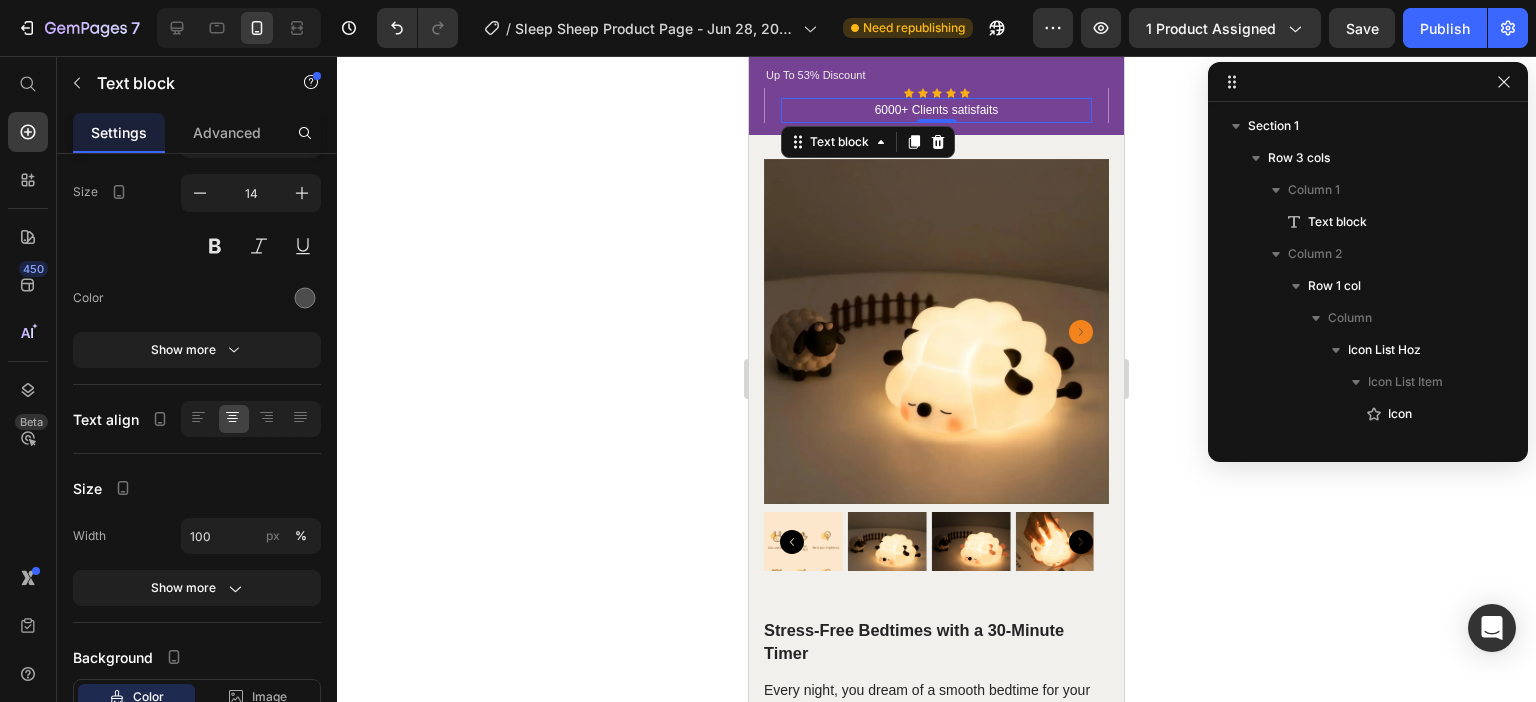 scroll, scrollTop: 442, scrollLeft: 0, axis: vertical 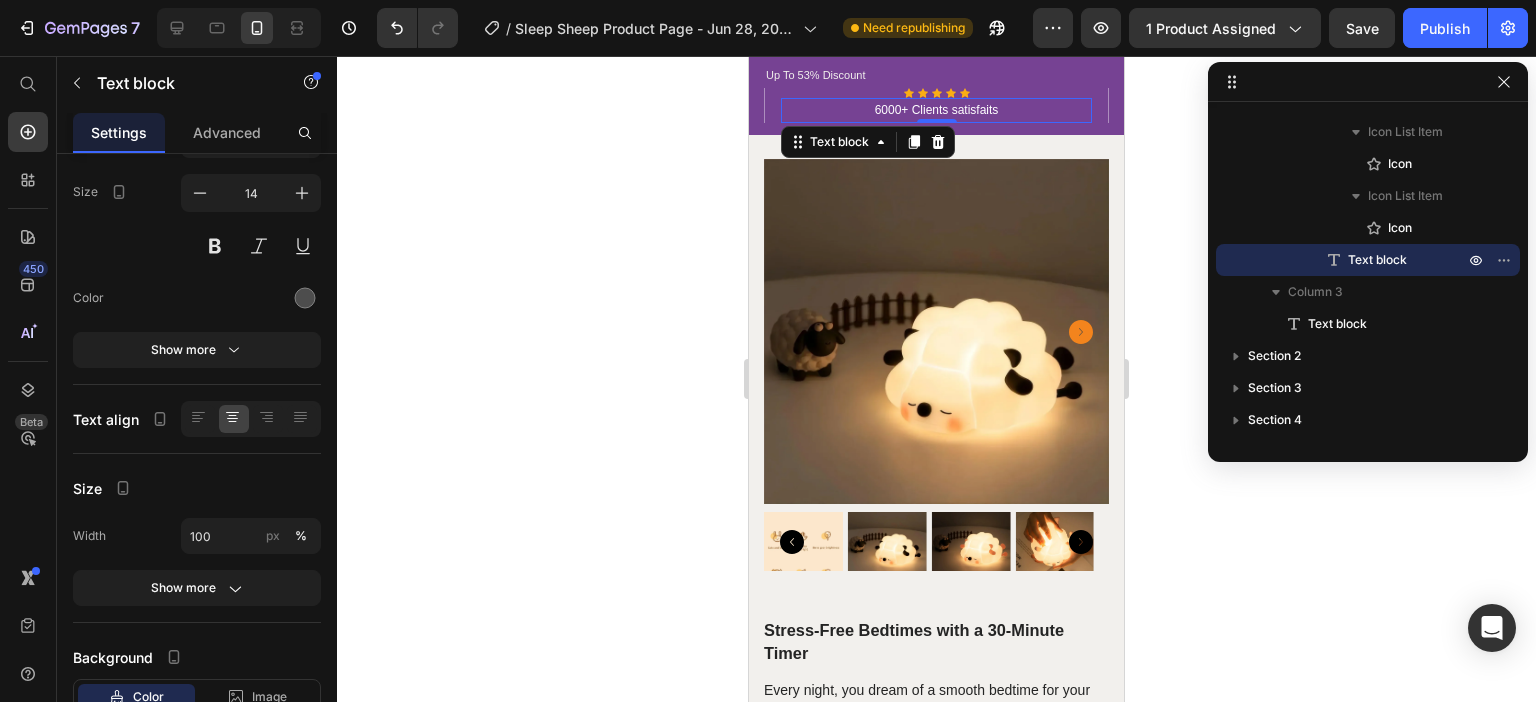 drag, startPoint x: 941, startPoint y: 137, endPoint x: 934, endPoint y: 129, distance: 10.630146 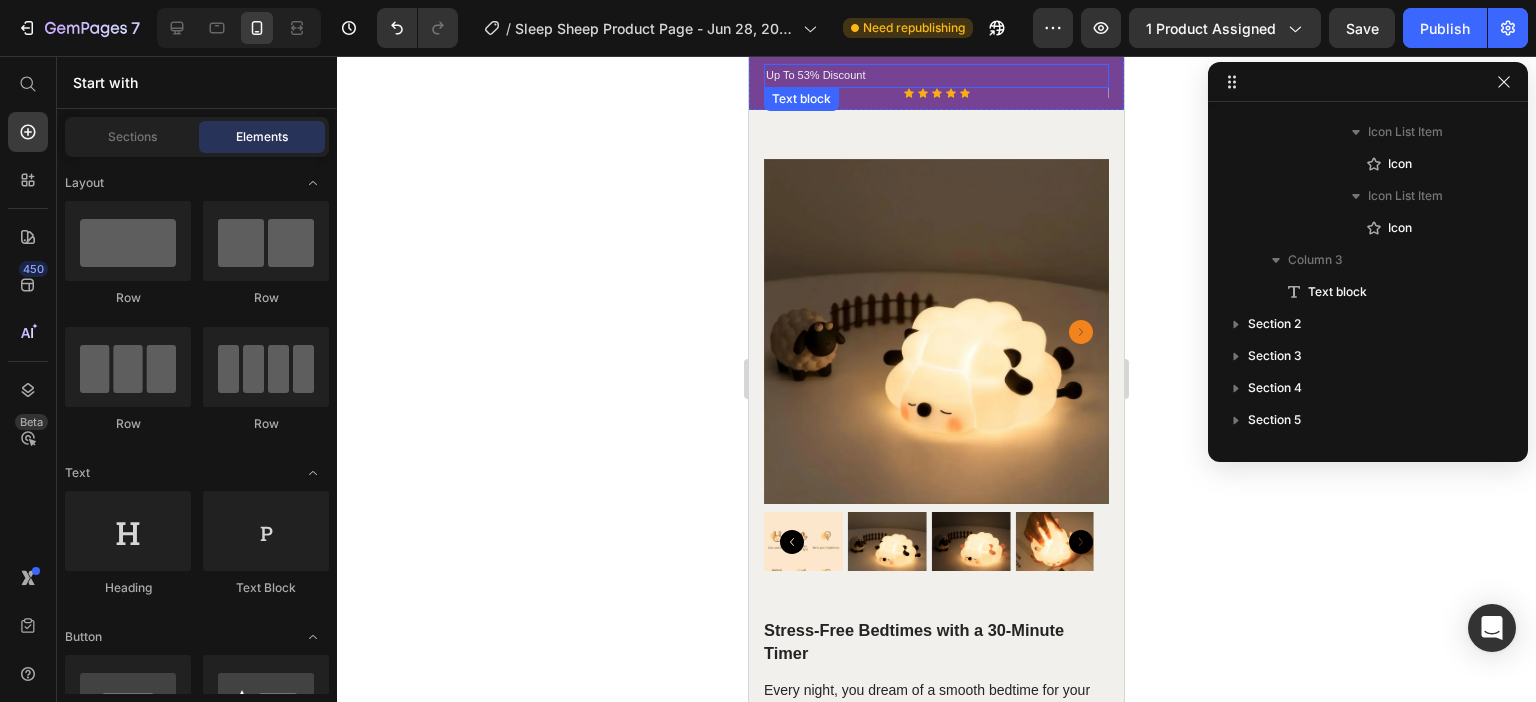 click on "Up To 53% Discount" at bounding box center (936, 76) 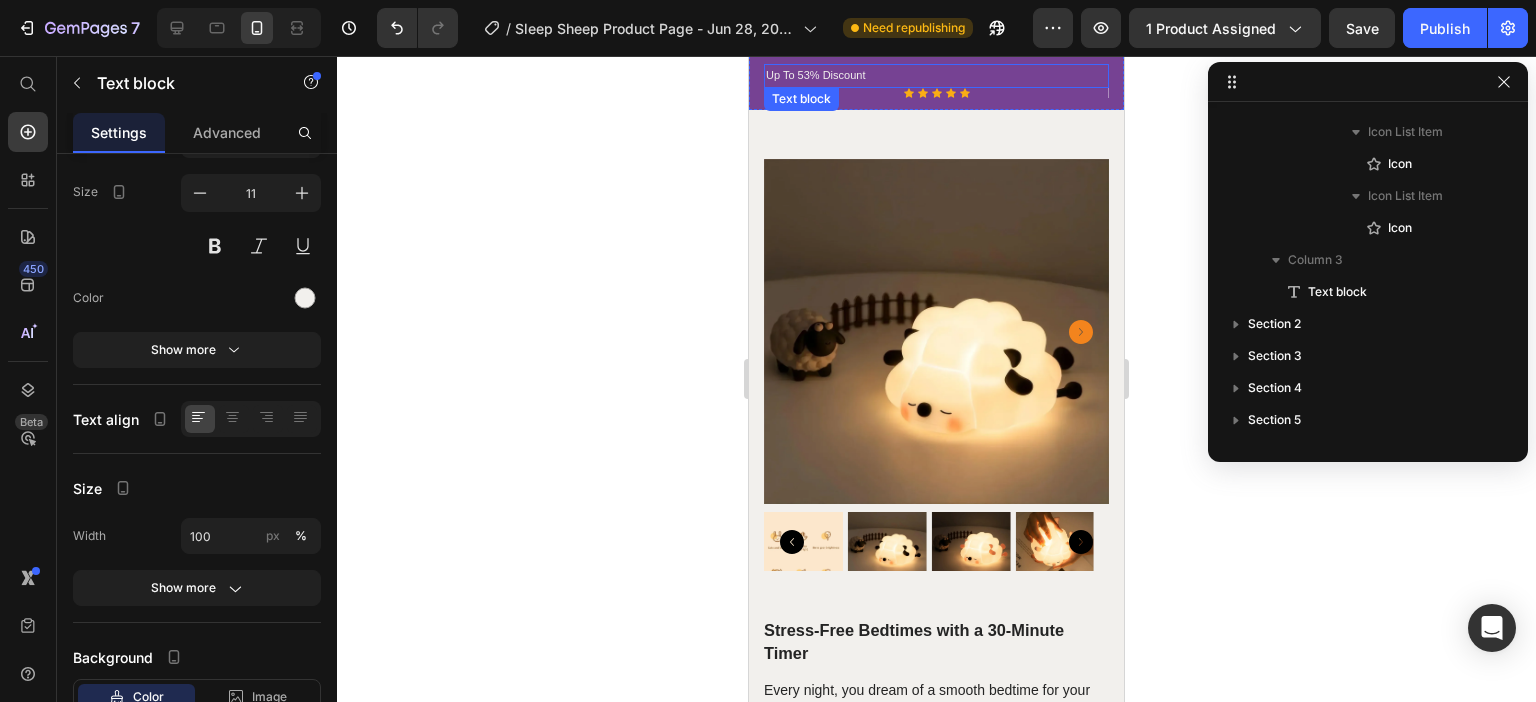 scroll, scrollTop: 0, scrollLeft: 0, axis: both 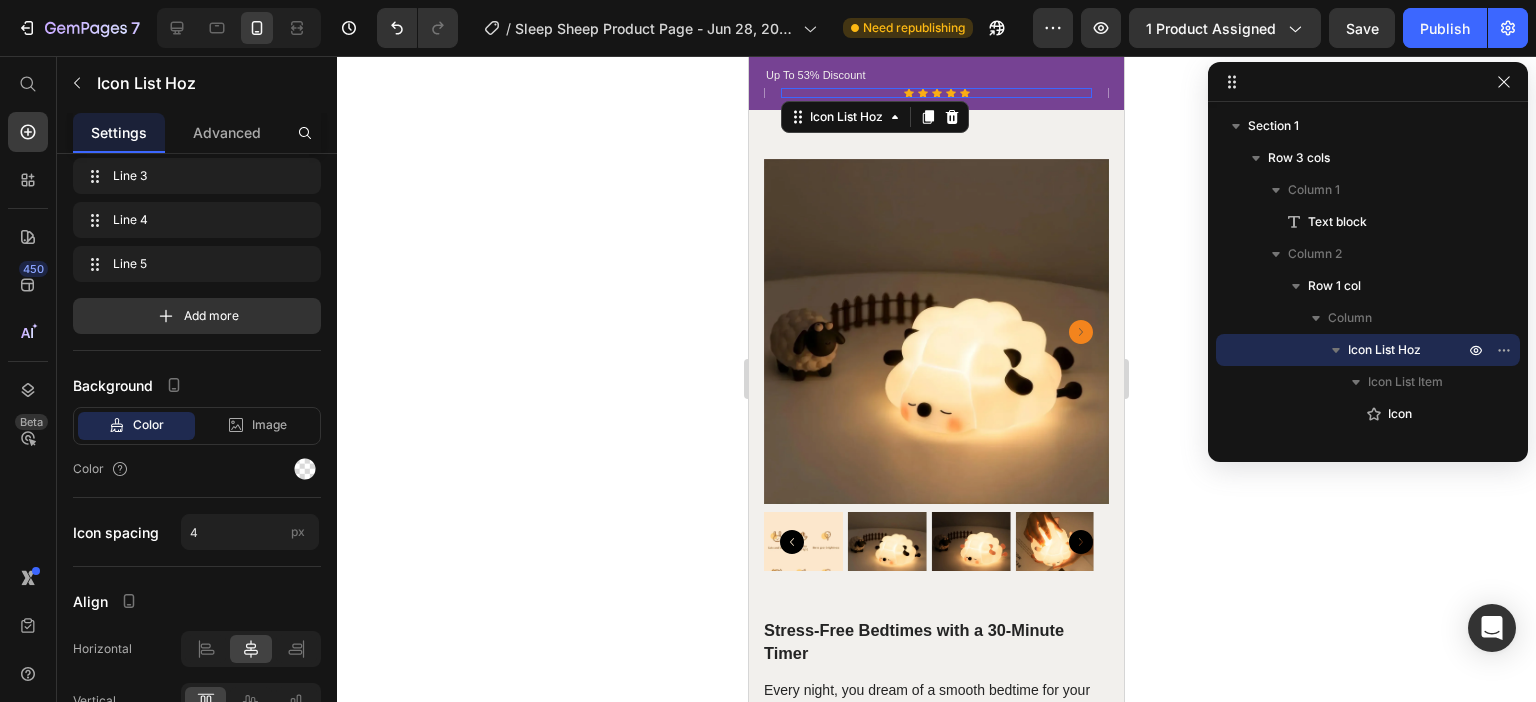 click on "Icon                Icon                Icon                Icon                Icon" at bounding box center [936, 93] 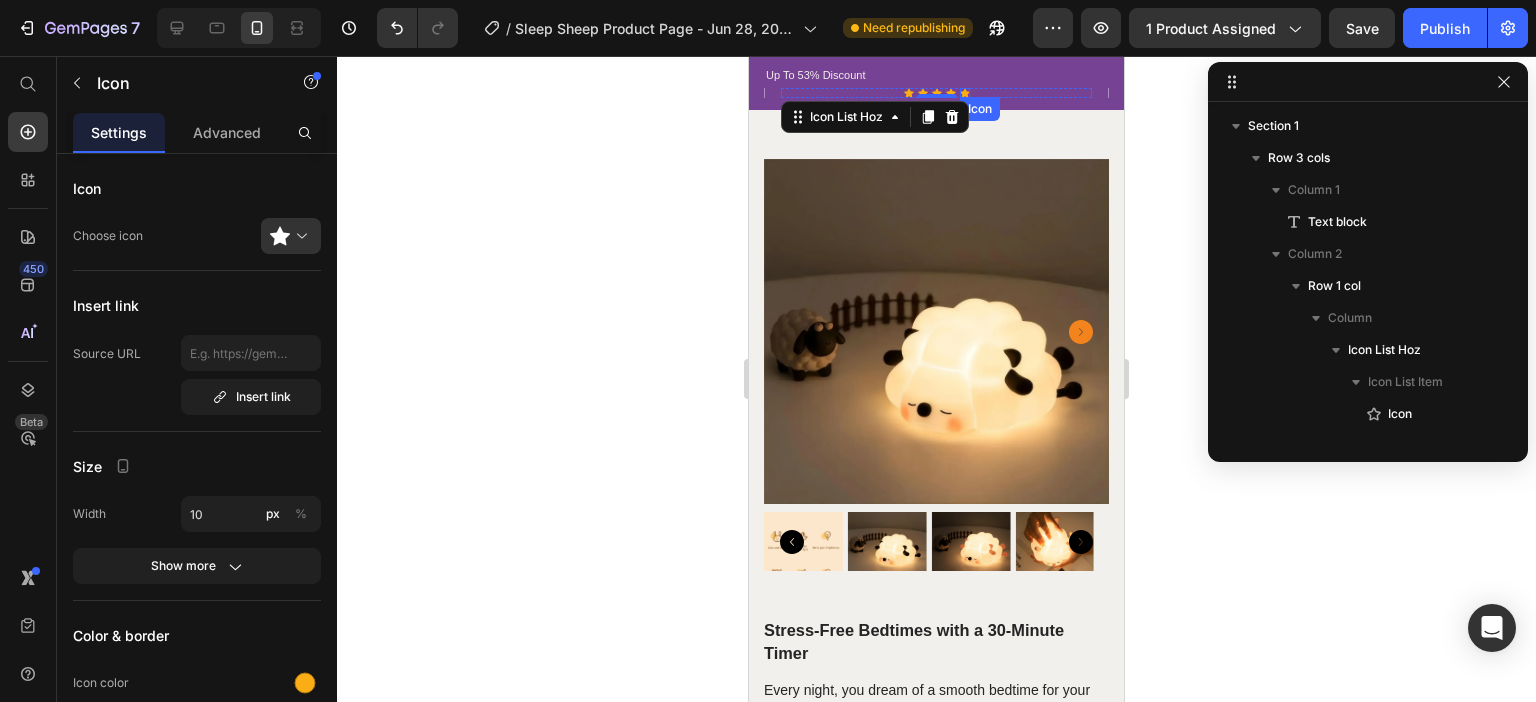 scroll, scrollTop: 410, scrollLeft: 0, axis: vertical 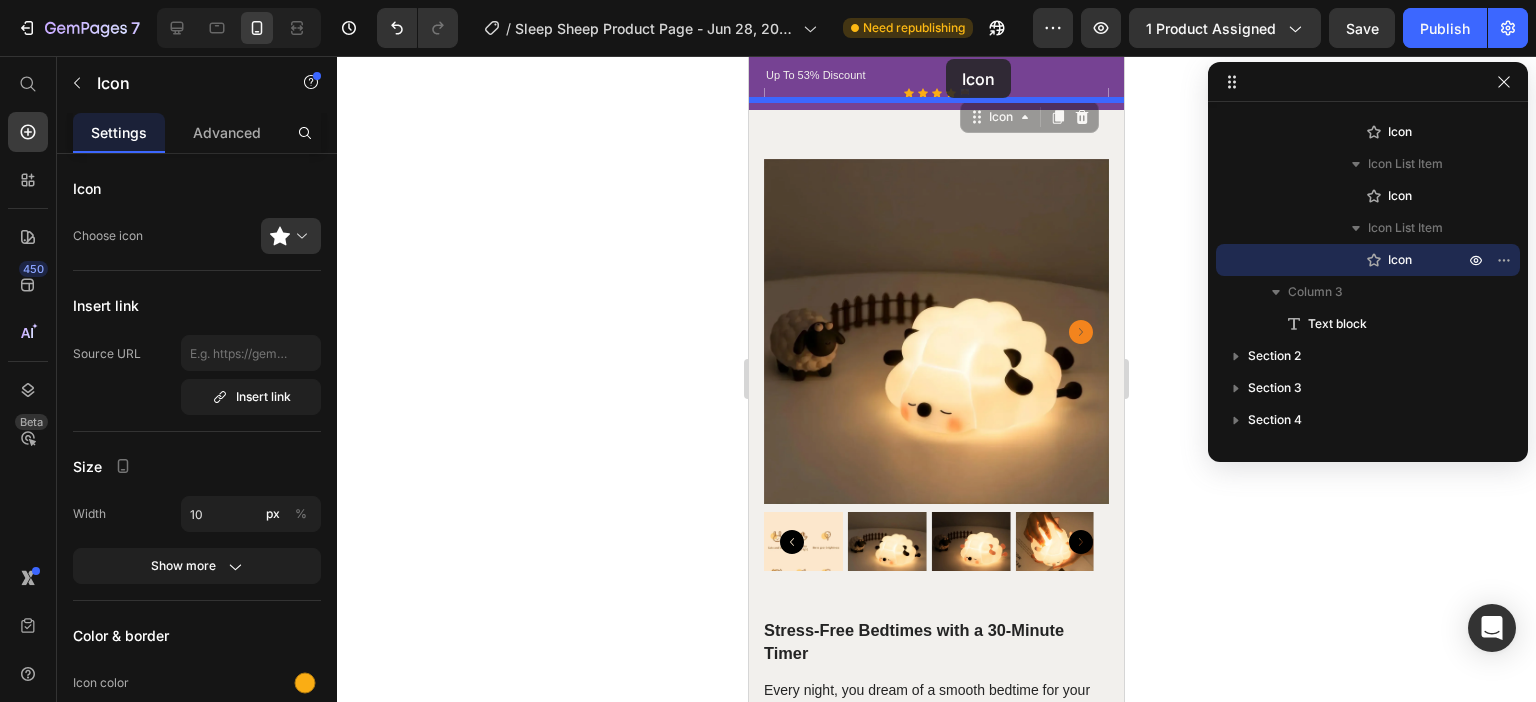 drag, startPoint x: 956, startPoint y: 92, endPoint x: 941, endPoint y: 77, distance: 21.213203 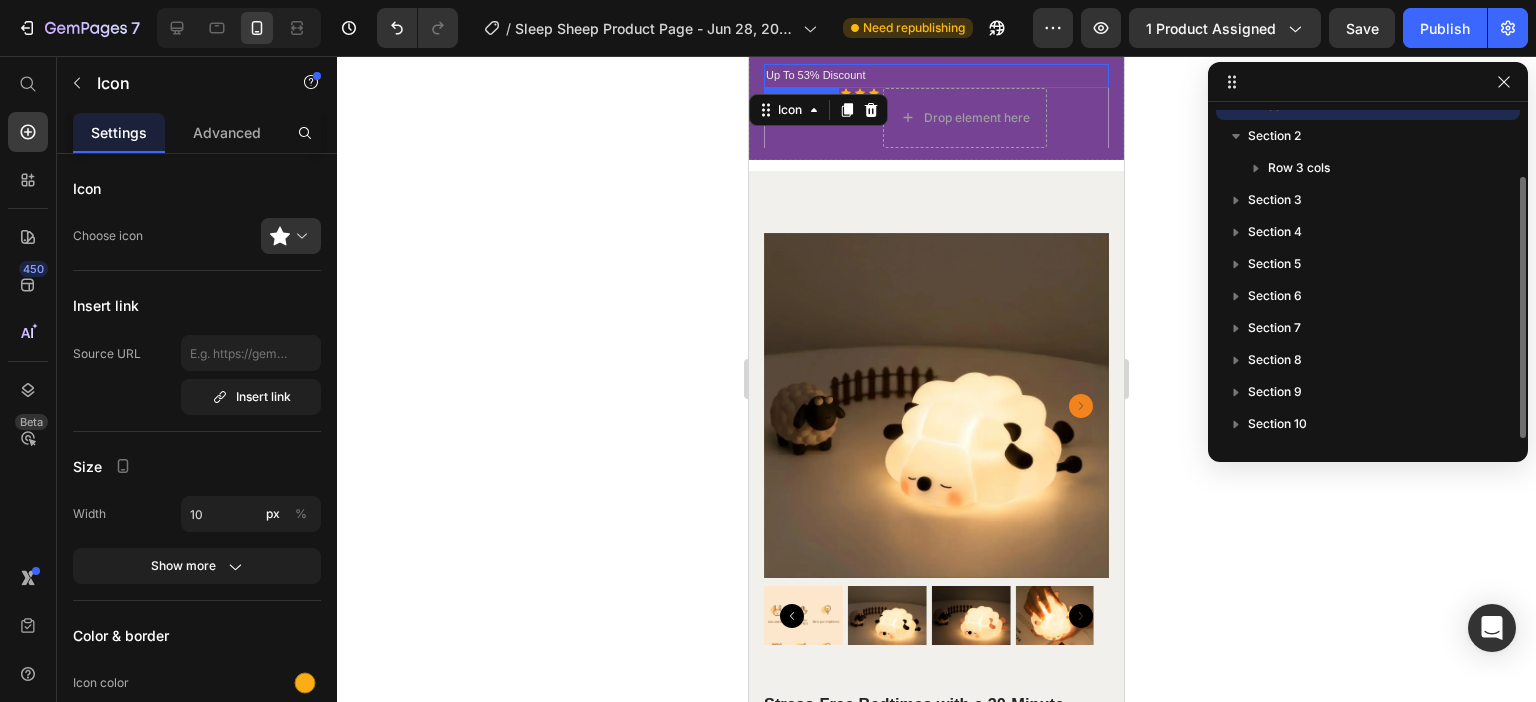 scroll, scrollTop: 85, scrollLeft: 0, axis: vertical 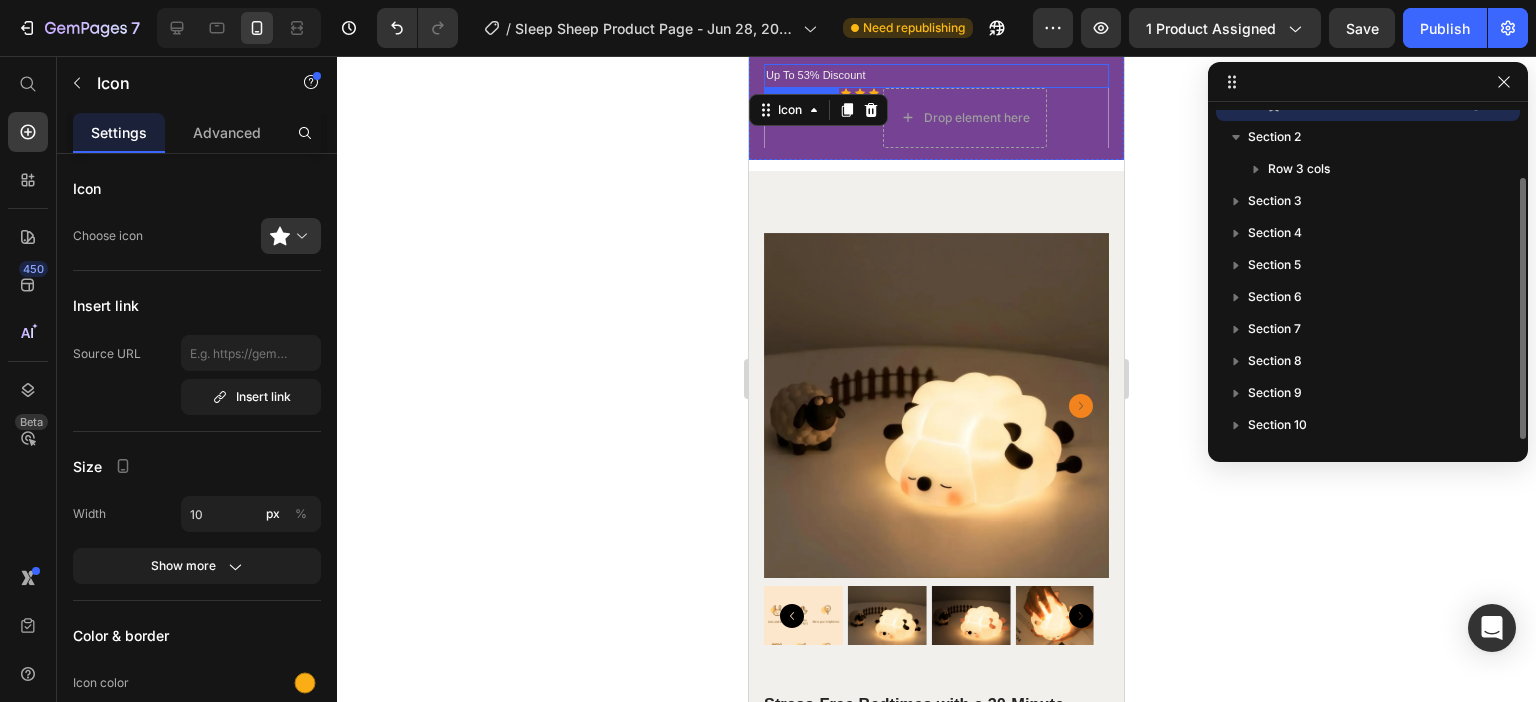 click on "Up To 53% Discount" at bounding box center [936, 76] 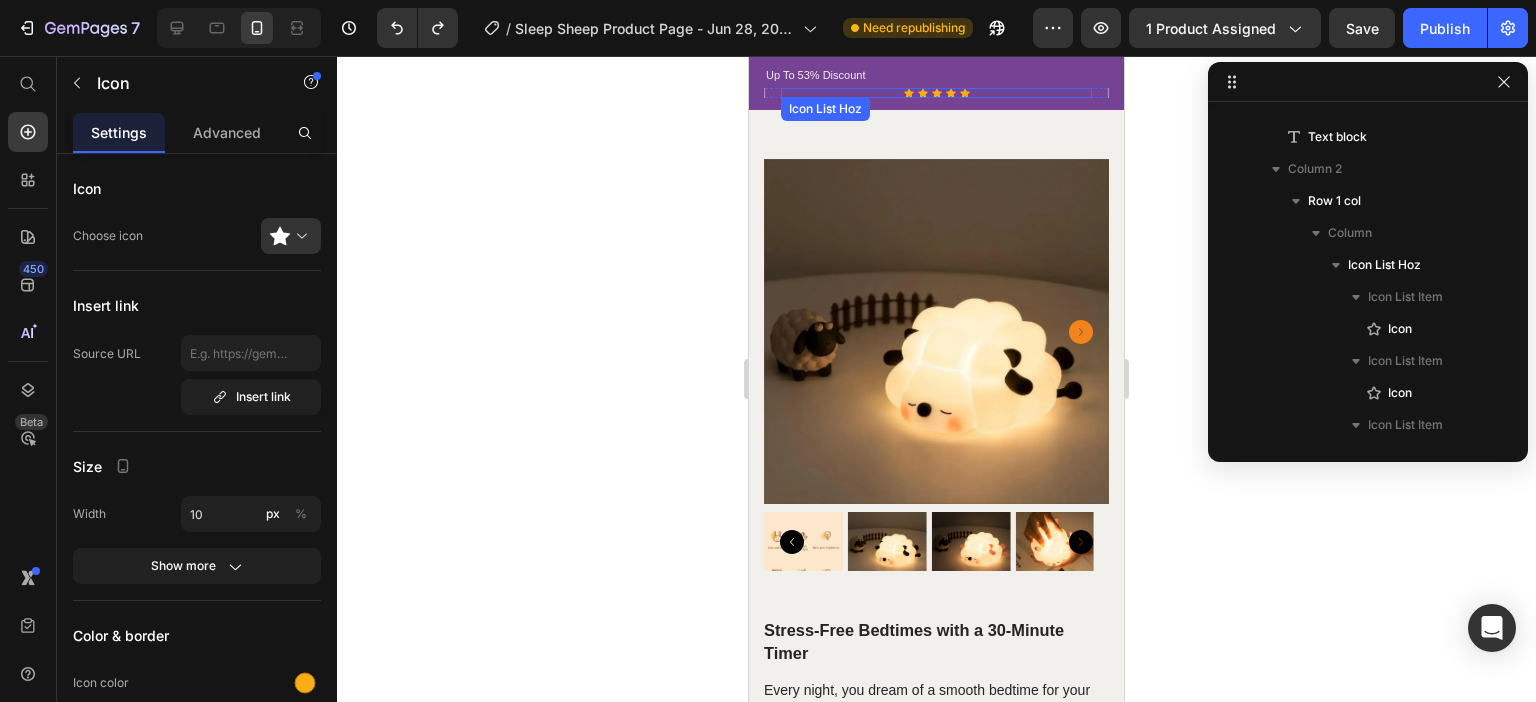 scroll, scrollTop: 410, scrollLeft: 0, axis: vertical 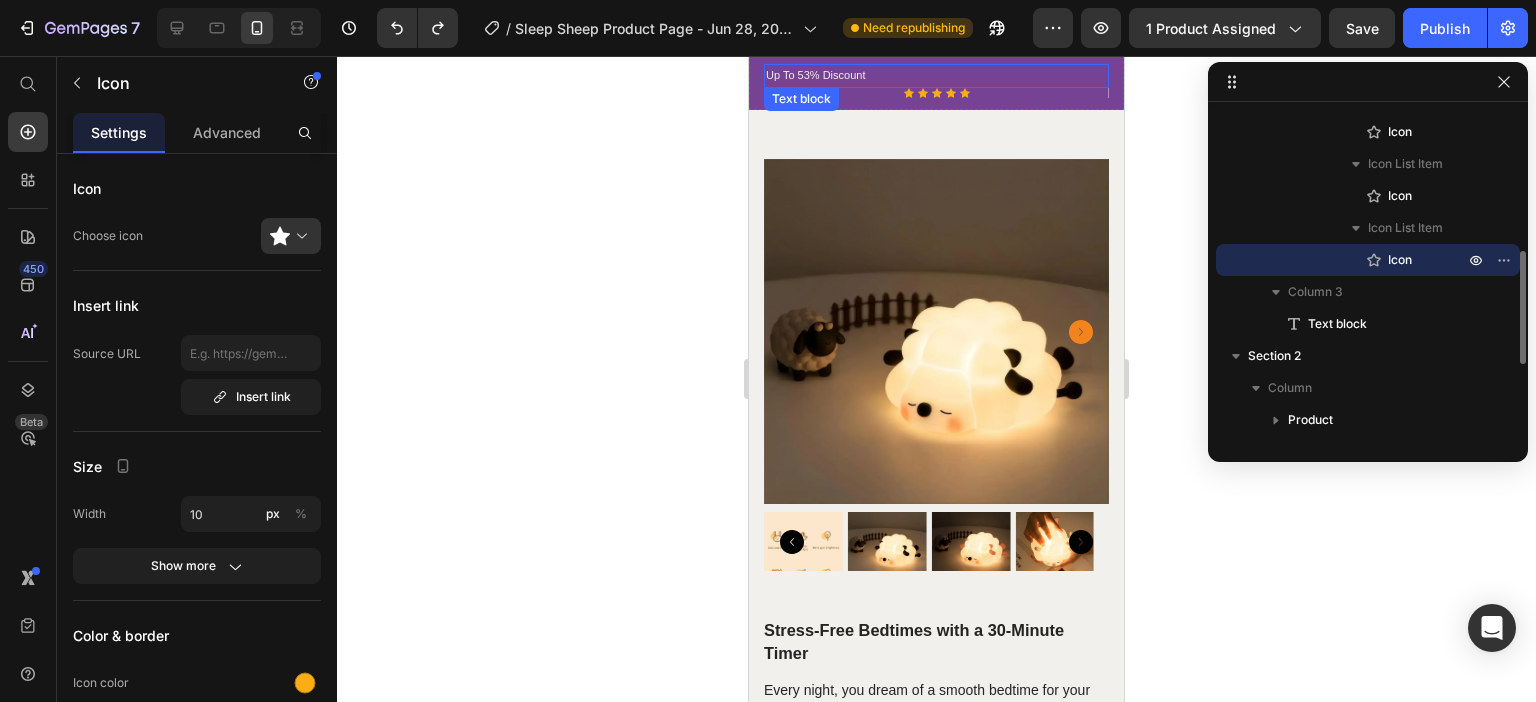 click on "Up To 53% Discount" at bounding box center (936, 76) 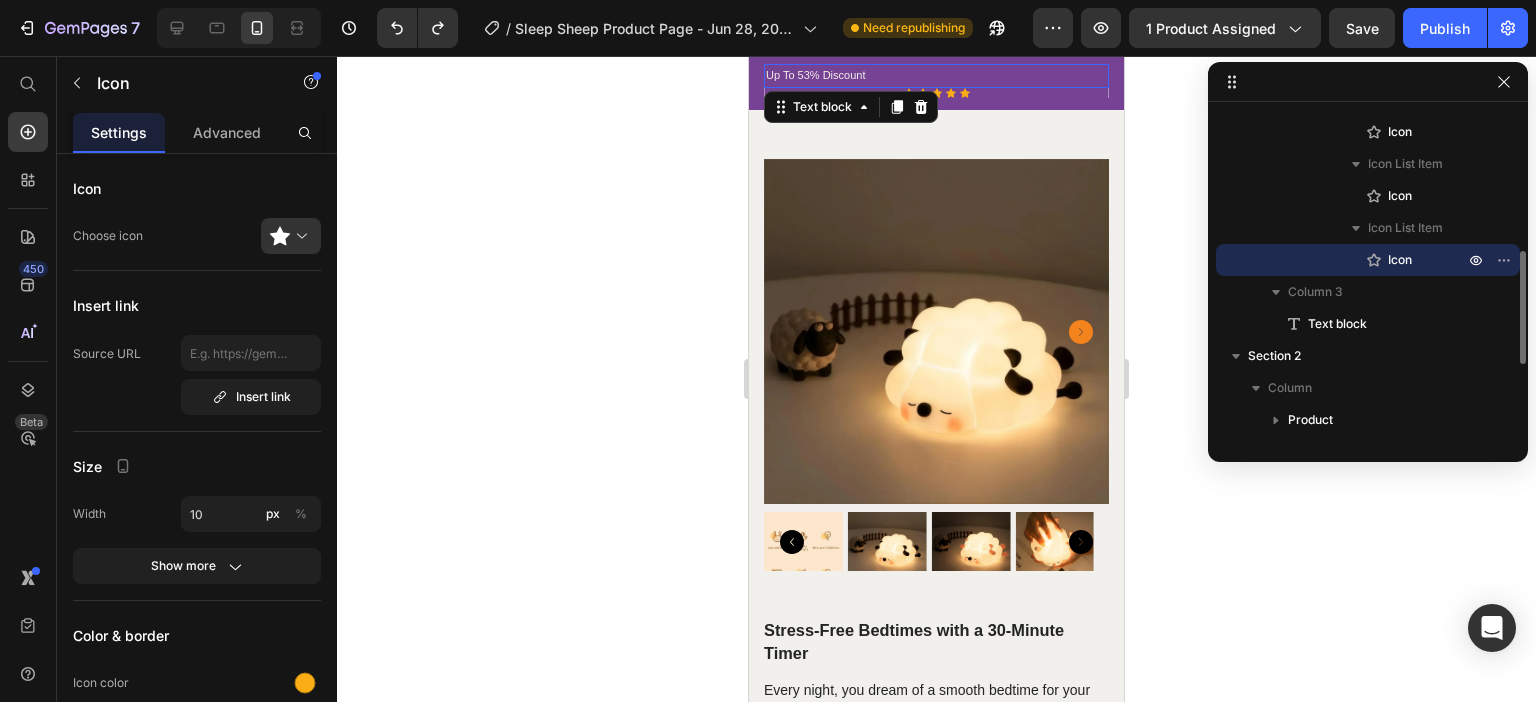 scroll, scrollTop: 0, scrollLeft: 0, axis: both 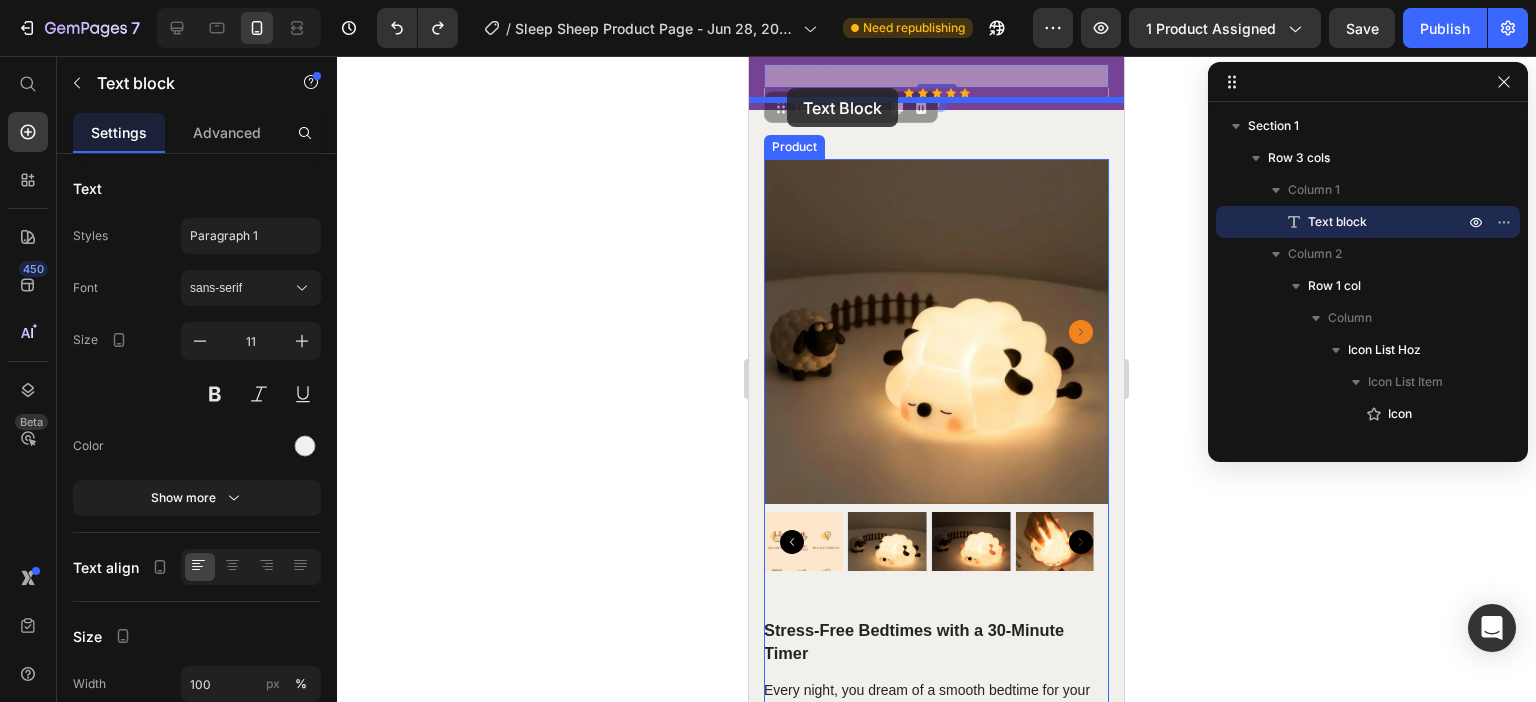 drag, startPoint x: 775, startPoint y: 101, endPoint x: 787, endPoint y: 88, distance: 17.691807 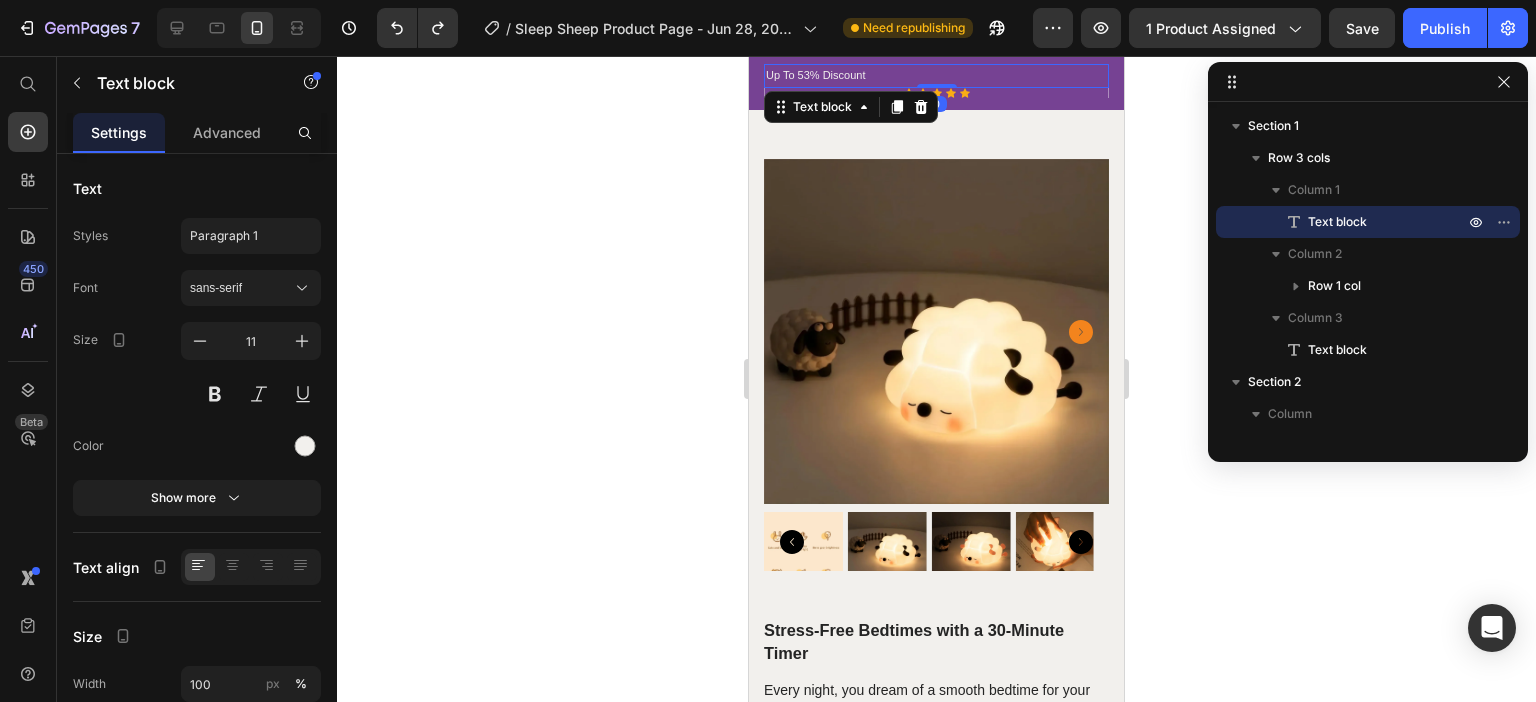 click on "Up To 53% Discount" at bounding box center [936, 76] 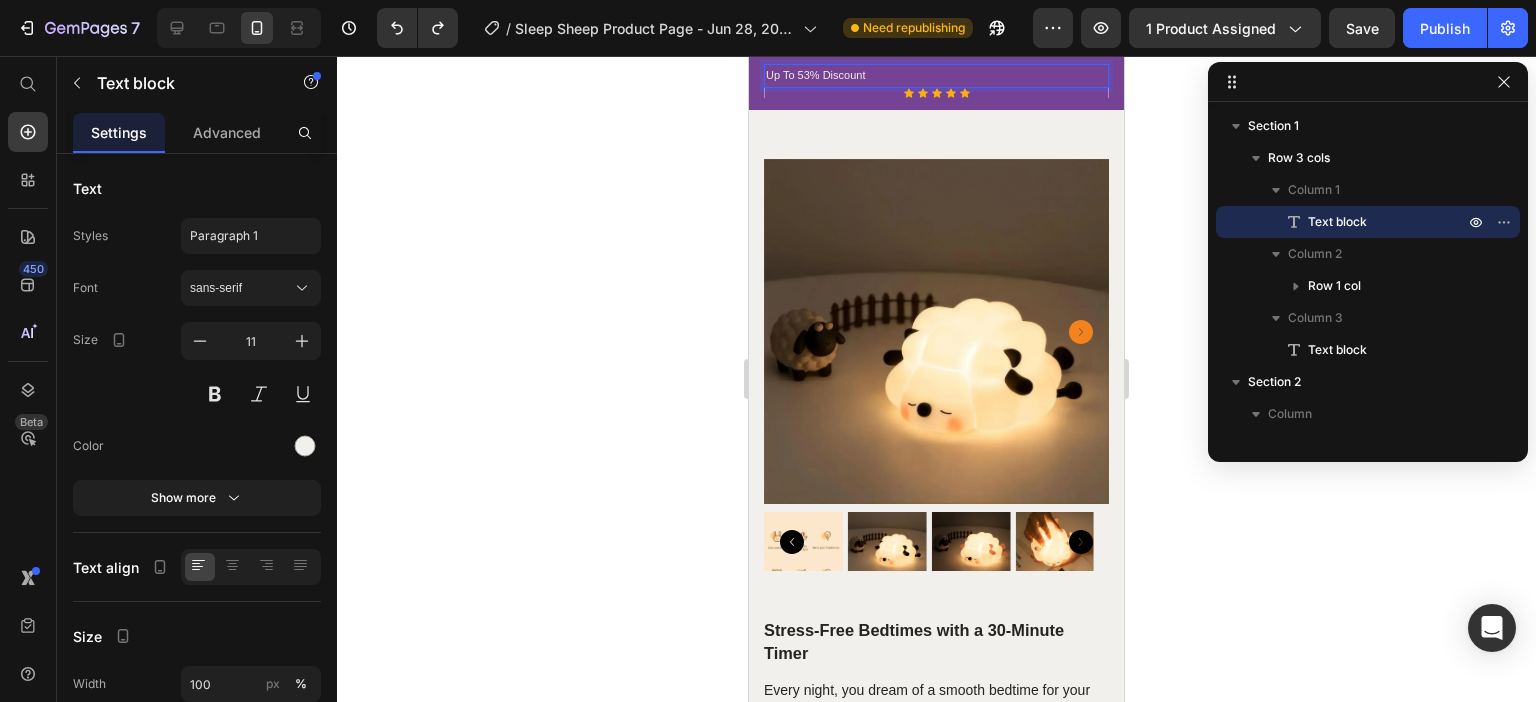 click on "Up To 53% Discount" at bounding box center [936, 76] 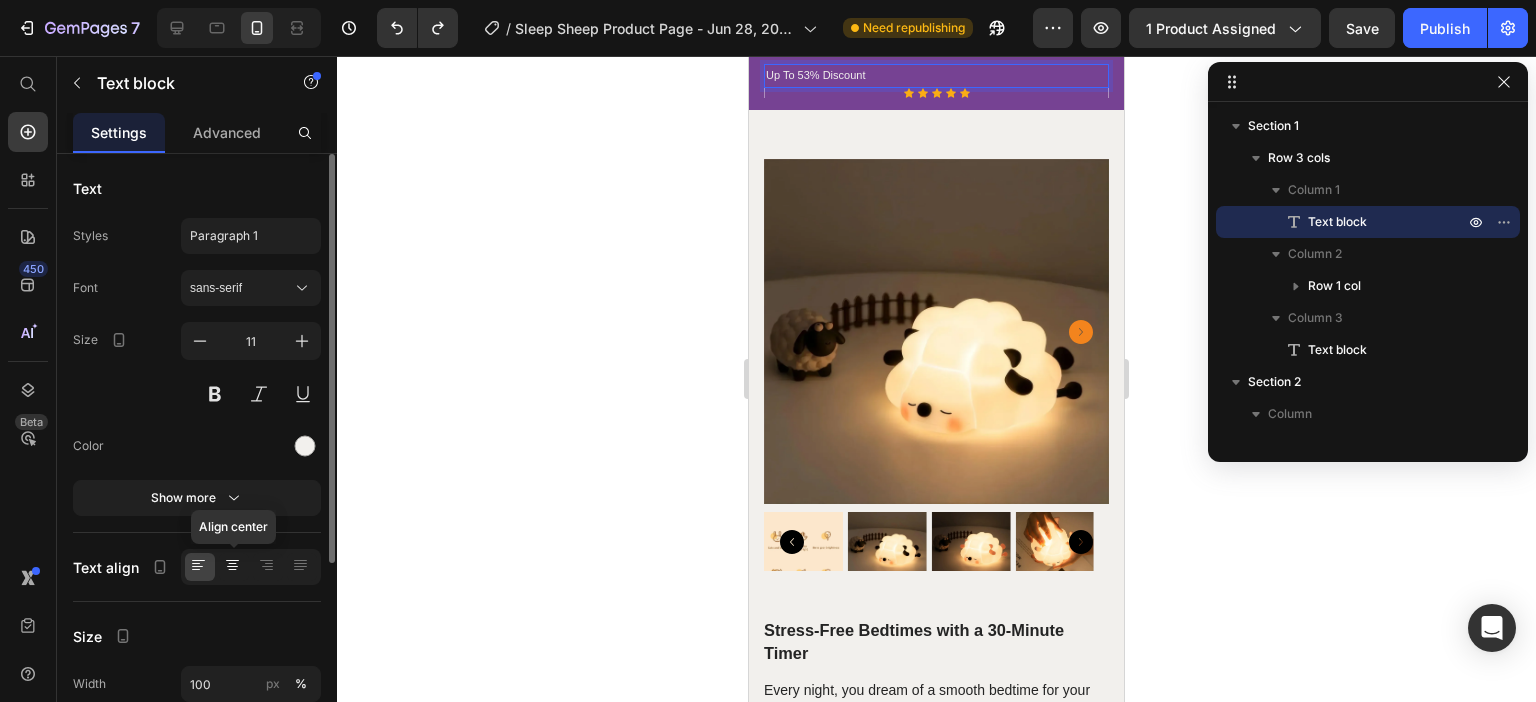 click 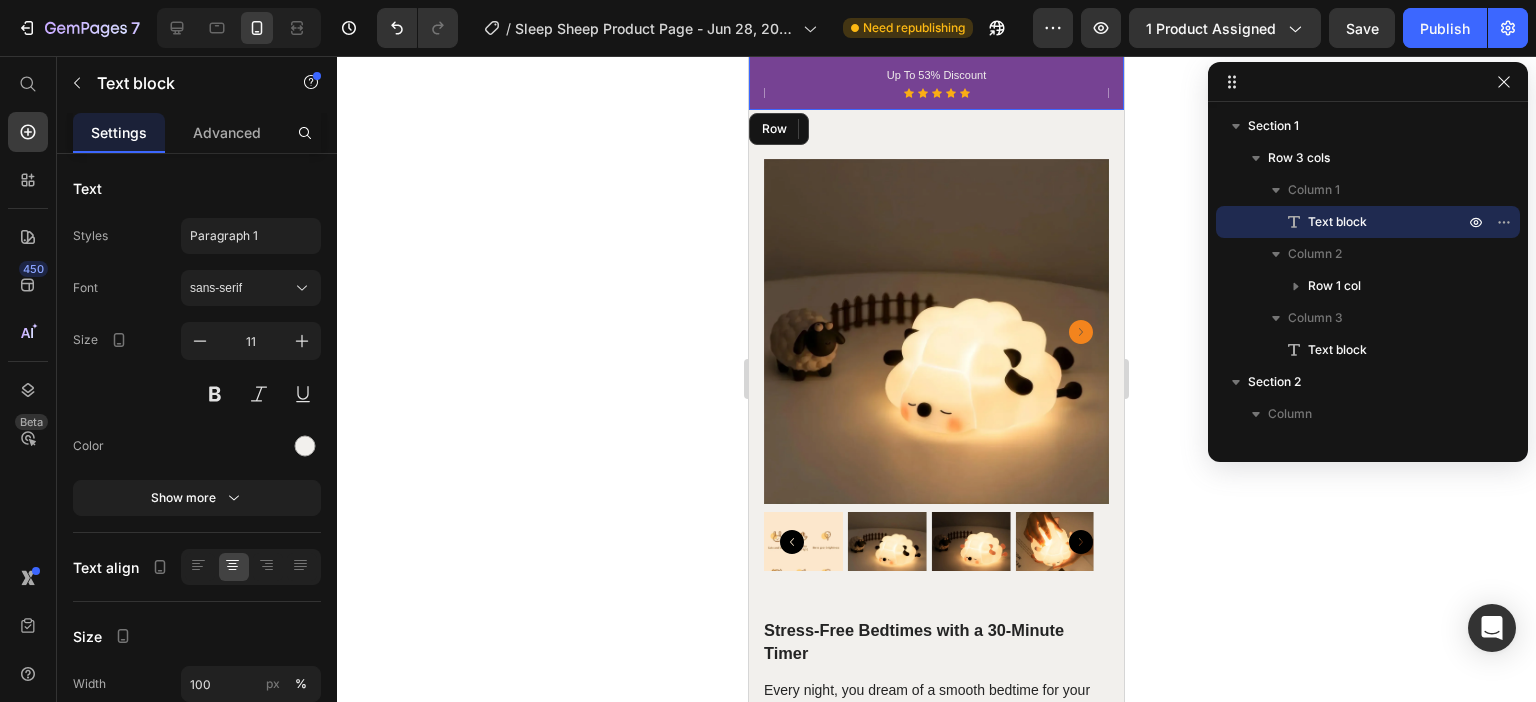 click on "Up To 53% Discount Text block   0                Icon                Icon                Icon                Icon                Icon Icon List Hoz Row Text block Row" at bounding box center [936, 83] 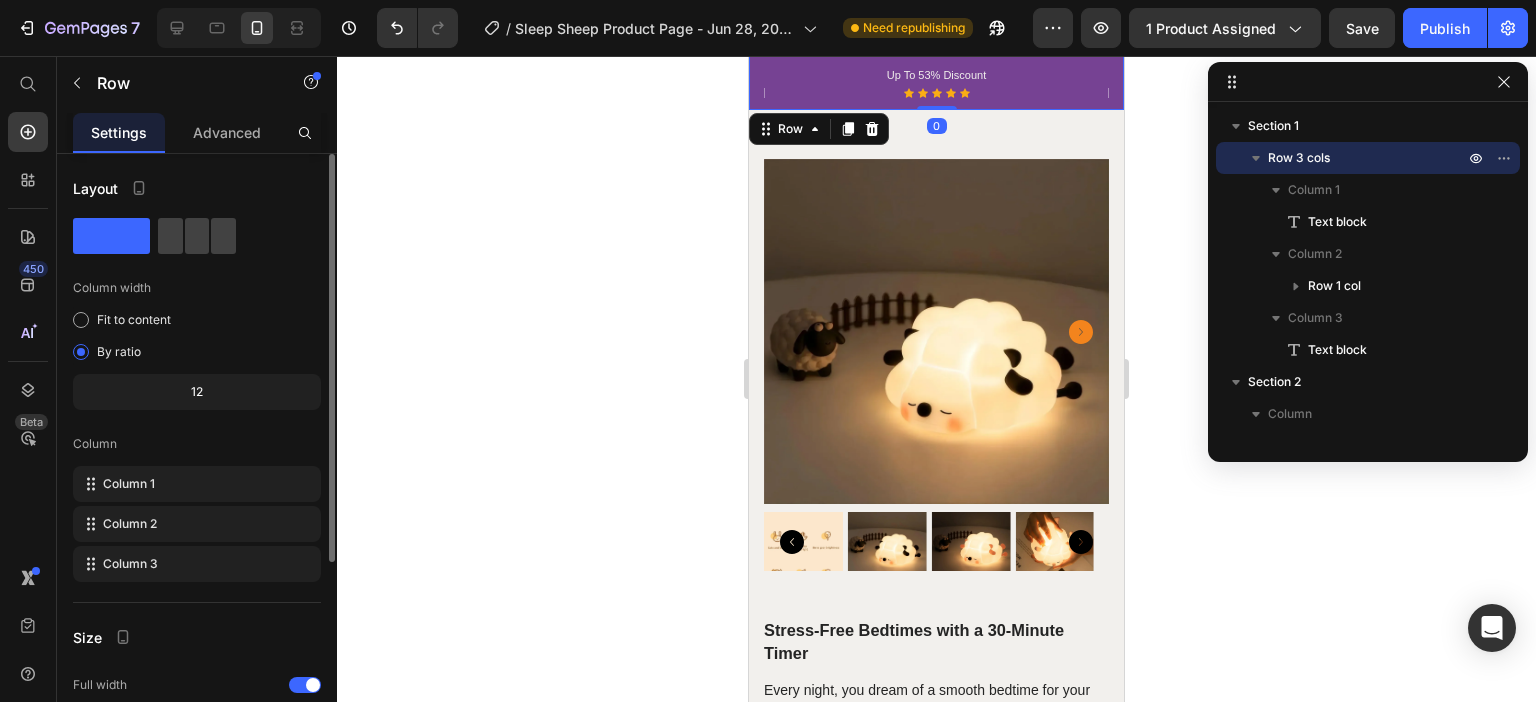 scroll, scrollTop: 200, scrollLeft: 0, axis: vertical 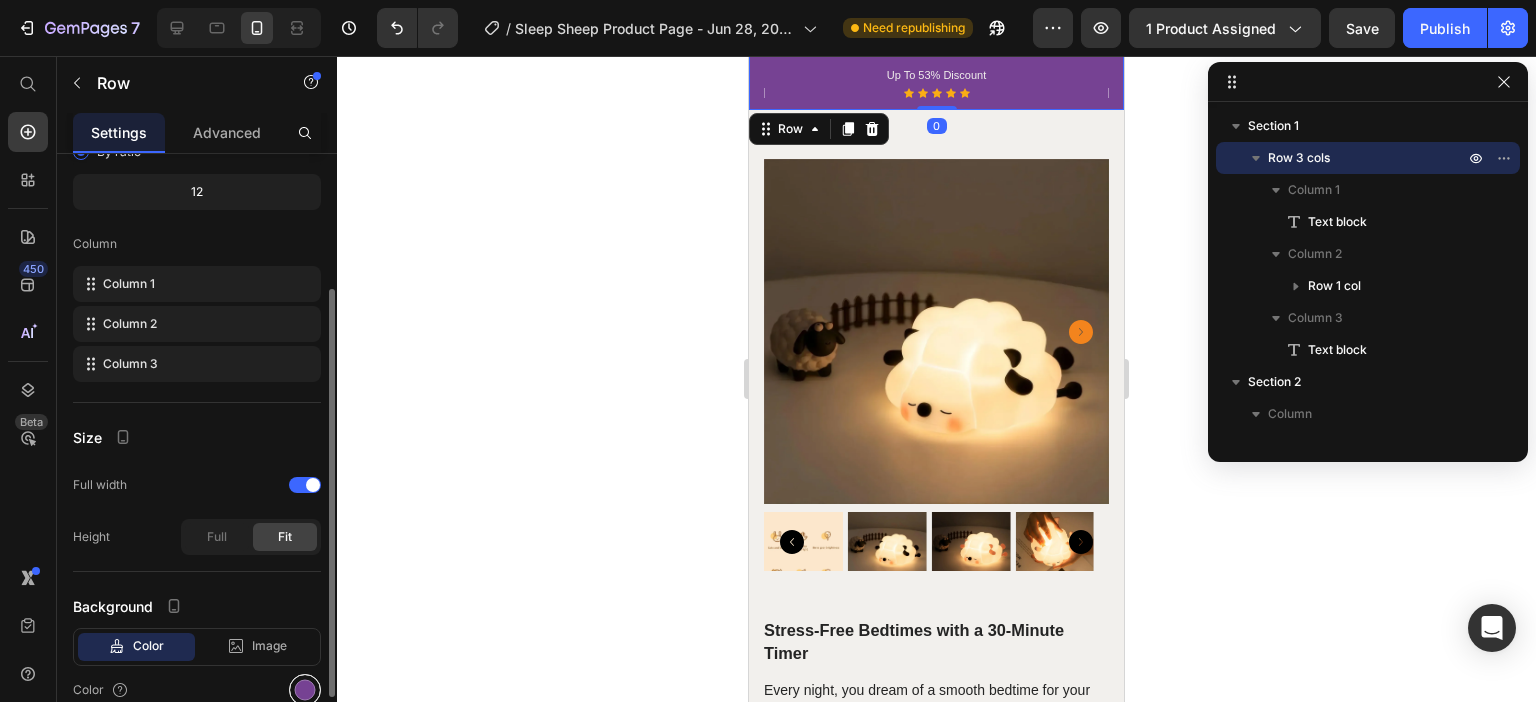 click at bounding box center [305, 690] 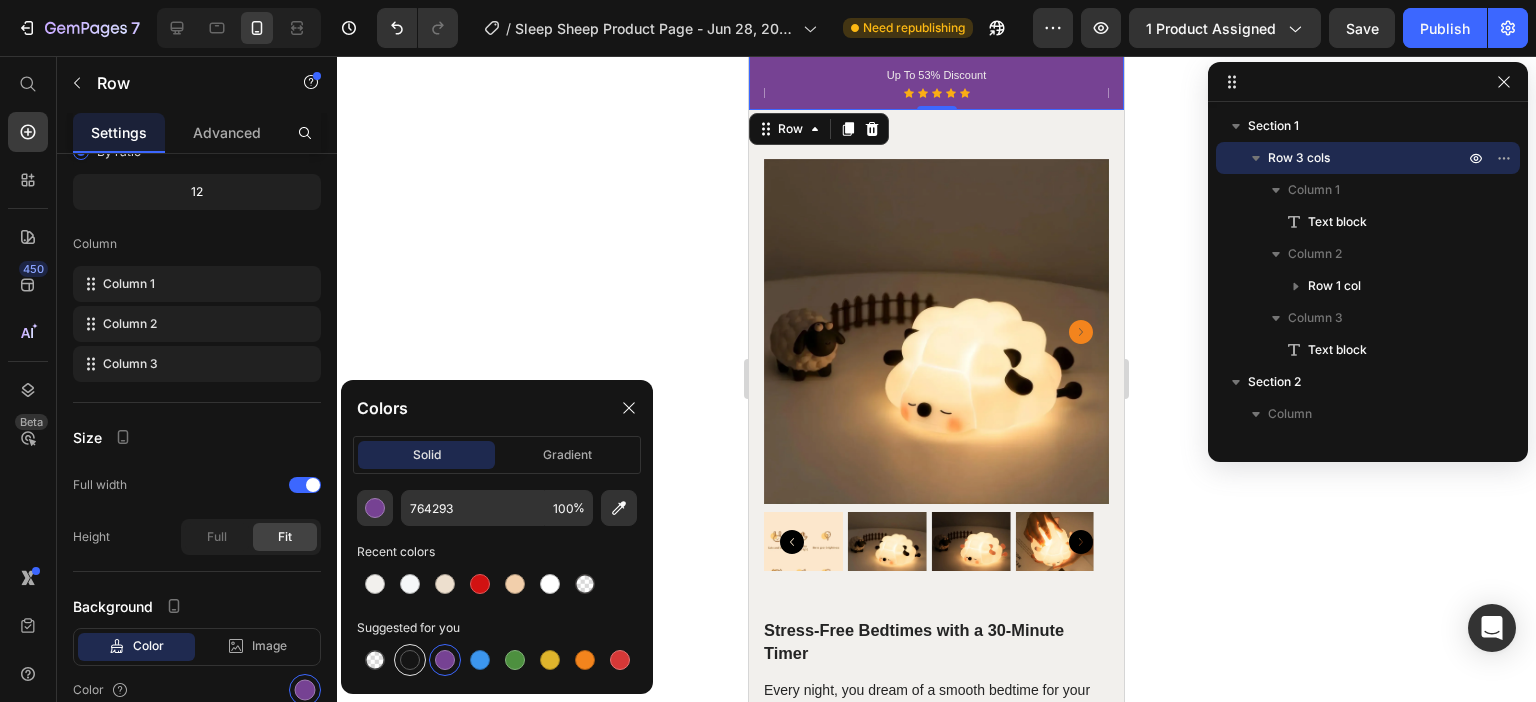 click at bounding box center (410, 660) 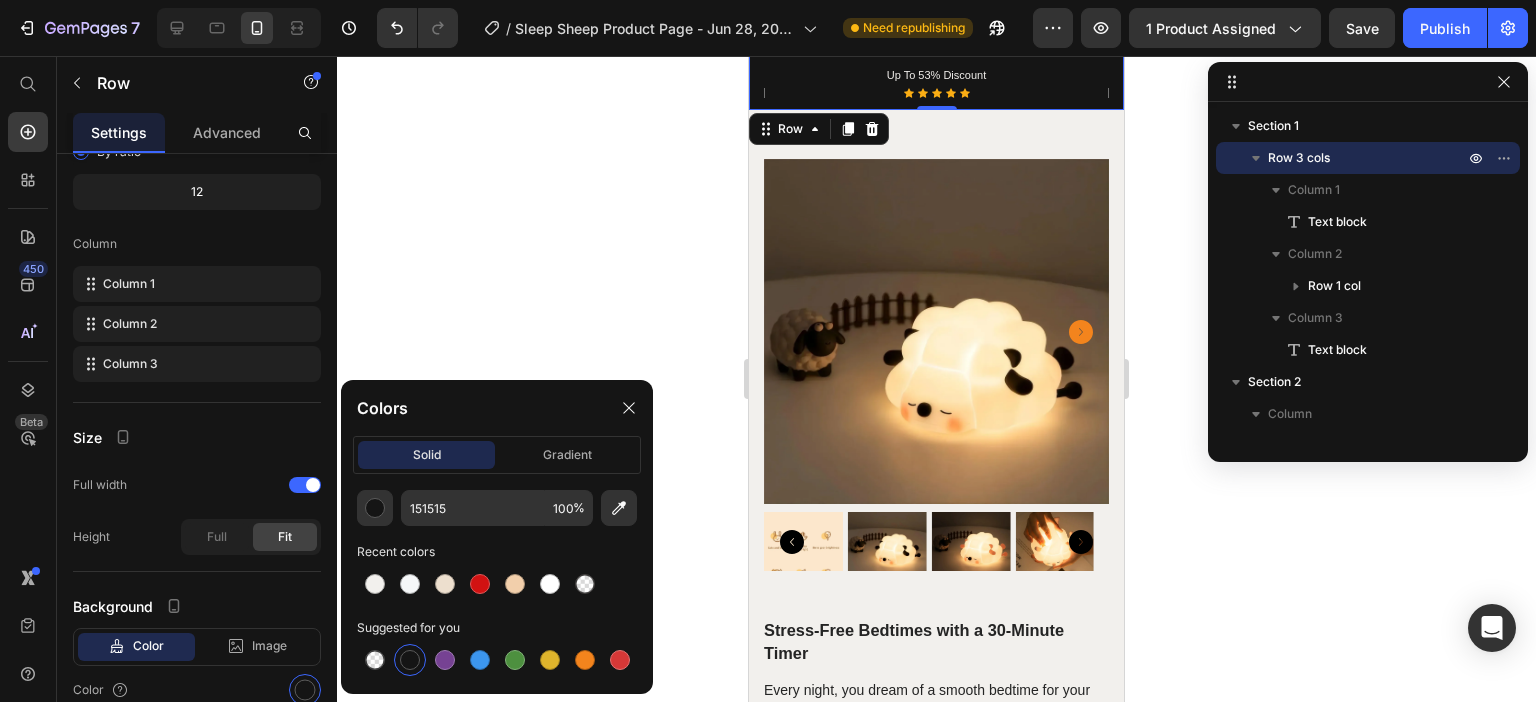 click on "Up To 53% Discount" at bounding box center [936, 76] 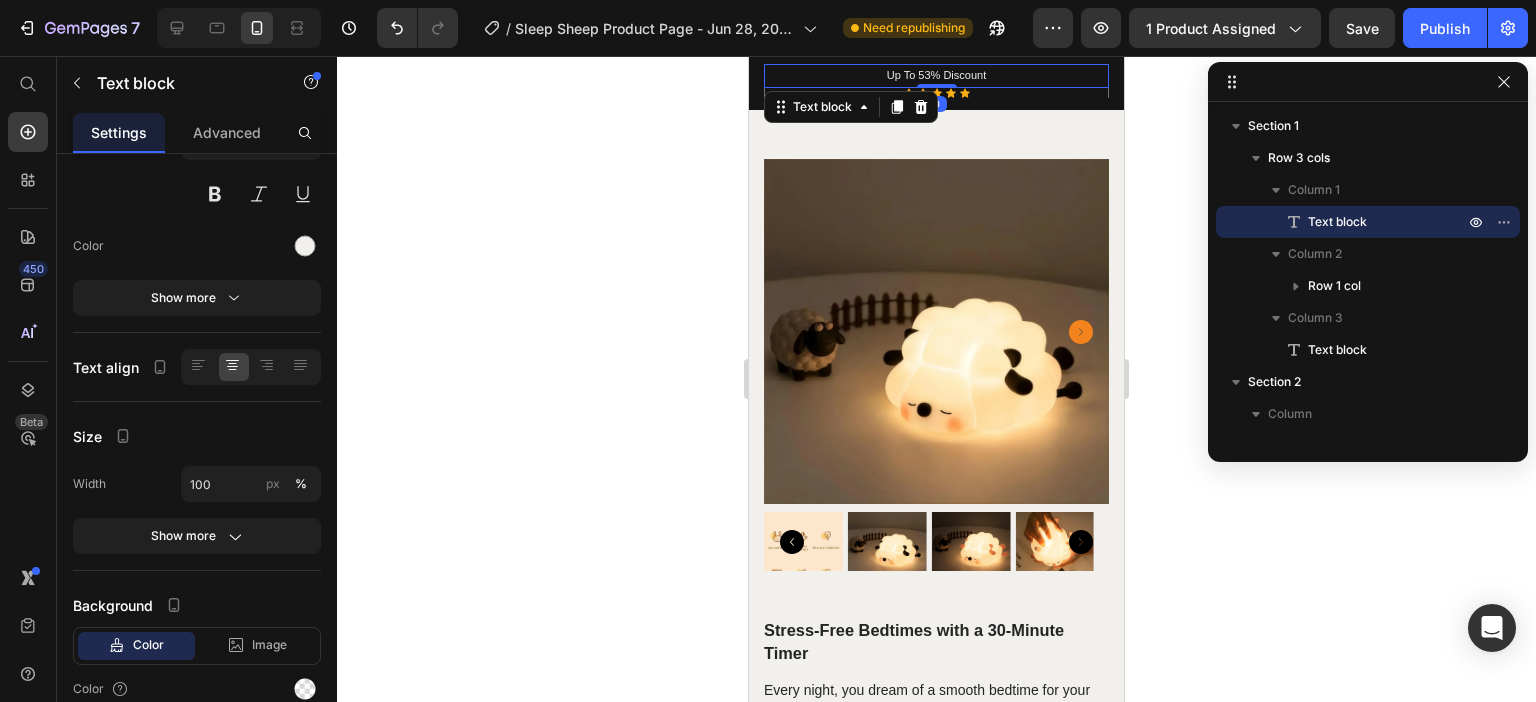 scroll, scrollTop: 0, scrollLeft: 0, axis: both 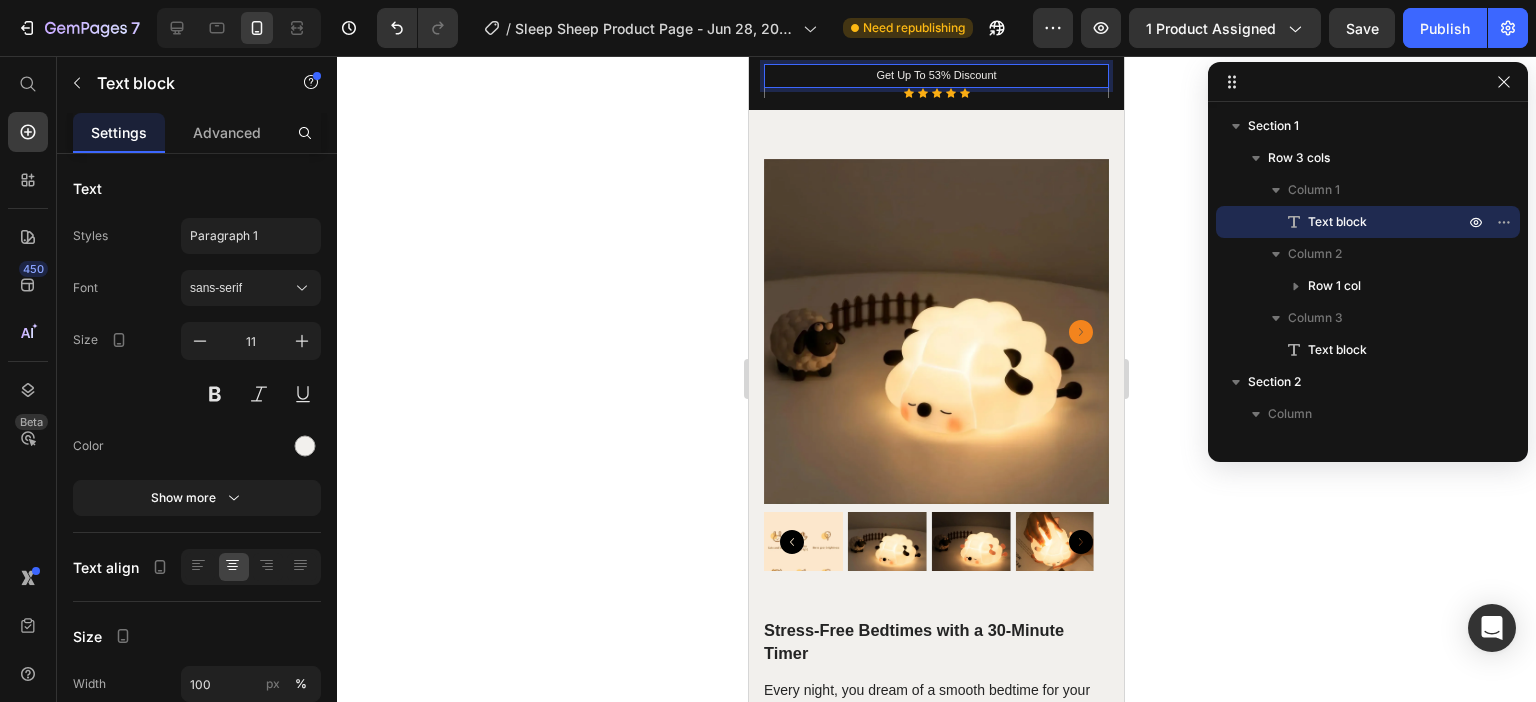 click on "Get Up To 53% Discount" at bounding box center (936, 76) 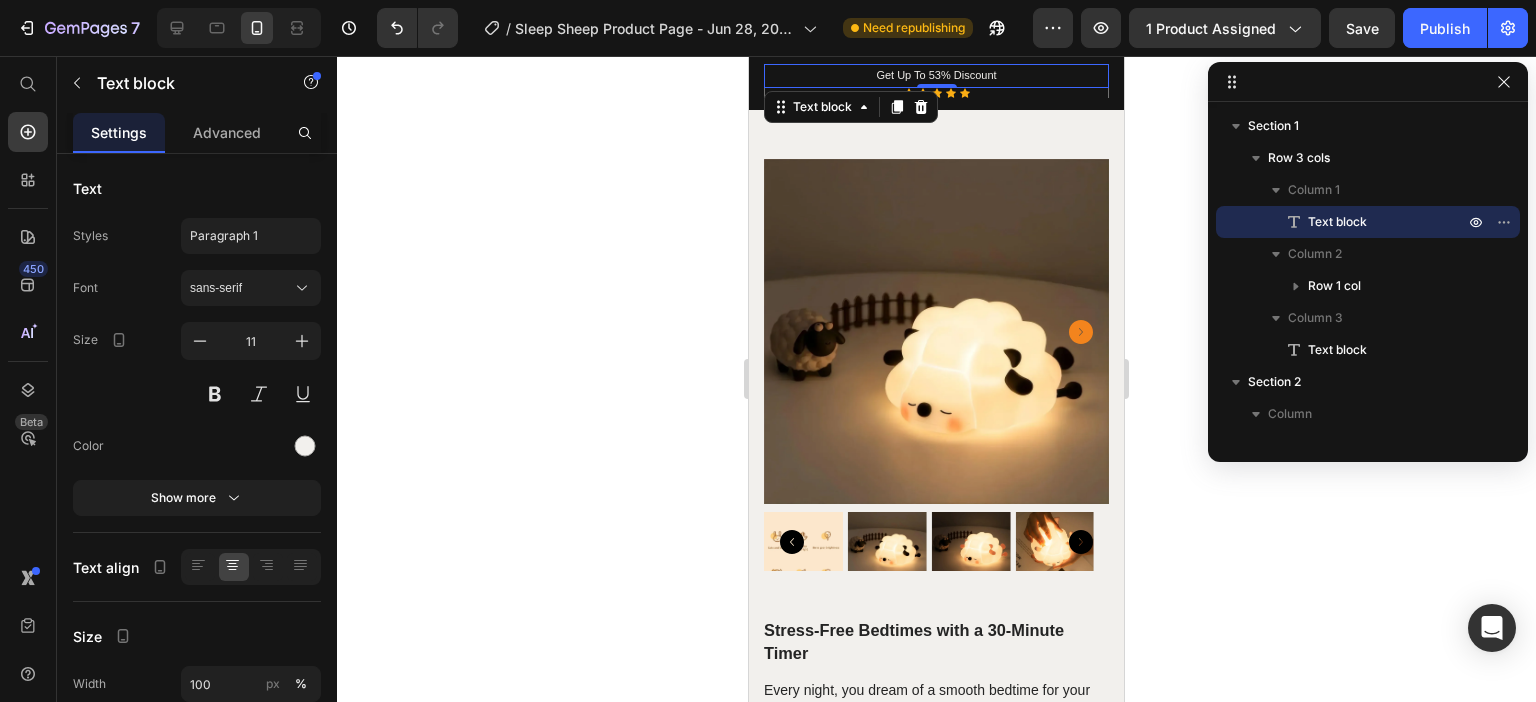 click 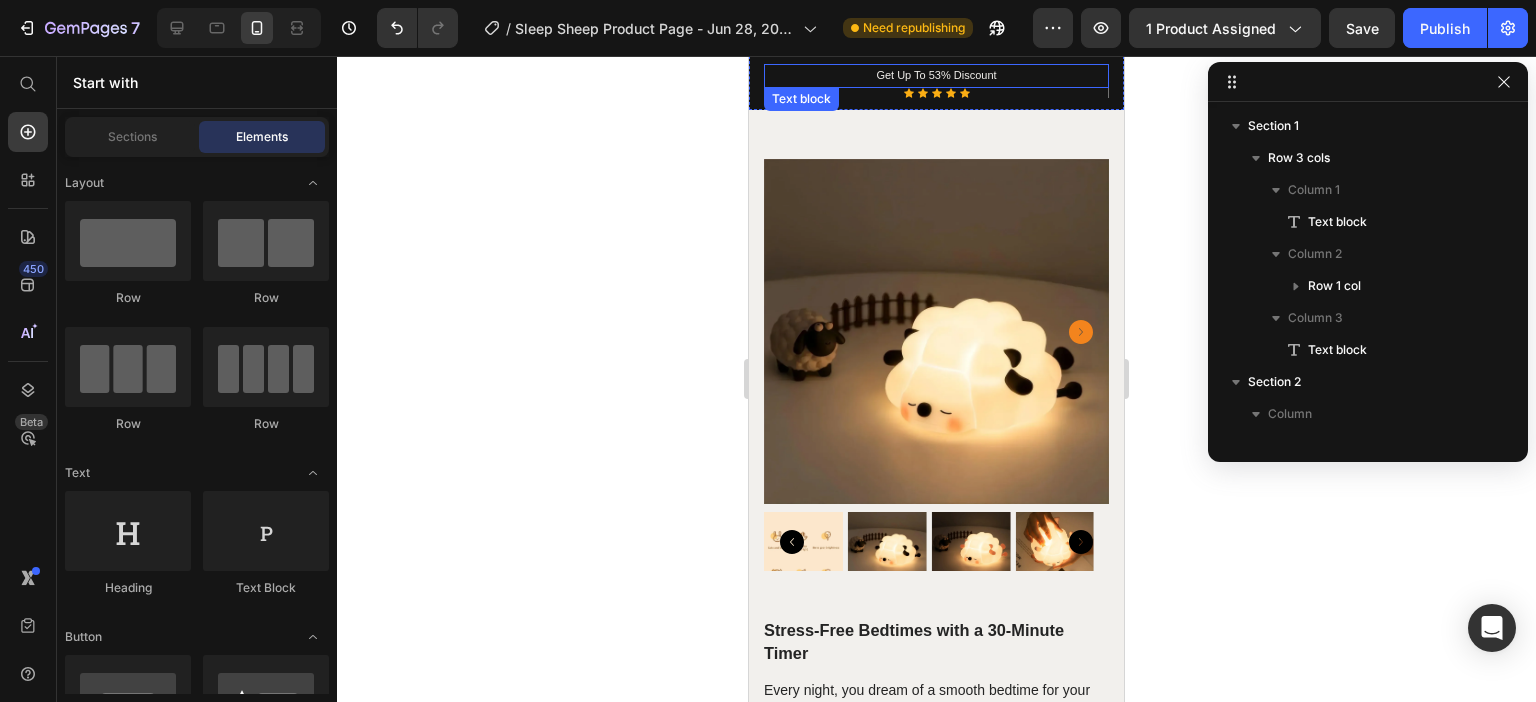 click on "Get Up To 53% Discount" at bounding box center [936, 76] 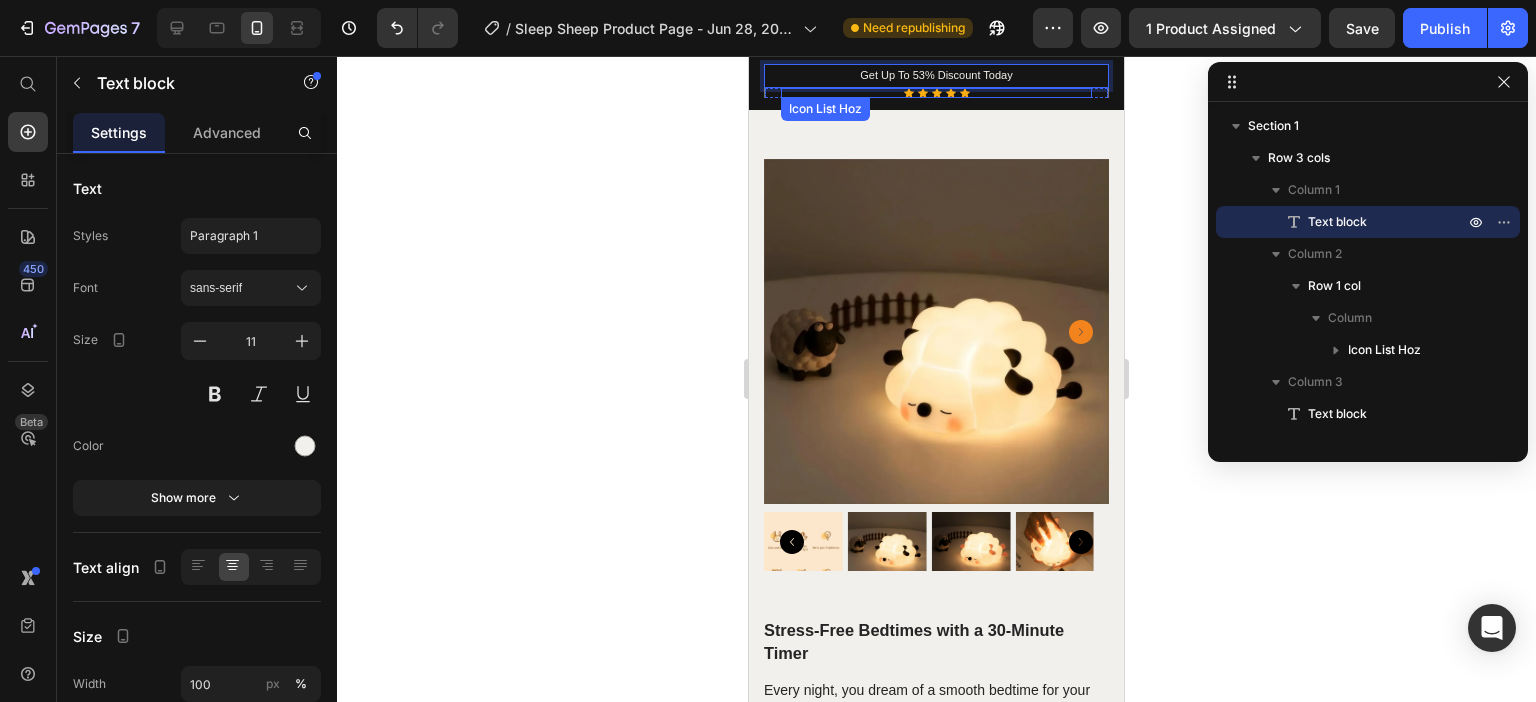 click on "Icon                Icon                Icon                Icon                Icon" at bounding box center [936, 93] 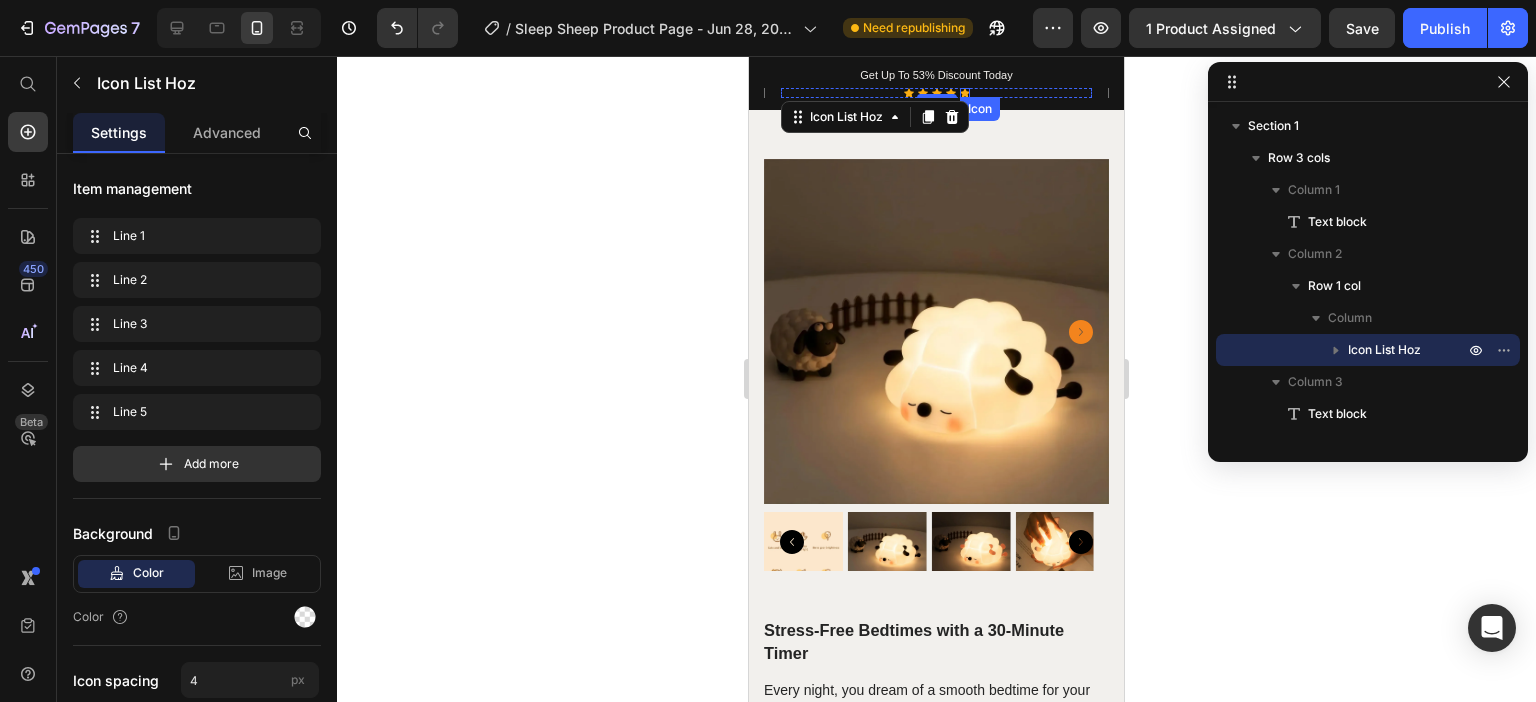 click 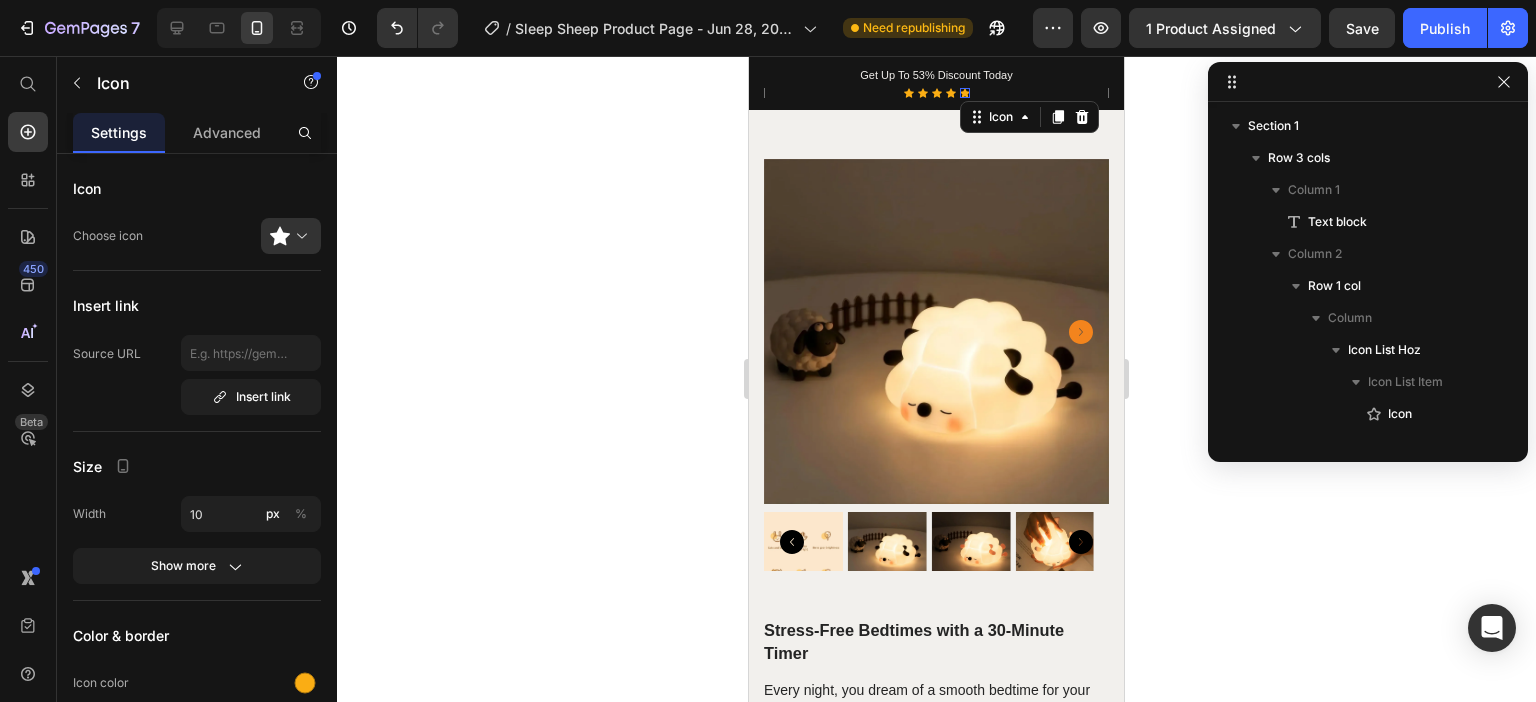 scroll, scrollTop: 410, scrollLeft: 0, axis: vertical 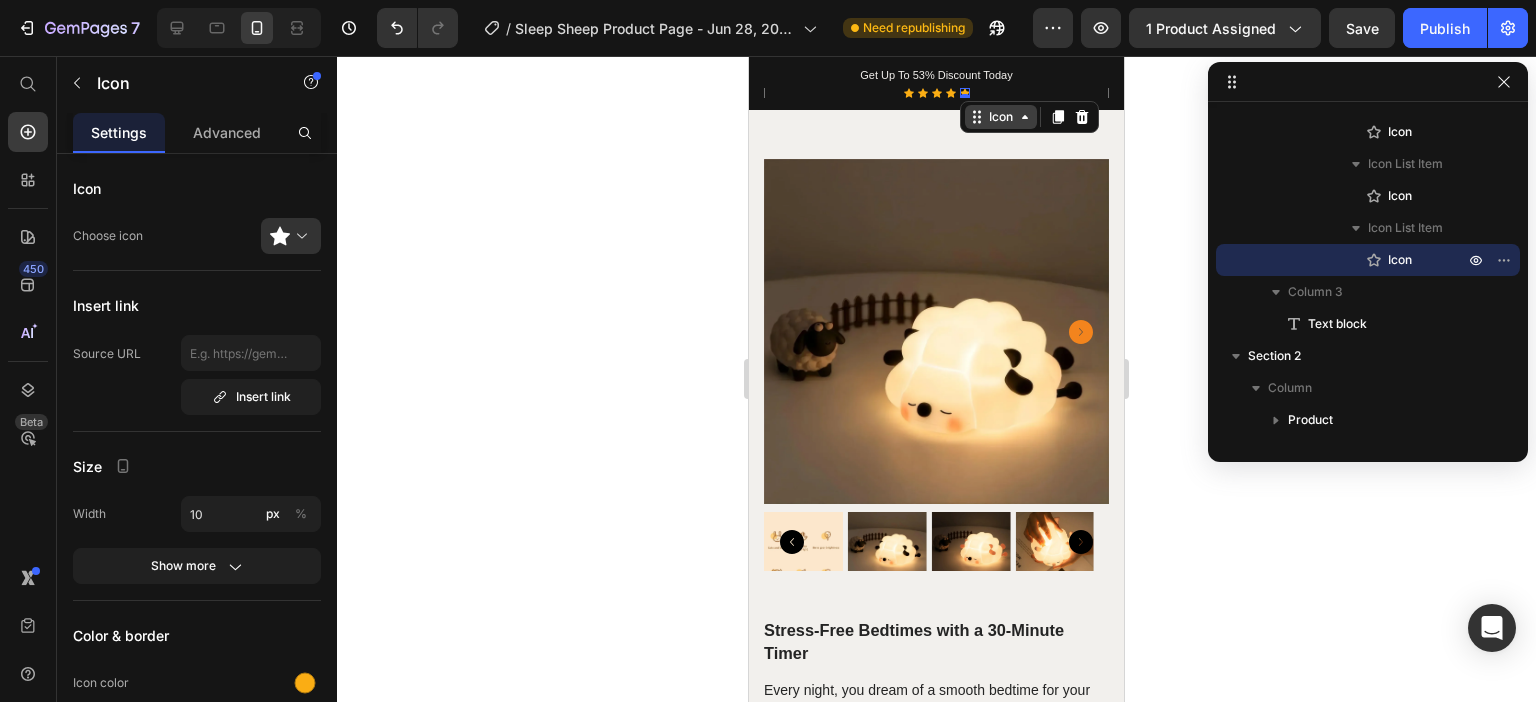 click 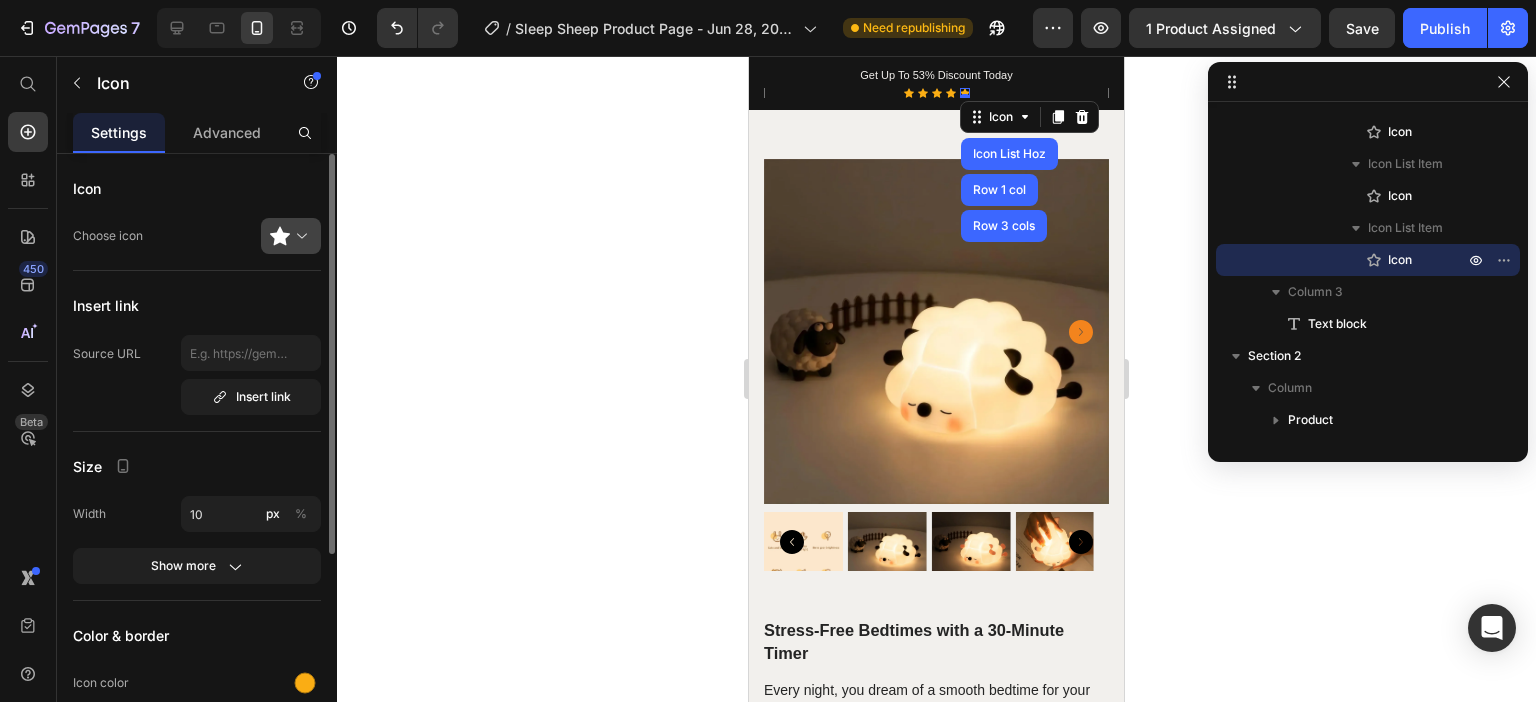 click at bounding box center (299, 236) 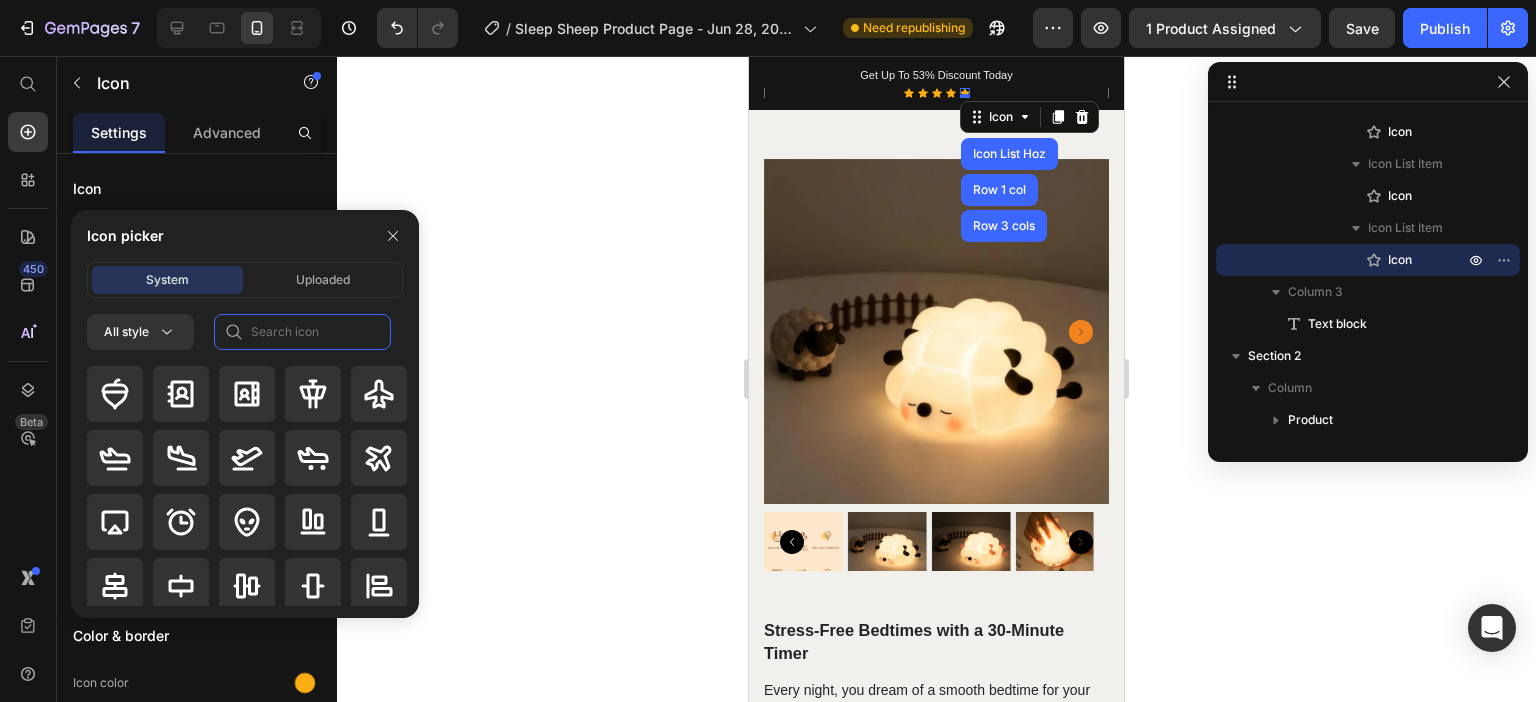 click 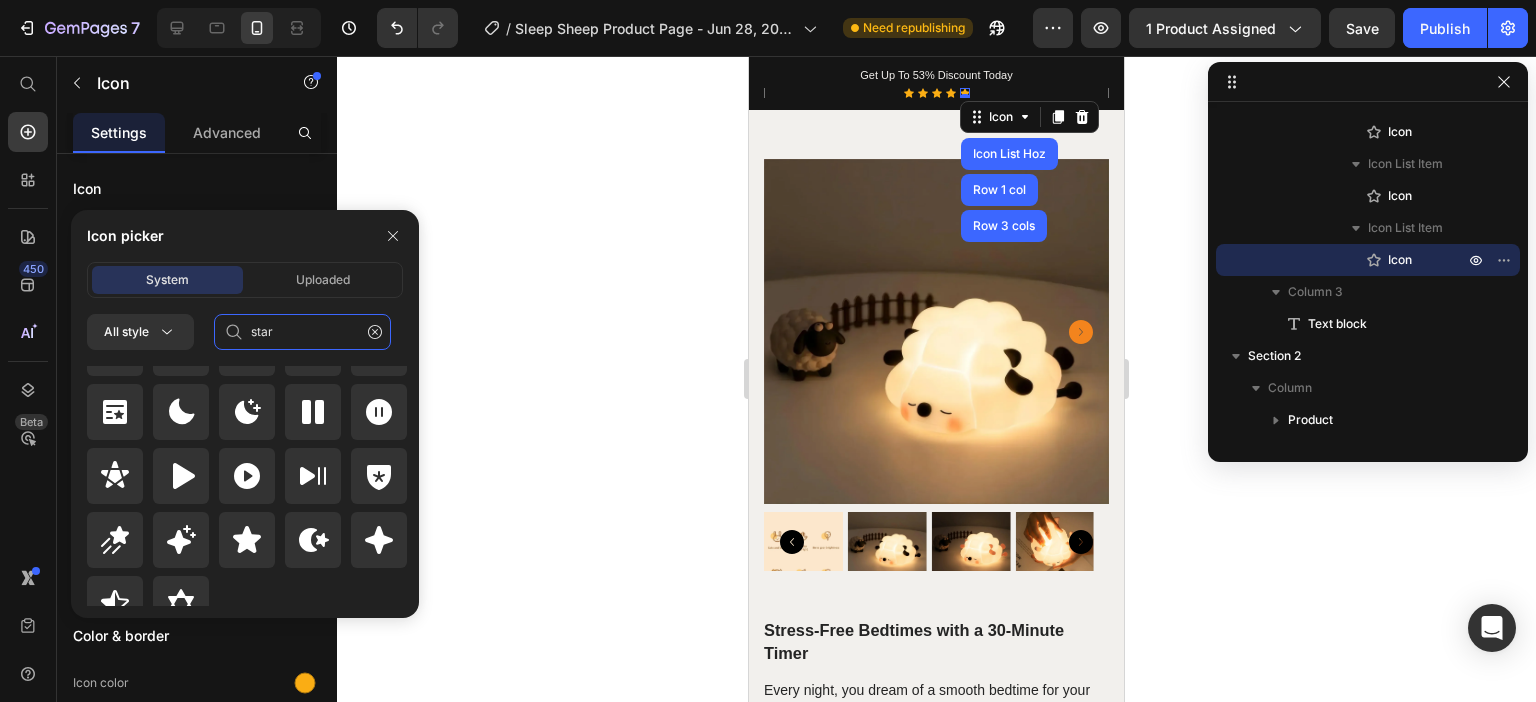 scroll, scrollTop: 872, scrollLeft: 0, axis: vertical 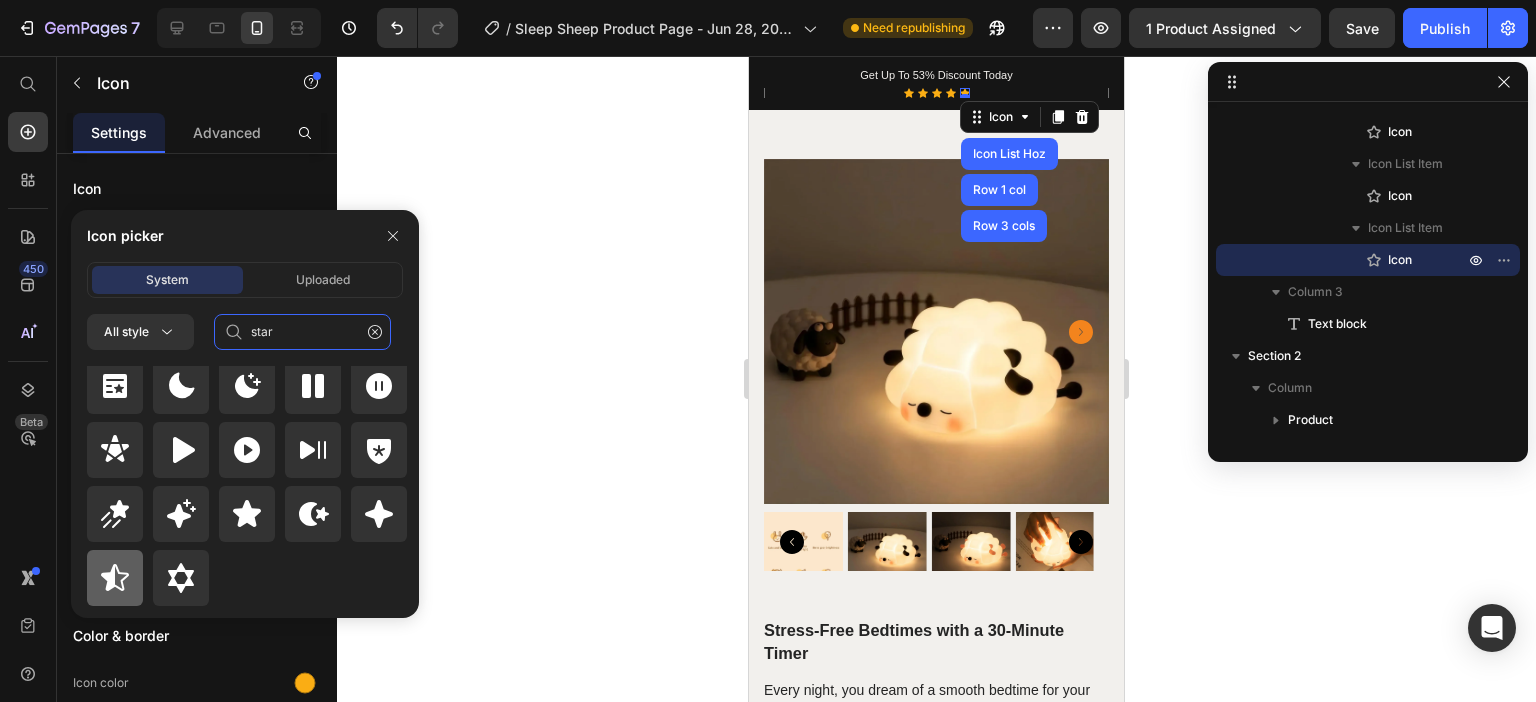 type on "star" 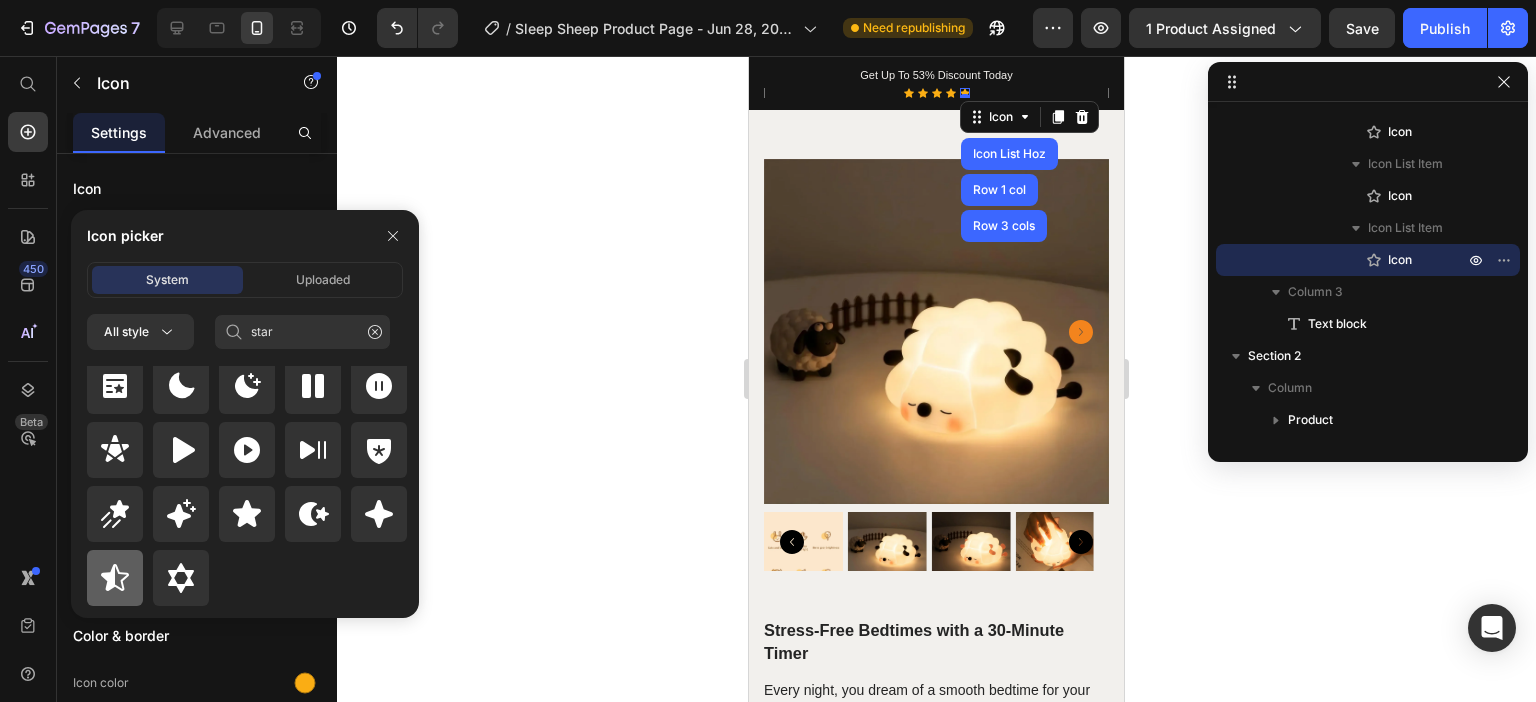 click 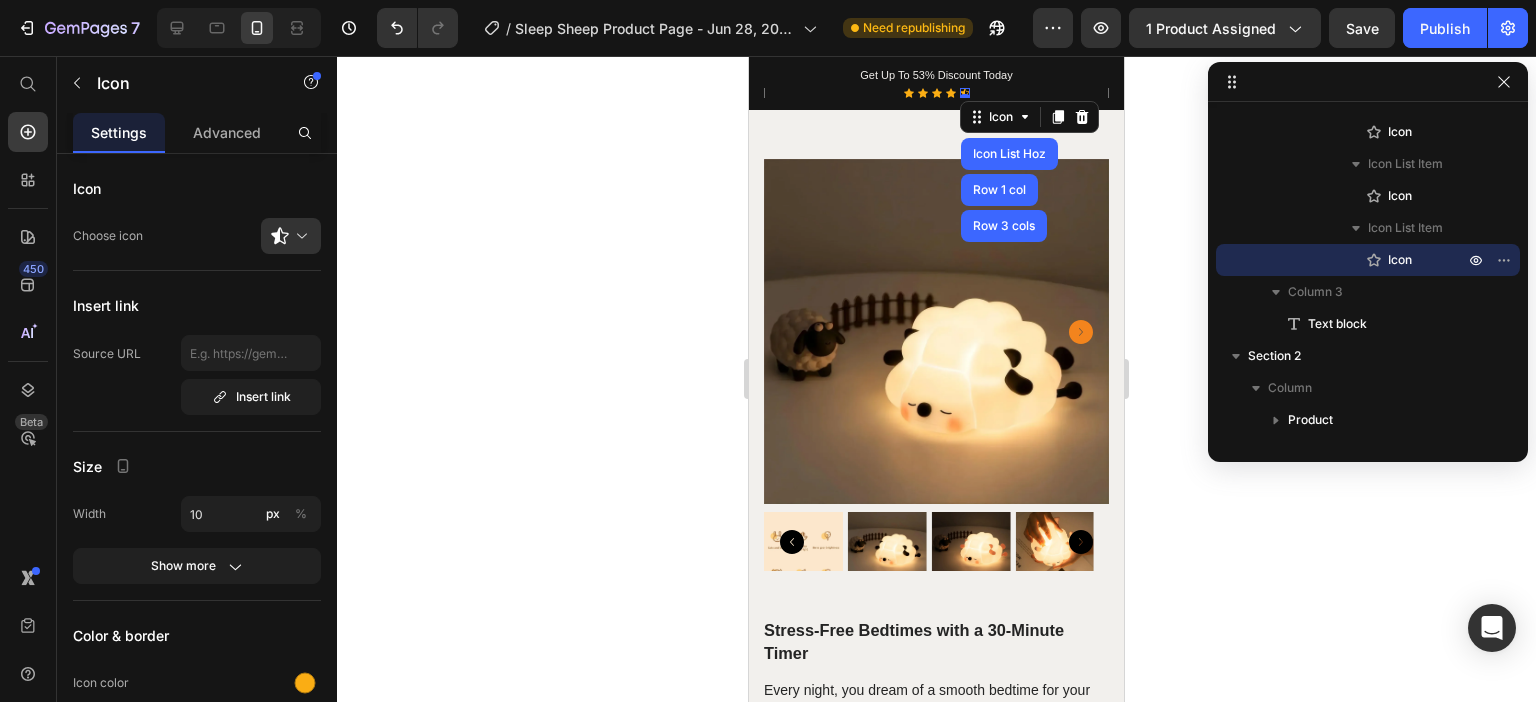 click 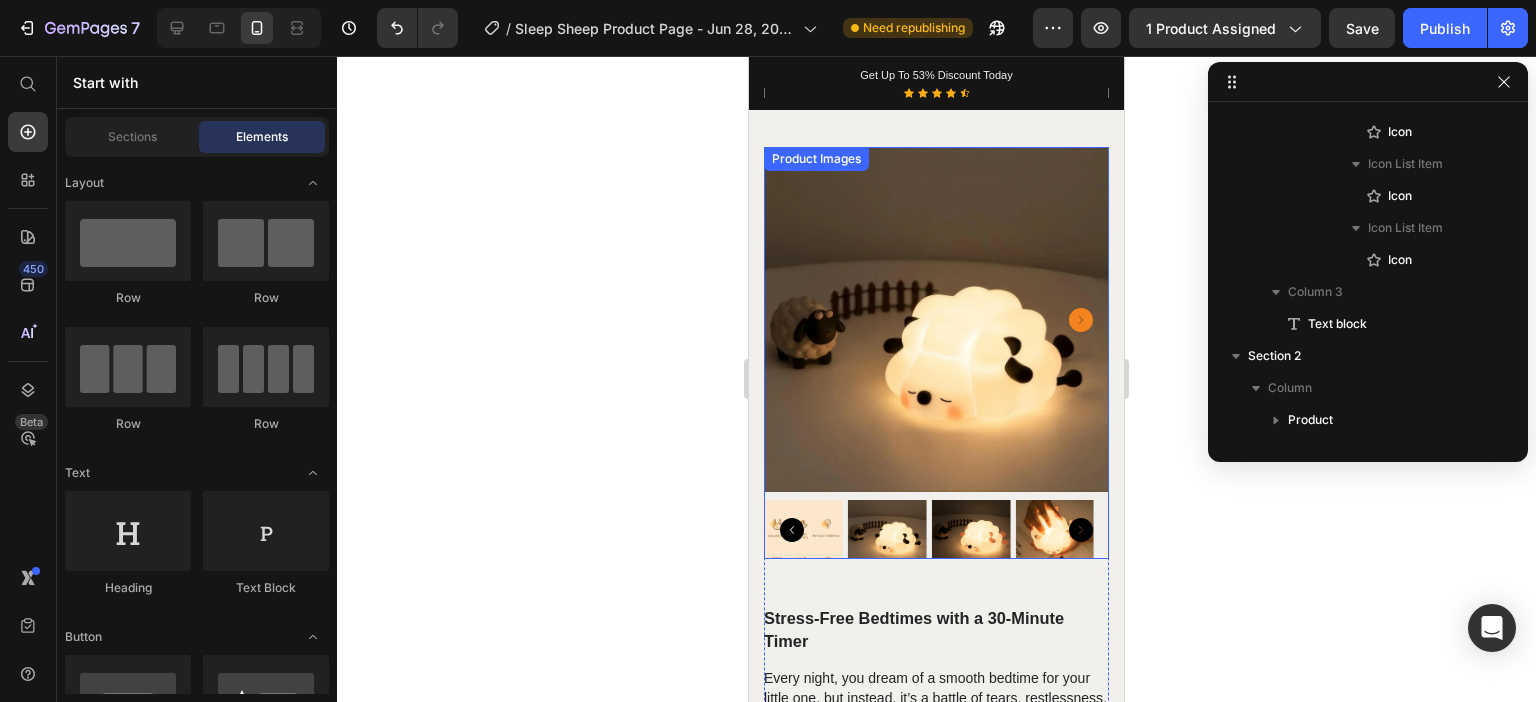 scroll, scrollTop: 0, scrollLeft: 0, axis: both 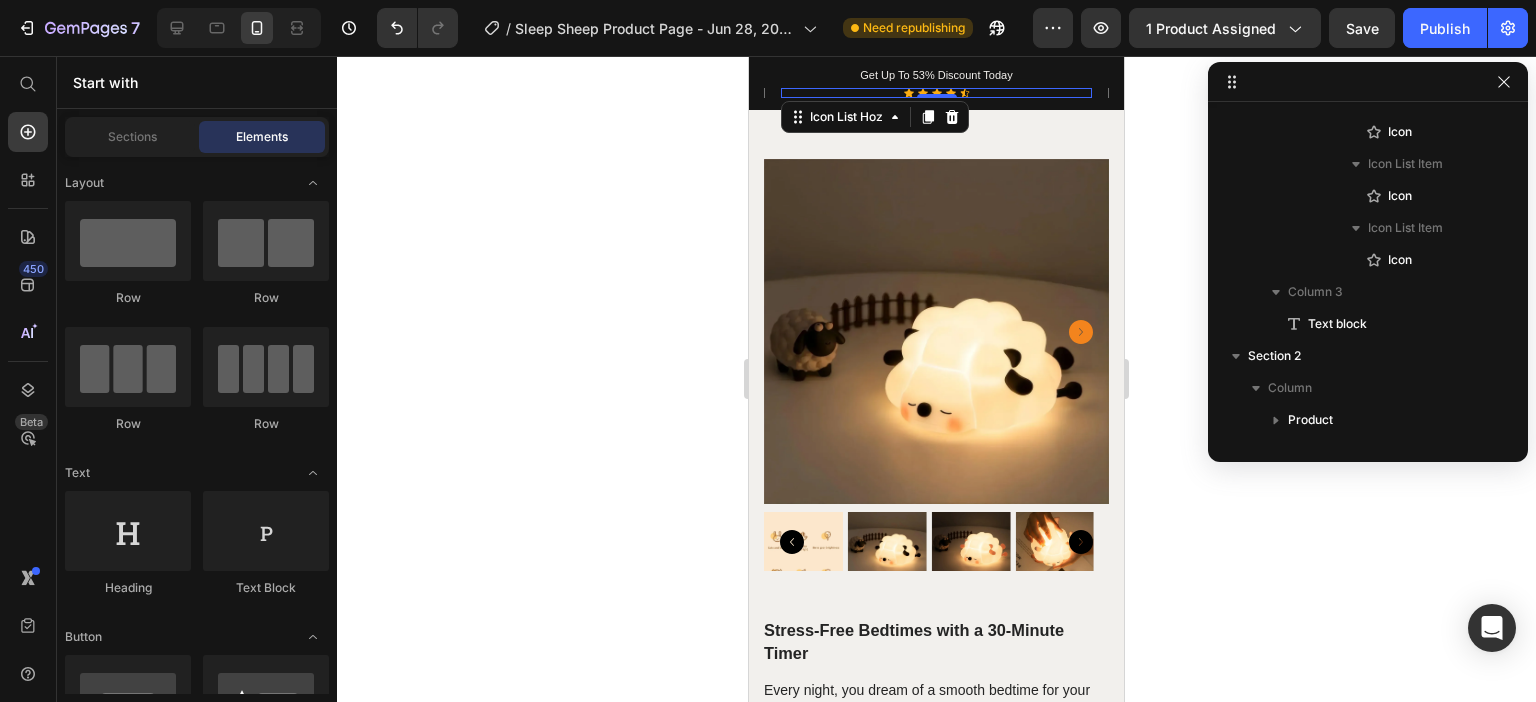 click on "Icon                Icon                Icon                Icon
Icon" at bounding box center [936, 93] 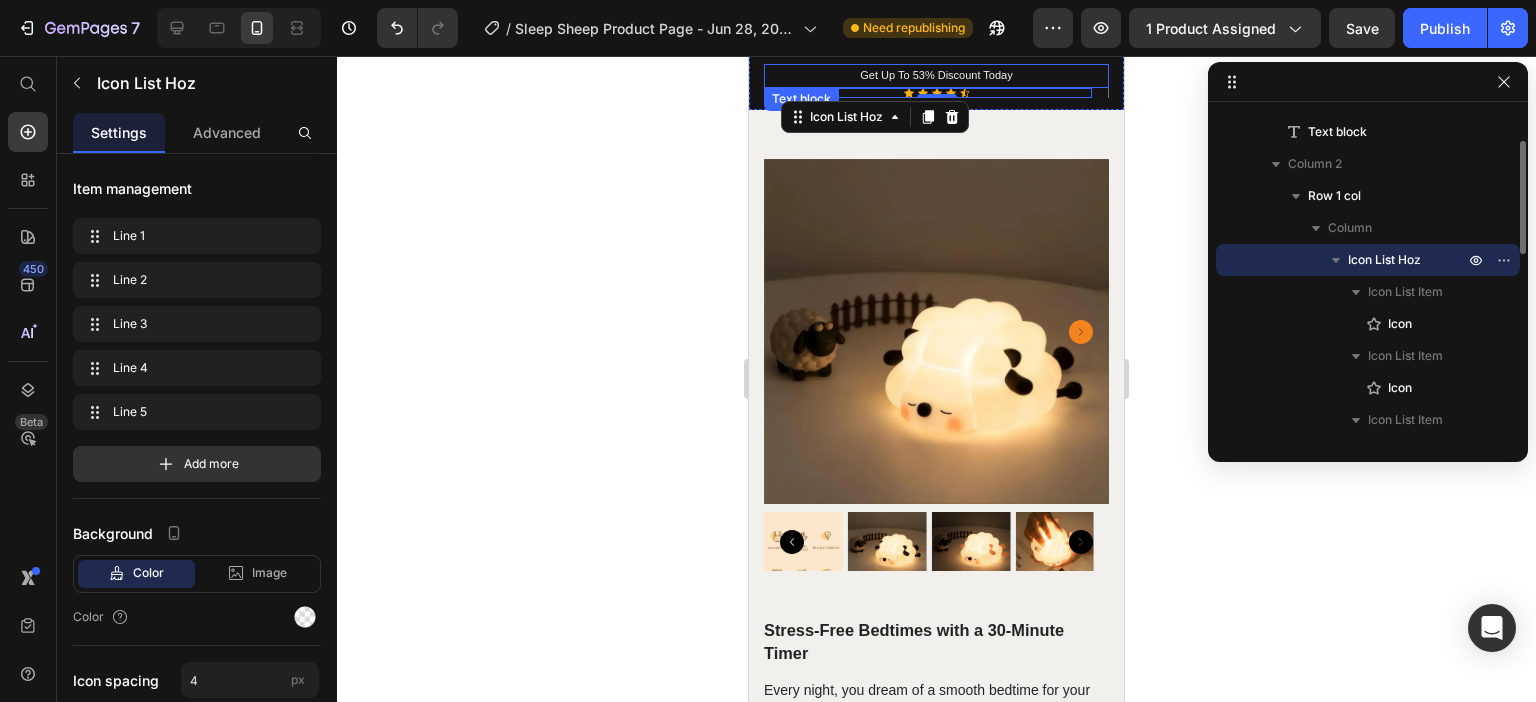 click on "Get Up To 53% Discount Today" at bounding box center (936, 76) 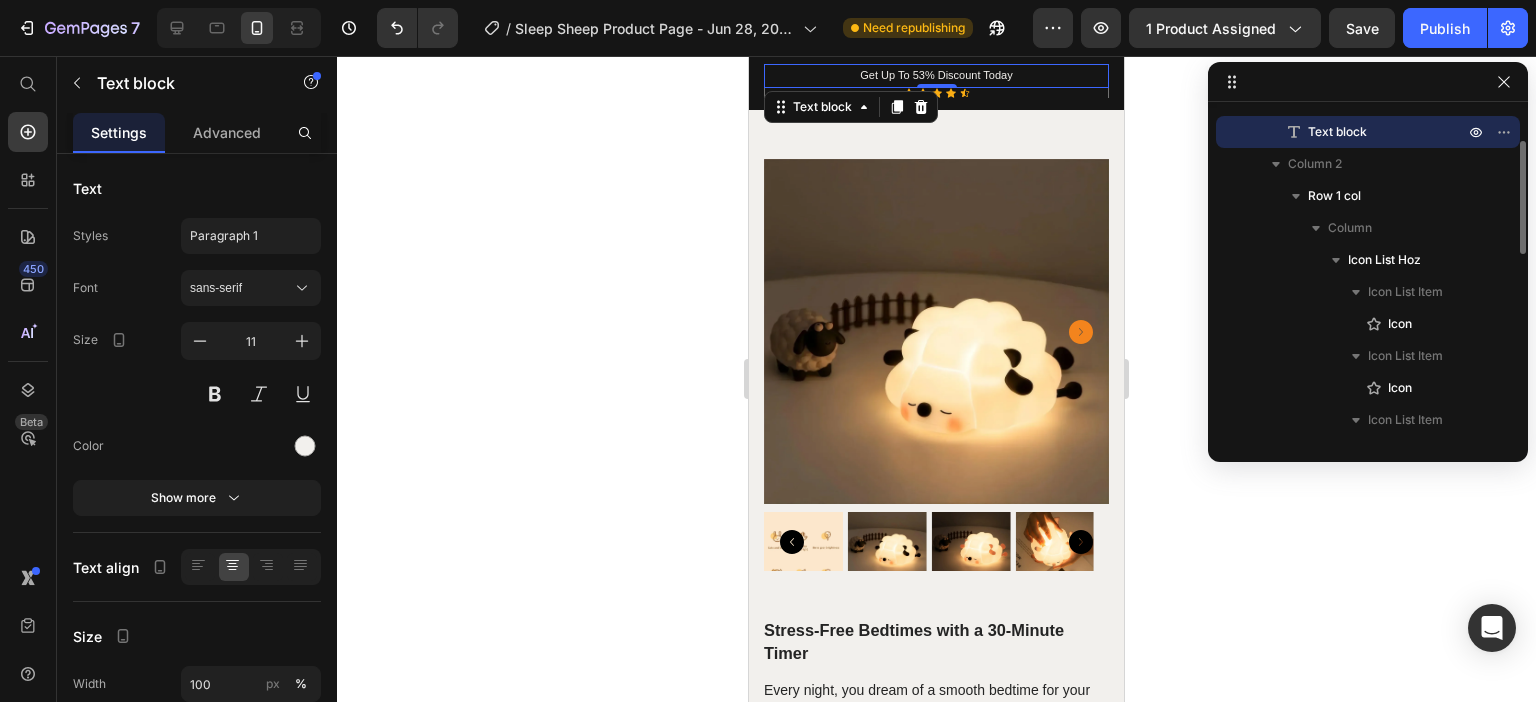 drag, startPoint x: 1245, startPoint y: 130, endPoint x: 1234, endPoint y: 124, distance: 12.529964 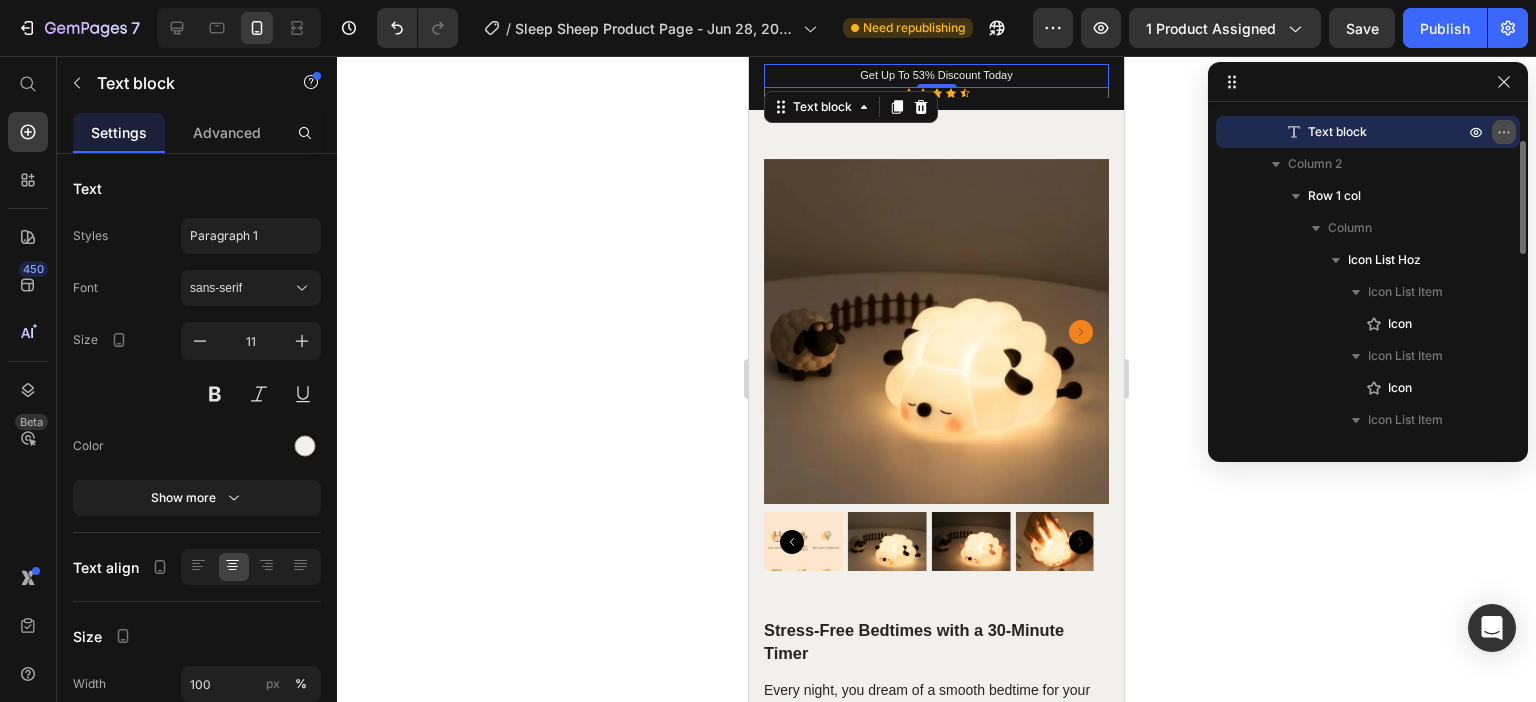click 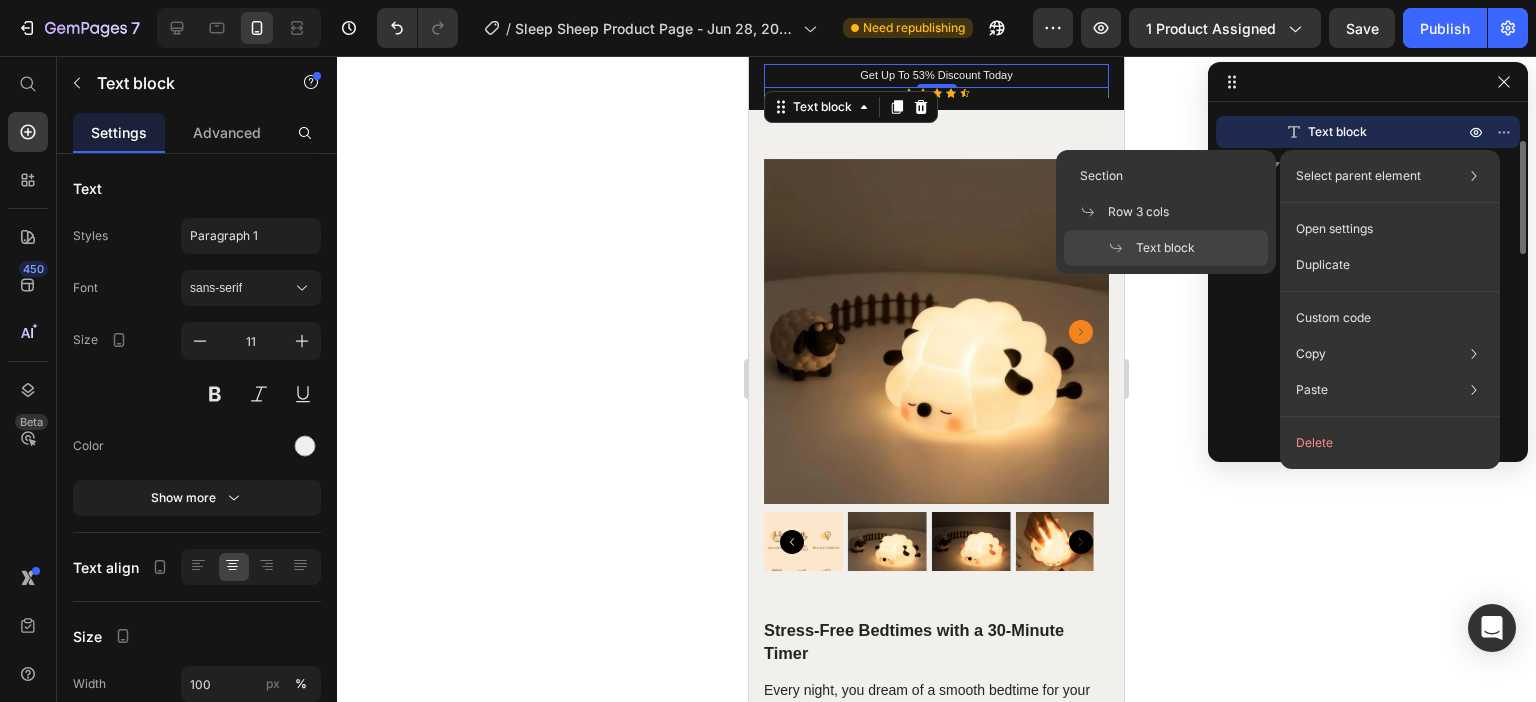 click 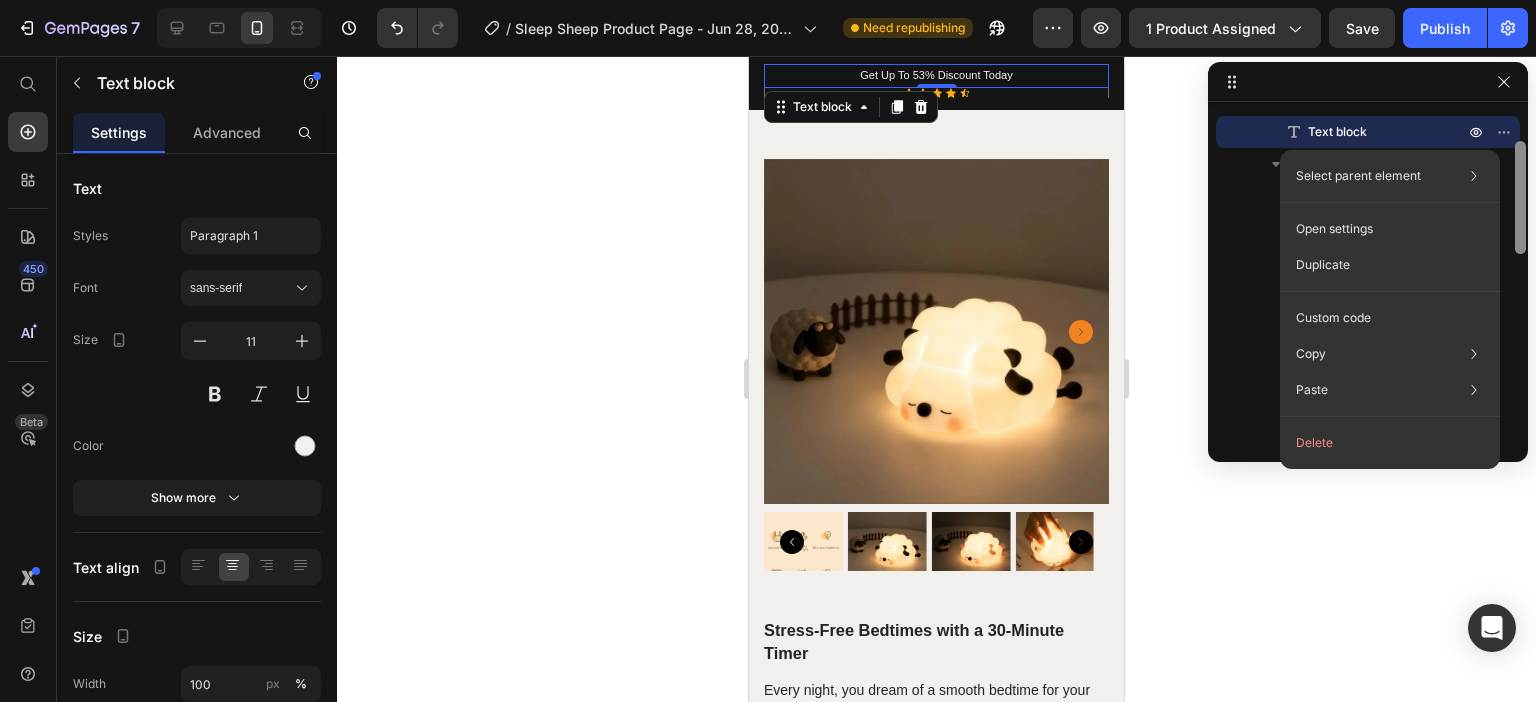 drag, startPoint x: 1512, startPoint y: 129, endPoint x: 1513, endPoint y: 175, distance: 46.010868 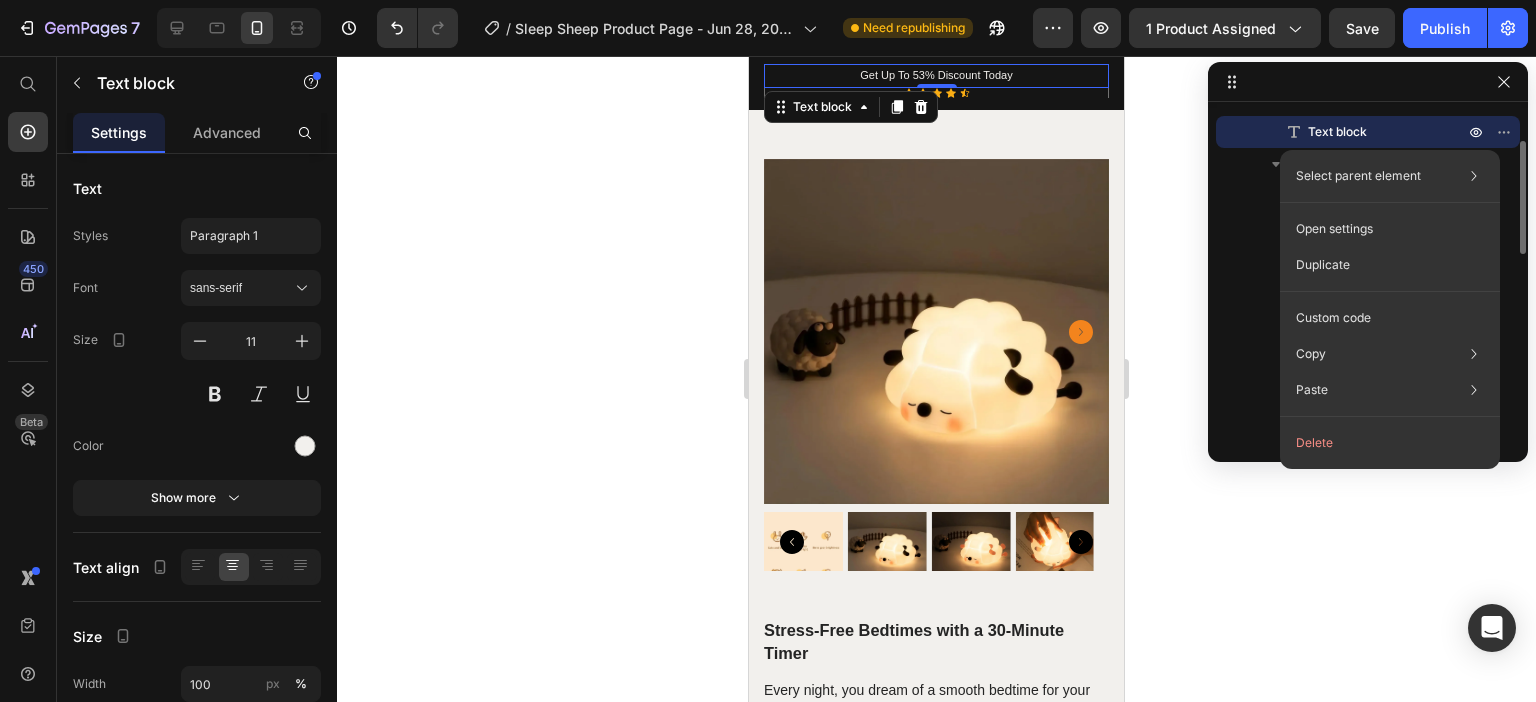 click on "Text block" at bounding box center (1364, 132) 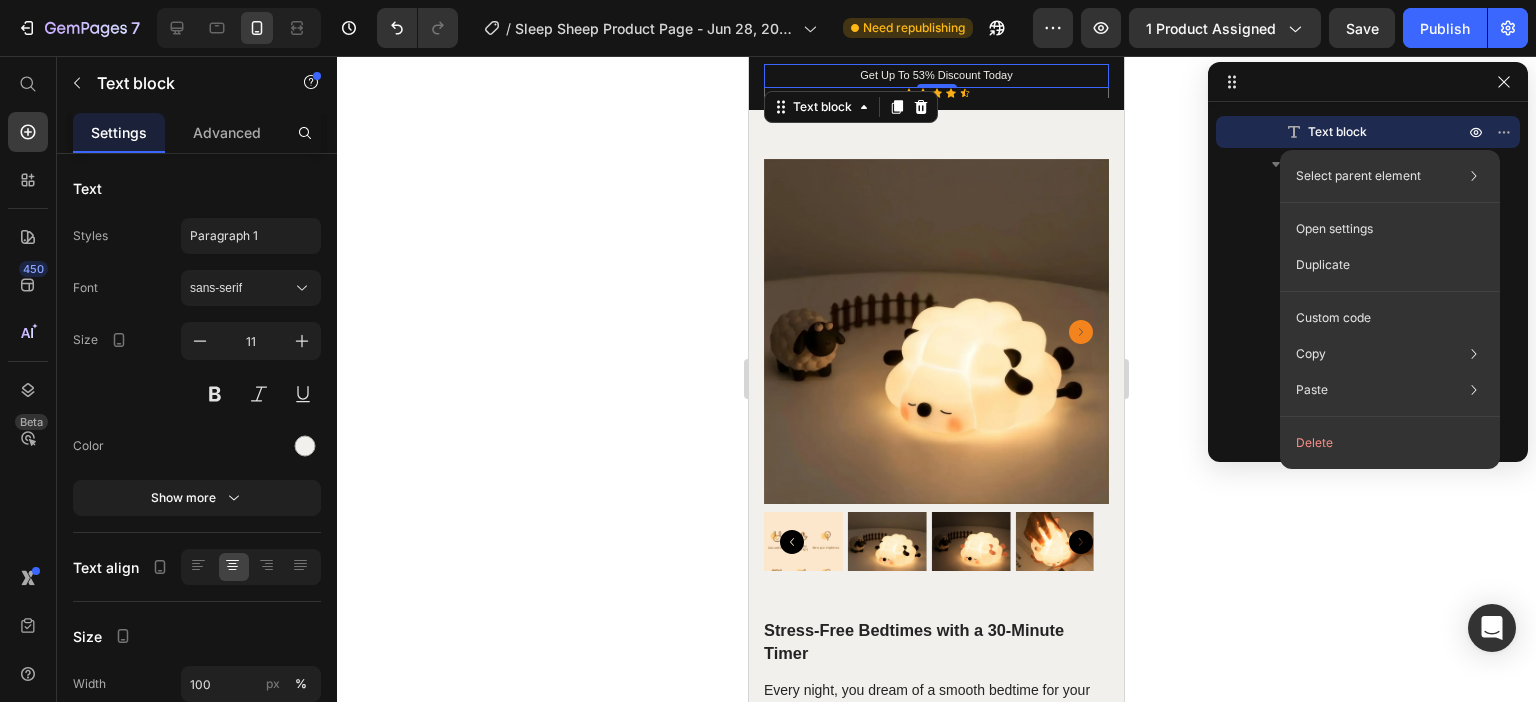 click on "Section 1 Row 3 cols Column 1 Text block Column 2 Row 1 col Column  Icon List Hoz Icon List Item Icon Icon List Item Icon Icon List Item Icon Icon List Item Icon Icon List Item Icon Column 3 Text block Section 2 Column  Product Section 3 Section 4 Section 5 Section 6 Section 7 Section 8 Section 9" 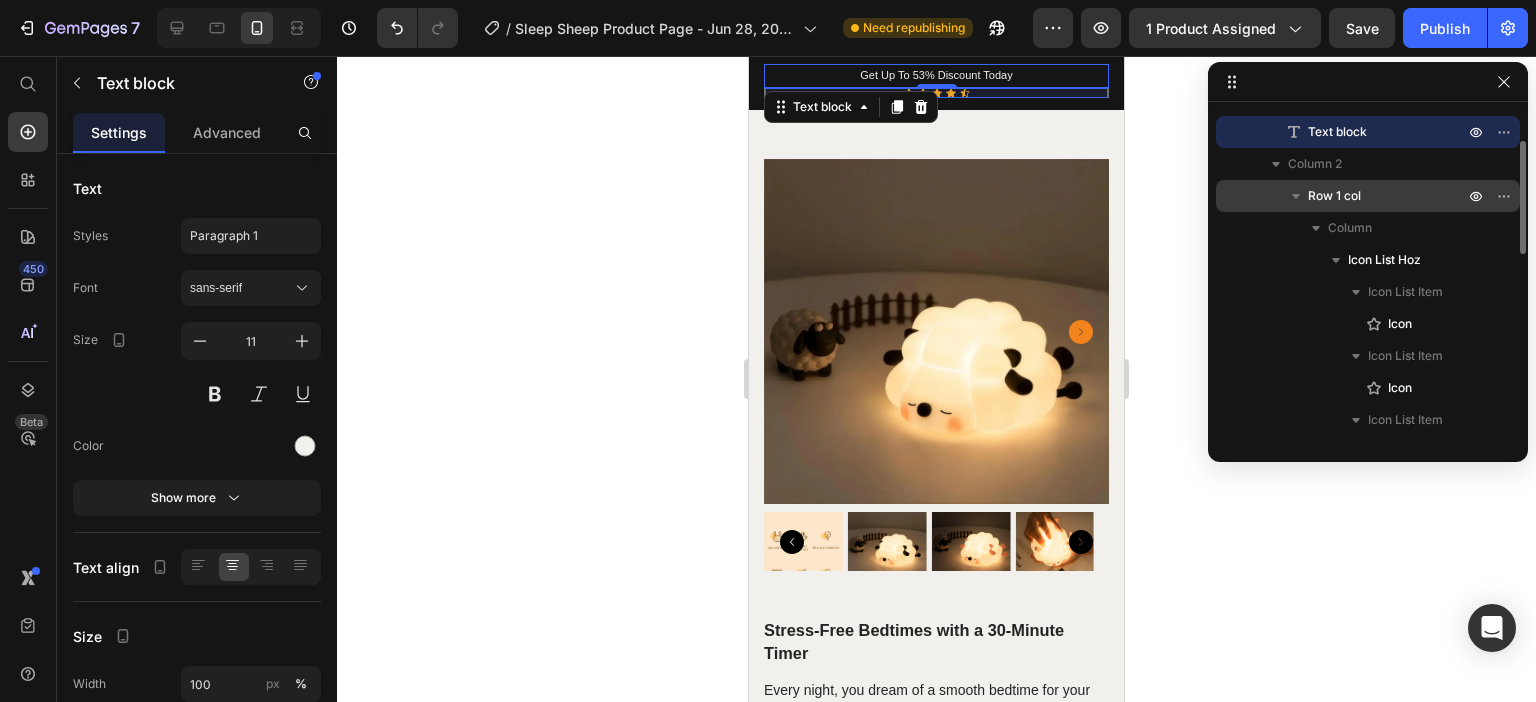 click 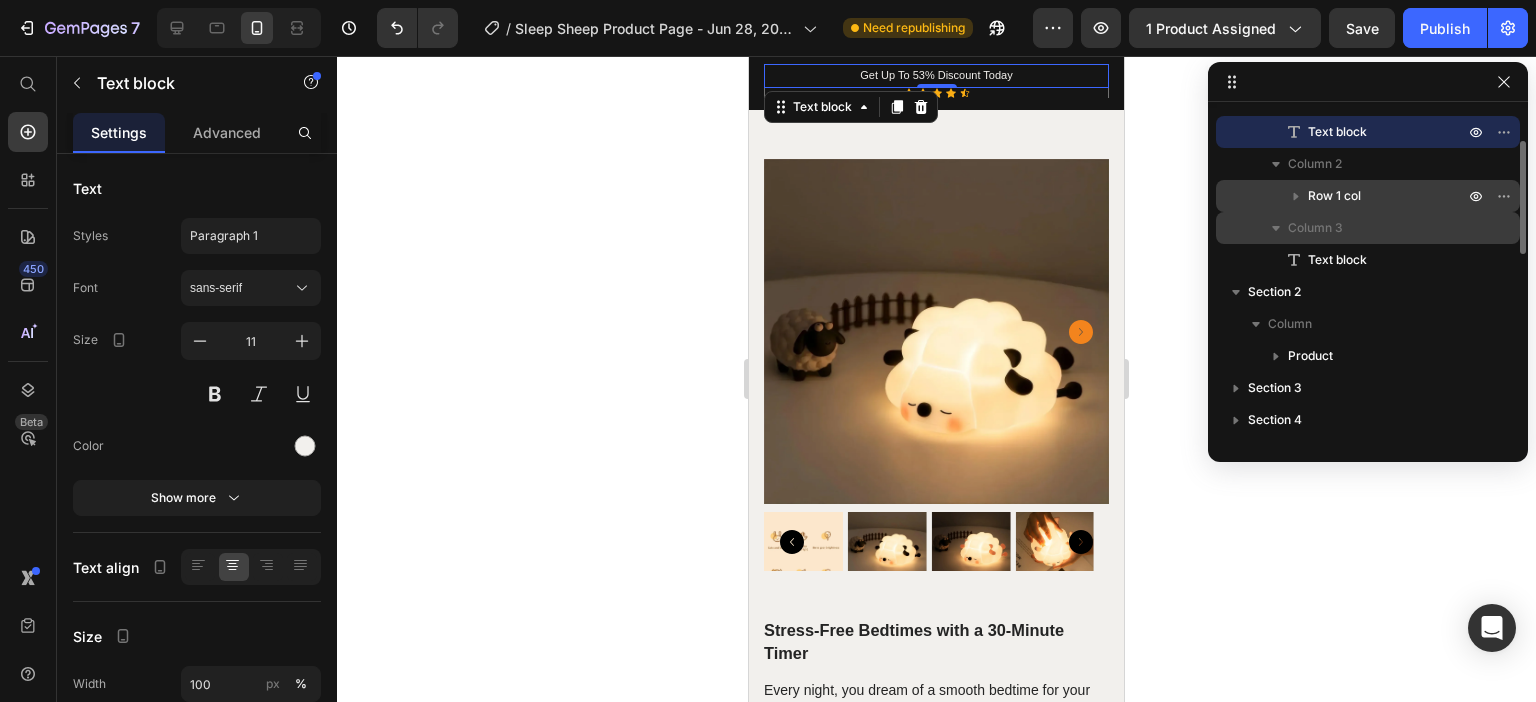click 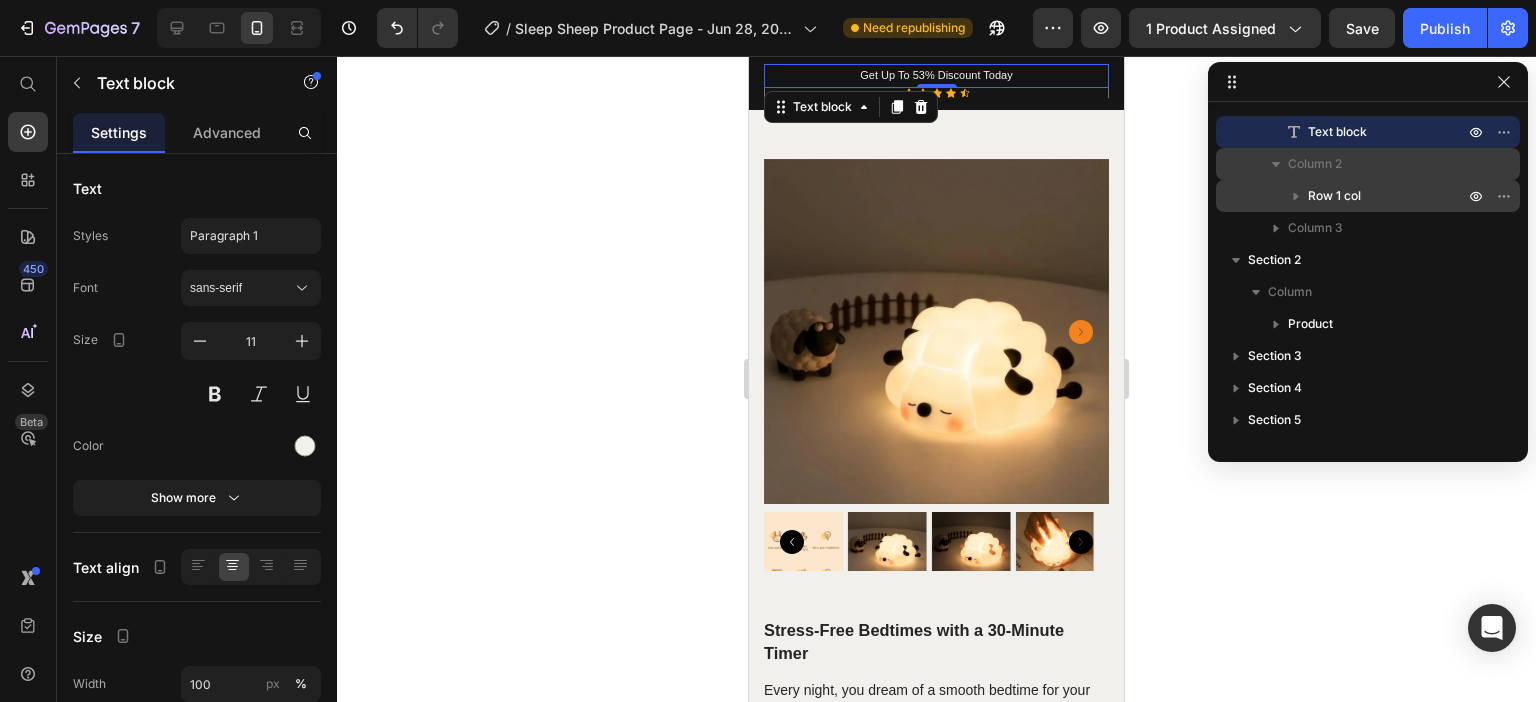 click 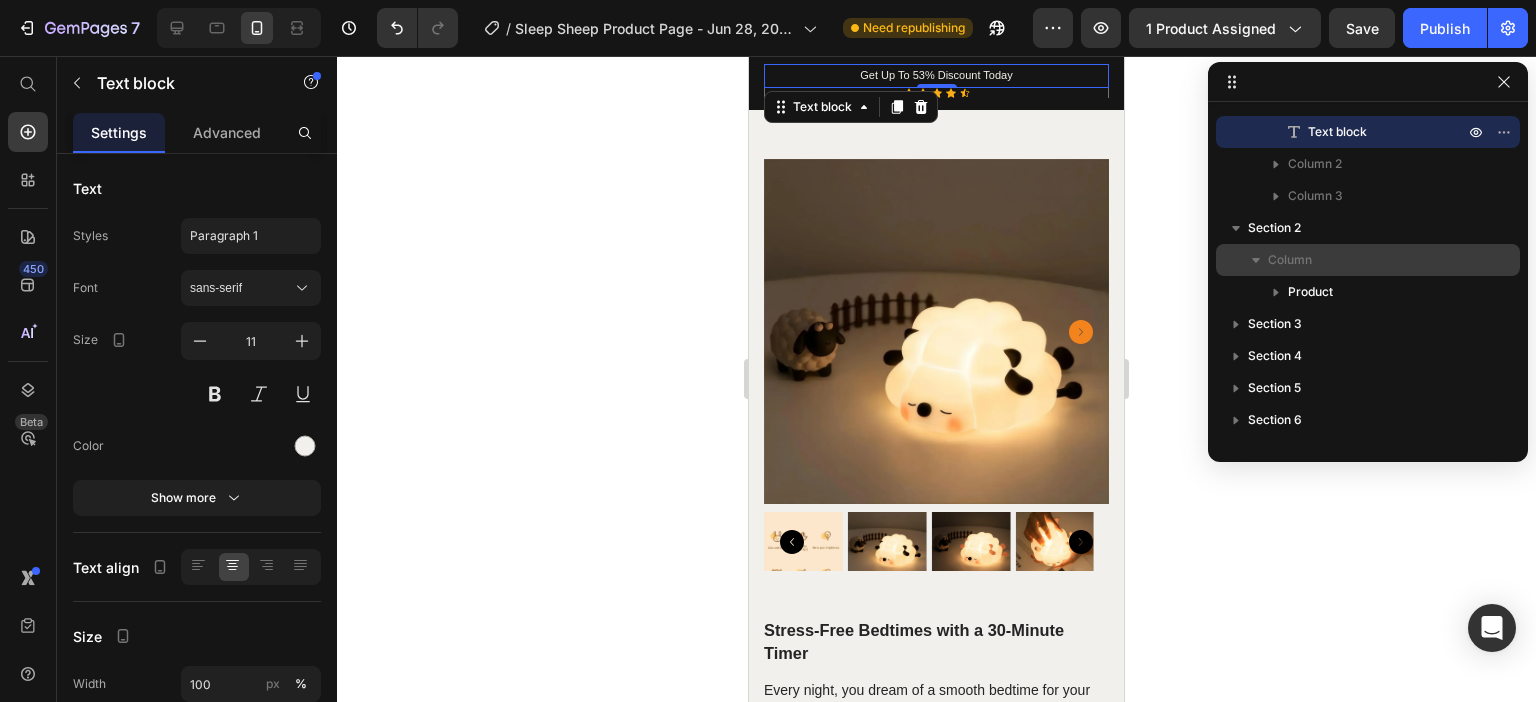 click 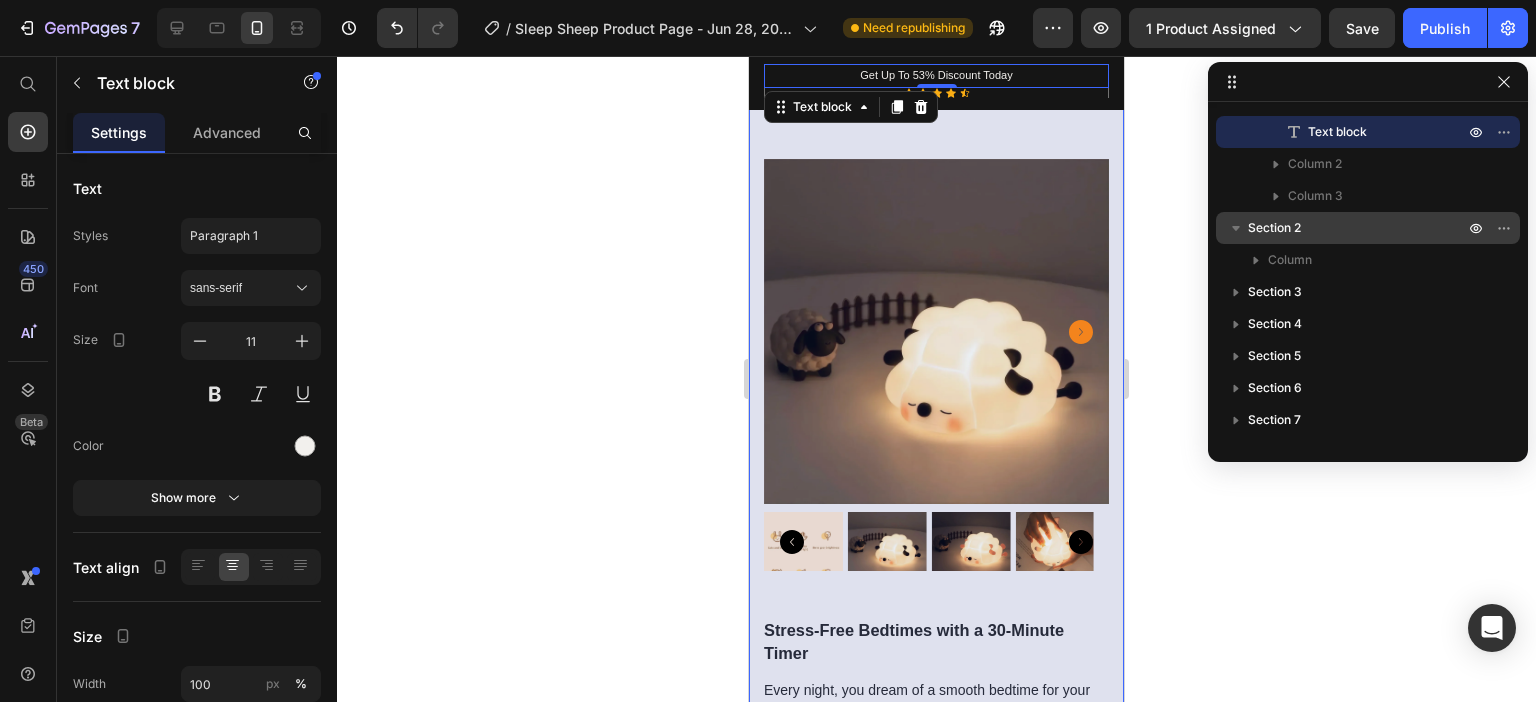 click 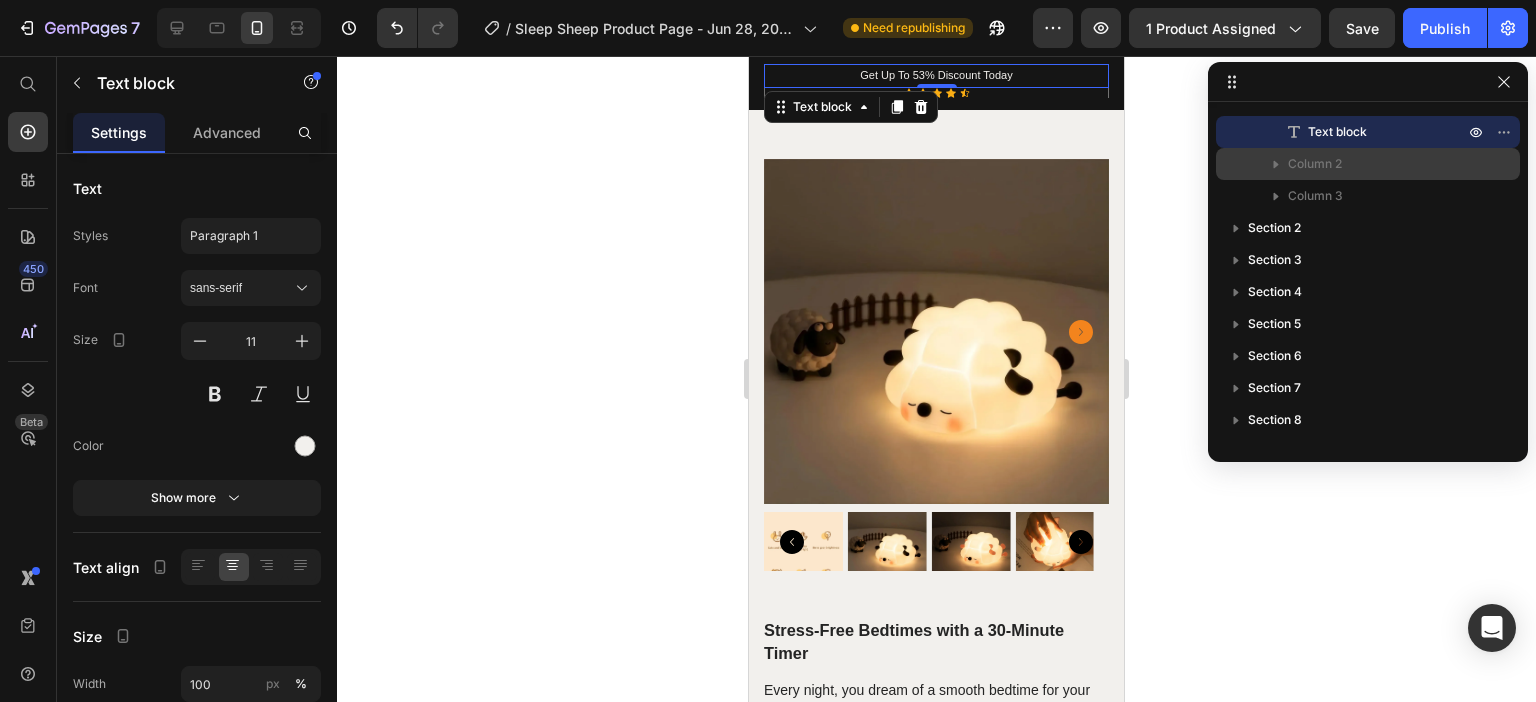 click on "Column 2" at bounding box center [1378, 164] 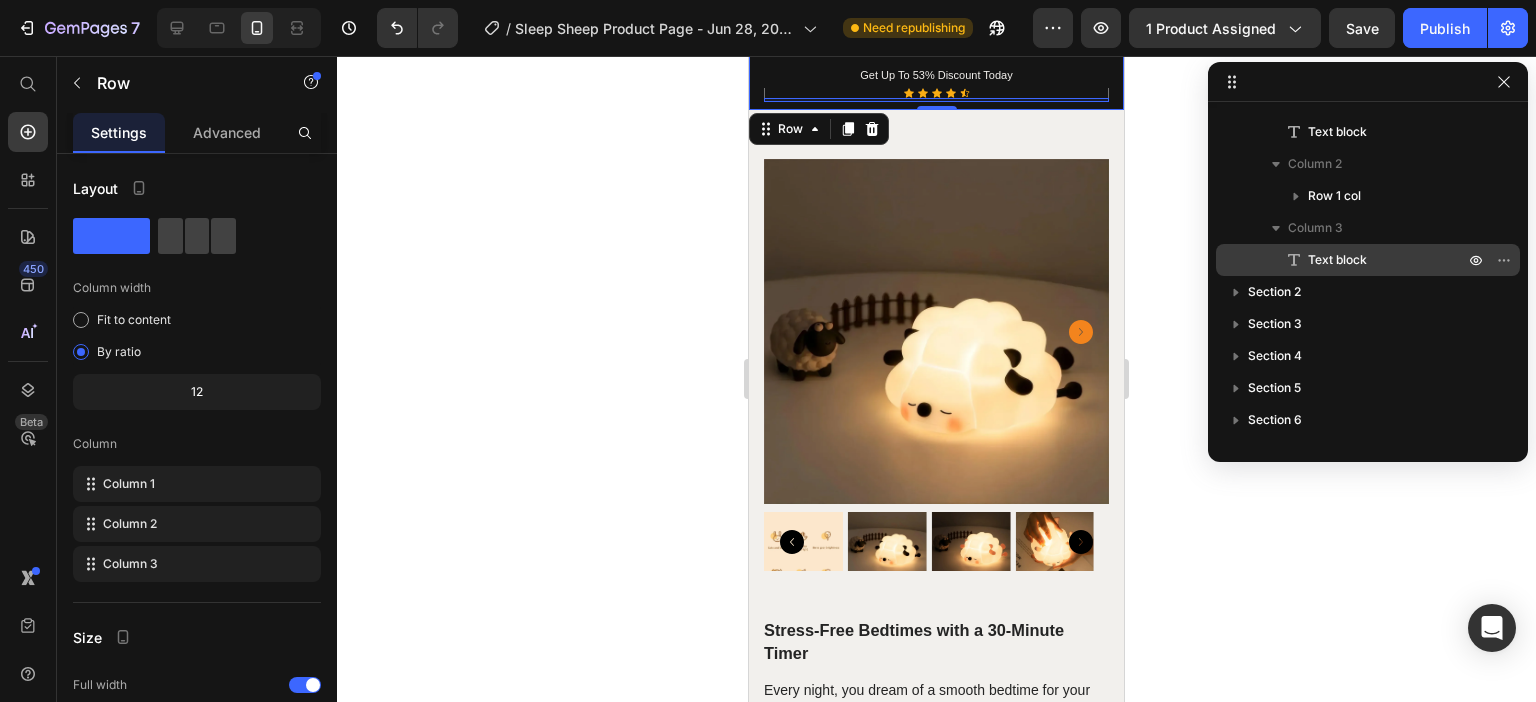 click on "Text block" at bounding box center [1337, 260] 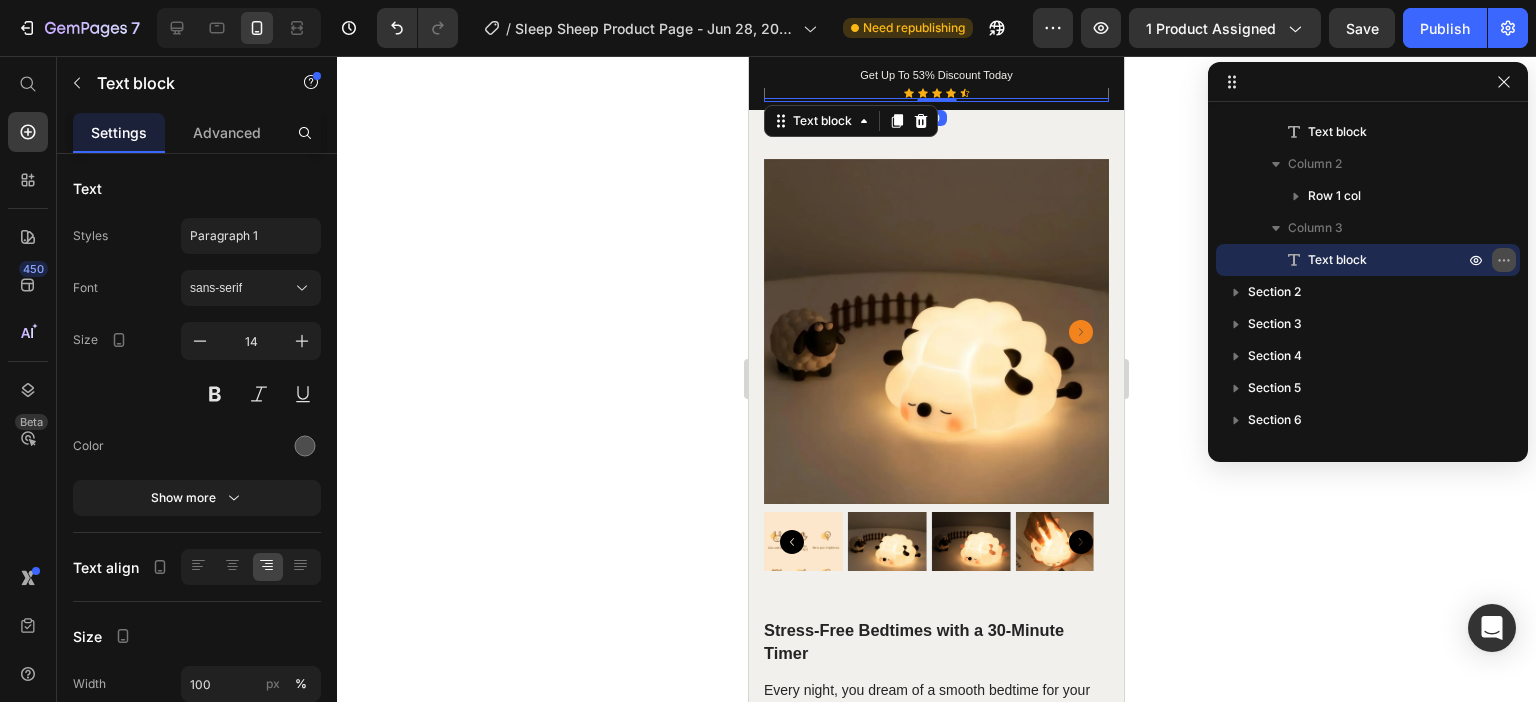 click 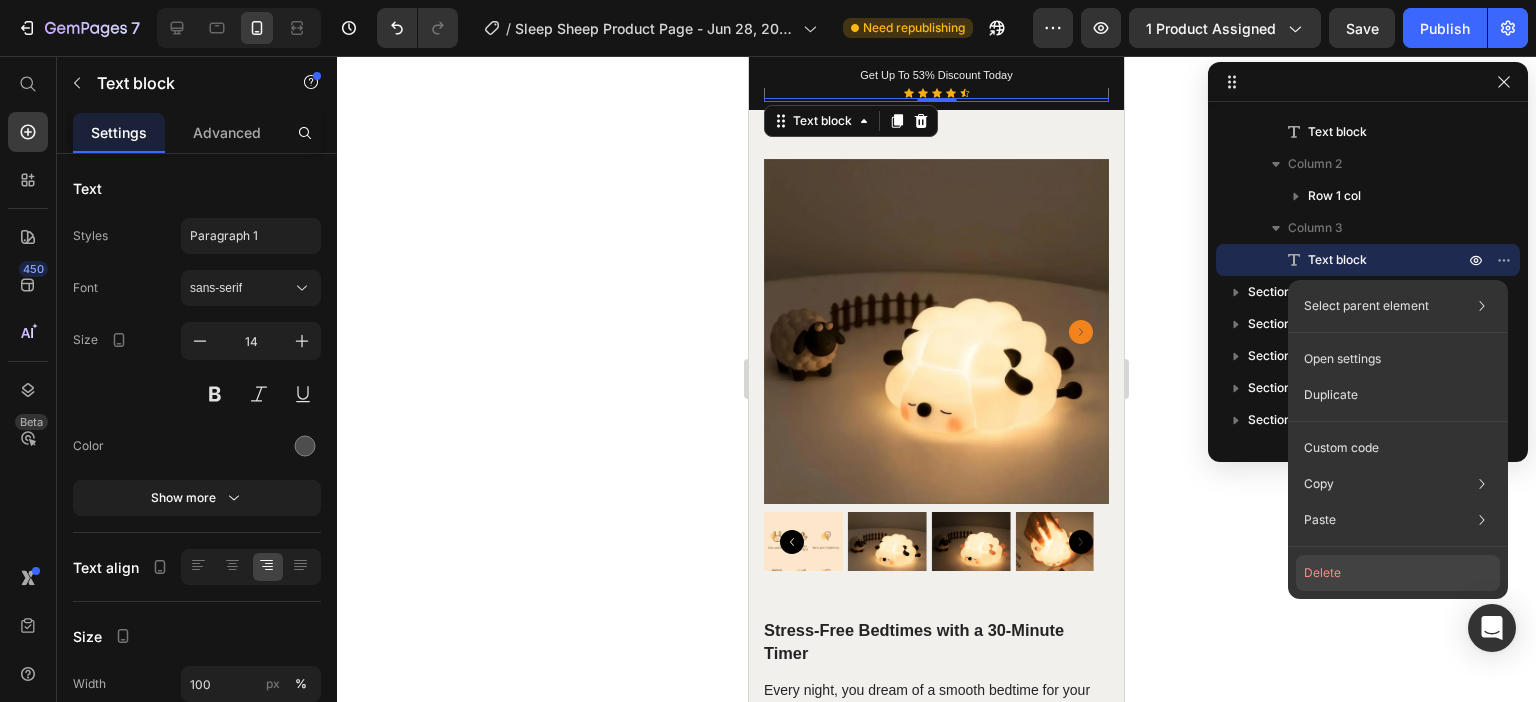 click on "Delete" 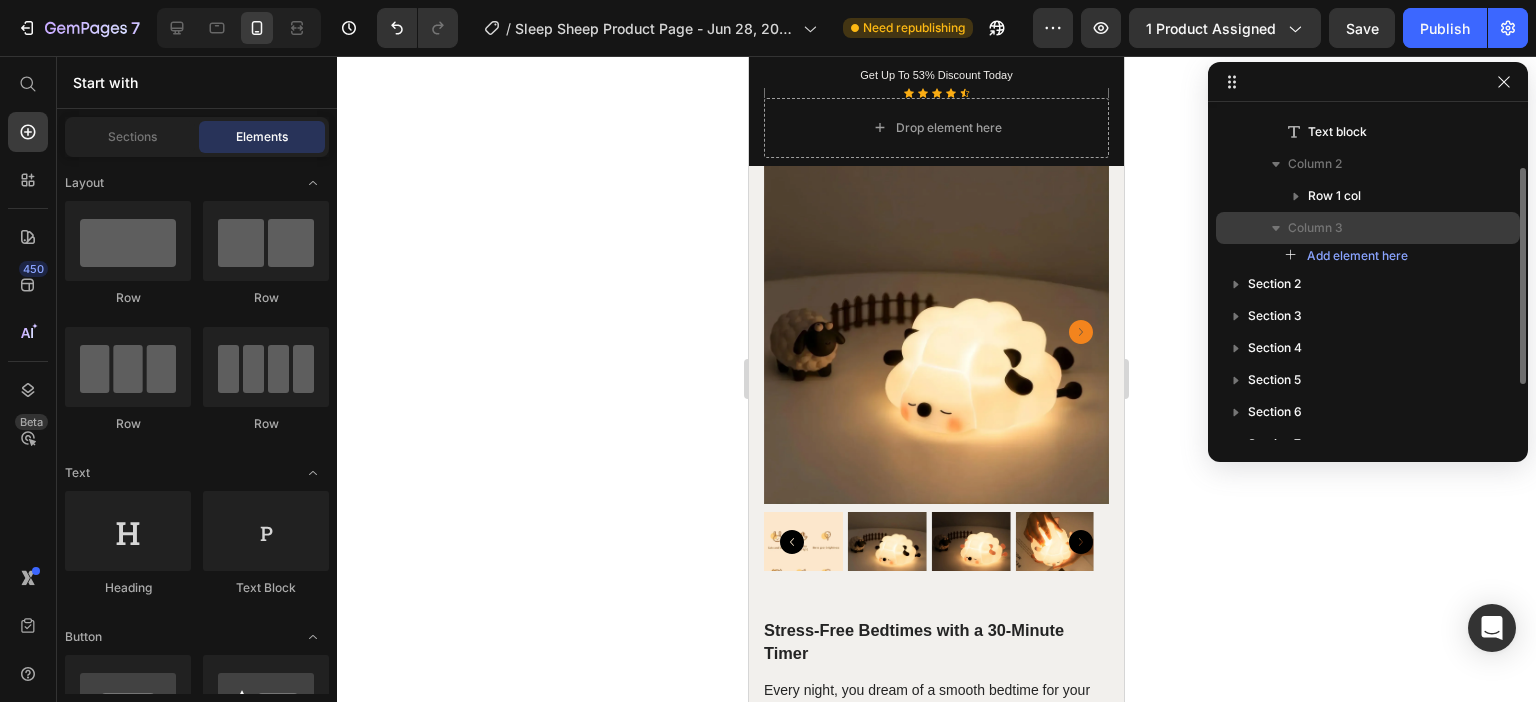 click on "Column 3" at bounding box center (1315, 228) 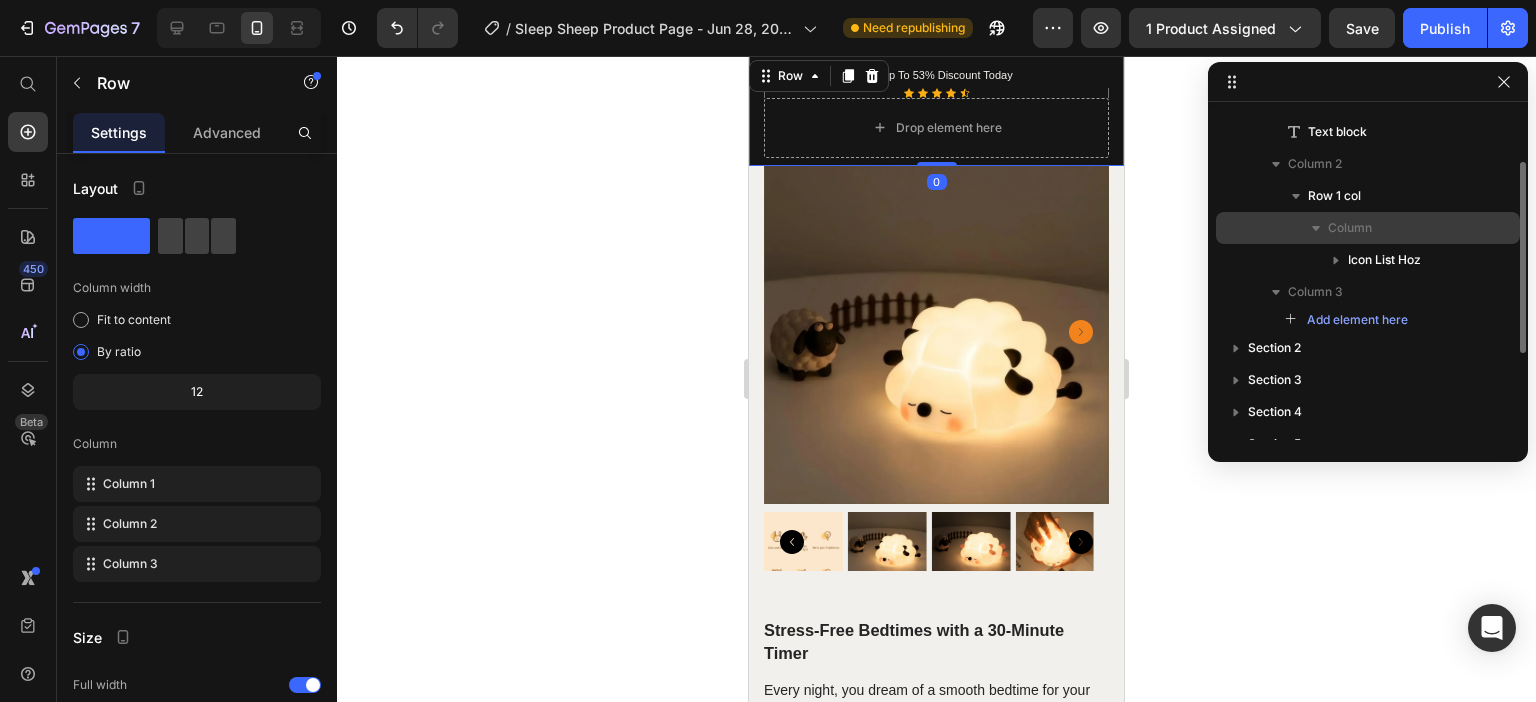 click on "Column" at bounding box center (1350, 228) 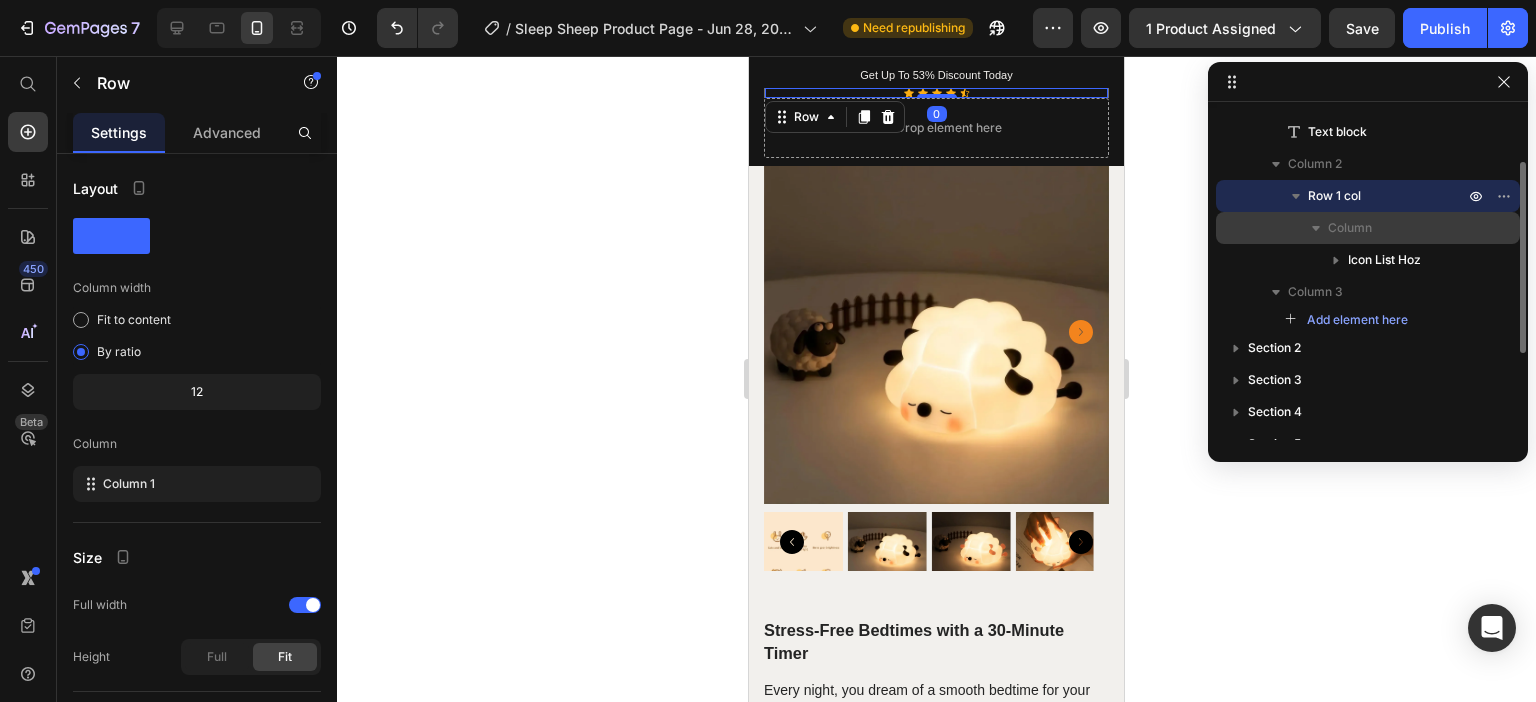 click on "Column" at bounding box center [1398, 228] 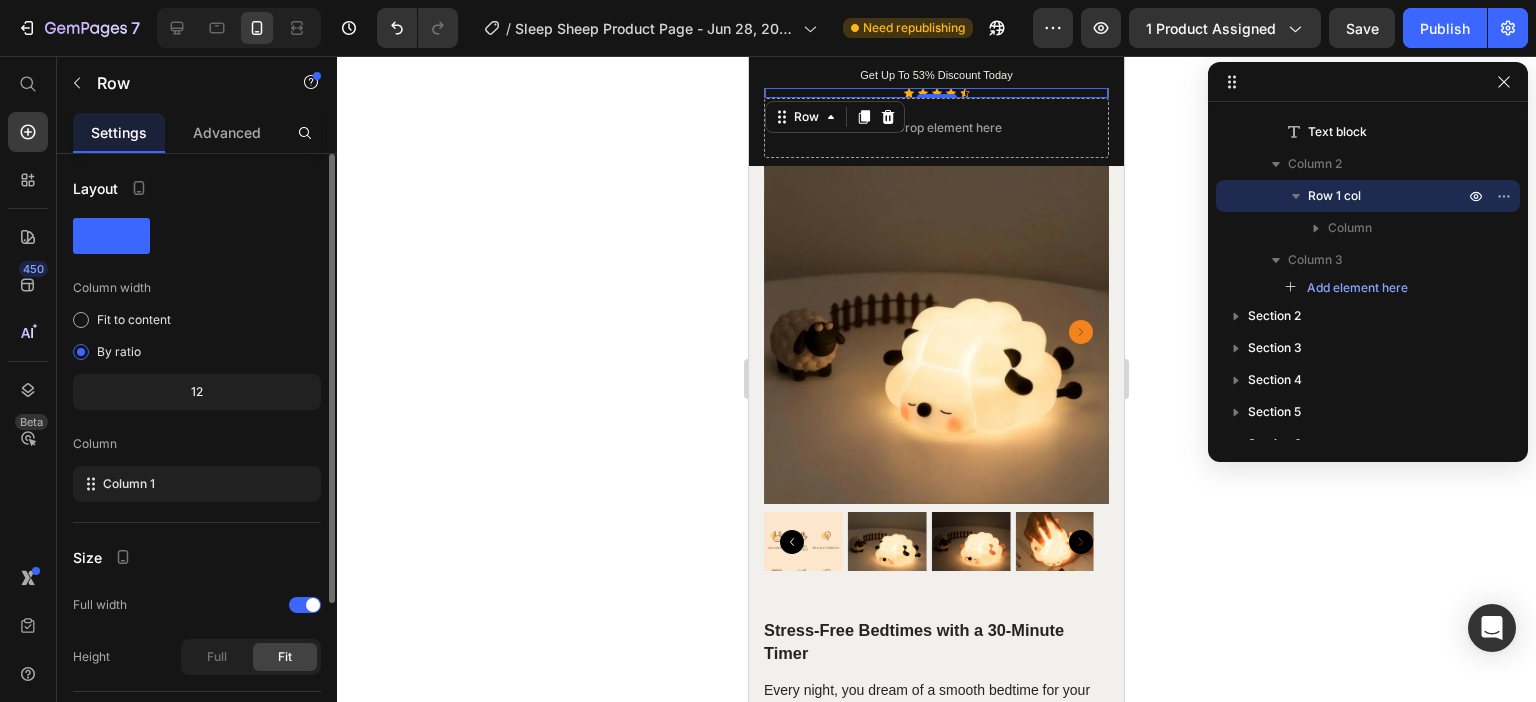 click 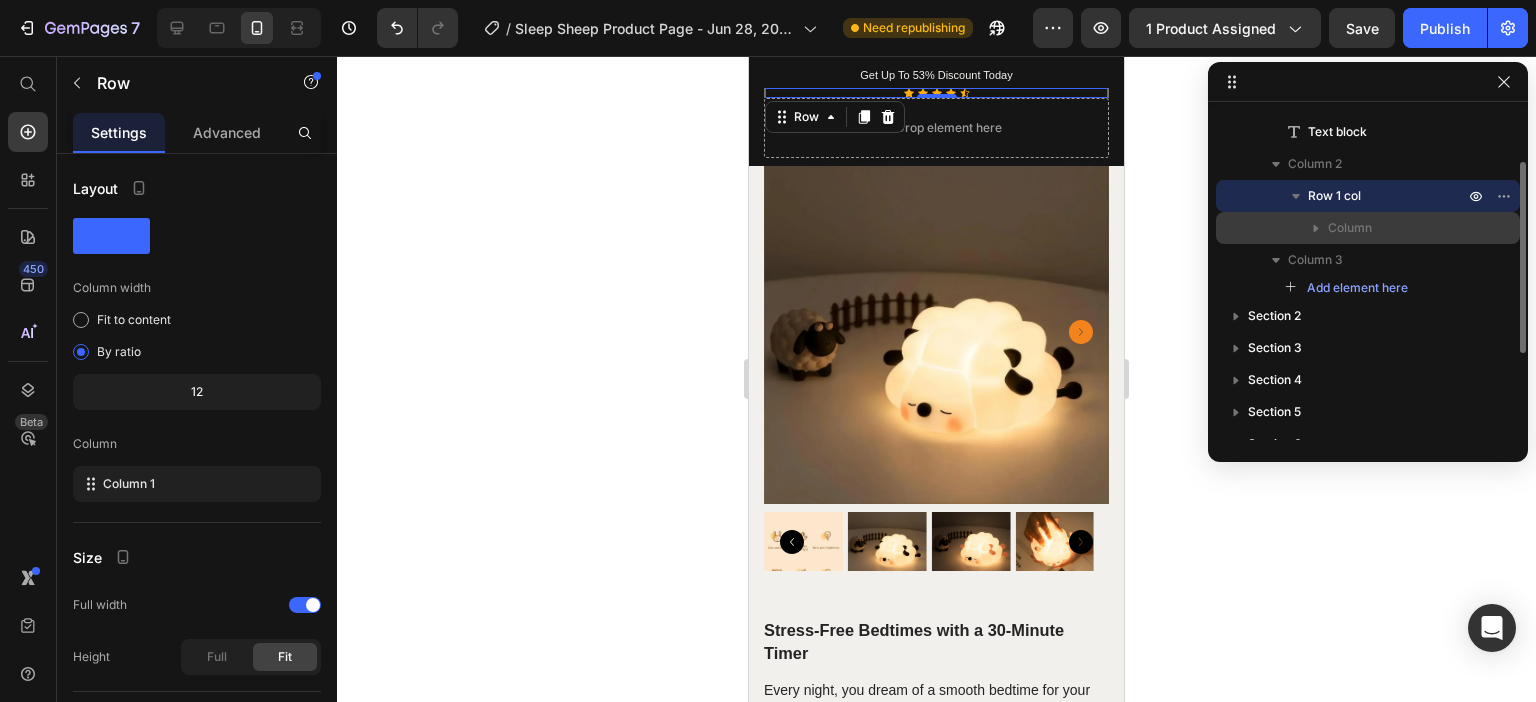 click on "Column" at bounding box center (1350, 228) 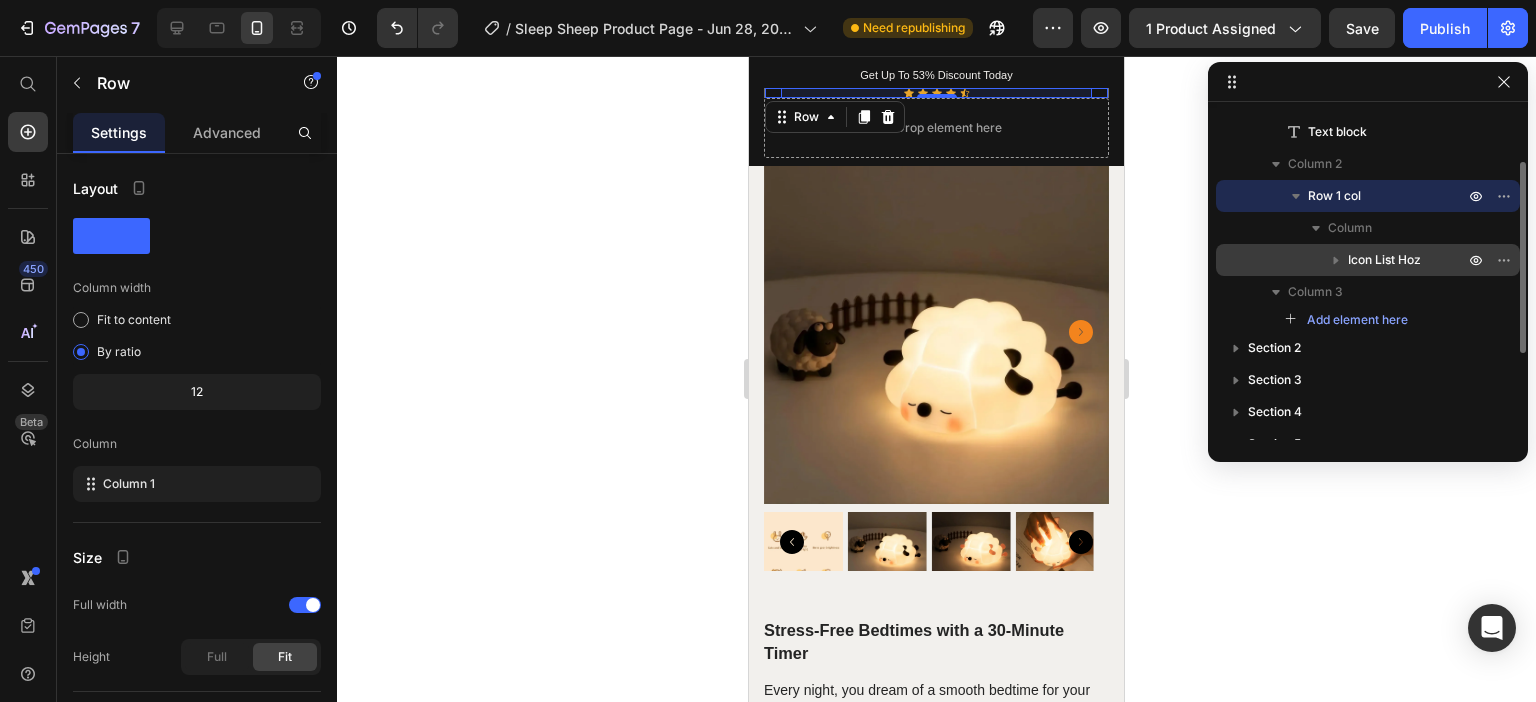 click on "Icon List Hoz" at bounding box center [1384, 260] 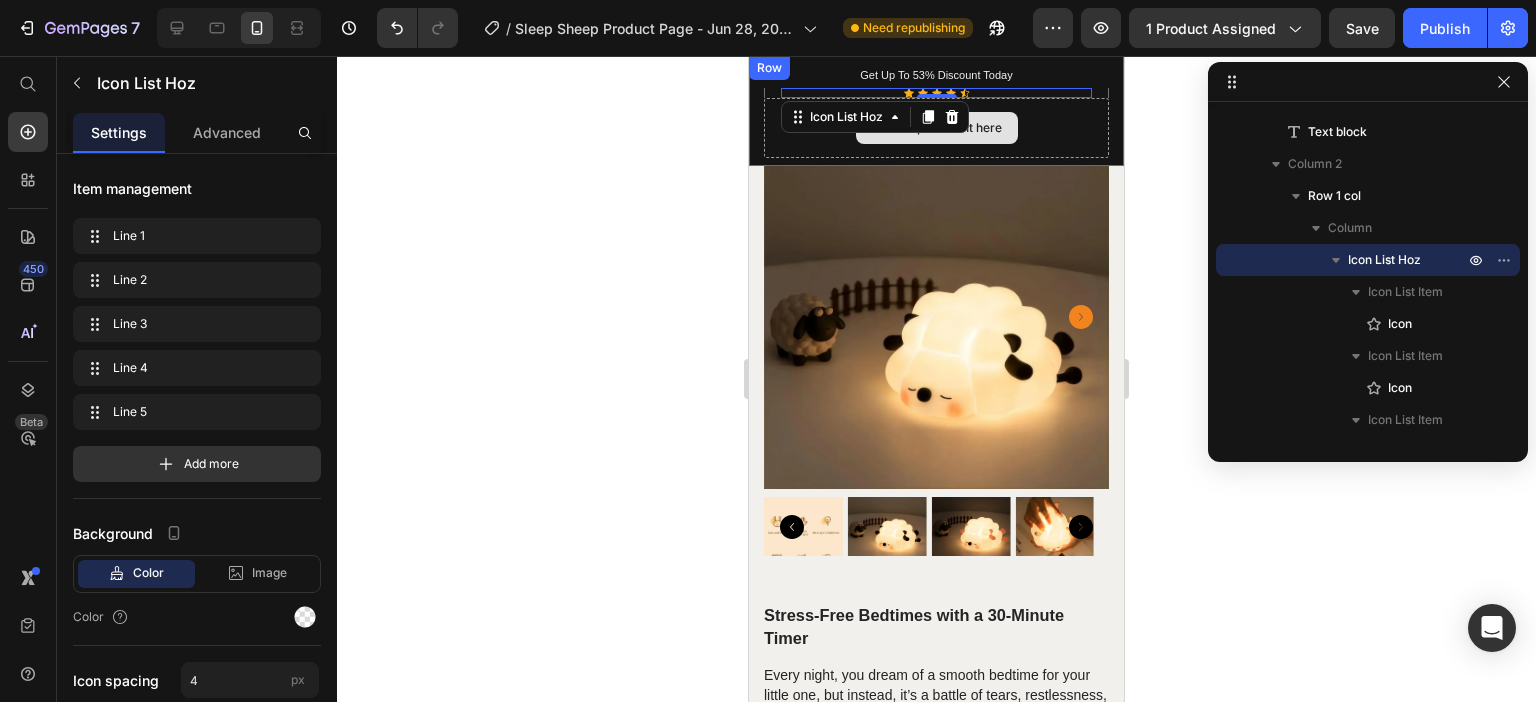 scroll, scrollTop: 0, scrollLeft: 0, axis: both 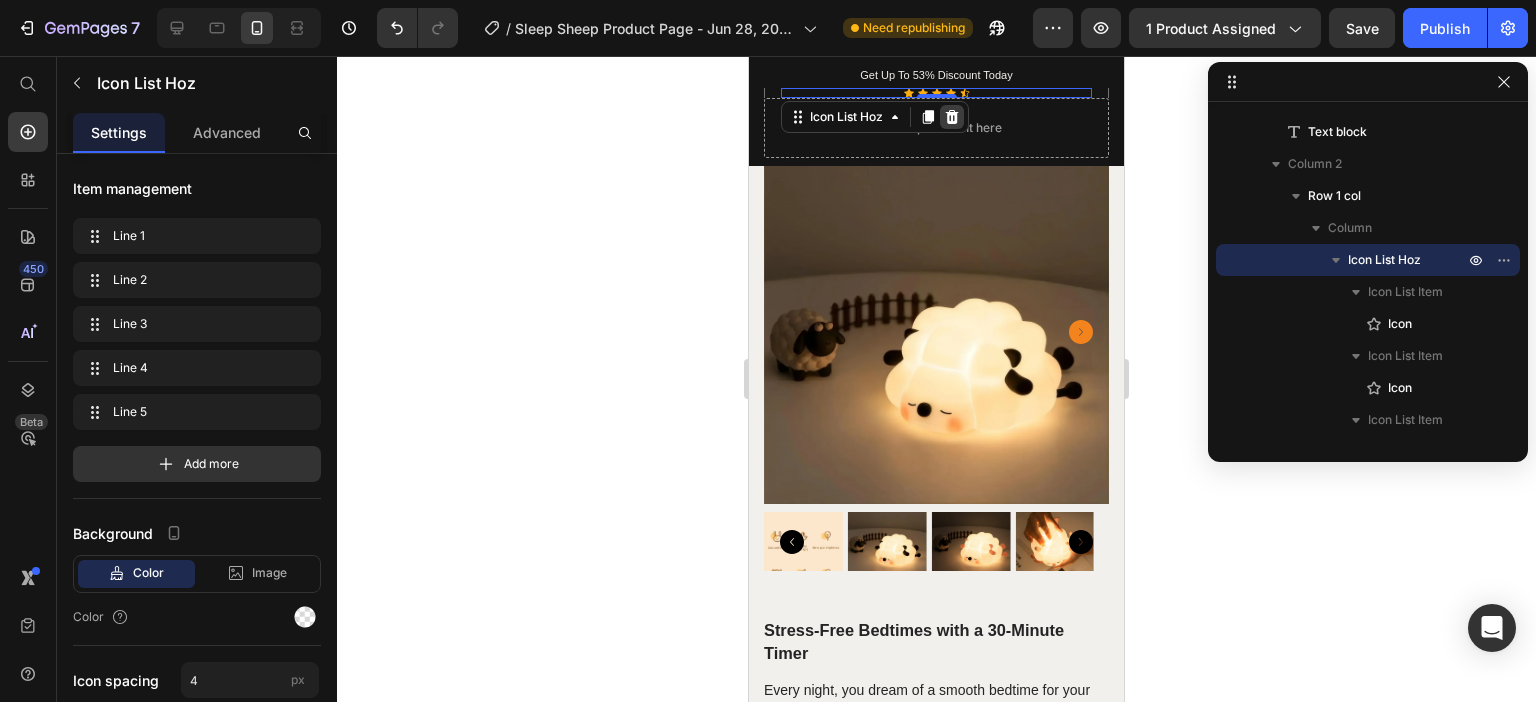 click 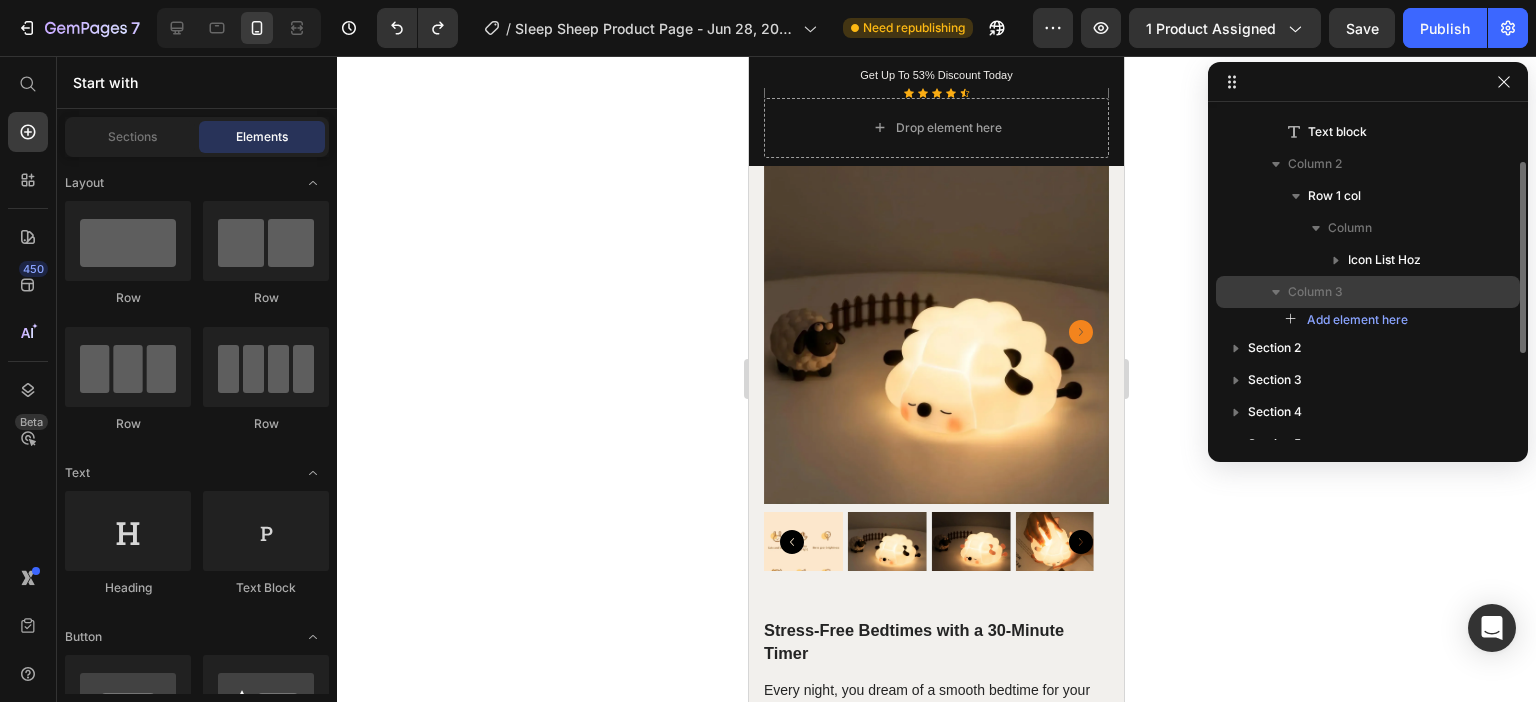 click on "Column 3" at bounding box center [1315, 292] 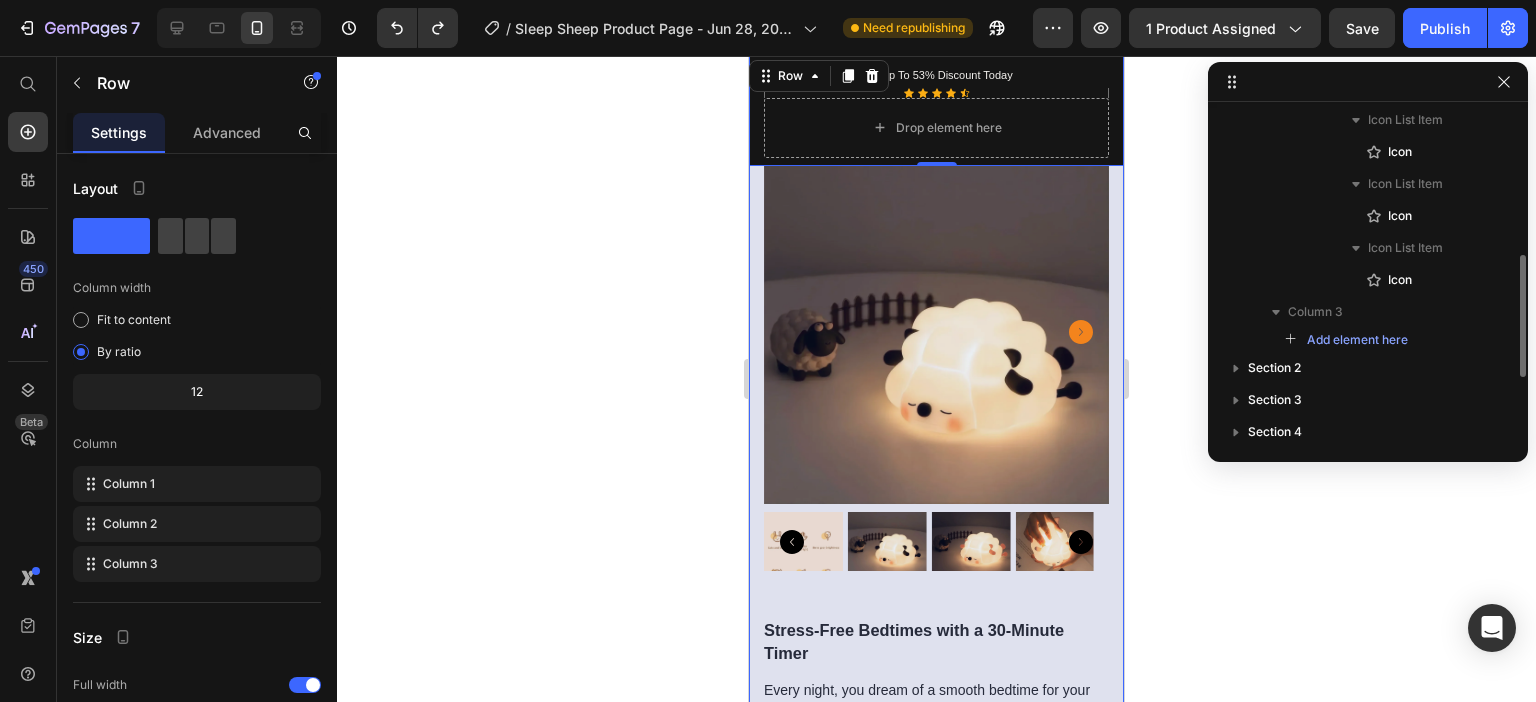 scroll, scrollTop: 490, scrollLeft: 0, axis: vertical 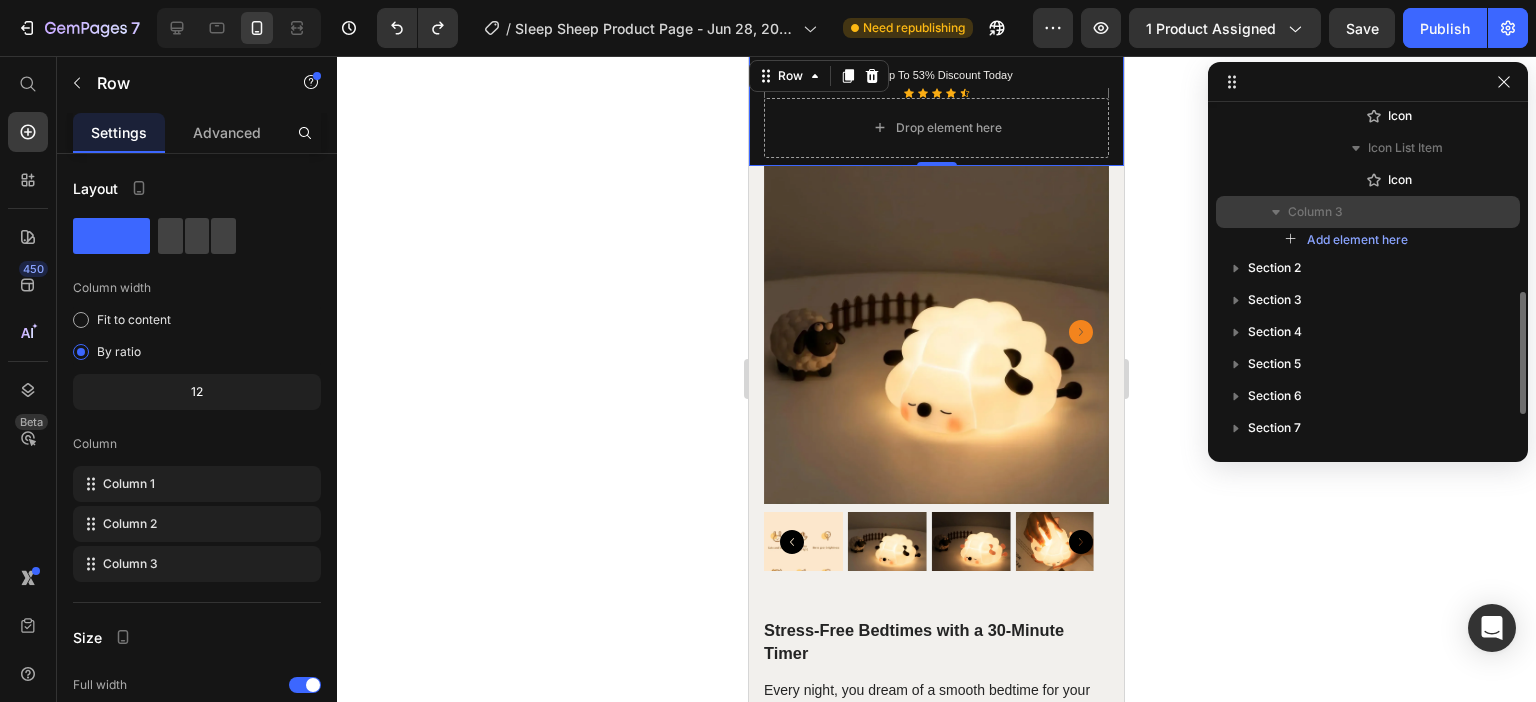 click on "Column 3" at bounding box center (1315, 212) 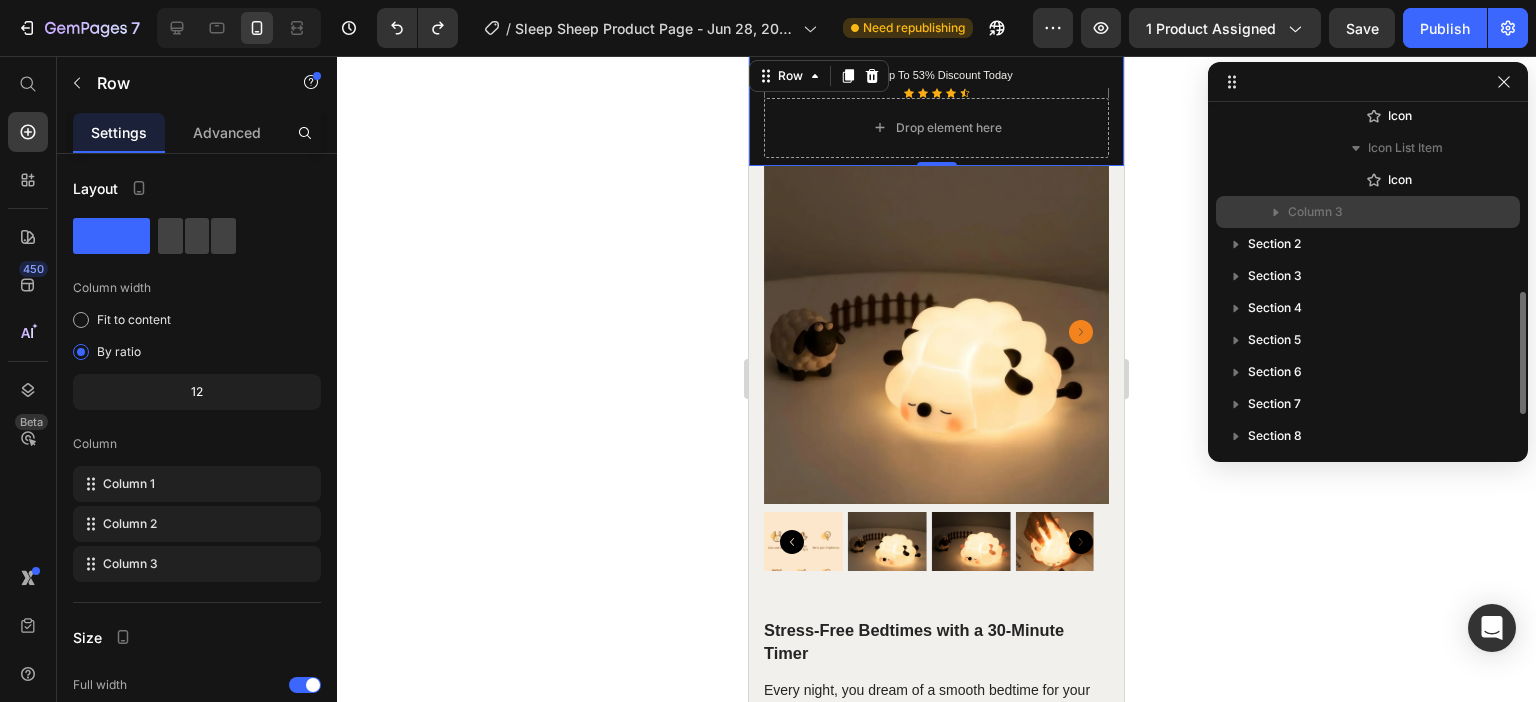 click on "Column 3" at bounding box center [1315, 212] 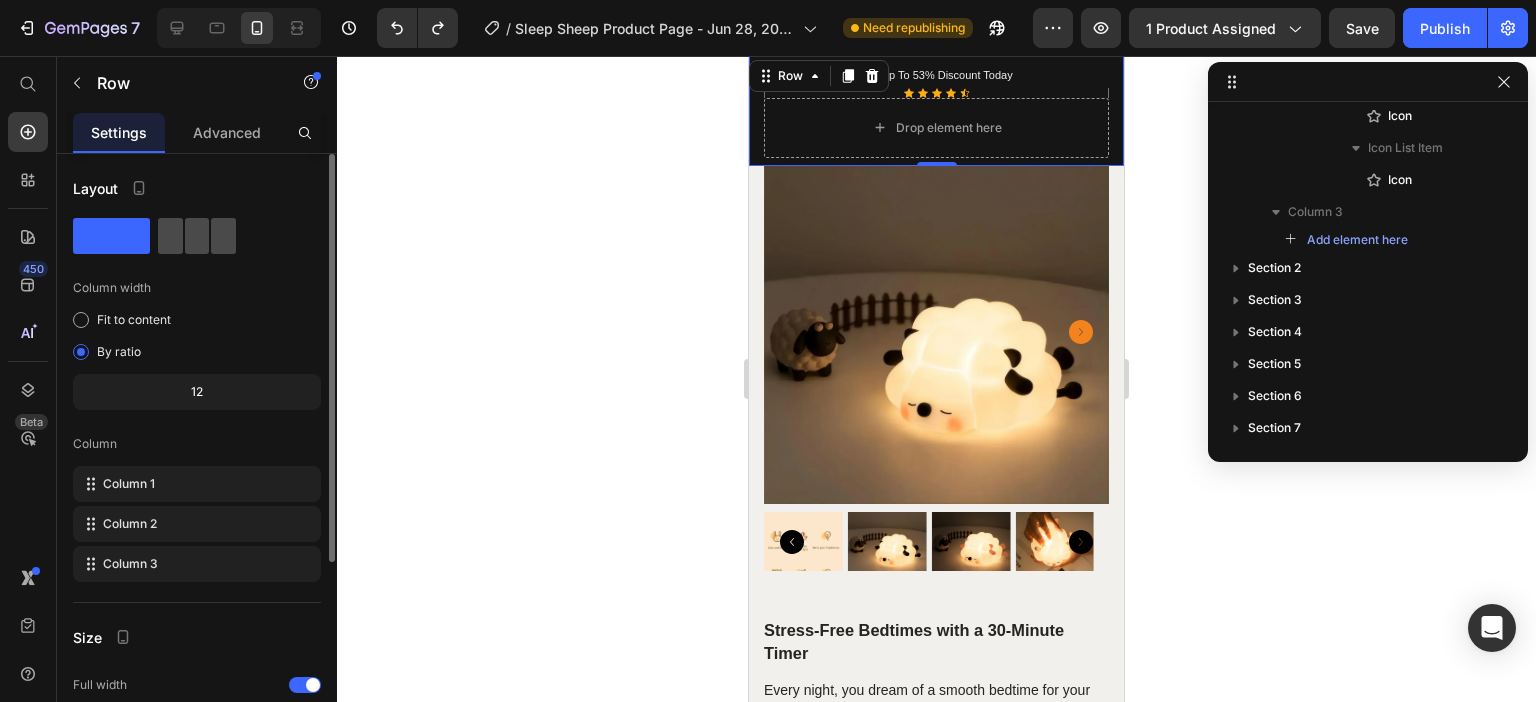 drag, startPoint x: 1367, startPoint y: 237, endPoint x: 204, endPoint y: 234, distance: 1163.0039 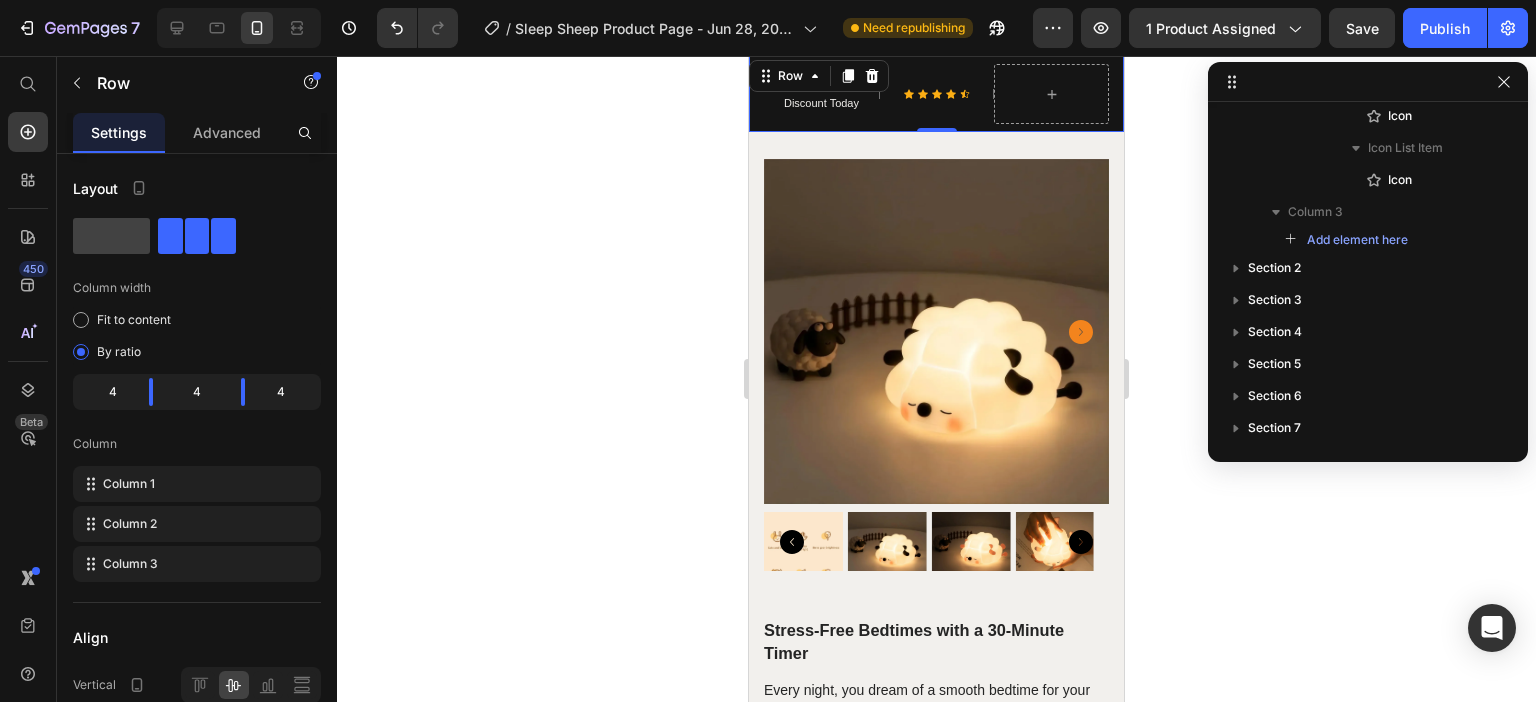 click on "Get Up To 53% Discount Today Text block                Icon                Icon                Icon                Icon
Icon Icon List Hoz Row
Row   0" at bounding box center (936, 94) 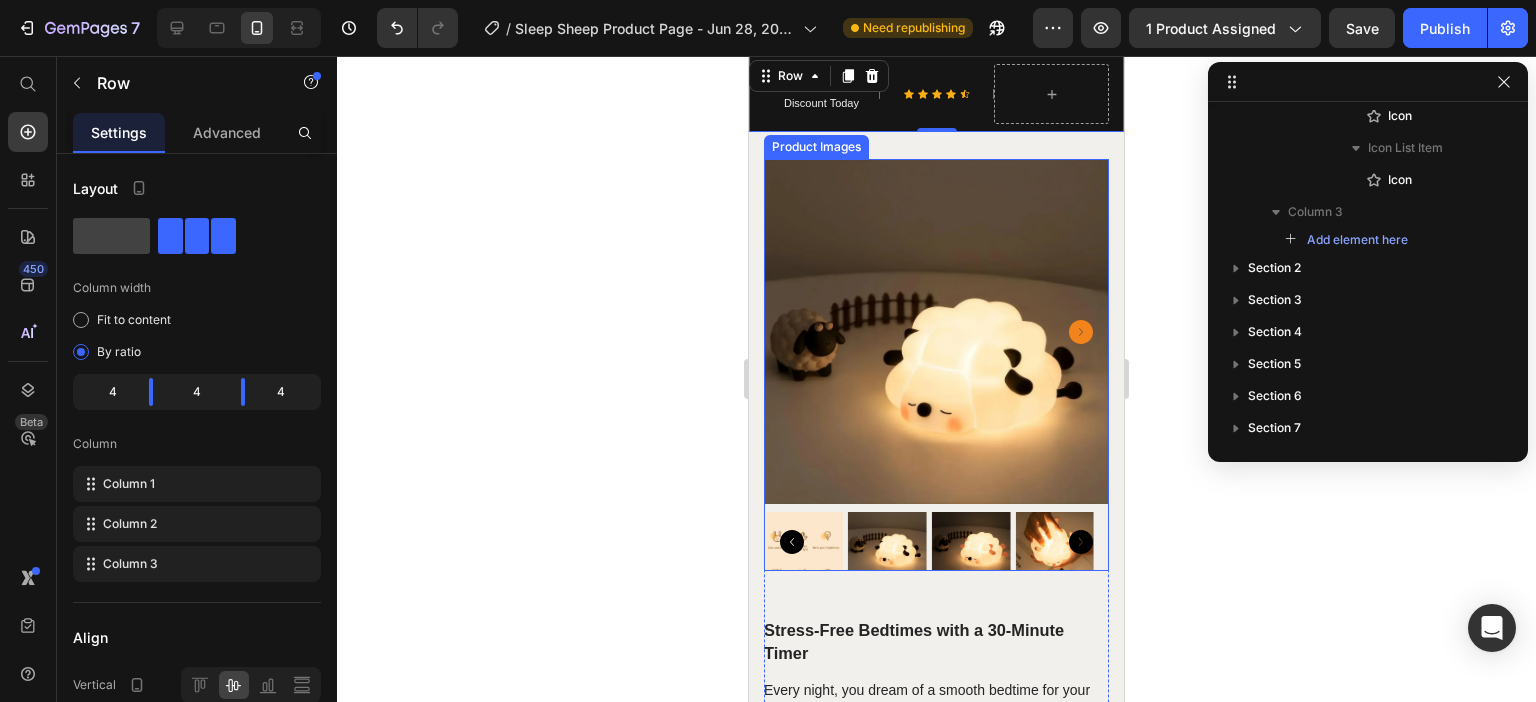 click at bounding box center [936, 331] 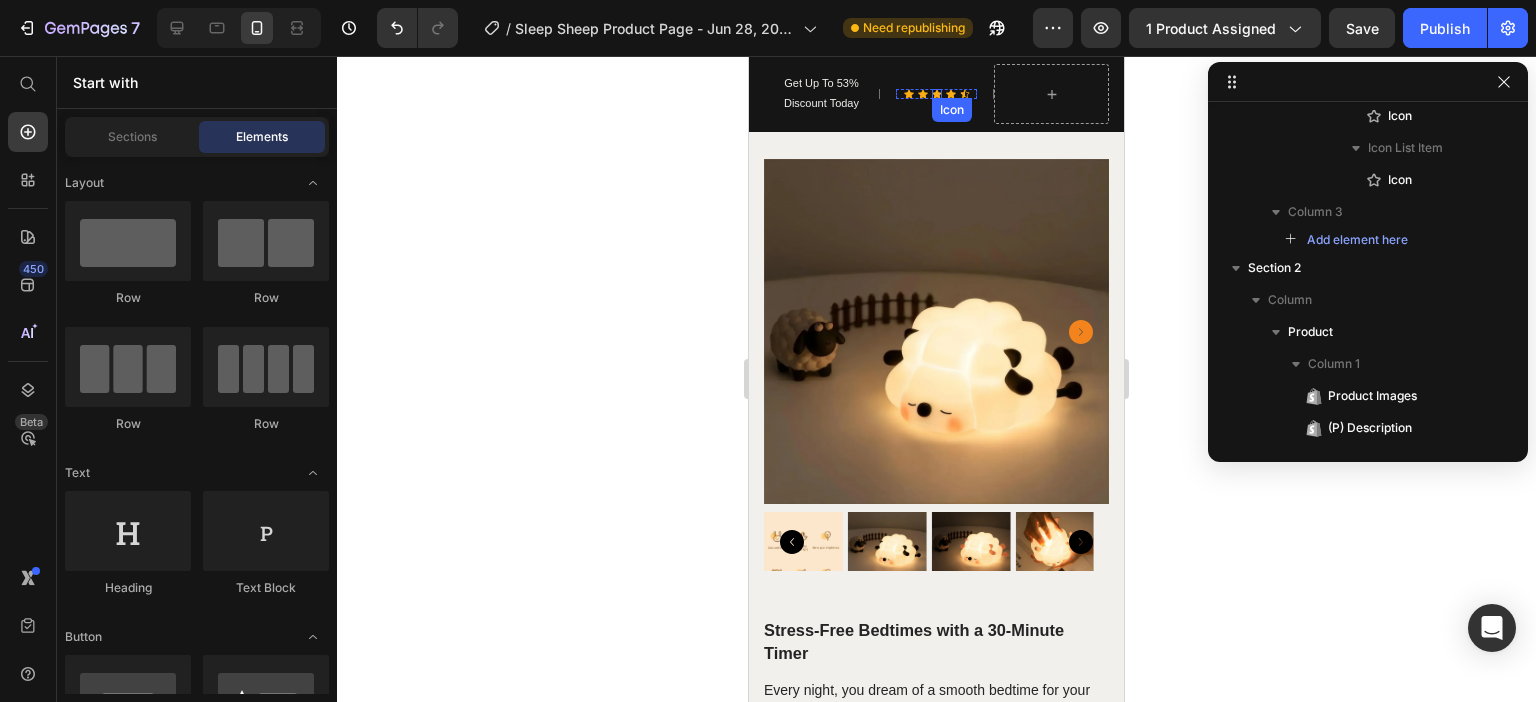 click 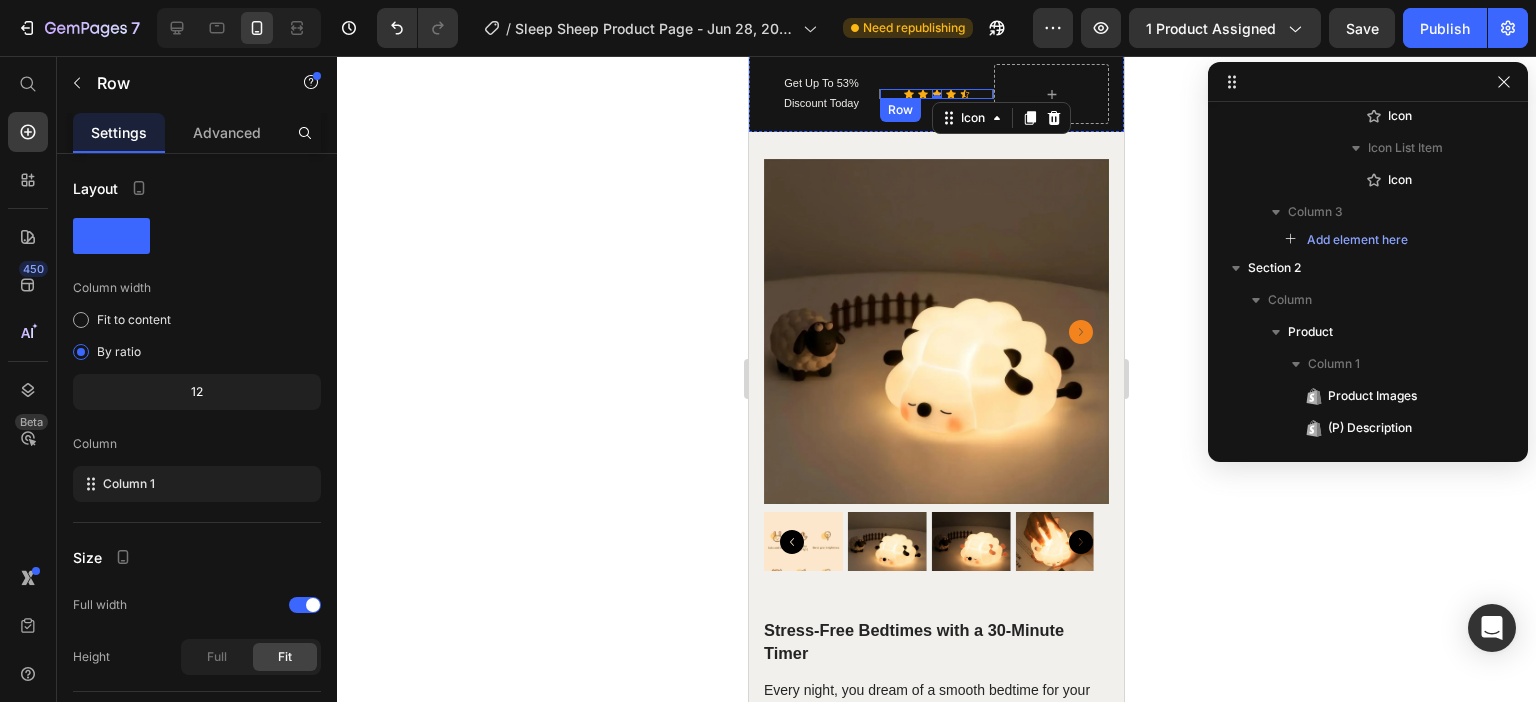 click on "Icon                Icon                Icon   0                Icon
Icon Icon List Hoz Row" at bounding box center [936, 94] 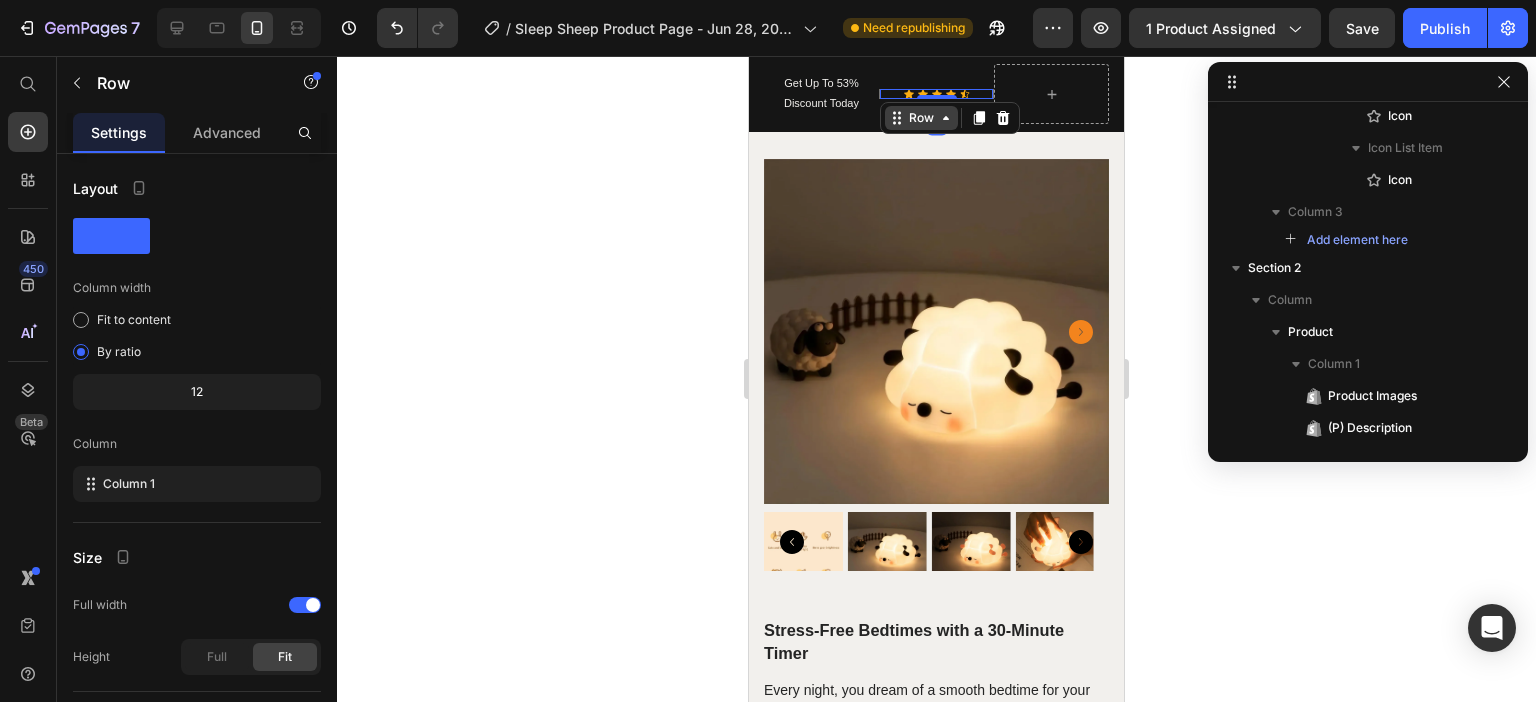 click 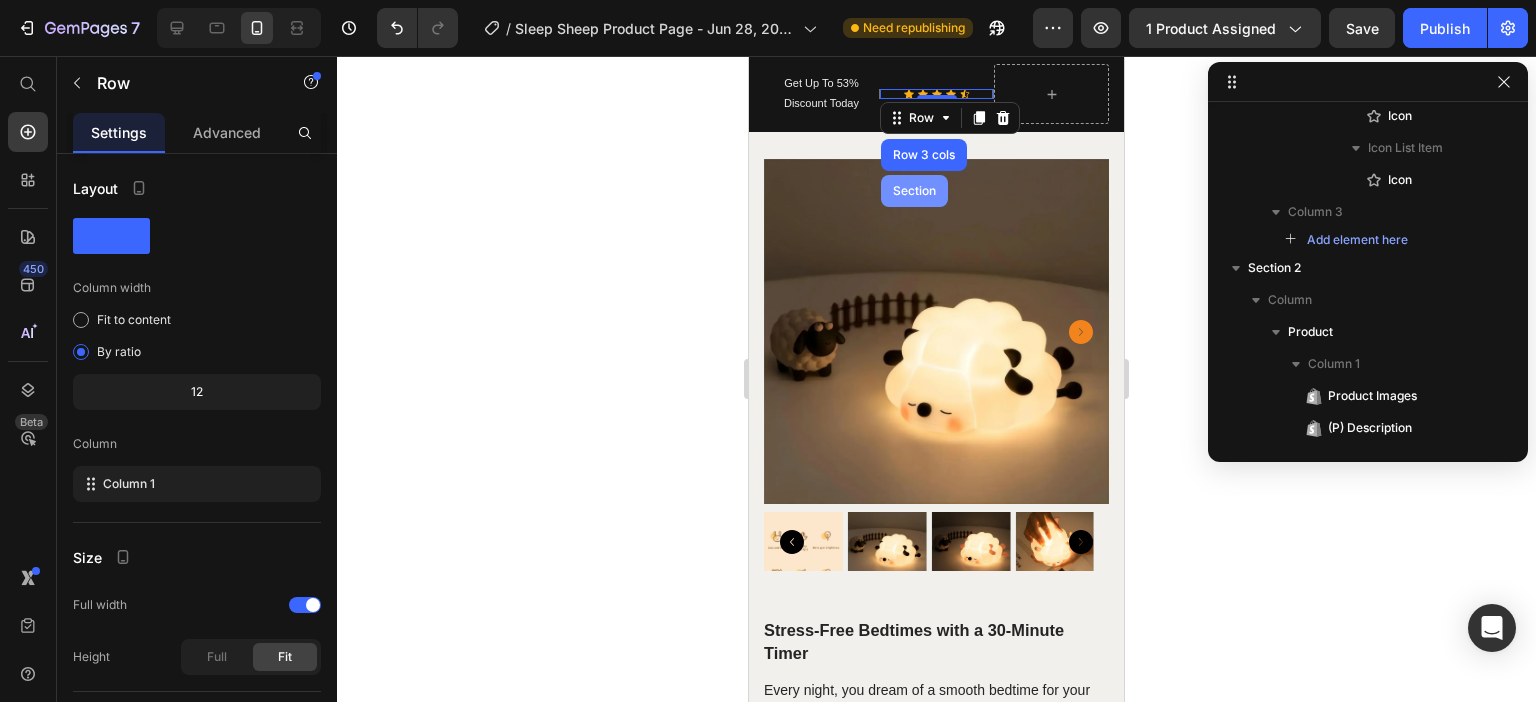 click on "Section" at bounding box center [914, 191] 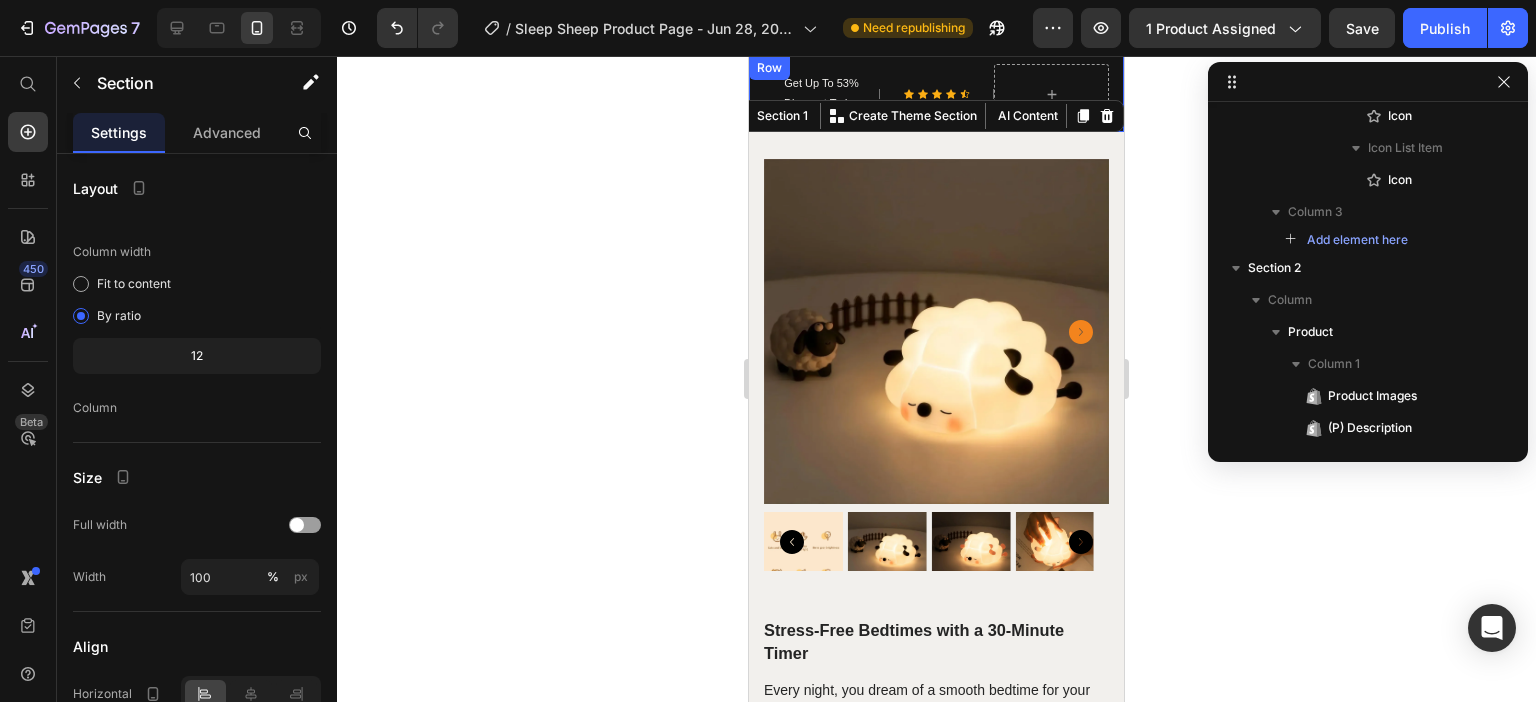 click 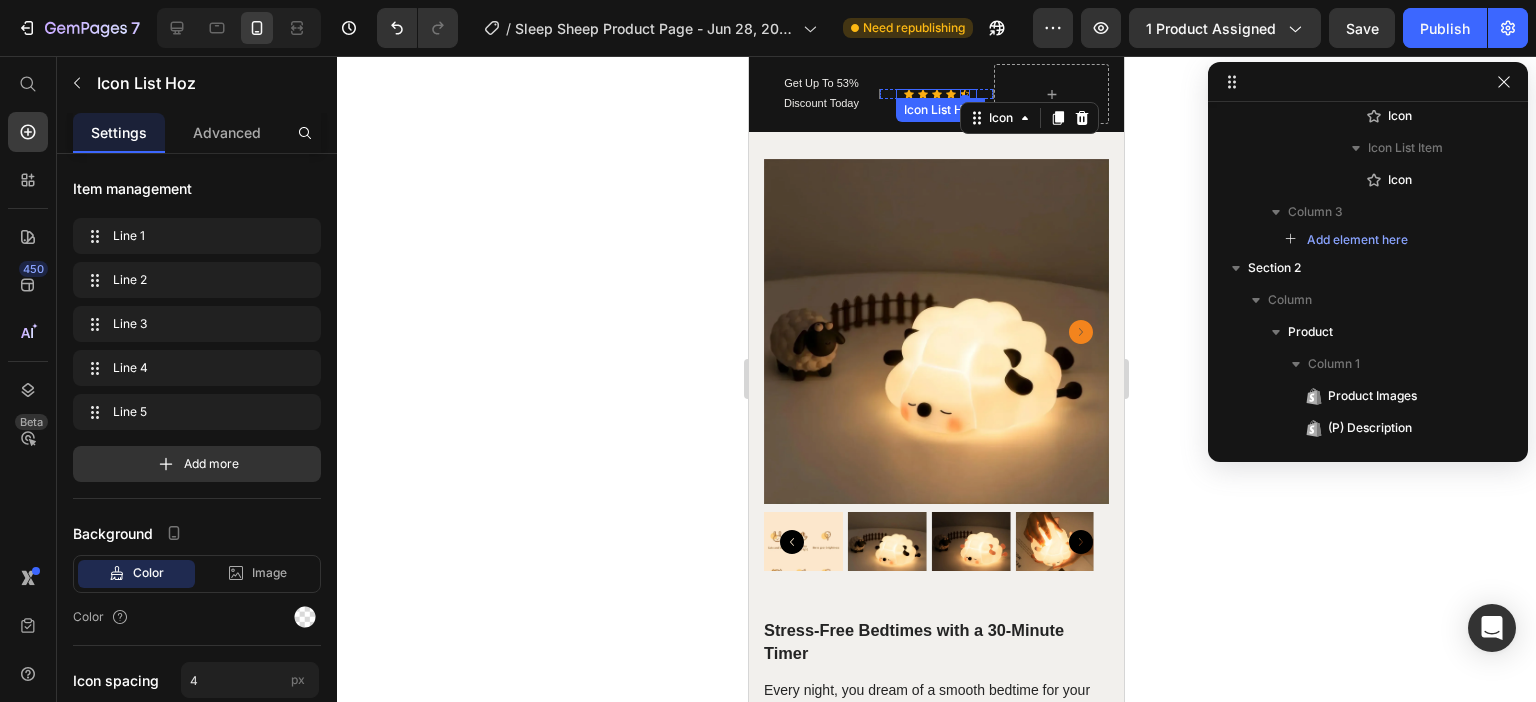 click on "Icon                Icon                Icon                Icon
Icon   0" at bounding box center (936, 94) 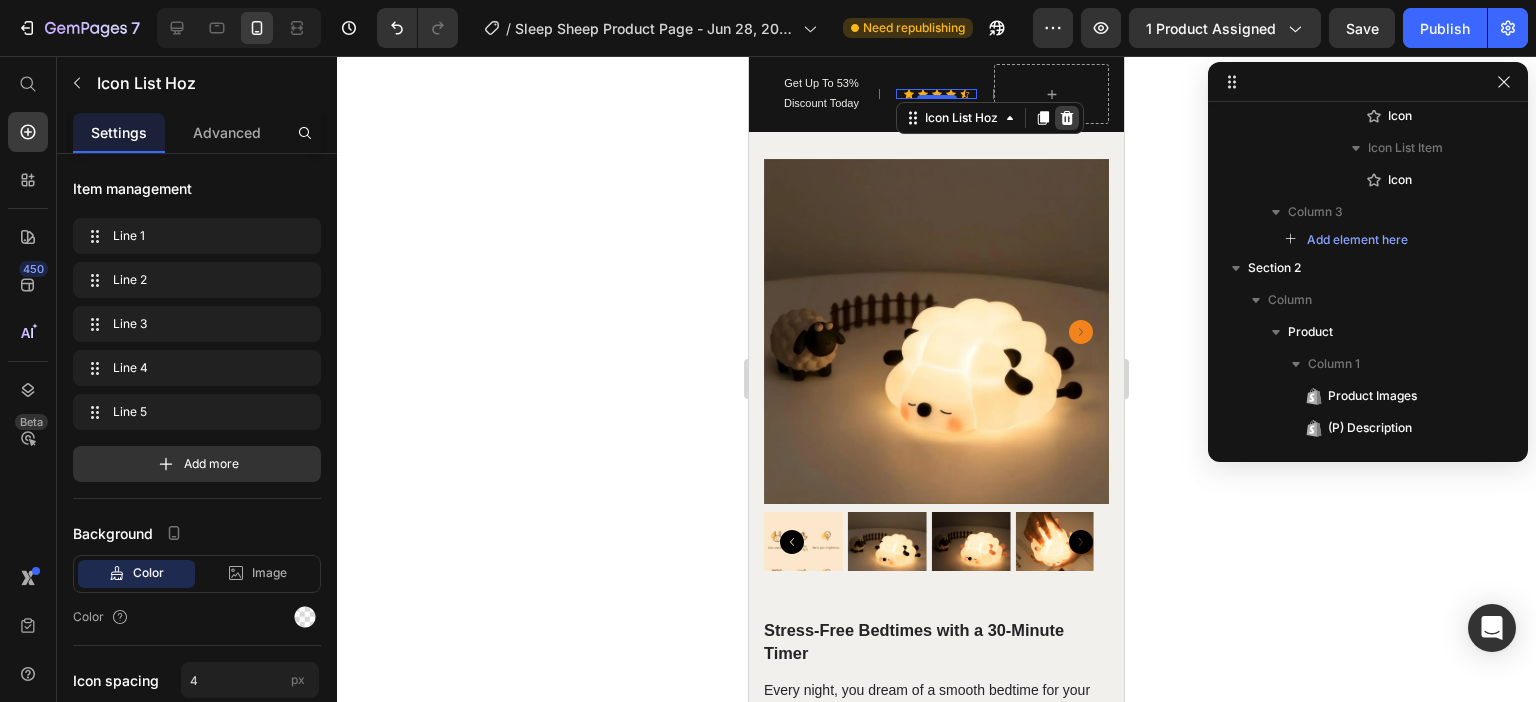 click 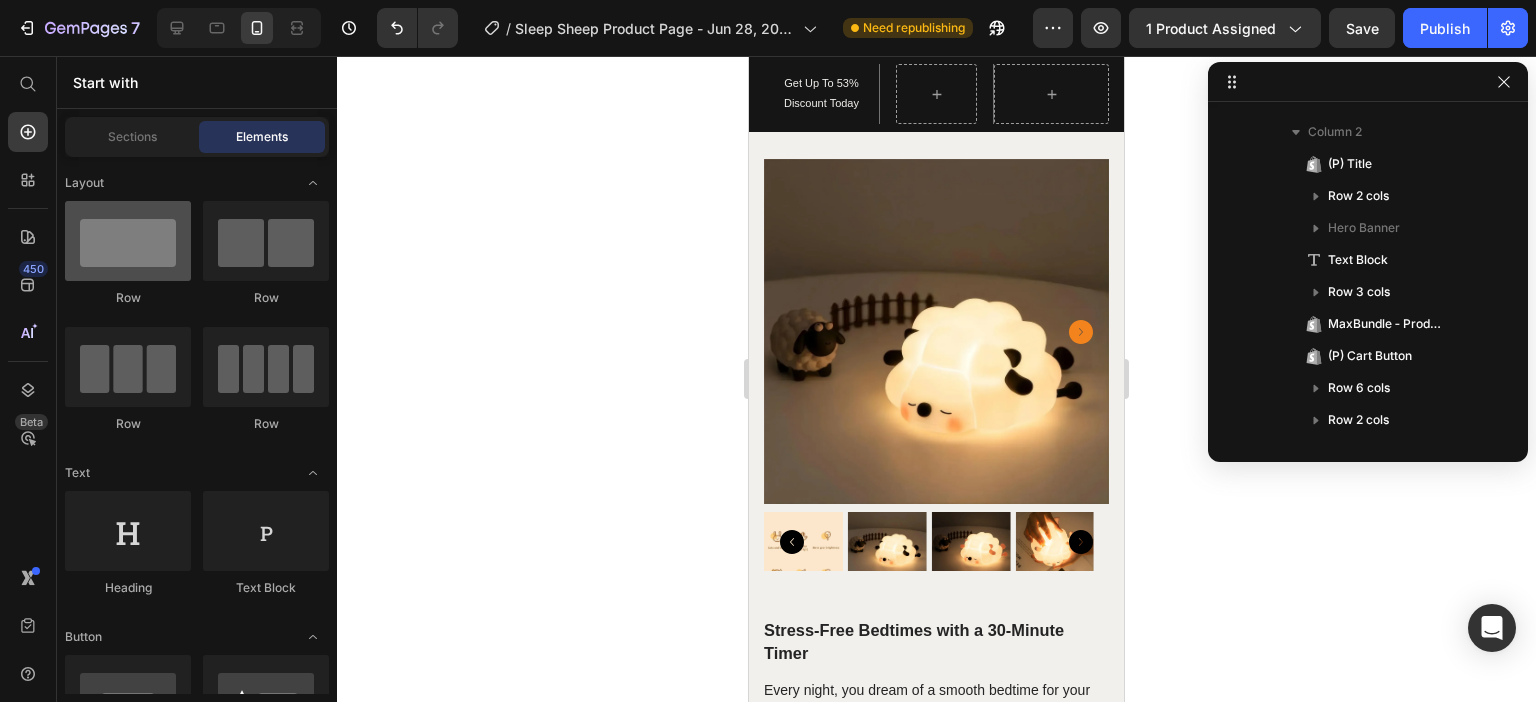 click at bounding box center (128, 241) 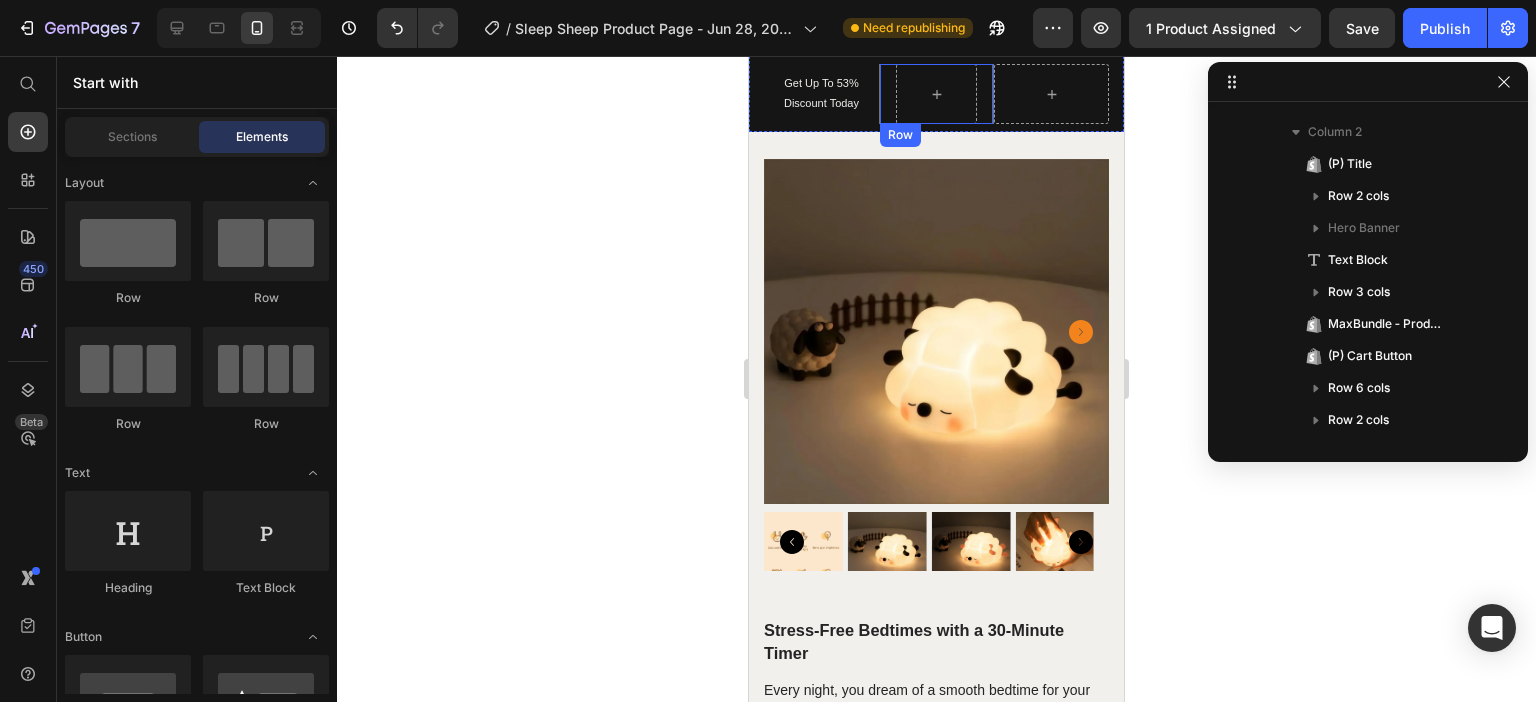 click on "Row" at bounding box center (936, 94) 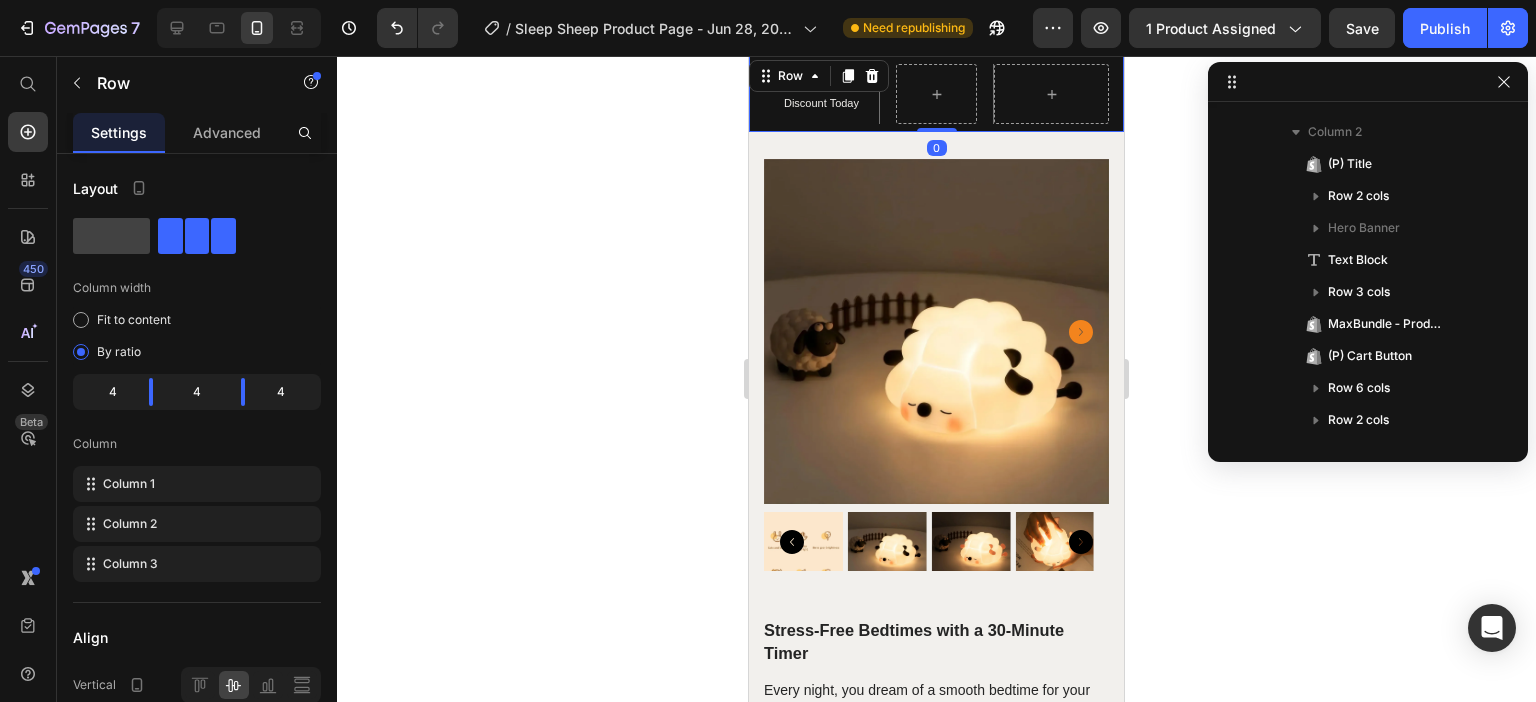 click on "Get Up To 53% Discount Today Text block
Row
Row   0" at bounding box center (936, 94) 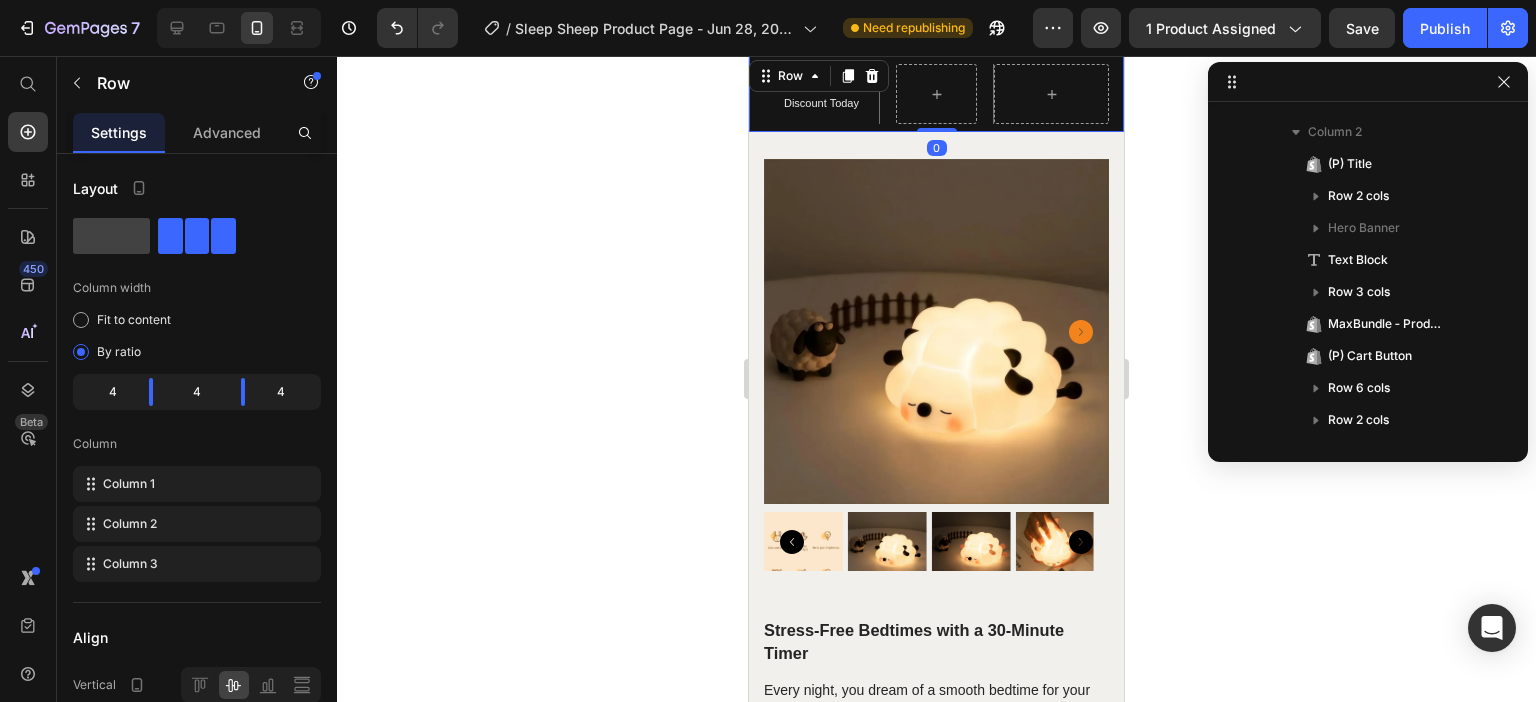 click on "Get Up To 53% Discount Today Text block" at bounding box center (821, 94) 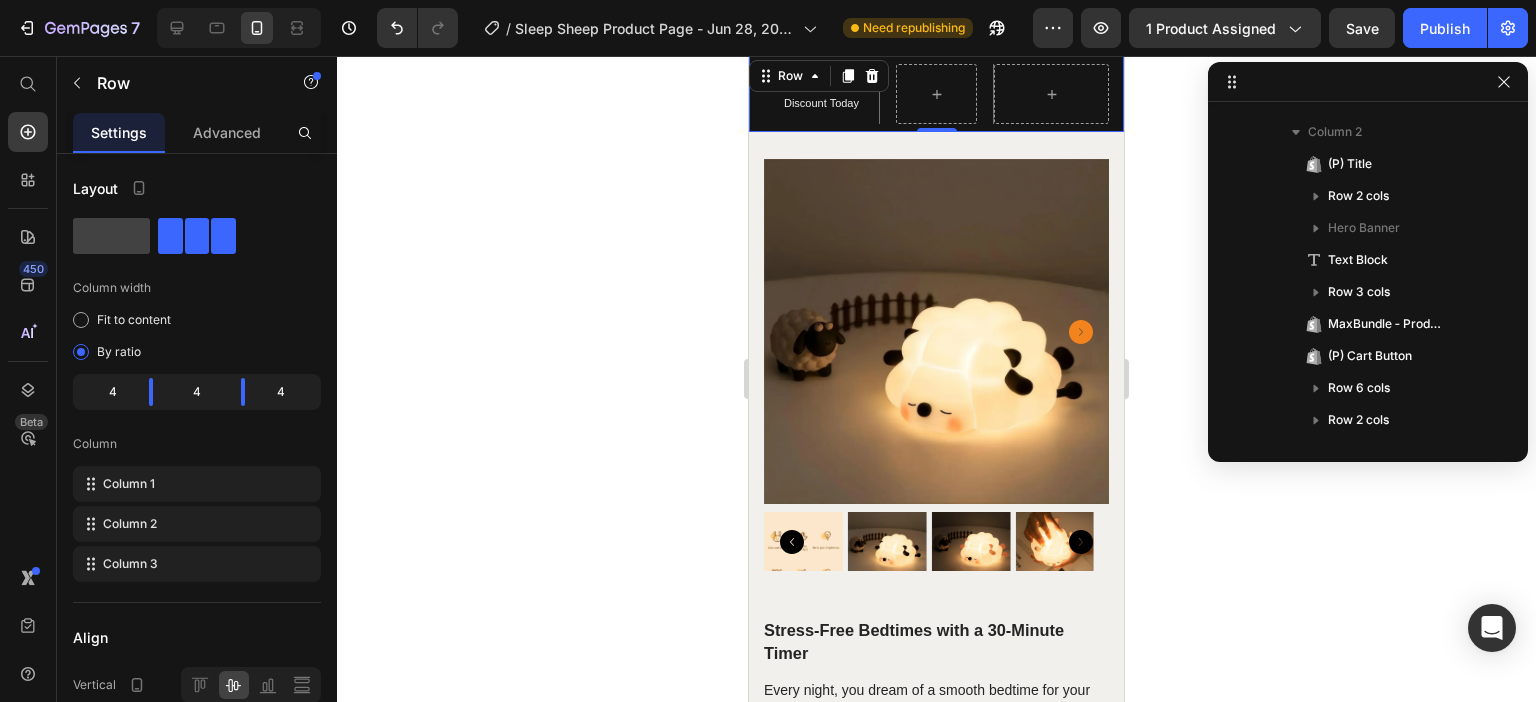 click on "Get Up To 53% Discount Today Text block
Row
Row   0" at bounding box center [936, 94] 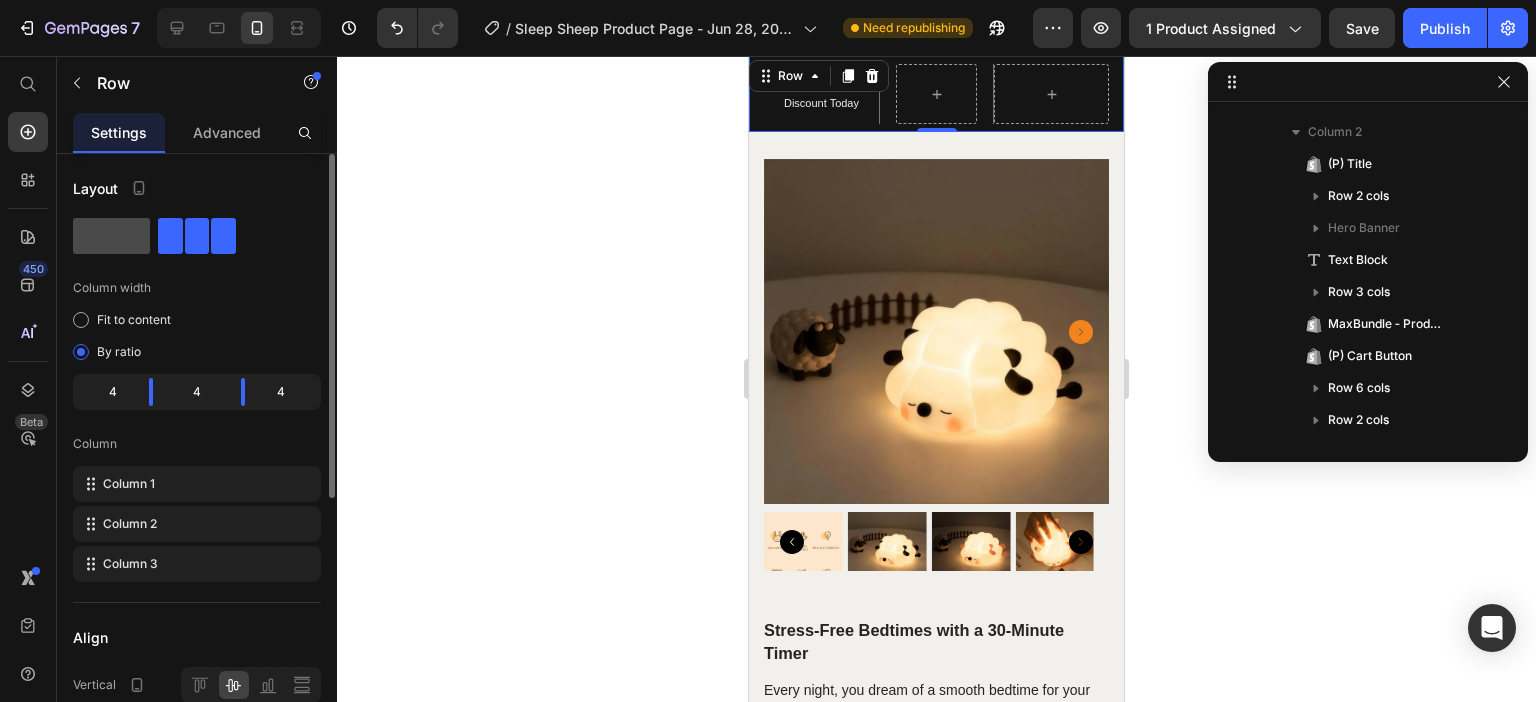 click 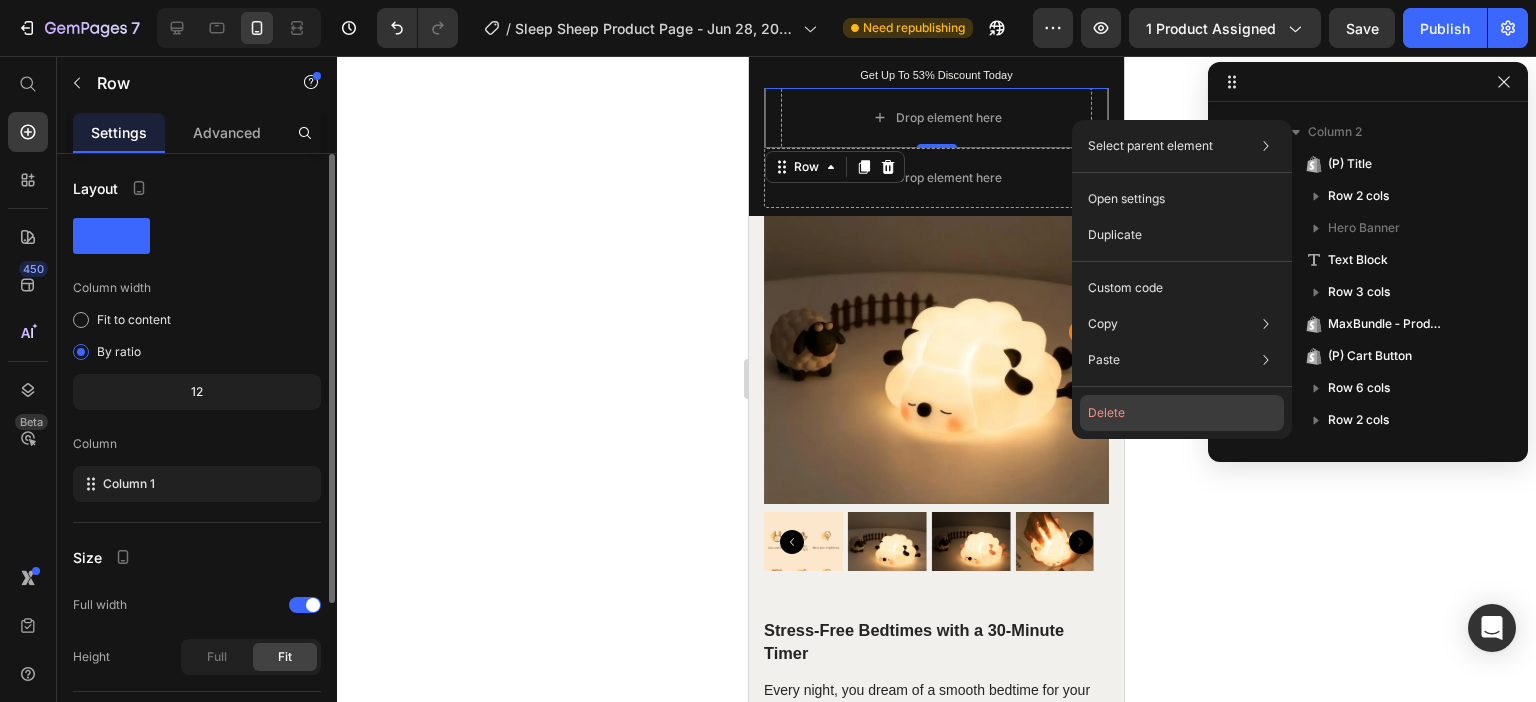 click on "Delete" 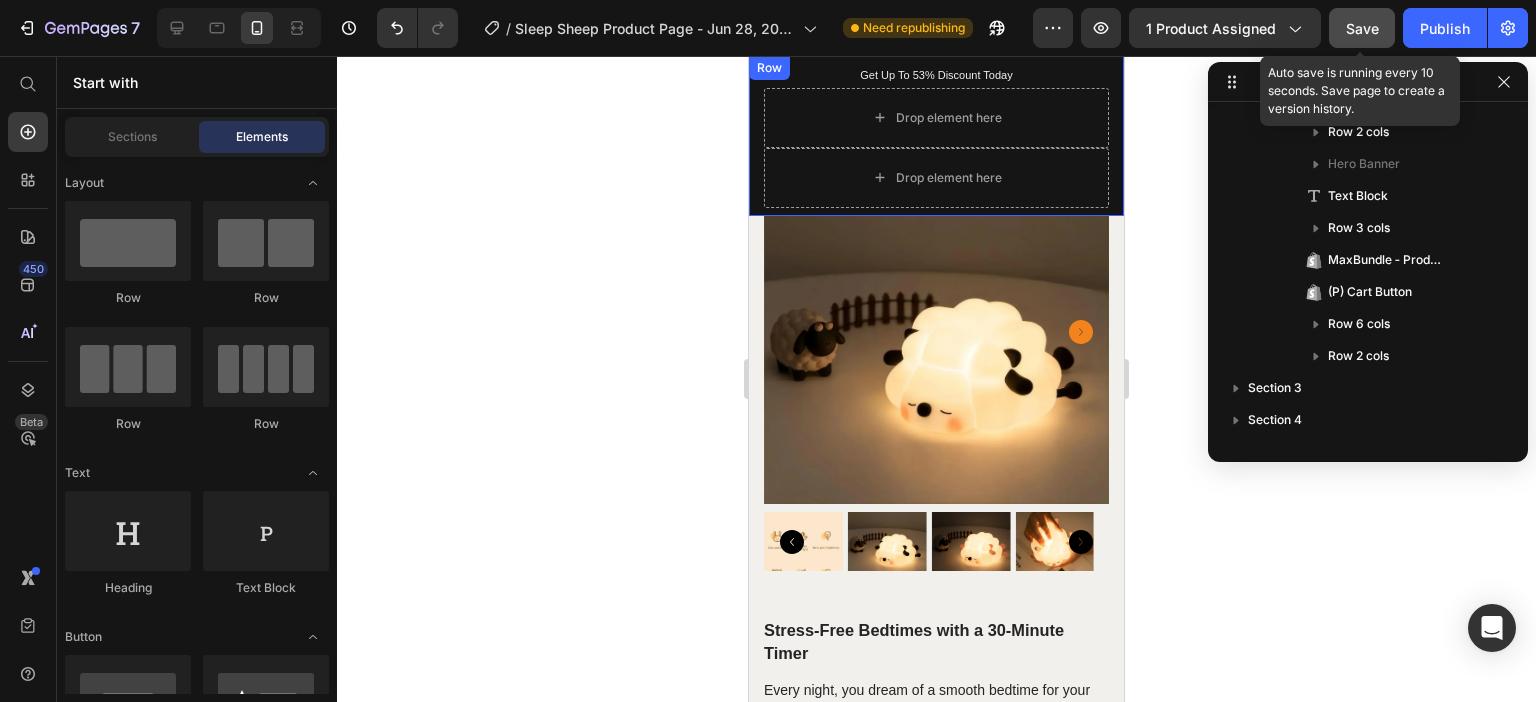 click on "Save" at bounding box center [1362, 28] 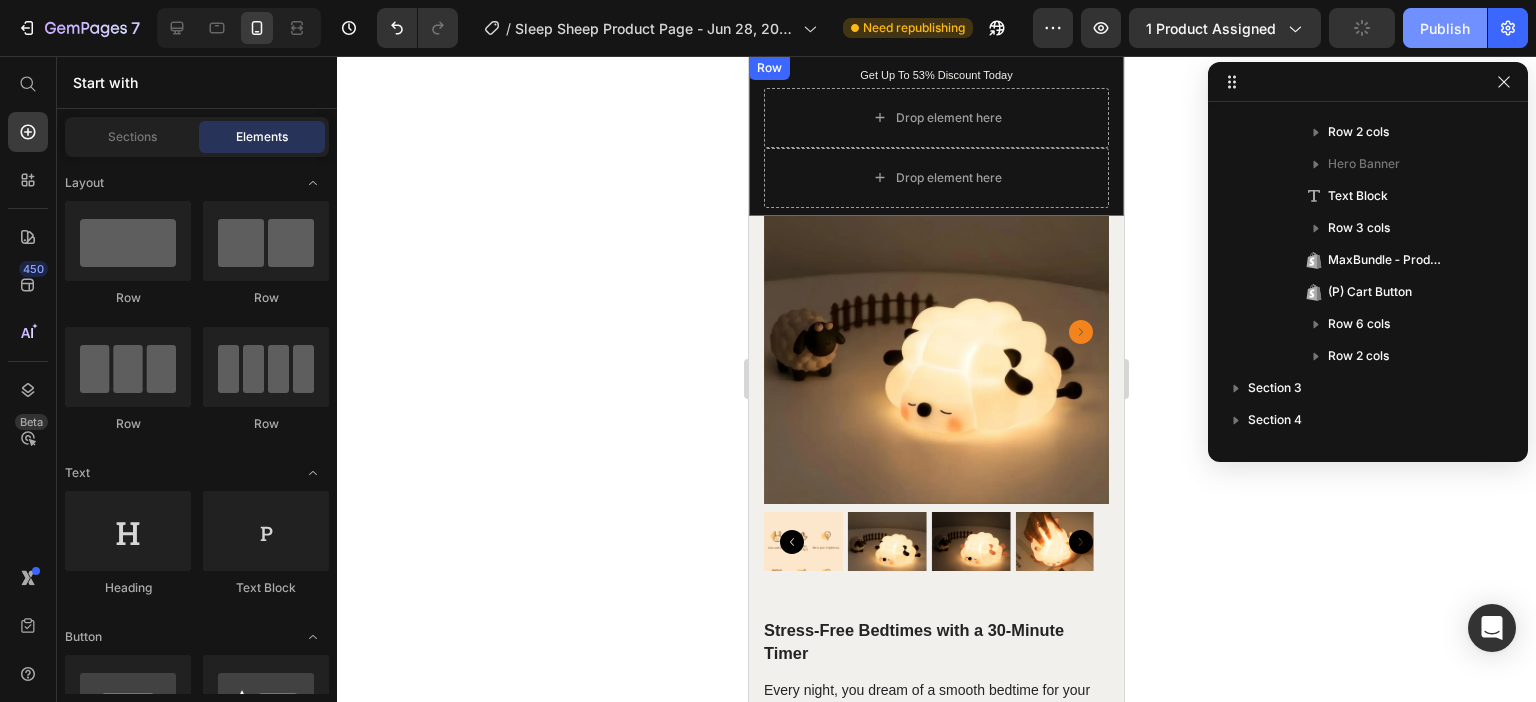 click on "Publish" at bounding box center (1445, 28) 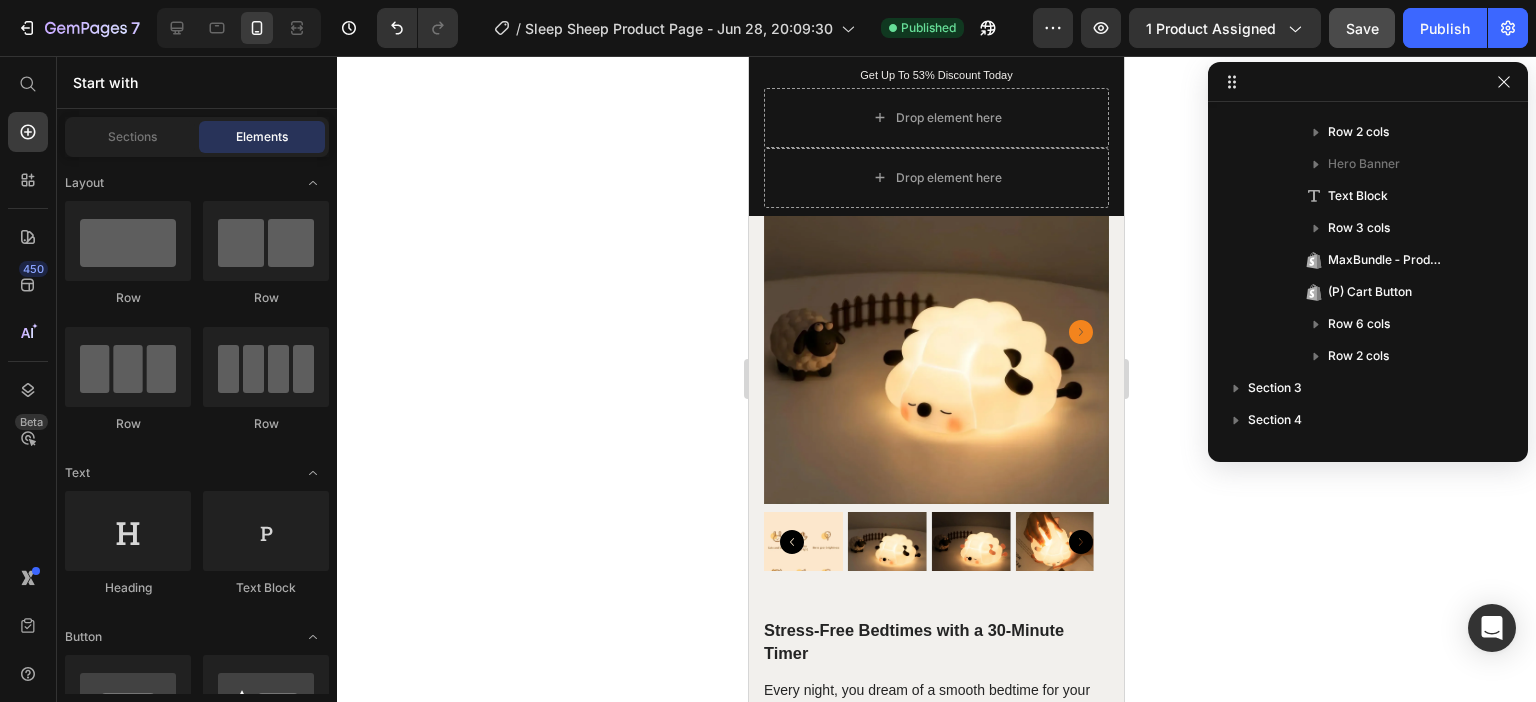 click 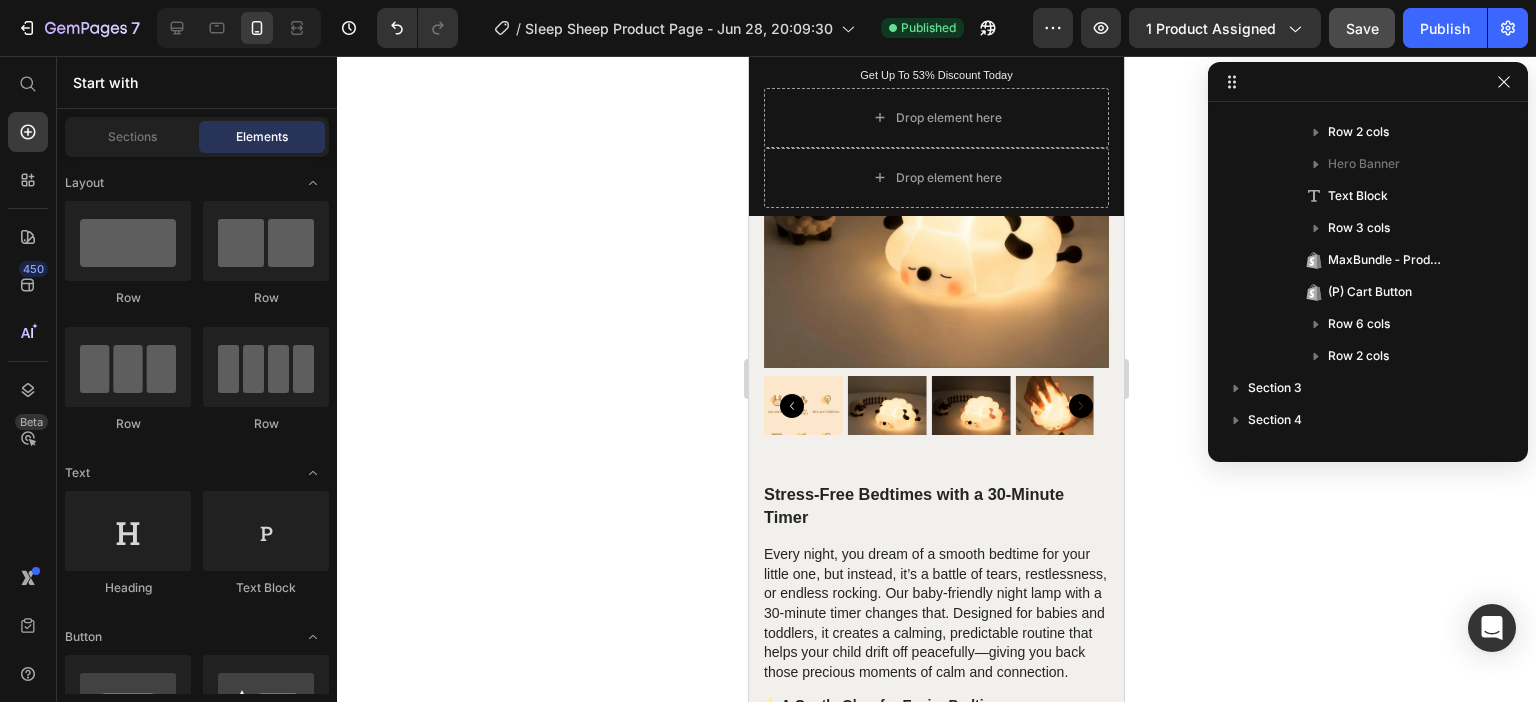 scroll, scrollTop: 0, scrollLeft: 0, axis: both 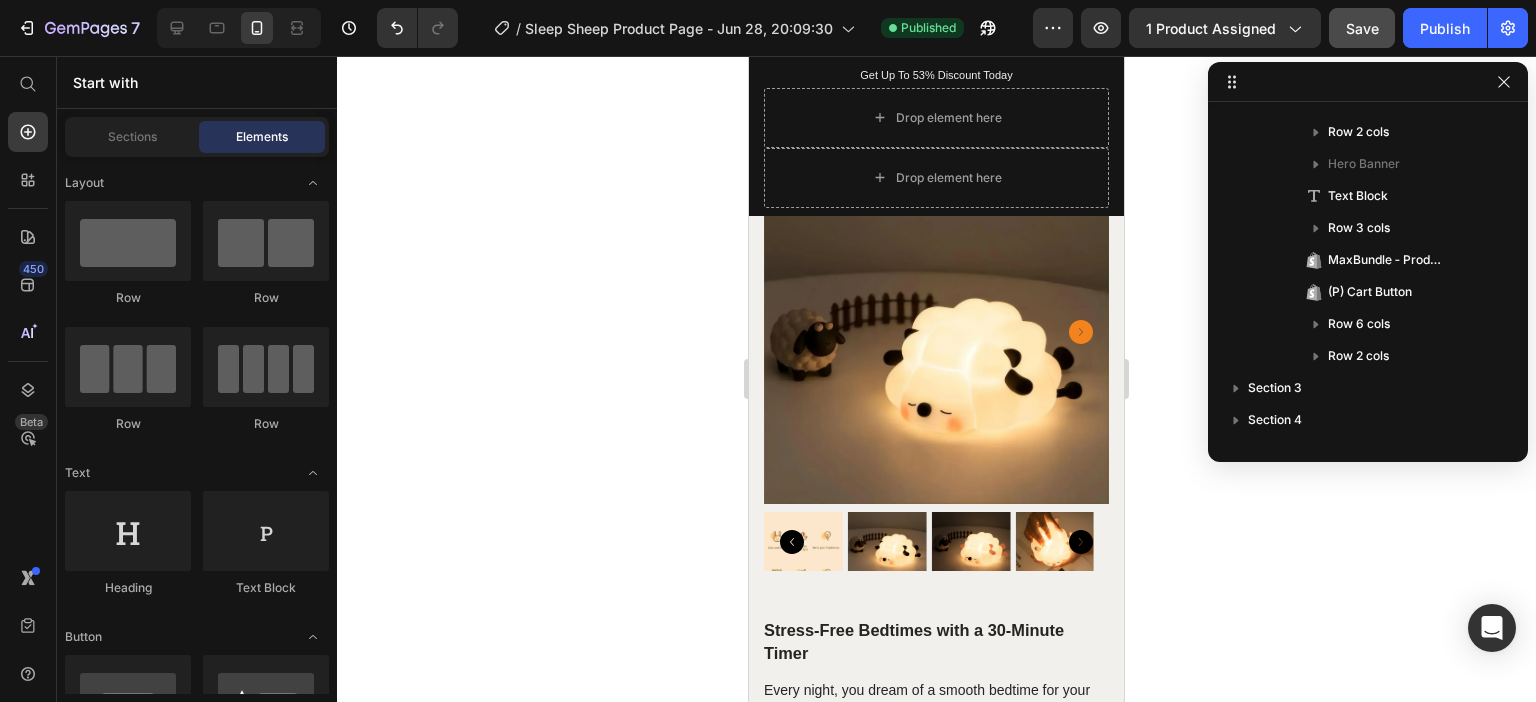 click 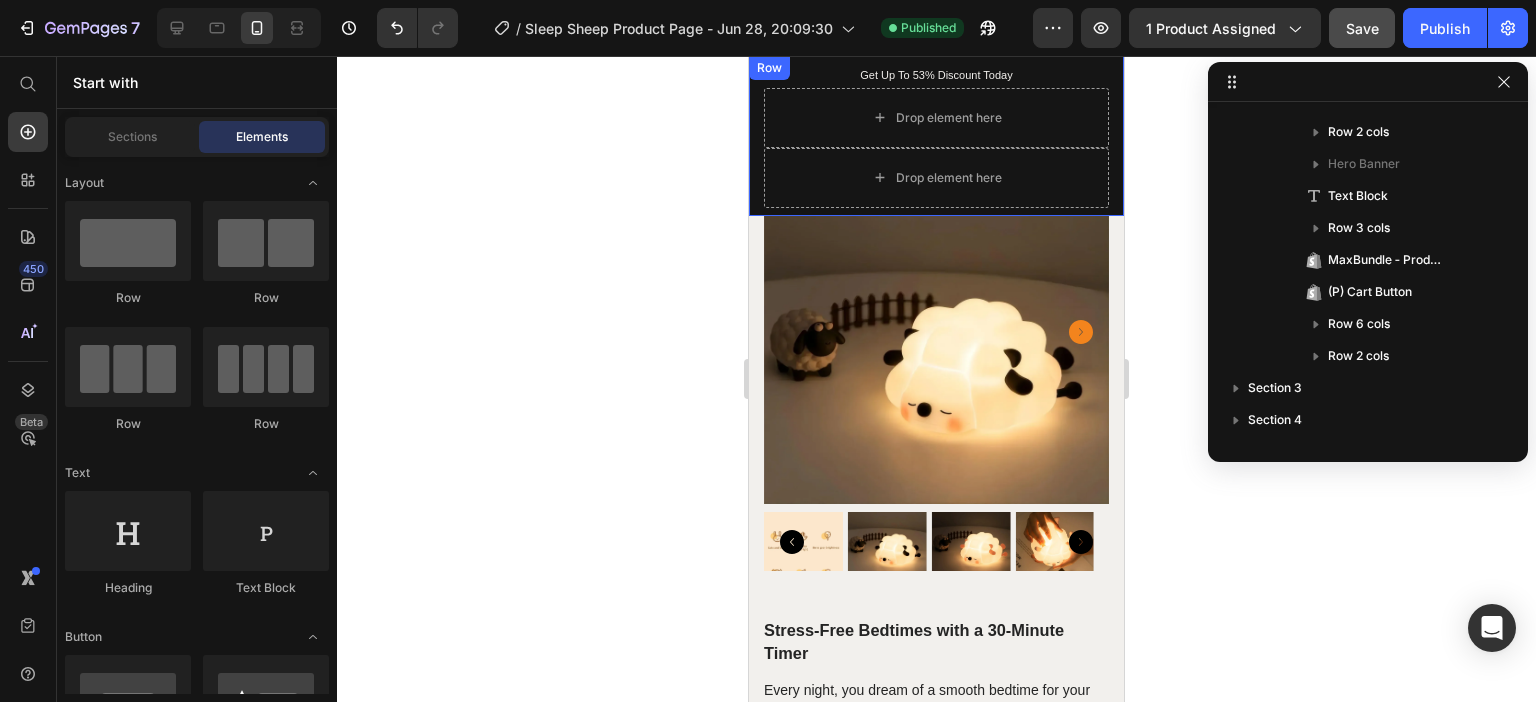 click on "Row" at bounding box center (769, 68) 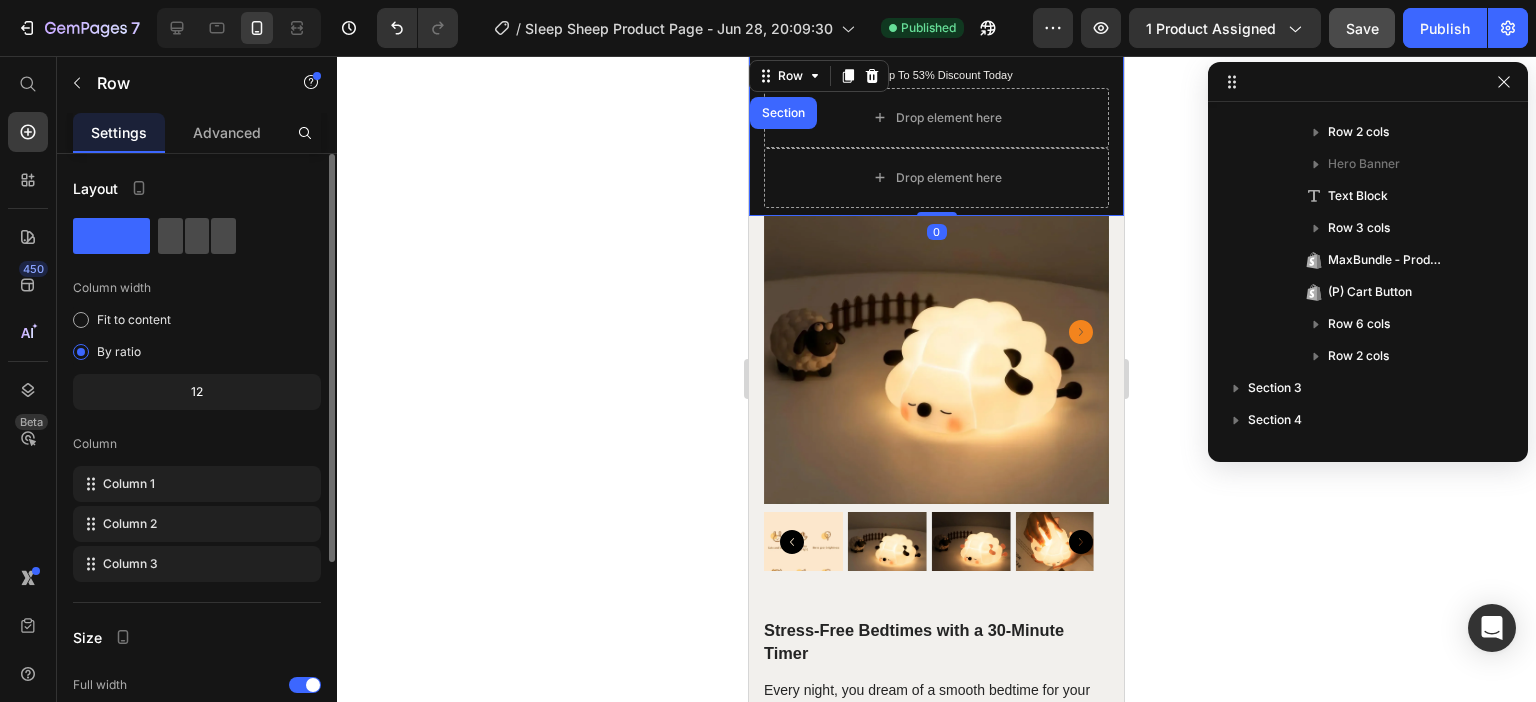 click 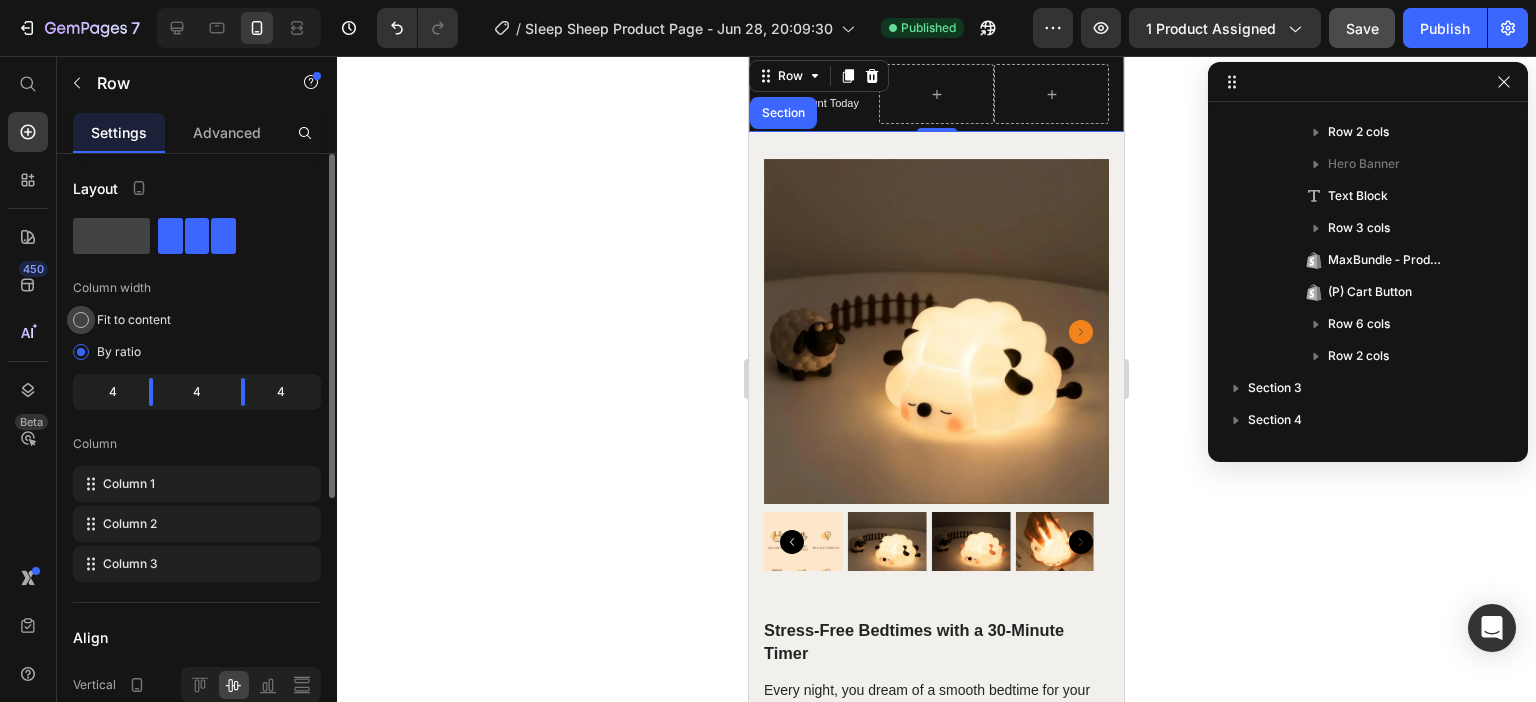 click on "Fit to content" 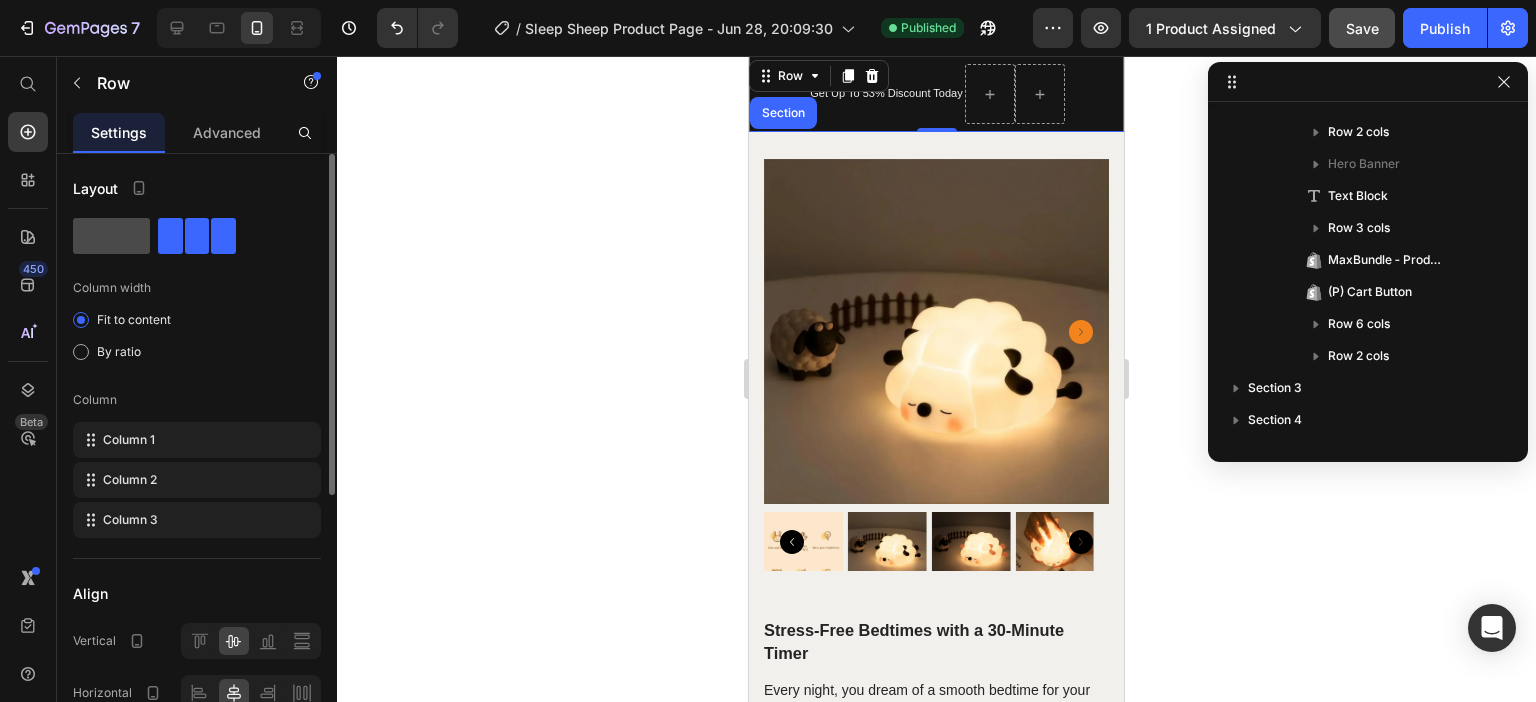 click 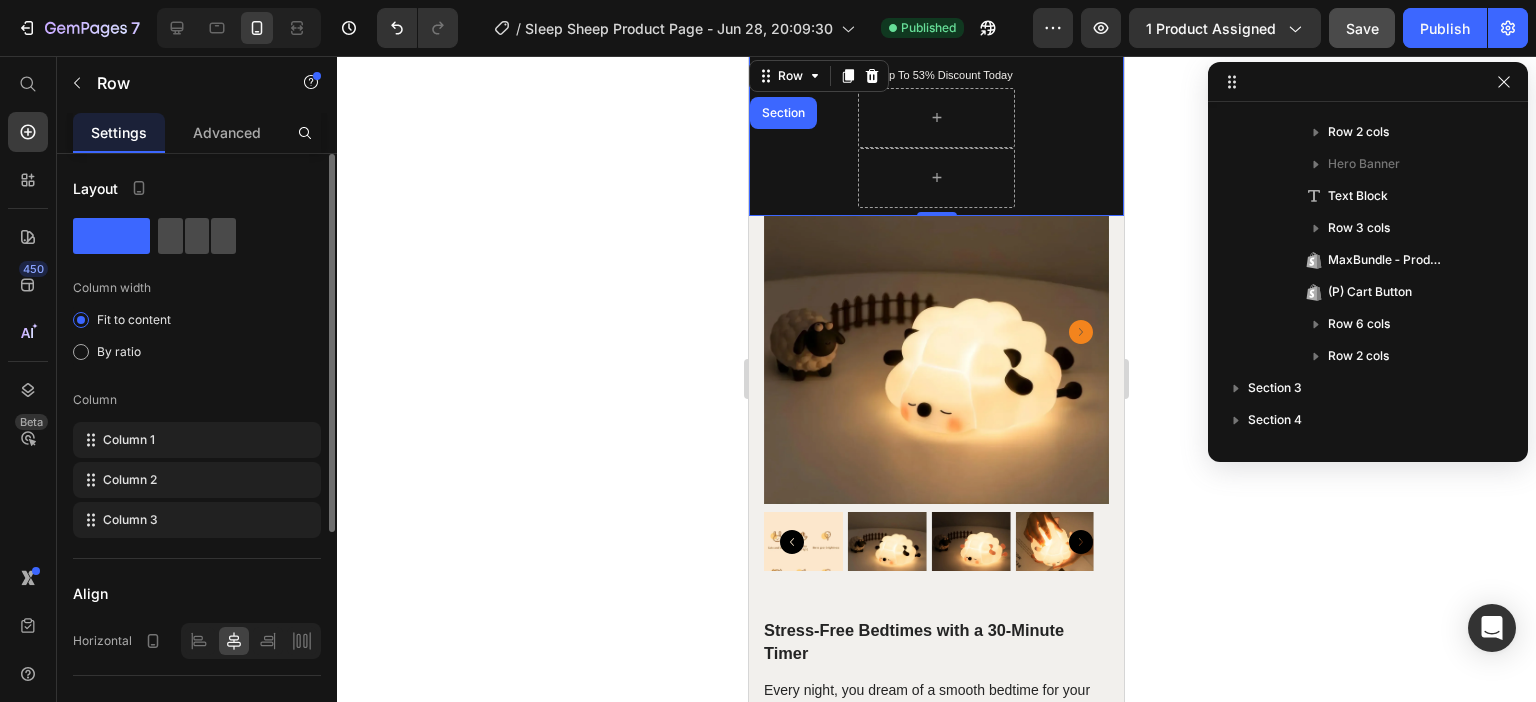 click 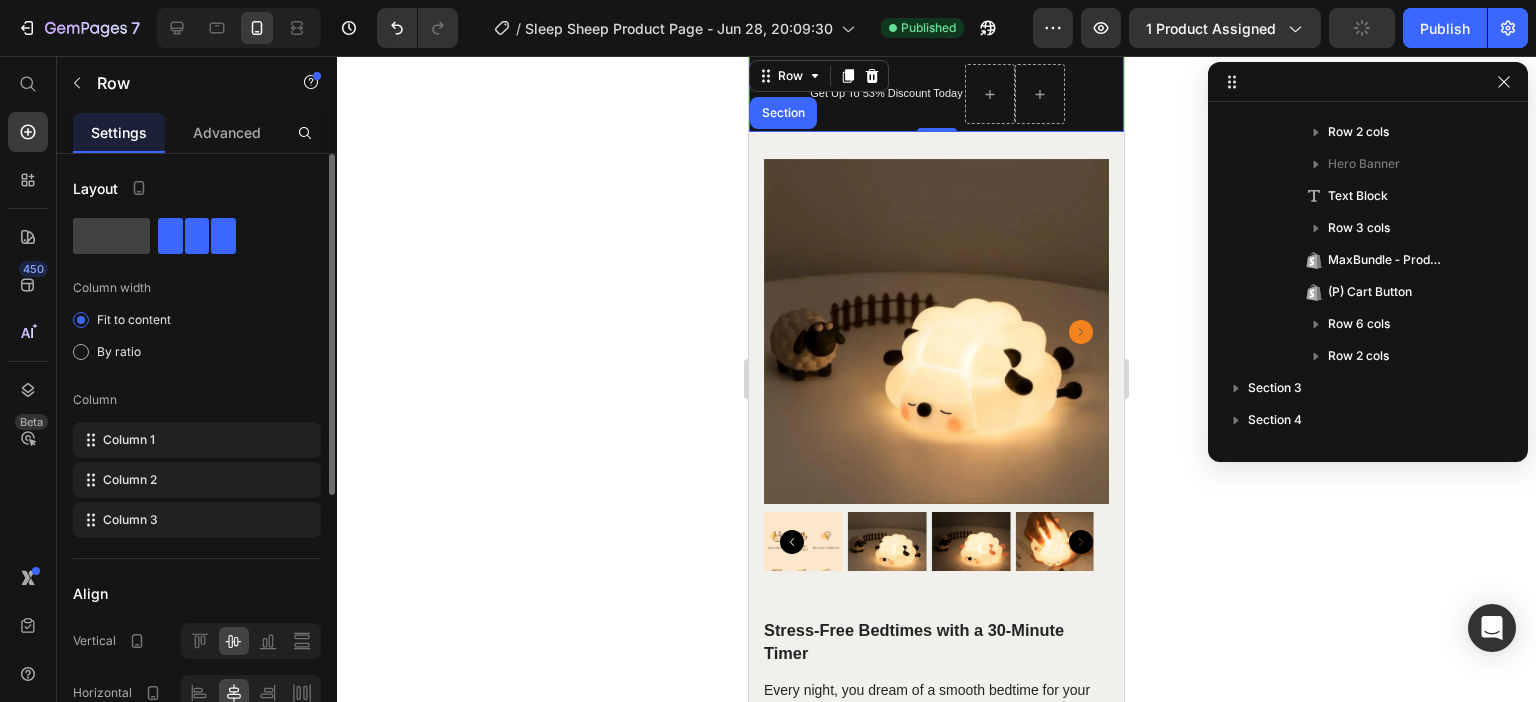 drag, startPoint x: 141, startPoint y: 231, endPoint x: 290, endPoint y: 229, distance: 149.01343 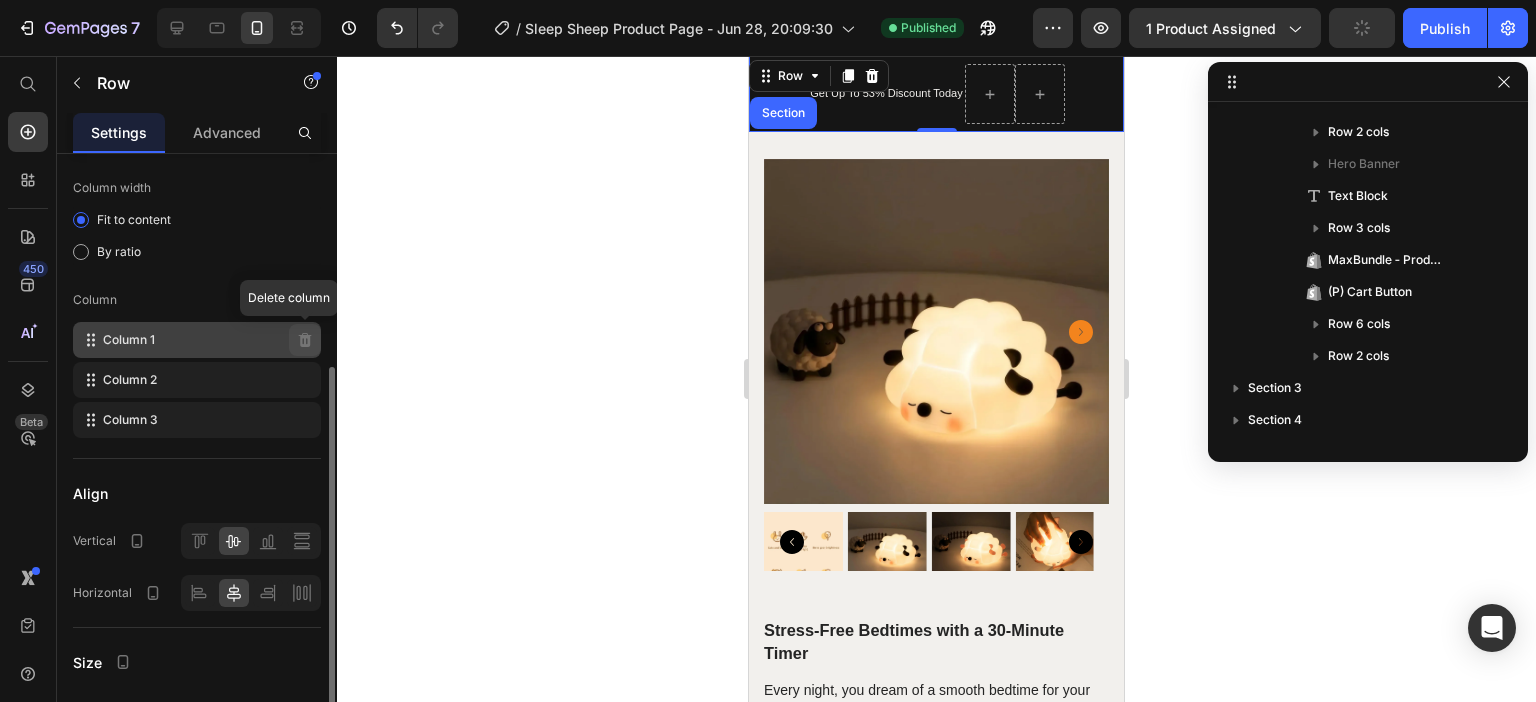 scroll, scrollTop: 200, scrollLeft: 0, axis: vertical 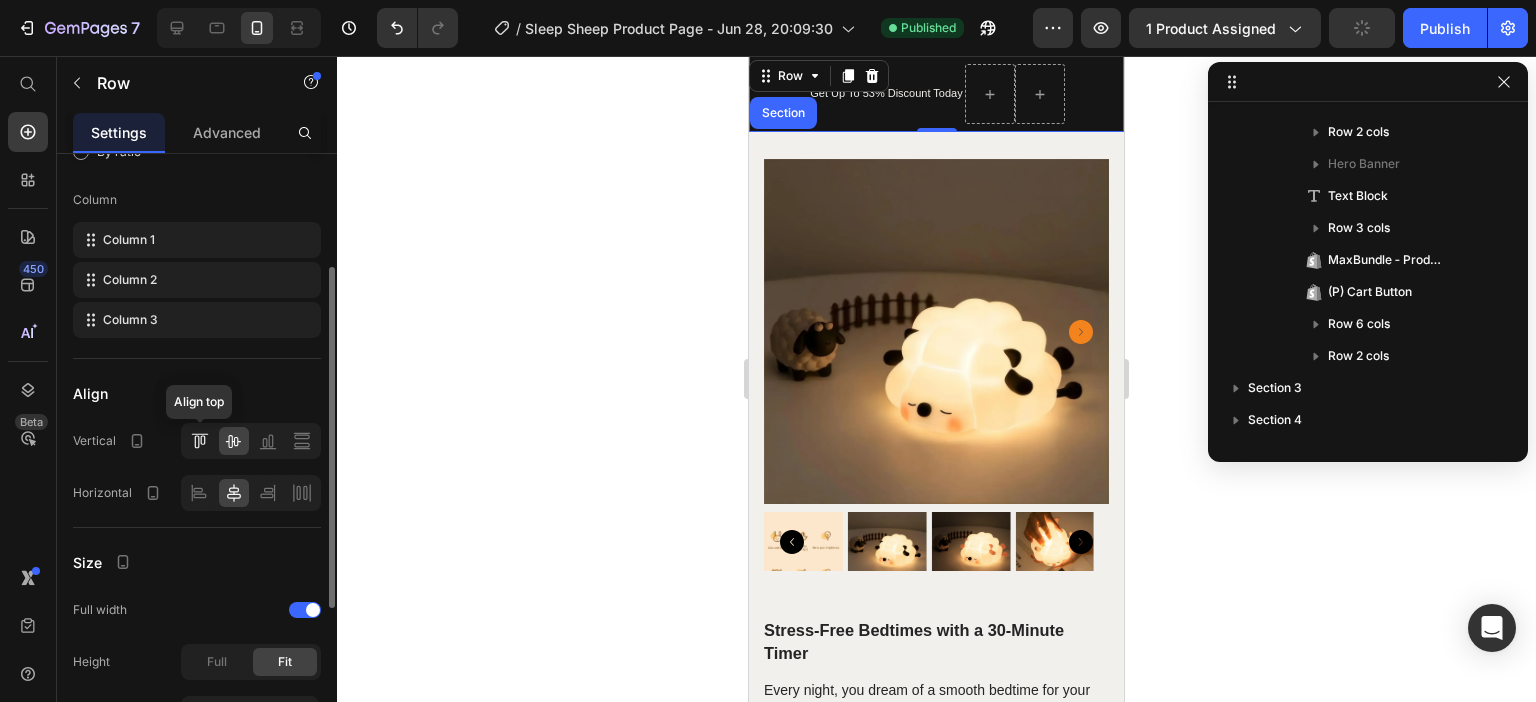 click 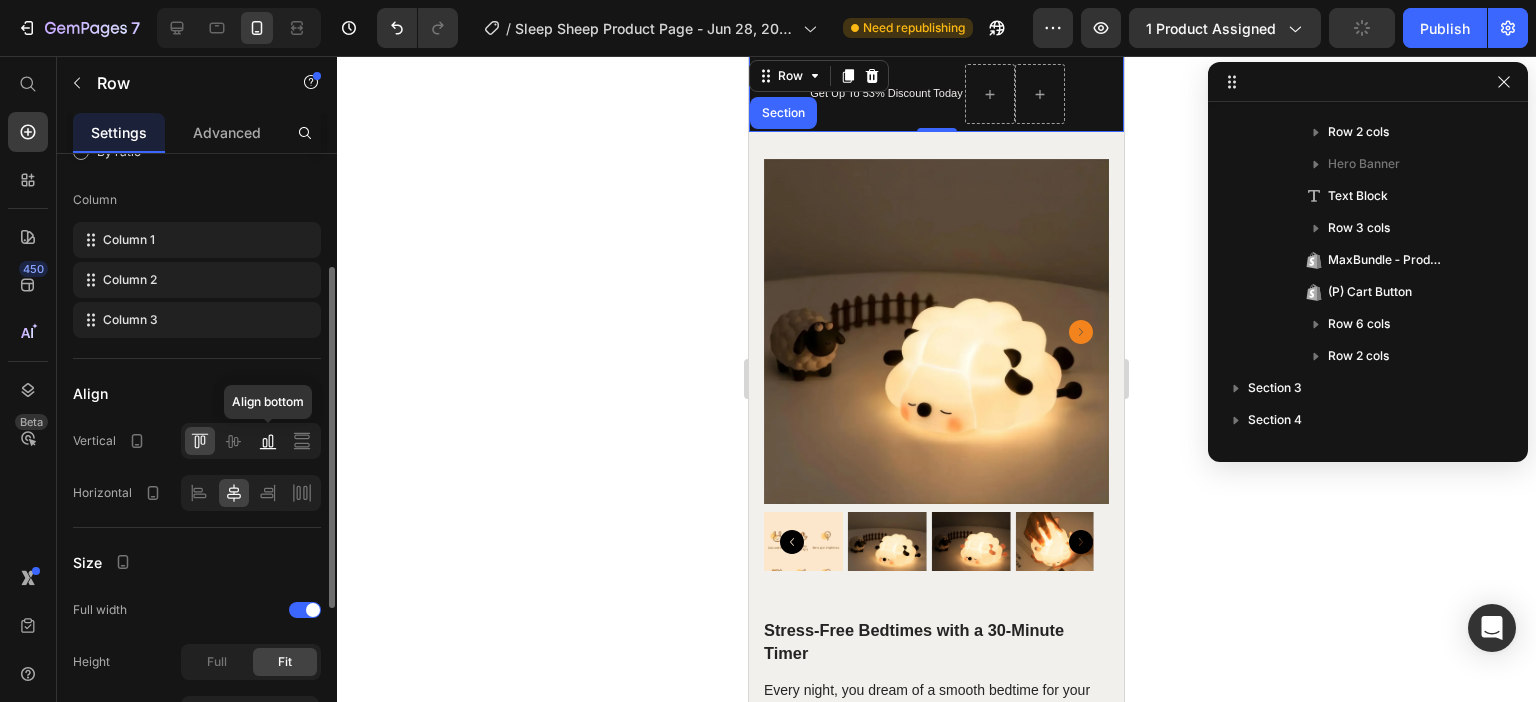 click 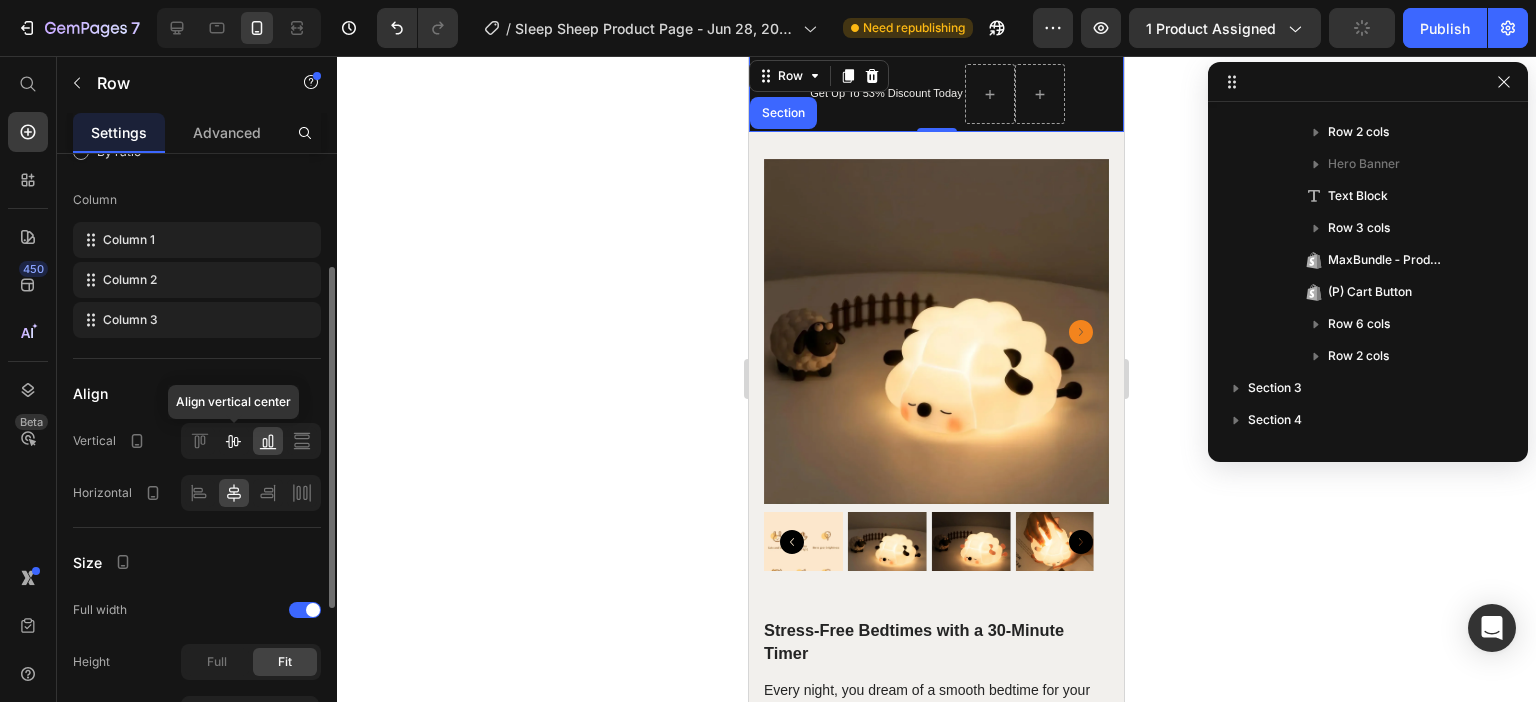 click 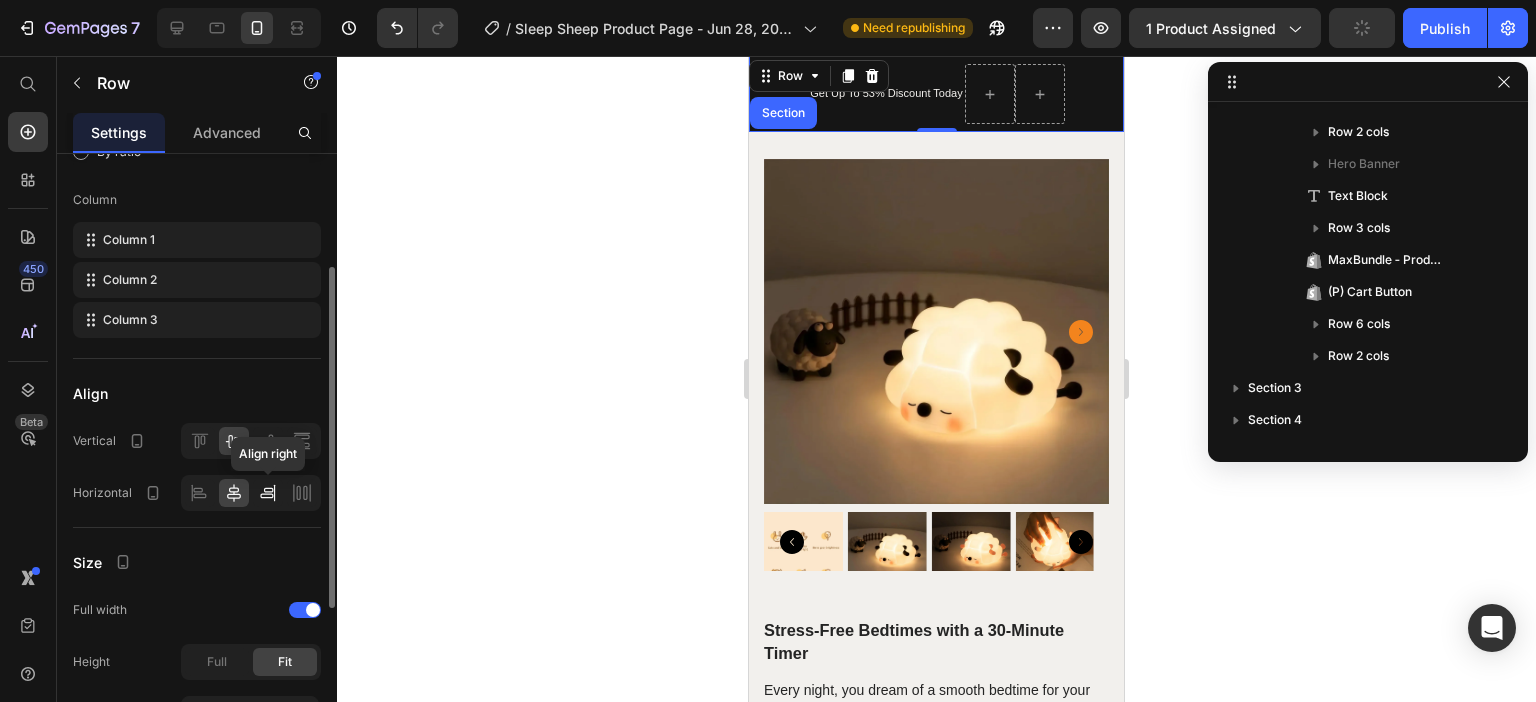 click 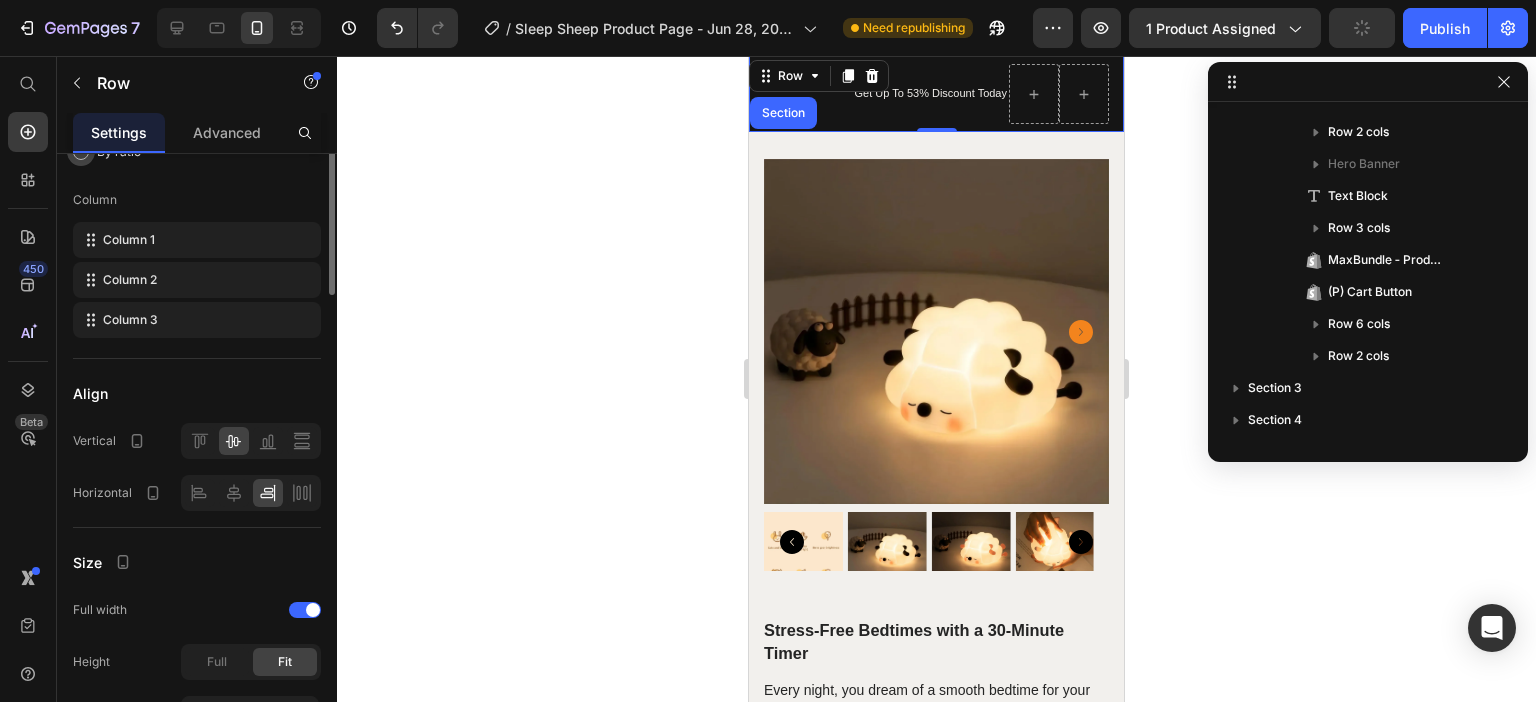 scroll, scrollTop: 0, scrollLeft: 0, axis: both 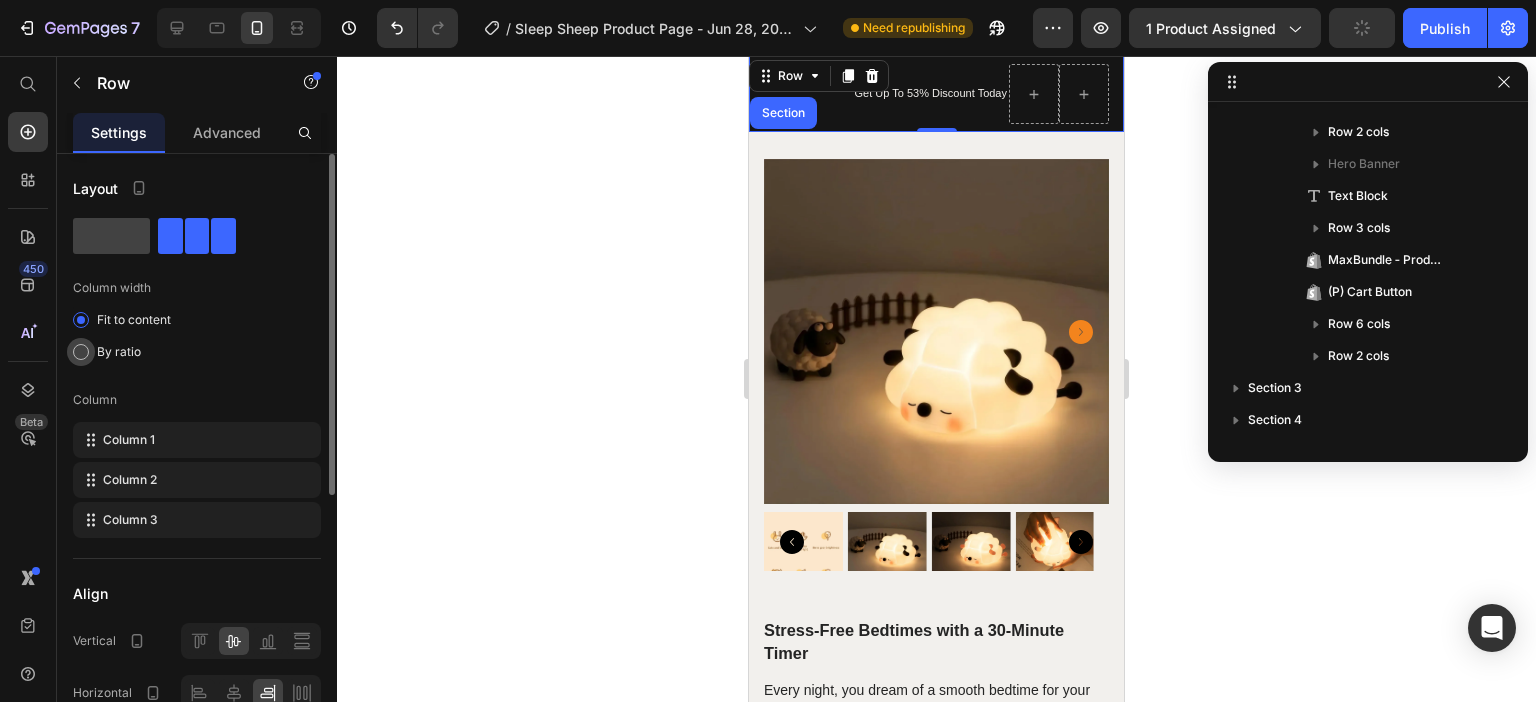 click on "By ratio" 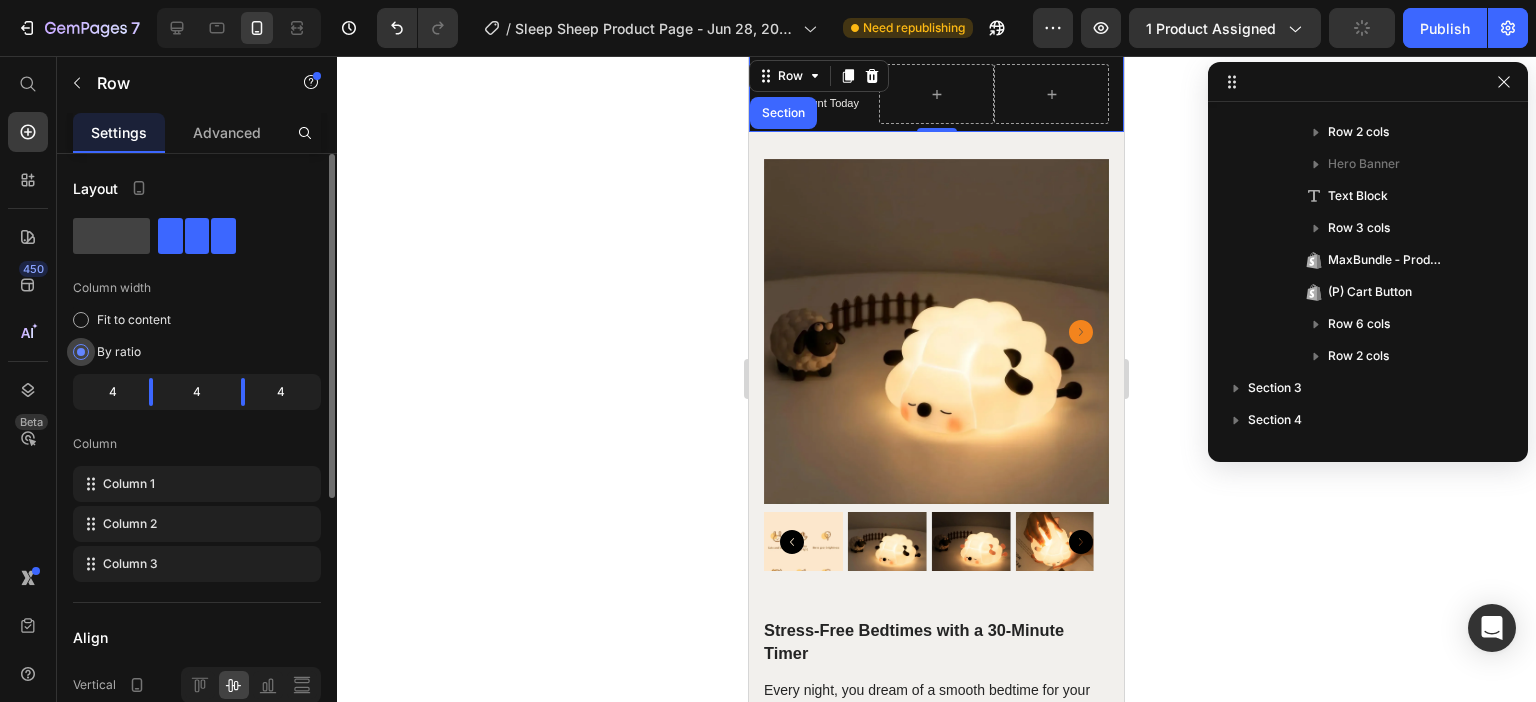 click on "By ratio" 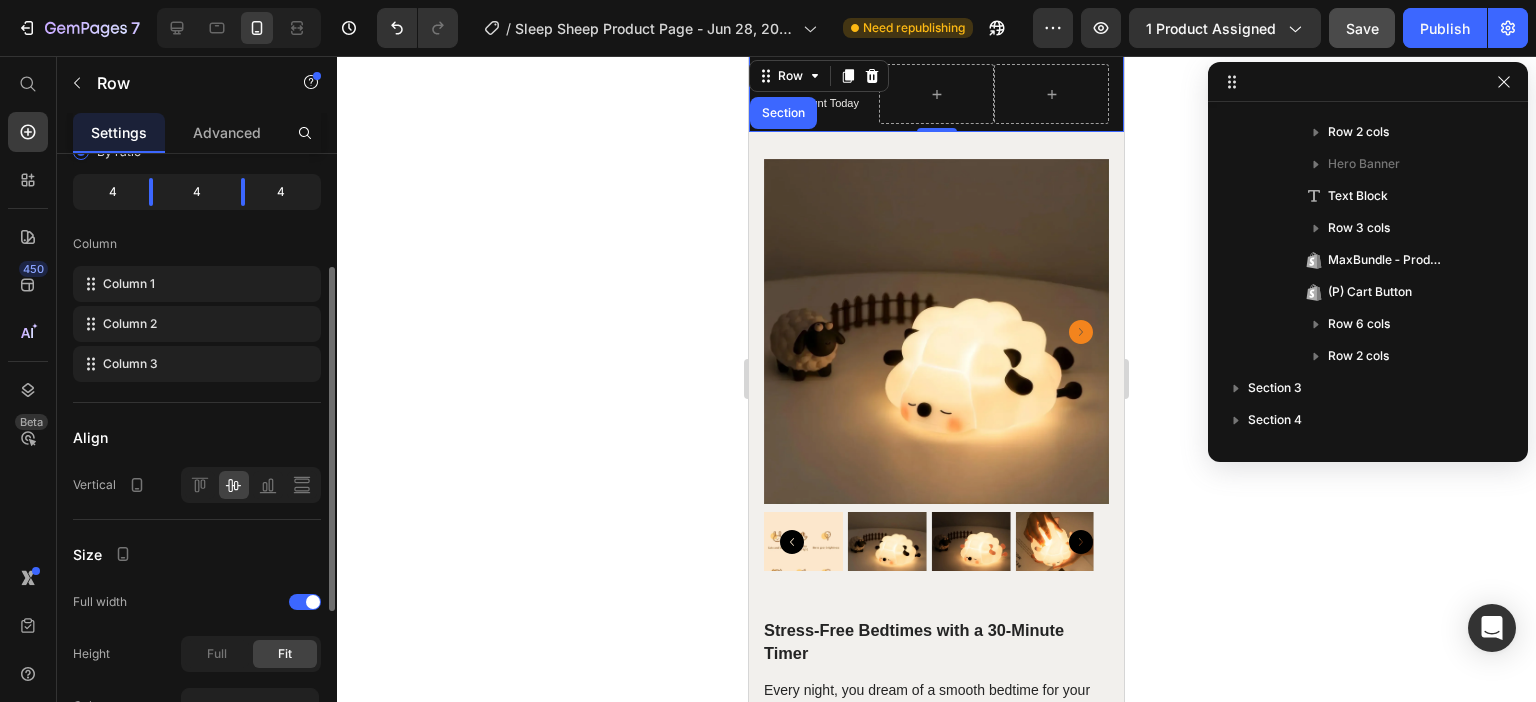 scroll, scrollTop: 100, scrollLeft: 0, axis: vertical 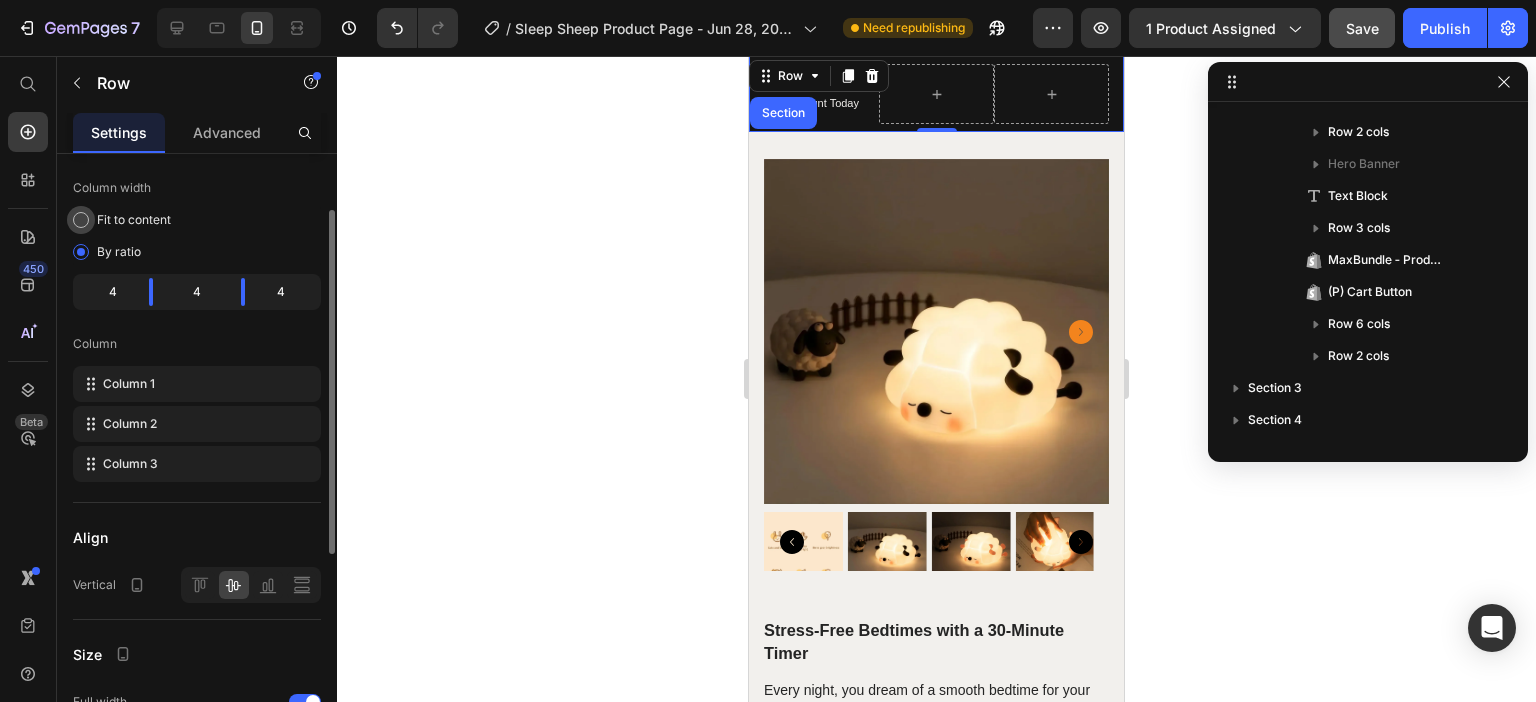 click on "Fit to content" at bounding box center [134, 220] 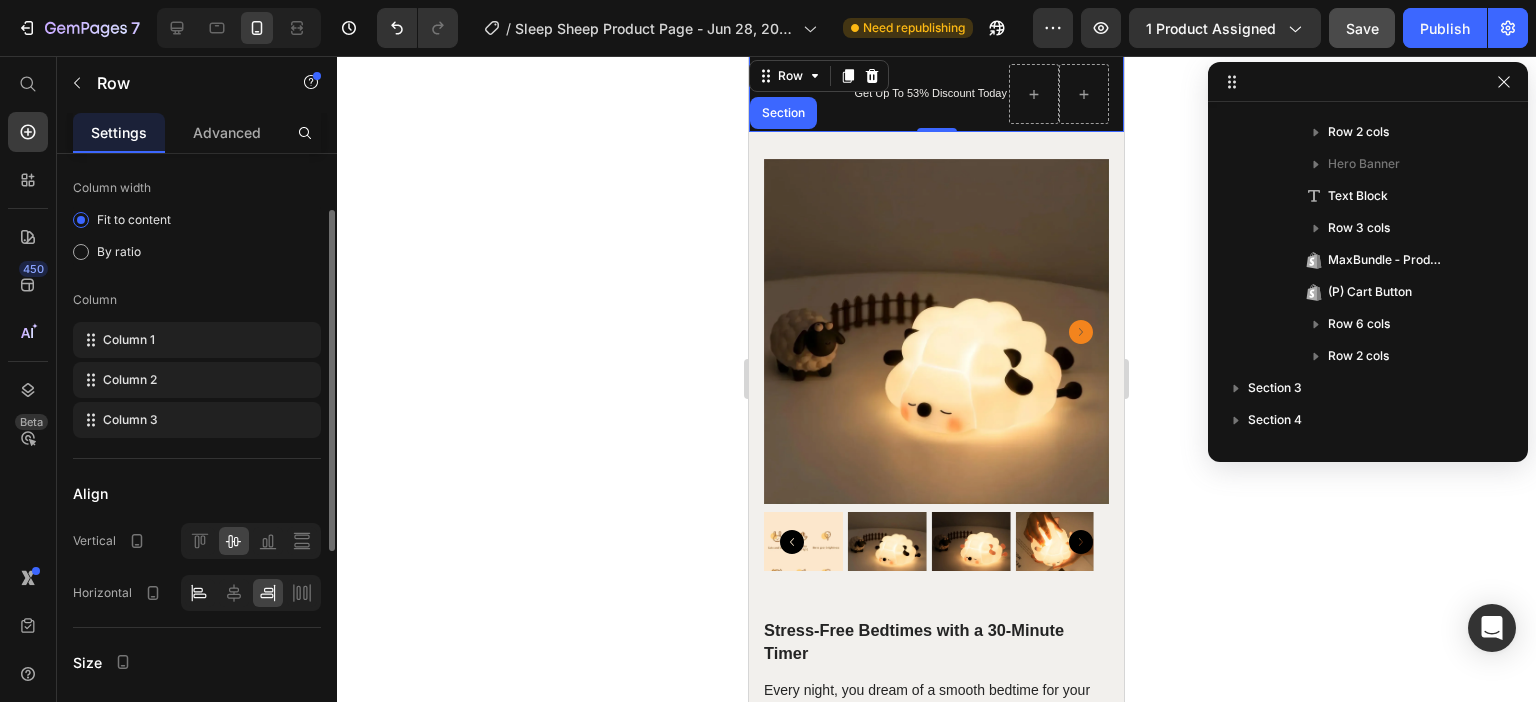 click 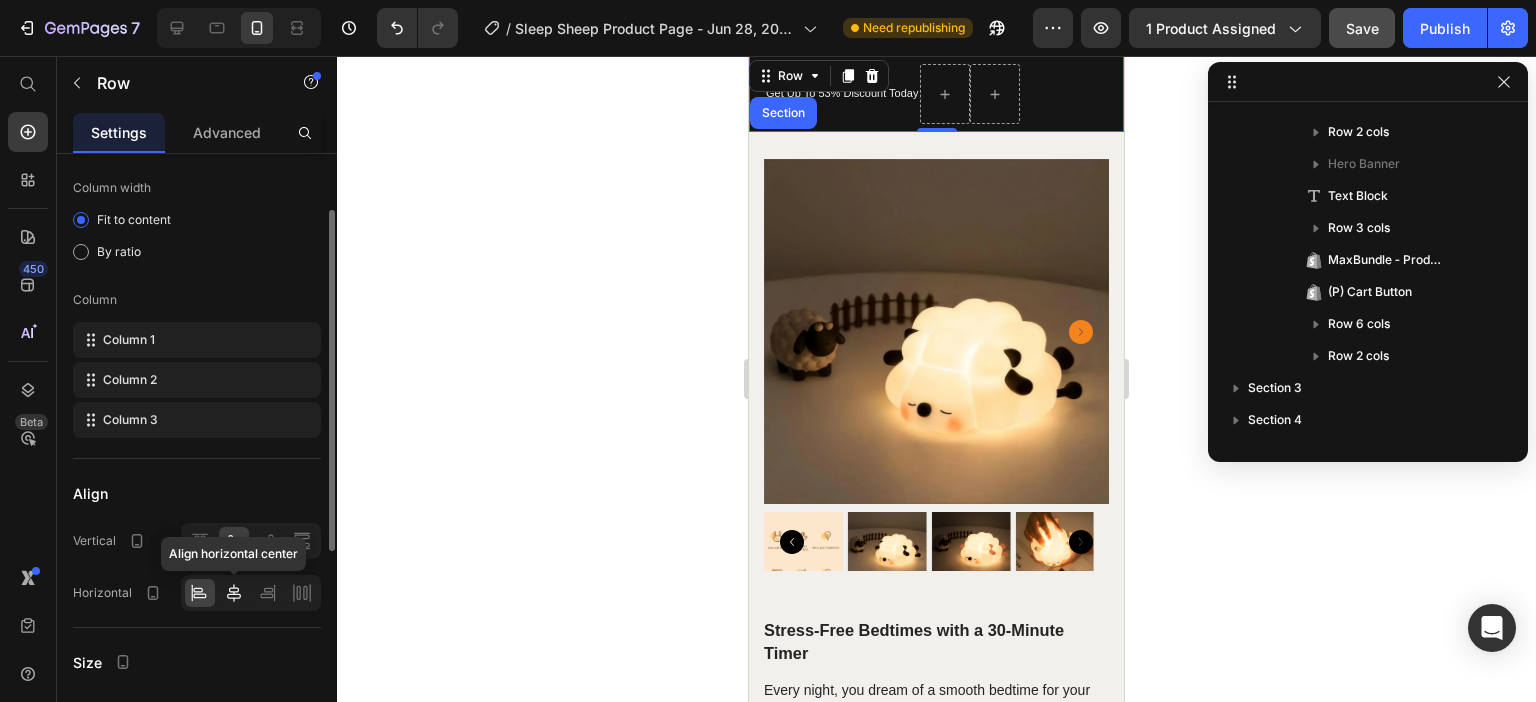click 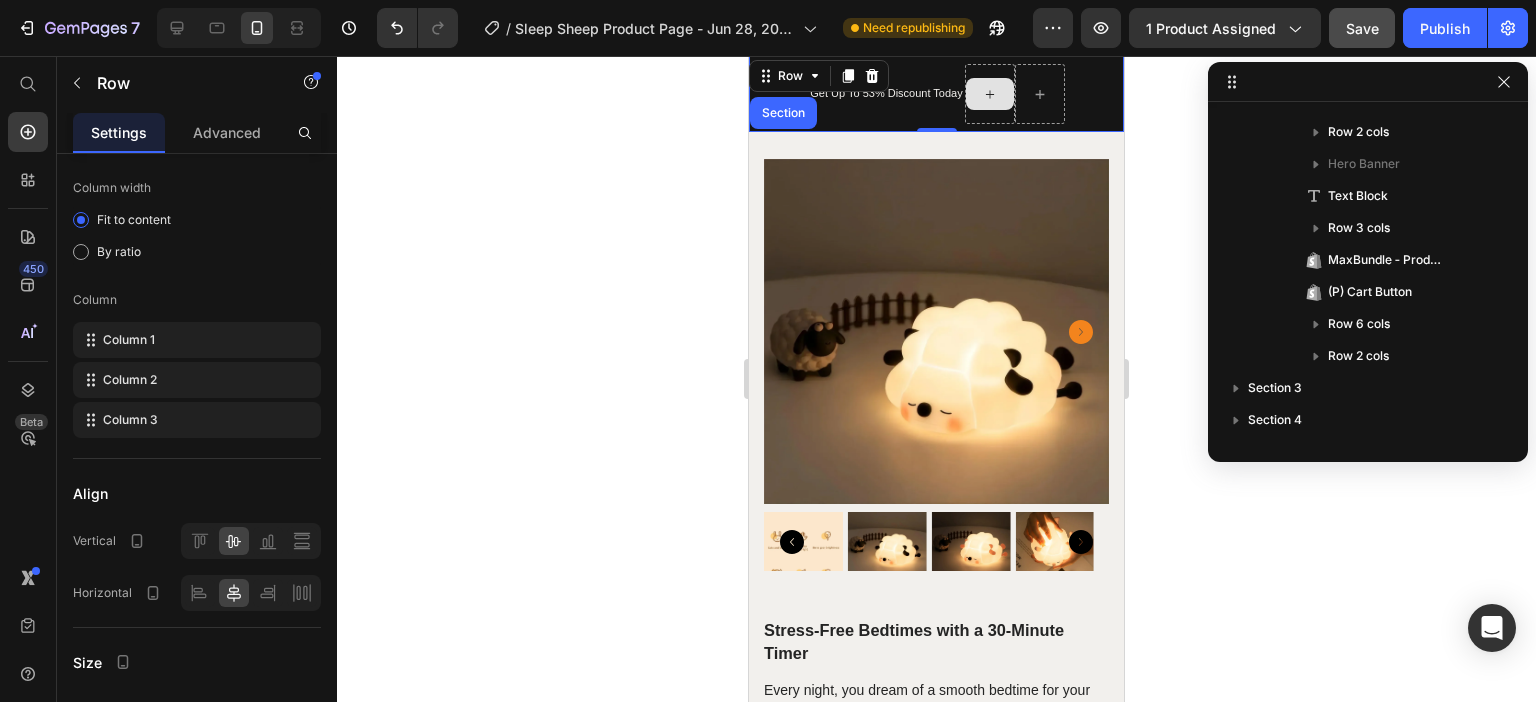 click at bounding box center [990, 94] 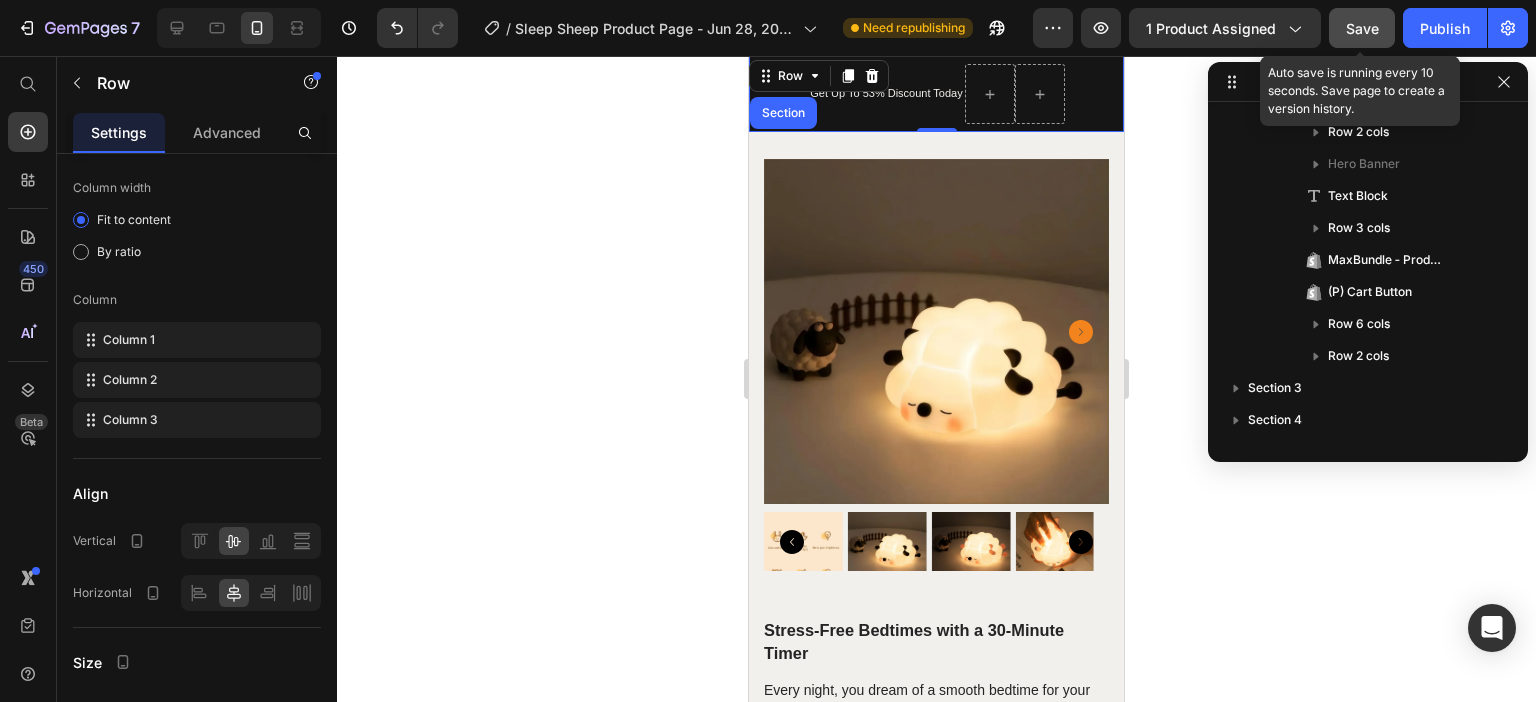 click on "Save" at bounding box center (1362, 28) 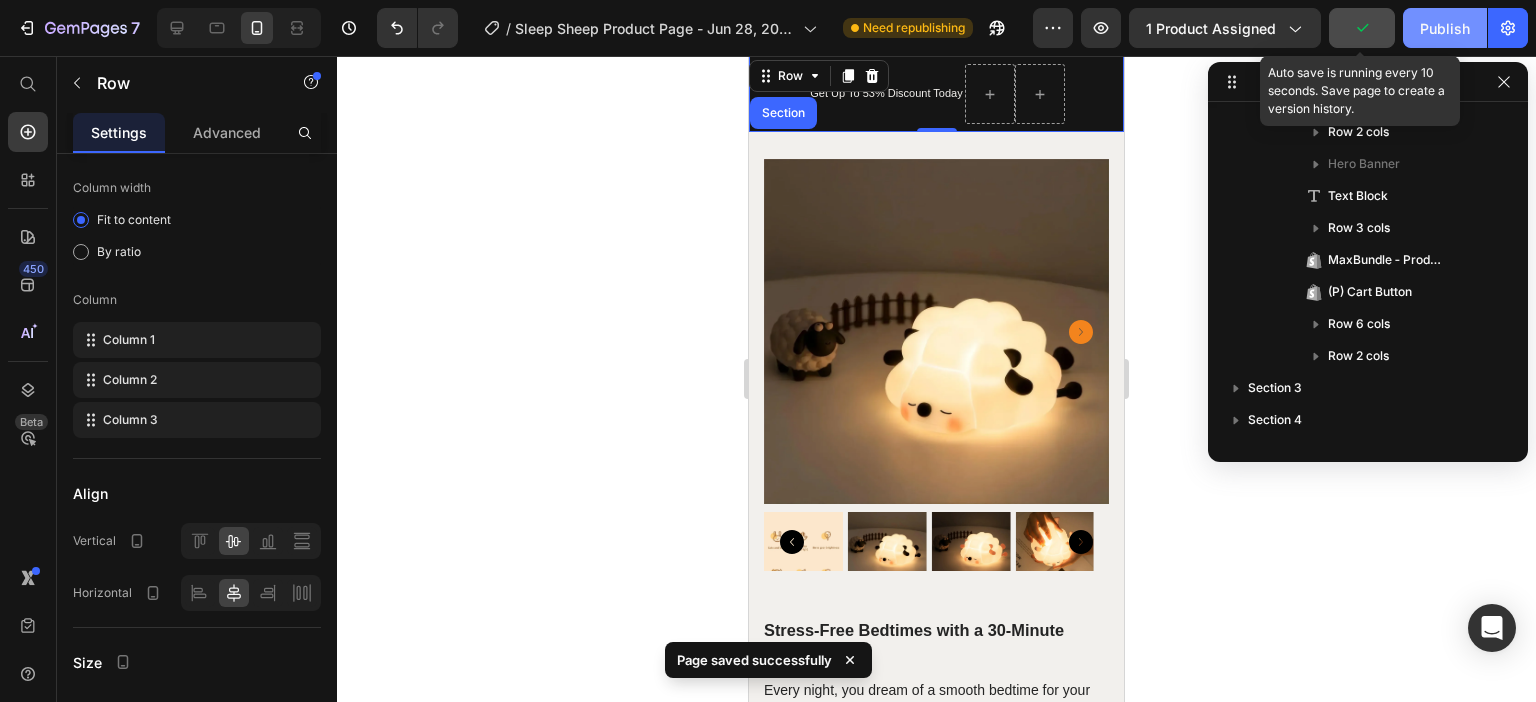 click on "Publish" at bounding box center (1445, 28) 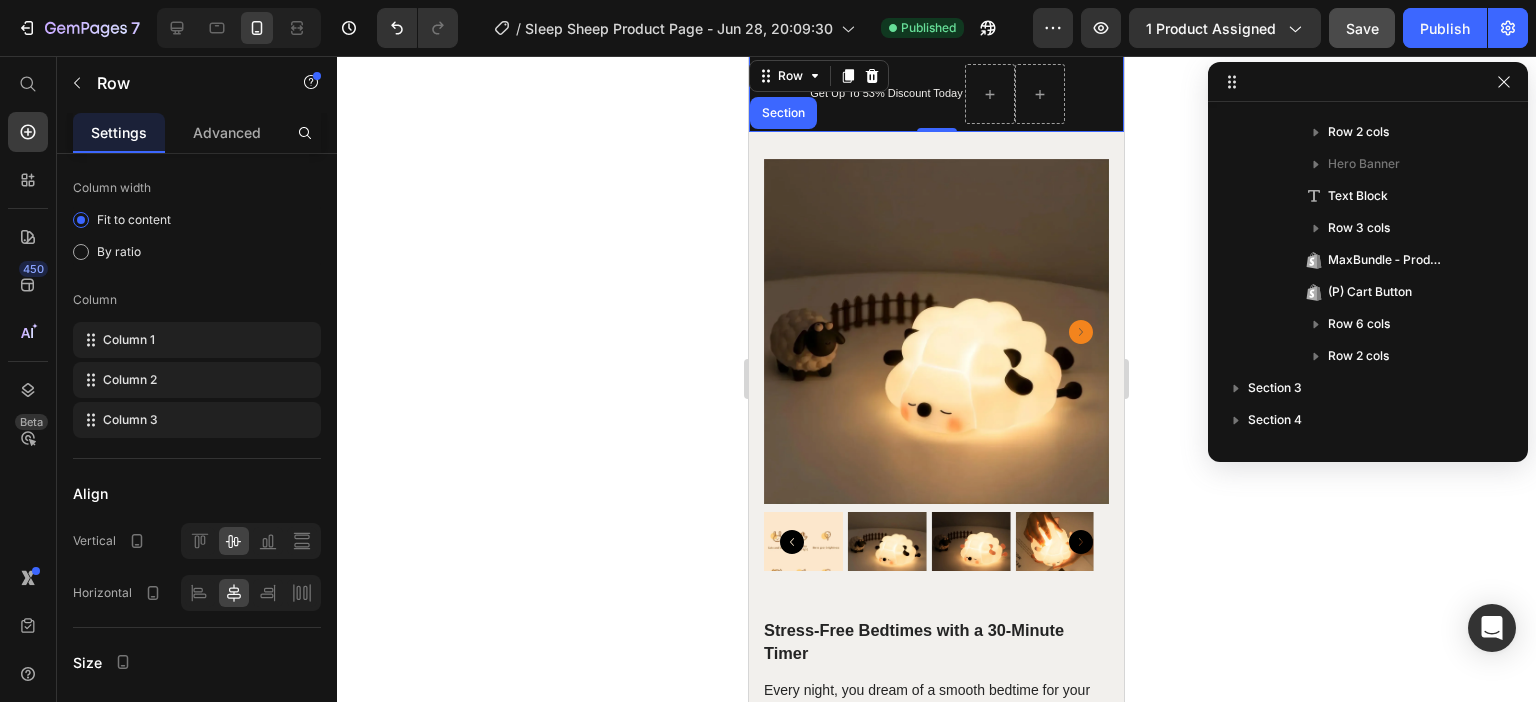 click 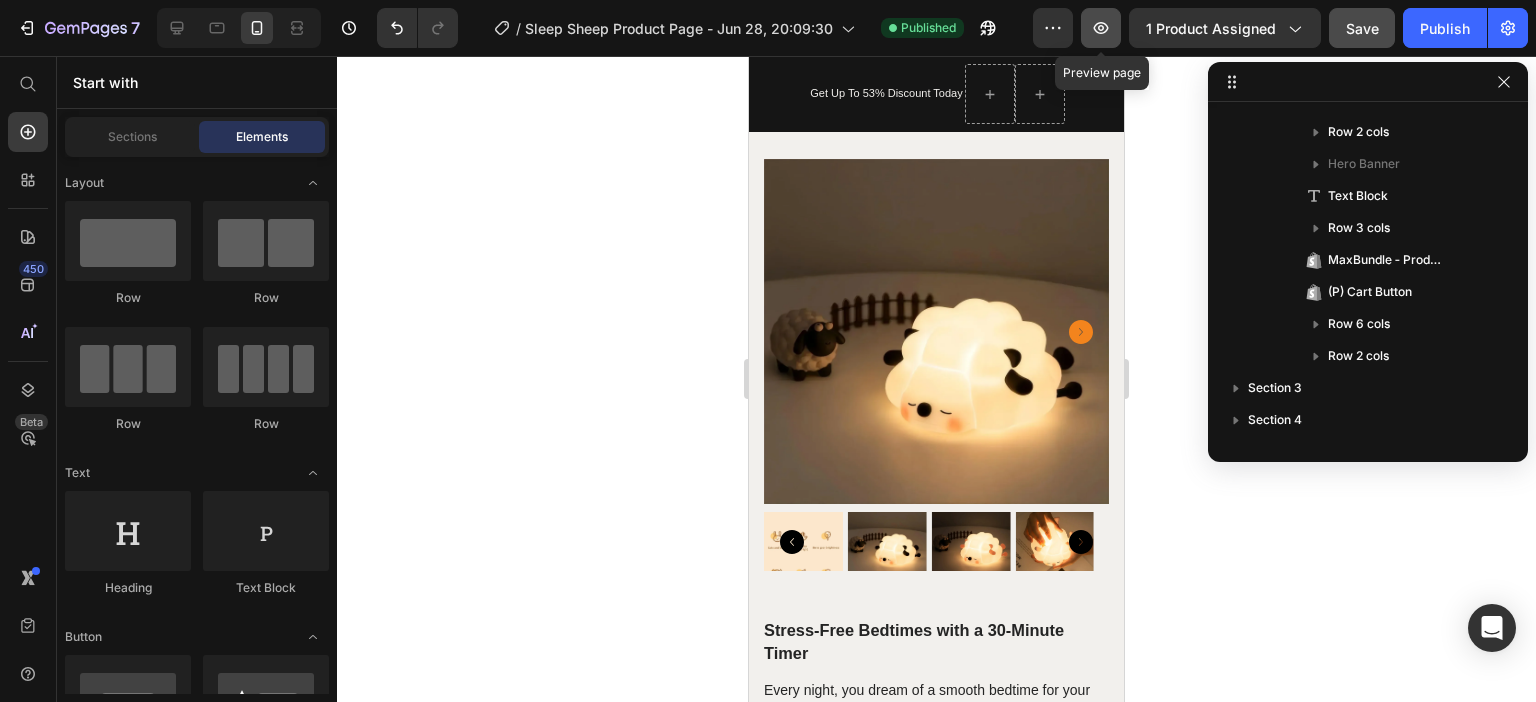 click 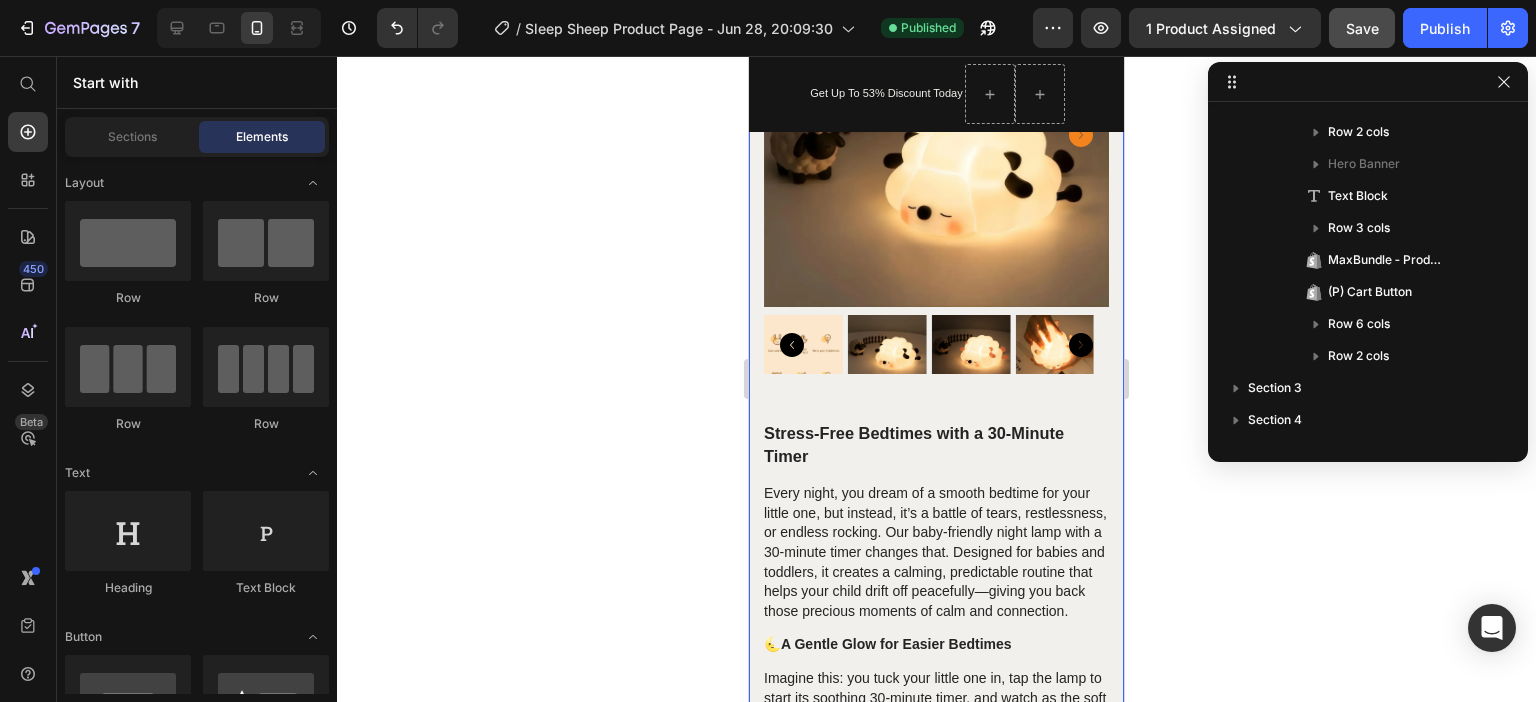 scroll, scrollTop: 300, scrollLeft: 0, axis: vertical 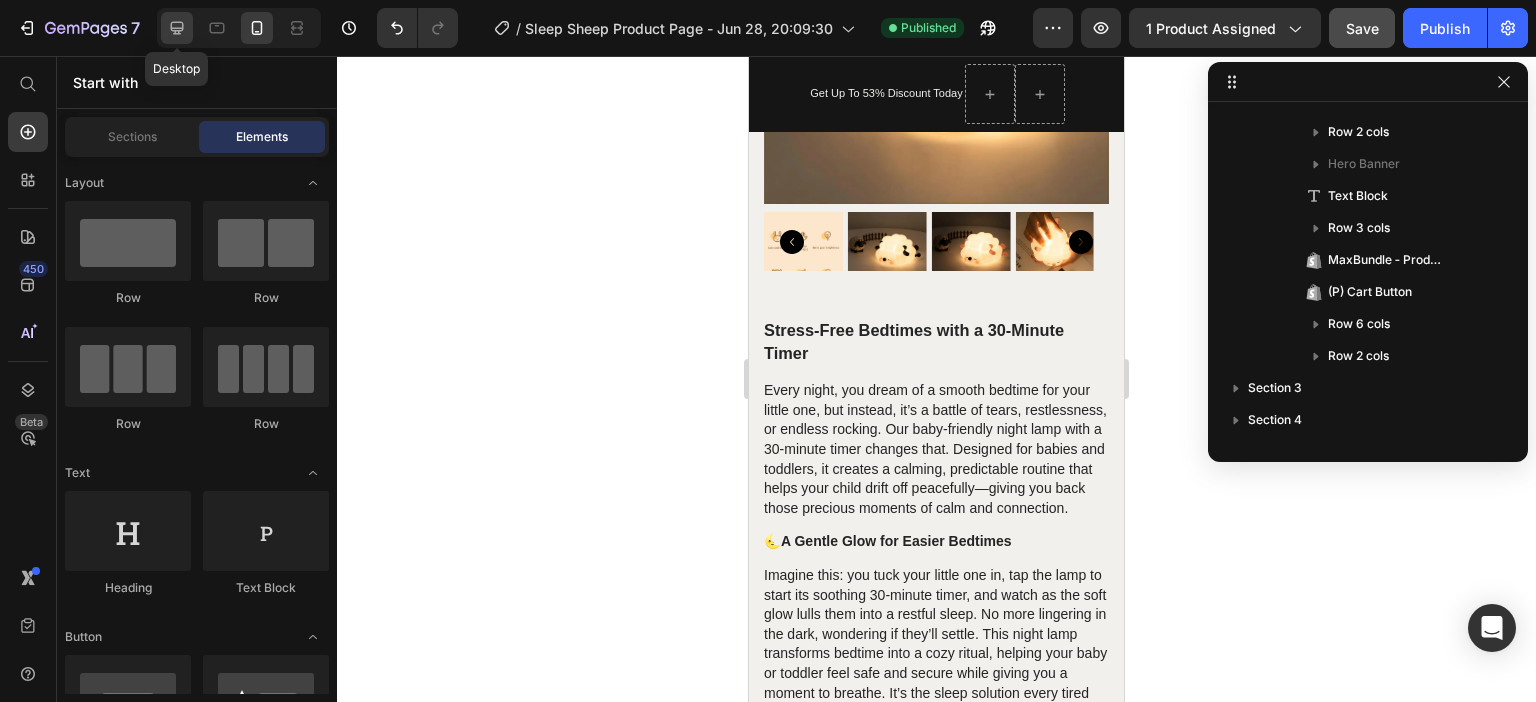 click 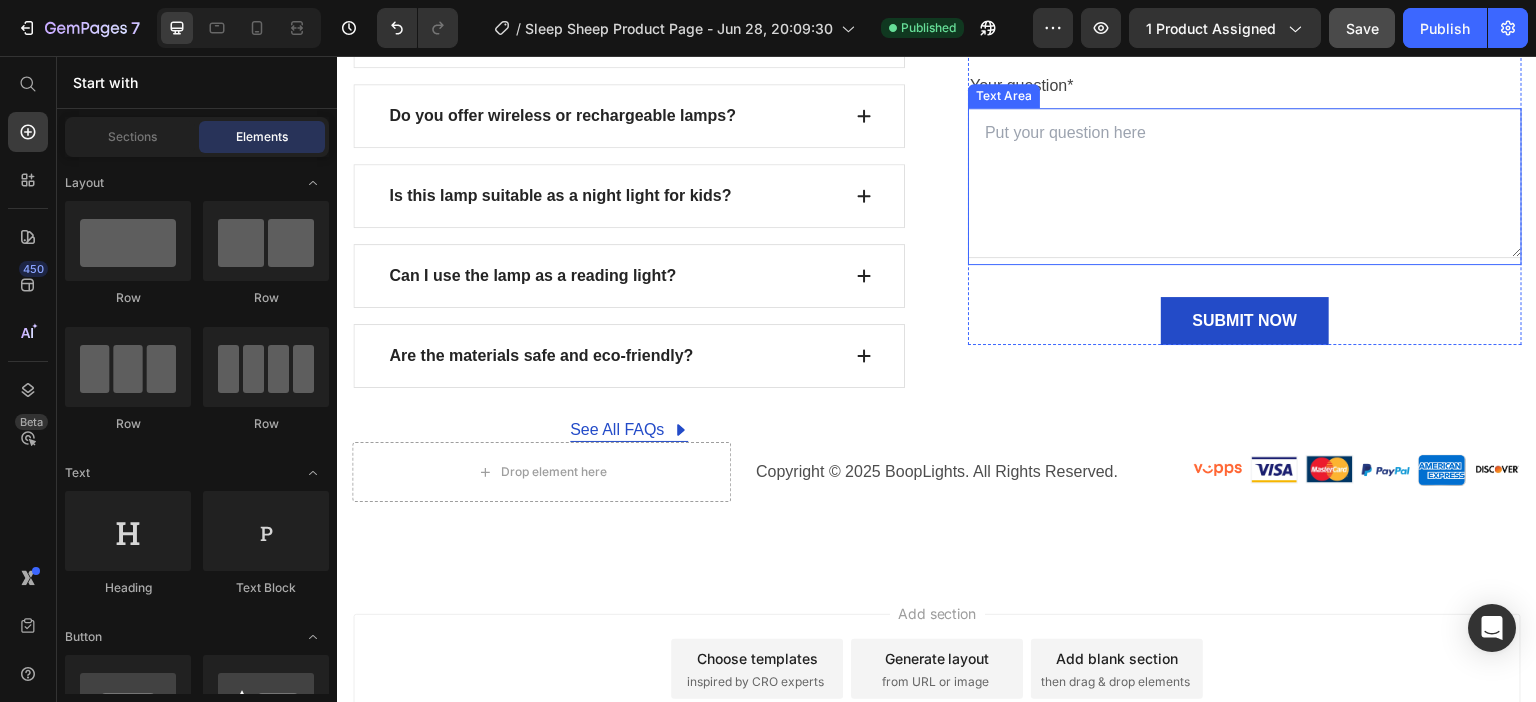 scroll, scrollTop: 7072, scrollLeft: 0, axis: vertical 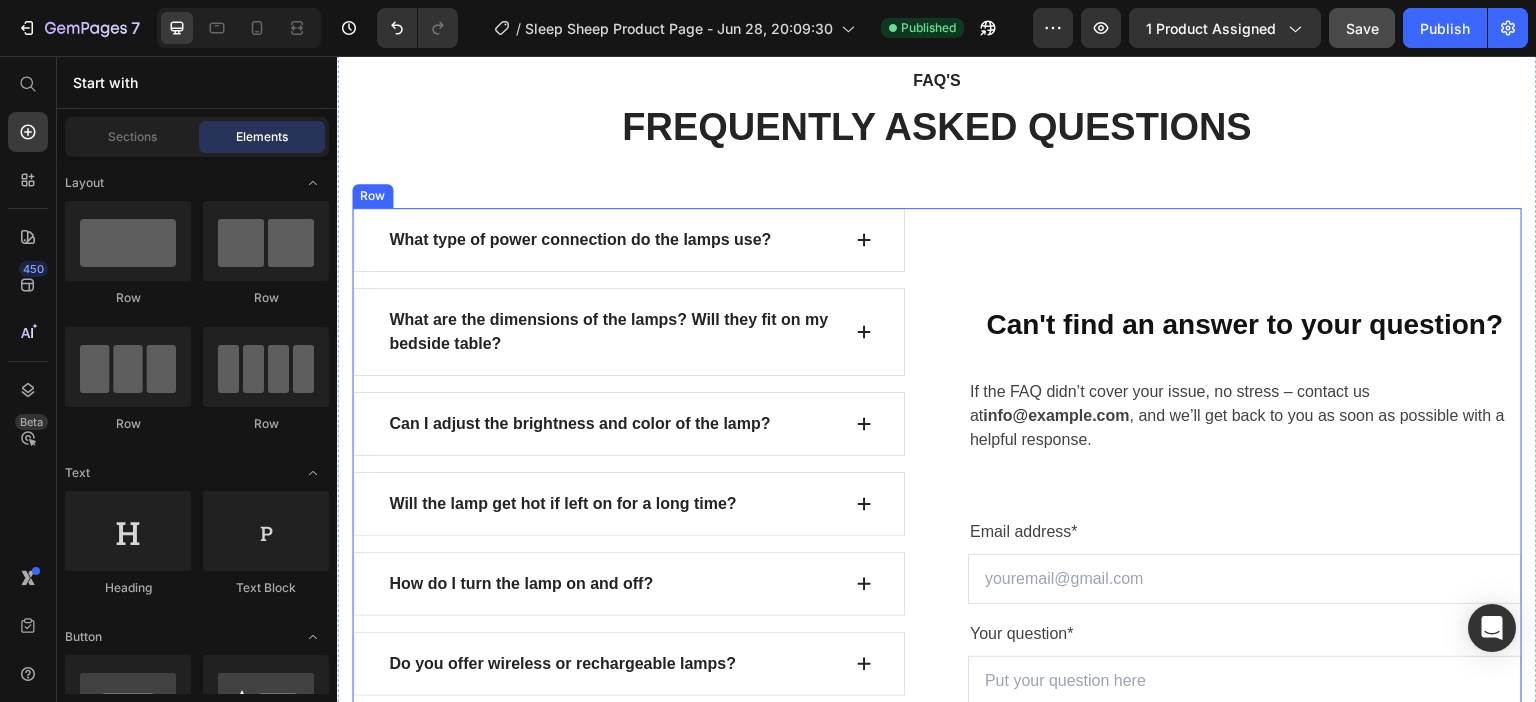 click on "Can't find an answer to your question? Heading If the FAQ didn’t cover your issue, no stress – contact us at  info@booplights.com , and we’ll get back to you as soon as possible with a helpful response. Text block Email address* Text block Email Field Your question* Text block Text Area SUBMIT NOW Submit Button Contact Form" at bounding box center (1245, 599) 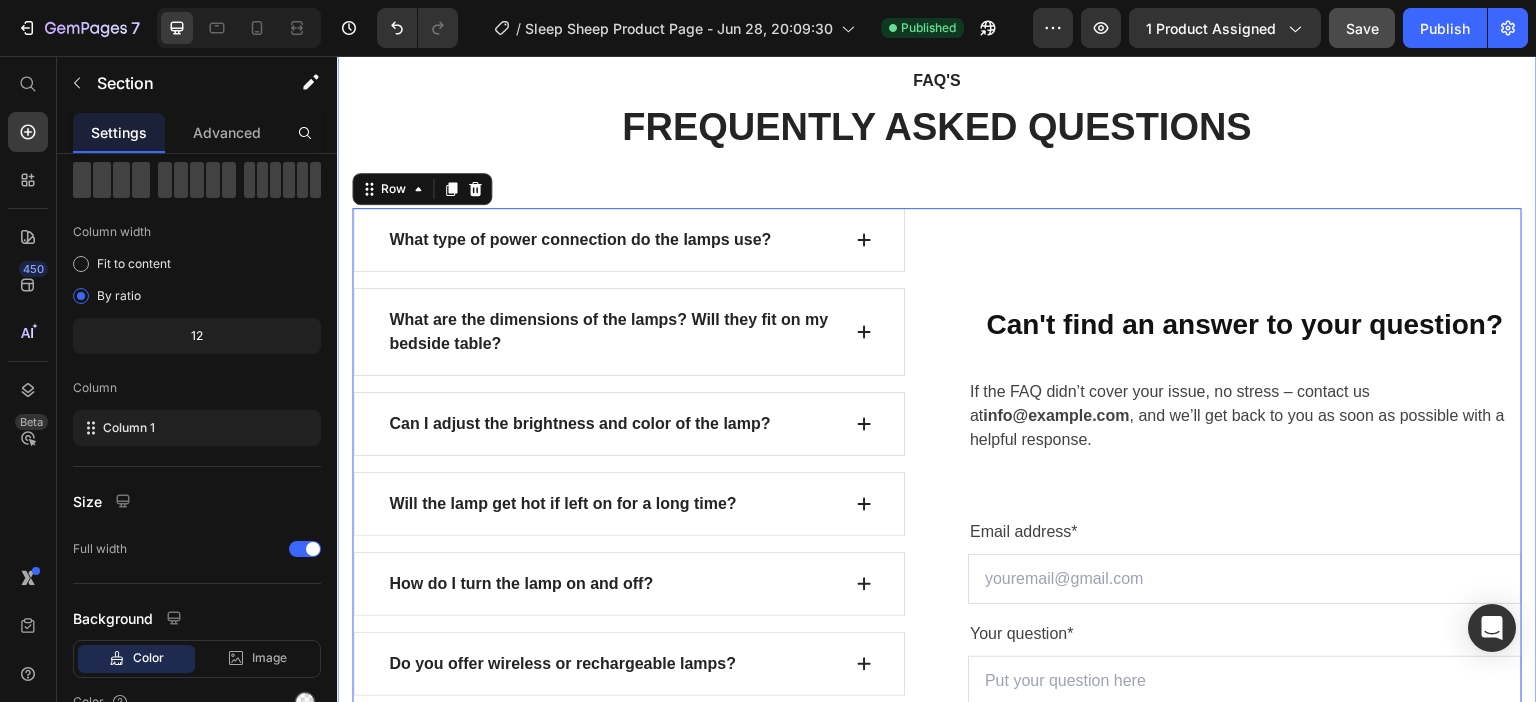 click on "FAQ's Text block FREQUENTLY ASKED QUESTIONS Heading Row What type of power connection do the lamps use? What are the dimensions of the lamps? Will they fit on my bedside table? Can I adjust the brightness and color of the lamp? Will the lamp get hot if left on for a long time? How do I turn the lamp on and off? Do you offer wireless or rechargeable lamps? Is this lamp suitable as a night light for kids? Can I use the lamp as a reading light? Are the materials safe and eco-friendly? Accordion
See All FAQs Button Row Can't find an answer to your question? Heading If the FAQ didn’t cover your issue, no stress – contact us at  info@booplights.com , and we’ll get back to you as soon as possible with a helpful response. Text block Email address* Text block Email Field Your question* Text block Text Area SUBMIT NOW Submit Button Contact Form Row   0
Drop element here Copyright © 2025 BoopLights. All Rights Reserved. Text block Image Image Image Image Image Image Row Row" at bounding box center [937, 559] 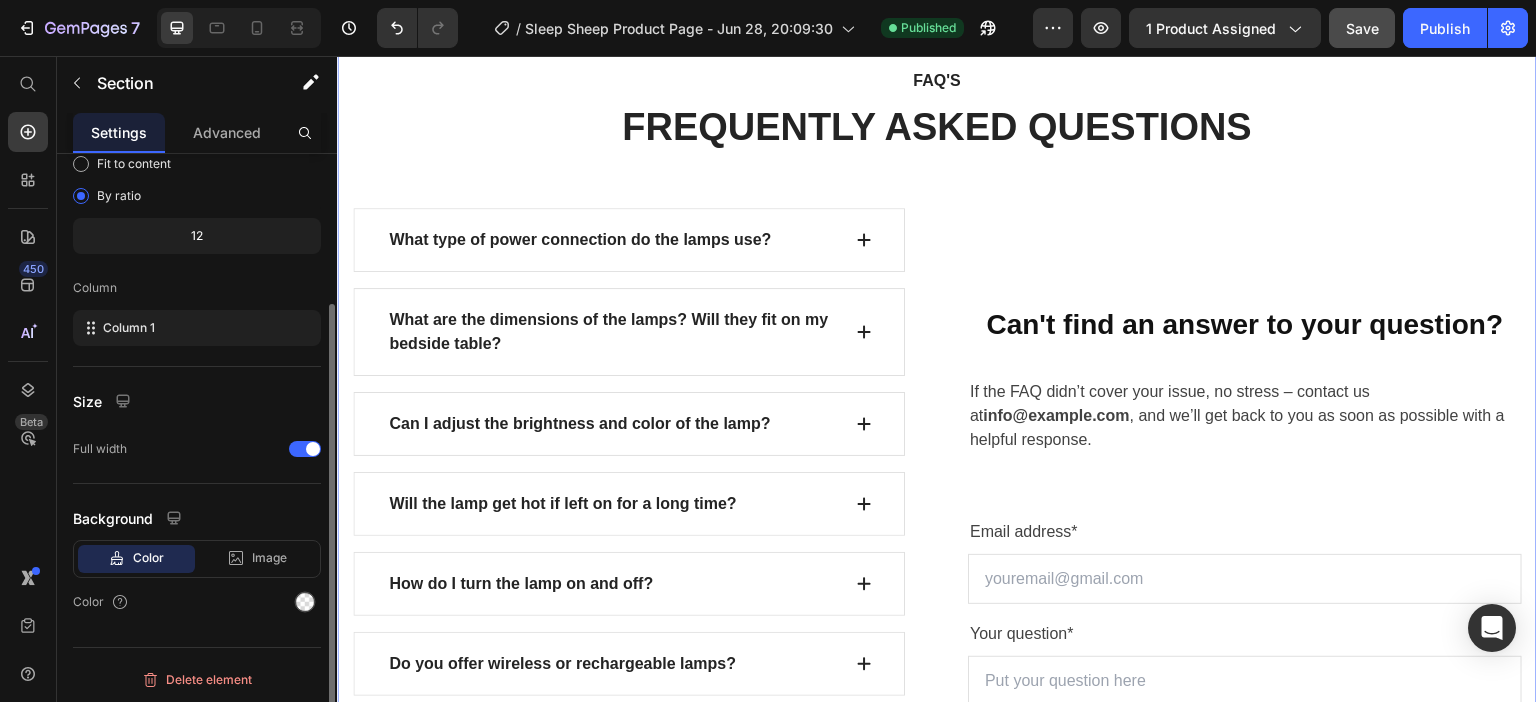 scroll, scrollTop: 201, scrollLeft: 0, axis: vertical 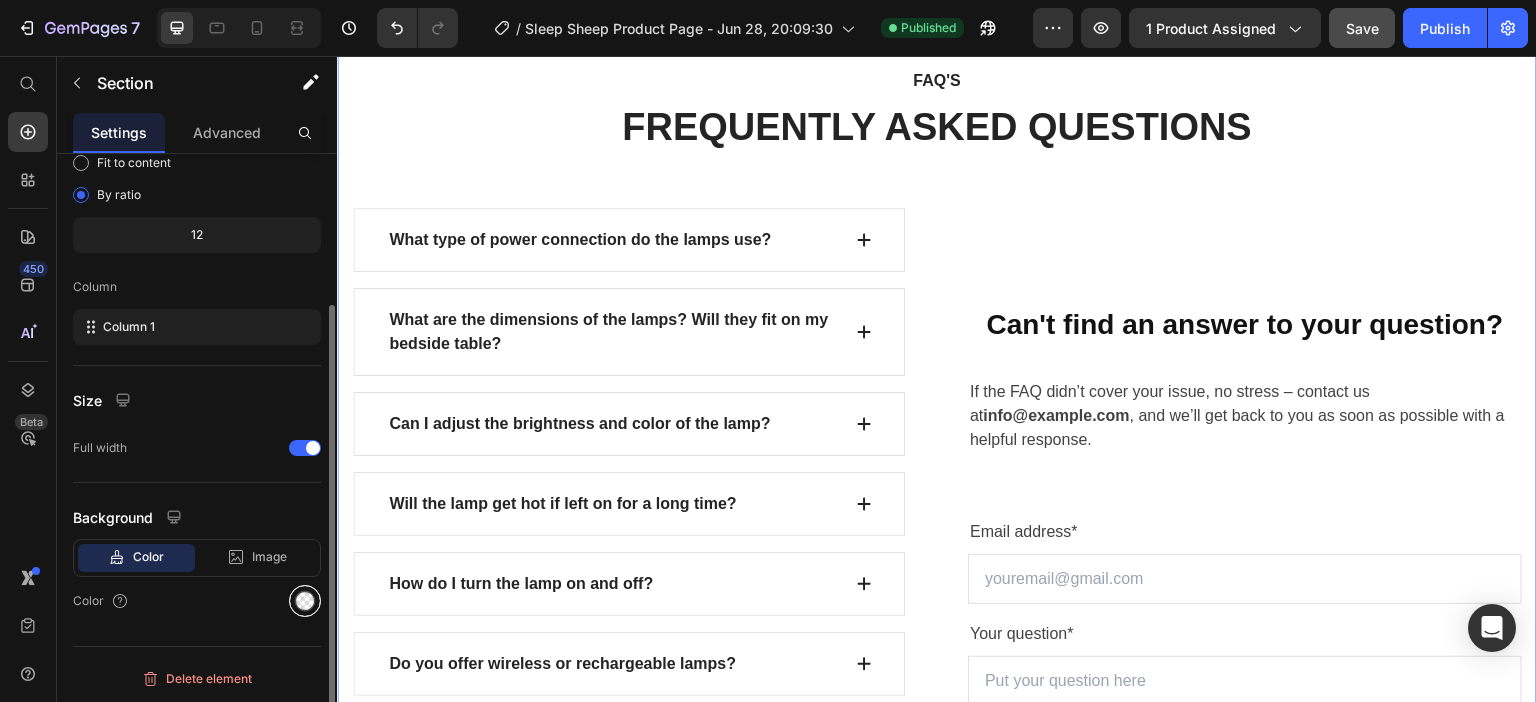 click at bounding box center [305, 601] 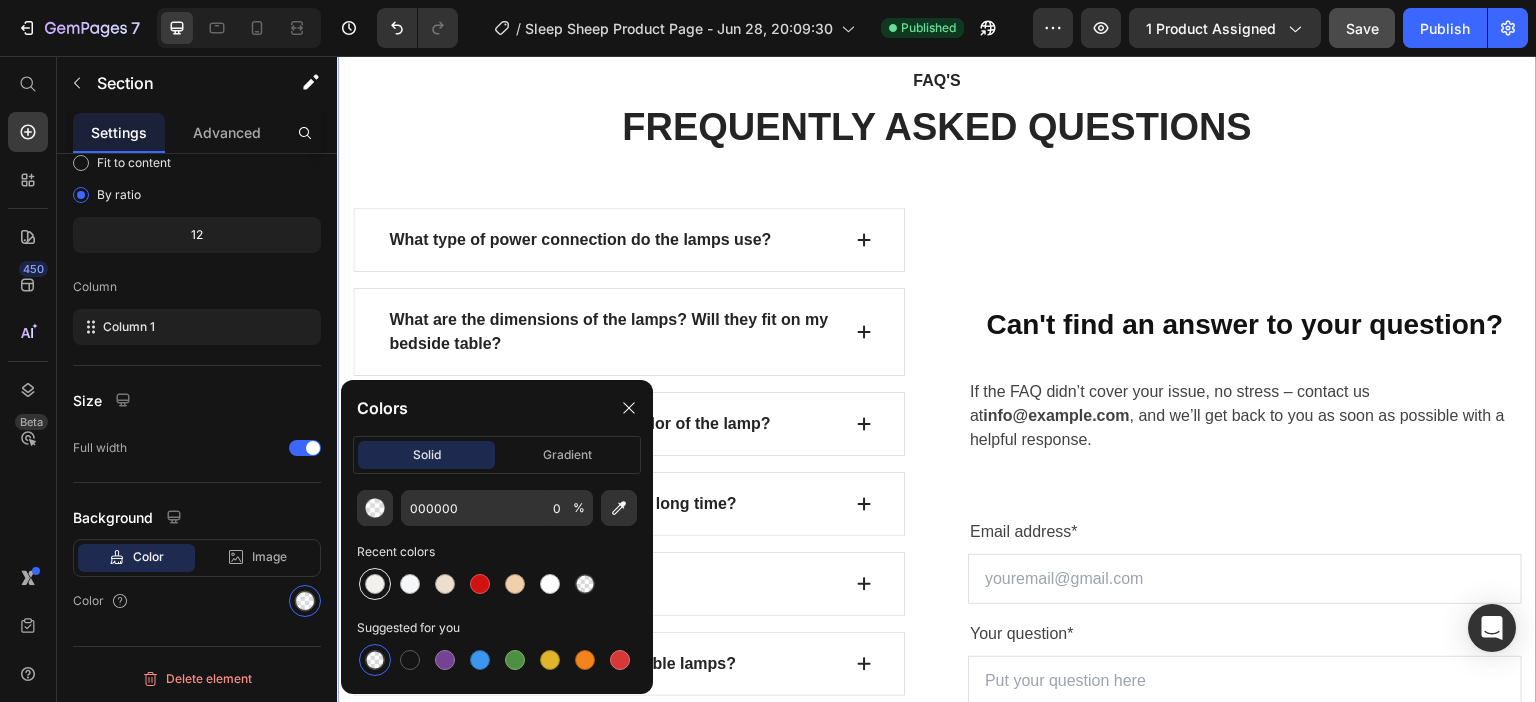 click at bounding box center (375, 584) 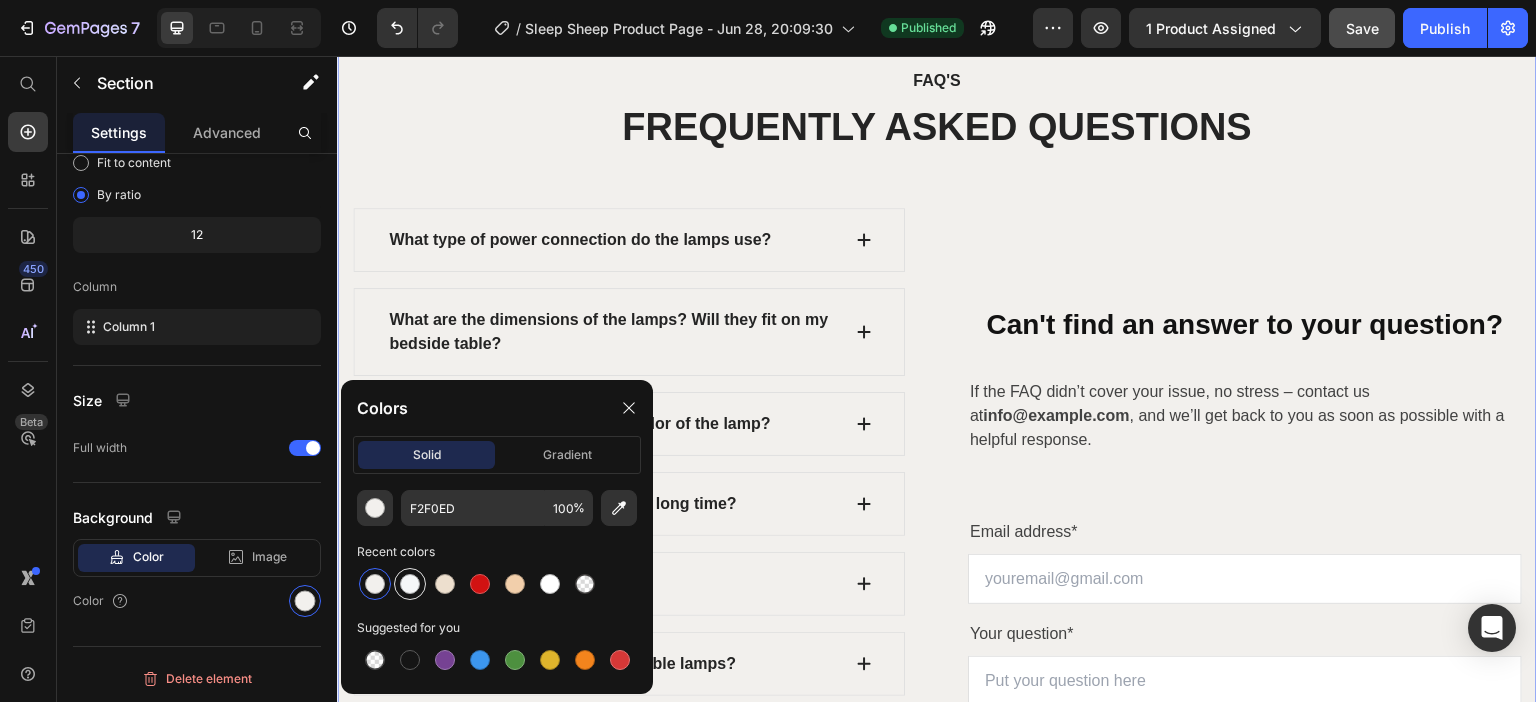 click at bounding box center (410, 584) 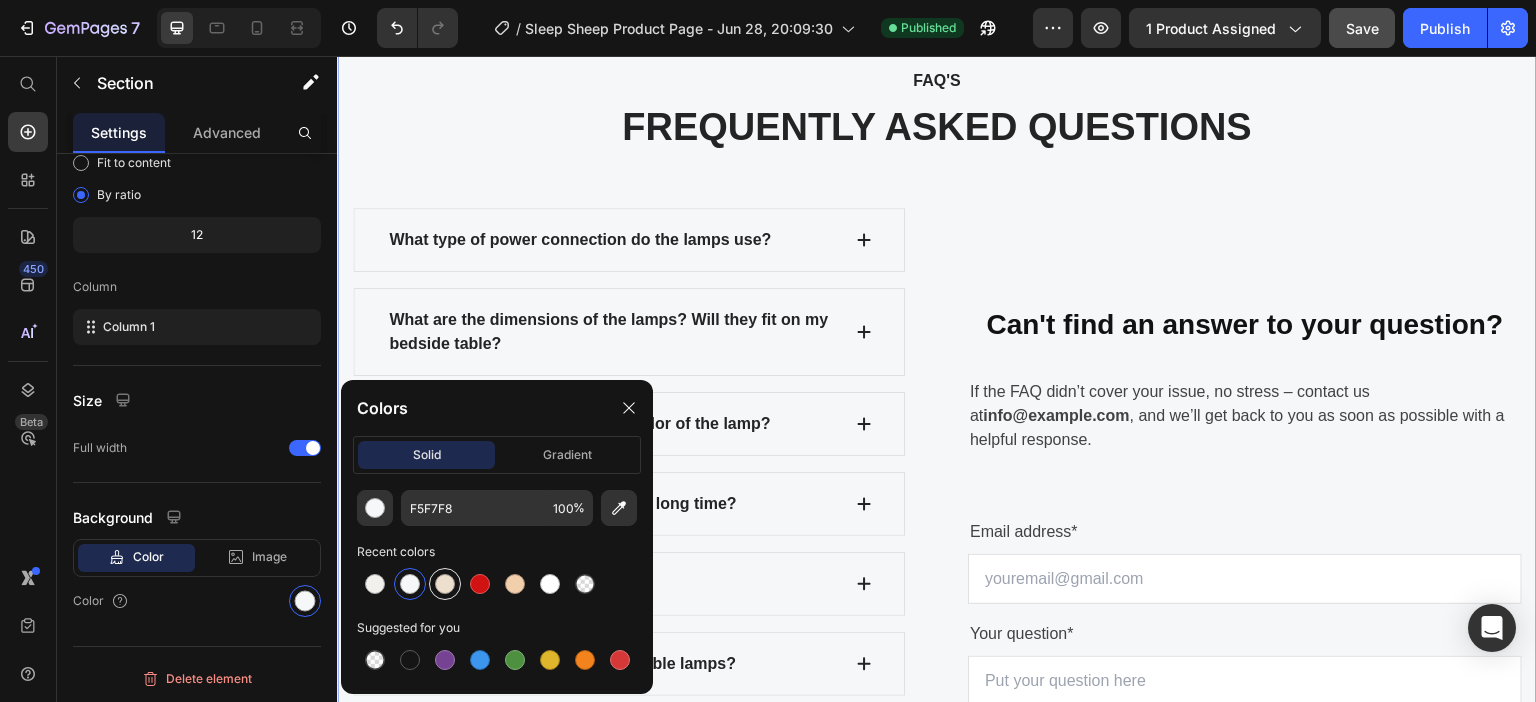 click at bounding box center [445, 584] 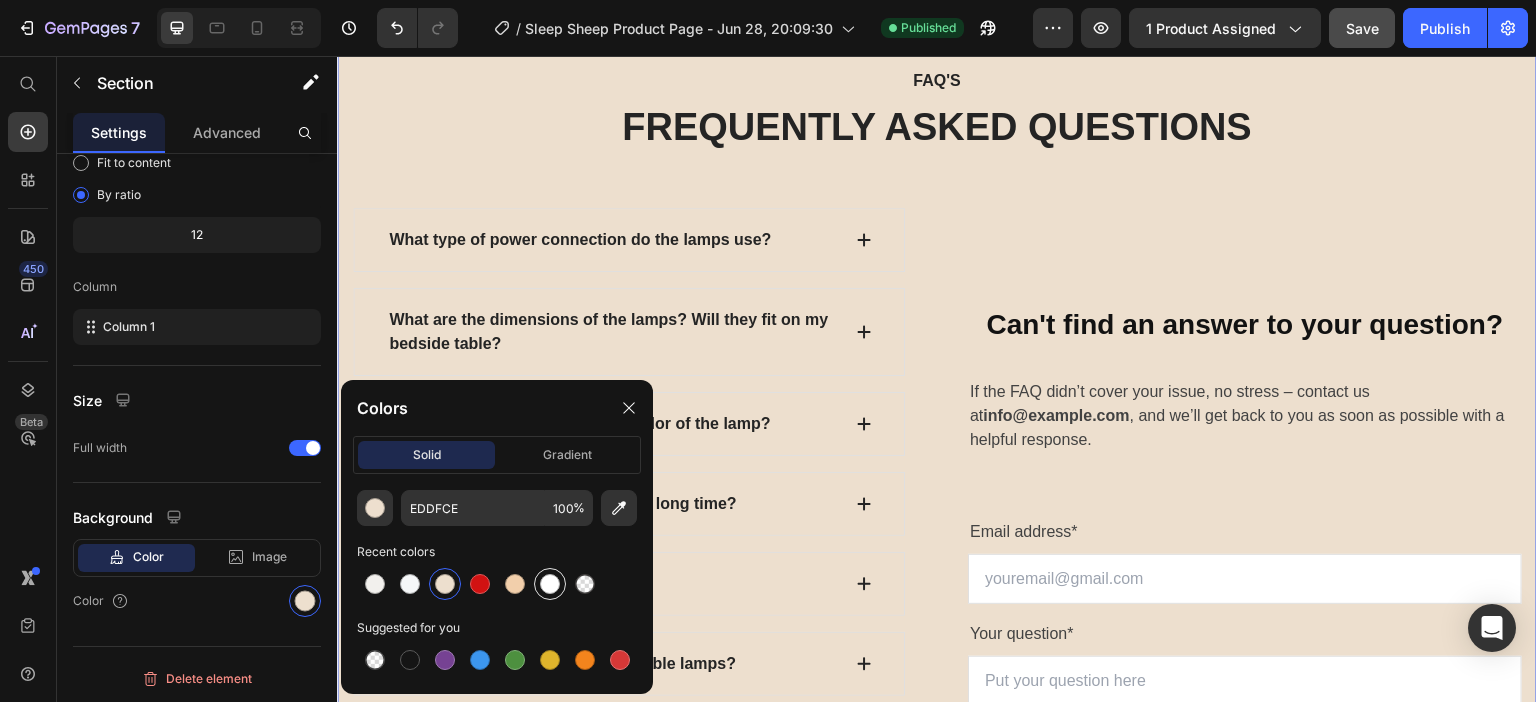 click at bounding box center [550, 584] 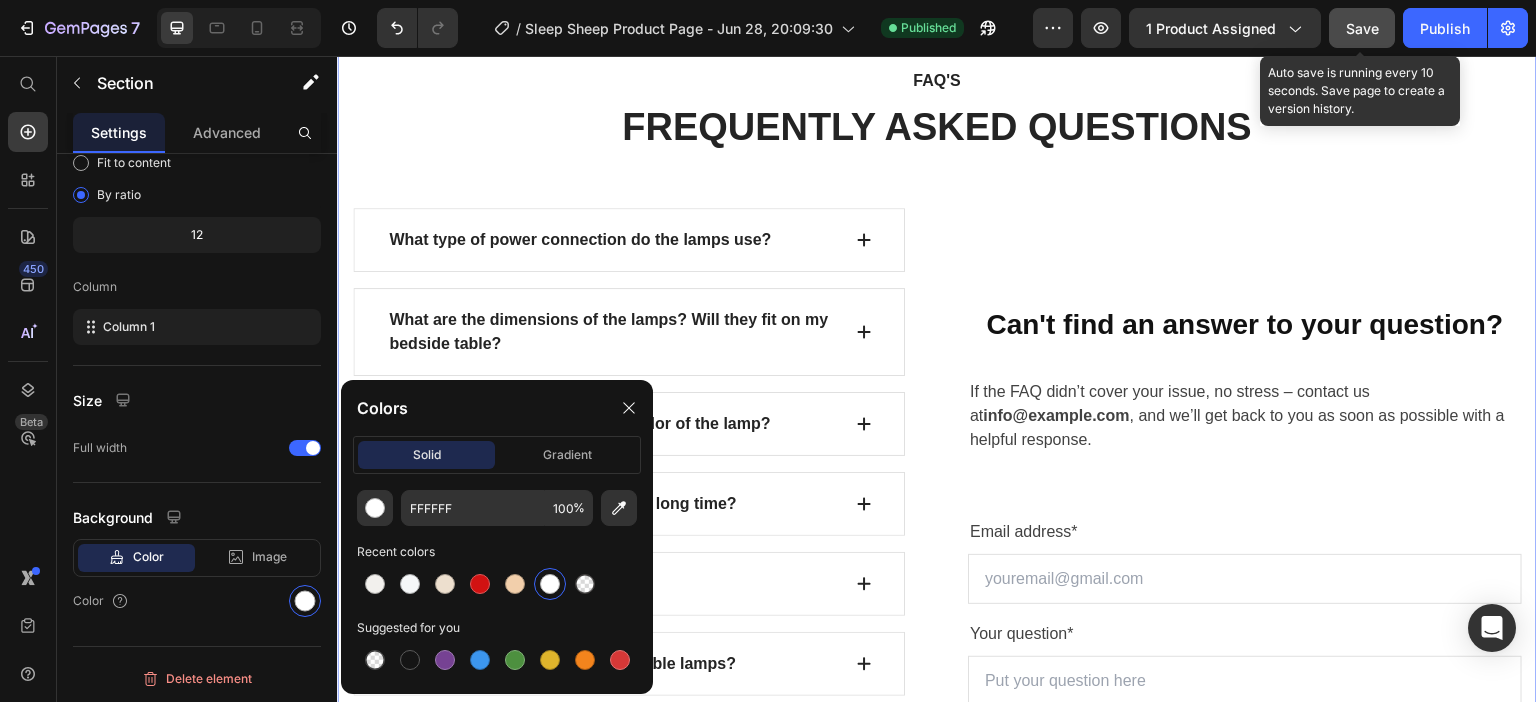 click on "Save" at bounding box center (1362, 28) 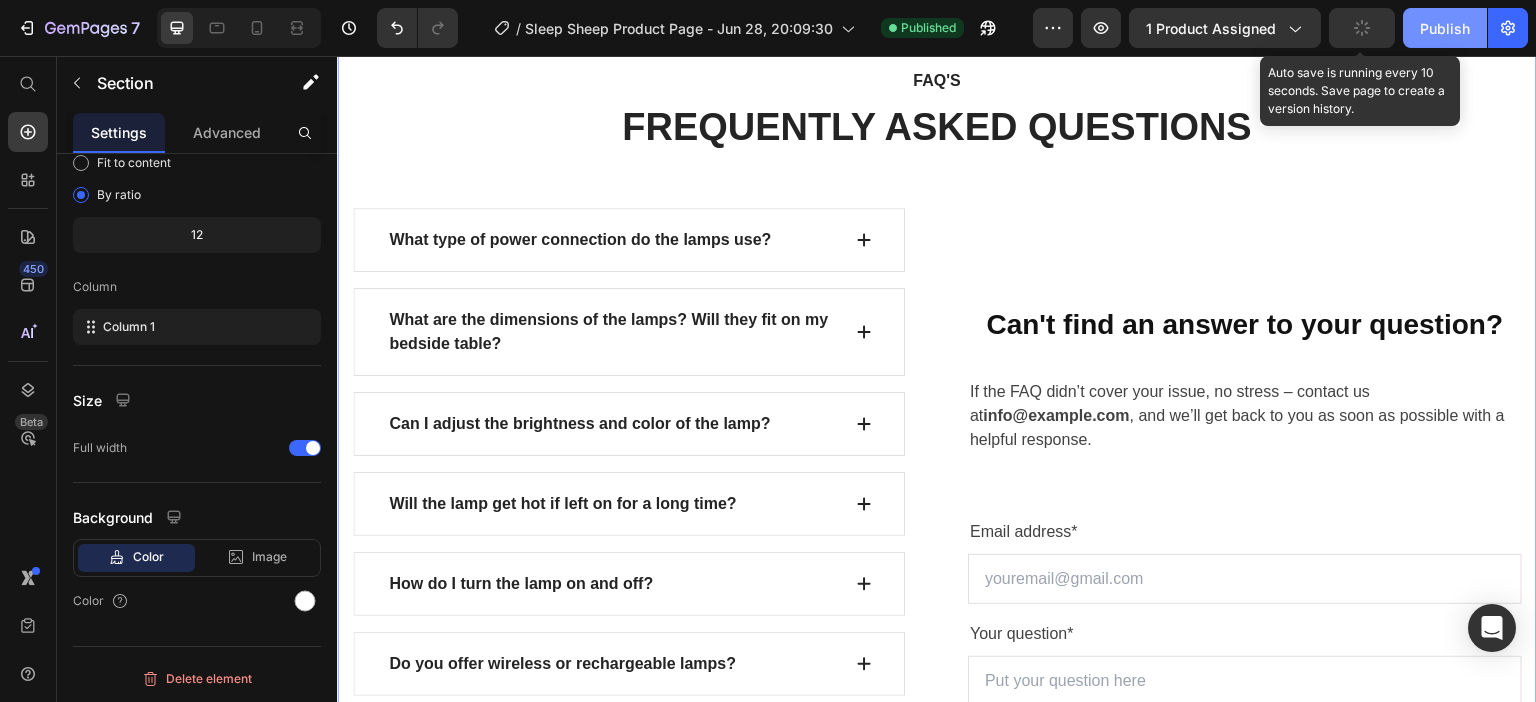 click on "Publish" 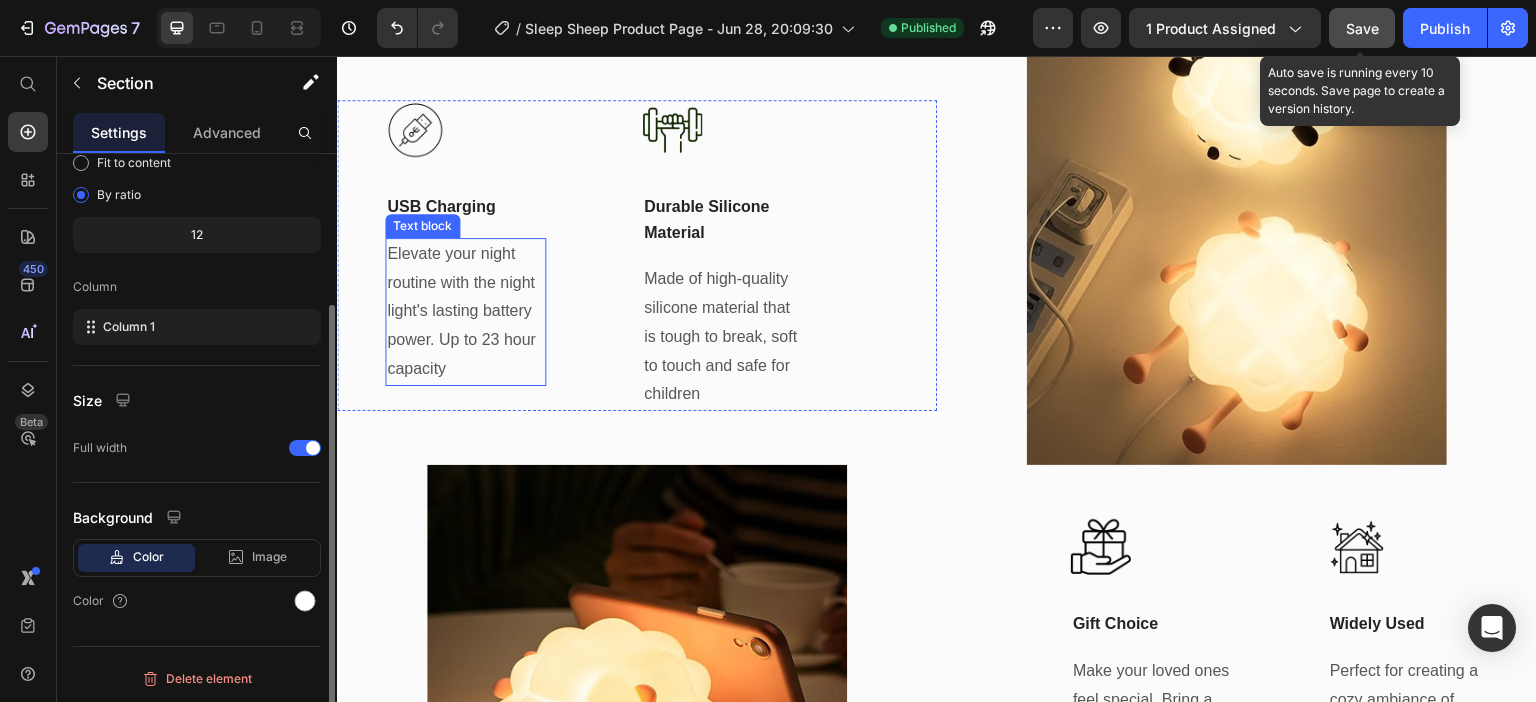 scroll, scrollTop: 5458, scrollLeft: 0, axis: vertical 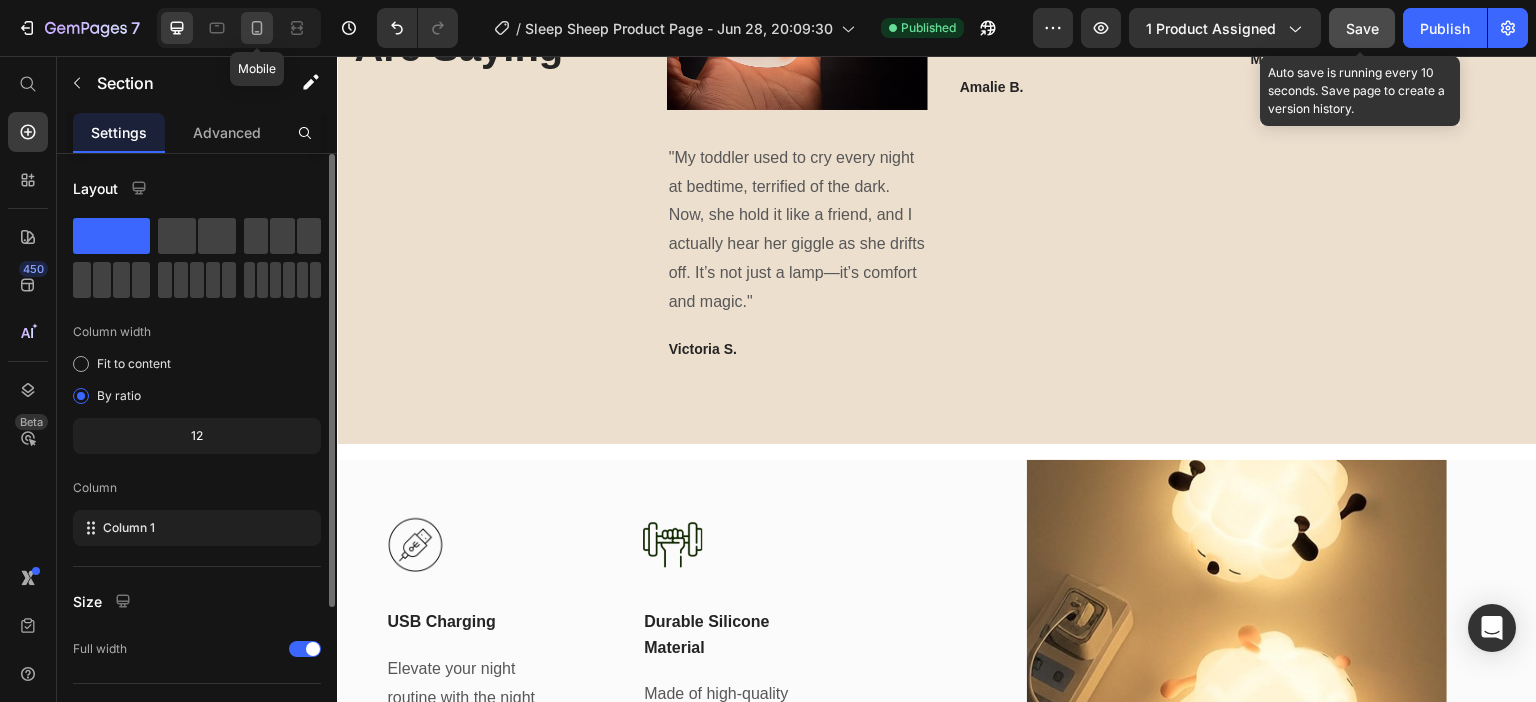 click 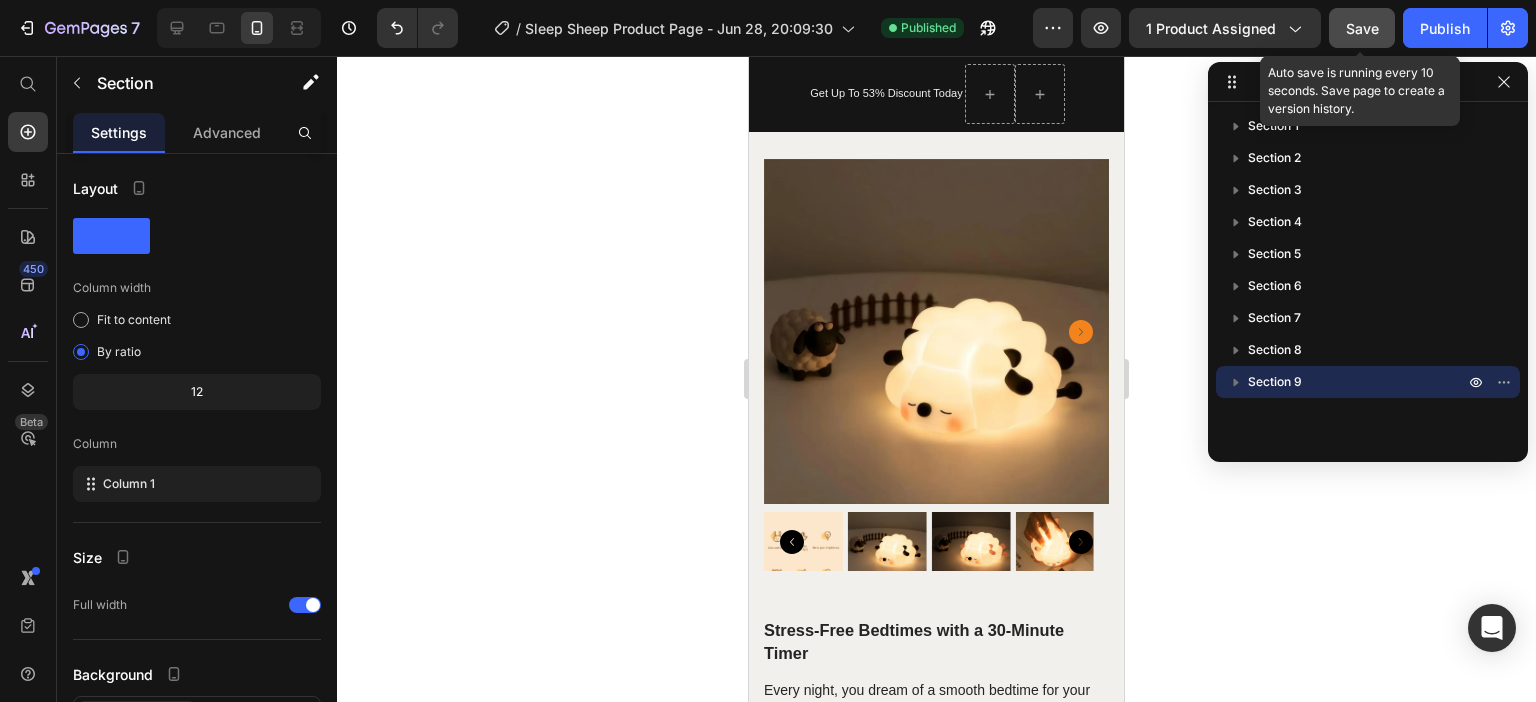 scroll, scrollTop: 0, scrollLeft: 0, axis: both 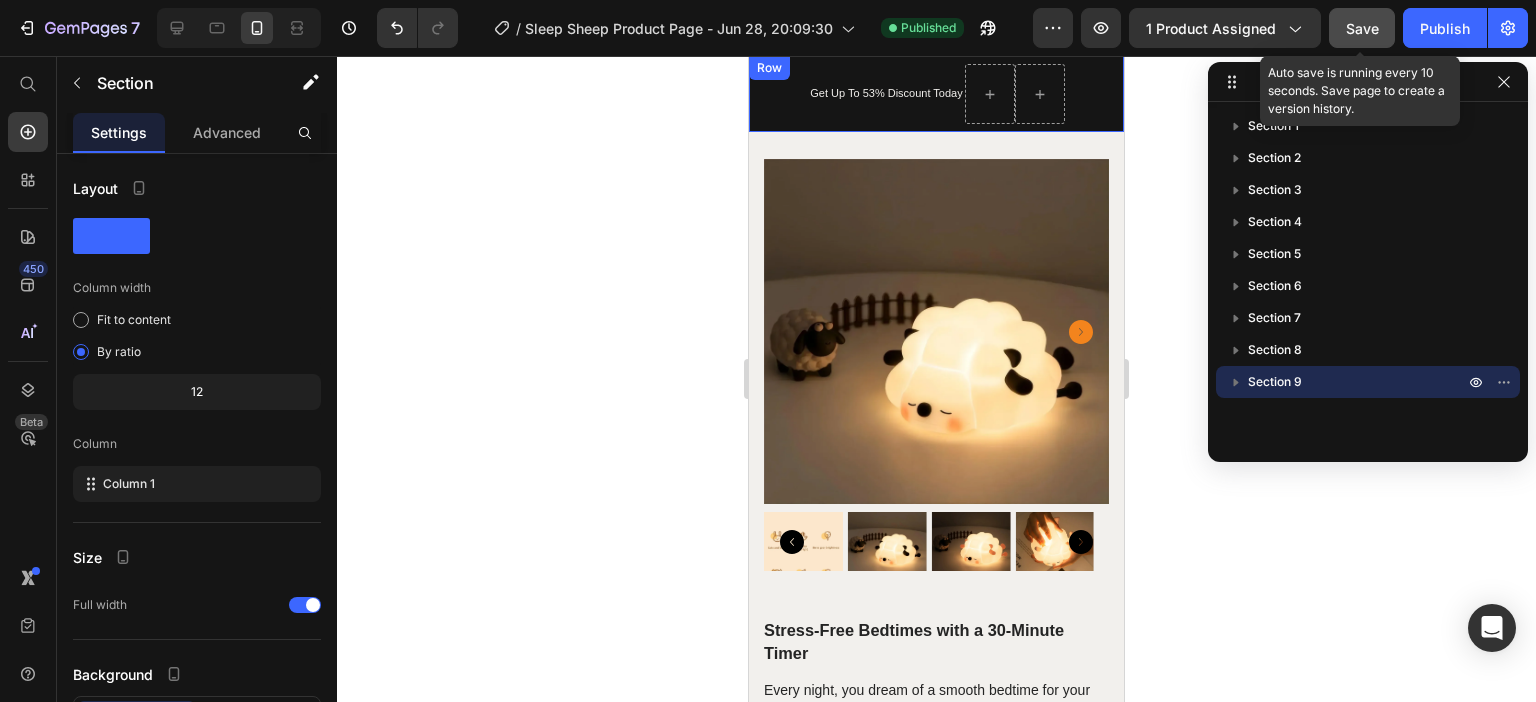 click on "Get Up To 53% Discount Today Text block
Row" at bounding box center [936, 94] 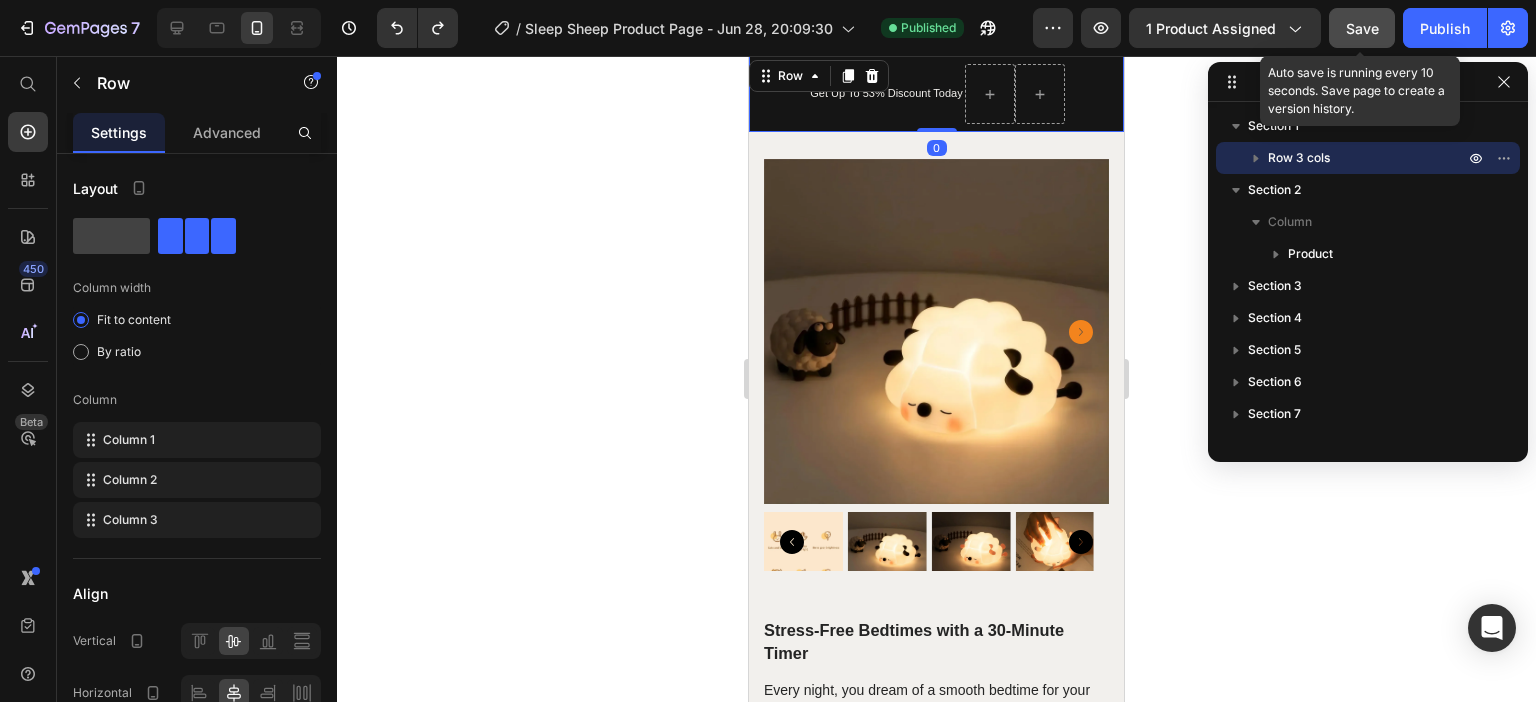 click on "Get Up To 53% Discount Today Text block
Row   0" at bounding box center [936, 94] 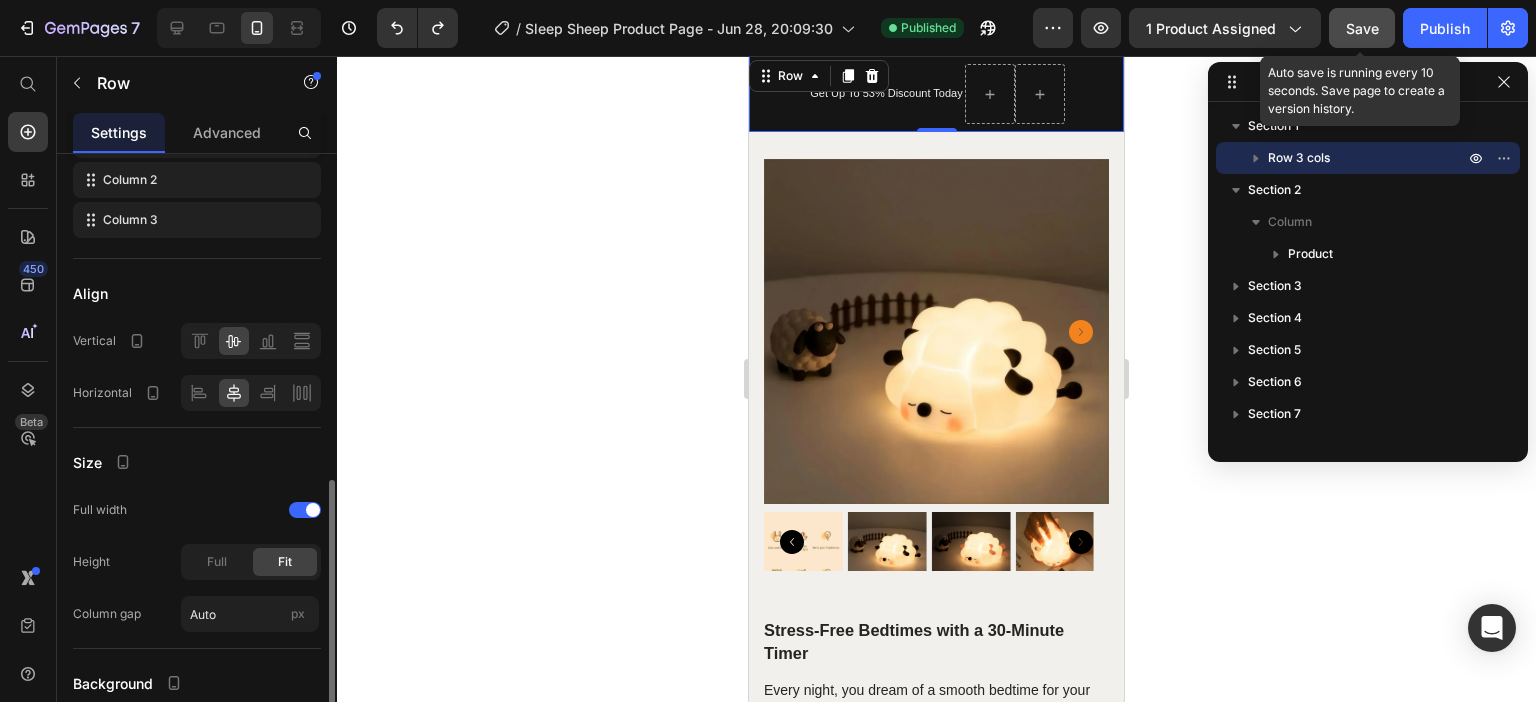 scroll, scrollTop: 466, scrollLeft: 0, axis: vertical 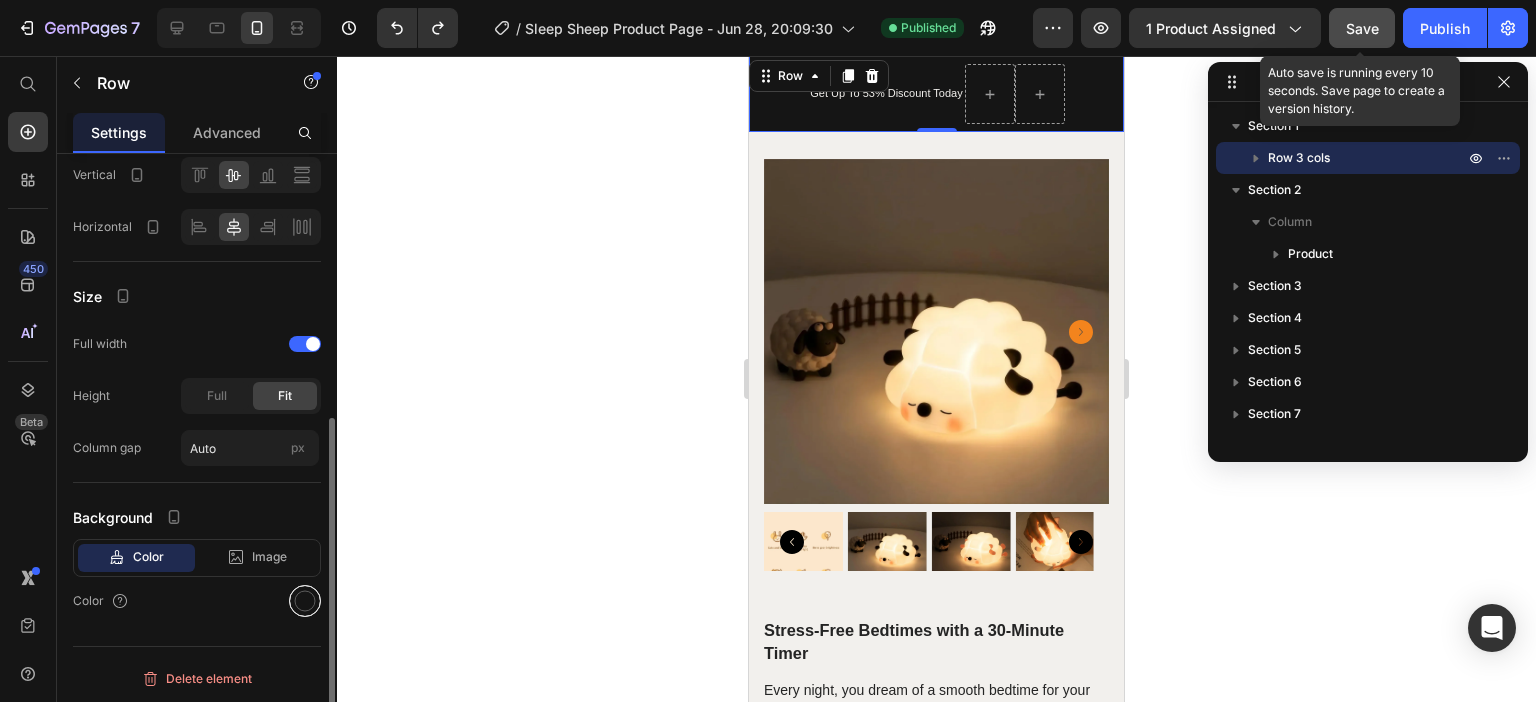 click at bounding box center (305, 601) 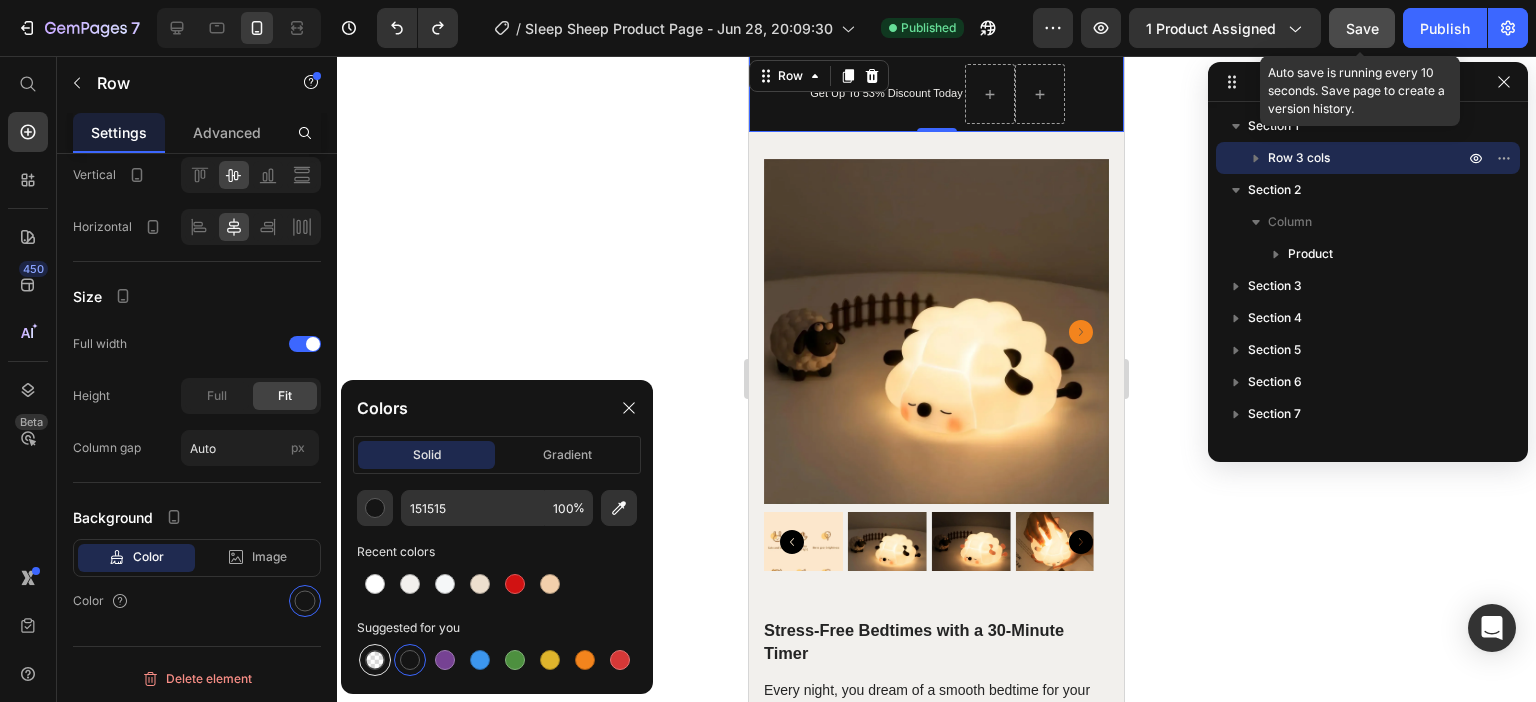click at bounding box center (375, 660) 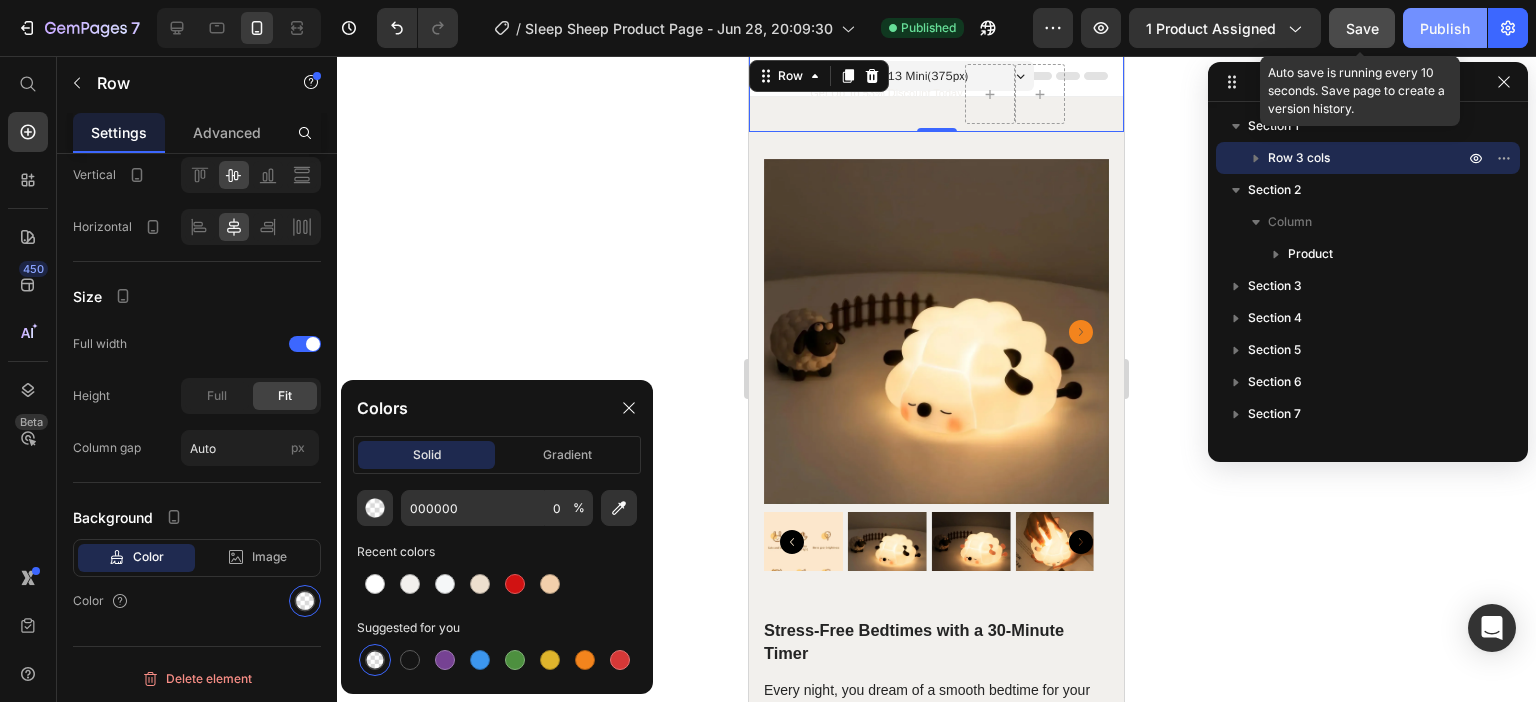 click on "Publish" at bounding box center [1445, 28] 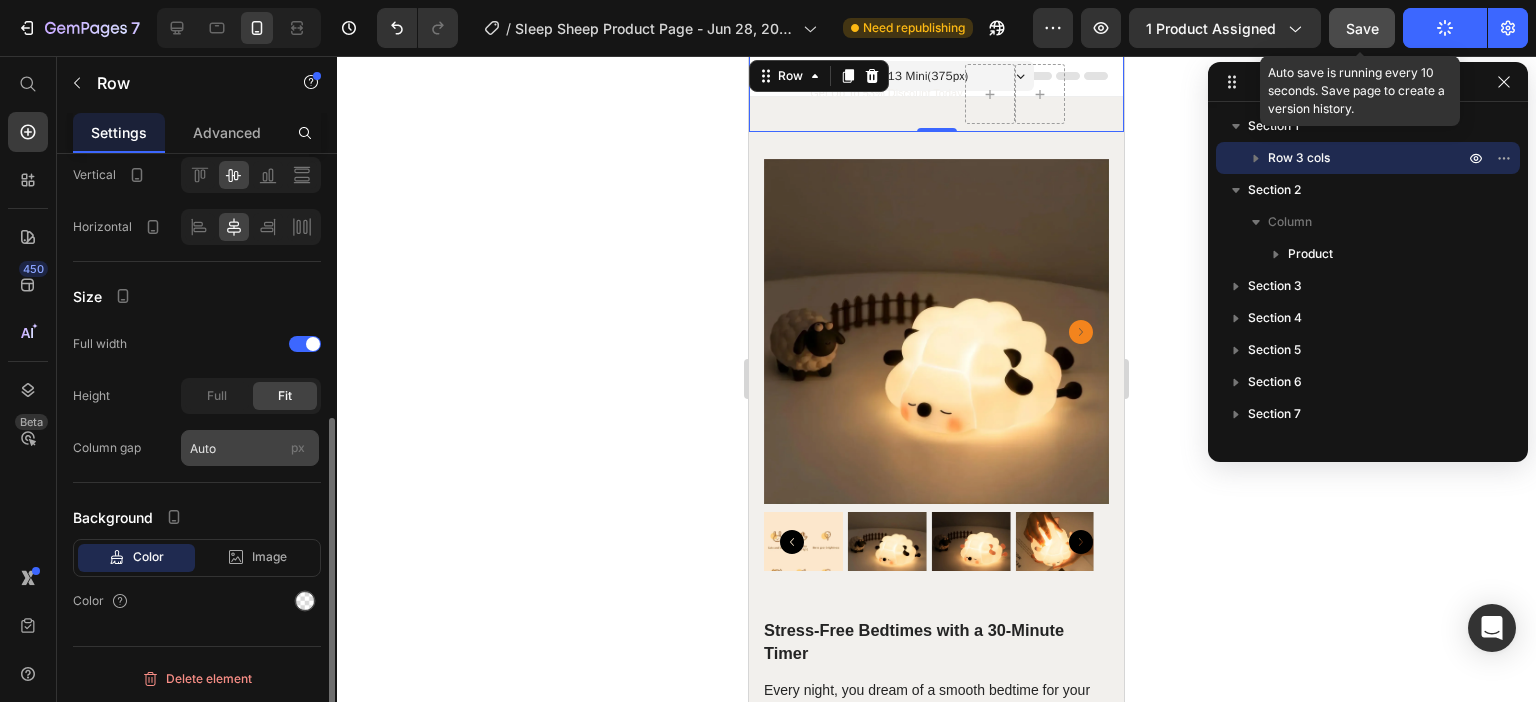 click on "px" at bounding box center (298, 447) 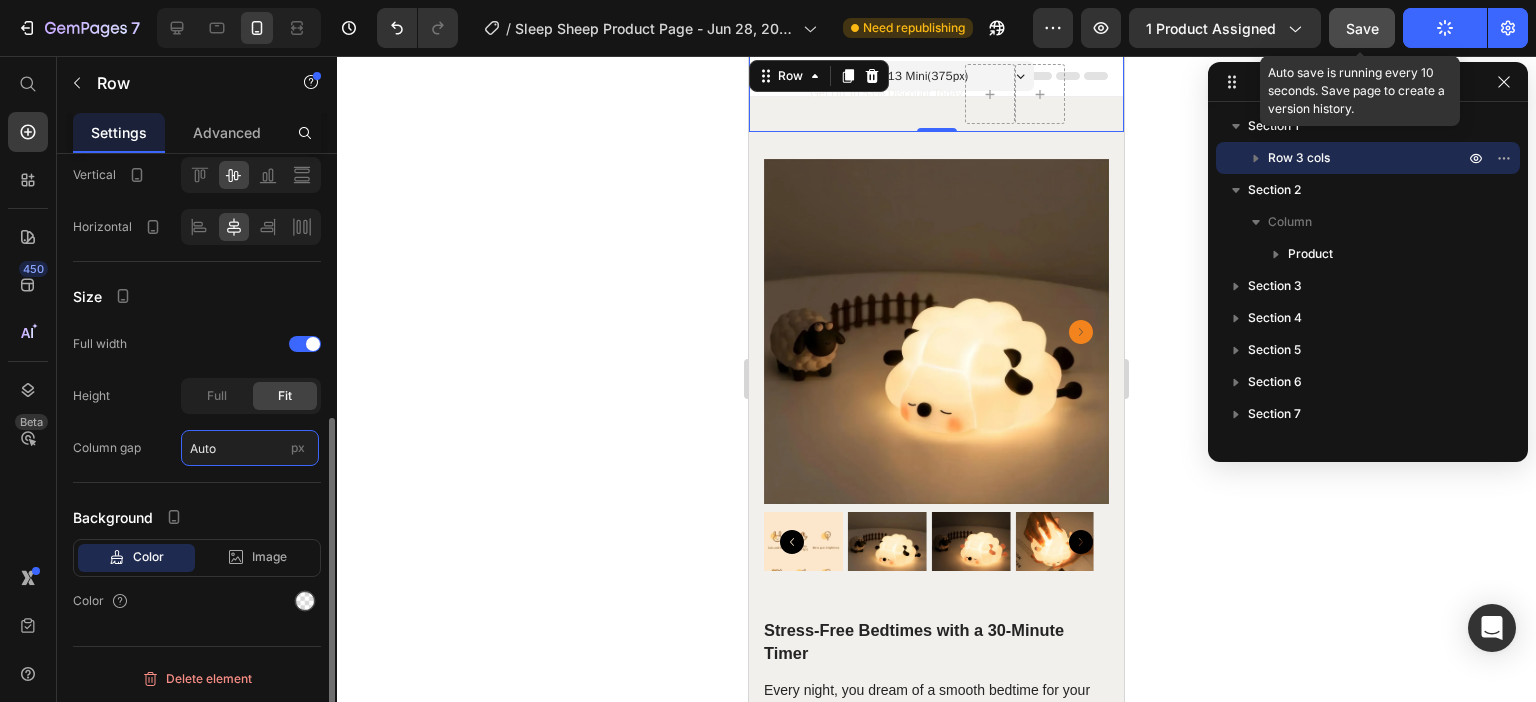 click on "Auto" at bounding box center [250, 448] 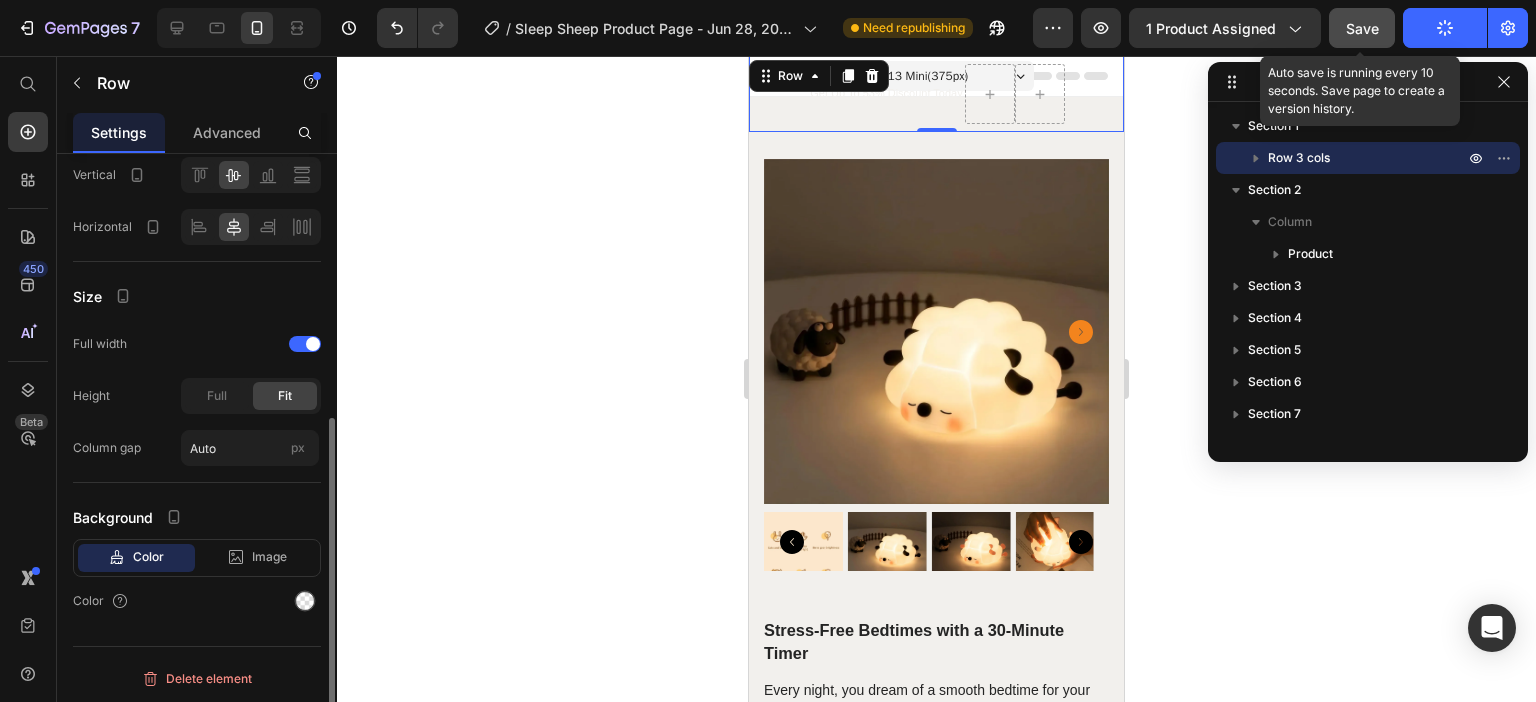 click on "Height Full Fit" 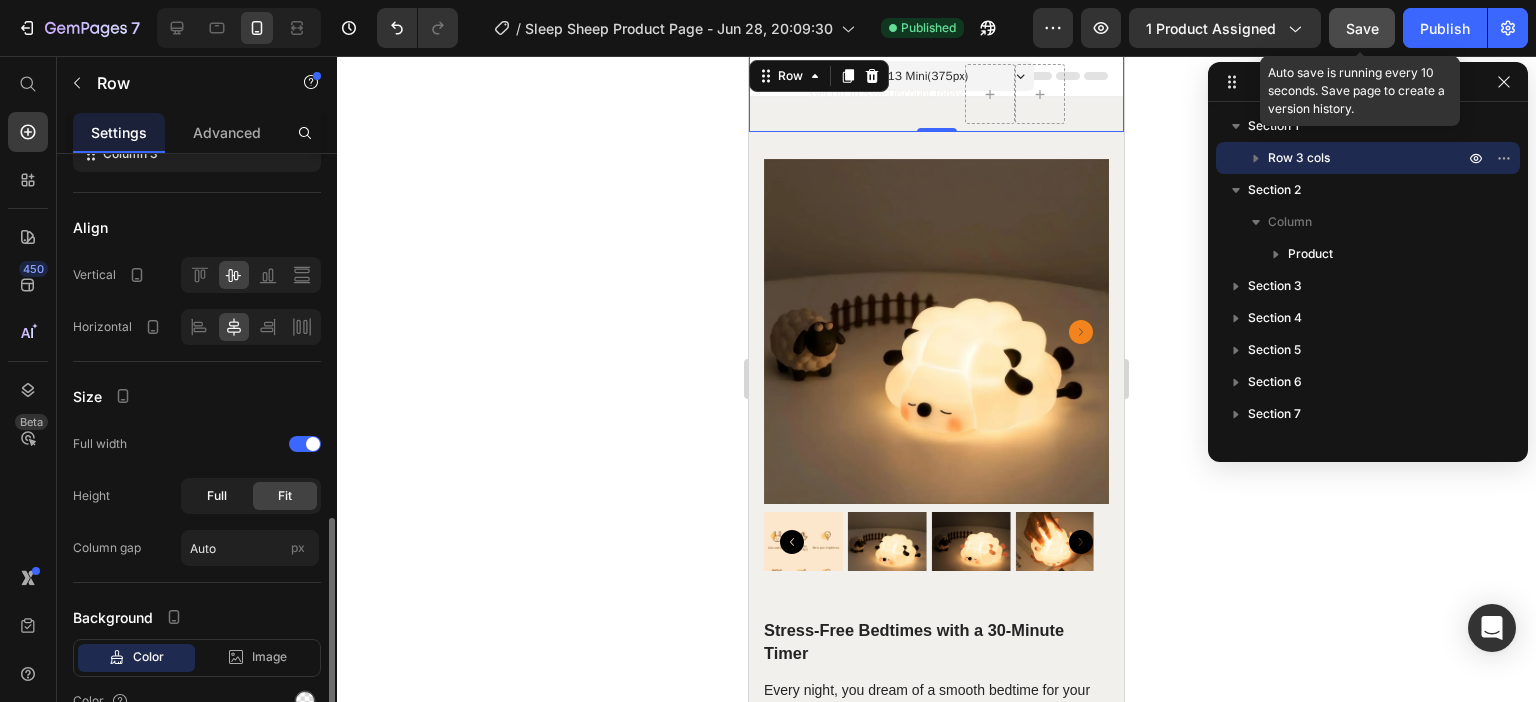 scroll, scrollTop: 466, scrollLeft: 0, axis: vertical 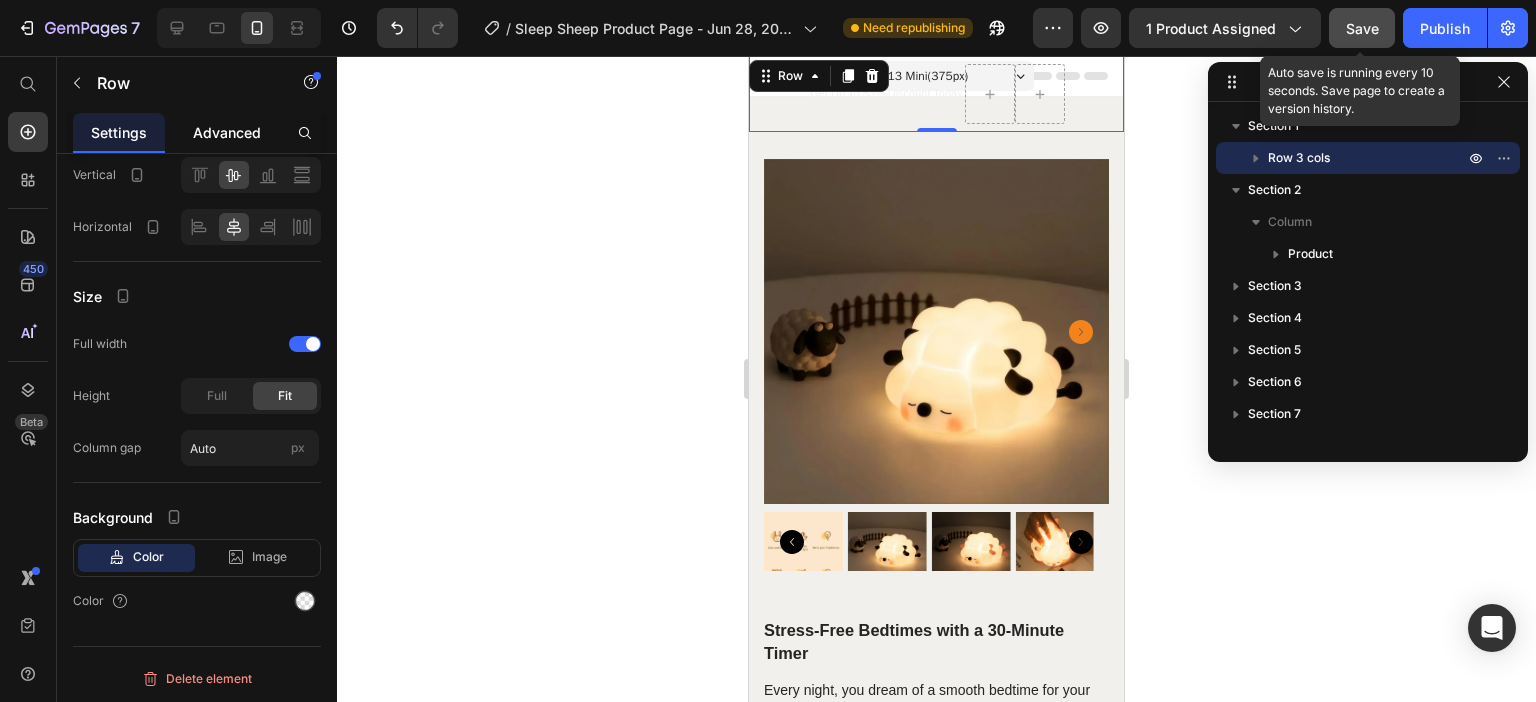 click on "Advanced" at bounding box center (227, 132) 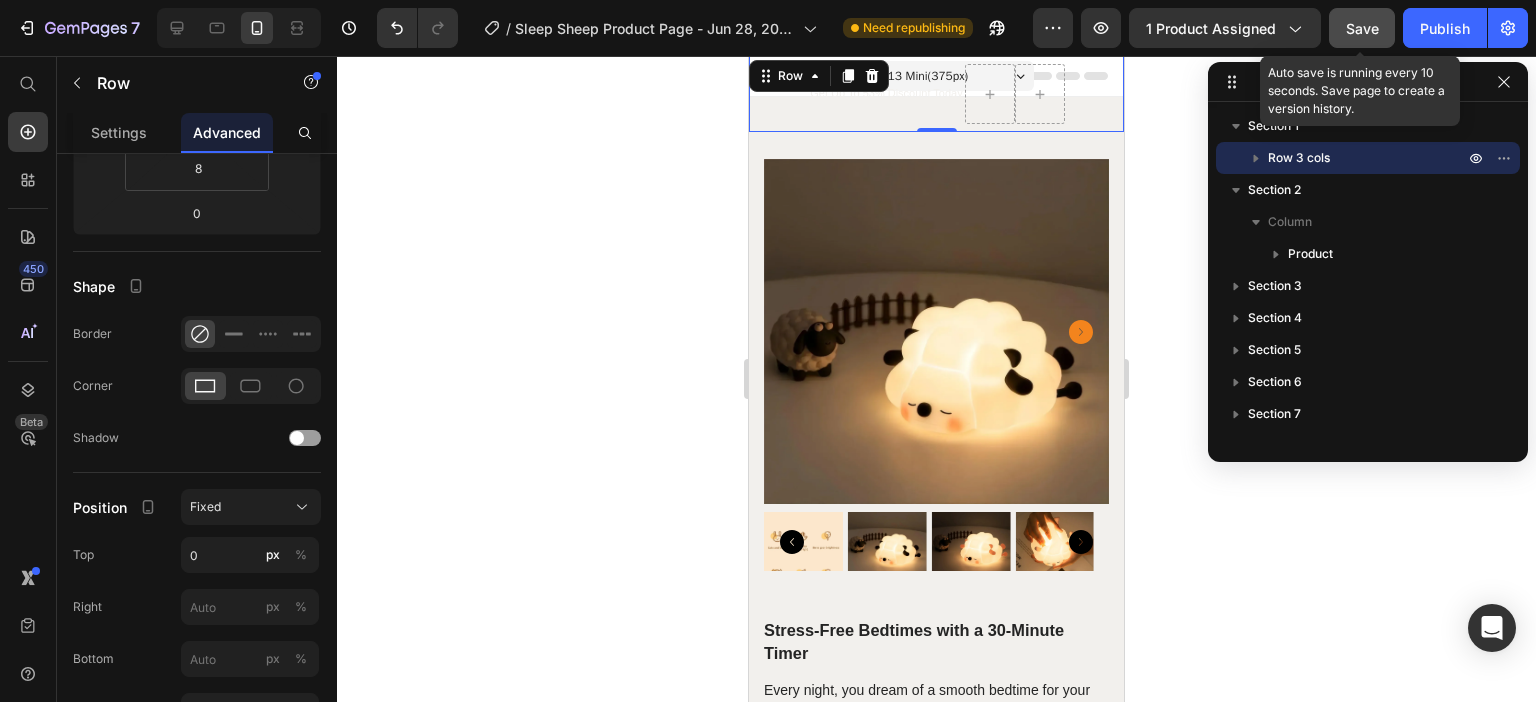 scroll, scrollTop: 0, scrollLeft: 0, axis: both 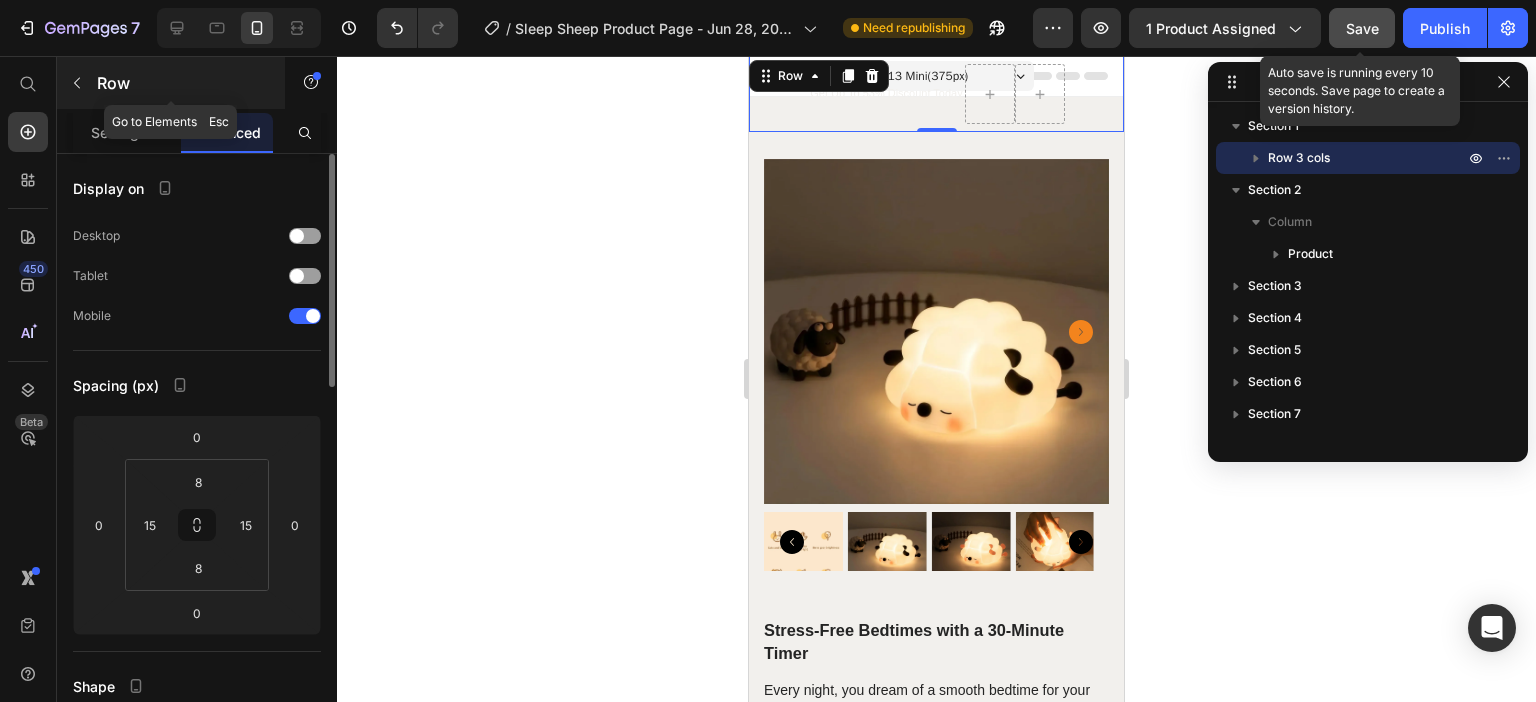 click on "Row" at bounding box center [171, 83] 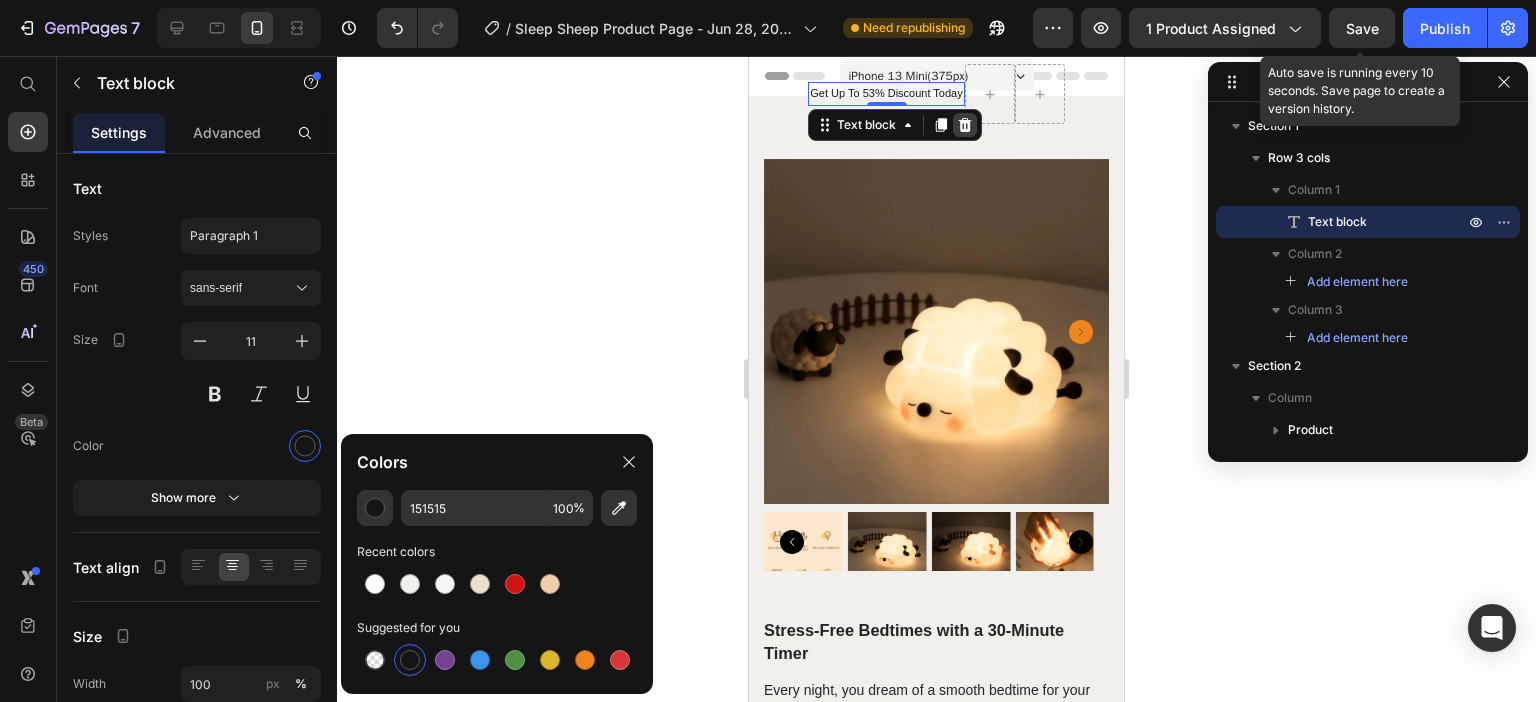 click 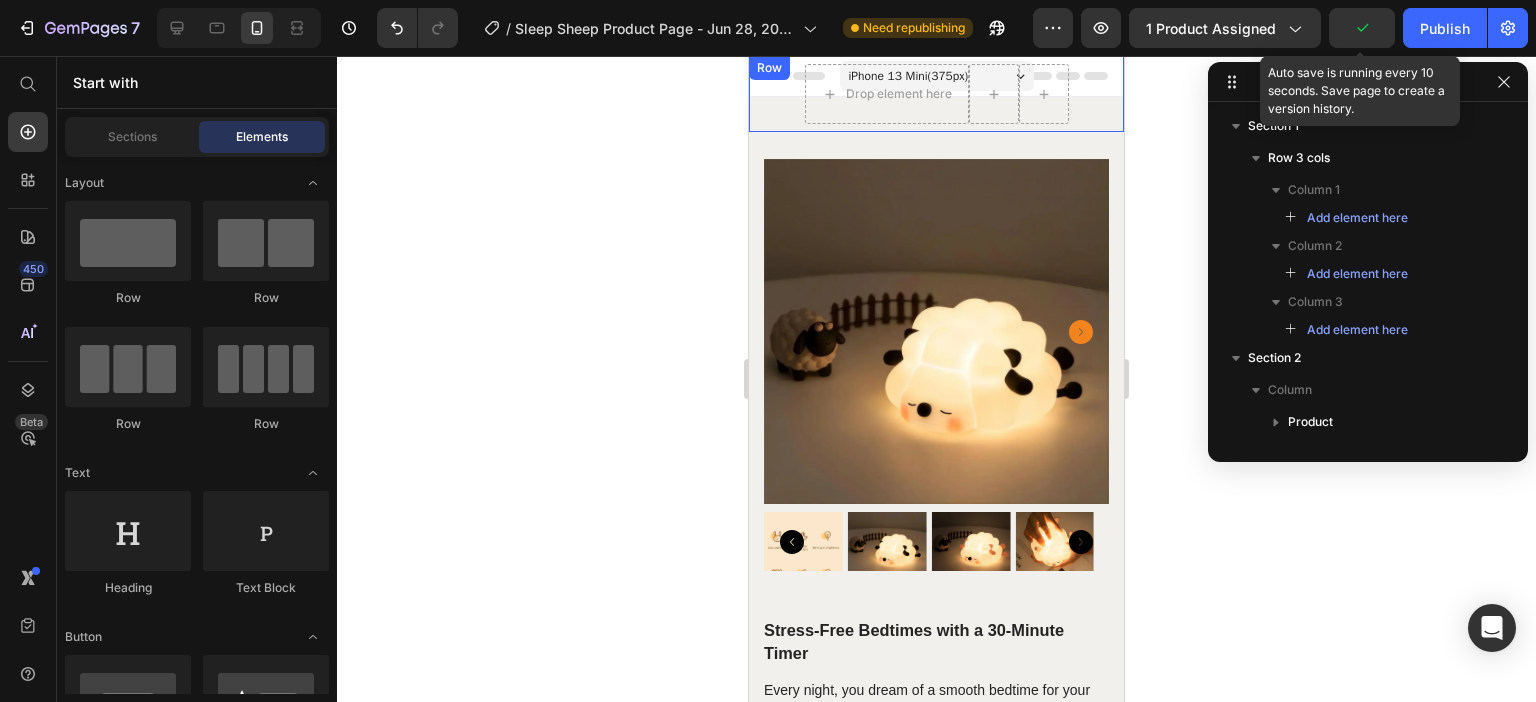 click on "Row" at bounding box center [769, 68] 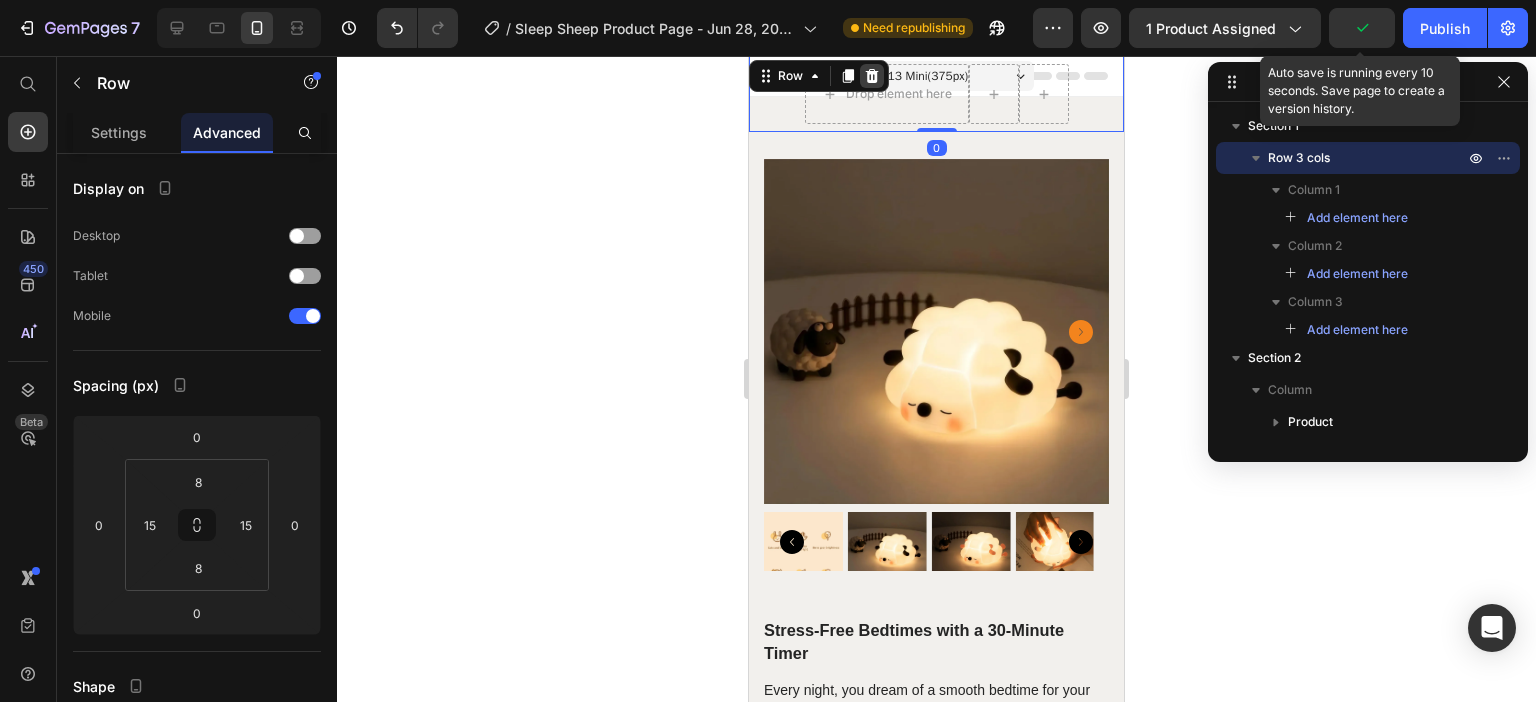 click 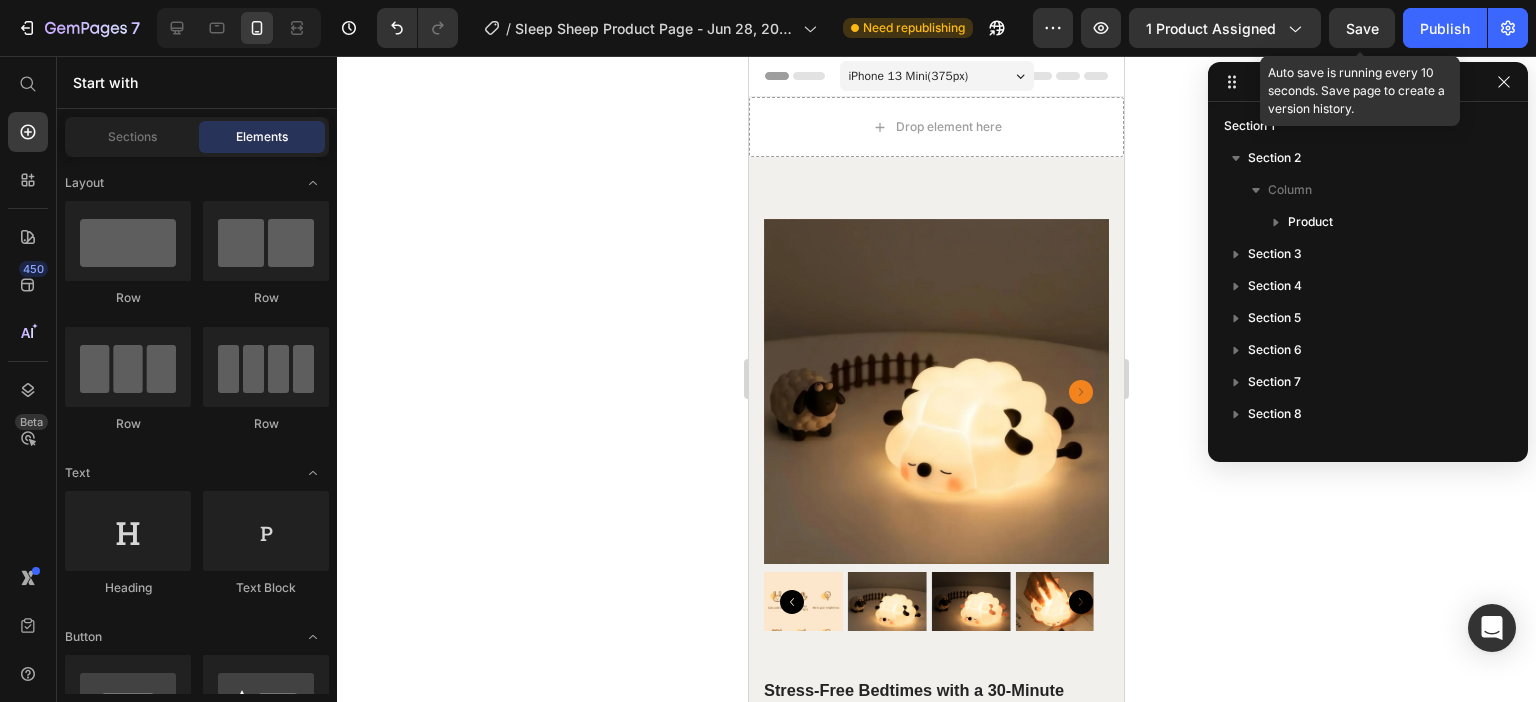 click on "iPhone 13 Mini  ( 375 px)" at bounding box center [937, 76] 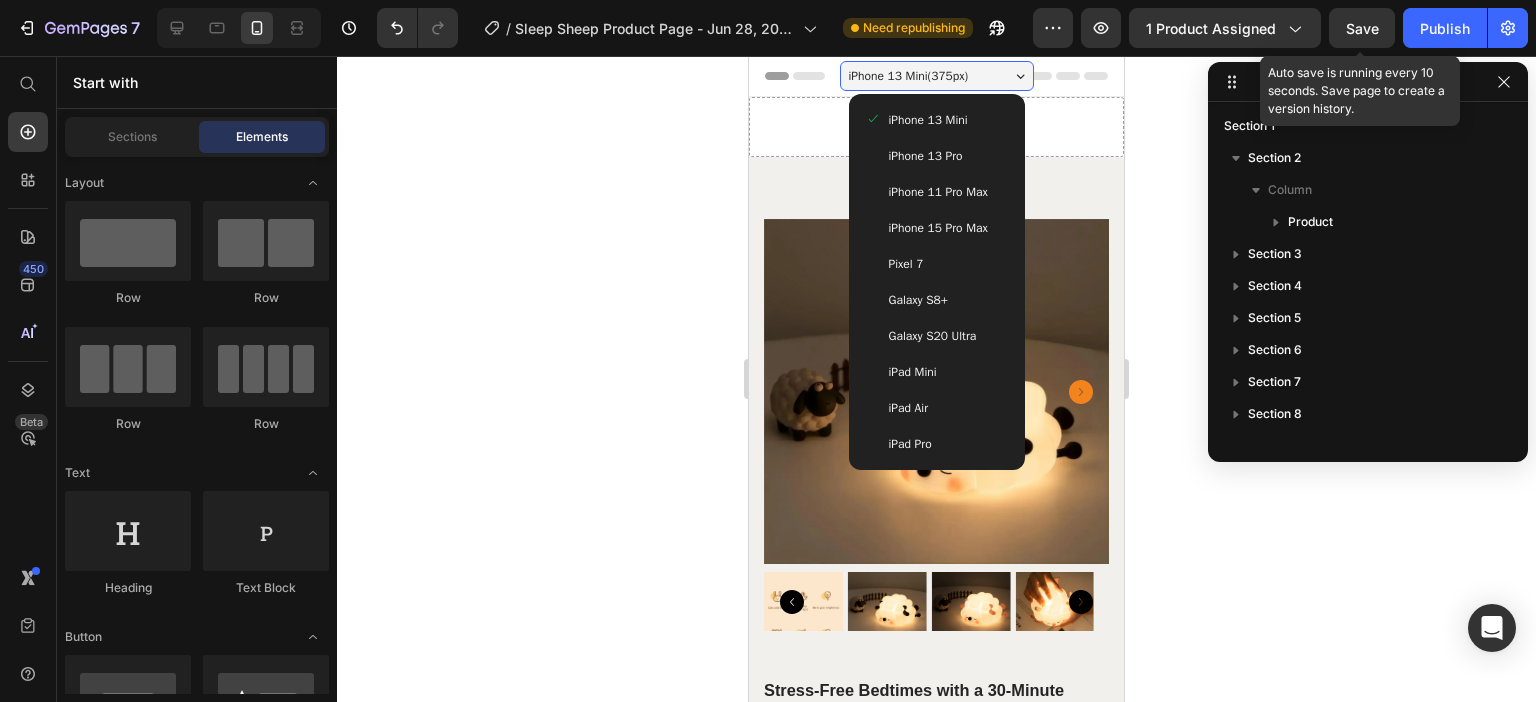 click on "Galaxy S20 Ultra" at bounding box center [933, 336] 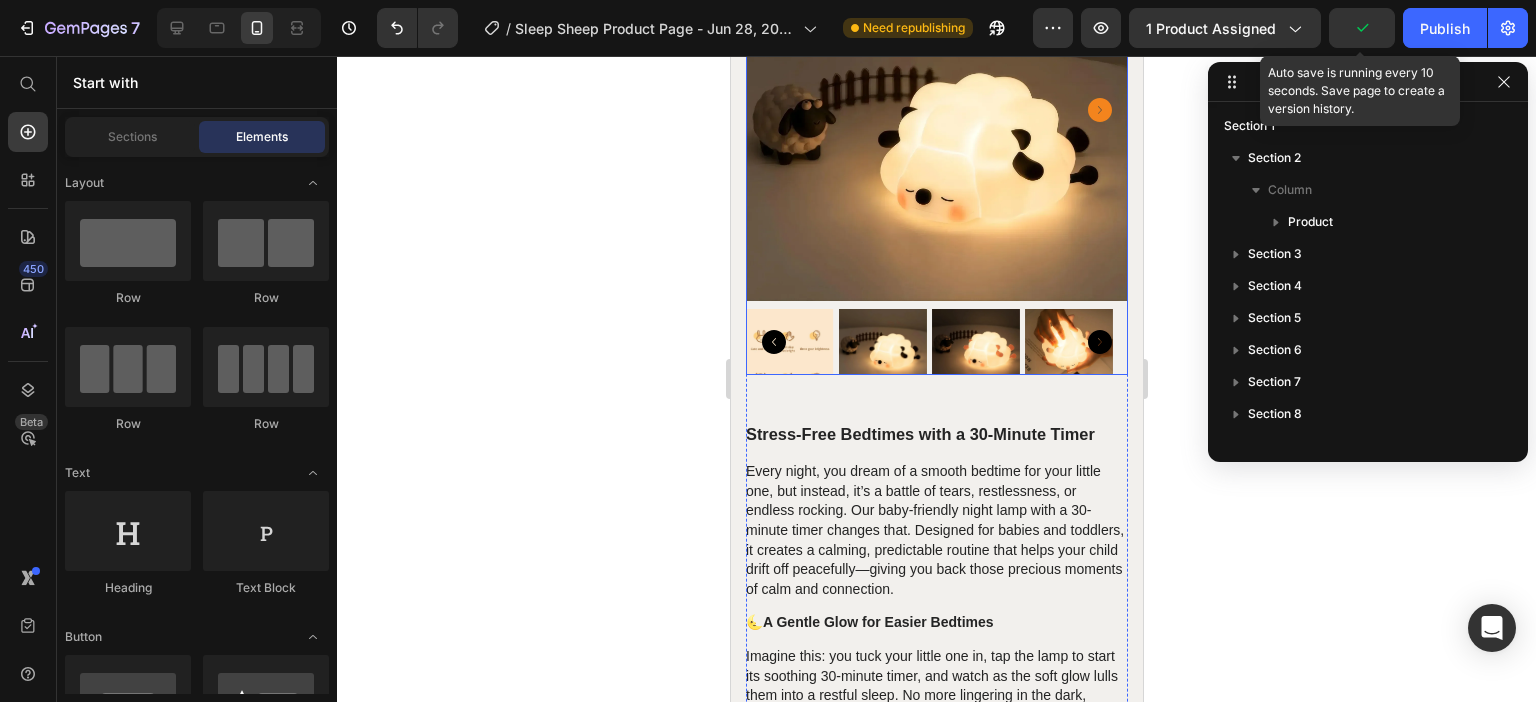 scroll, scrollTop: 0, scrollLeft: 0, axis: both 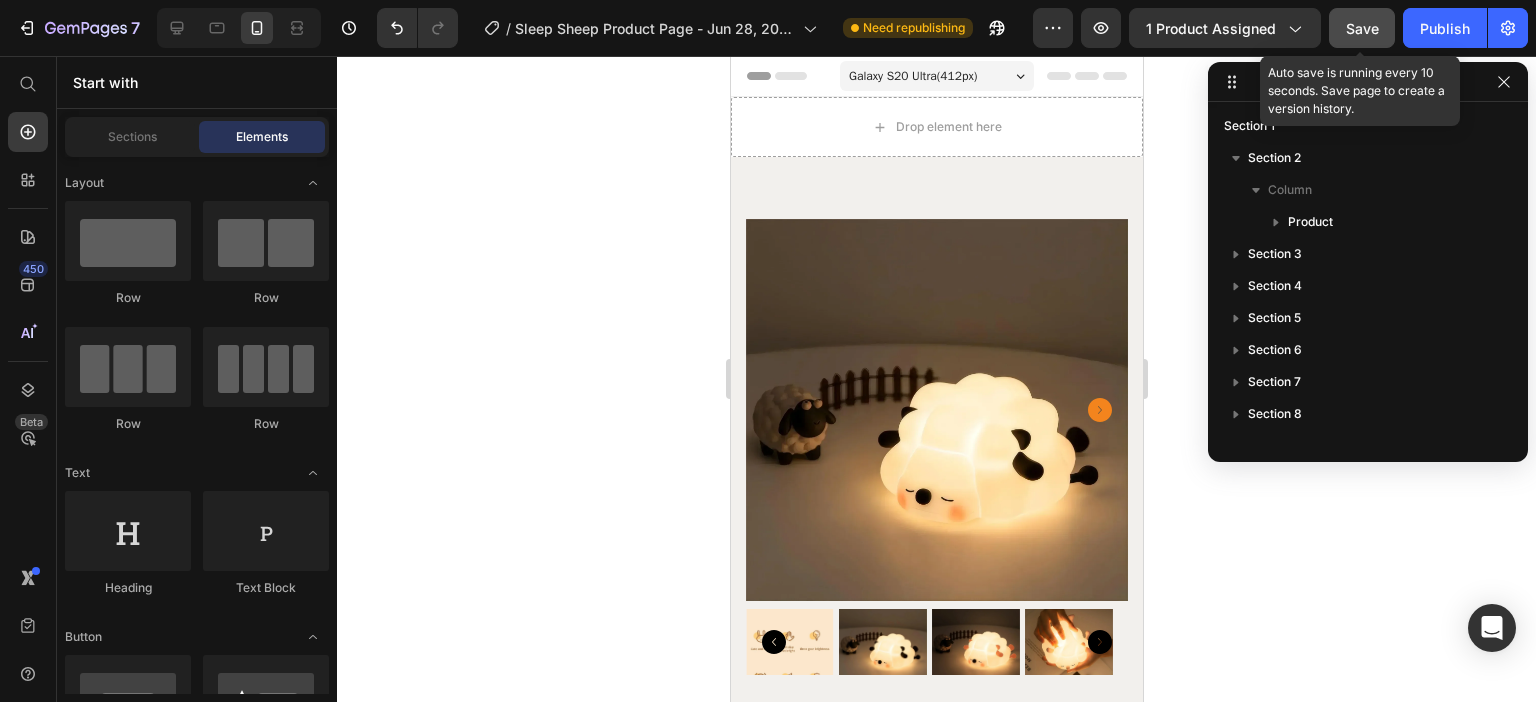 click on "Save" 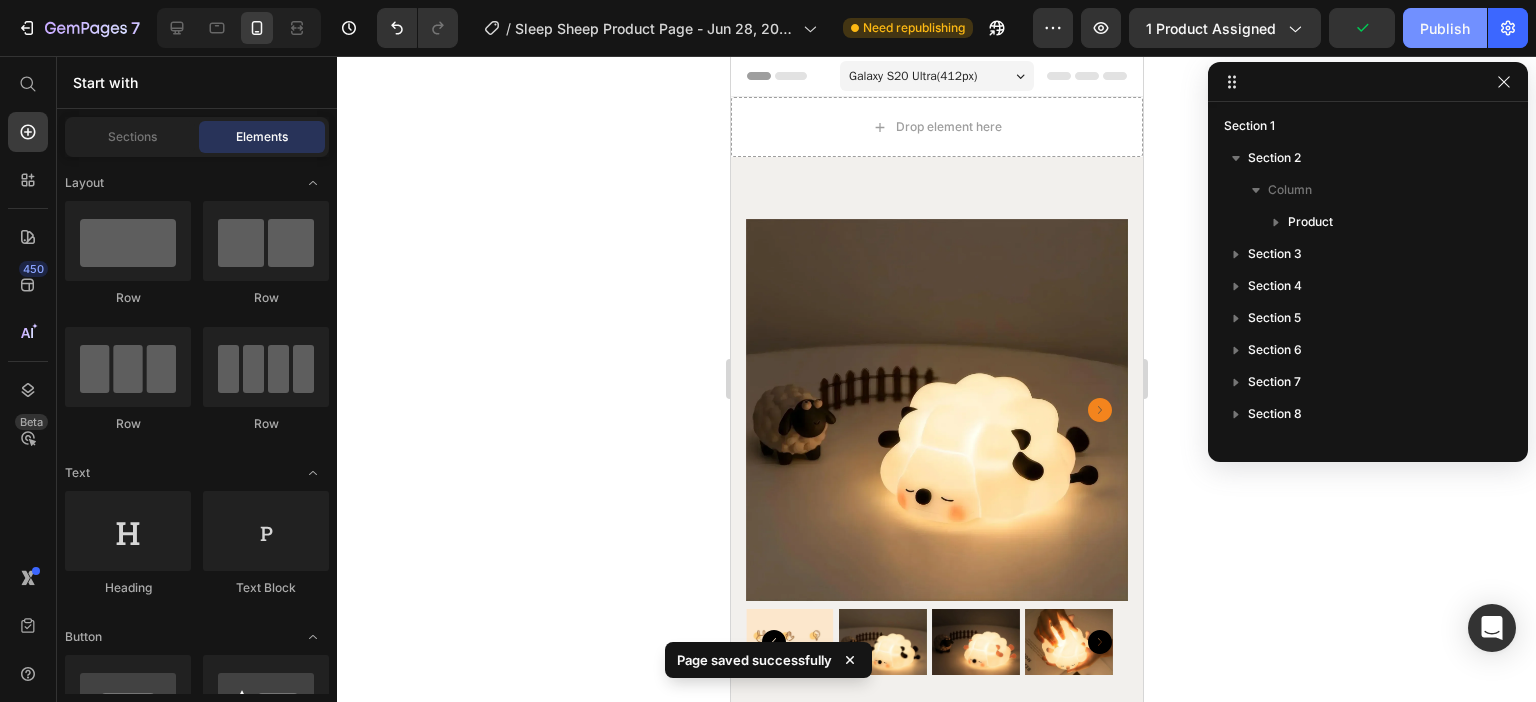 click on "Publish" at bounding box center (1445, 28) 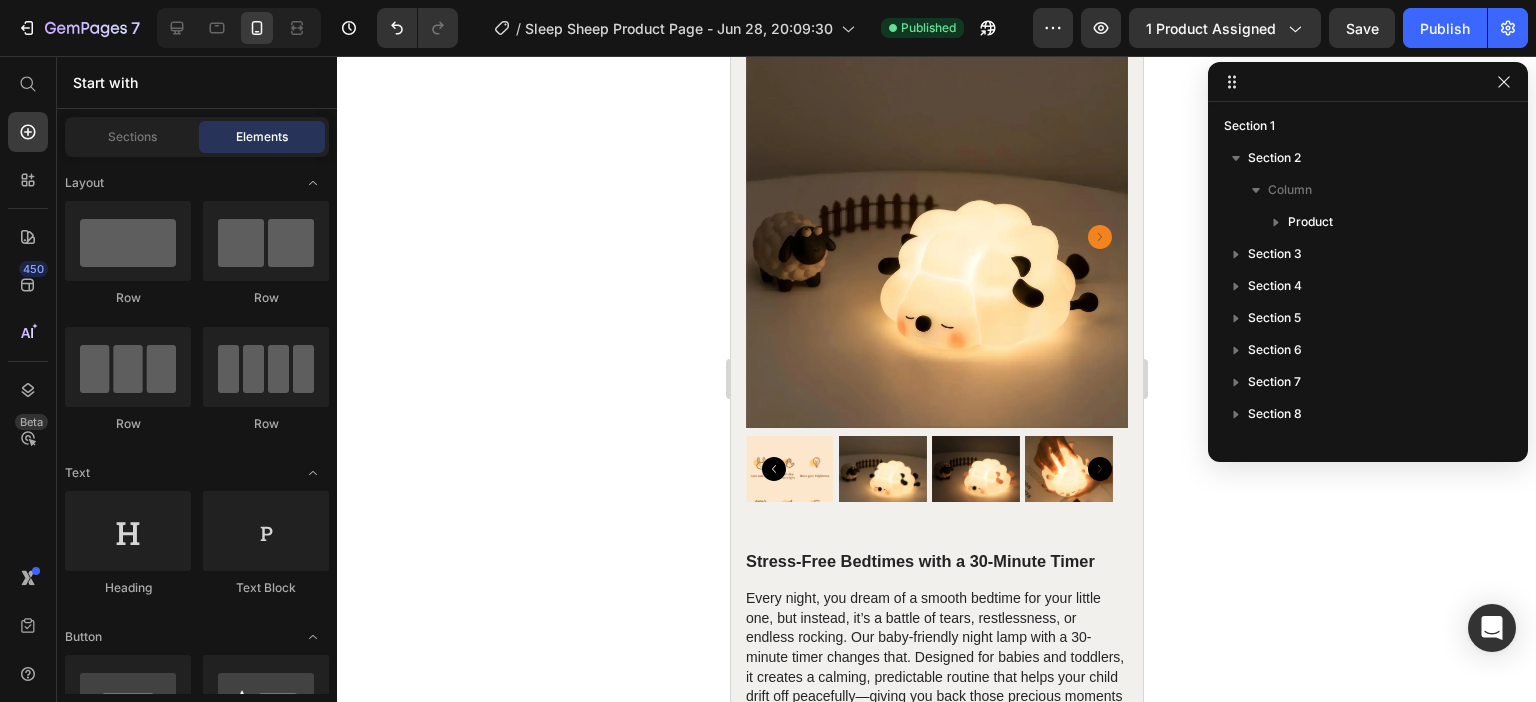 scroll, scrollTop: 269, scrollLeft: 0, axis: vertical 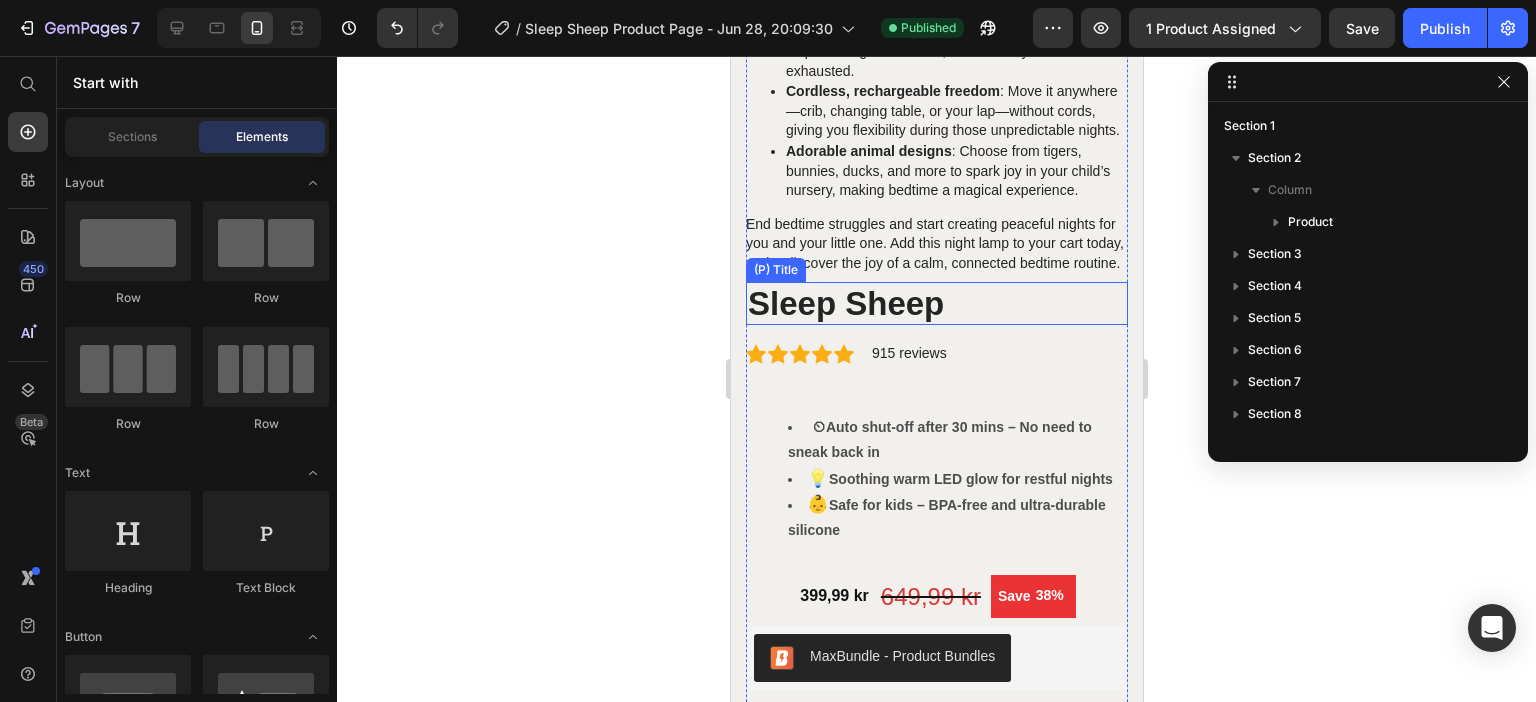 click on "Sleep Sheep (P) Title
Icon
Icon
Icon
Icon
Icon Icon List Hoz 915 reviews Text block Row Enjoy an amazing Text Block 38-53% off! Text Block Hero Banner   ⏲  Auto shut-off after 30 mins – No need to sneak back in 💡 Soothing warm LED glow for restful nights 👶 Safe for kids – BPA-free and ultra-durable silicone Text Block 399,99 kr Product Price 649,99 kr (P) Price Save 38% (P) Tag Row MaxBundle ‑ Product Bundles MaxBundle ‑ Product Bundles
ADD TO CART (P) Cart Button Image Image Image Image Image Image Row
Icon Customer Service Text block Responsive Support Text block Icon List
Icon 30-Day Money Back Guarantee Text block Risk-free shopping Text block Icon List
Icon Quality Guarantee Text block High Quality Materials Text block Icon List
Icon Safe Checkout Text block Your Payment Is Secured Text block Icon List Row" at bounding box center [936, 719] 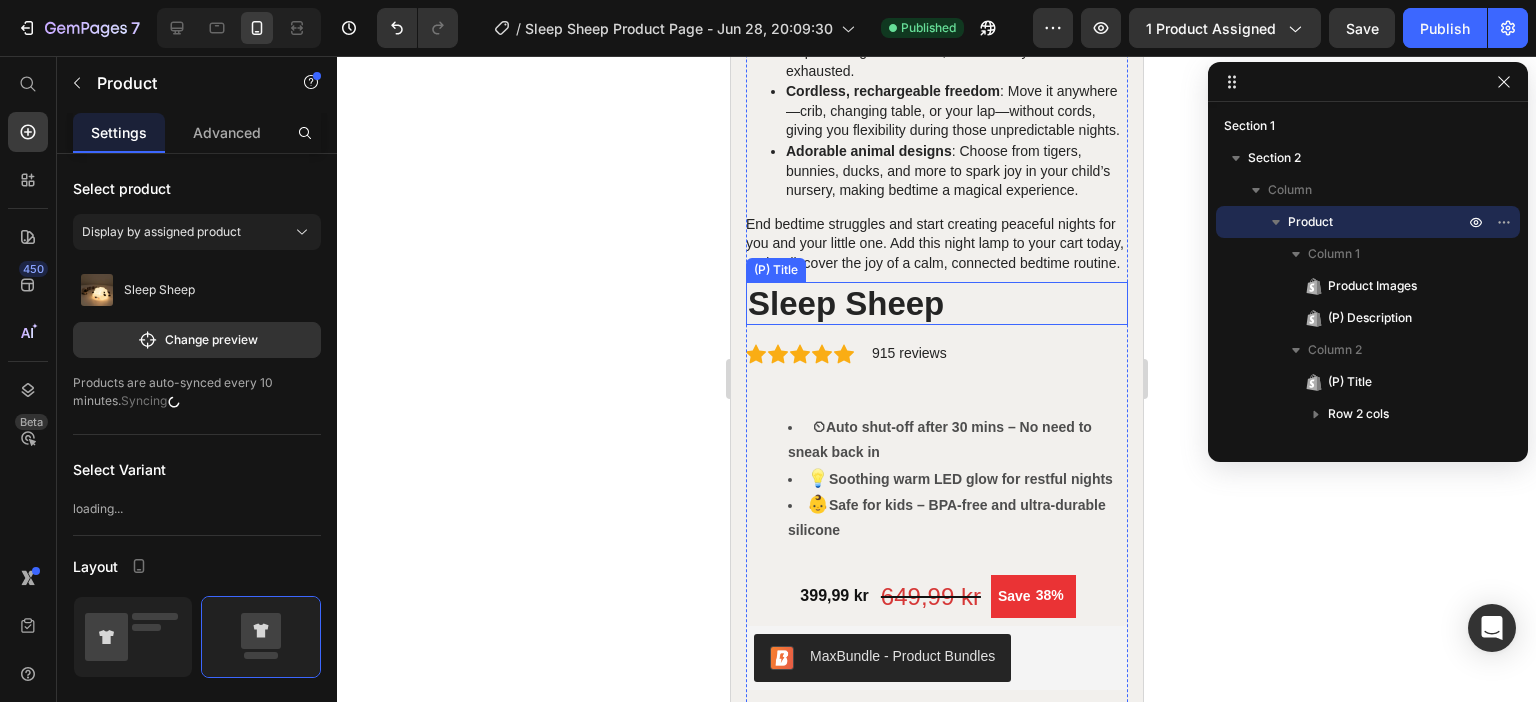 click on "Sleep Sheep" at bounding box center [936, 304] 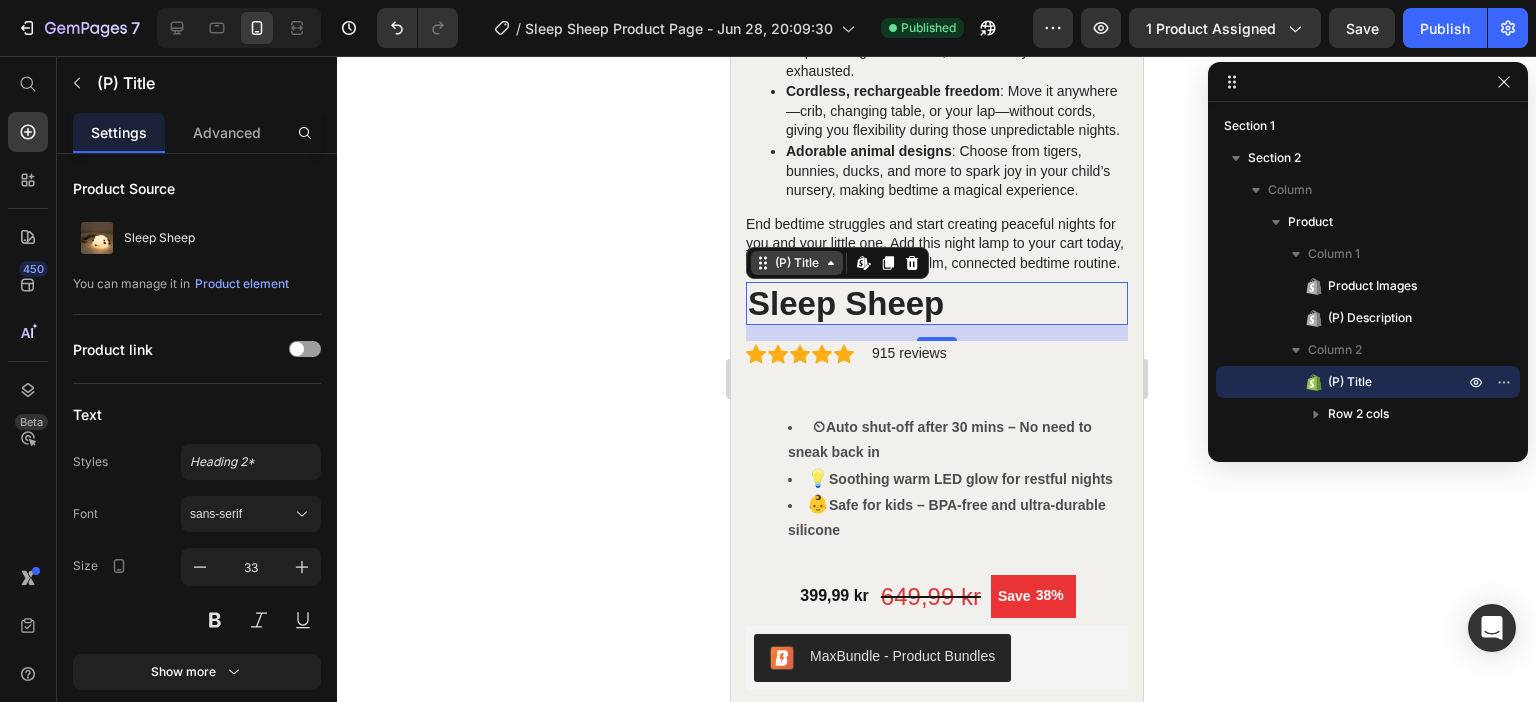 click 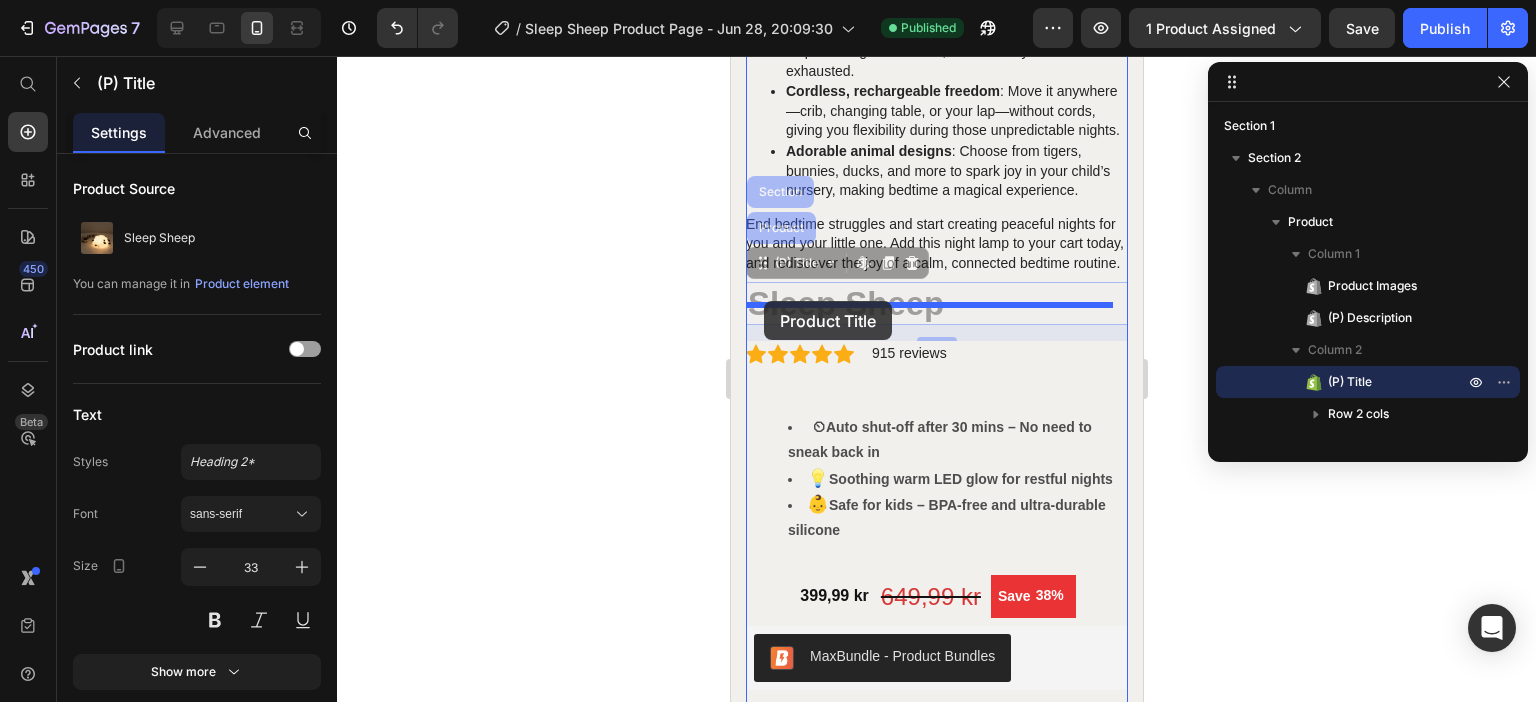 drag, startPoint x: 759, startPoint y: 286, endPoint x: 763, endPoint y: 301, distance: 15.524175 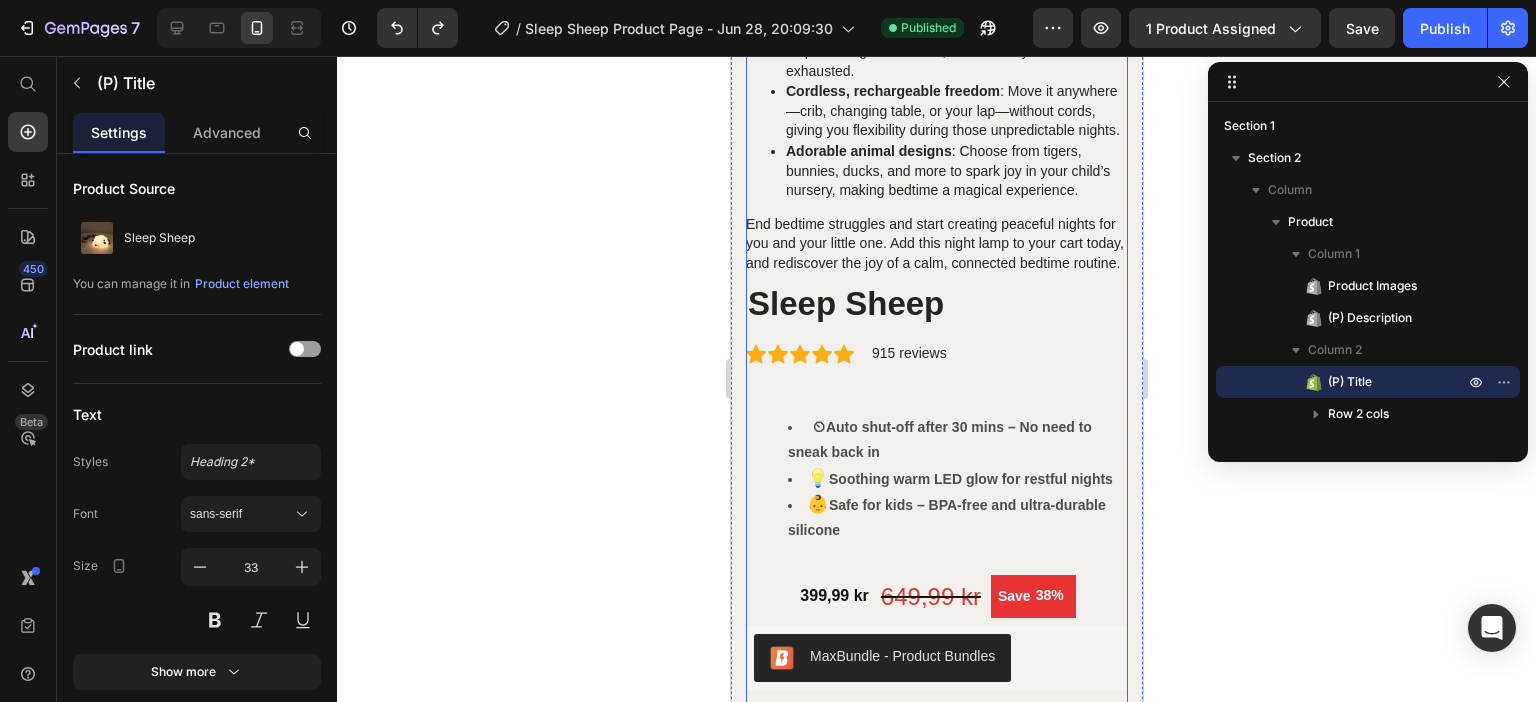 click on "Sleep Sheep (P) Title
Icon
Icon
Icon
Icon
Icon Icon List Hoz 915 reviews Text block Row Enjoy an amazing Text Block 38-53% off! Text Block Hero Banner   ⏲  Auto shut-off after 30 mins – No need to sneak back in 💡 Soothing warm LED glow for restful nights 👶 Safe for kids – BPA-free and ultra-durable silicone Text Block 399,99 kr Product Price 649,99 kr (P) Price Save 38% (P) Tag Row MaxBundle ‑ Product Bundles MaxBundle ‑ Product Bundles
ADD TO CART (P) Cart Button Image Image Image Image Image Image Row
Icon Customer Service Text block Responsive Support Text block Icon List
Icon 30-Day Money Back Guarantee Text block Risk-free shopping Text block Icon List
Icon Quality Guarantee Text block High Quality Materials Text block Icon List
Icon Safe Checkout Text block Your Payment Is Secured Text block Icon List Row" at bounding box center [936, 719] 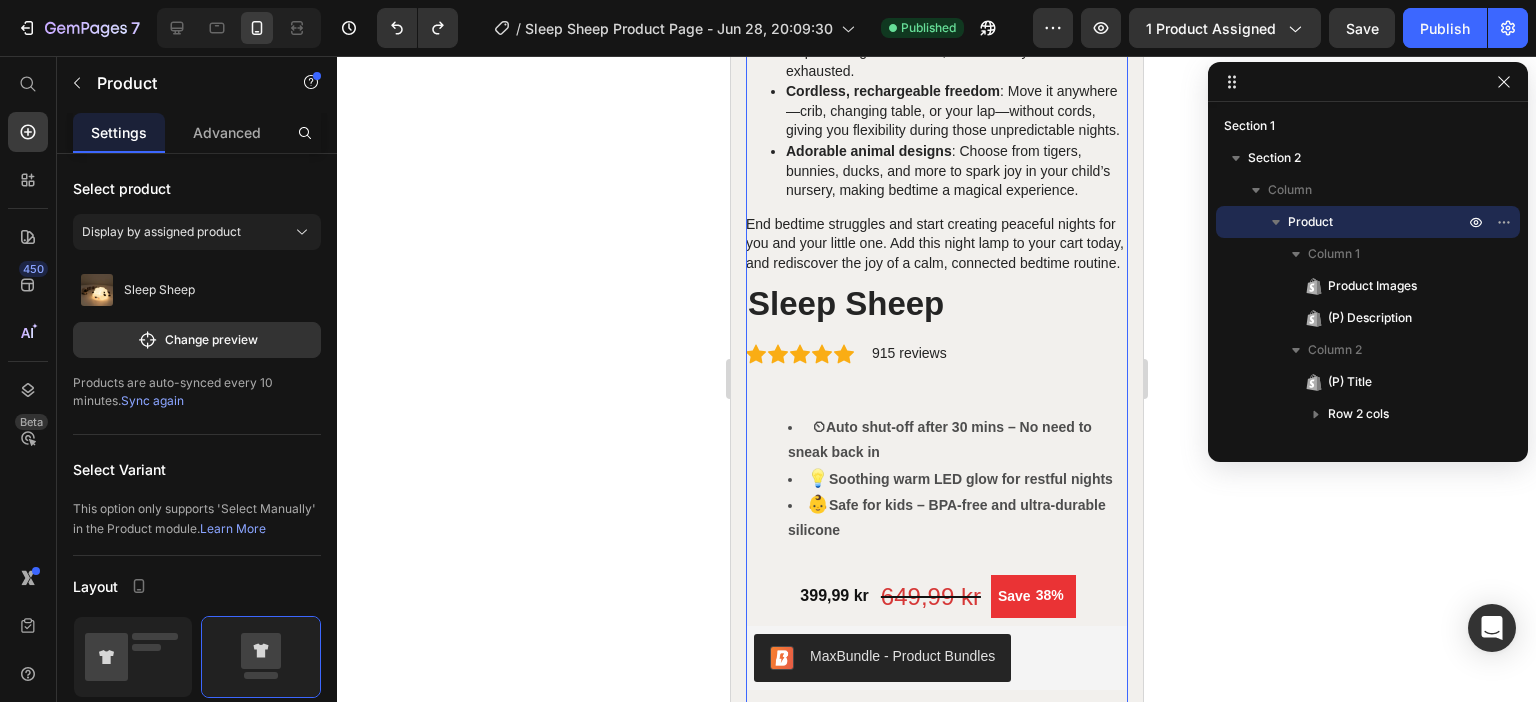 click on "Sleep Sheep (P) Title
Icon
Icon
Icon
Icon
Icon Icon List Hoz 915 reviews Text block Row Enjoy an amazing Text Block 38-53% off! Text Block Hero Banner   ⏲  Auto shut-off after 30 mins – No need to sneak back in 💡 Soothing warm LED glow for restful nights 👶 Safe for kids – BPA-free and ultra-durable silicone Text Block 399,99 kr Product Price 649,99 kr (P) Price Save 38% (P) Tag Row MaxBundle ‑ Product Bundles MaxBundle ‑ Product Bundles
ADD TO CART (P) Cart Button Image Image Image Image Image Image Row
Icon Customer Service Text block Responsive Support Text block Icon List
Icon 30-Day Money Back Guarantee Text block Risk-free shopping Text block Icon List
Icon Quality Guarantee Text block High Quality Materials Text block Icon List
Icon Safe Checkout Text block Your Payment Is Secured Text block Icon List Row" at bounding box center (936, 719) 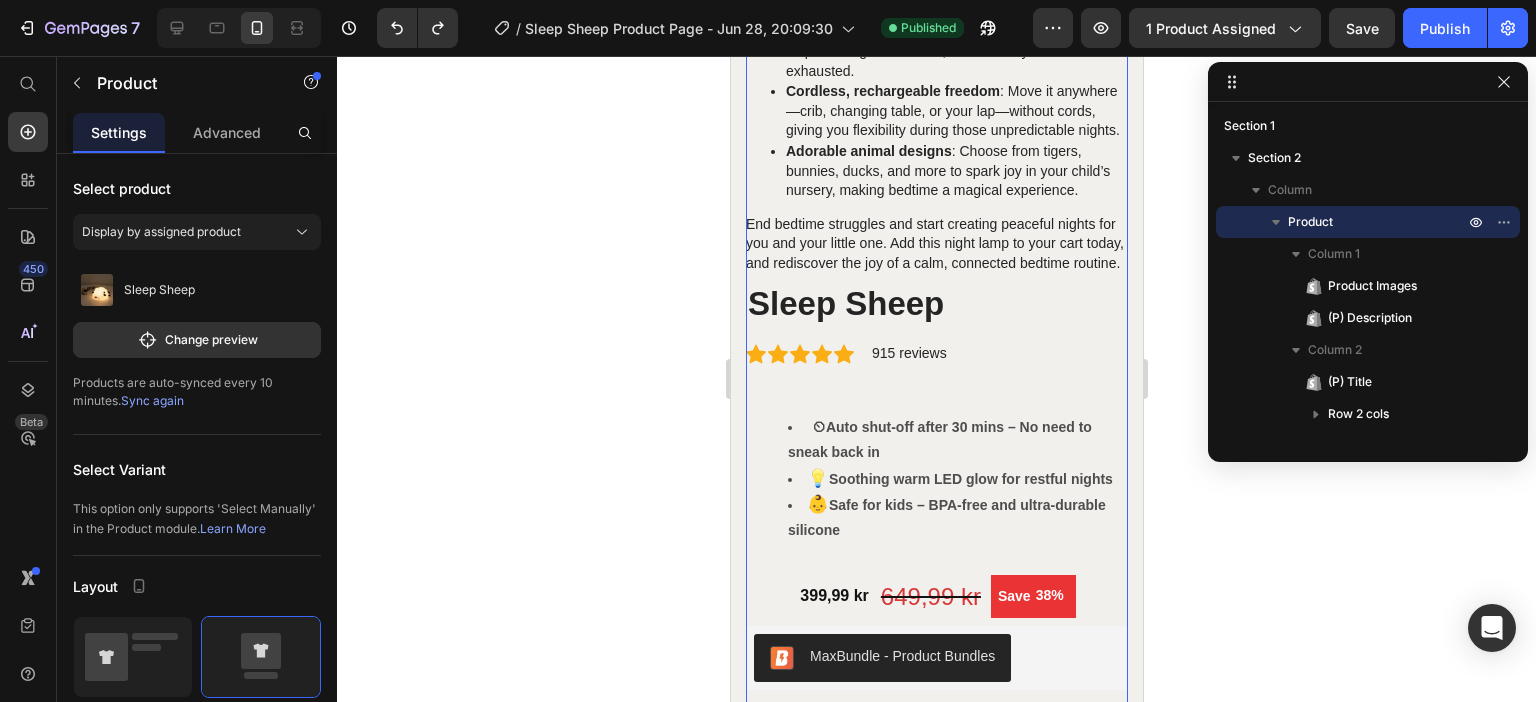 click on "Sleep Sheep (P) Title
Icon
Icon
Icon
Icon
Icon Icon List Hoz 915 reviews Text block Row Enjoy an amazing Text Block 38-53% off! Text Block Hero Banner   ⏲  Auto shut-off after 30 mins – No need to sneak back in 💡 Soothing warm LED glow for restful nights 👶 Safe for kids – BPA-free and ultra-durable silicone Text Block 399,99 kr Product Price 649,99 kr (P) Price Save 38% (P) Tag Row MaxBundle ‑ Product Bundles MaxBundle ‑ Product Bundles
ADD TO CART (P) Cart Button Image Image Image Image Image Image Row
Icon Customer Service Text block Responsive Support Text block Icon List
Icon 30-Day Money Back Guarantee Text block Risk-free shopping Text block Icon List
Icon Quality Guarantee Text block High Quality Materials Text block Icon List
Icon Safe Checkout Text block Your Payment Is Secured Text block Icon List Row" at bounding box center (936, 719) 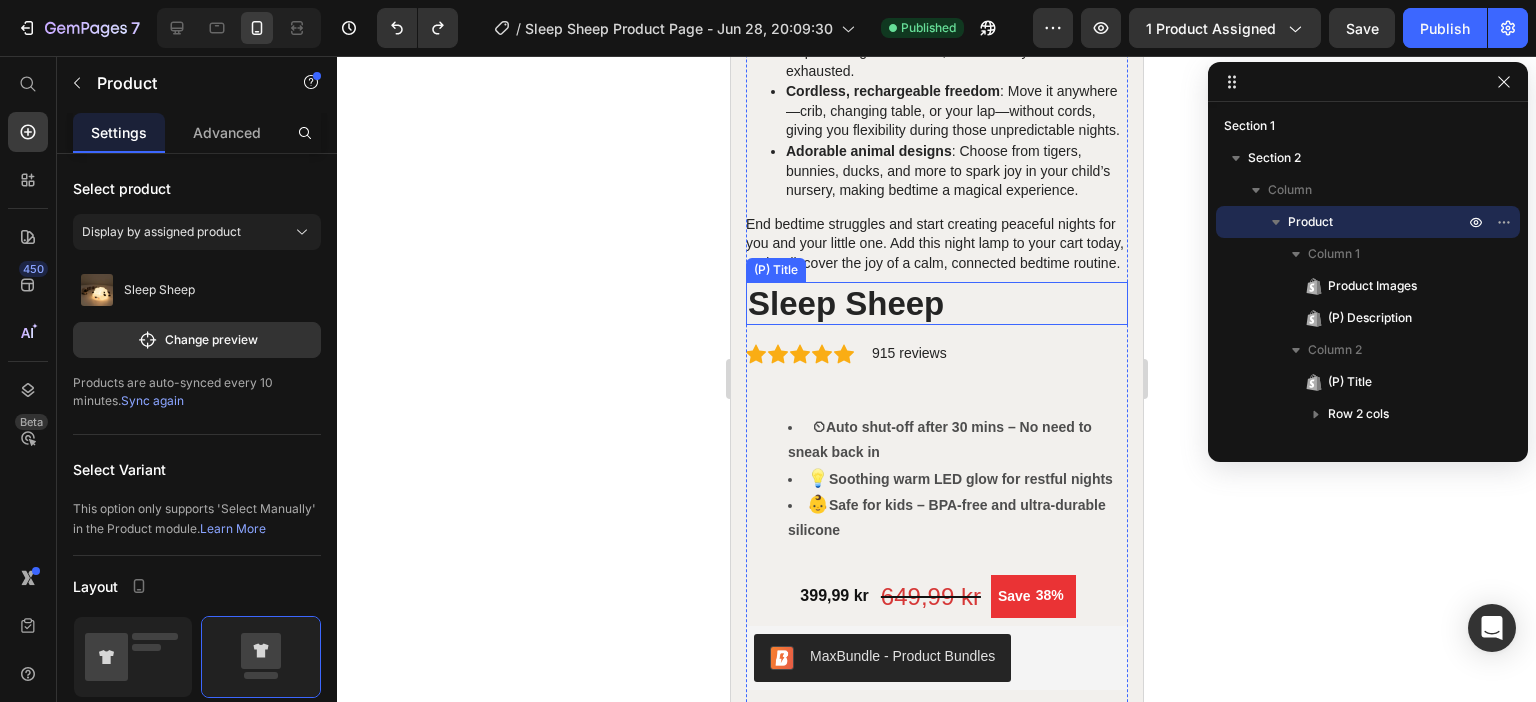 click on "Sleep Sheep" at bounding box center (936, 304) 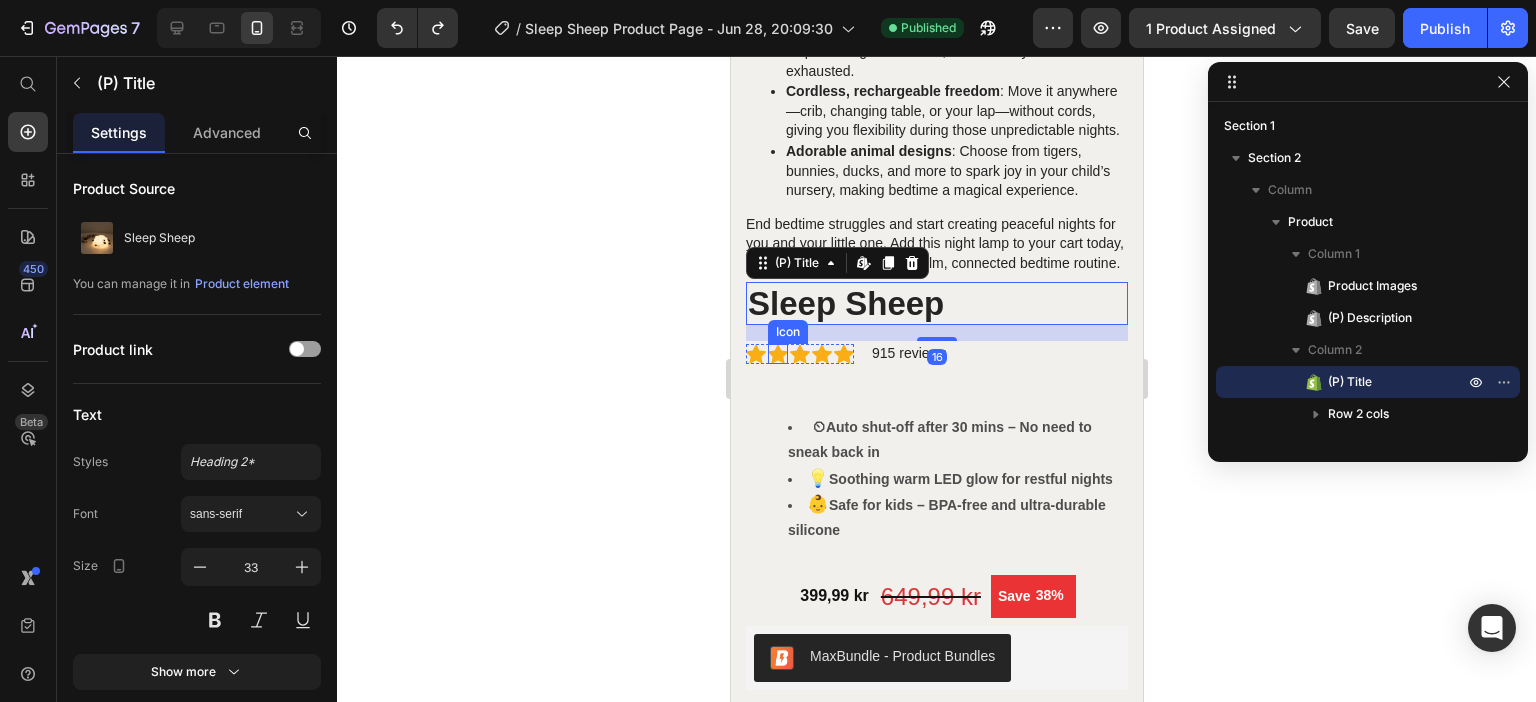 click 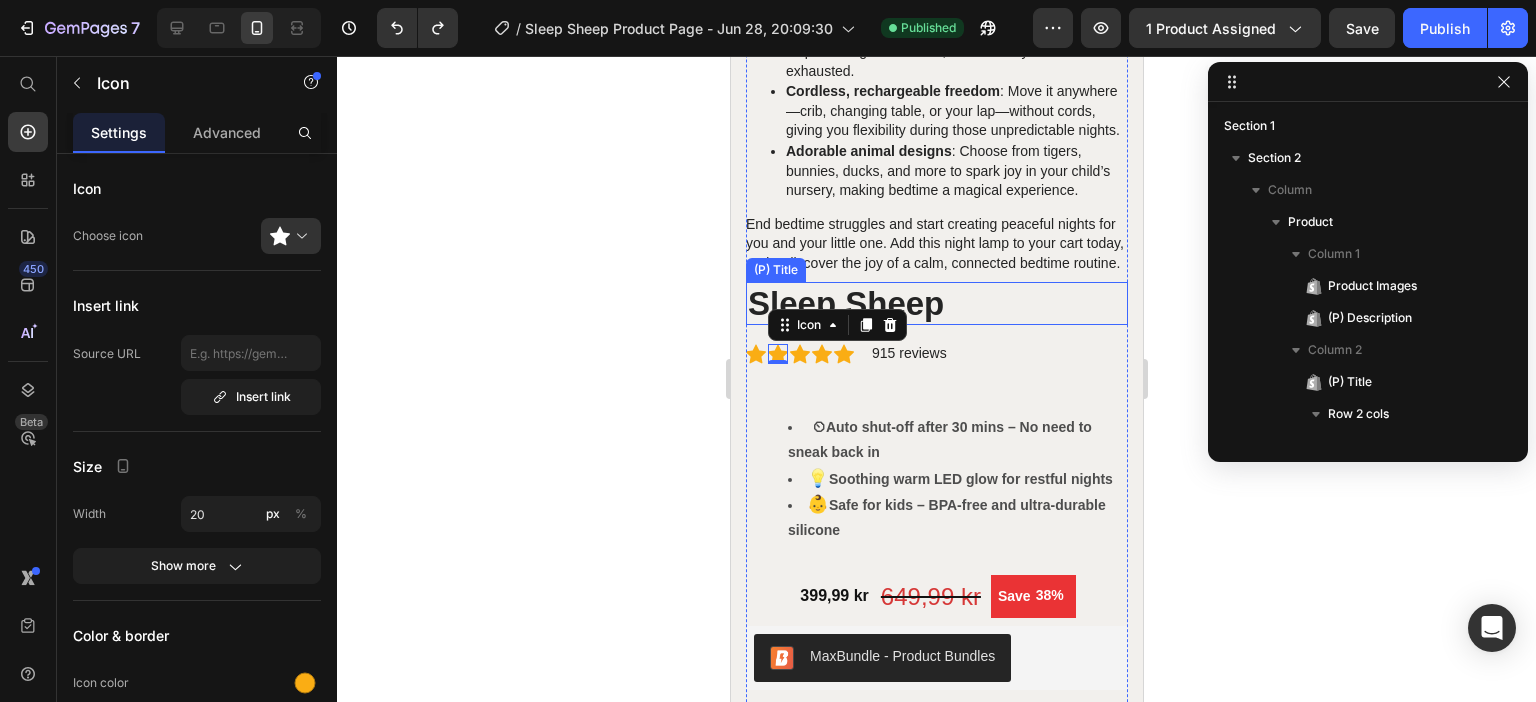 click on "Sleep Sheep" at bounding box center [936, 304] 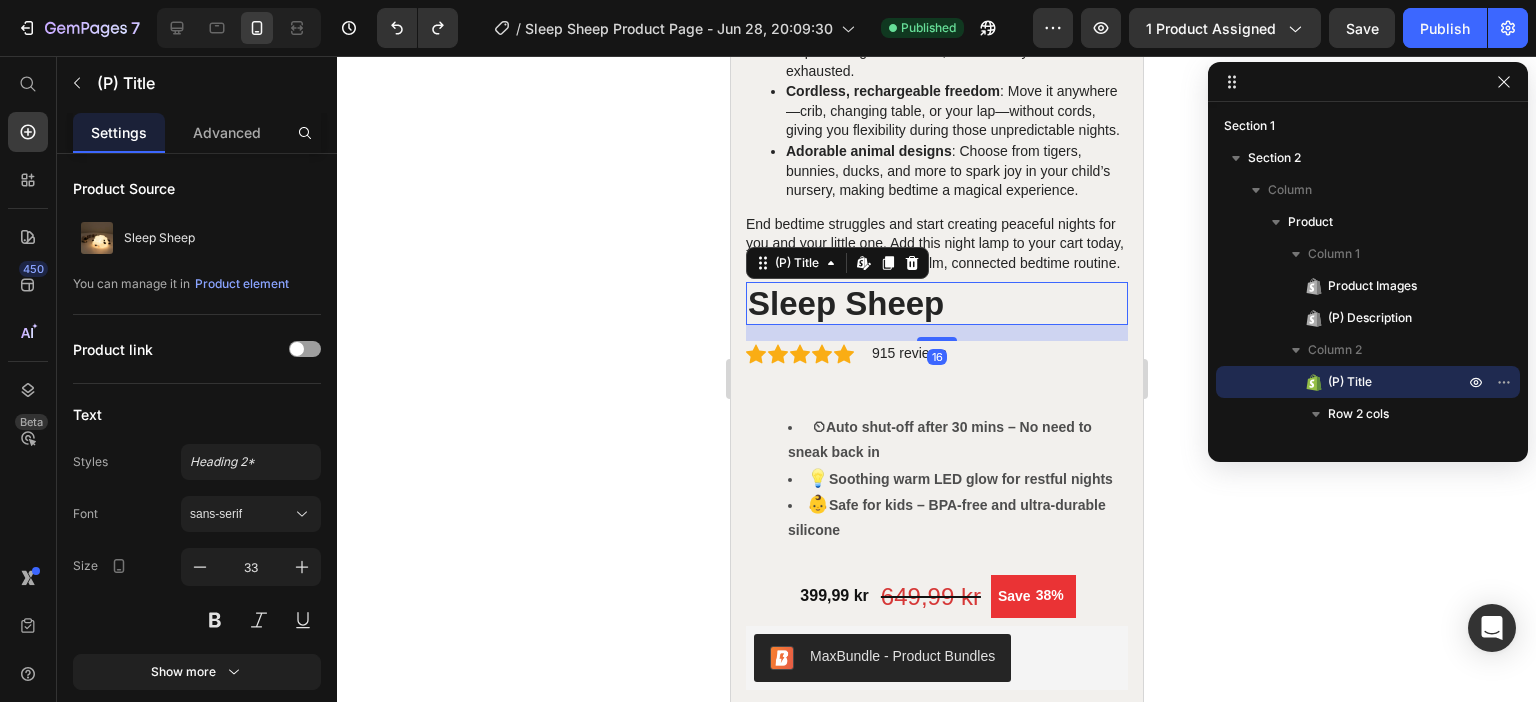 click on "⏲  Auto shut-off after 30 mins – No need to sneak back in" at bounding box center (956, 439) 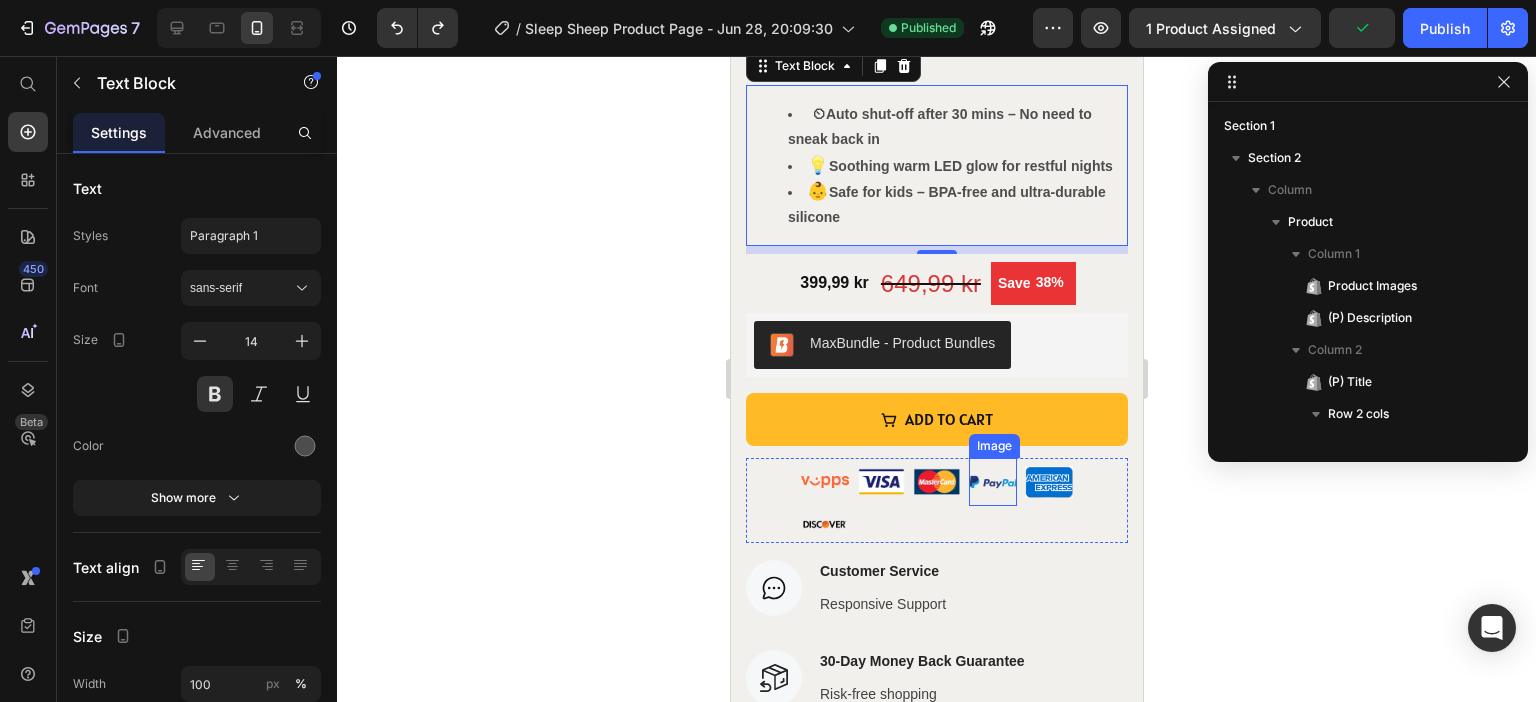 scroll, scrollTop: 1569, scrollLeft: 0, axis: vertical 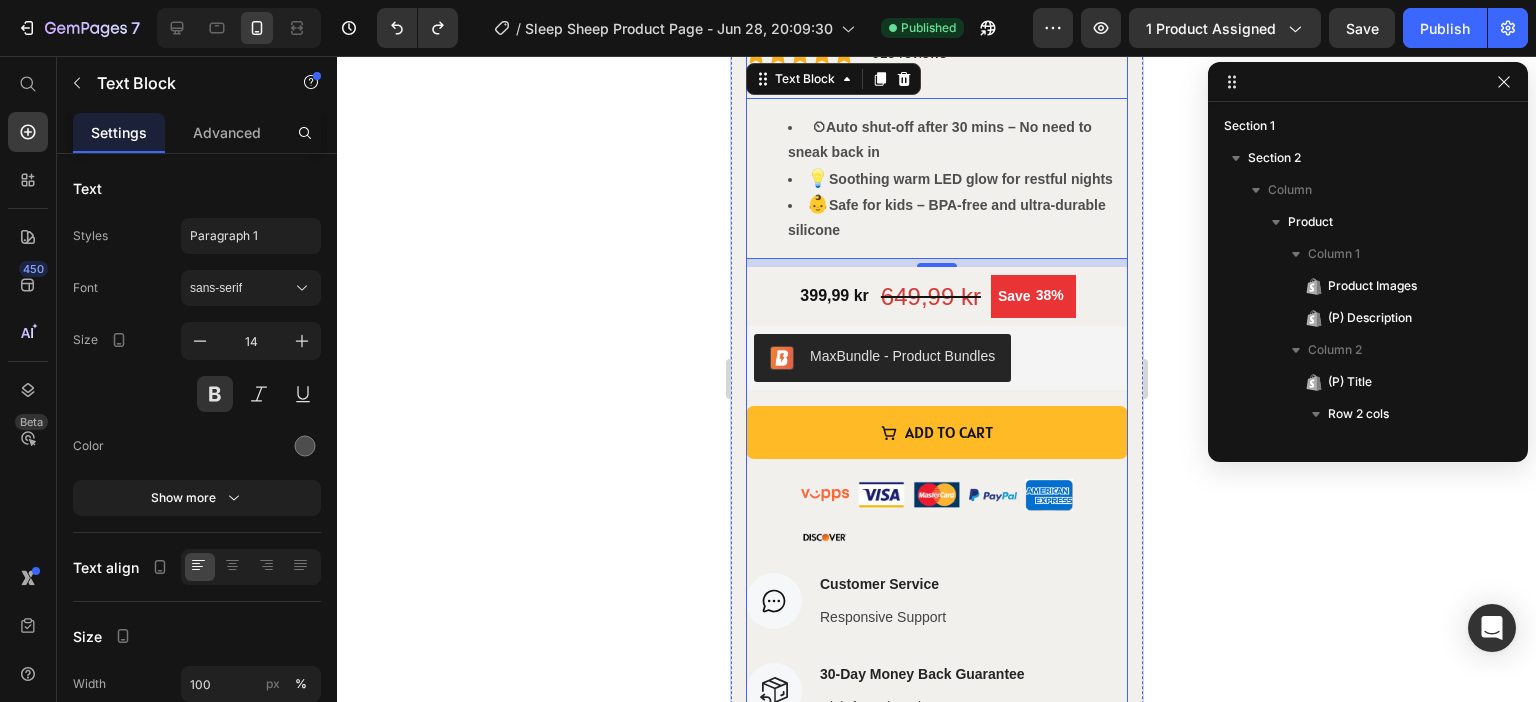 click on "Sleep Sheep (P) Title Icon Icon Icon Icon Icon Icon Icon List Hoz 915 reviews Text block Row Enjoy an amazing Text Block 38-53% off! Text Block Hero Banner ⏲ Auto shut-off after 30 mins – No need to sneak back in Soothing warm LED glow for restful nights Safe for kids – BPA-free and ultra-durable silicone Text Block 8 399,99 kr Product Price 649,99 kr (P) Price Save 38% (P) Tag Row MaxBundle ‑ Product Bundles MaxBundle ‑ Product Bundles ADD TO CART (P) Cart Button Image Image Image Image Image Image Row Icon Customer Service Text block Responsive Support Text block Icon List Icon 30-Day Money Back Guarantee Text block Risk-free shopping Text block Icon List Icon Quality Guarantee Text block High Quality Materials Text block Icon List Icon Safe Checkout Text block Your Payment Is Secured Text block Icon List Row" at bounding box center [936, 457] 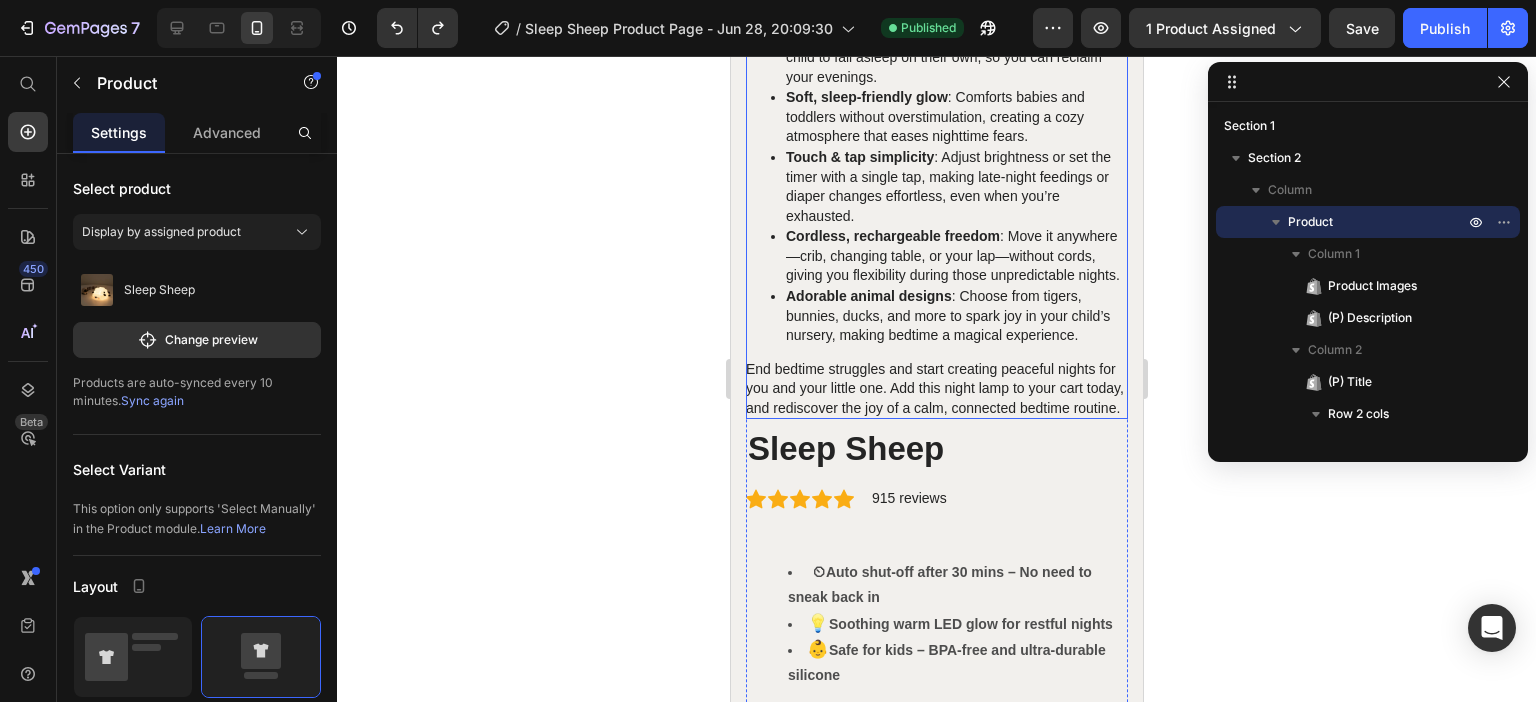 scroll, scrollTop: 1169, scrollLeft: 0, axis: vertical 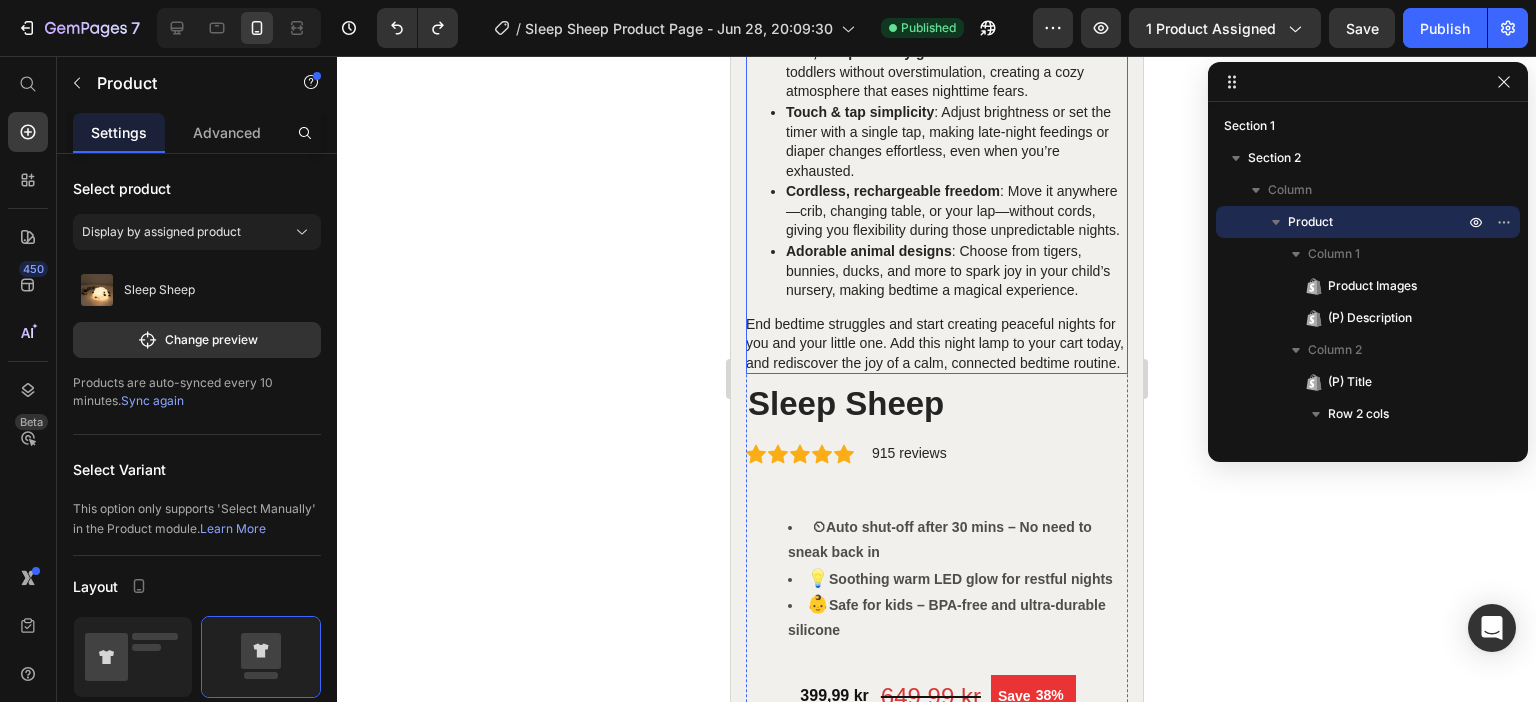 click on "End bedtime struggles and start creating peaceful nights for you and your little one. Add this night lamp to your cart today, and rediscover the joy of a calm, connected bedtime routine." at bounding box center [936, 344] 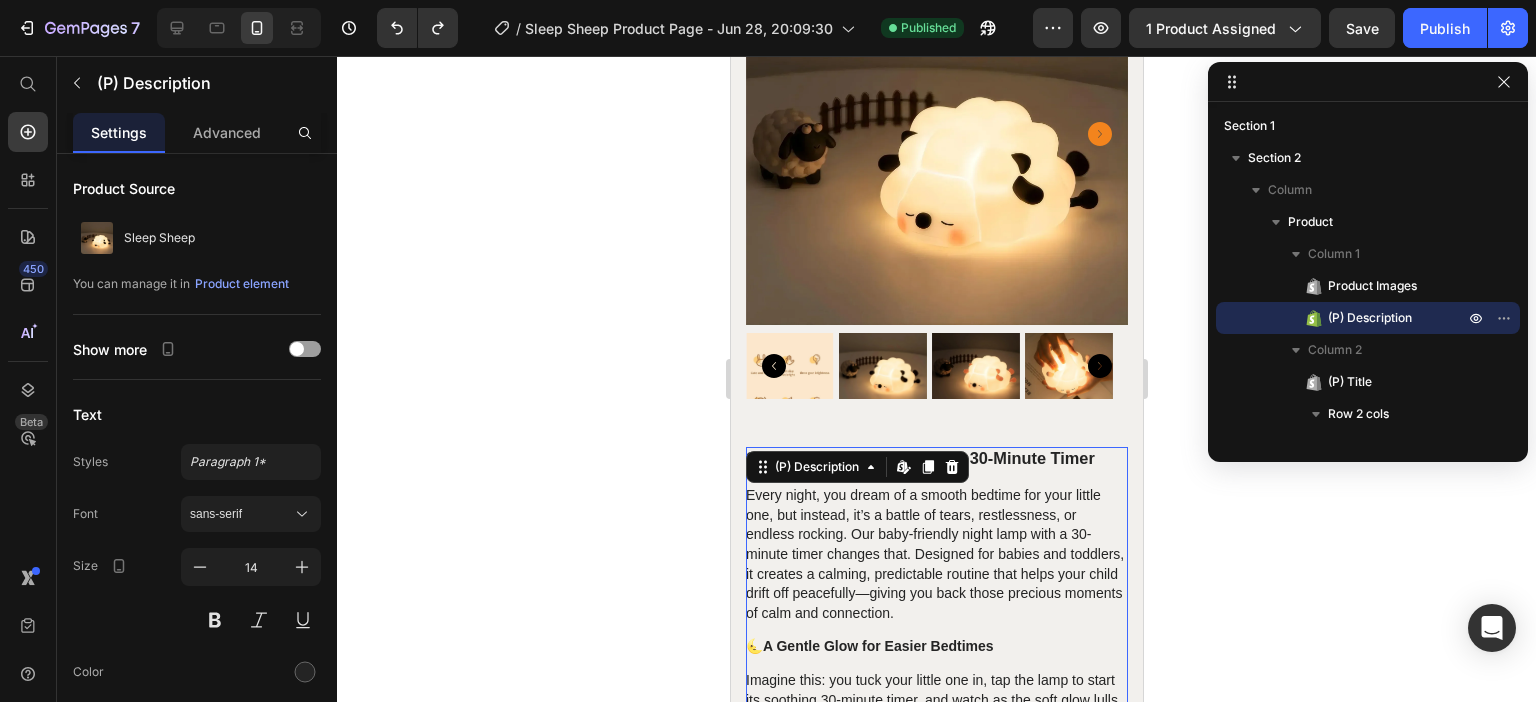 scroll, scrollTop: 269, scrollLeft: 0, axis: vertical 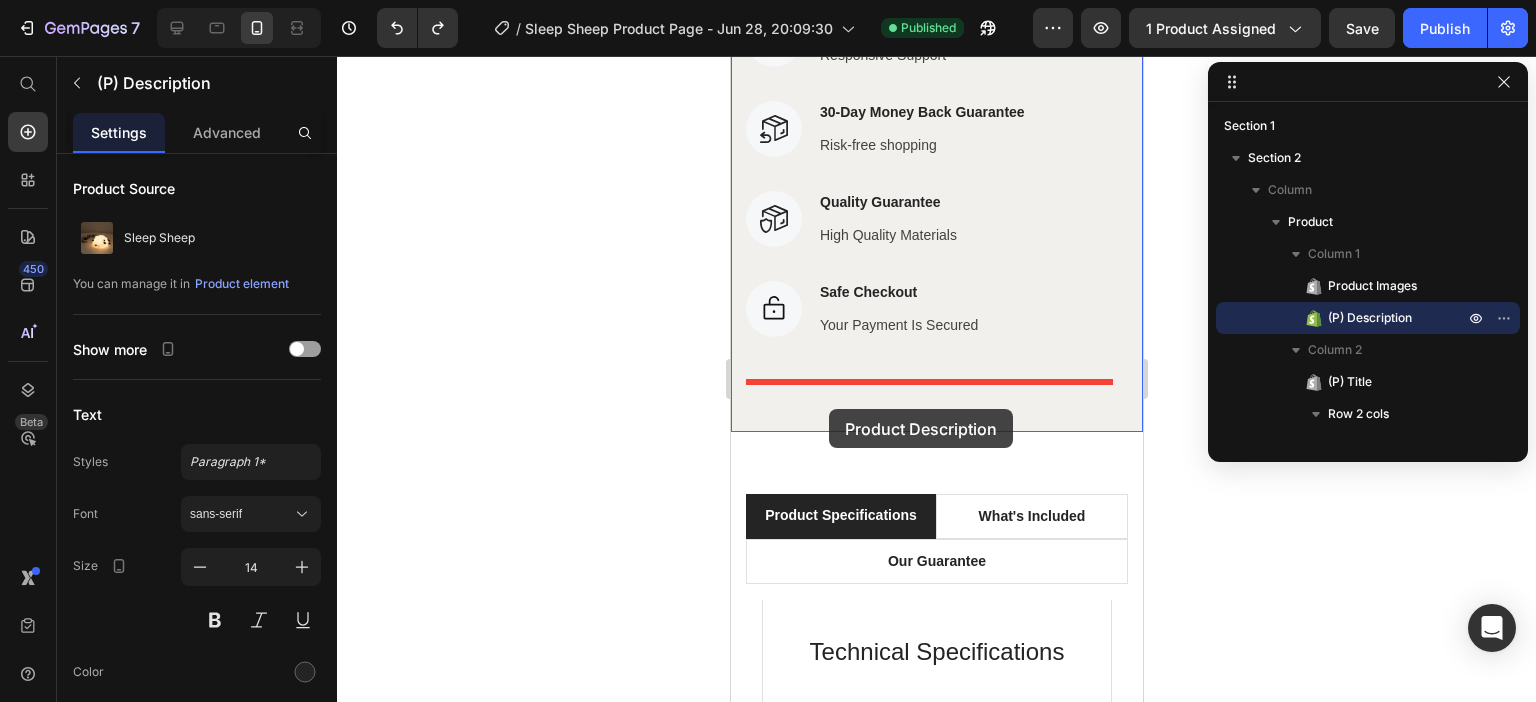 drag, startPoint x: 755, startPoint y: 453, endPoint x: 828, endPoint y: 409, distance: 85.23497 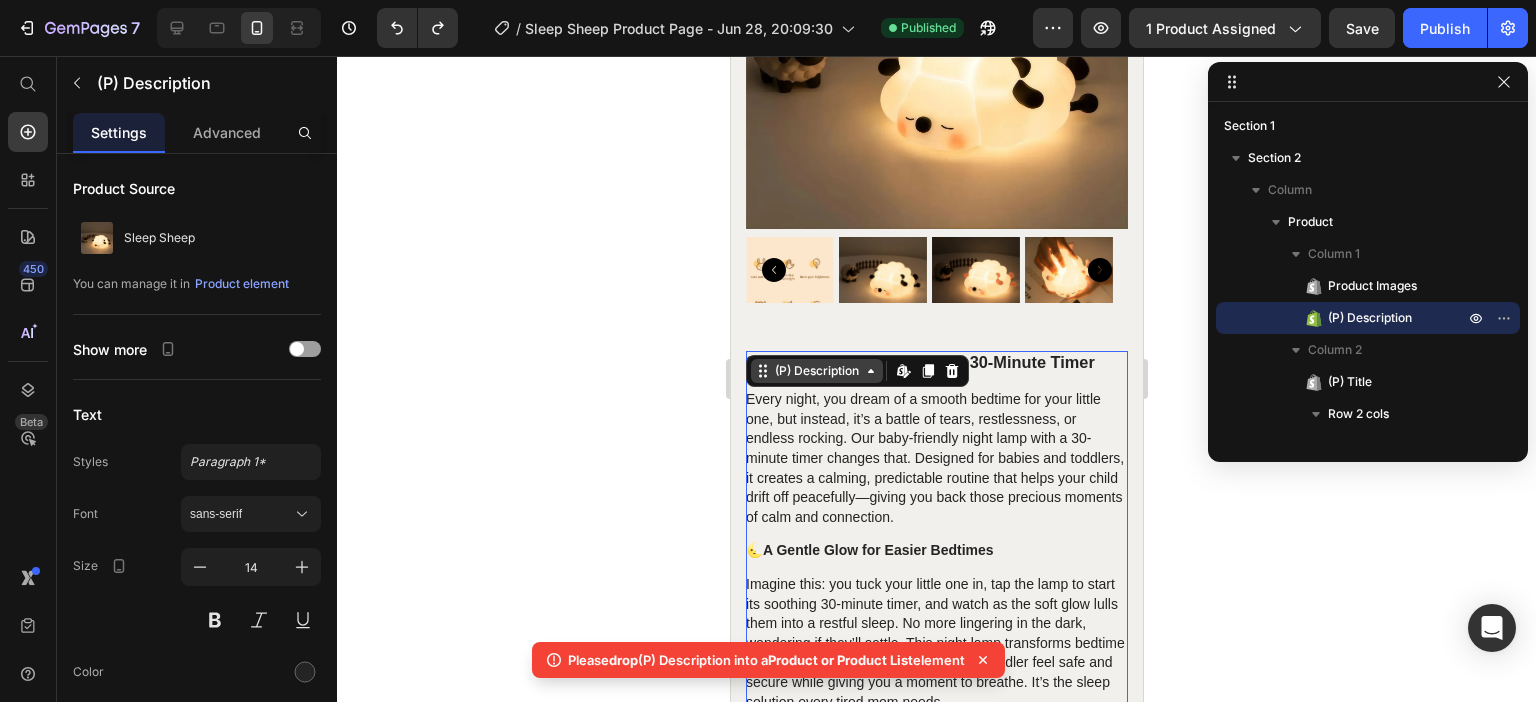 scroll, scrollTop: 369, scrollLeft: 0, axis: vertical 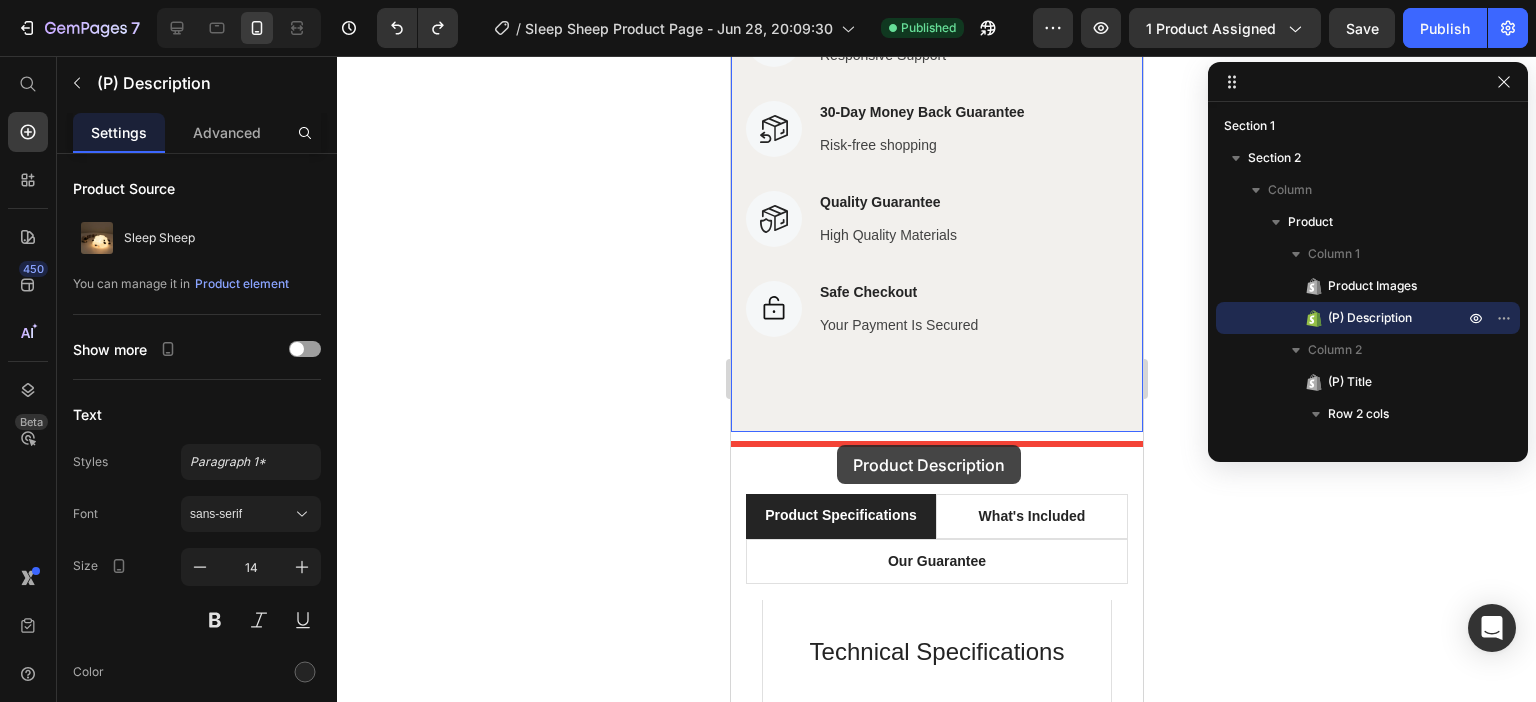 drag, startPoint x: 757, startPoint y: 359, endPoint x: 836, endPoint y: 445, distance: 116.777565 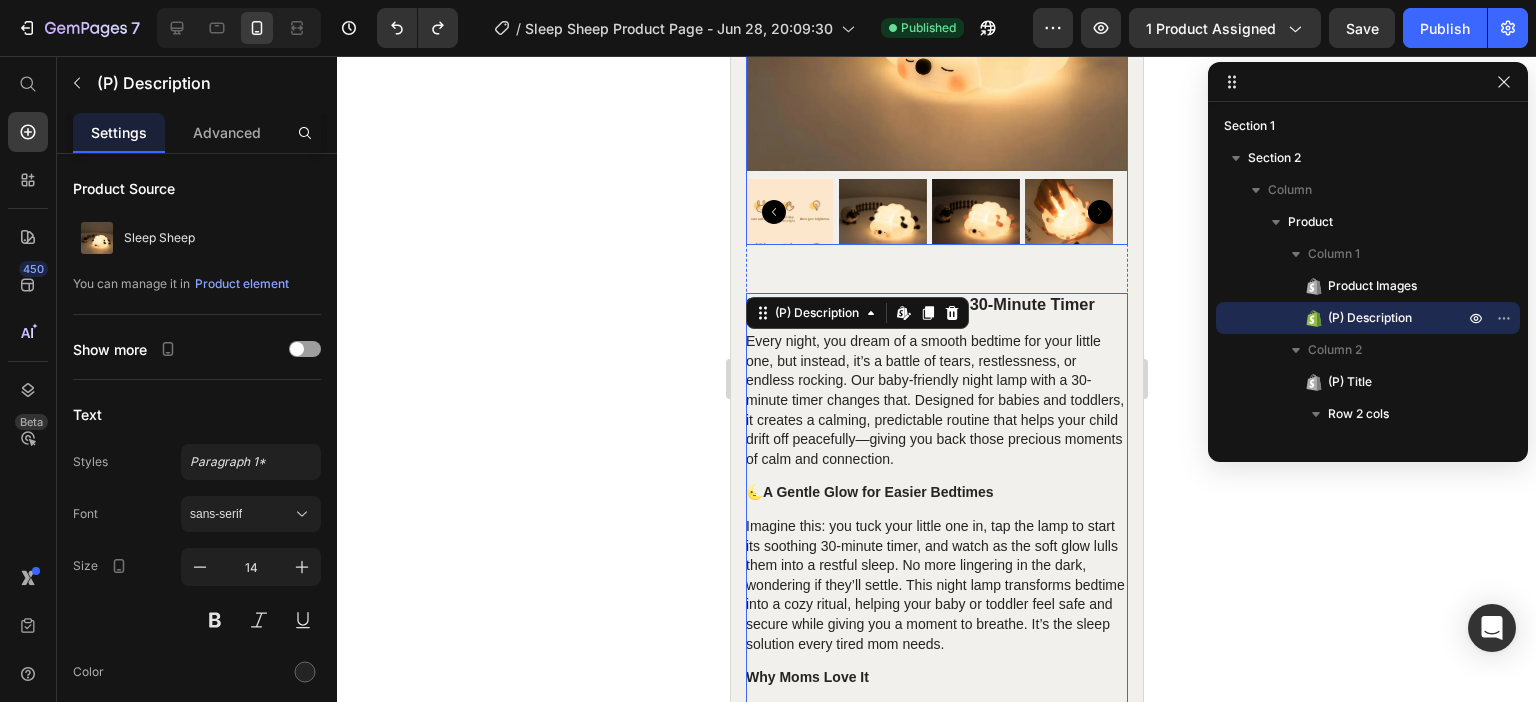 scroll, scrollTop: 369, scrollLeft: 0, axis: vertical 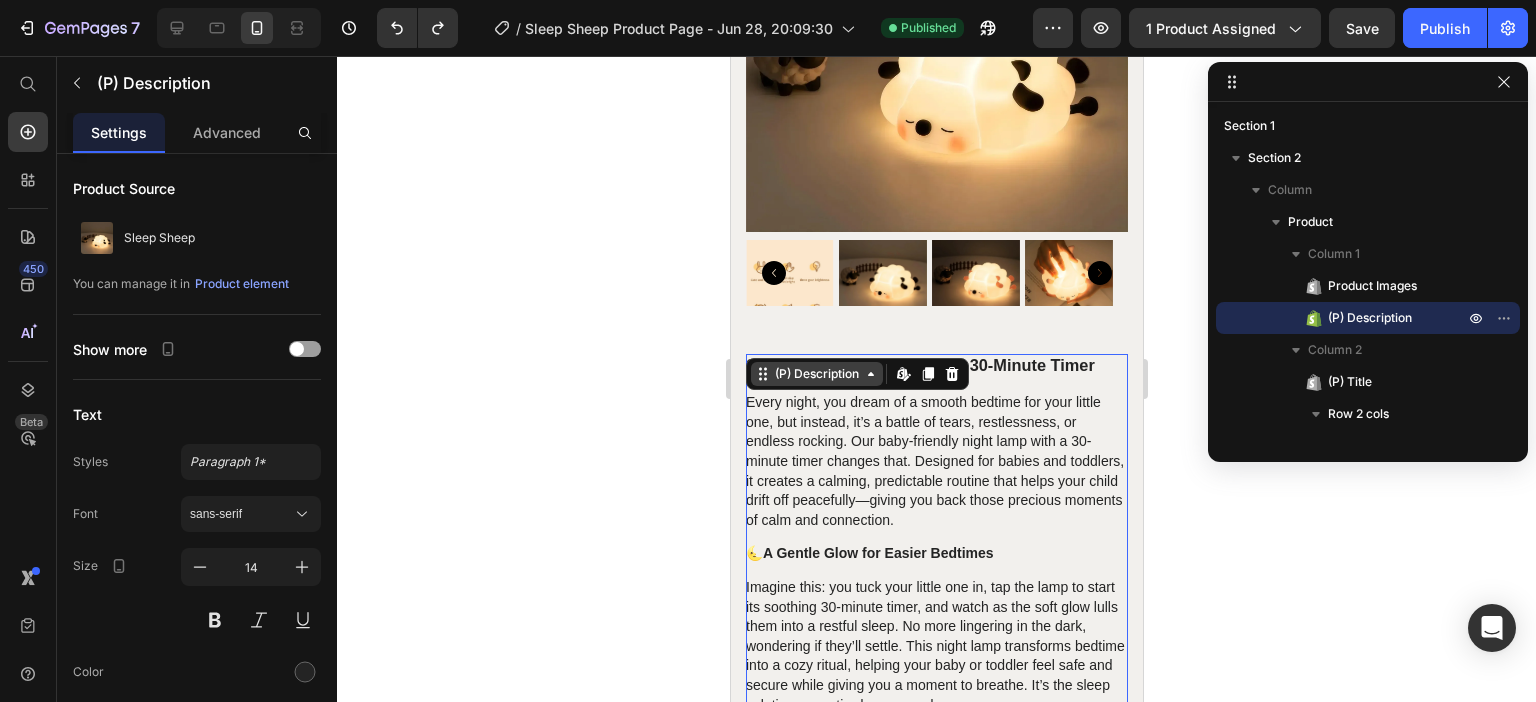 click 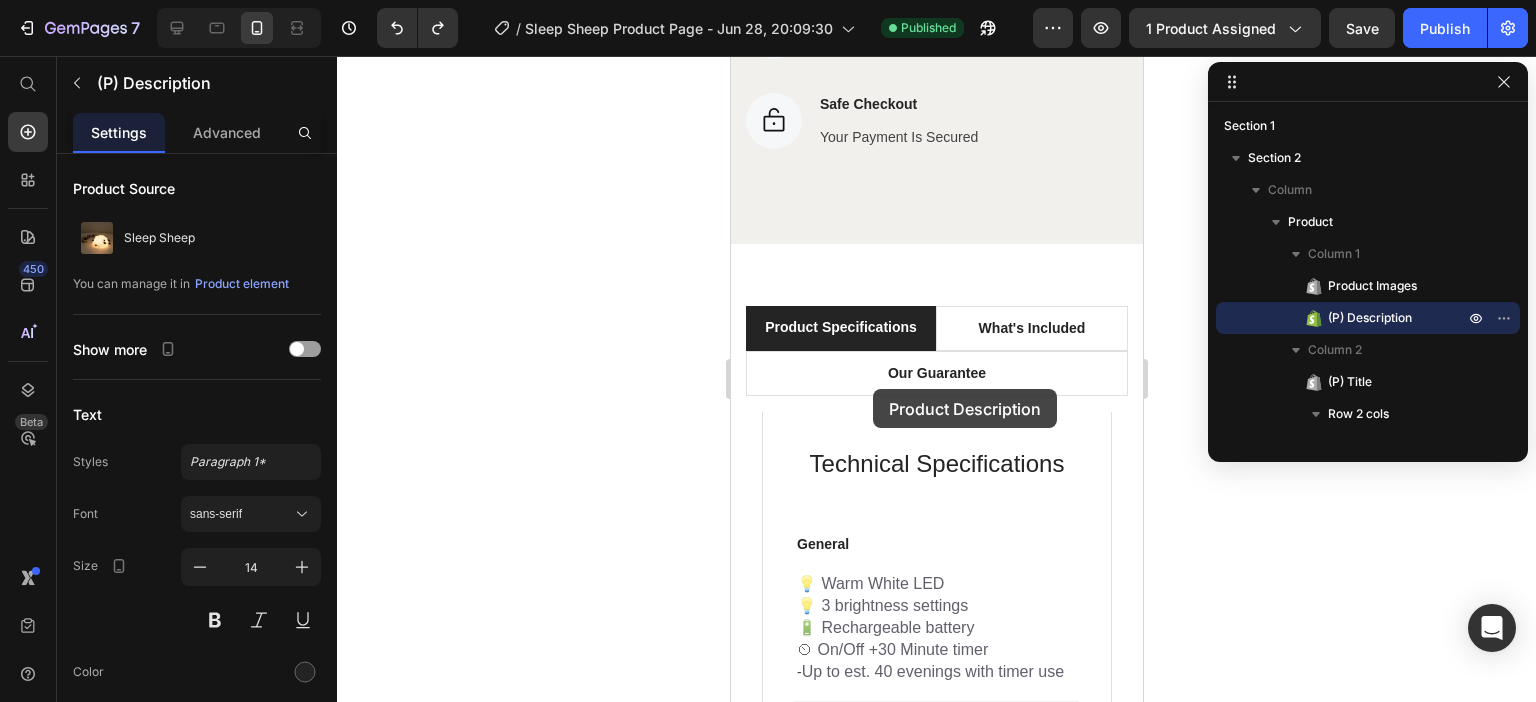 scroll, scrollTop: 2269, scrollLeft: 0, axis: vertical 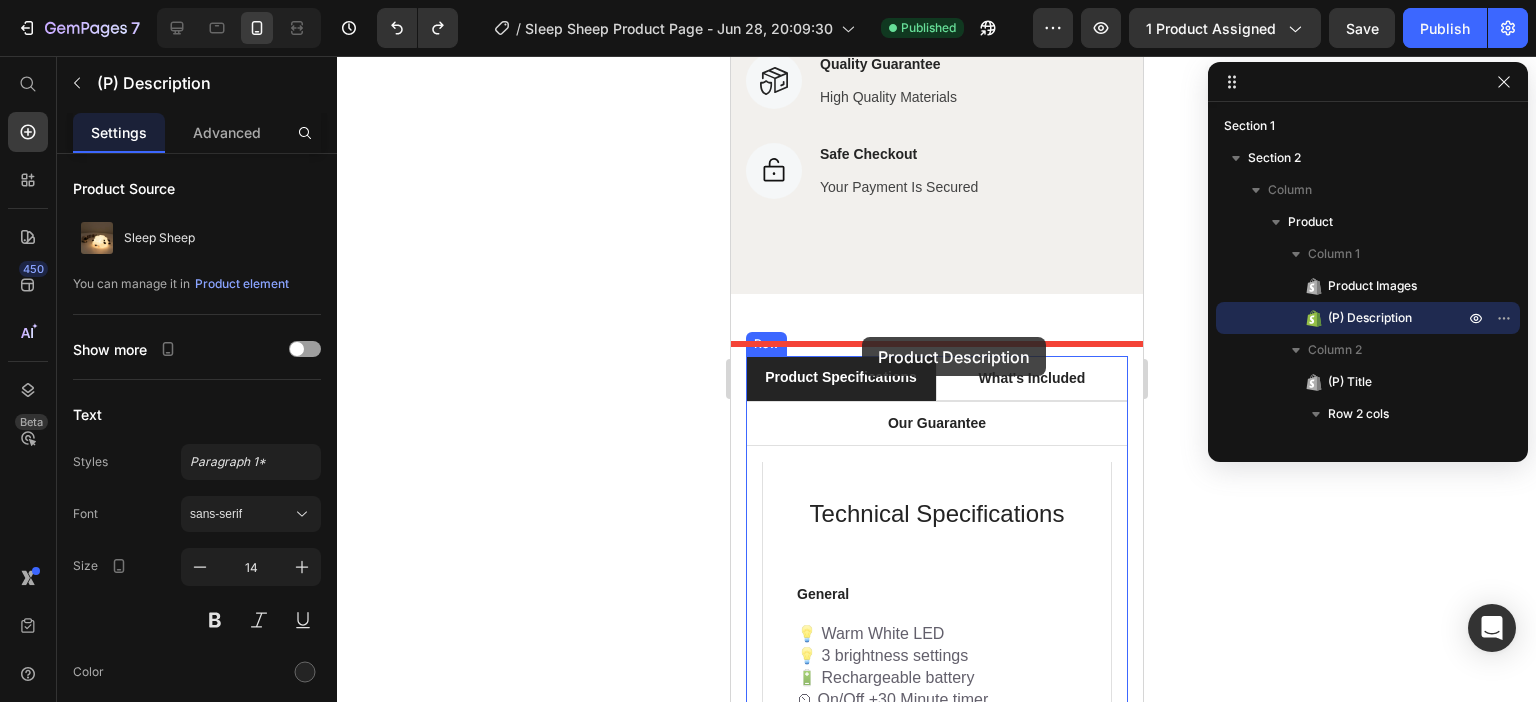 drag, startPoint x: 763, startPoint y: 363, endPoint x: 861, endPoint y: 337, distance: 101.390335 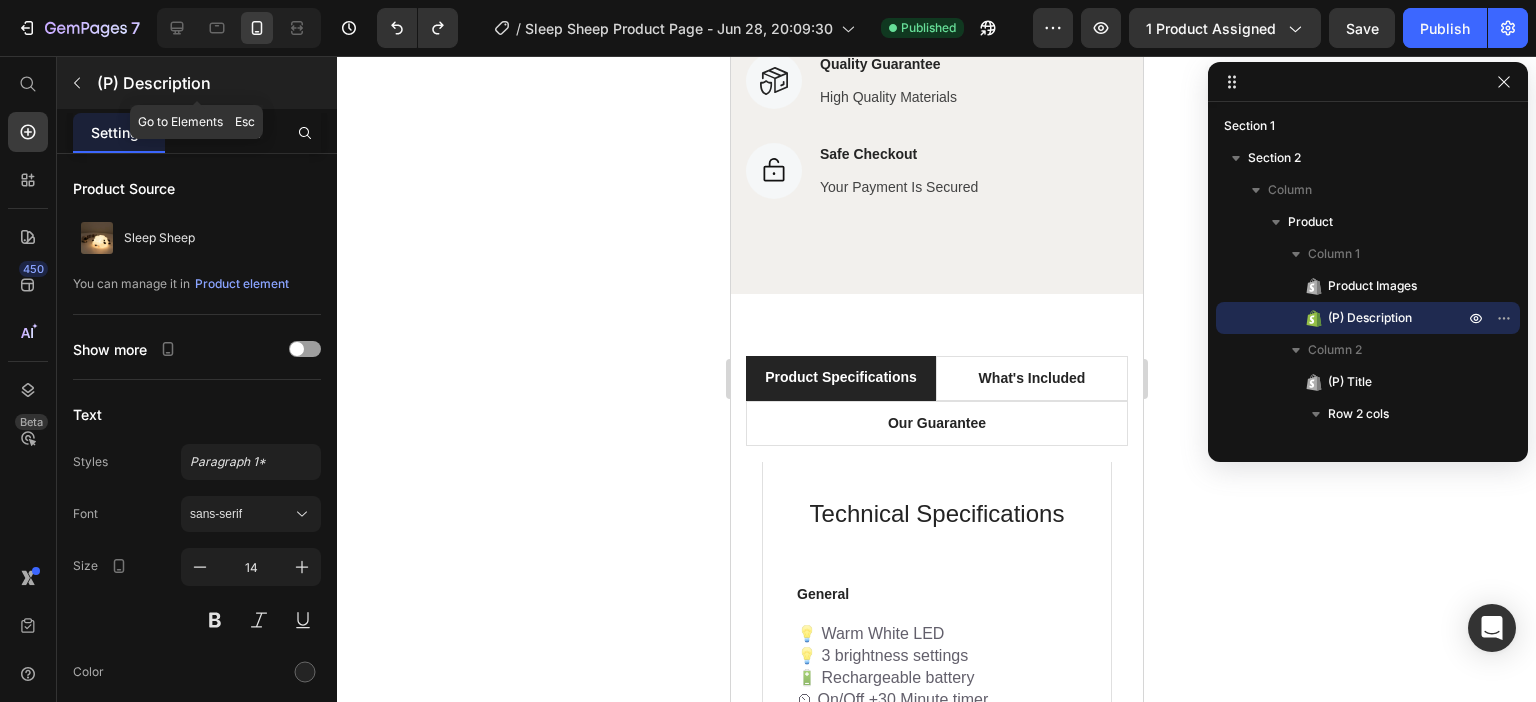 click 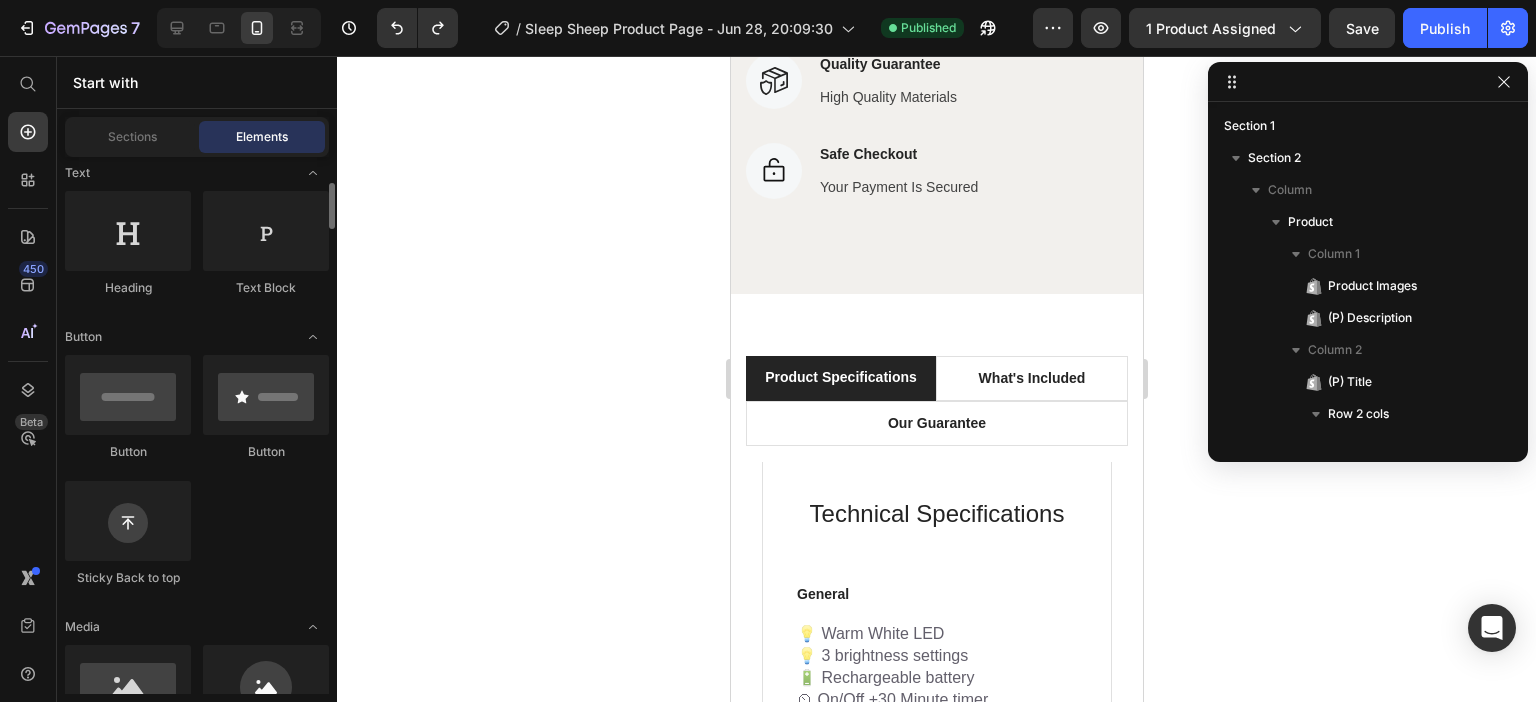 scroll, scrollTop: 0, scrollLeft: 0, axis: both 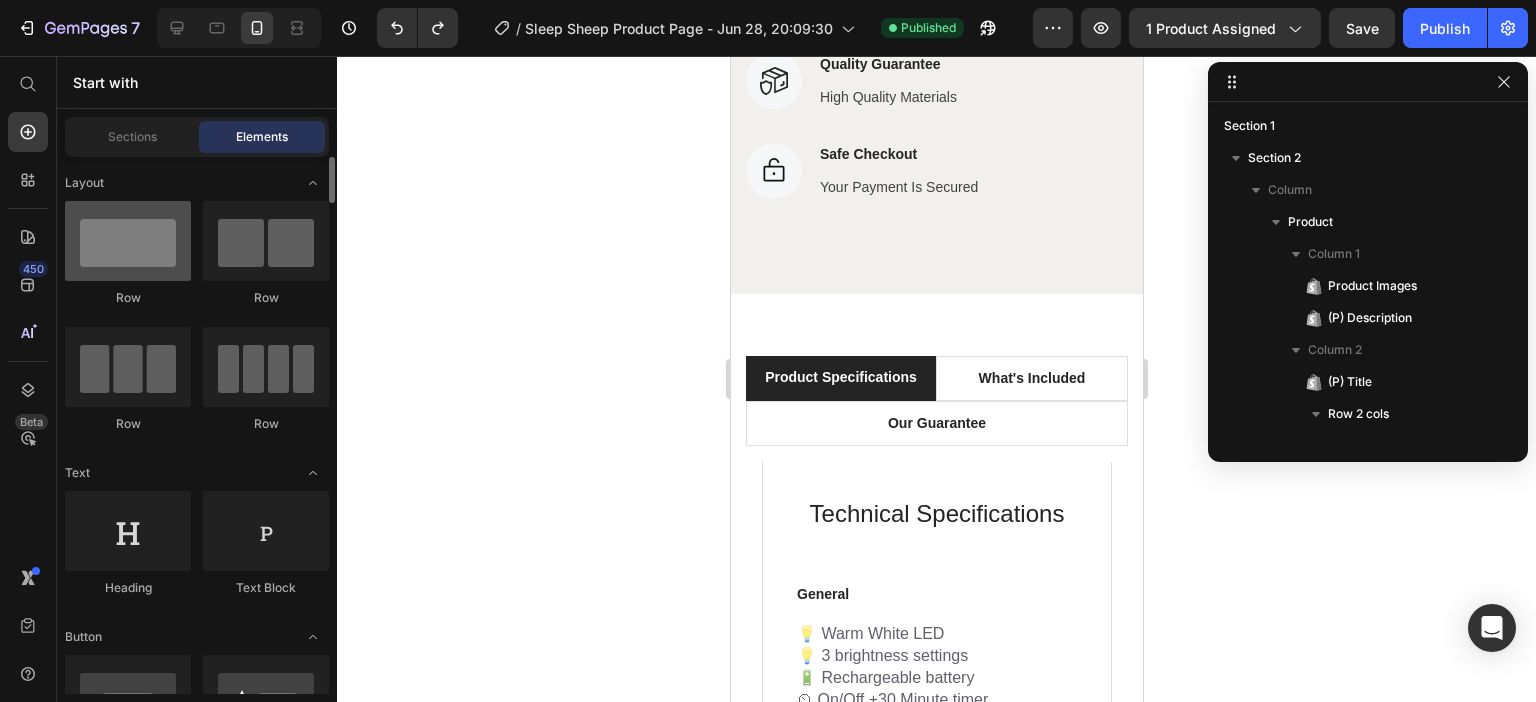 click at bounding box center [128, 241] 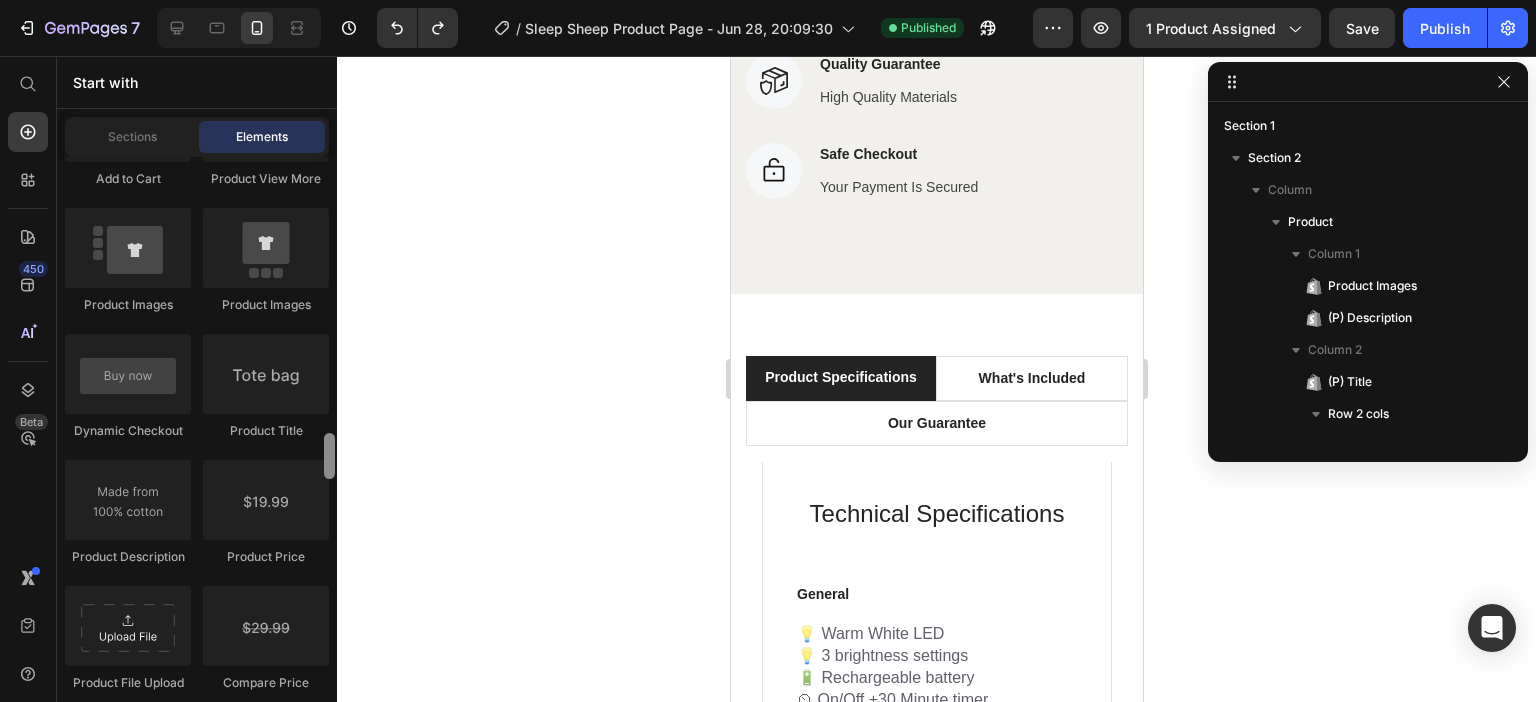 scroll, scrollTop: 3220, scrollLeft: 0, axis: vertical 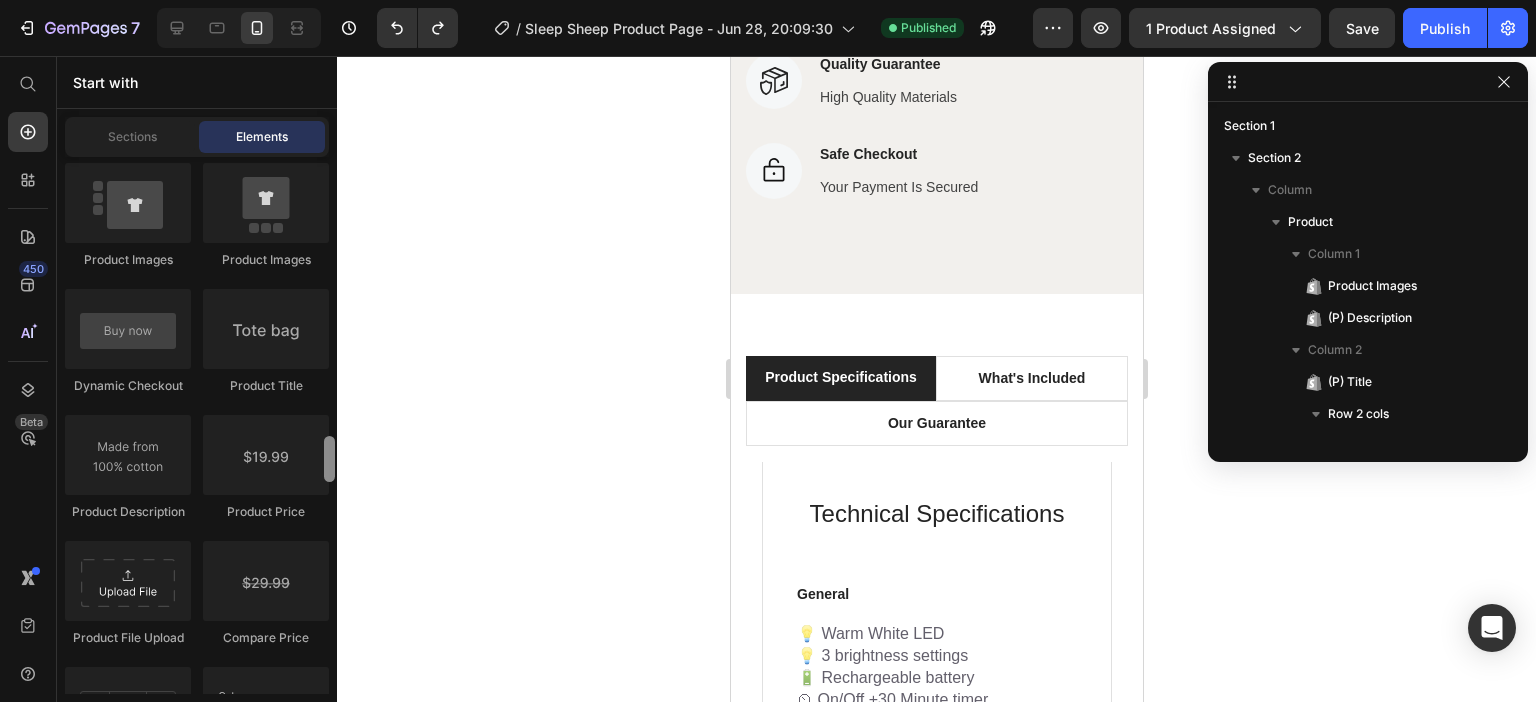 drag, startPoint x: 328, startPoint y: 178, endPoint x: 332, endPoint y: 457, distance: 279.0287 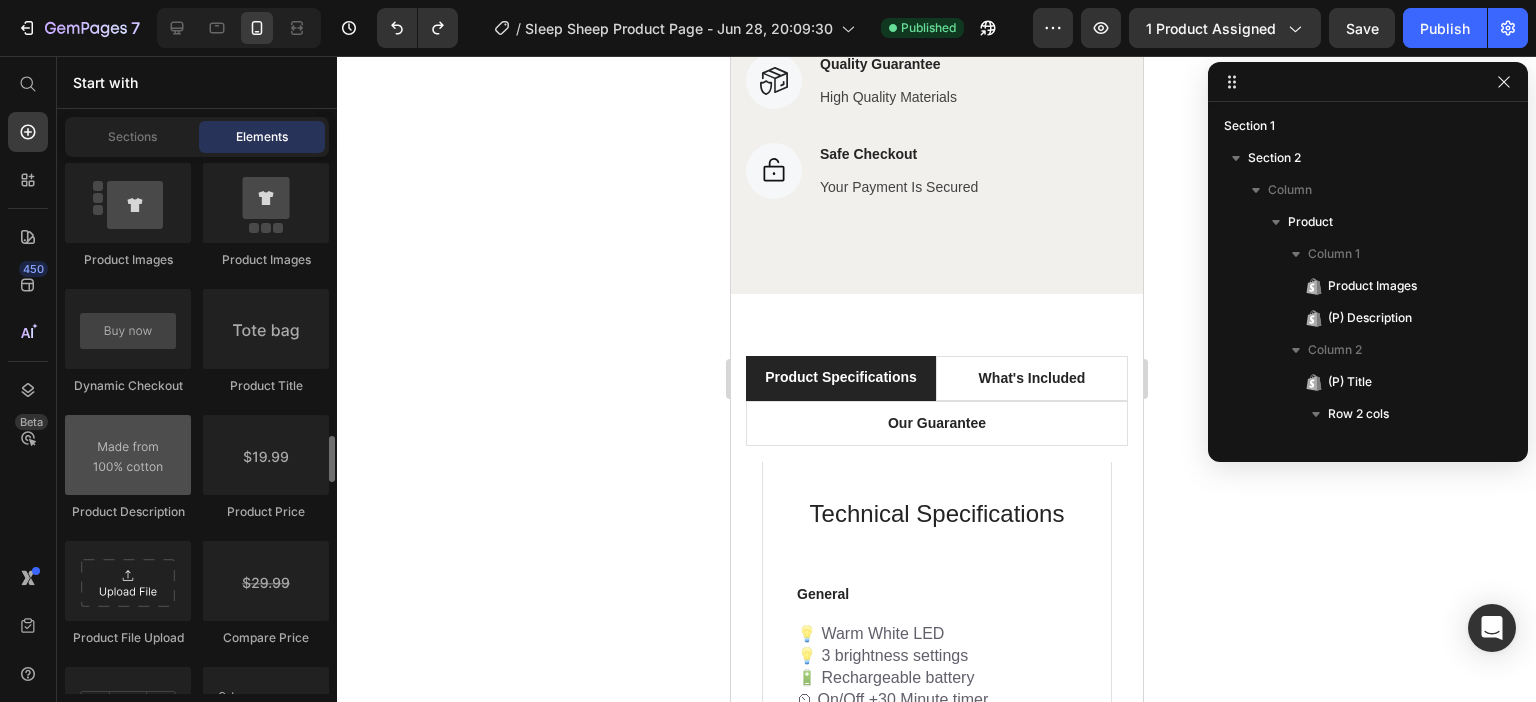 drag, startPoint x: 128, startPoint y: 464, endPoint x: 98, endPoint y: 473, distance: 31.320919 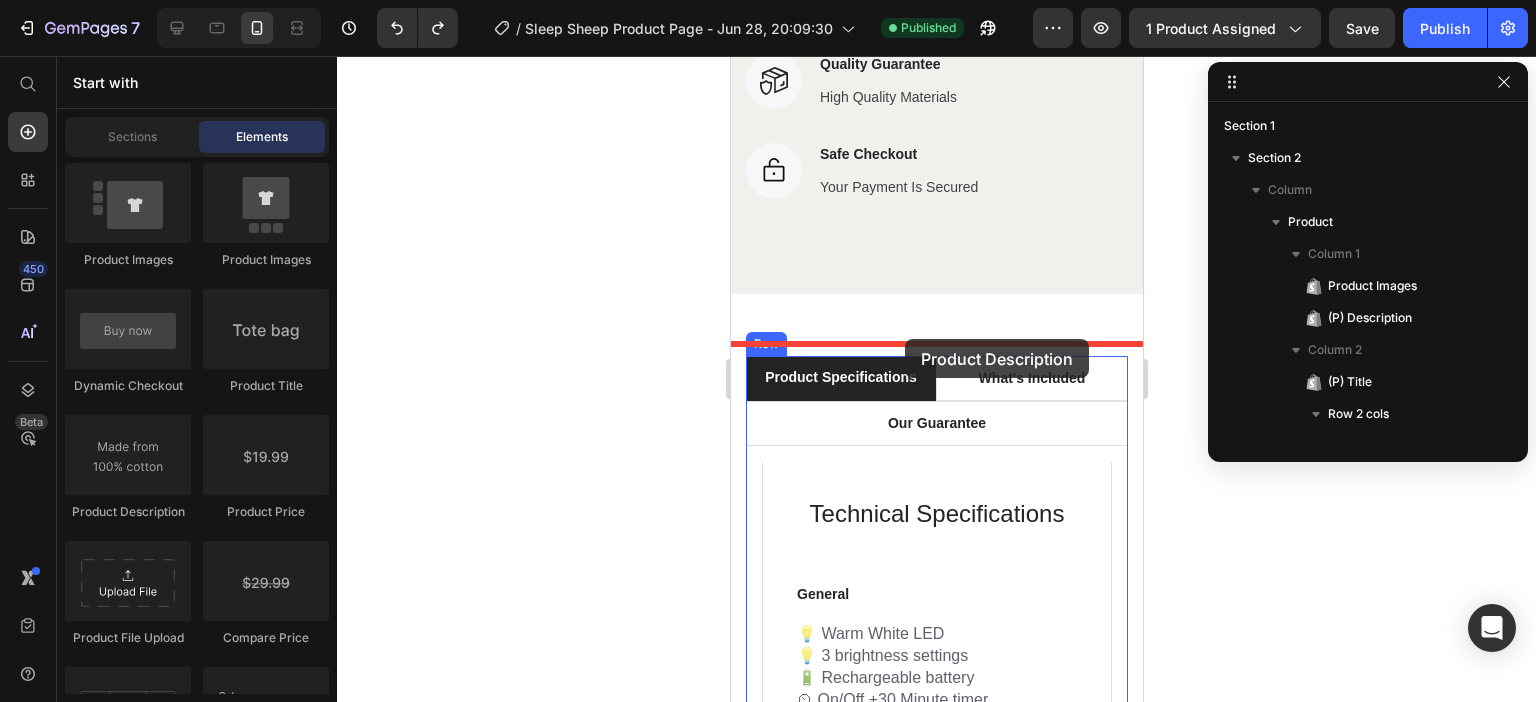 drag, startPoint x: 915, startPoint y: 523, endPoint x: 903, endPoint y: 339, distance: 184.39088 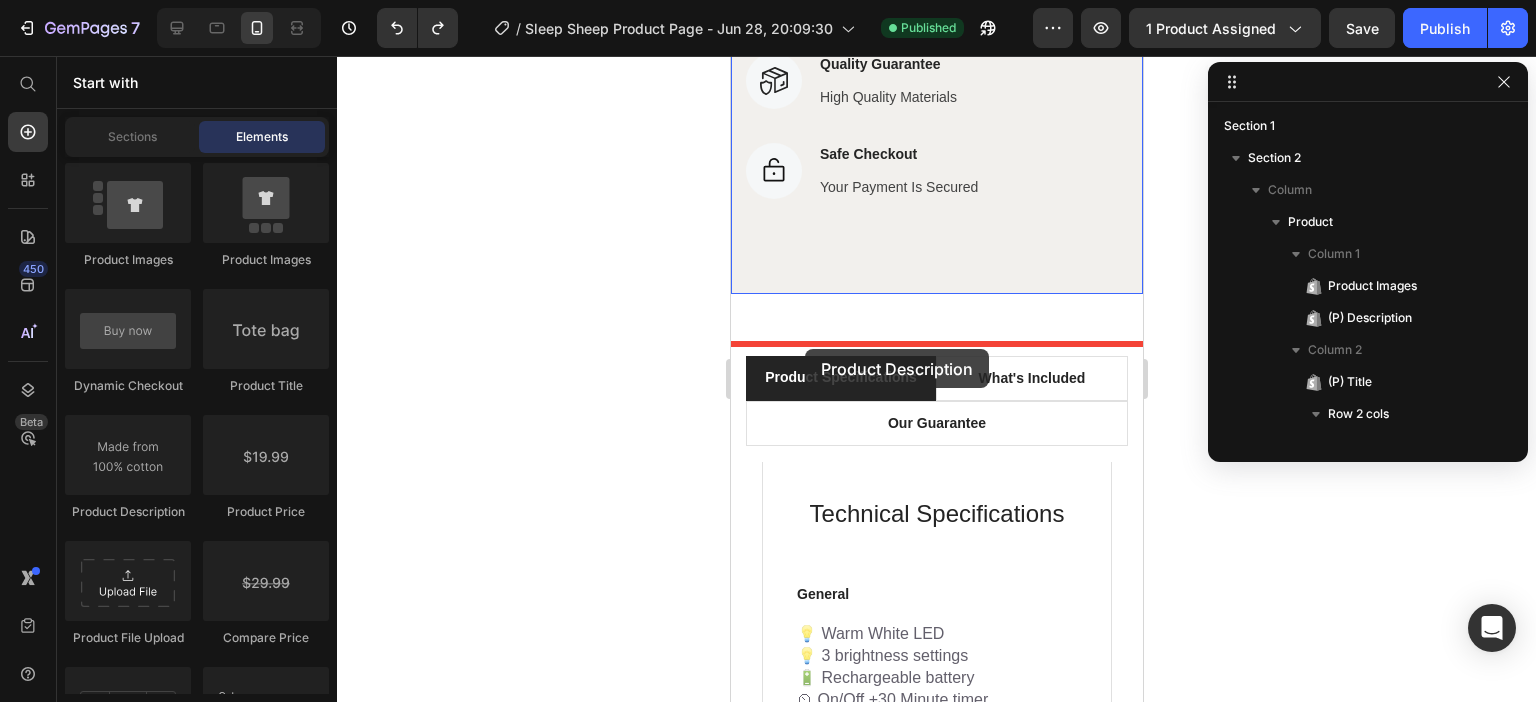 drag, startPoint x: 842, startPoint y: 509, endPoint x: 804, endPoint y: 349, distance: 164.4506 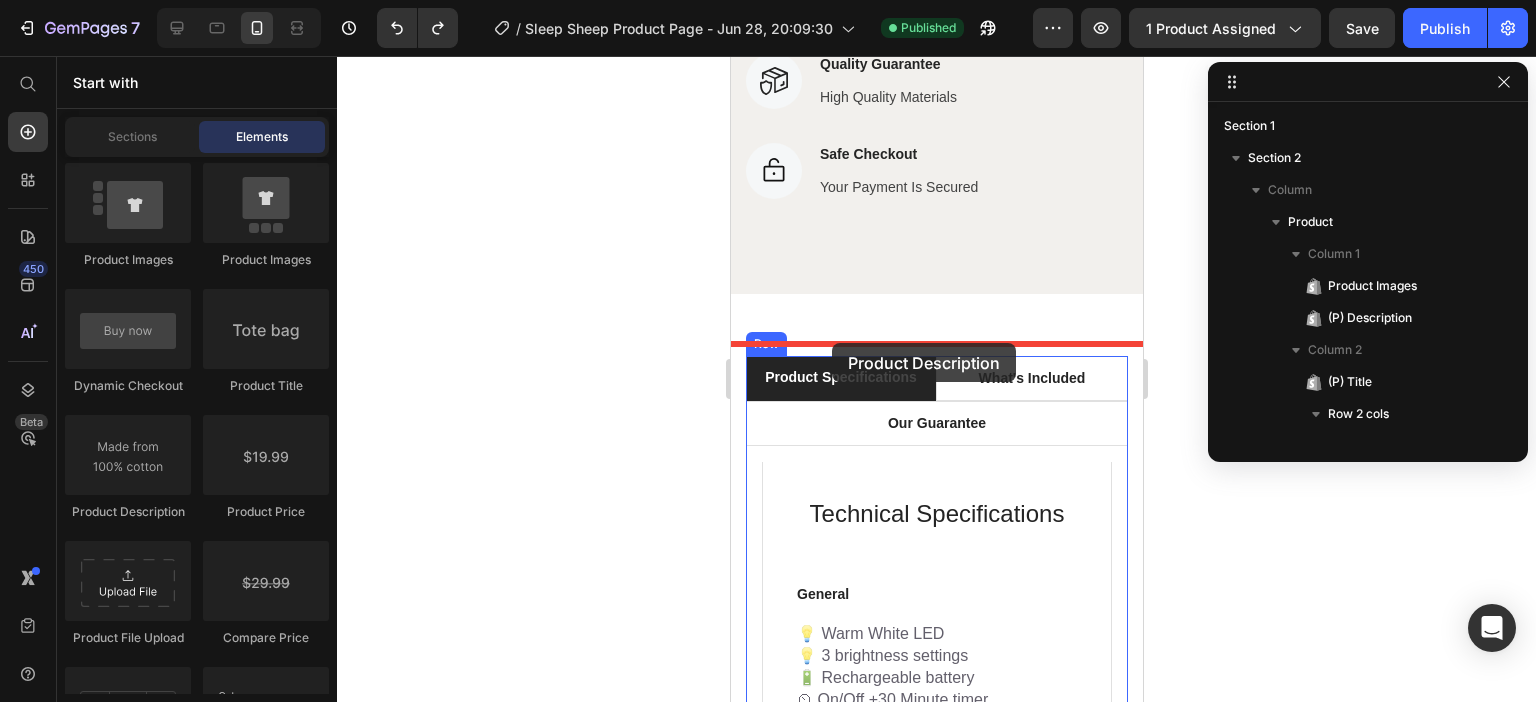 drag, startPoint x: 903, startPoint y: 493, endPoint x: 831, endPoint y: 343, distance: 166.3851 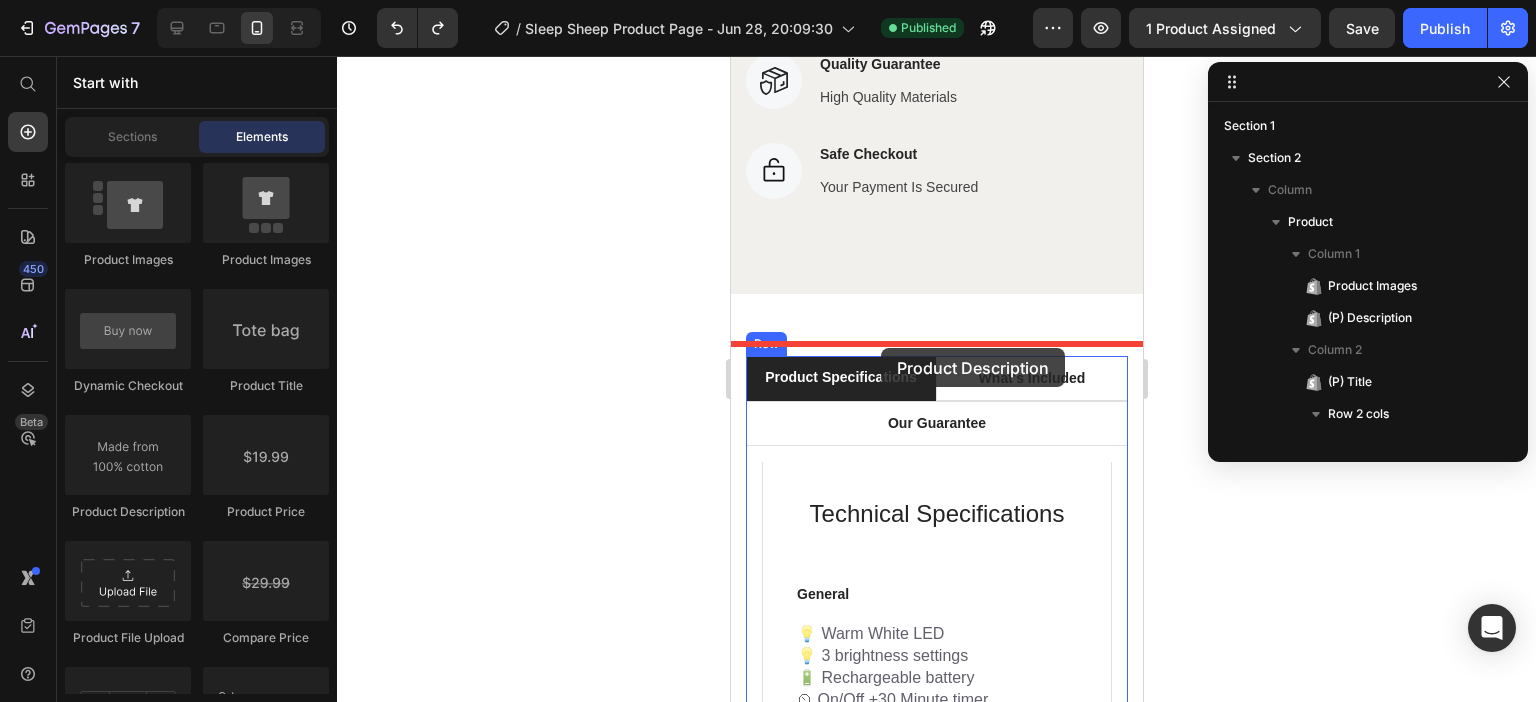 drag, startPoint x: 1458, startPoint y: 489, endPoint x: 877, endPoint y: 348, distance: 597.86456 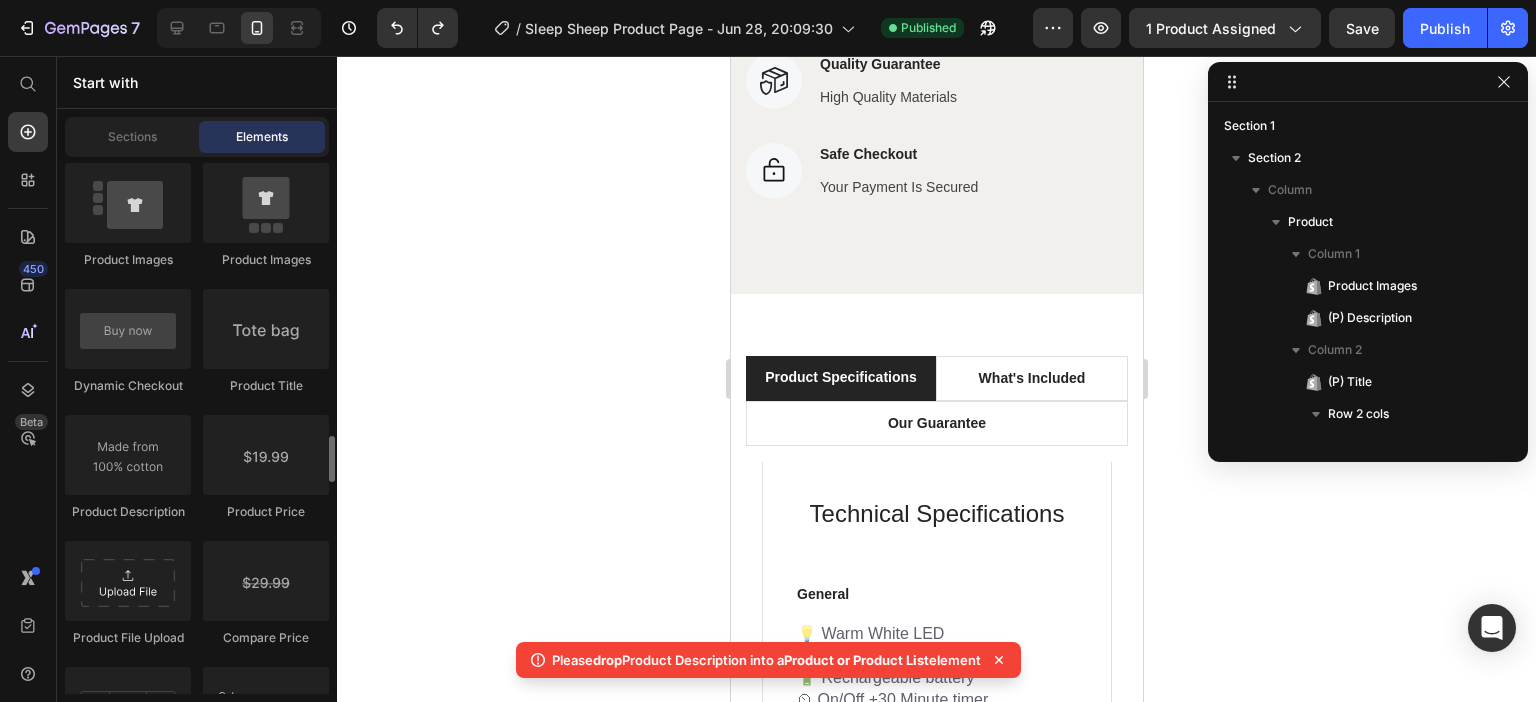 scroll, scrollTop: 3320, scrollLeft: 0, axis: vertical 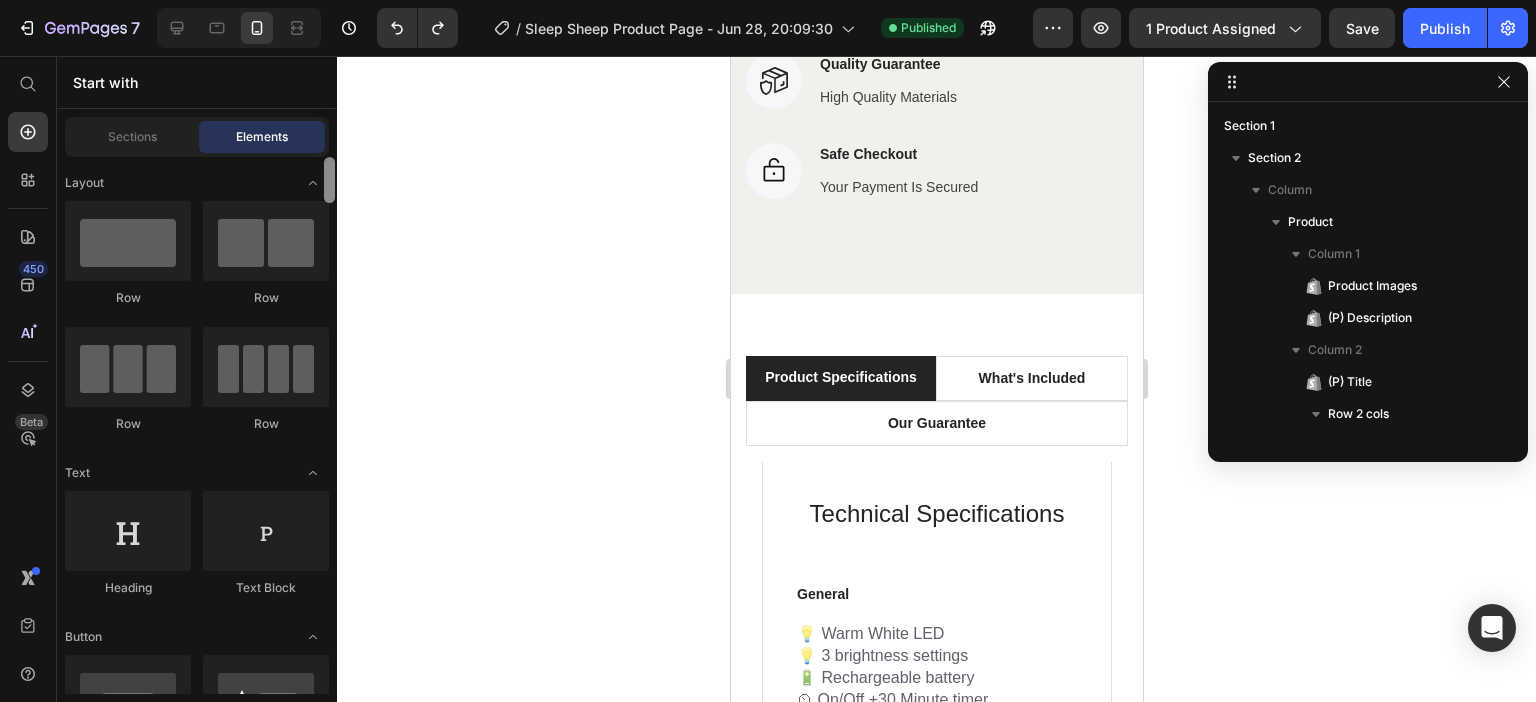 drag, startPoint x: 331, startPoint y: 465, endPoint x: 339, endPoint y: 174, distance: 291.10995 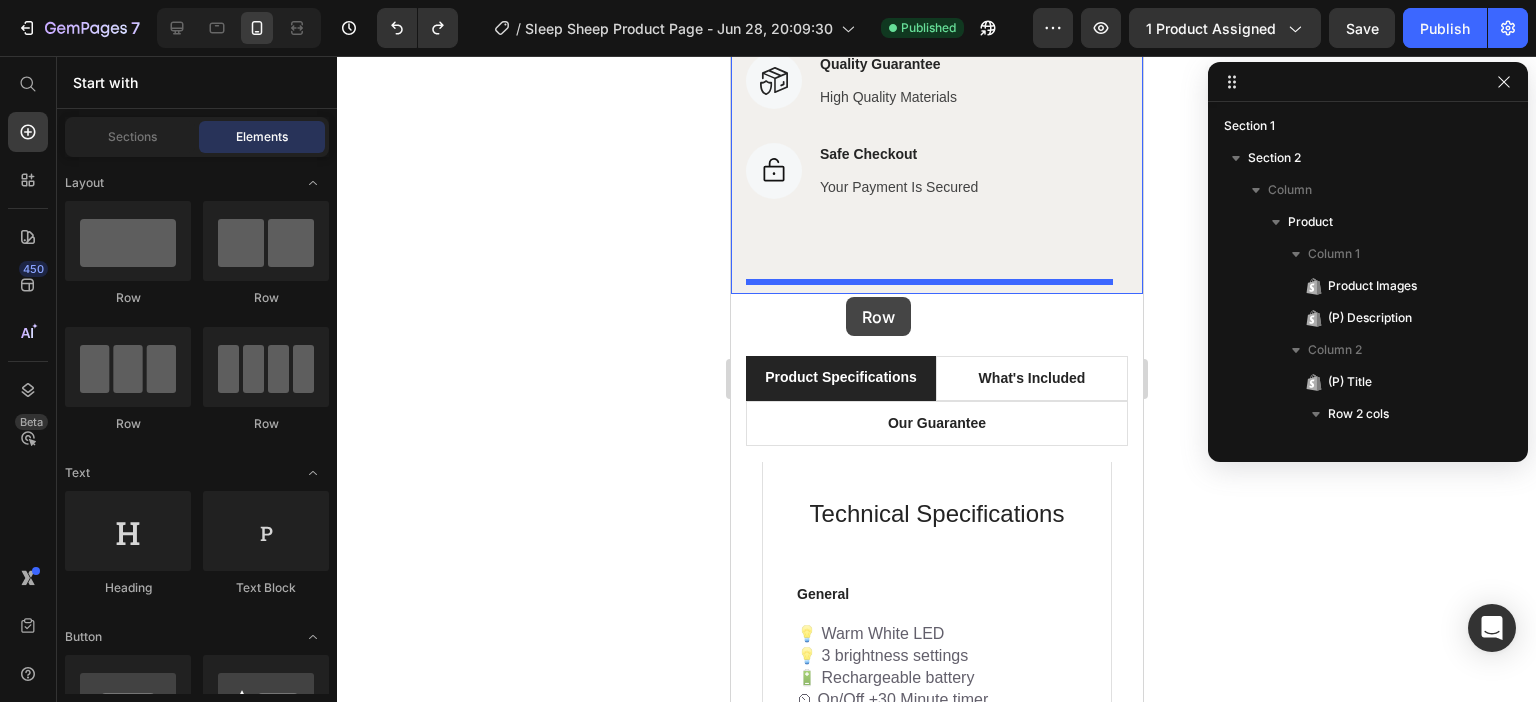 drag, startPoint x: 906, startPoint y: 302, endPoint x: 845, endPoint y: 297, distance: 61.204575 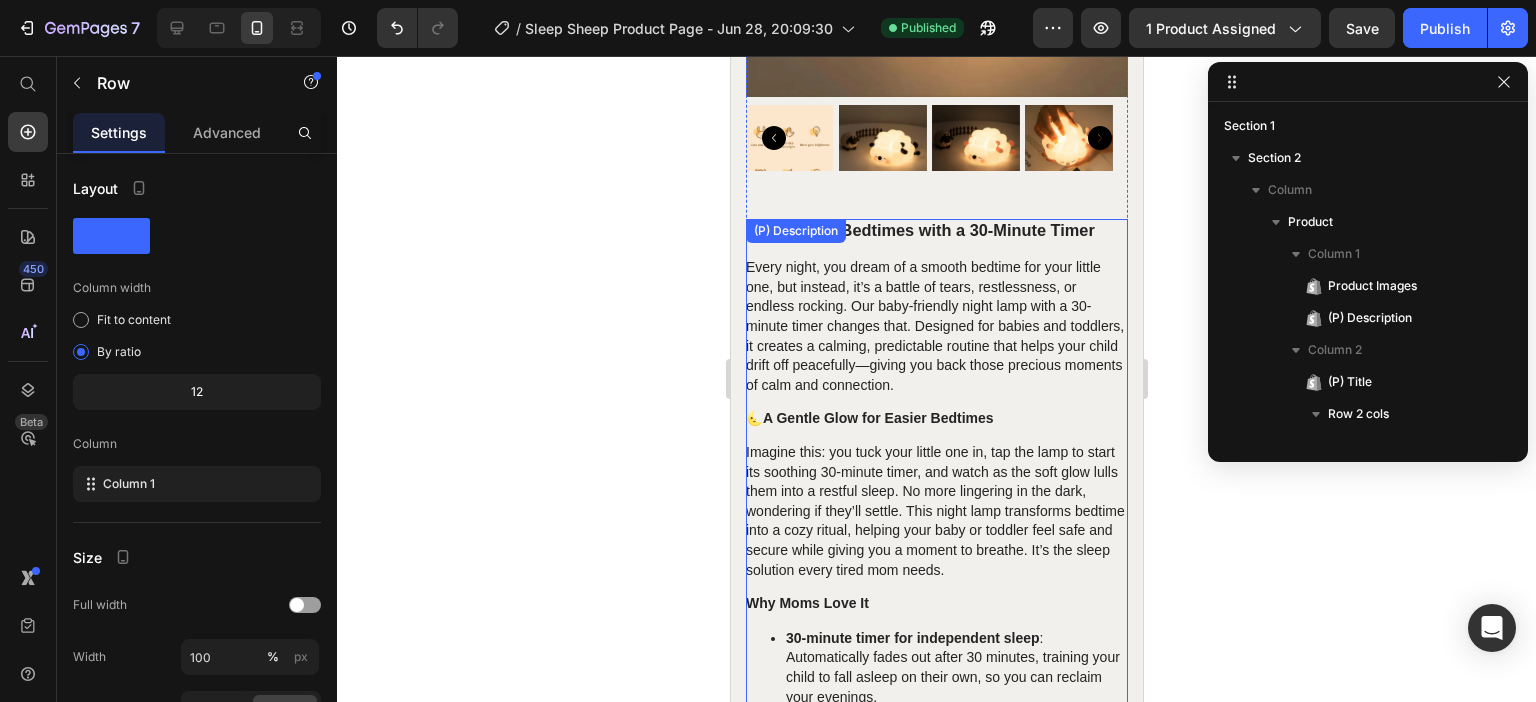scroll, scrollTop: 469, scrollLeft: 0, axis: vertical 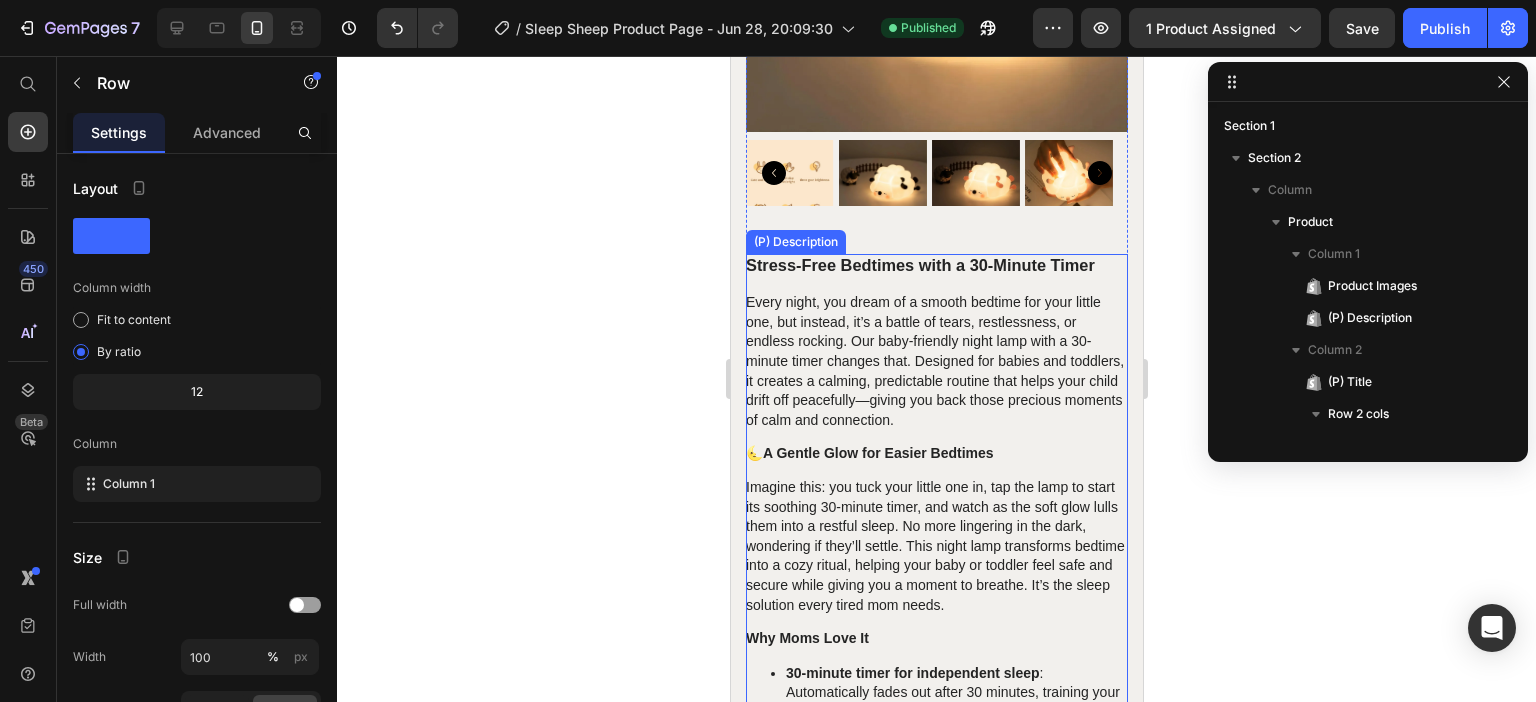 click on "Product Images
Stress-Free Bedtimes with a 30-Minute Timer
Every night, you dream of a smooth bedtime for your little one, but instead, it’s a battle of tears, restlessness, or endless rocking. Our baby-friendly night lamp with a 30-minute timer changes that. Designed for babies and toddlers, it creates a calming, predictable routine that helps your child drift off peacefully—giving you back those precious moments of calm and connection.
🌜  A Gentle Glow for Easier Bedtimes
Imagine this: you tuck your little one in, tap the lamp to start its soothing 30-minute timer, and watch as the soft glow lulls them into a restful sleep. No more lingering in the dark, wondering if they’ll settle. This night lamp transforms bedtime into a cozy ritual, helping your baby or toddler feel safe and secure while giving you a moment to breathe. It’s the sleep solution every tired mom needs.
Why Moms Love It
30-minute timer for independent sleep" at bounding box center [936, 416] 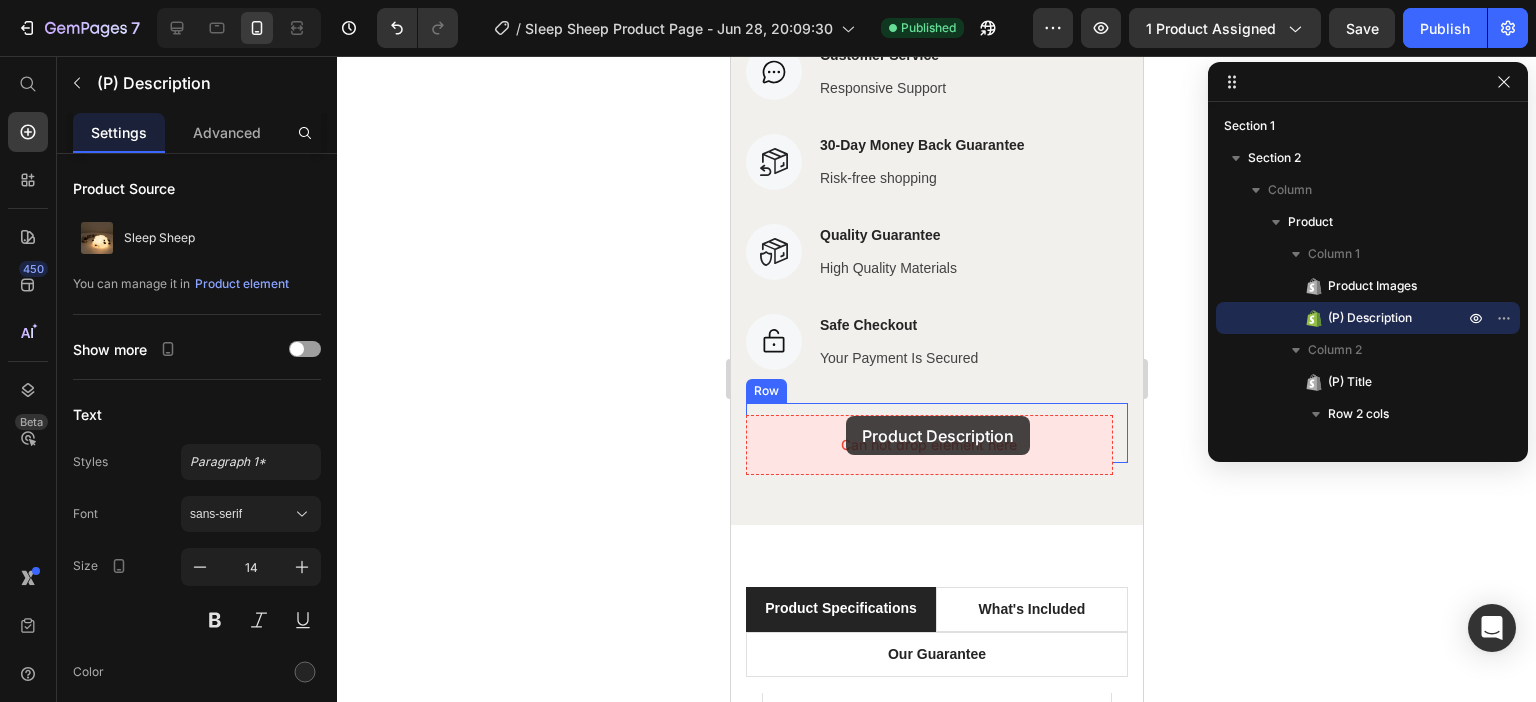 scroll, scrollTop: 2369, scrollLeft: 0, axis: vertical 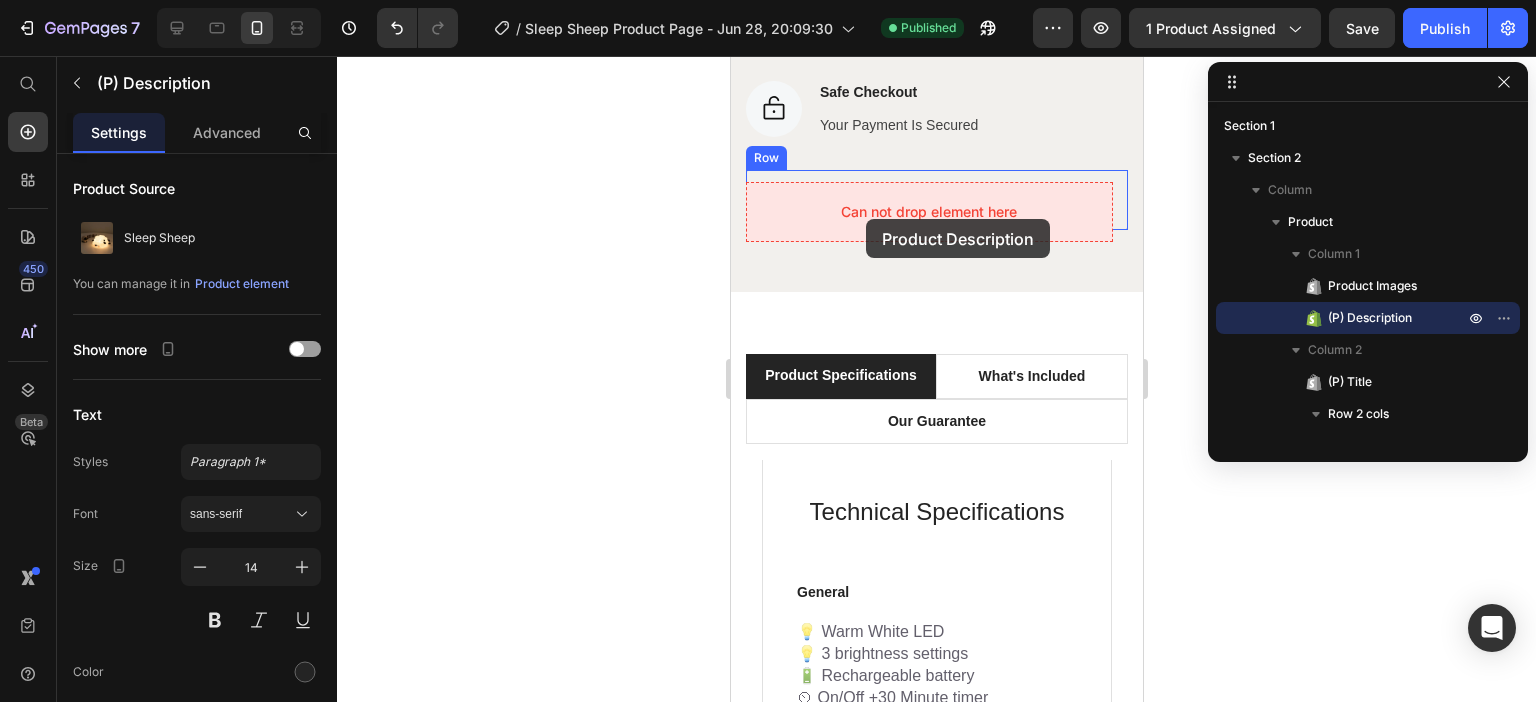 drag, startPoint x: 758, startPoint y: 221, endPoint x: 865, endPoint y: 219, distance: 107.01869 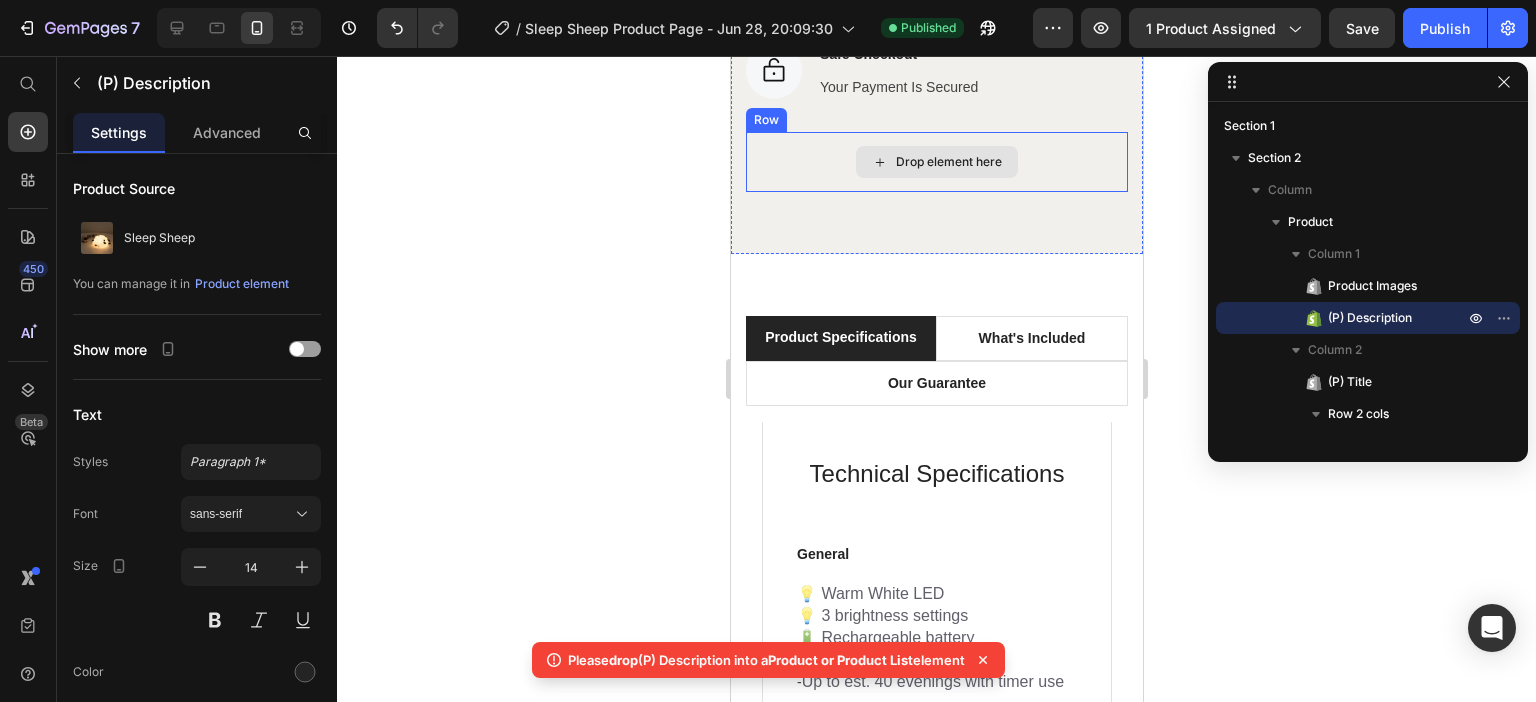 click on "Drop element here" at bounding box center (936, 162) 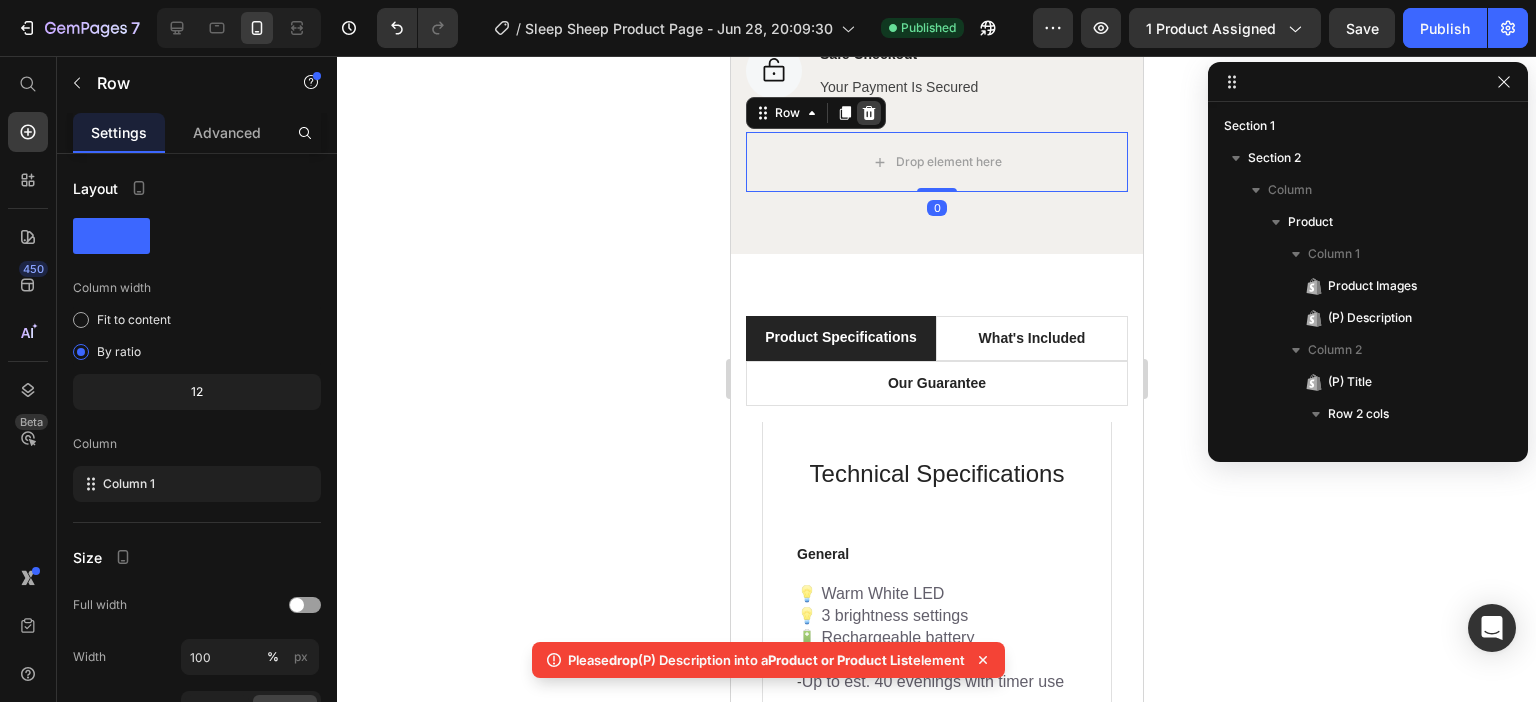 click 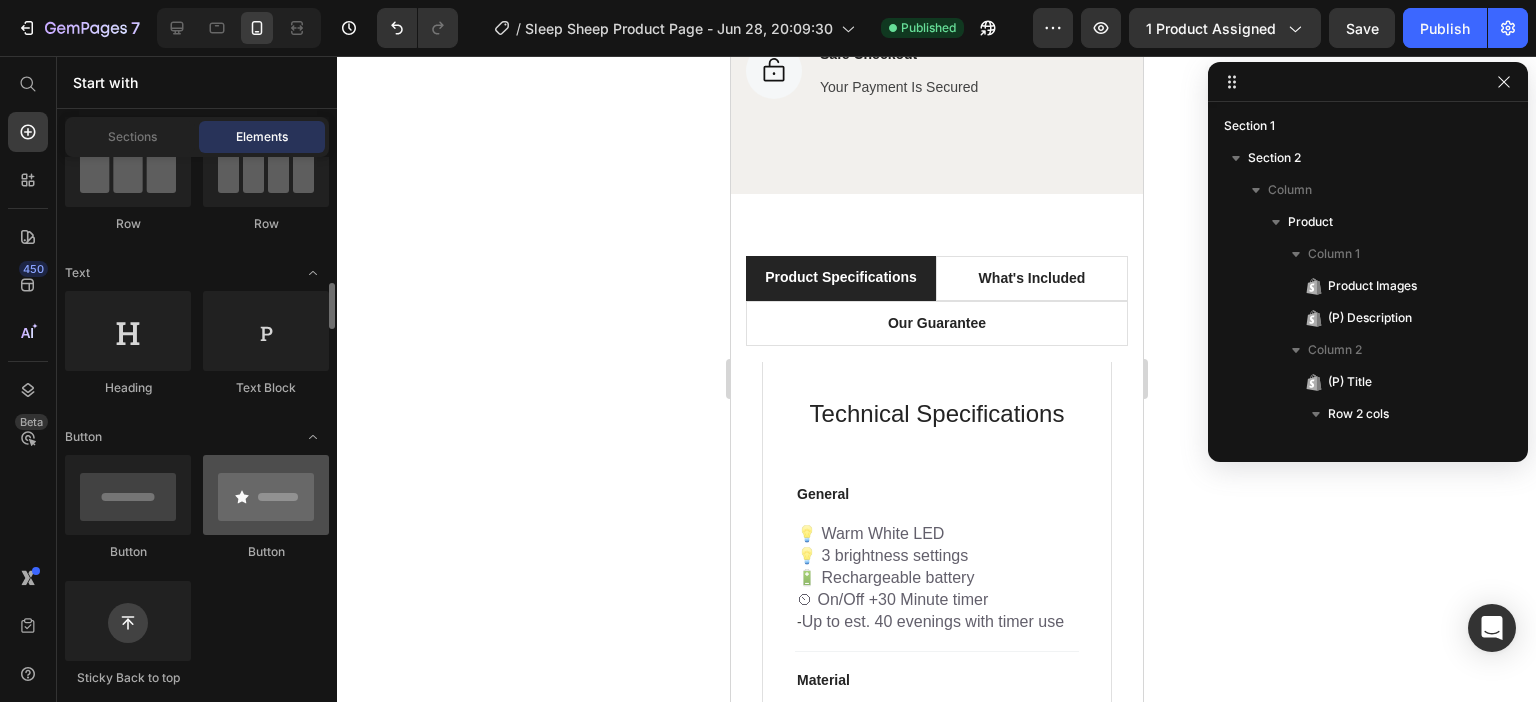 scroll, scrollTop: 300, scrollLeft: 0, axis: vertical 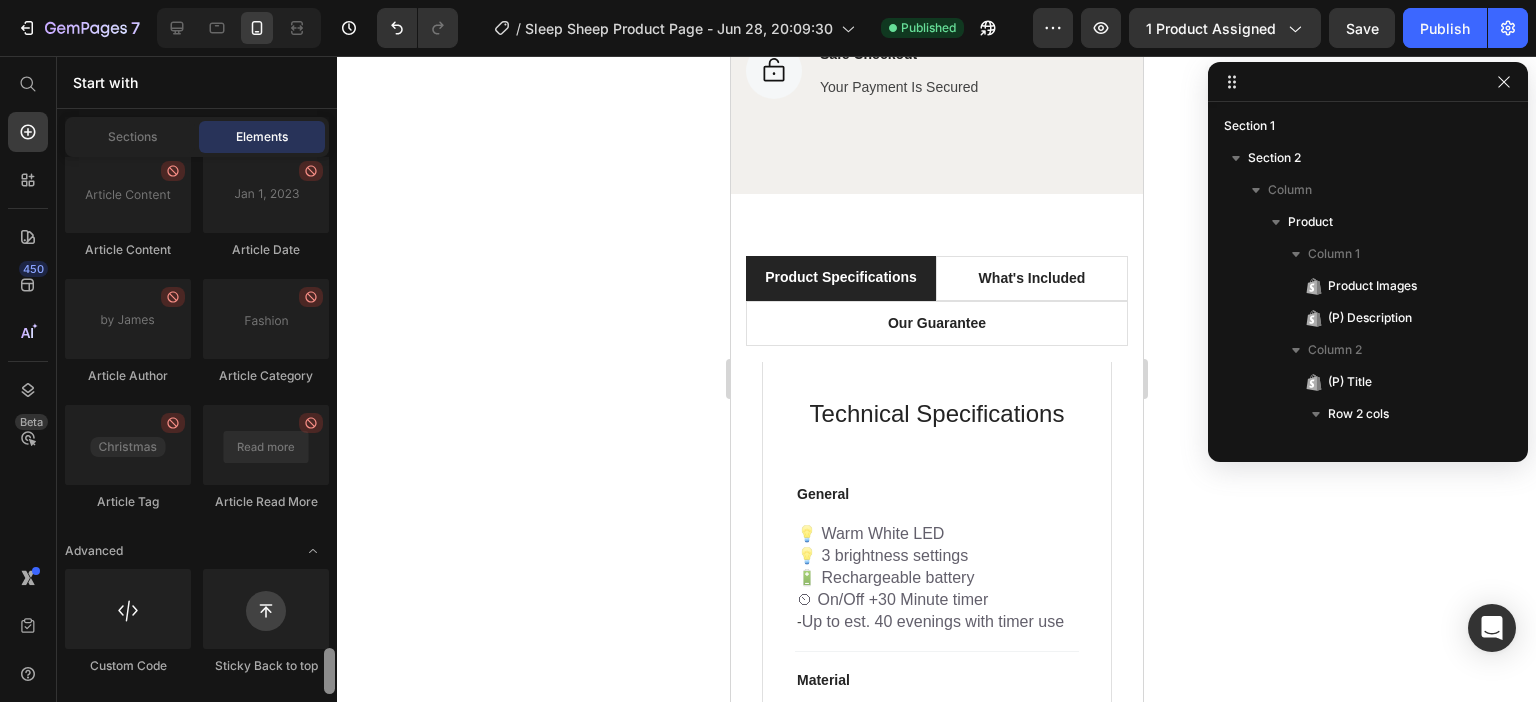 drag, startPoint x: 332, startPoint y: 217, endPoint x: 302, endPoint y: 697, distance: 480.93658 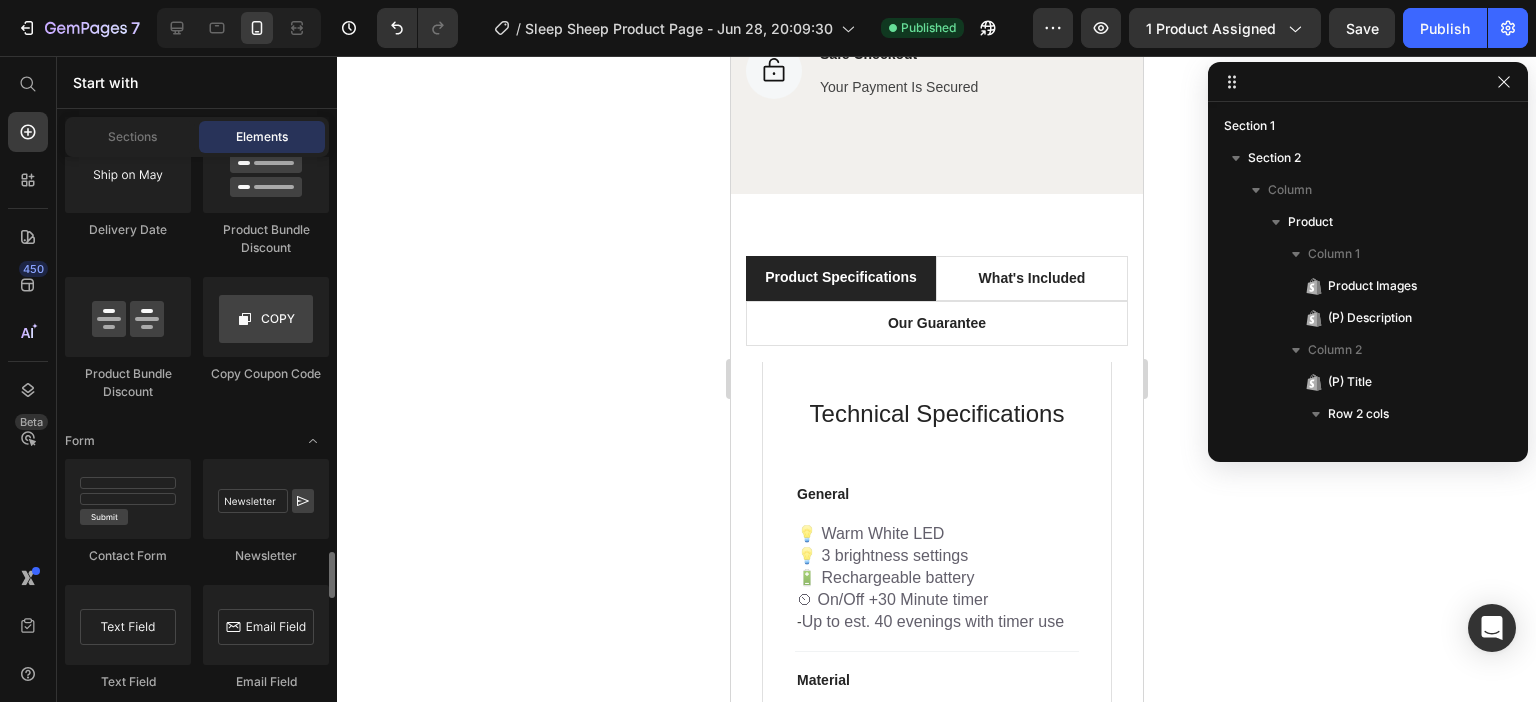 scroll, scrollTop: 4448, scrollLeft: 0, axis: vertical 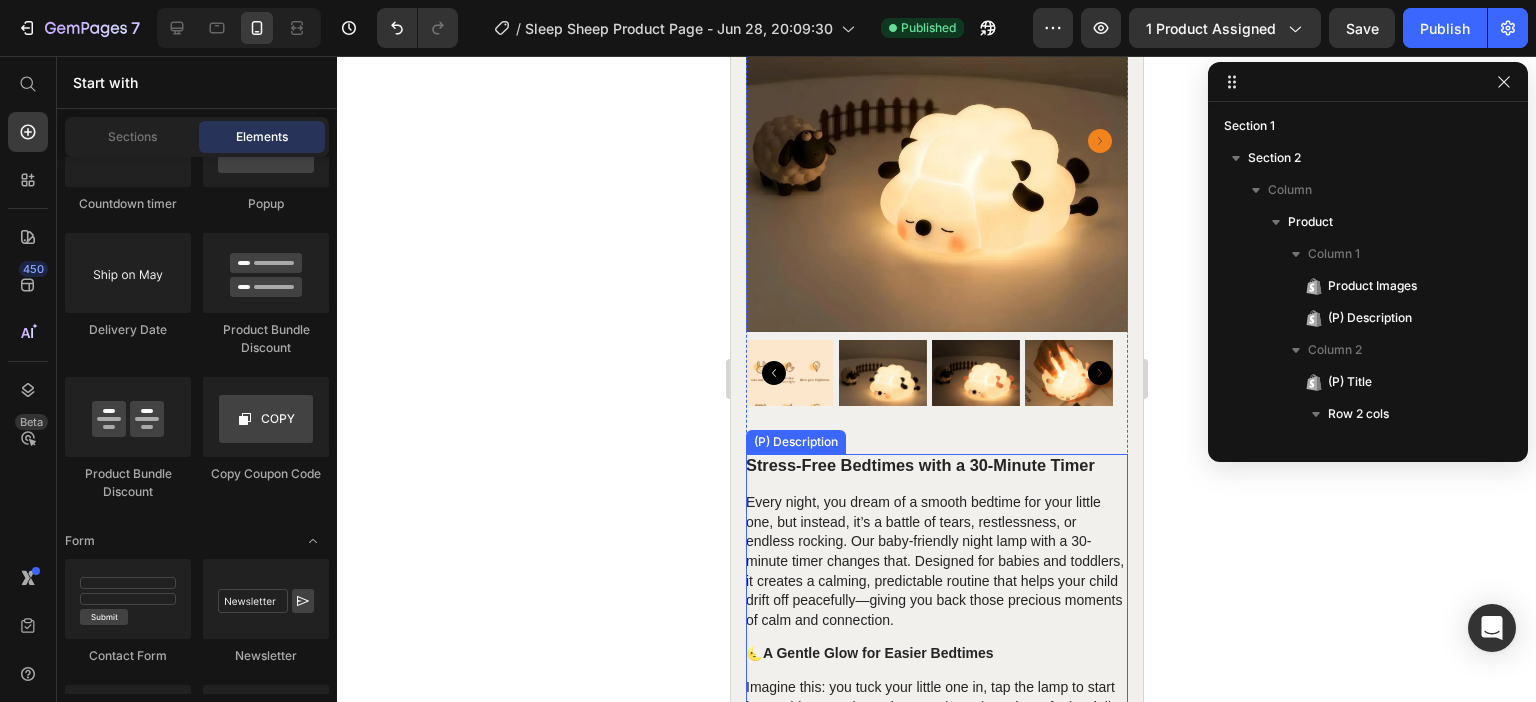 click on "Stress-Free Bedtimes with a 30-Minute Timer Every night, you dream of a smooth bedtime for your little one, but instead, it’s a battle of tears, restlessness, or endless rocking. Our baby-friendly night lamp with a 30-minute timer changes that. Designed for babies and toddlers, it creates a calming, predictable routine that helps your child drift off peacefully—giving you back those precious moments of calm and connection. 🌜 A Gentle Glow for Easier Bedtimes Imagine this: you tuck your little one in, tap the lamp to start its soothing 30-minute timer, and watch as the soft glow lulls them into a restful sleep. No more lingering in the dark, wondering if they’ll settle. This night lamp transforms bedtime into a cozy ritual, helping your baby or toddler feel safe and secure while giving you a moment to breathe. It’s the sleep solution every tired mom needs. Why Moms Love It 30-minute timer for independent sleep Soft, sleep-friendly glow Touch & tap simplicity" at bounding box center (936, 864) 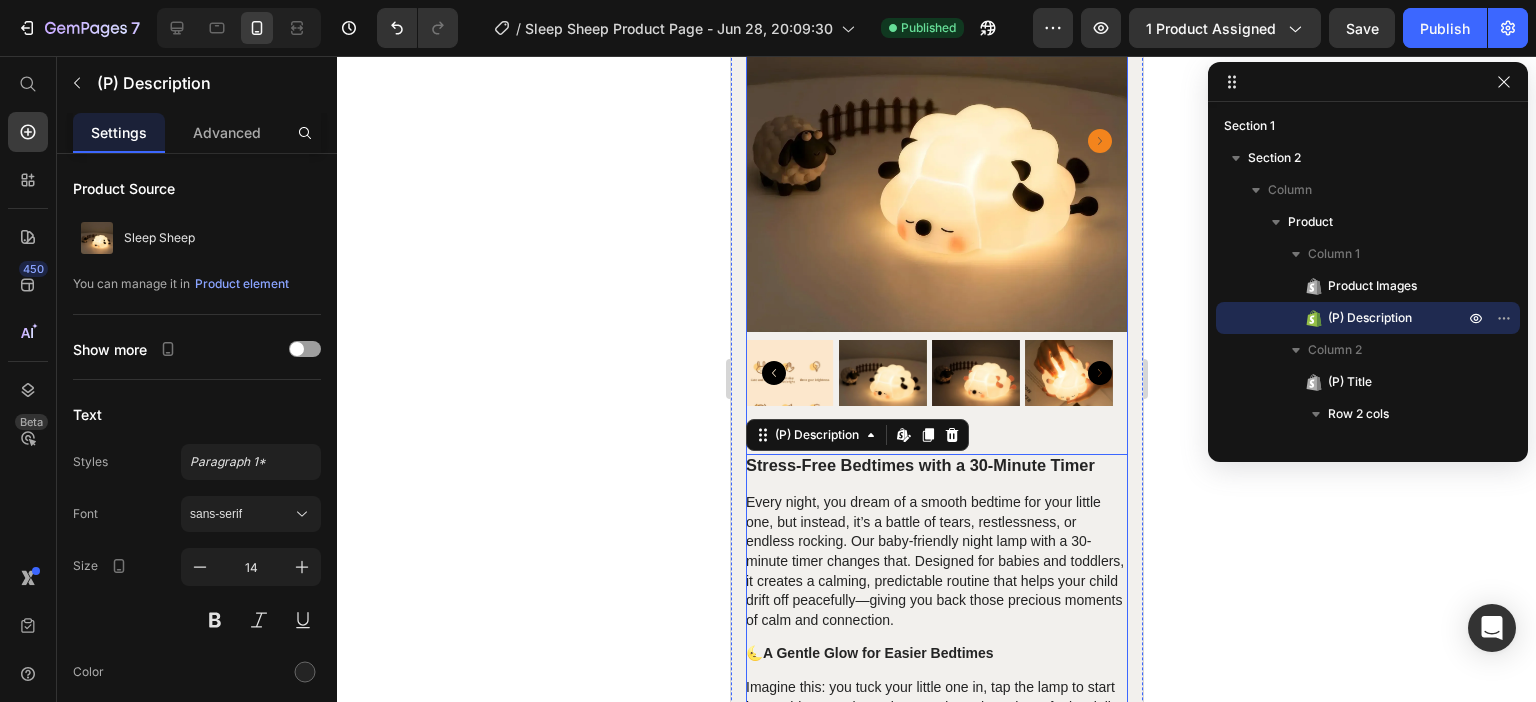 click on "Product Images
Stress-Free Bedtimes with a 30-Minute Timer
Every night, you dream of a smooth bedtime for your little one, but instead, it’s a battle of tears, restlessness, or endless rocking. Our baby-friendly night lamp with a 30-minute timer changes that. Designed for babies and toddlers, it creates a calming, predictable routine that helps your child drift off peacefully—giving you back those precious moments of calm and connection.
🌜  A Gentle Glow for Easier Bedtimes
Imagine this: you tuck your little one in, tap the lamp to start its soothing 30-minute timer, and watch as the soft glow lulls them into a restful sleep. No more lingering in the dark, wondering if they’ll settle. This night lamp transforms bedtime into a cozy ritual, helping your baby or toddler feel safe and secure while giving you a moment to breathe. It’s the sleep solution every tired mom needs.
Why Moms Love It
30-minute timer for independent sleep" at bounding box center [936, 616] 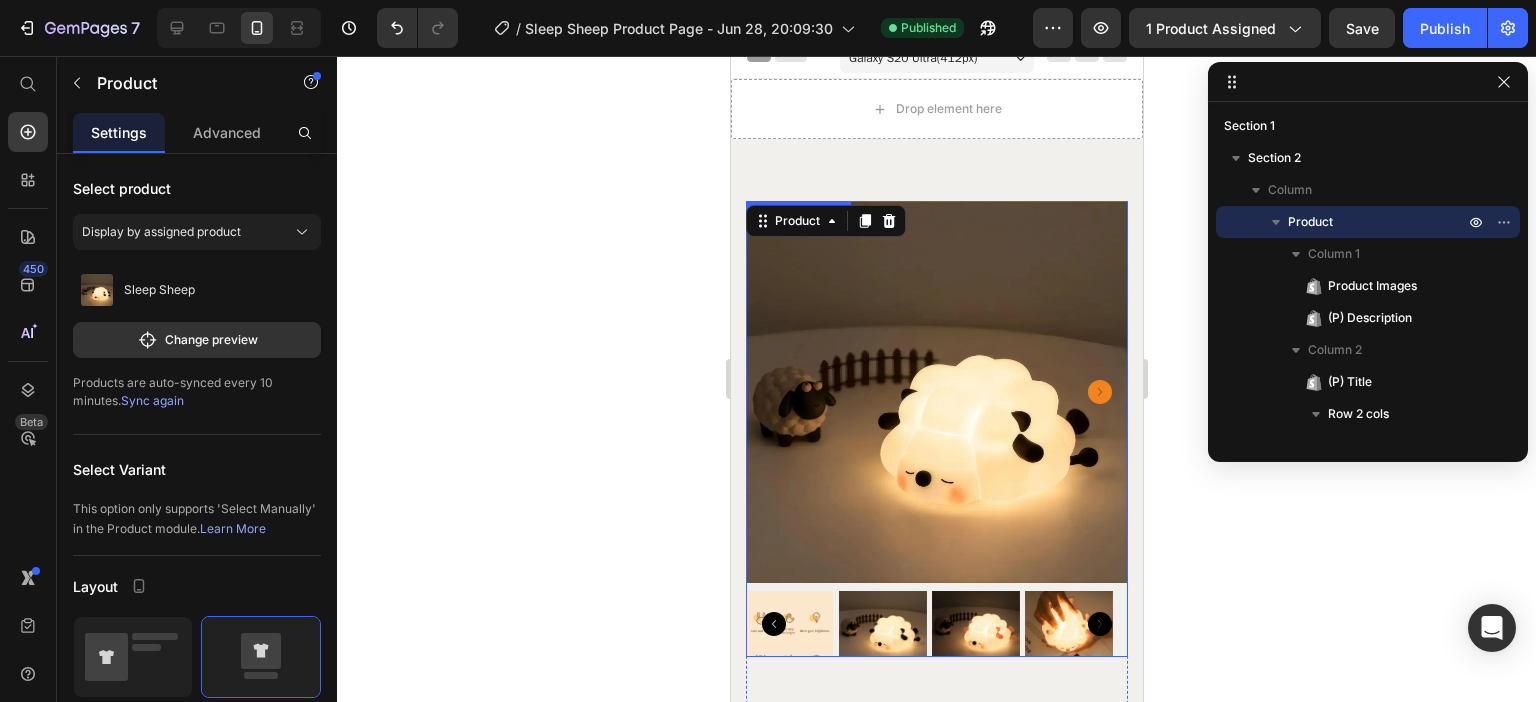 scroll, scrollTop: 0, scrollLeft: 0, axis: both 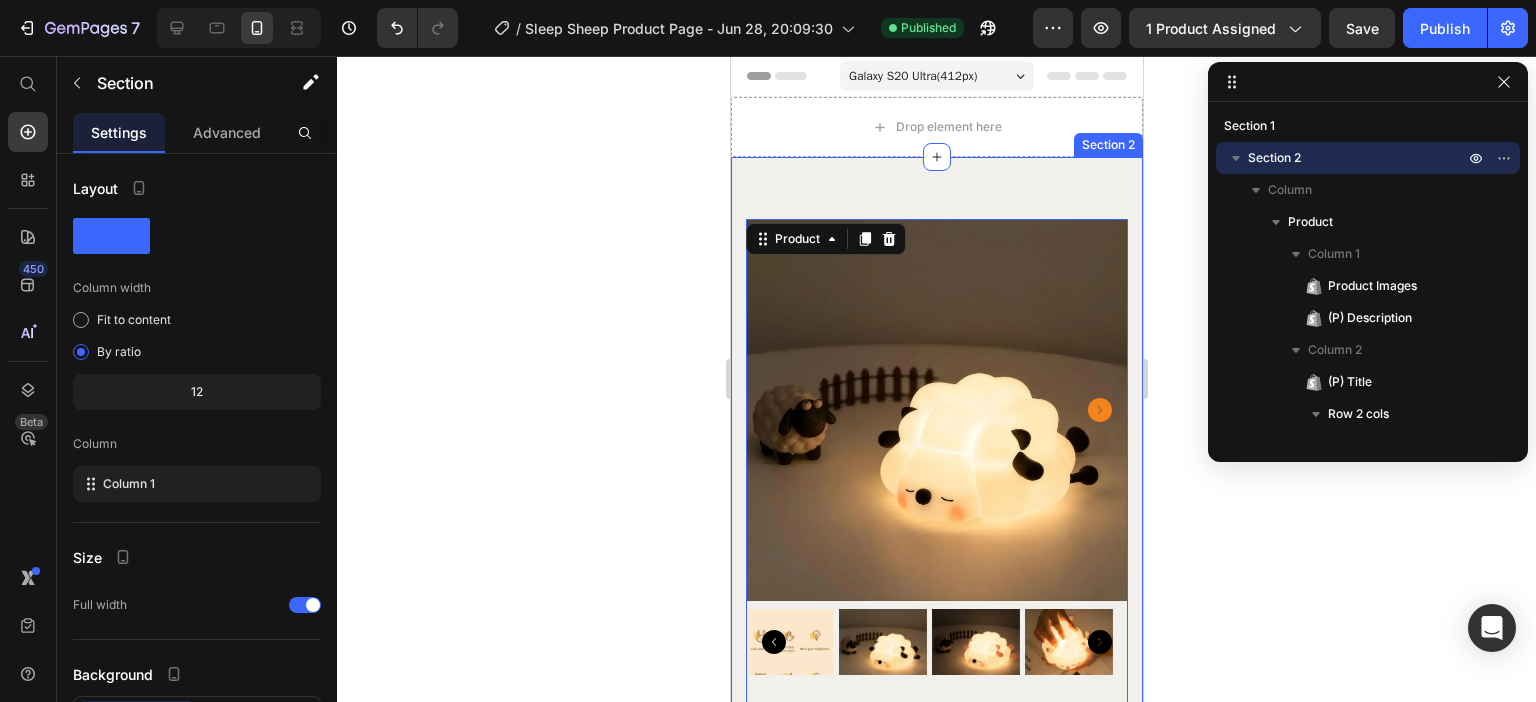 click on "Product Images
Stress-Free Bedtimes with a 30-Minute Timer
Every night, you dream of a smooth bedtime for your little one, but instead, it’s a battle of tears, restlessness, or endless rocking. Our baby-friendly night lamp with a 30-minute timer changes that. Designed for babies and toddlers, it creates a calming, predictable routine that helps your child drift off peacefully—giving you back those precious moments of calm and connection.
🌜  A Gentle Glow for Easier Bedtimes
Imagine this: you tuck your little one in, tap the lamp to start its soothing 30-minute timer, and watch as the soft glow lulls them into a restful sleep. No more lingering in the dark, wondering if they’ll settle. This night lamp transforms bedtime into a cozy ritual, helping your baby or toddler feel safe and secure while giving you a moment to breathe. It’s the sleep solution every tired mom needs.
Why Moms Love It
30-minute timer for independent sleep" at bounding box center [936, 1360] 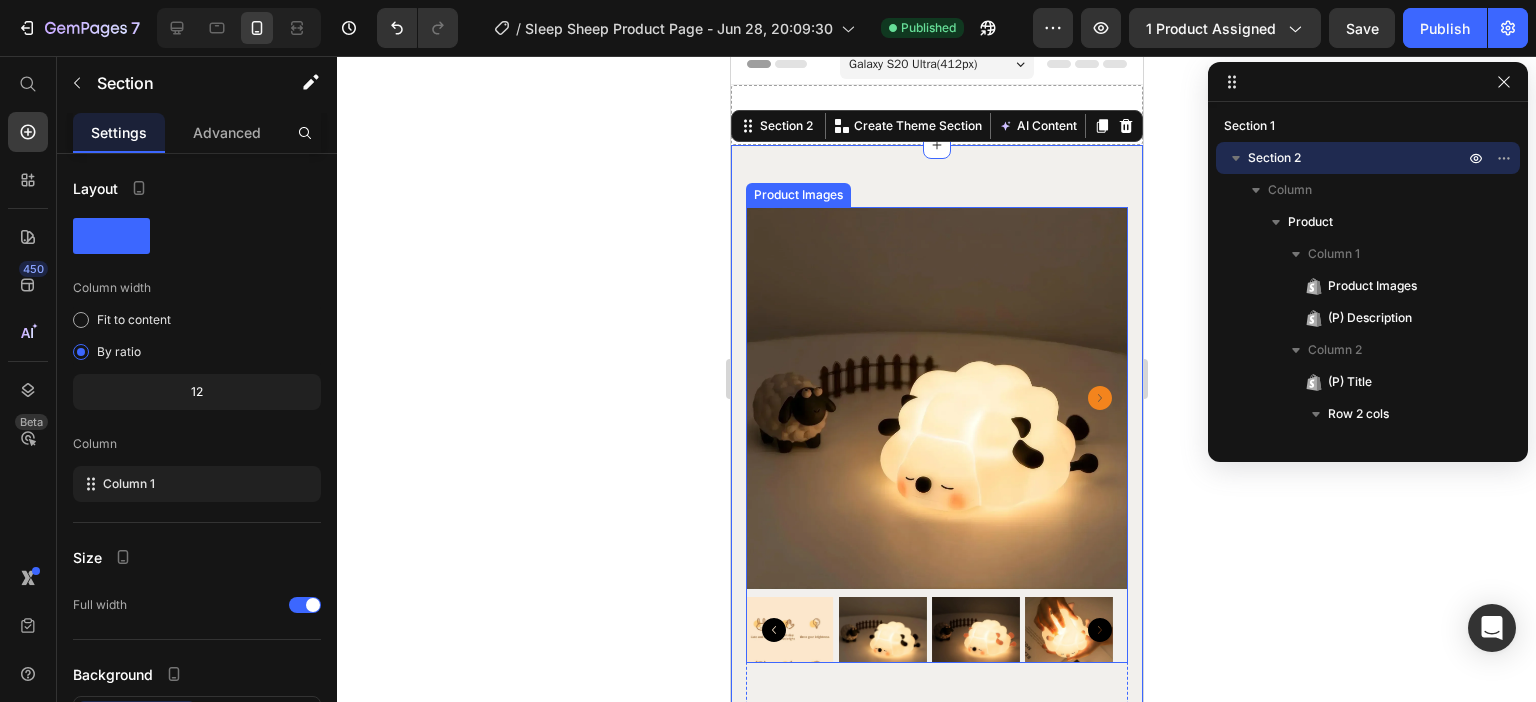 scroll, scrollTop: 0, scrollLeft: 0, axis: both 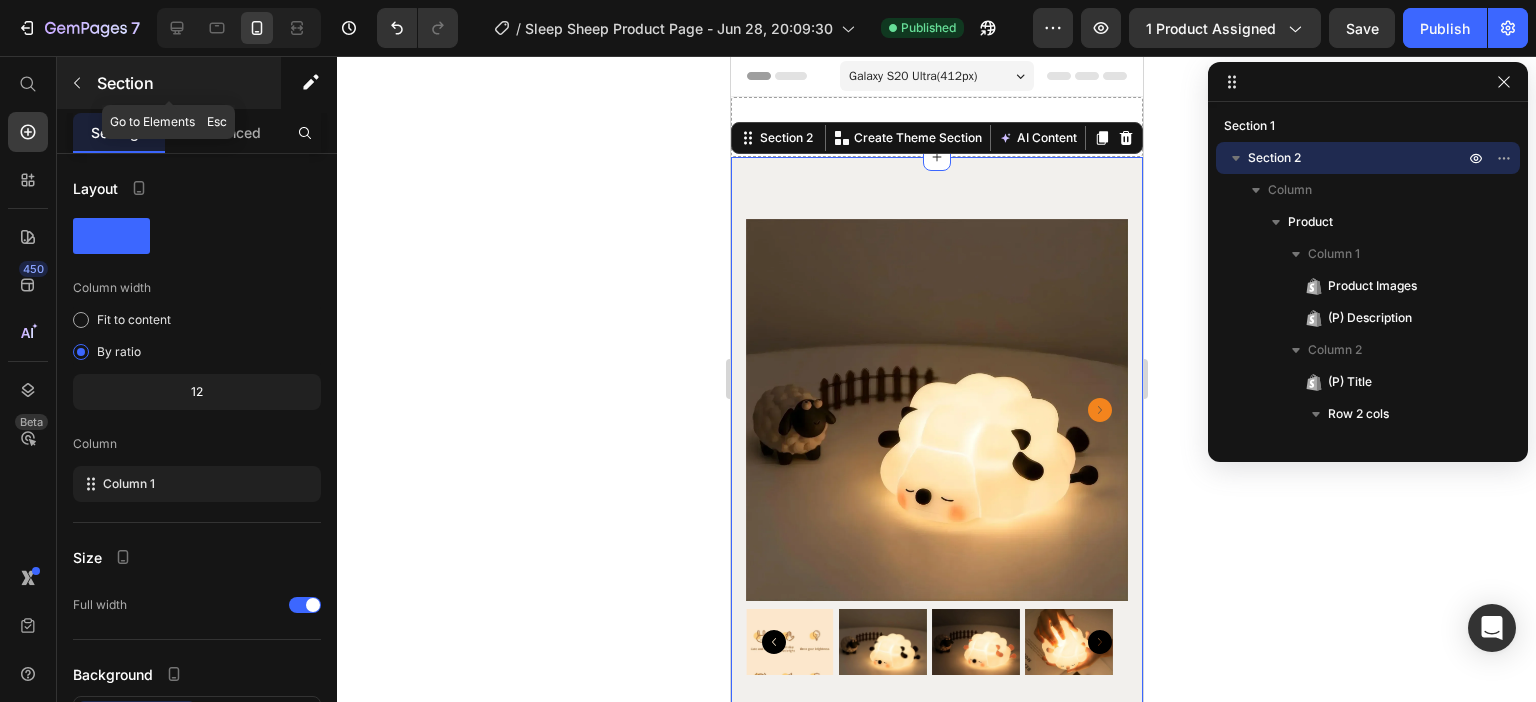 click 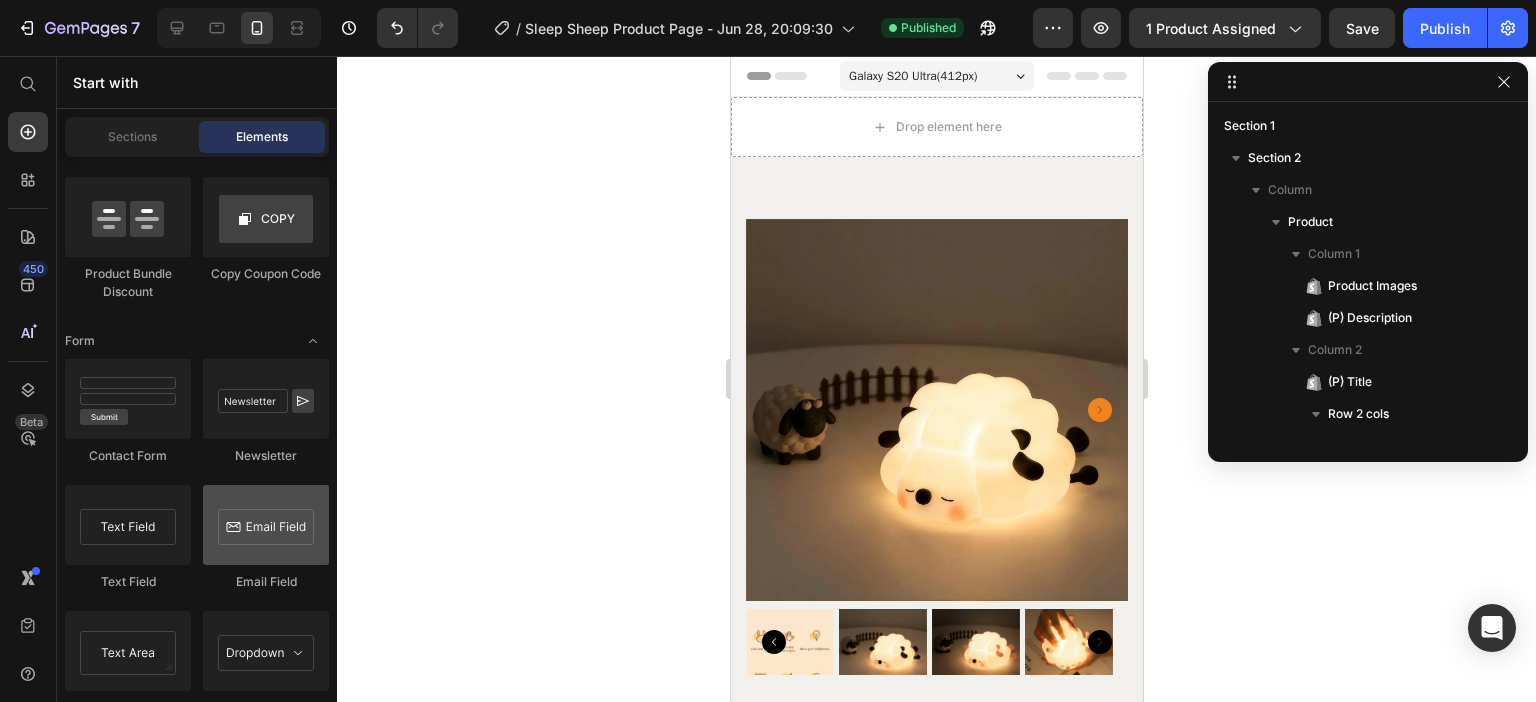 scroll, scrollTop: 4948, scrollLeft: 0, axis: vertical 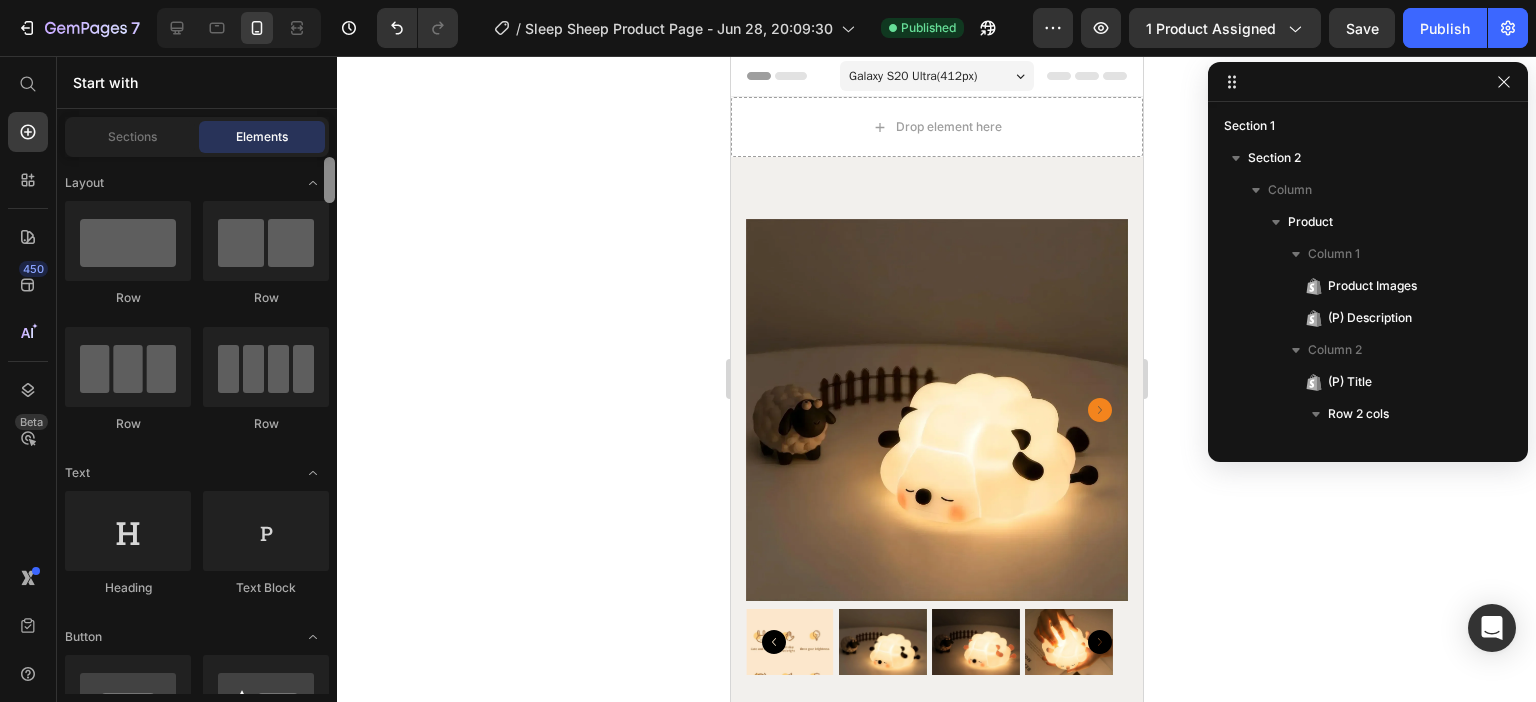 drag, startPoint x: 324, startPoint y: 593, endPoint x: 391, endPoint y: 117, distance: 480.6922 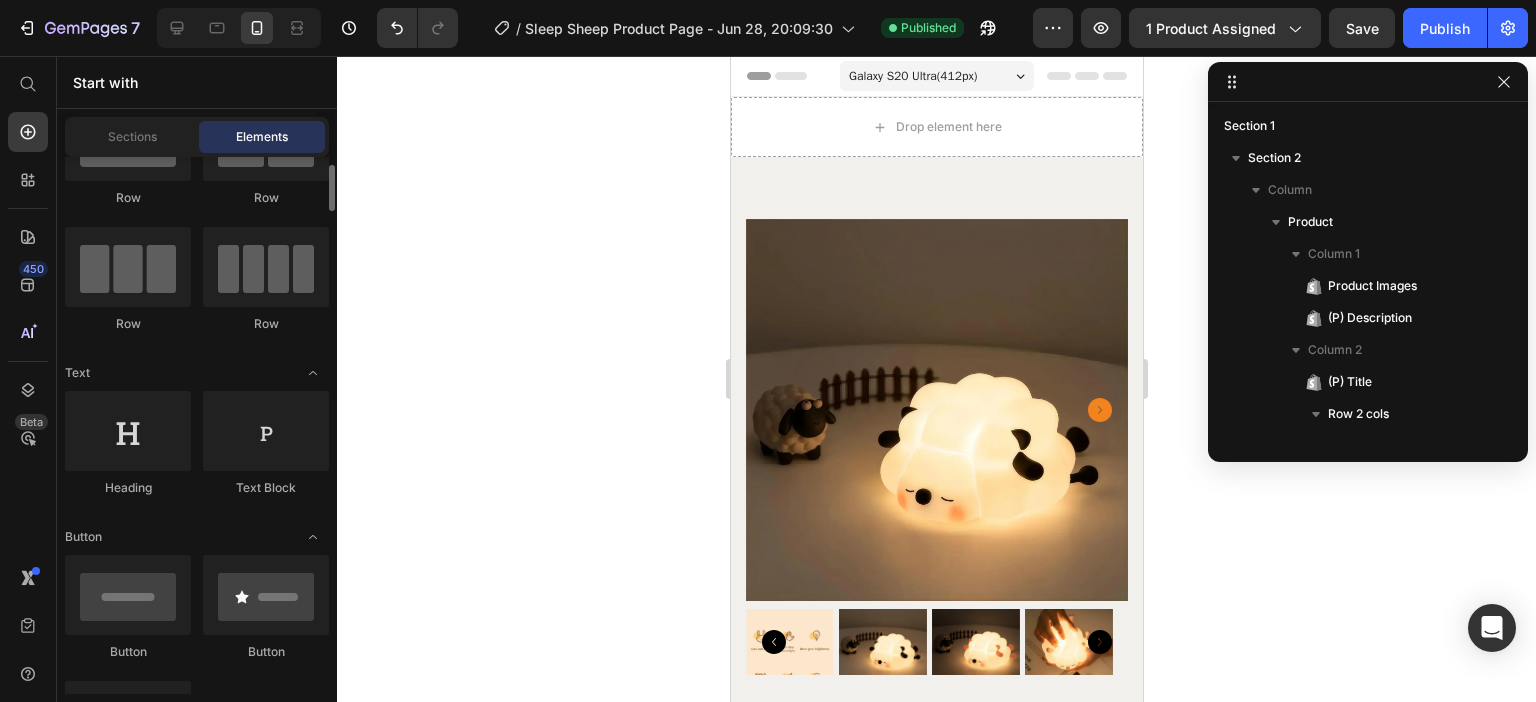 scroll, scrollTop: 0, scrollLeft: 0, axis: both 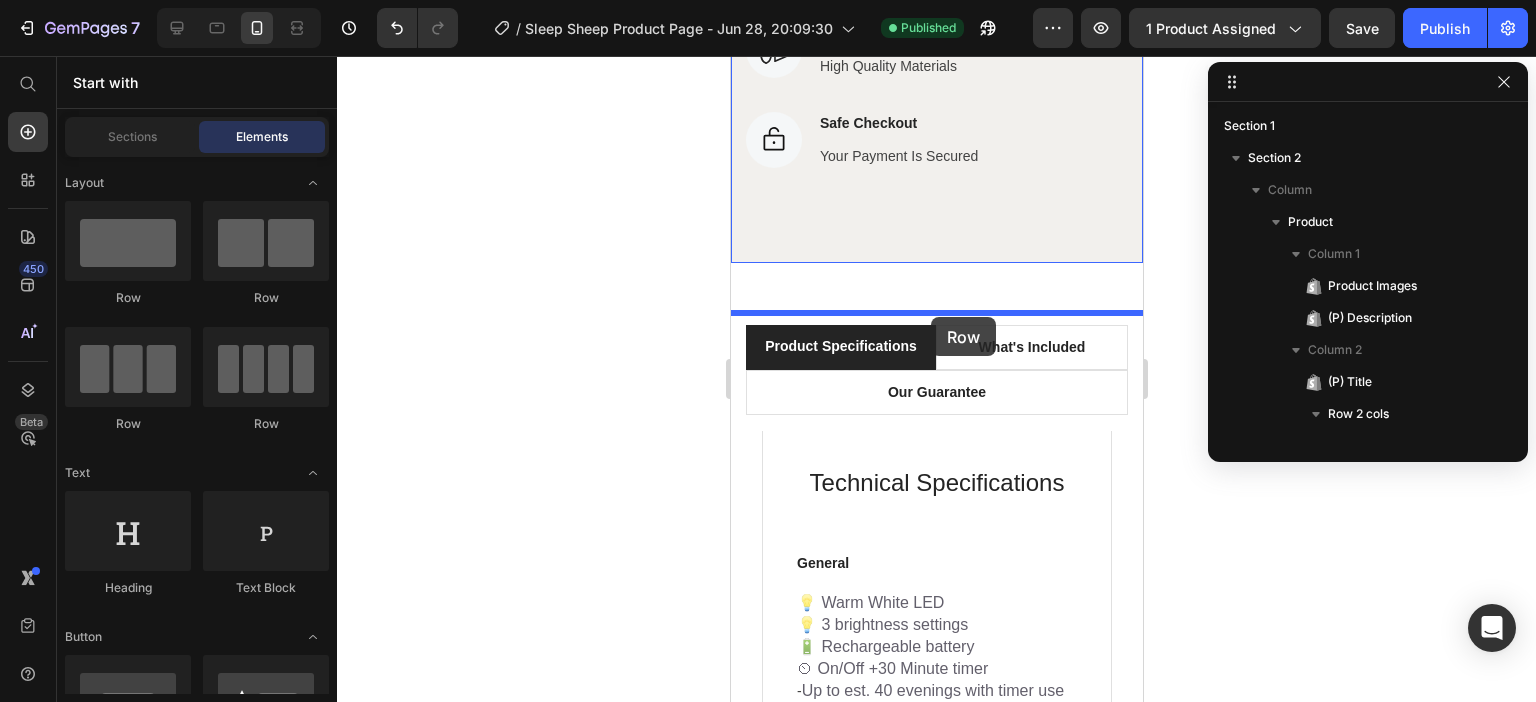 drag, startPoint x: 886, startPoint y: 413, endPoint x: 930, endPoint y: 317, distance: 105.60303 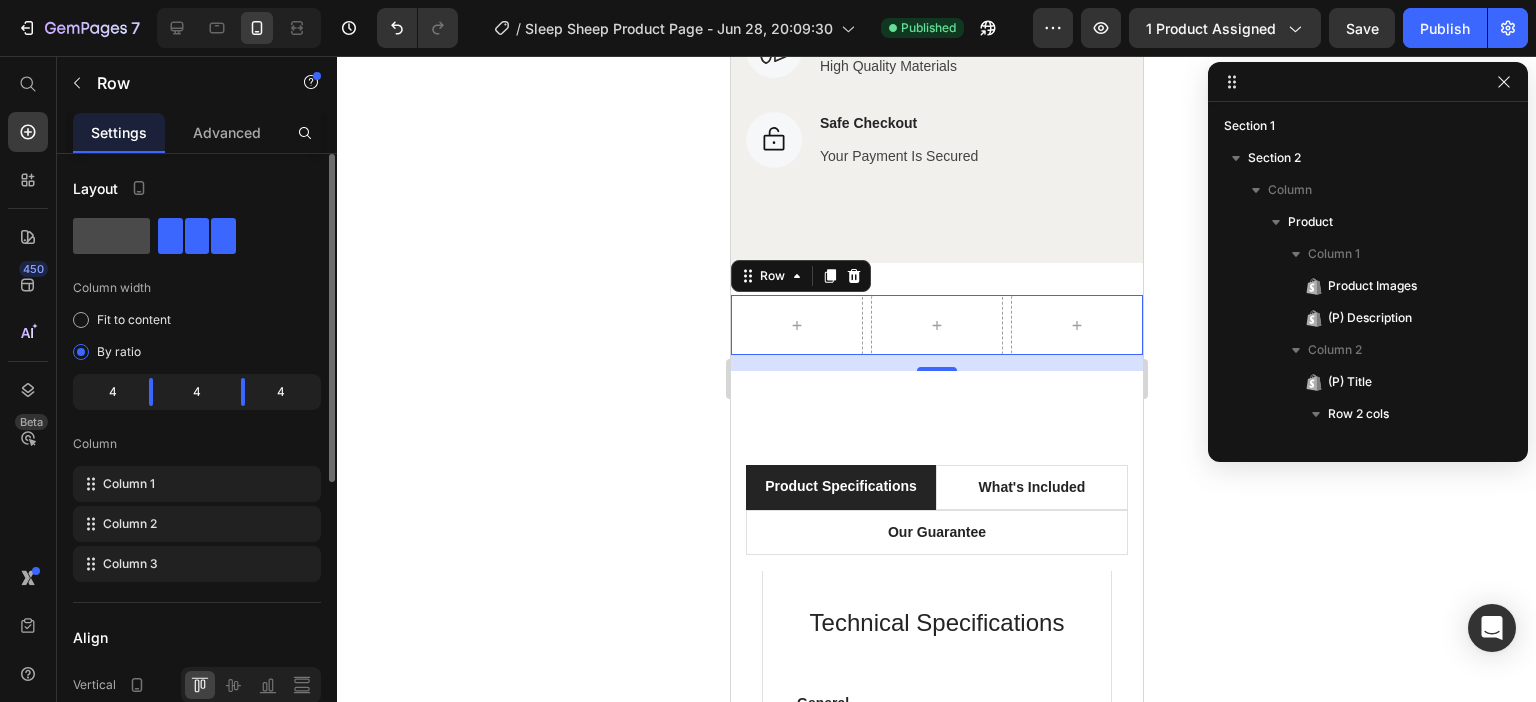 click 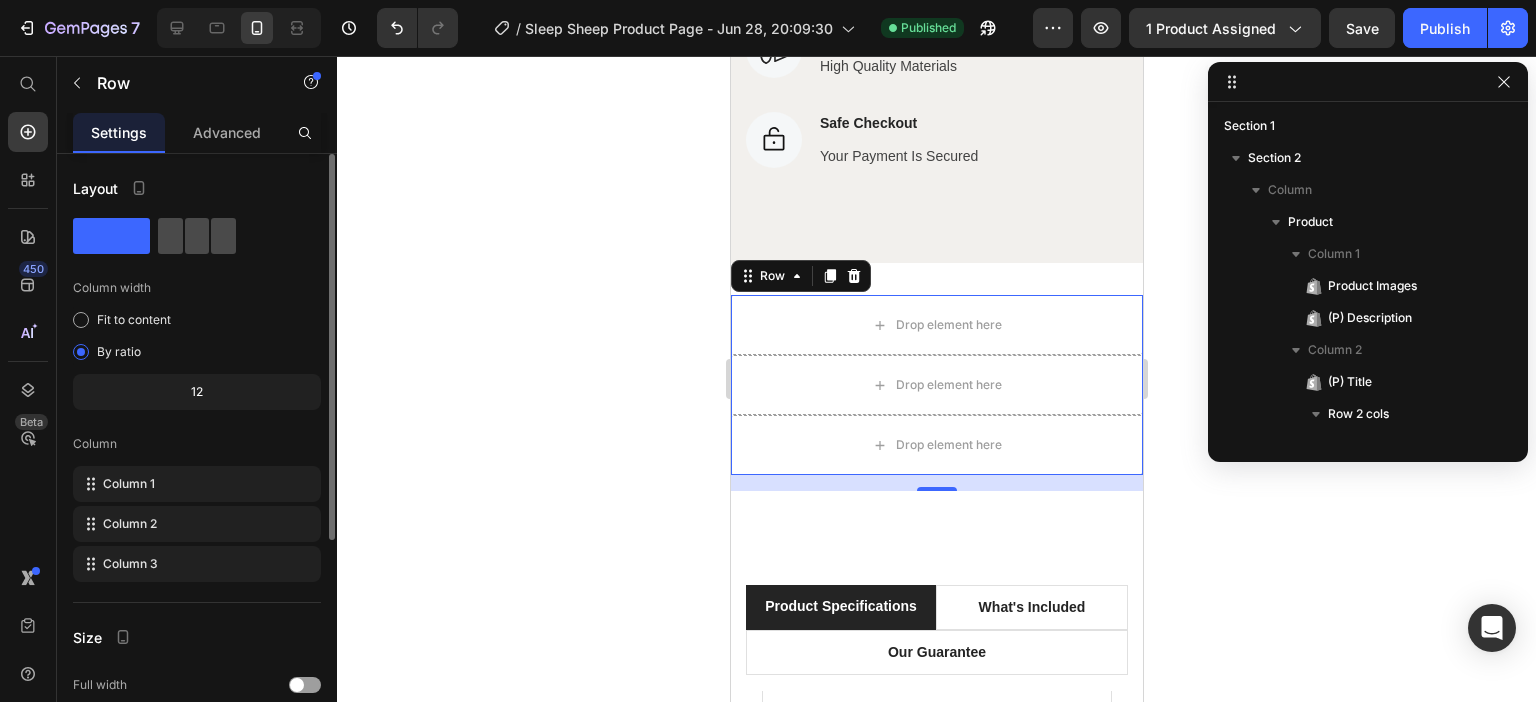 click 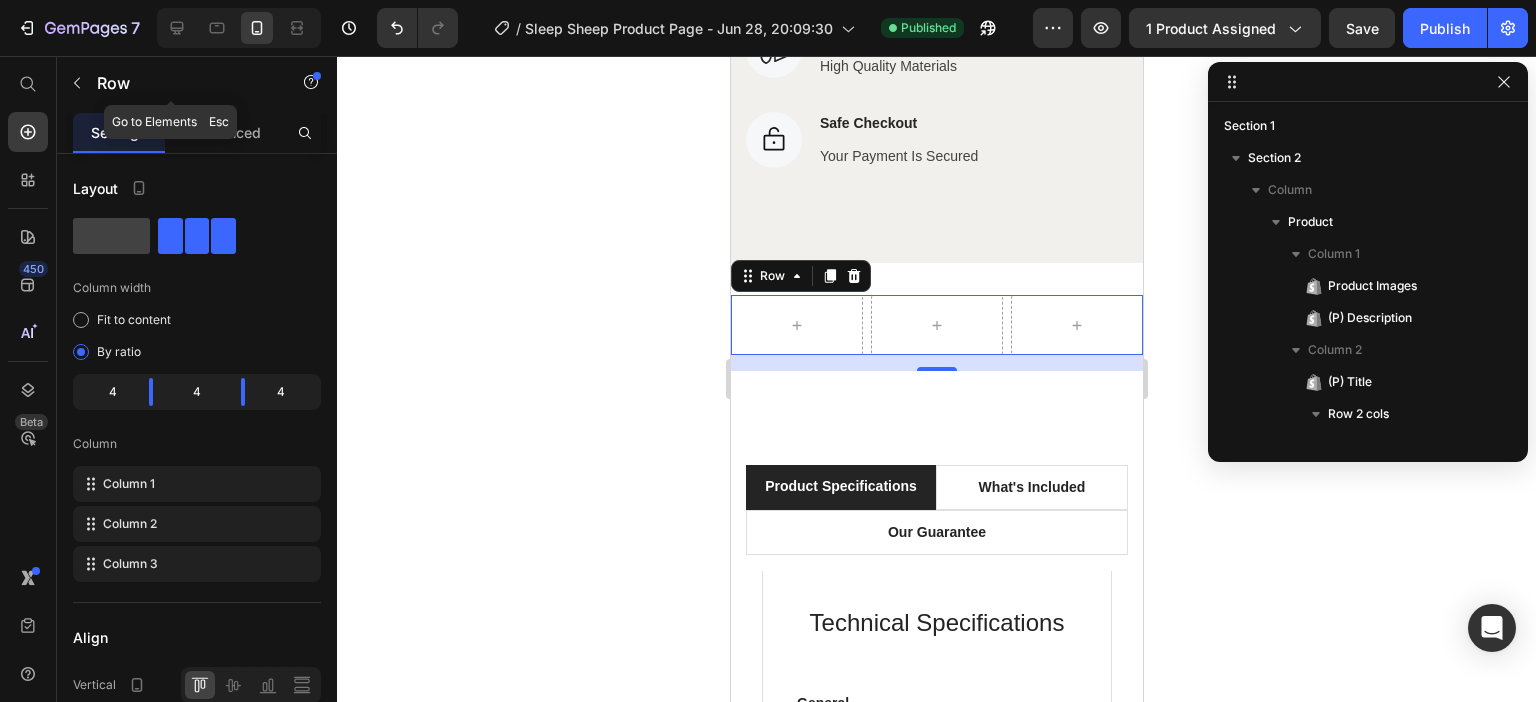 click 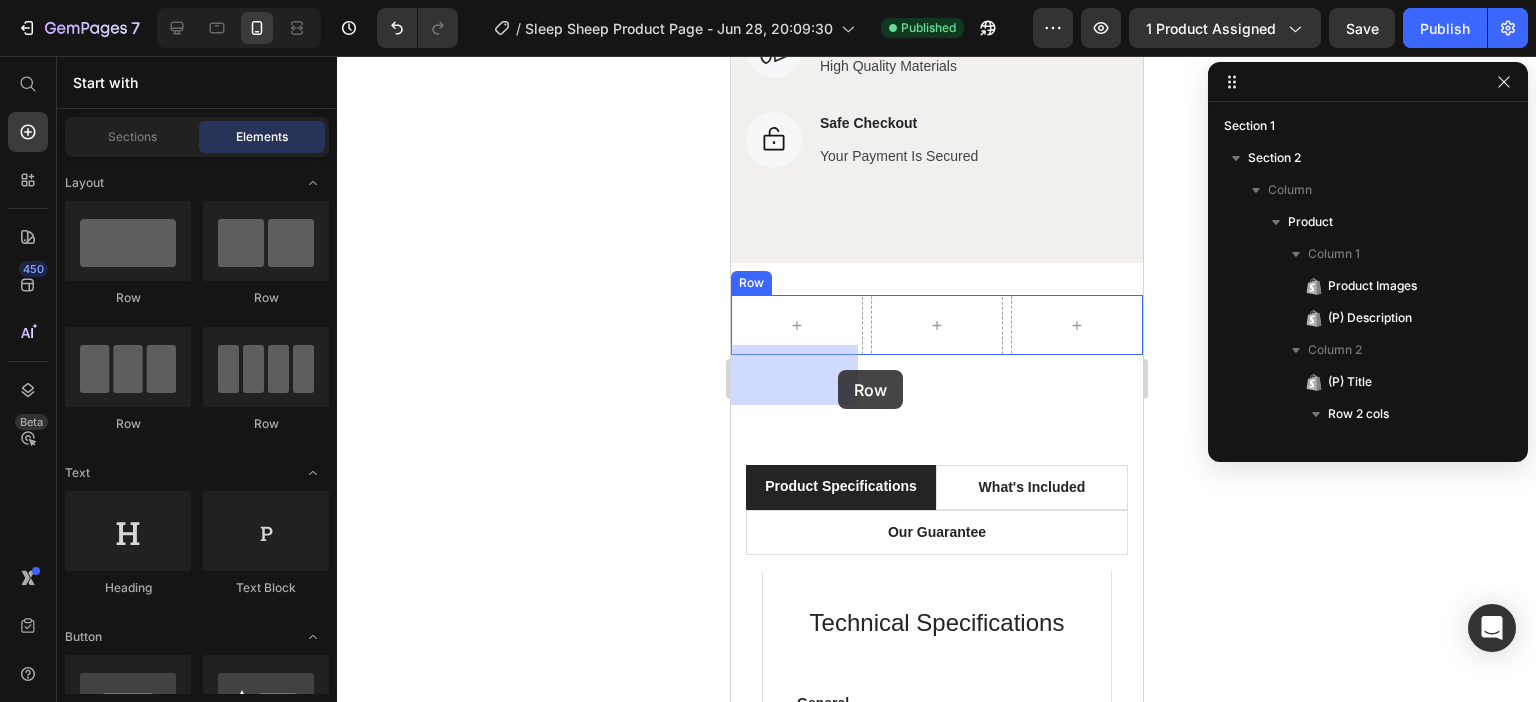 drag, startPoint x: 883, startPoint y: 443, endPoint x: 837, endPoint y: 370, distance: 86.28442 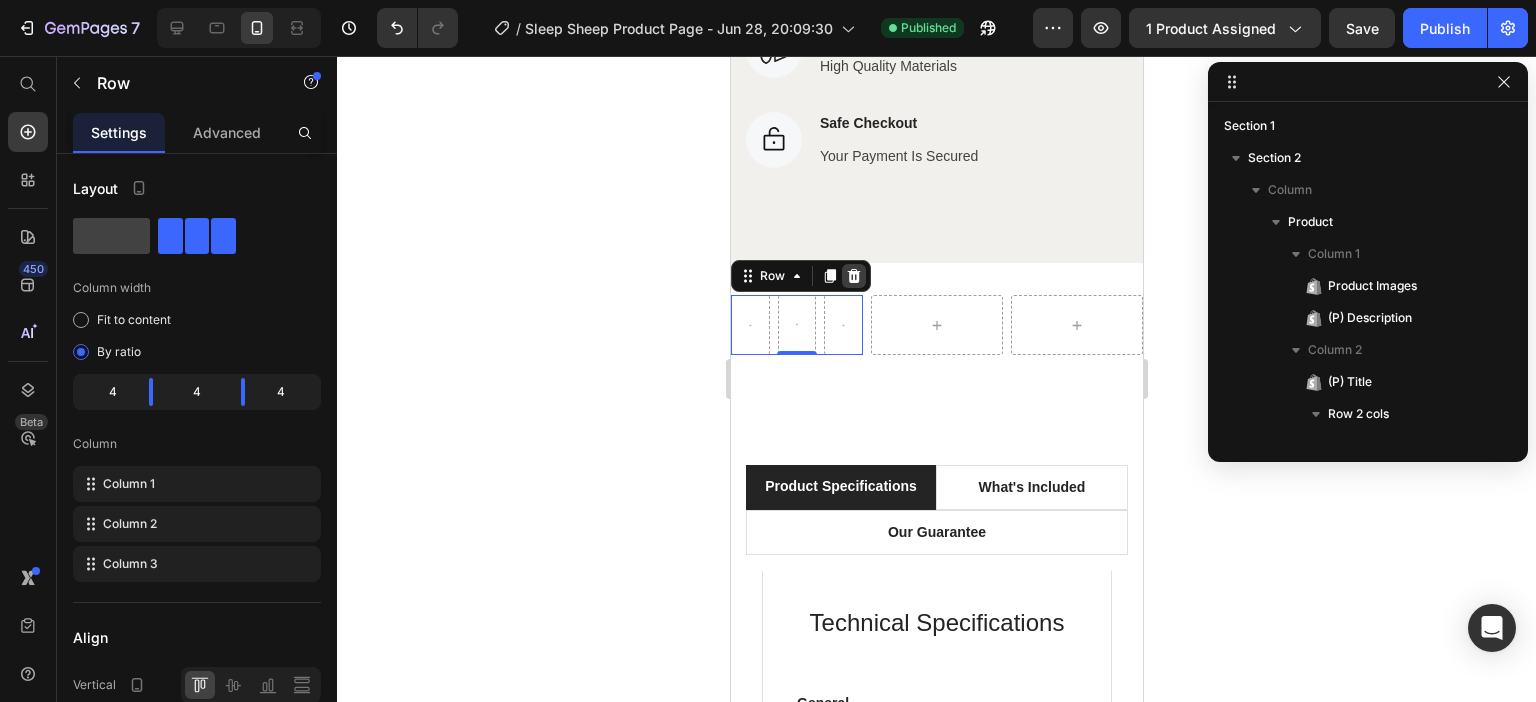 click 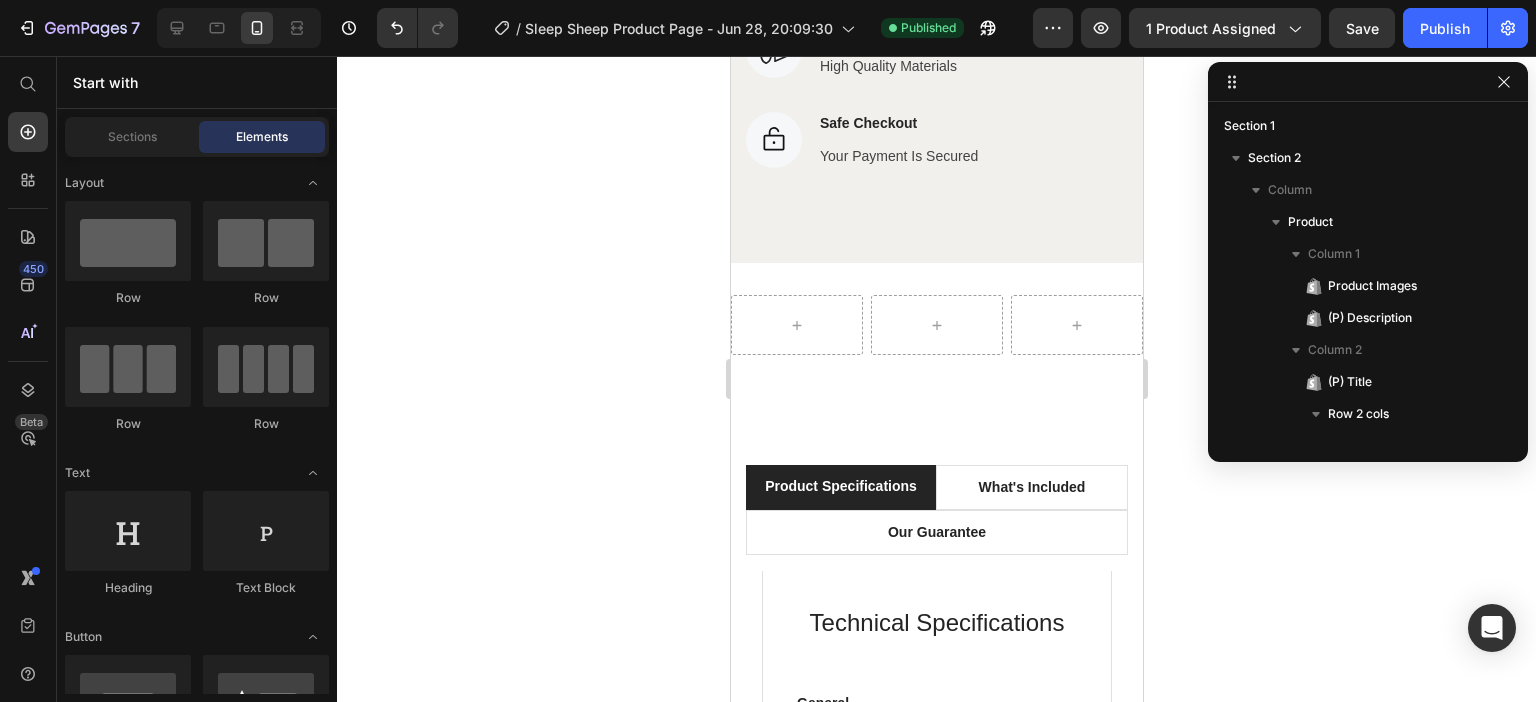 drag, startPoint x: 268, startPoint y: 528, endPoint x: 318, endPoint y: 601, distance: 88.481636 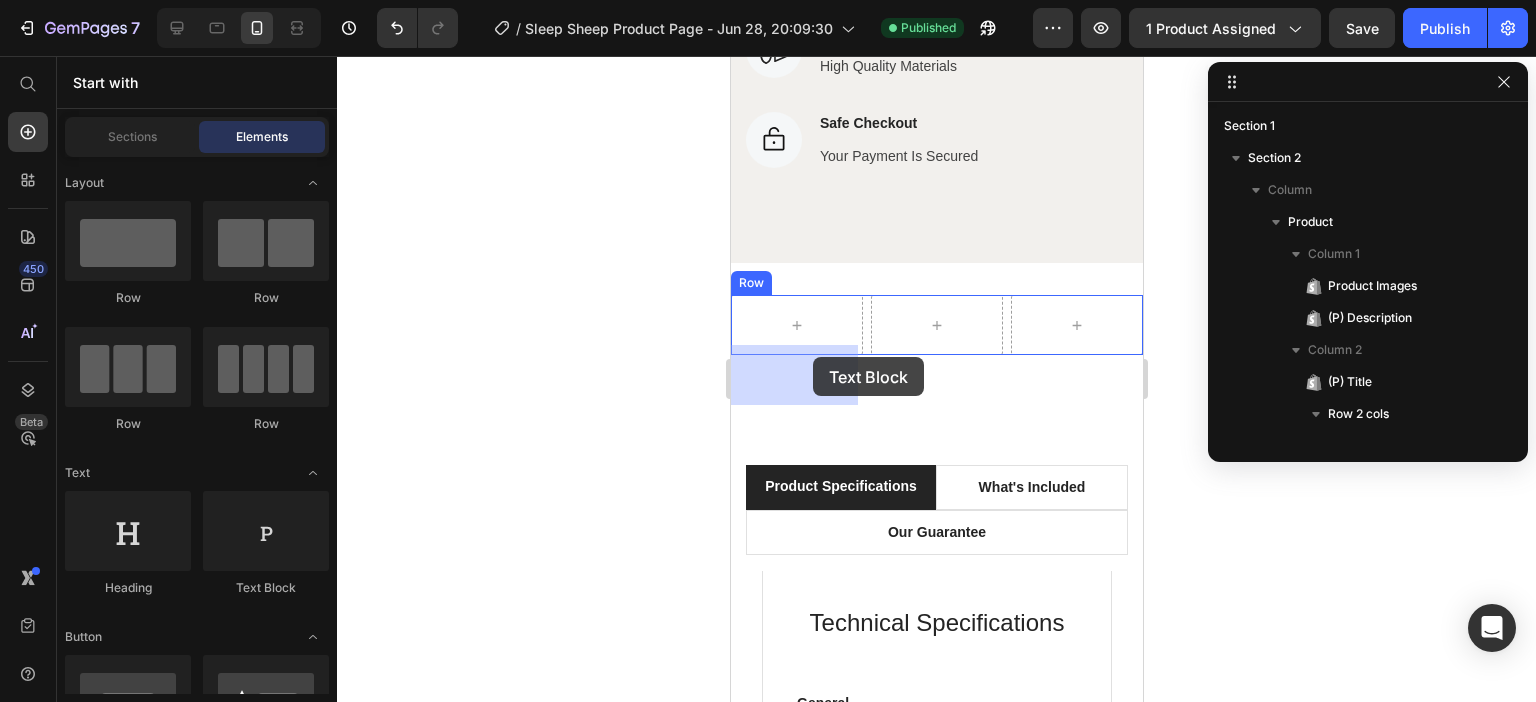 drag, startPoint x: 1000, startPoint y: 594, endPoint x: 811, endPoint y: 359, distance: 301.57254 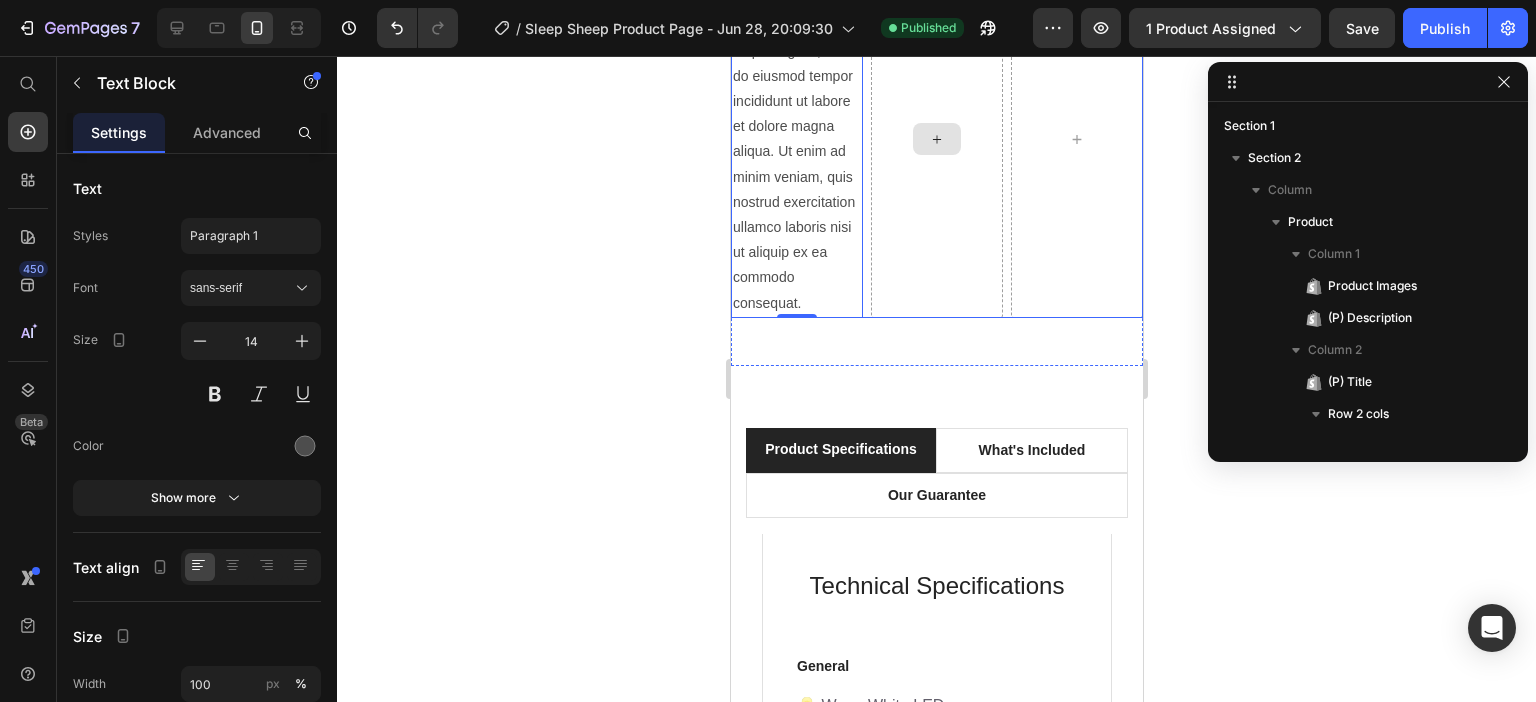 scroll, scrollTop: 2300, scrollLeft: 0, axis: vertical 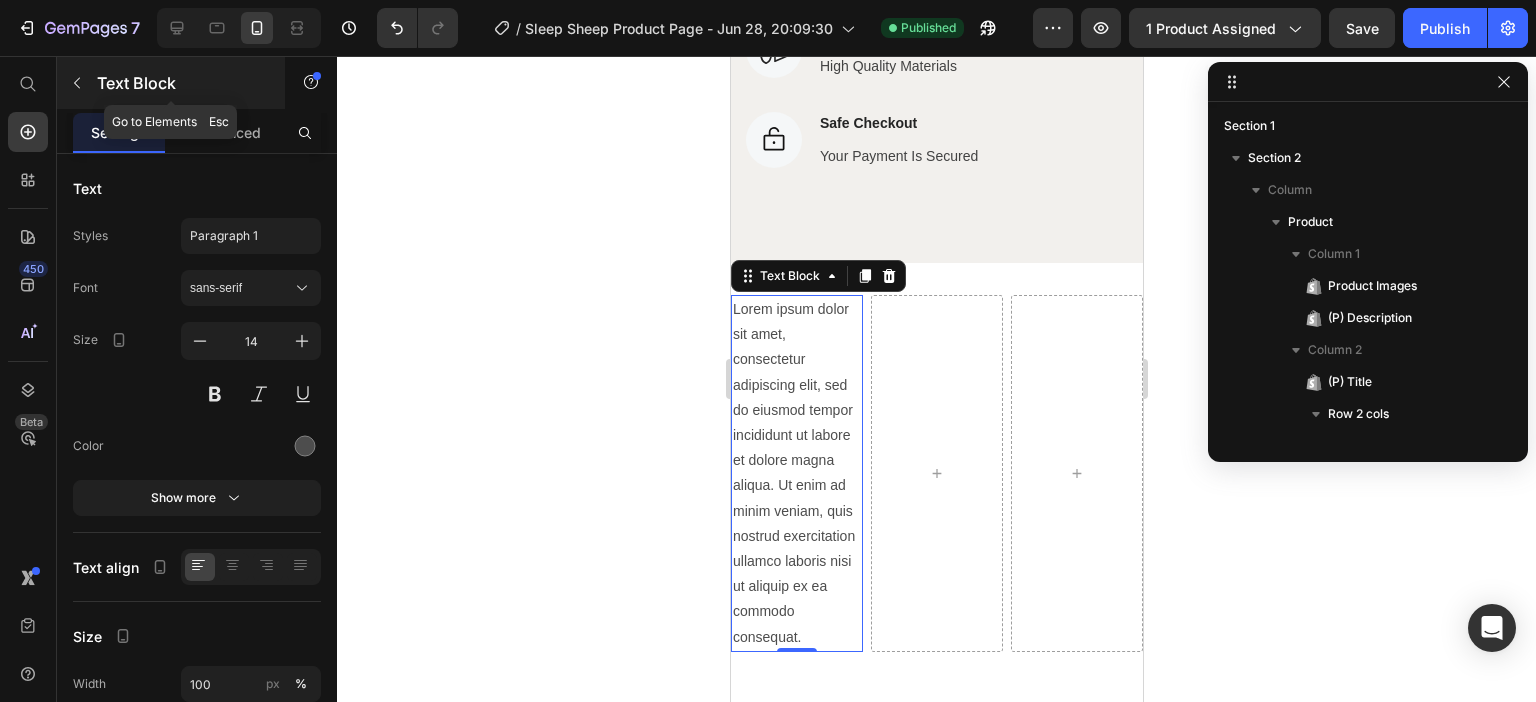 click 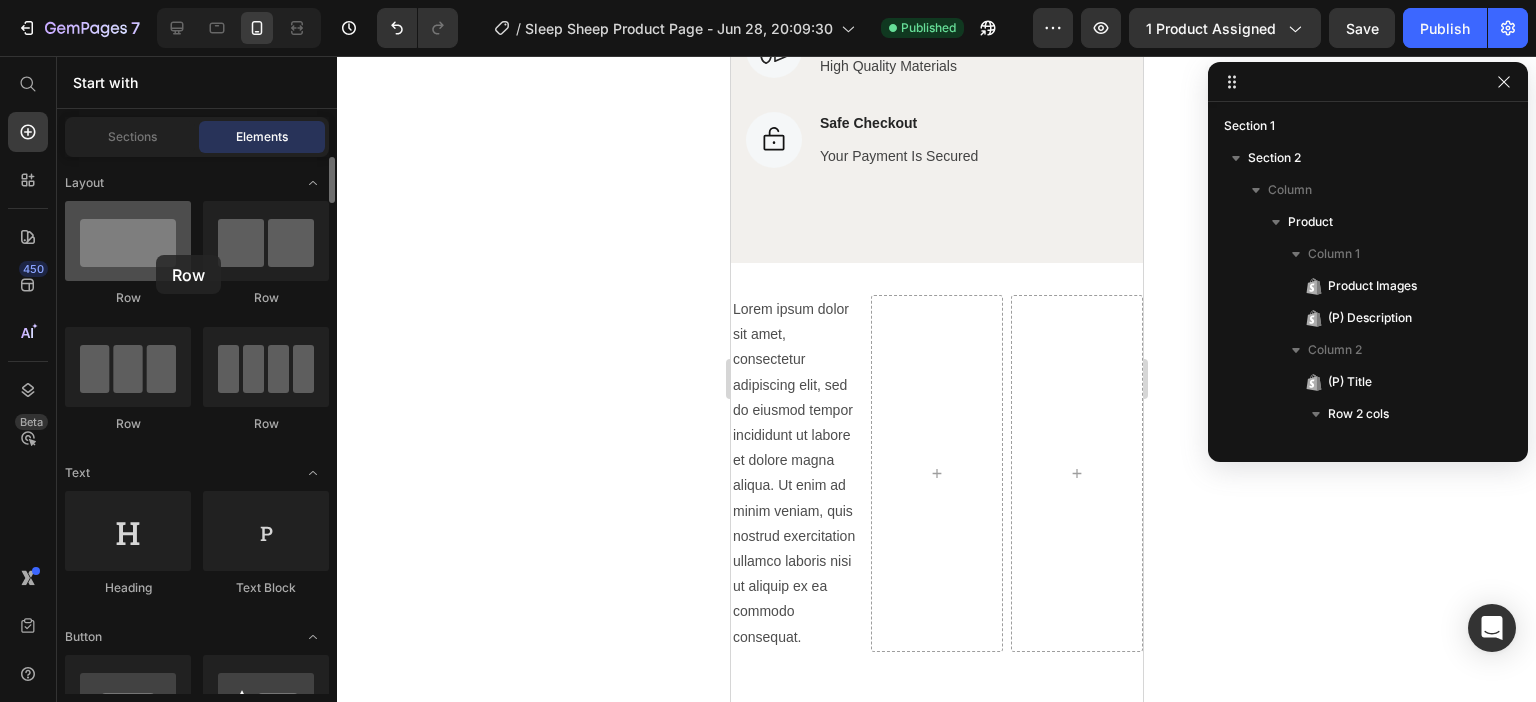 click at bounding box center (128, 241) 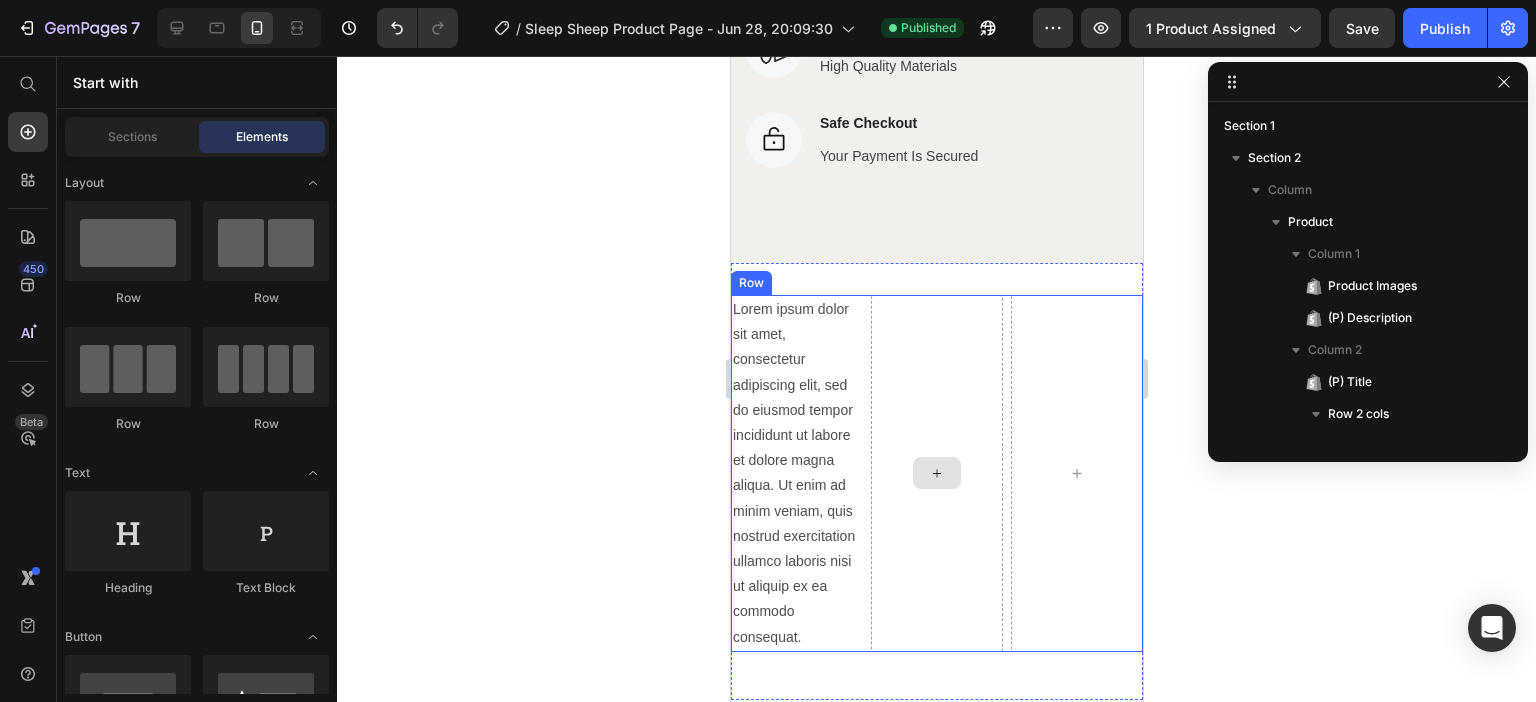 click at bounding box center [936, 473] 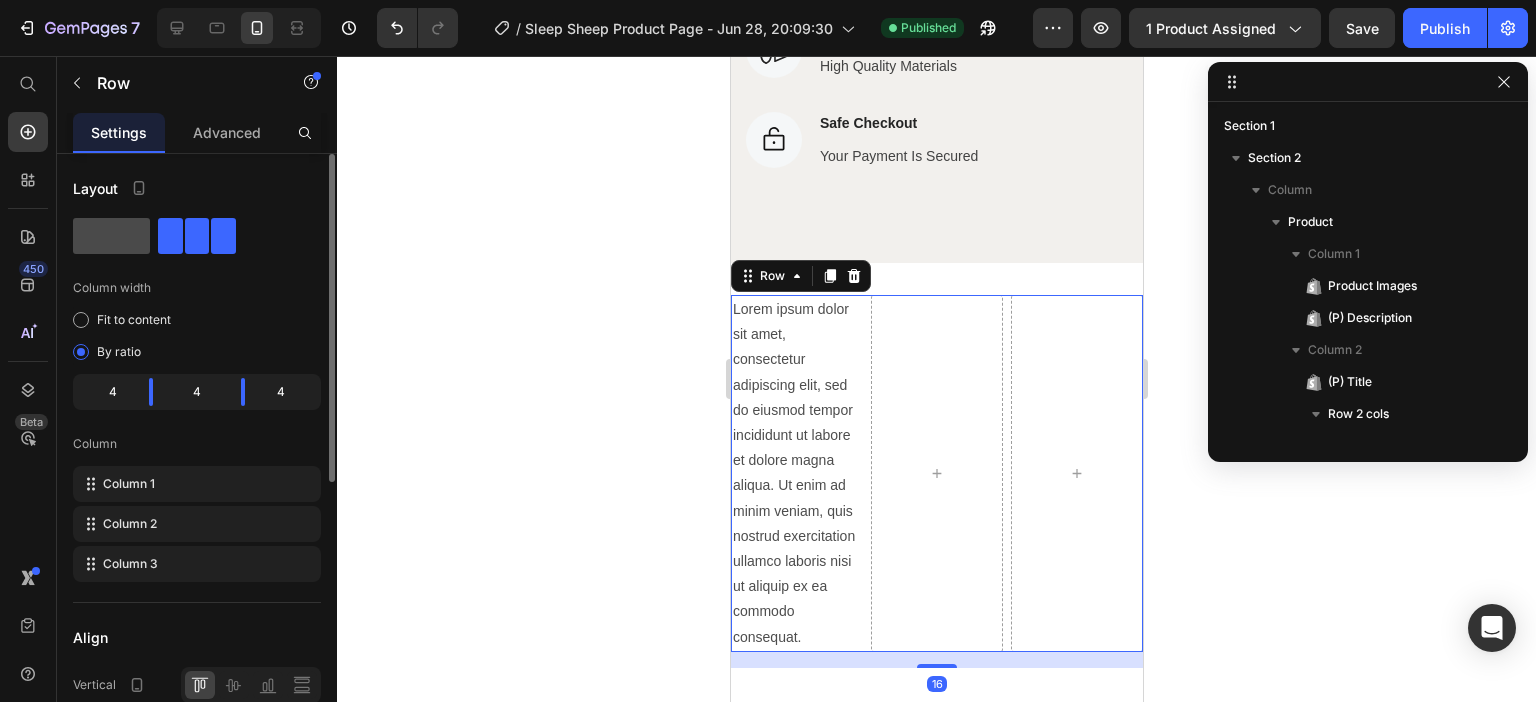 click 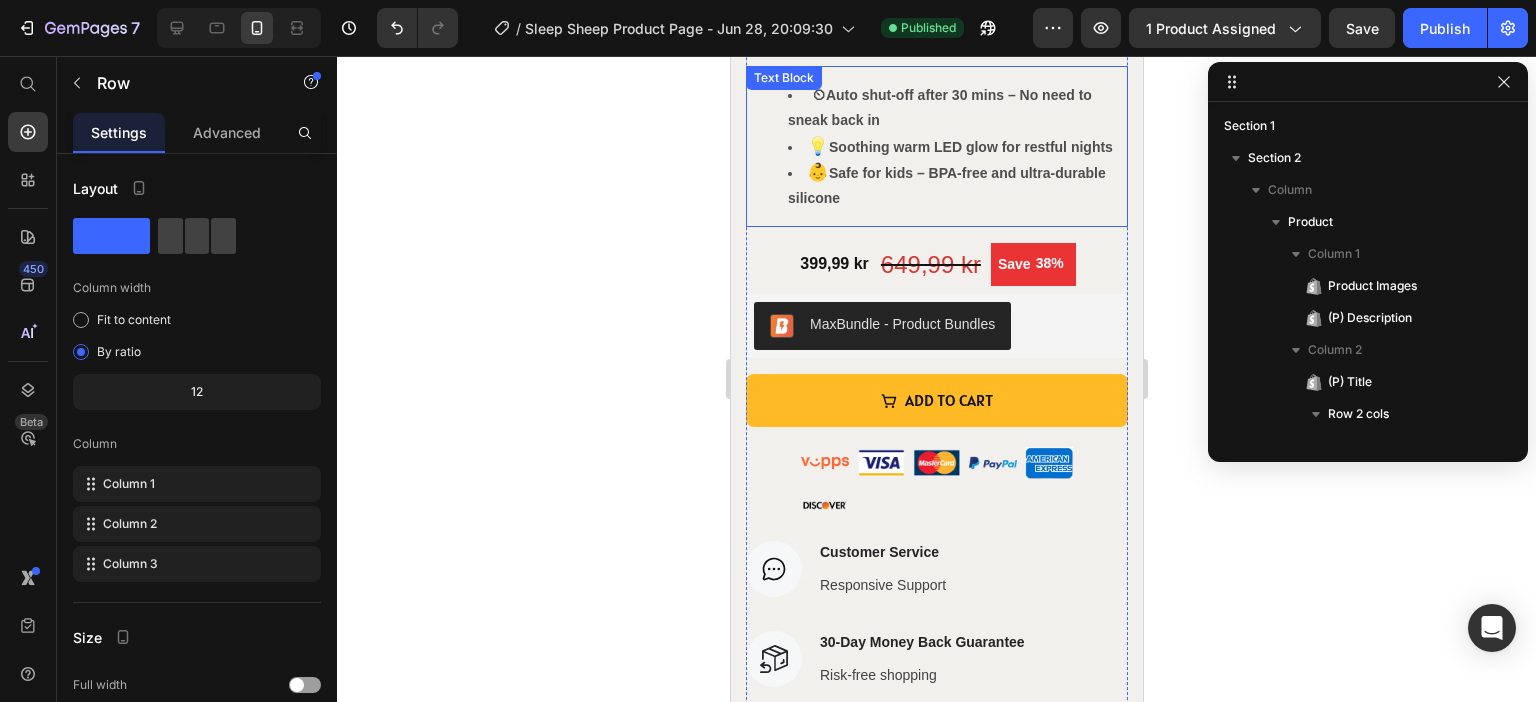 scroll, scrollTop: 2200, scrollLeft: 0, axis: vertical 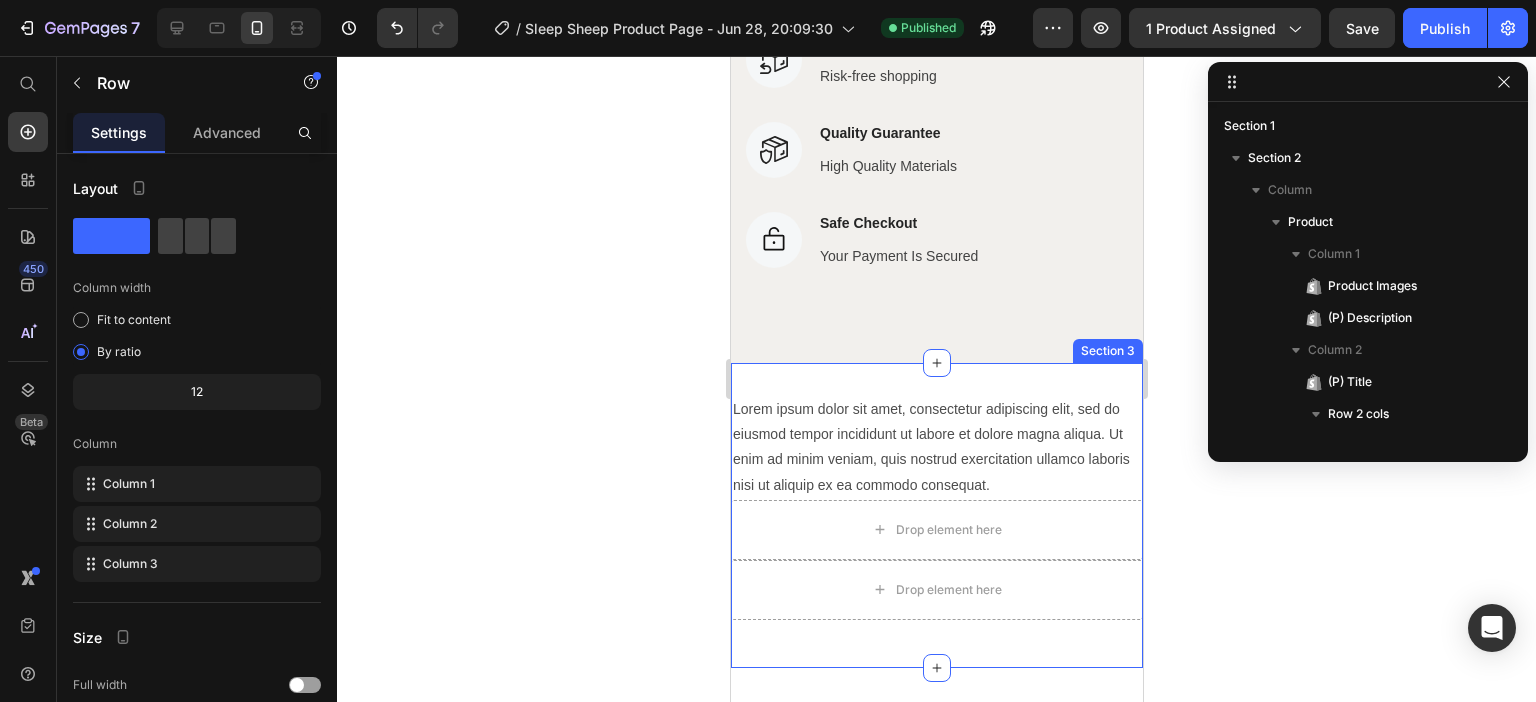 click on "Lorem ipsum dolor sit amet, consectetur adipiscing elit, sed do eiusmod tempor incididunt ut labore et dolore magna aliqua. Ut enim ad minim veniam, quis nostrud exercitation ullamco laboris nisi ut aliquip ex ea commodo consequat." at bounding box center (936, 447) 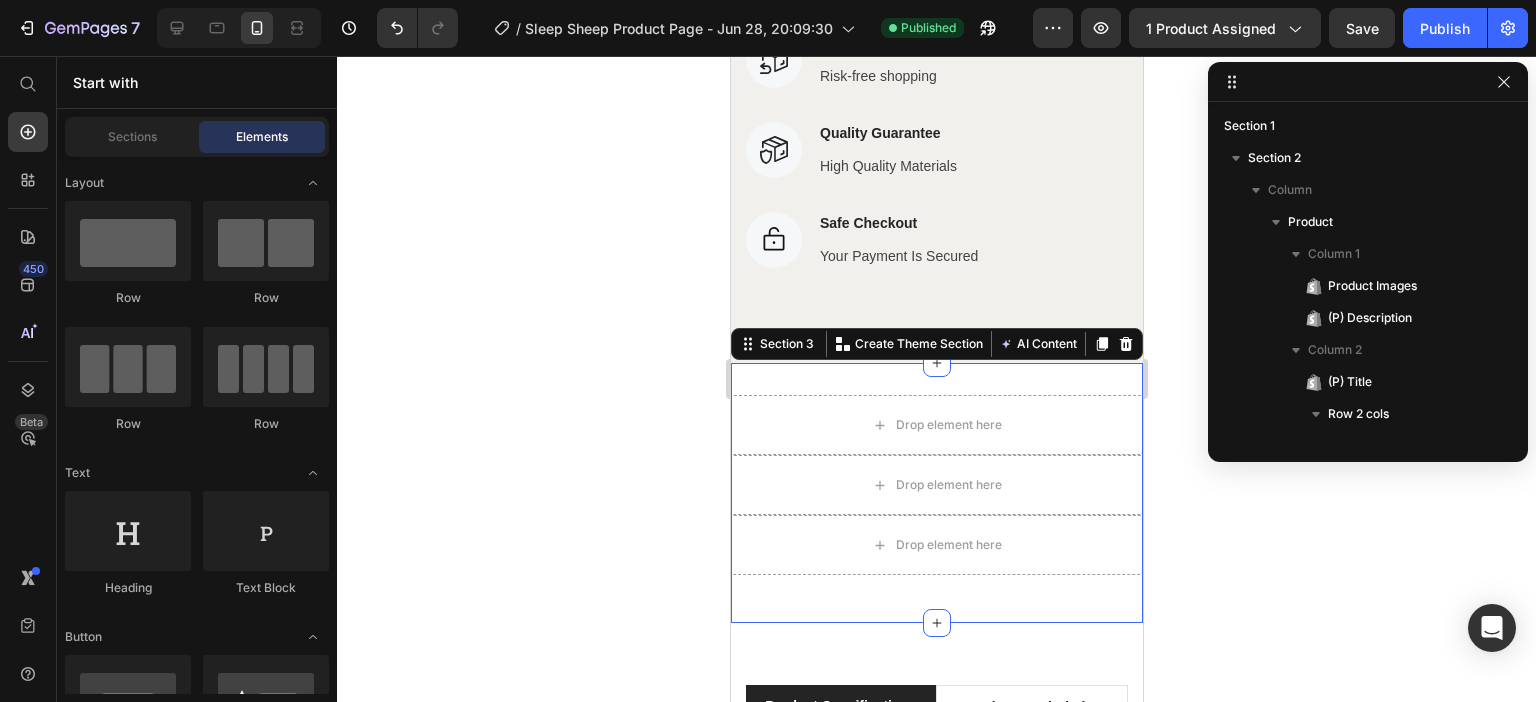 click on "Drop element here
Drop element here
Drop element here Row Section 3   You can create reusable sections Create Theme Section AI Content Write with GemAI What would you like to describe here? Tone and Voice Persuasive Product Show more Generate" at bounding box center (936, 493) 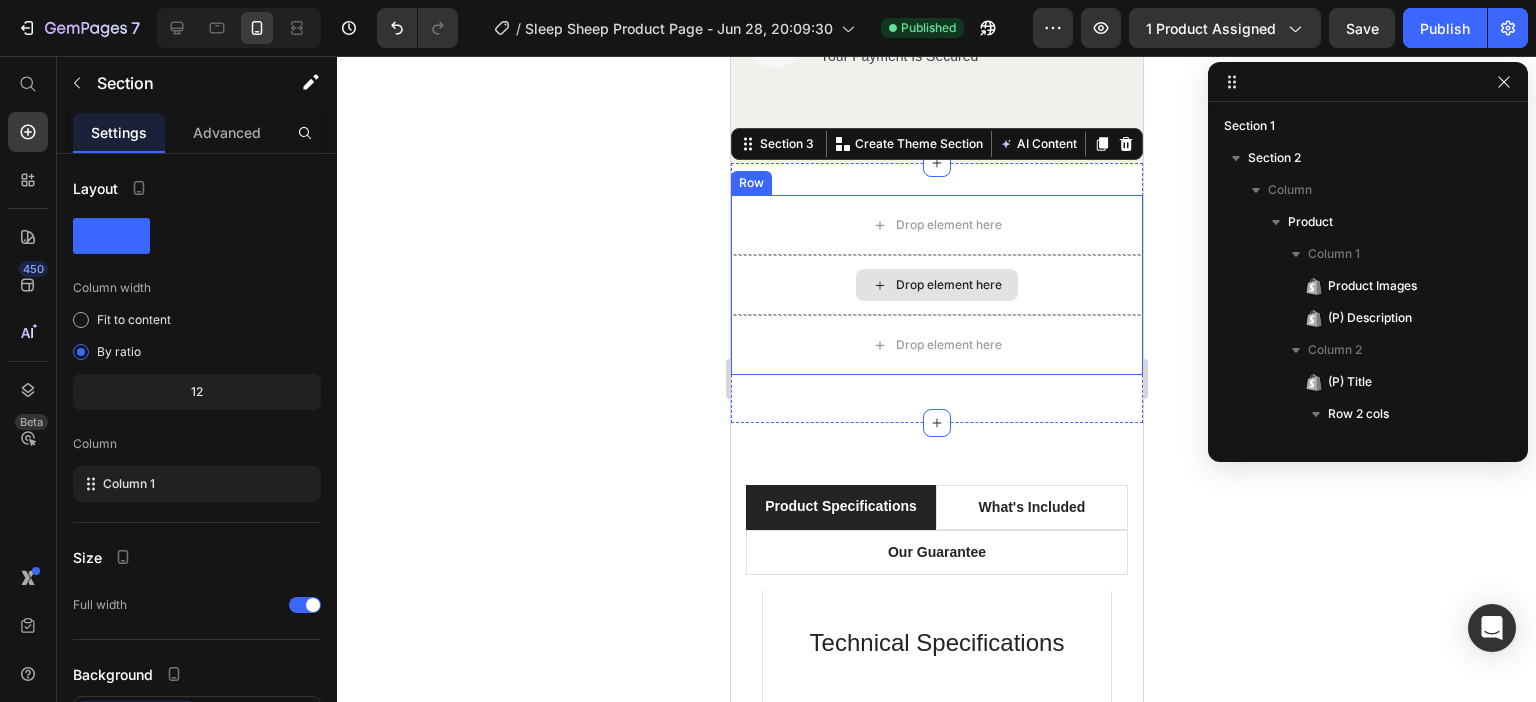 scroll, scrollTop: 2200, scrollLeft: 0, axis: vertical 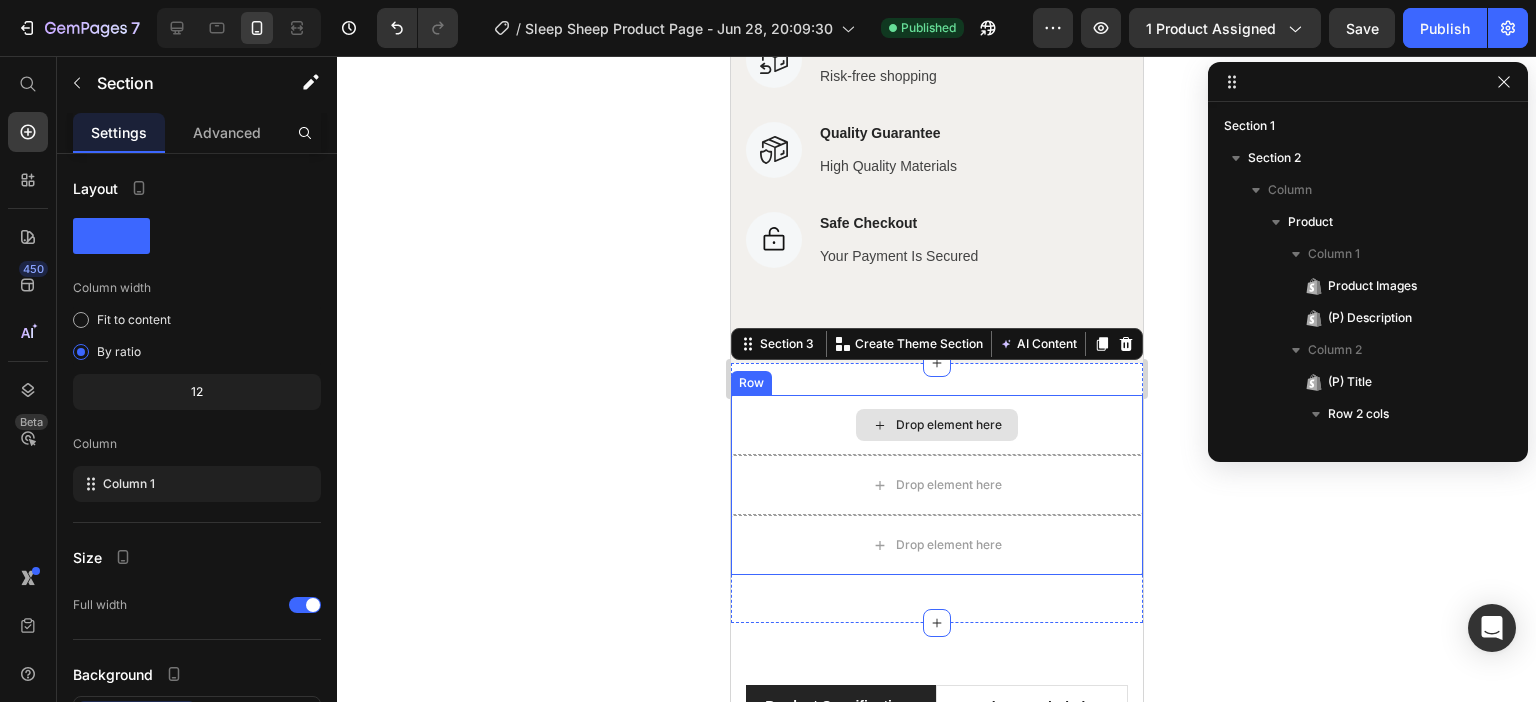 click on "Drop element here" at bounding box center [936, 425] 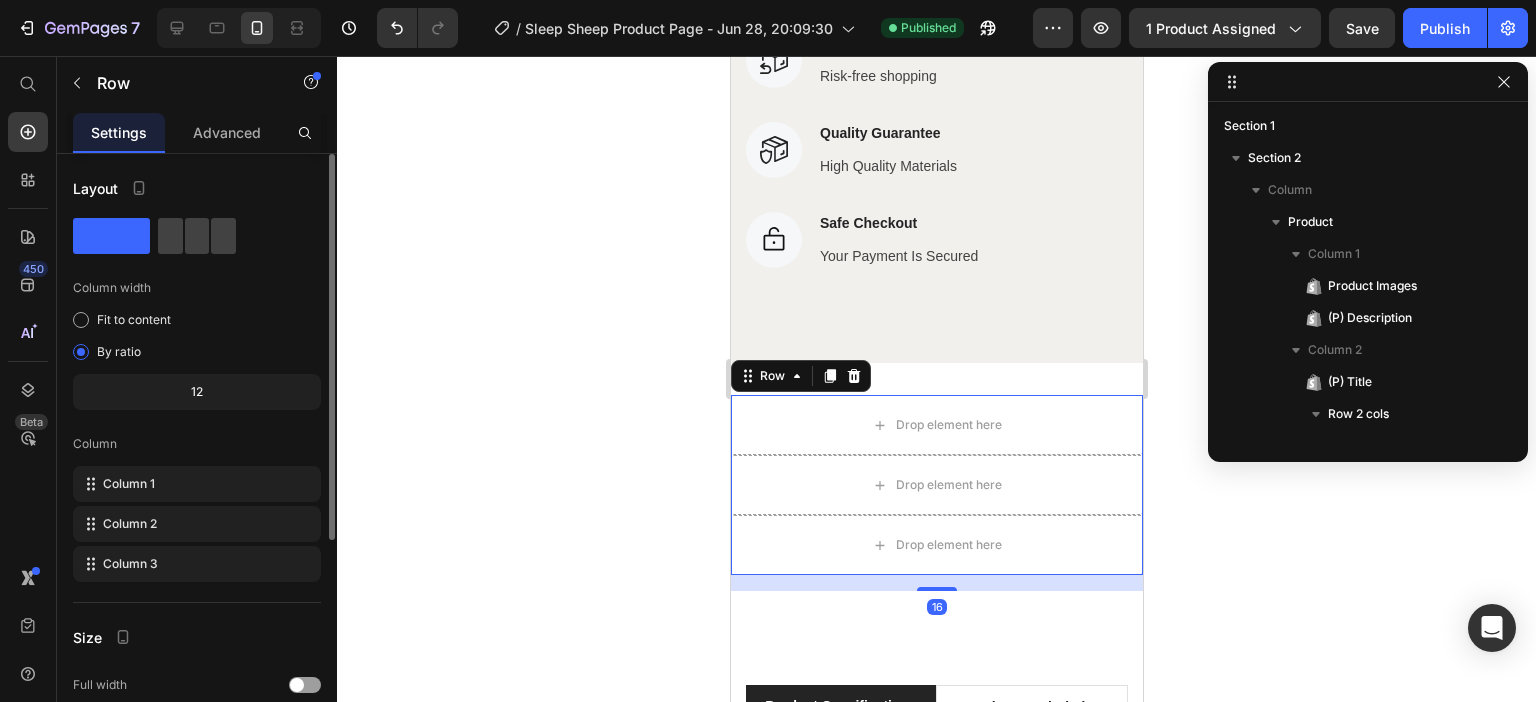 click 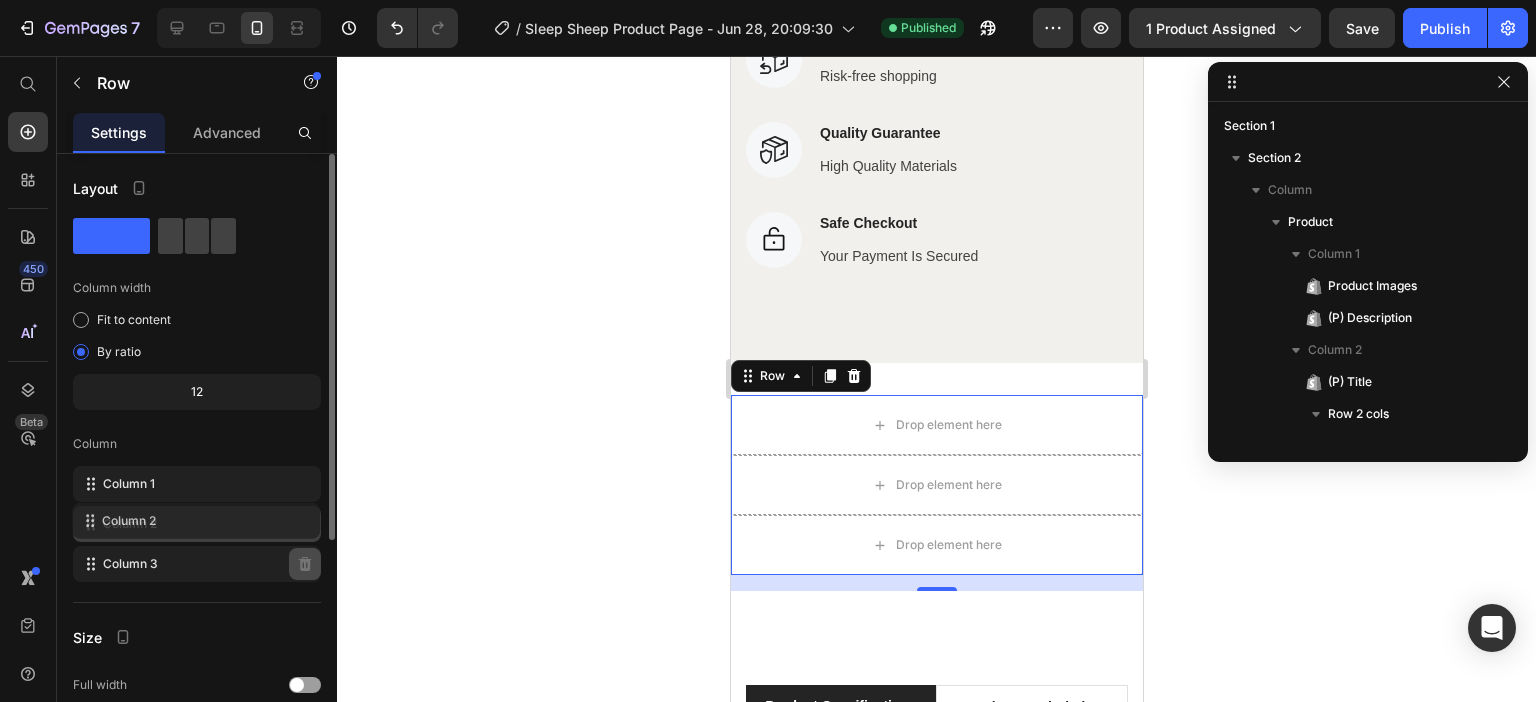 type 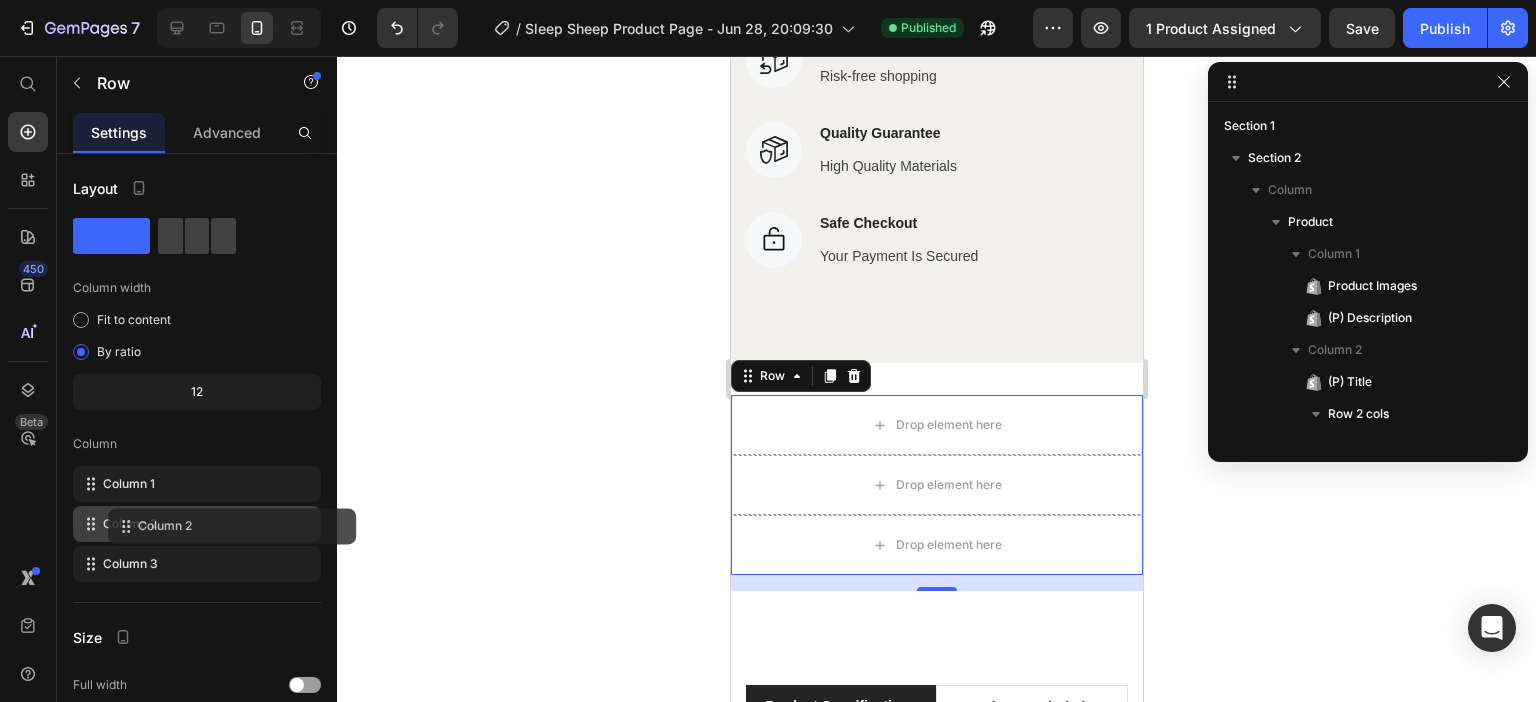 drag, startPoint x: 343, startPoint y: 529, endPoint x: 316, endPoint y: 529, distance: 27 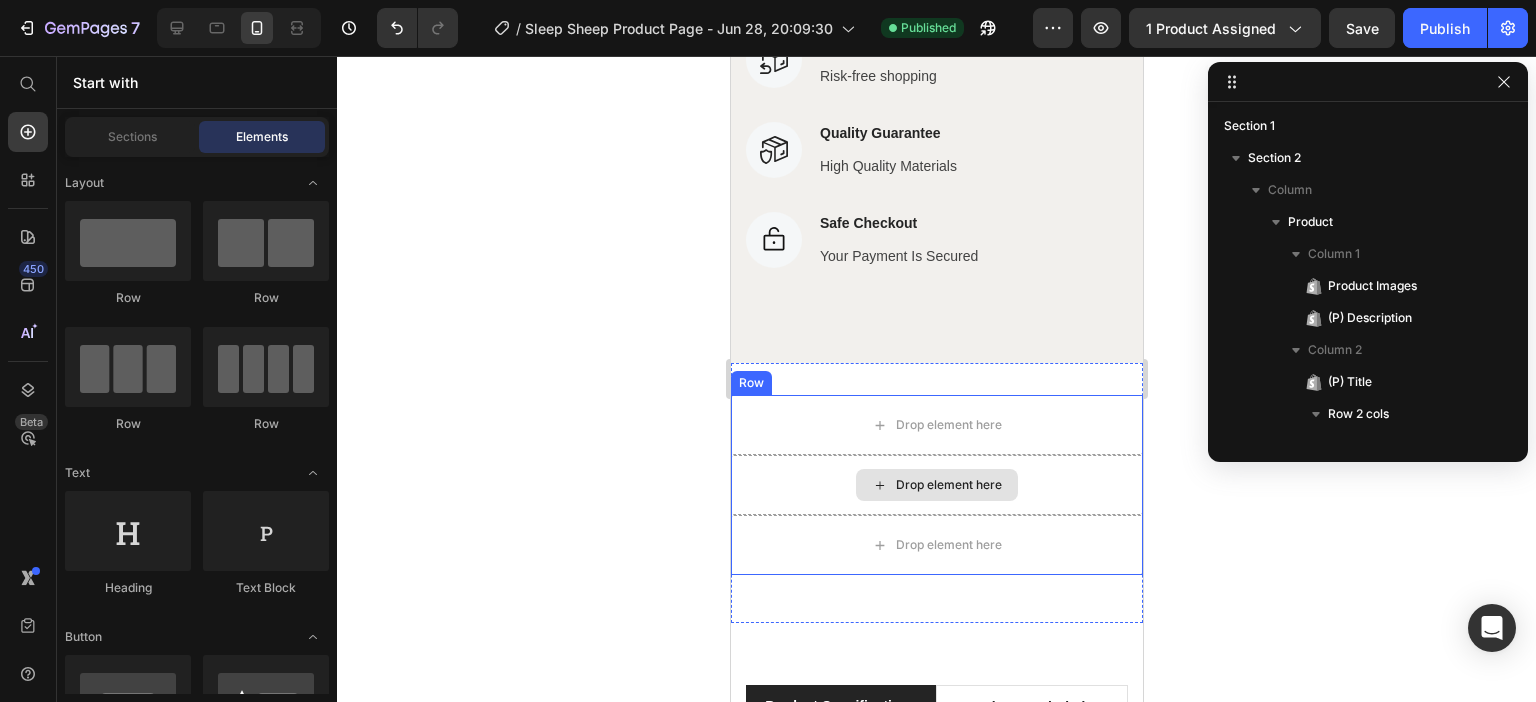 click on "Drop element here" at bounding box center [948, 485] 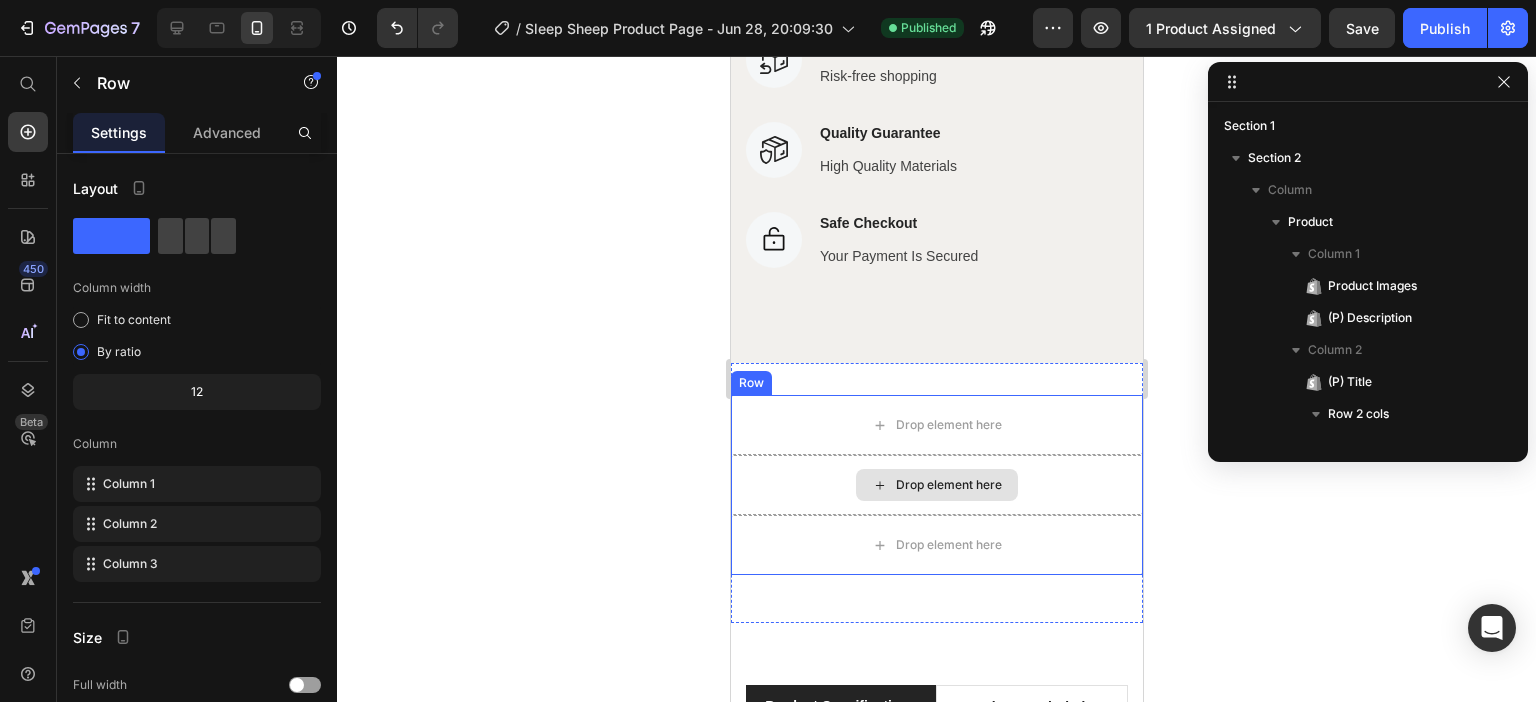 click on "Drop element here" at bounding box center [936, 485] 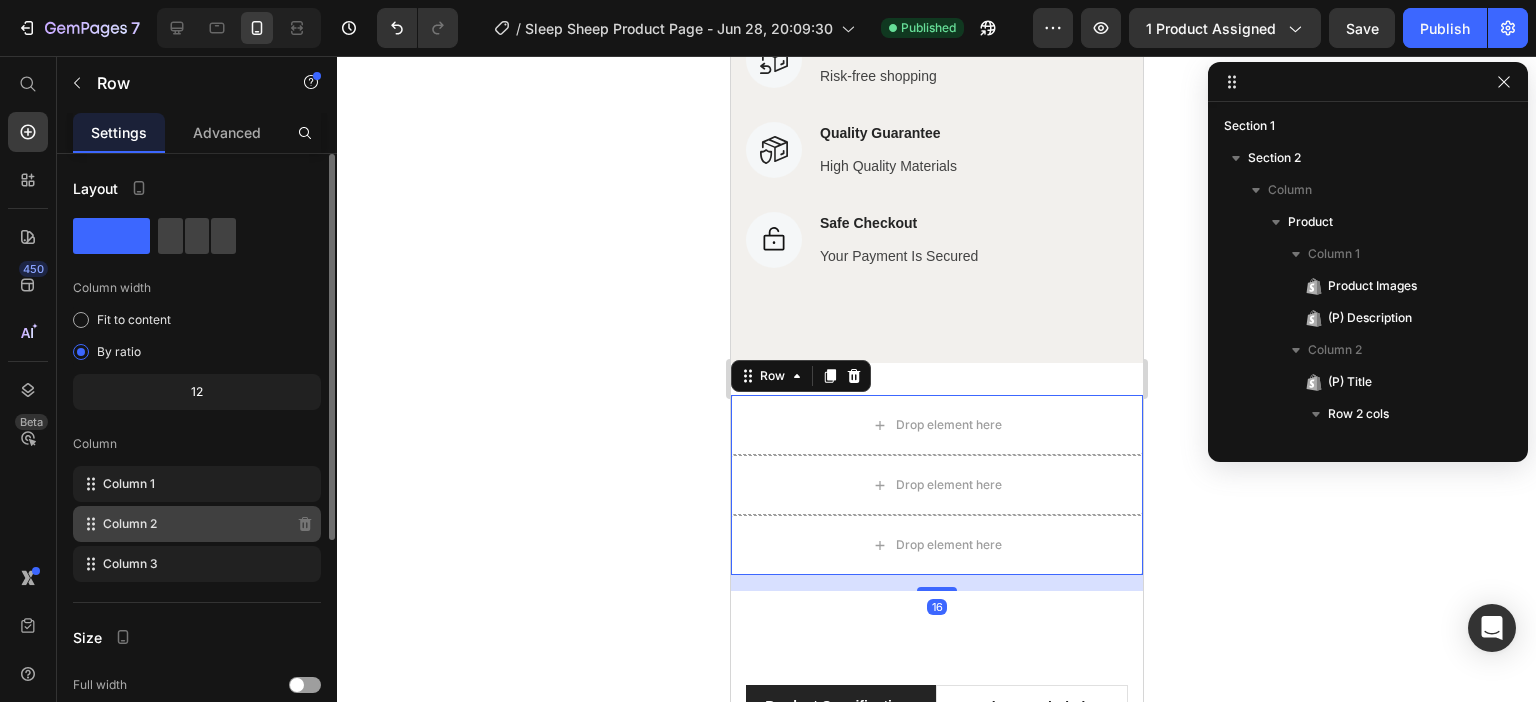click on "Column 2" at bounding box center [130, 524] 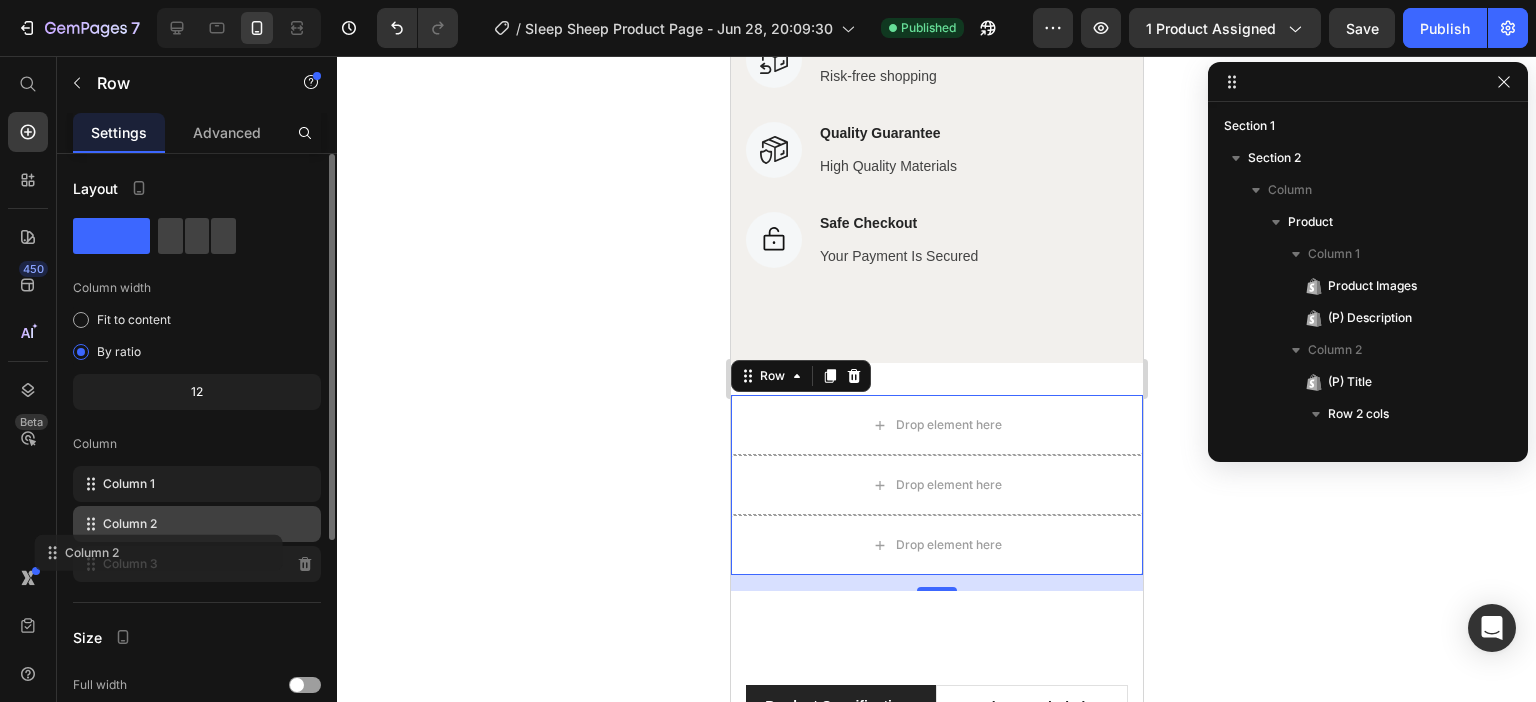 type 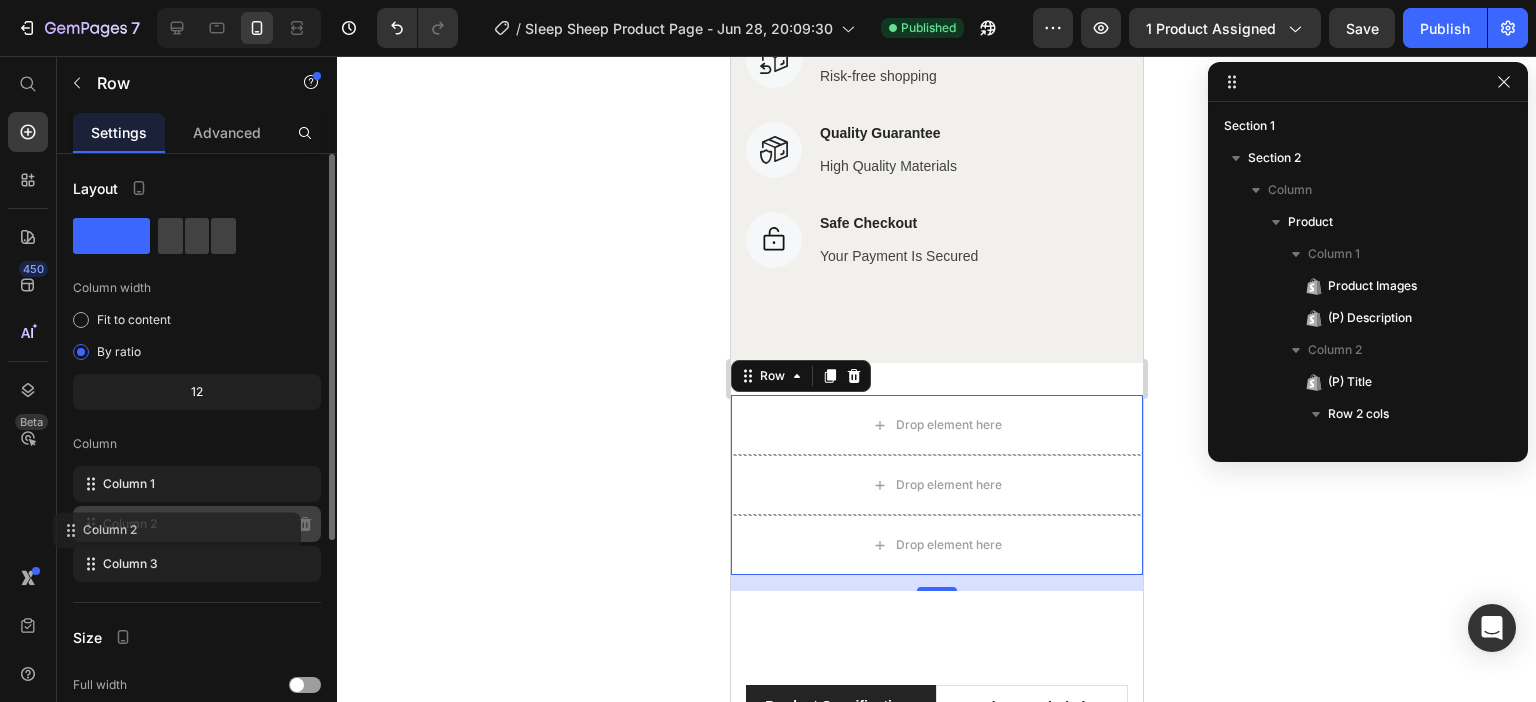 click on "Column 2" 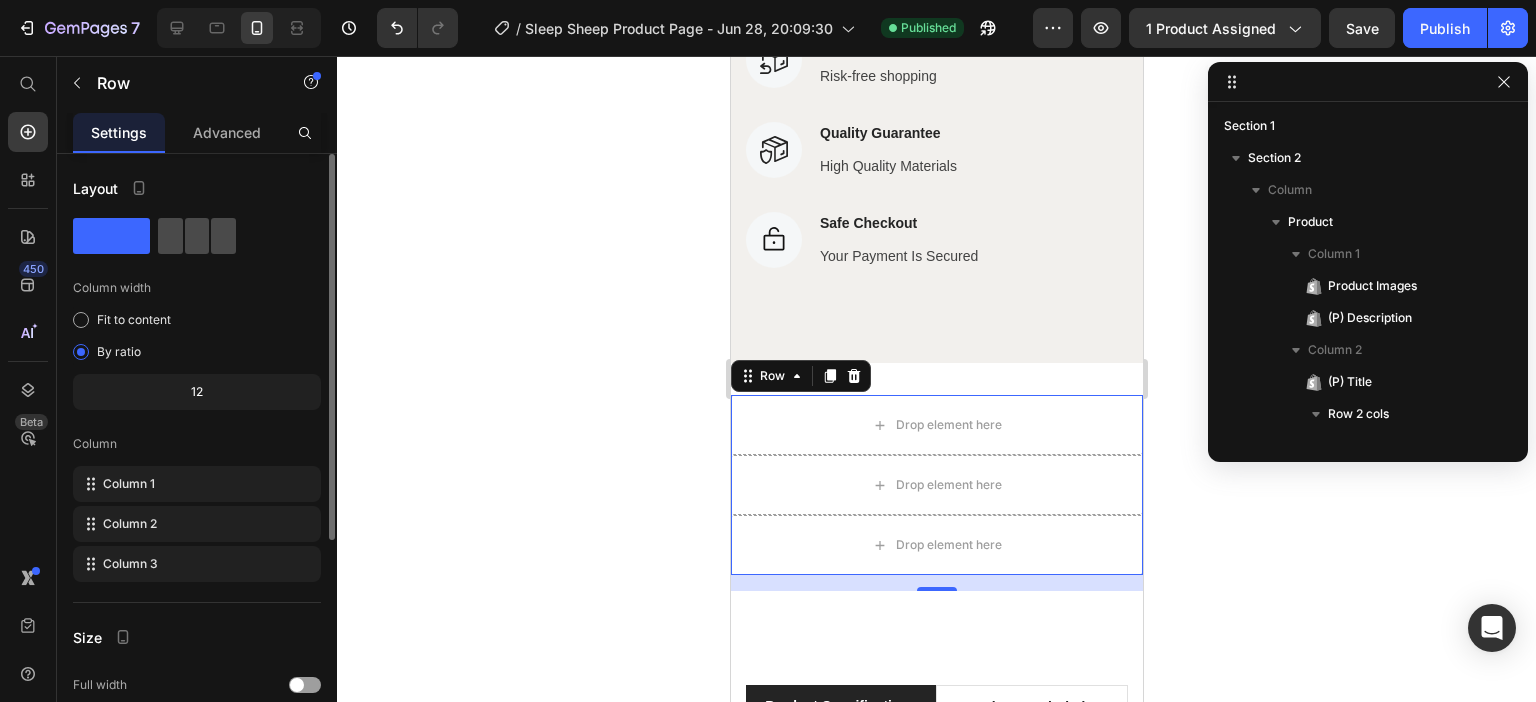 click 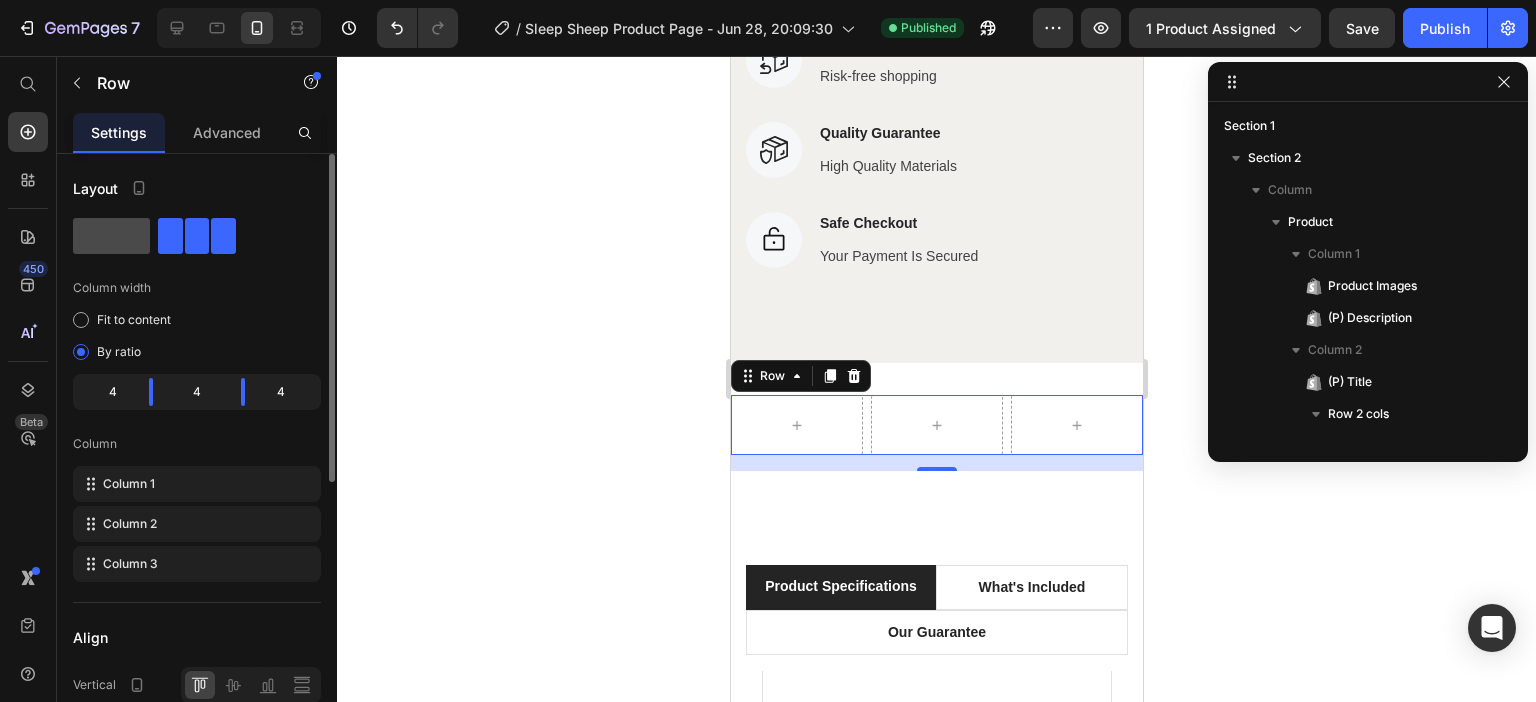 click 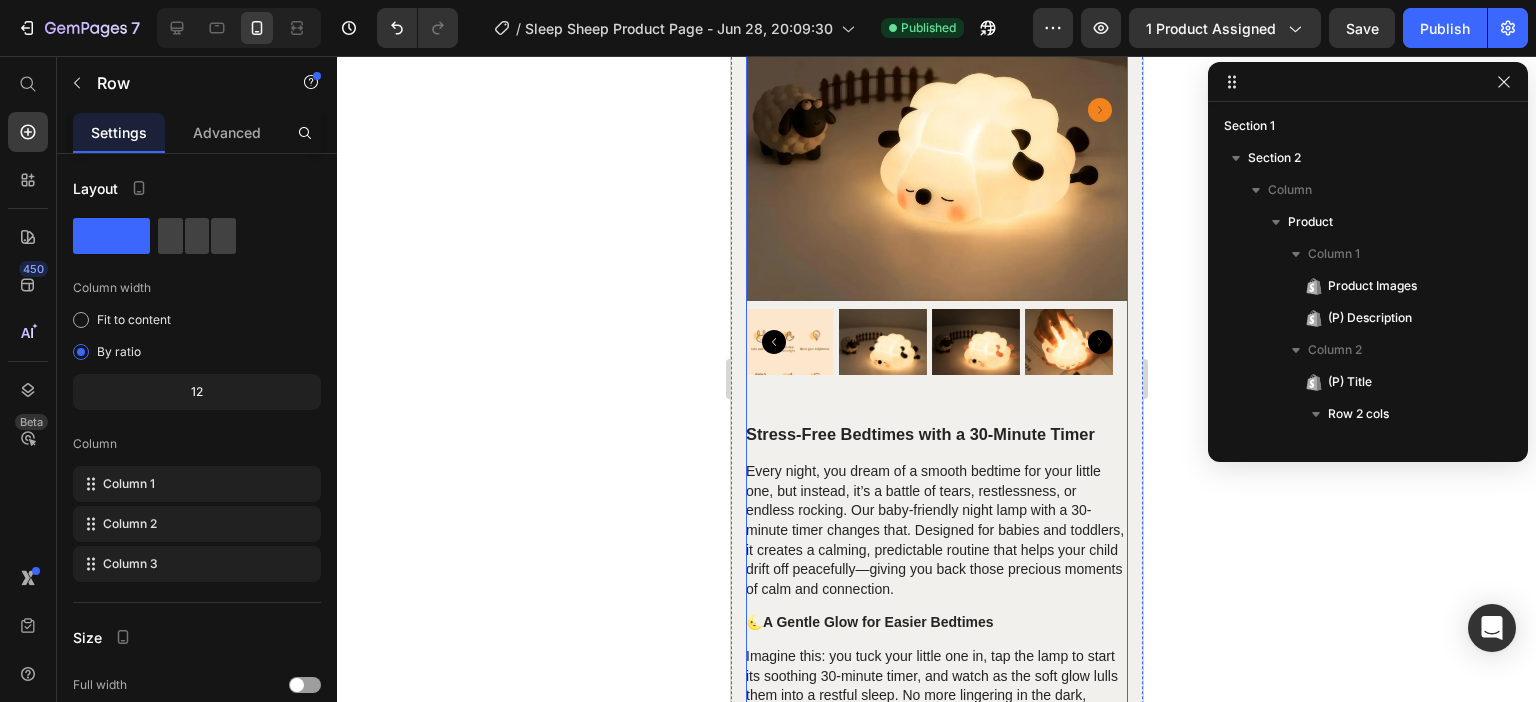 scroll, scrollTop: 200, scrollLeft: 0, axis: vertical 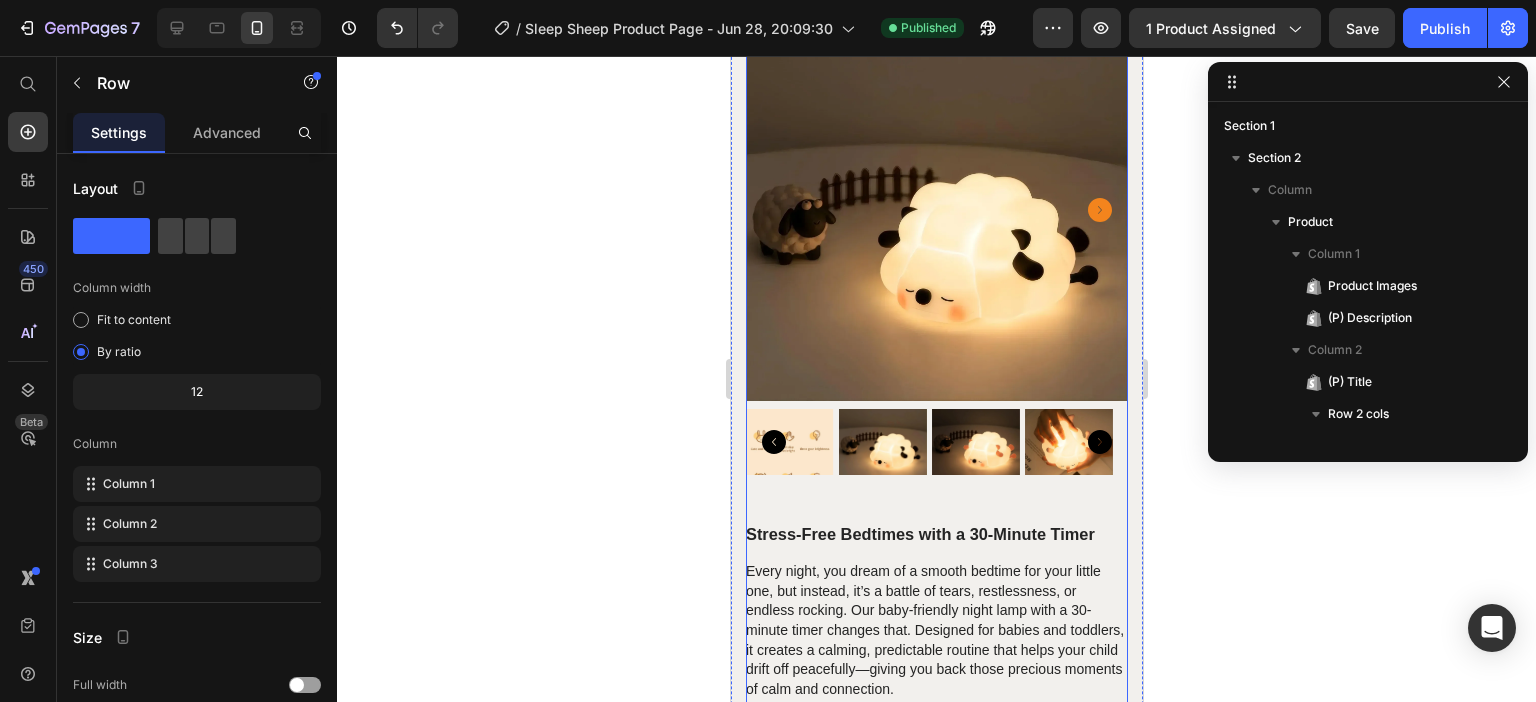 click on "Stress-Free Bedtimes with a 30-Minute Timer Every night, you dream of a smooth bedtime for your little one, but instead, it’s a battle of tears, restlessness, or endless rocking. Our baby-friendly night lamp with a 30-minute timer changes that. Designed for babies and toddlers, it creates a calming, predictable routine that helps your child drift off peacefully—giving you back those precious moments of calm and connection. 🌜 A Gentle Glow for Easier Bedtimes Imagine this: you tuck your little one in, tap the lamp to start its soothing 30-minute timer, and watch as the soft glow lulls them into a restful sleep. No more lingering in the dark, wondering if they’ll settle. This night lamp transforms bedtime into a cozy ritual, helping your baby or toddler feel safe and secure while giving you a moment to breathe. It’s the sleep solution every tired mom needs. Why Moms Love It 30-minute timer for independent sleep Soft, sleep-friendly glow Touch & tap simplicity" at bounding box center (936, 933) 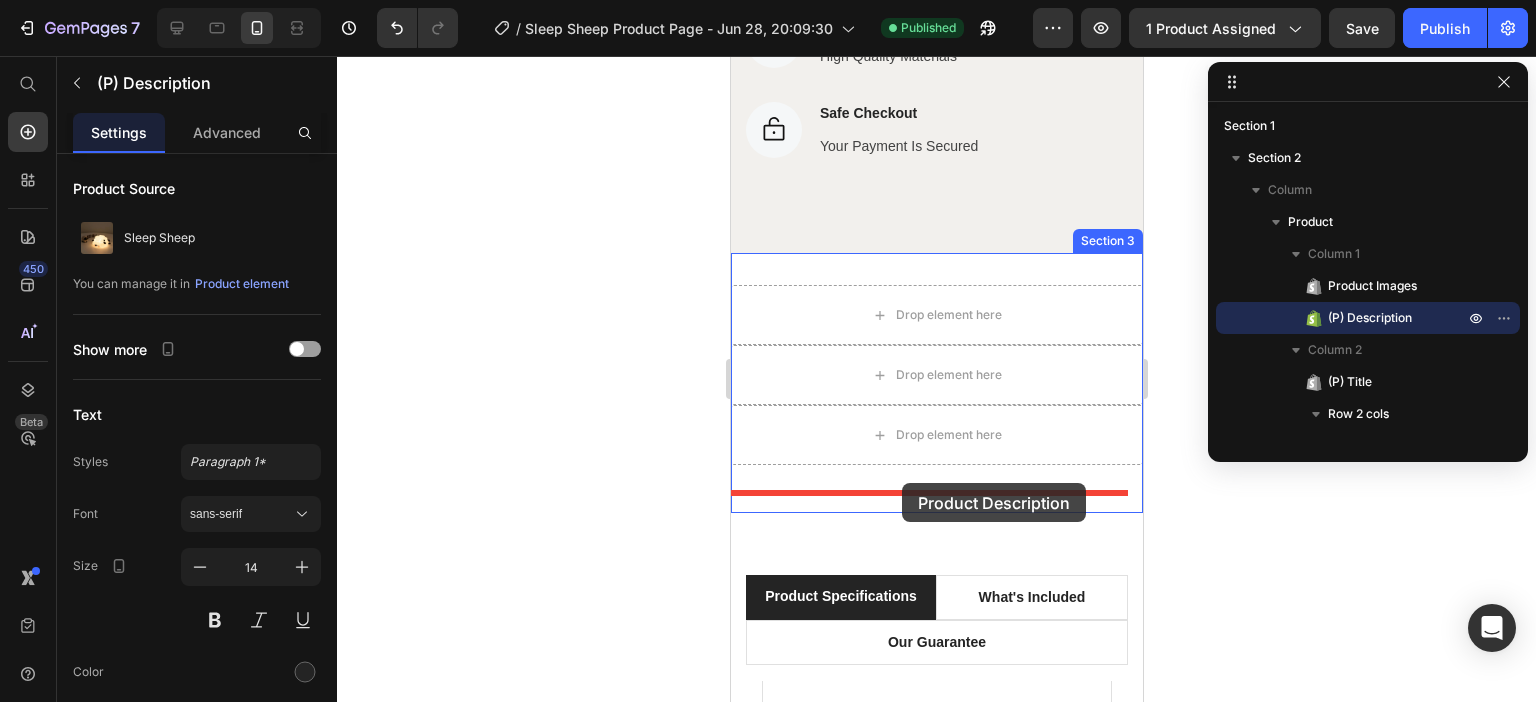 scroll, scrollTop: 2371, scrollLeft: 0, axis: vertical 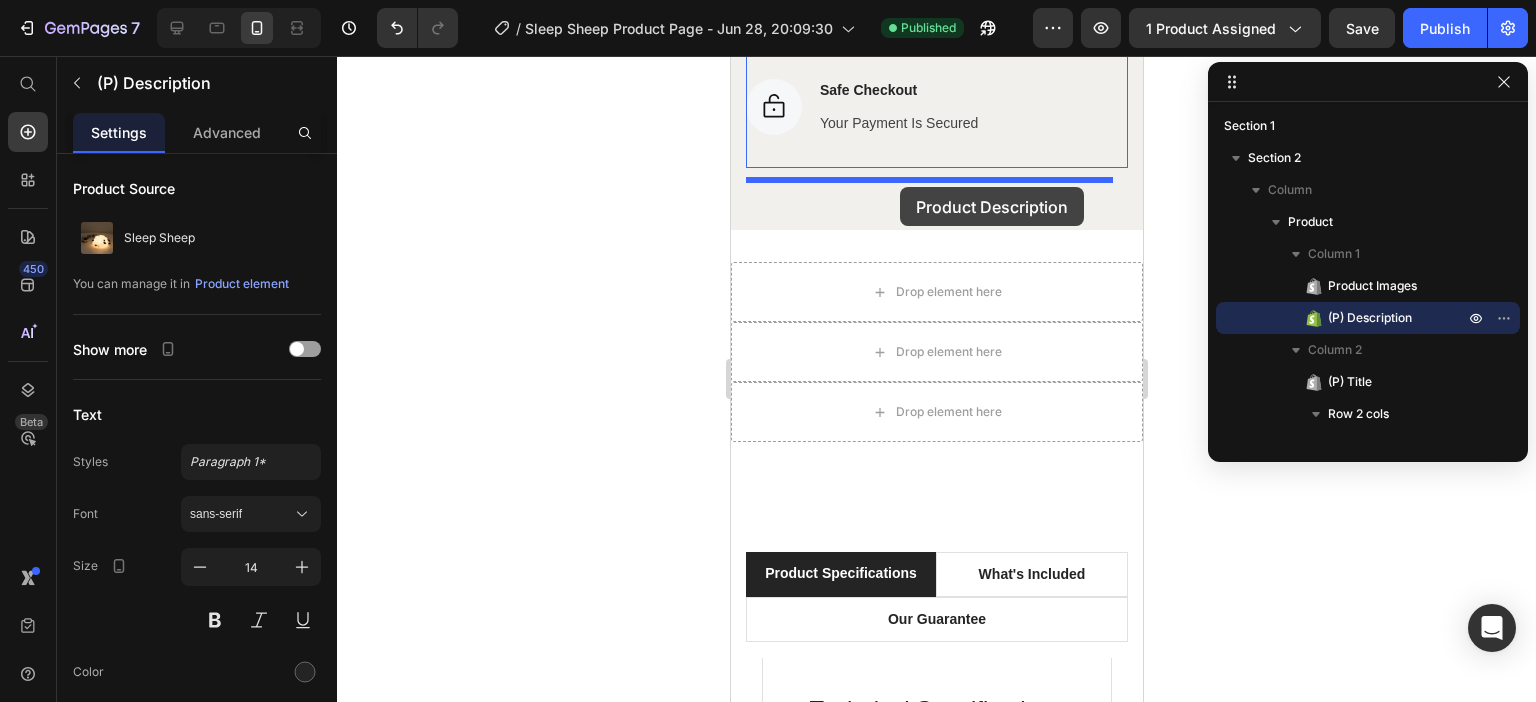 drag, startPoint x: 763, startPoint y: 483, endPoint x: 899, endPoint y: 187, distance: 325.74838 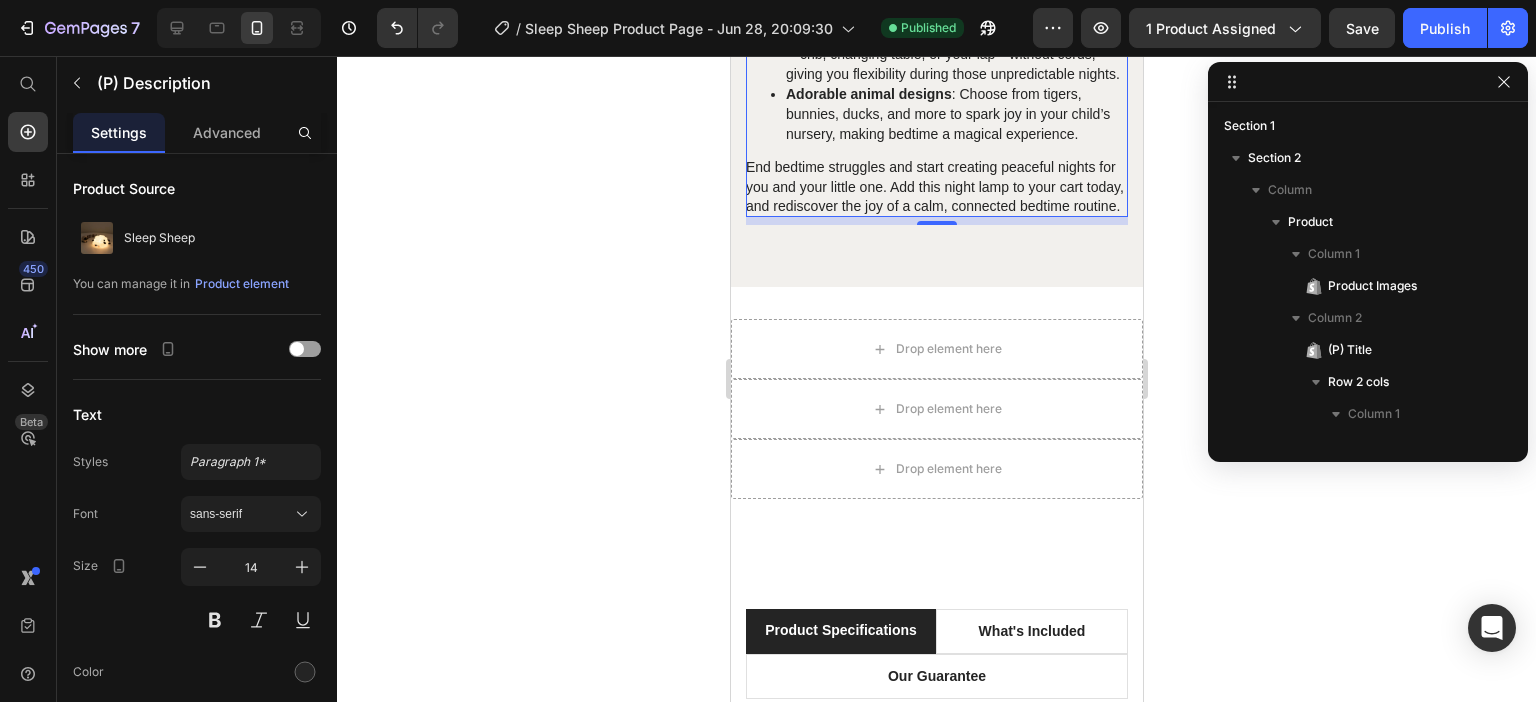 scroll, scrollTop: 2288, scrollLeft: 0, axis: vertical 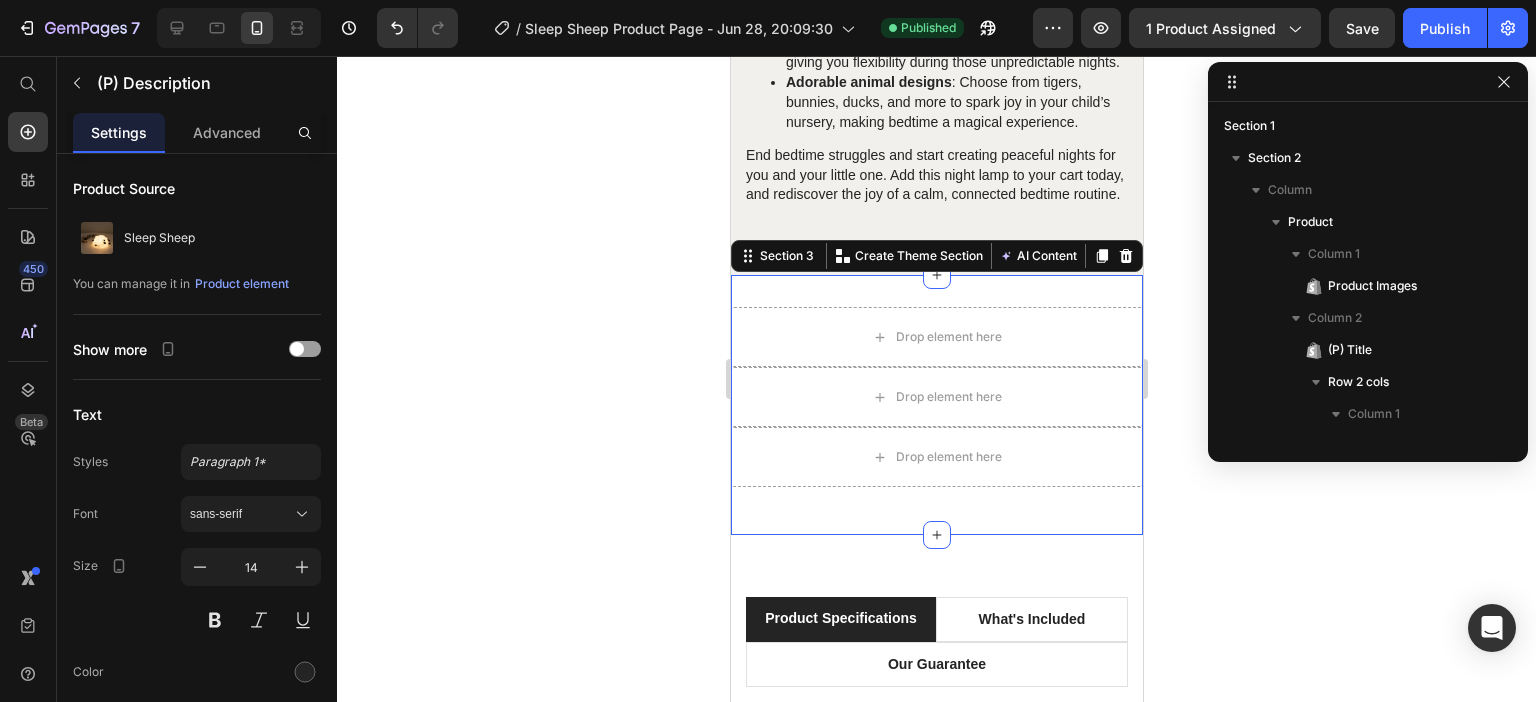 click on "Drop element here
Drop element here
Drop element here Row Section 3   You can create reusable sections Create Theme Section AI Content Write with GemAI What would you like to describe here? Tone and Voice Persuasive Product Show more Generate" at bounding box center [936, 405] 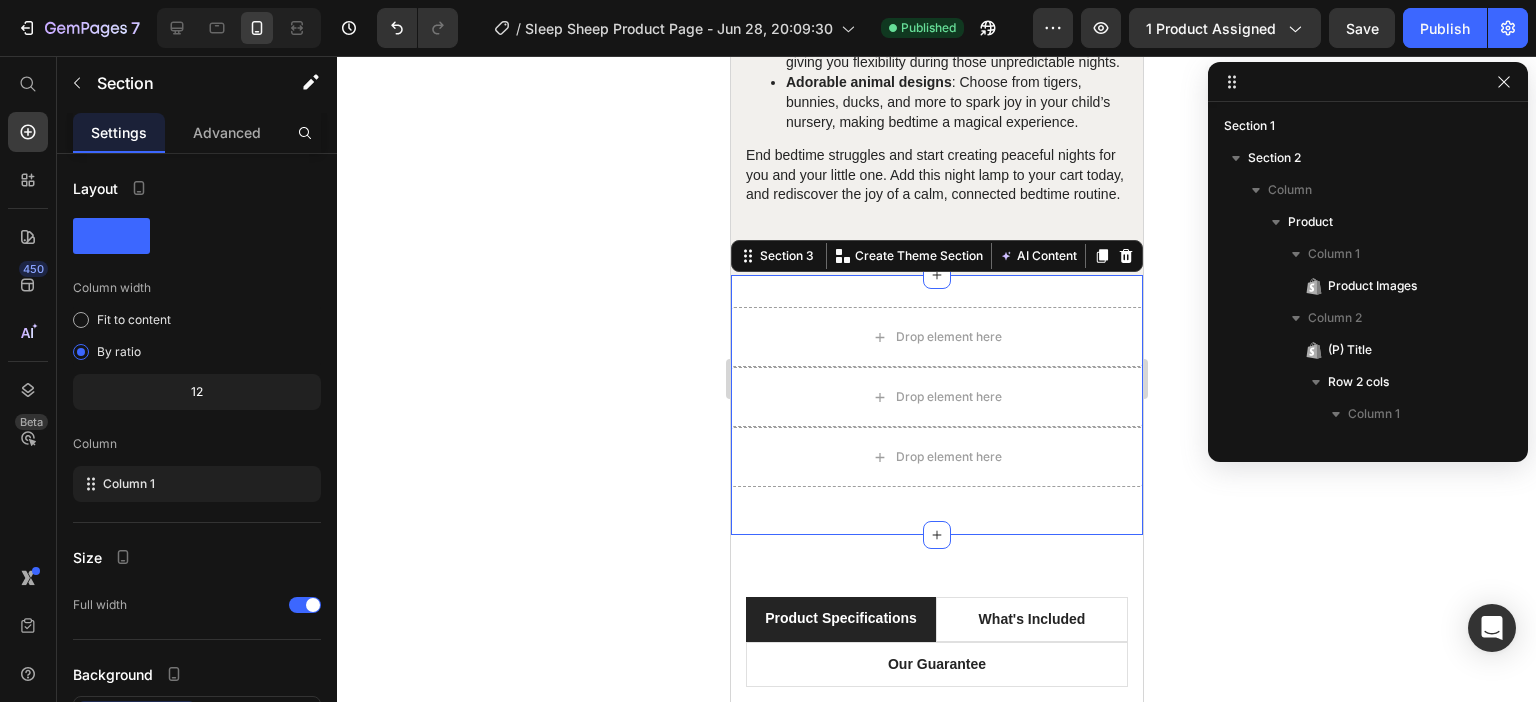click 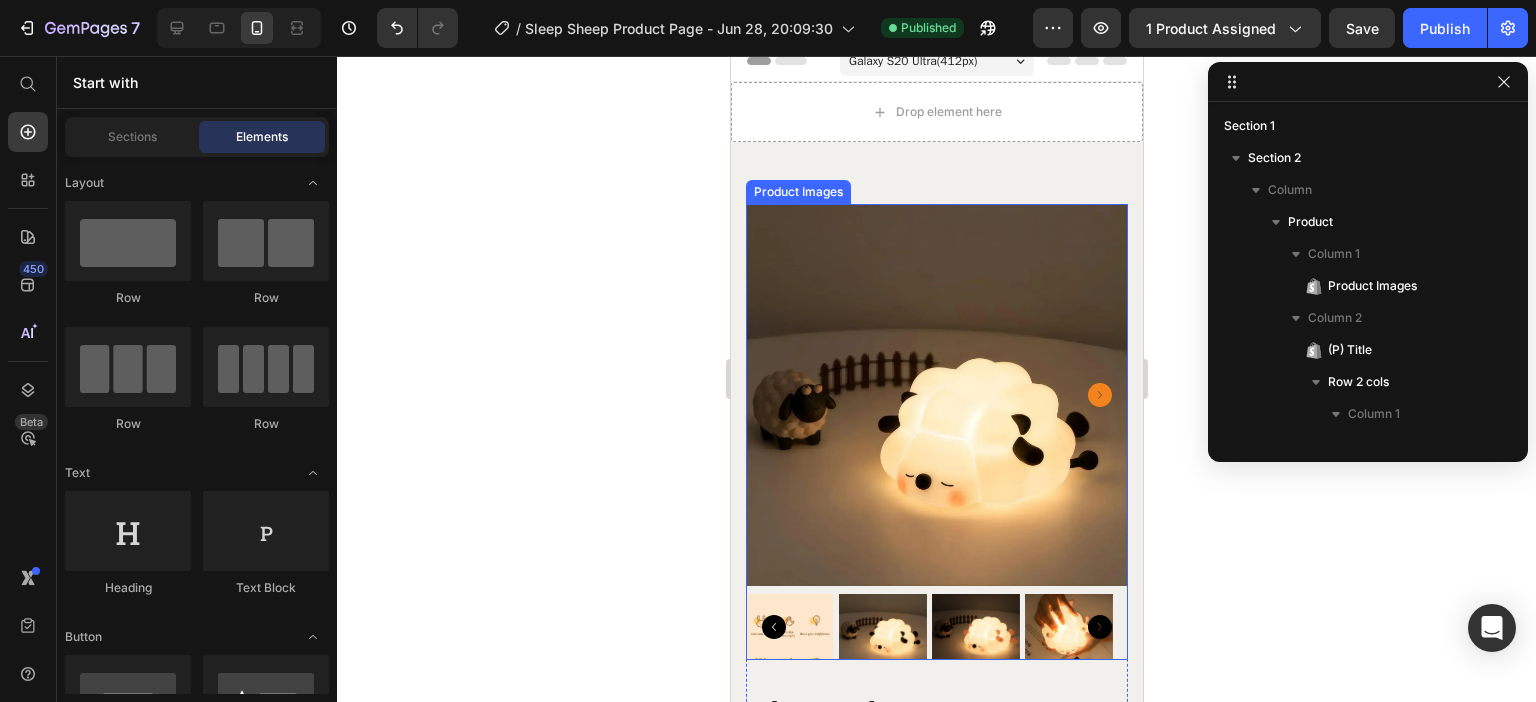 scroll, scrollTop: 0, scrollLeft: 0, axis: both 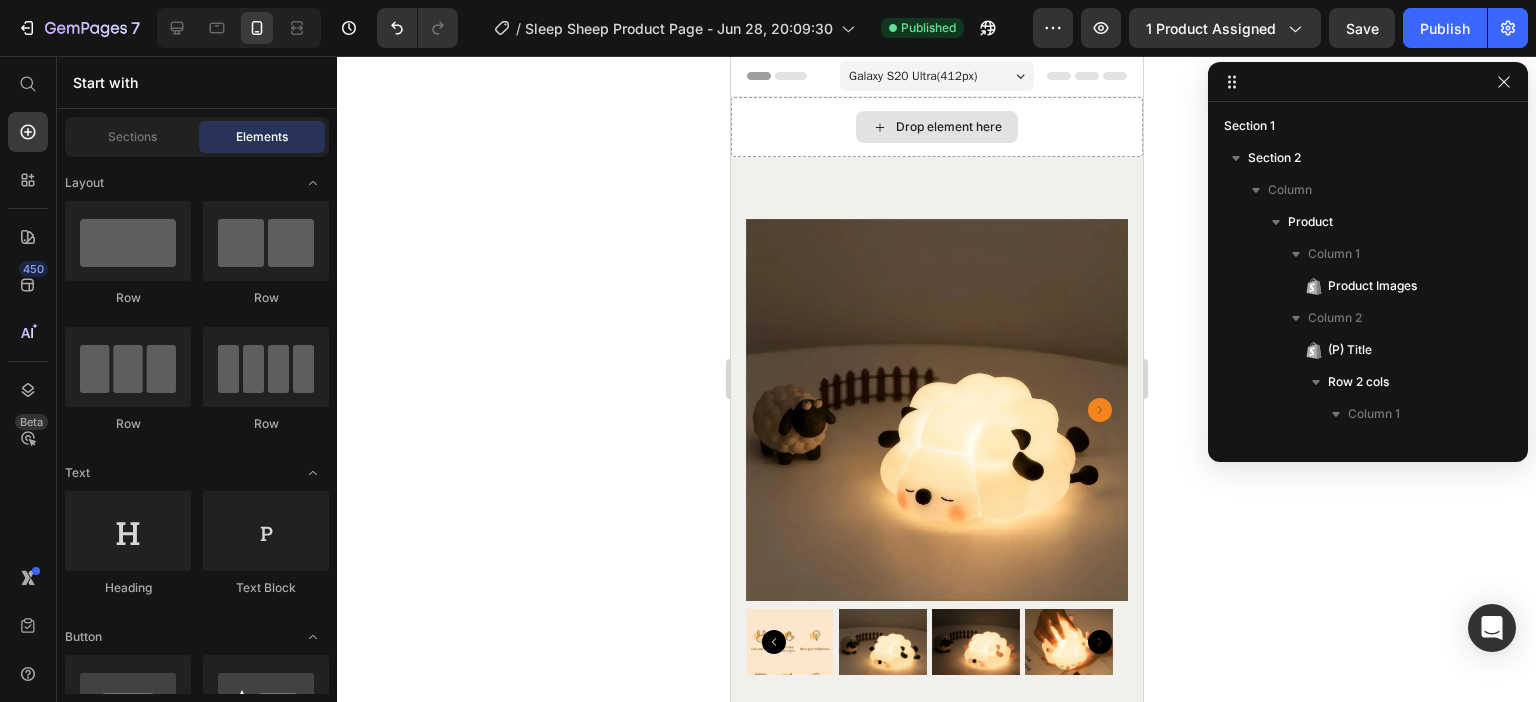 click on "Drop element here" at bounding box center [936, 127] 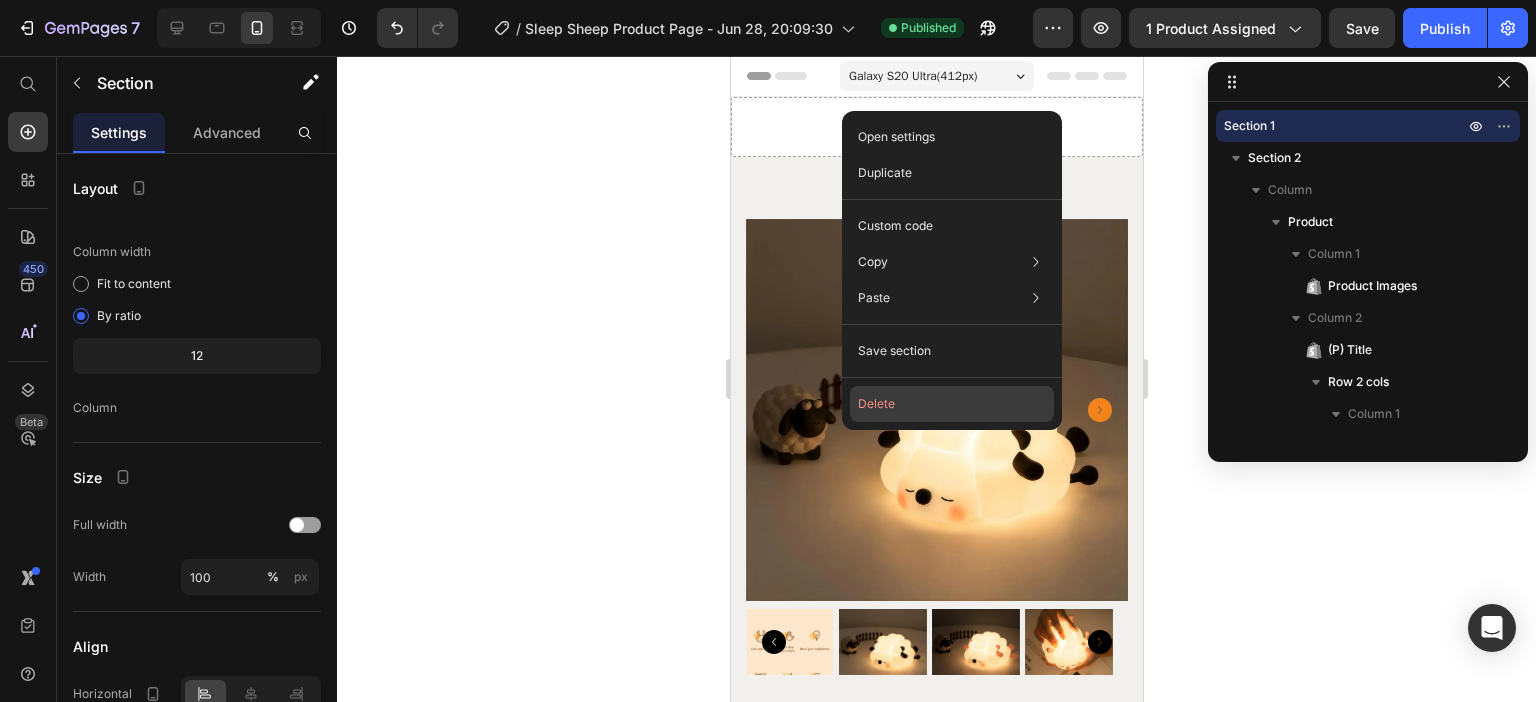 click on "Delete" 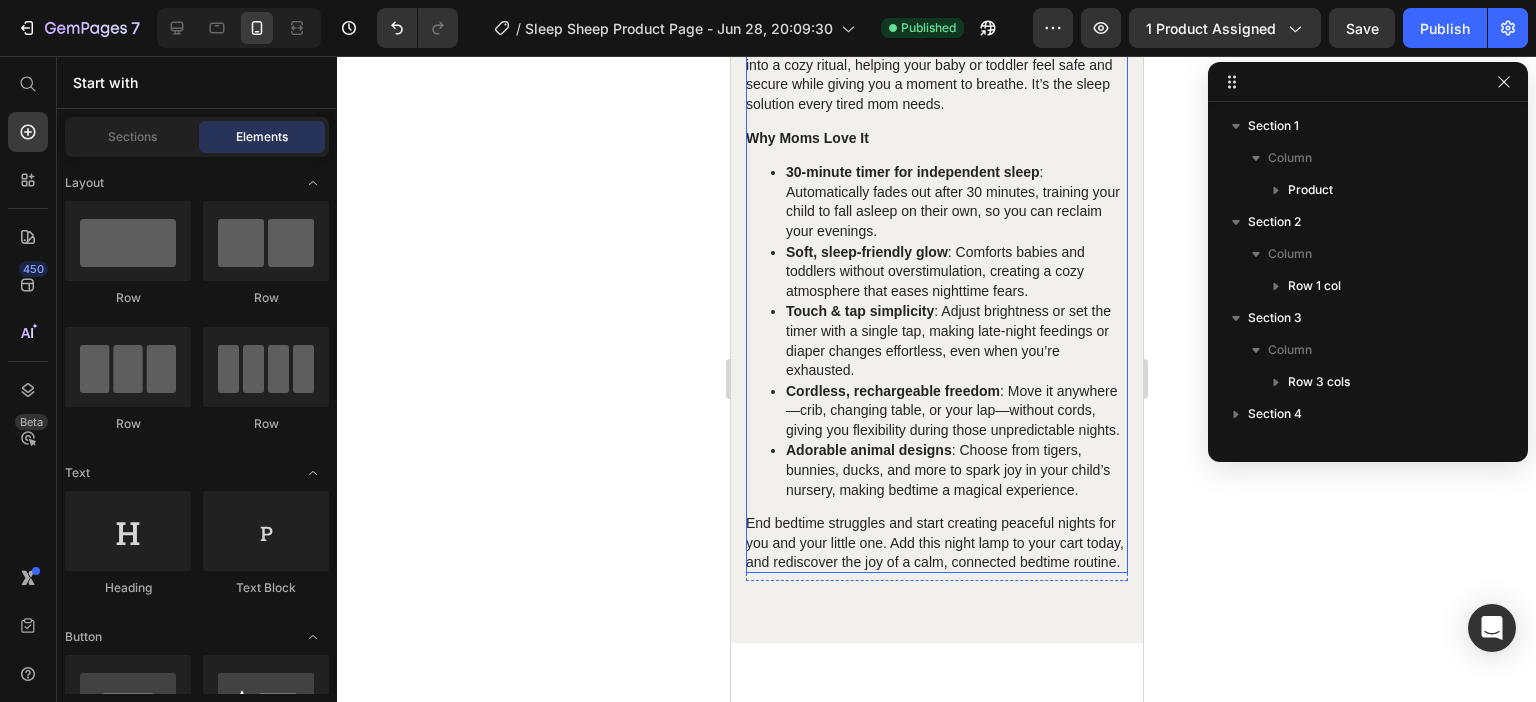 scroll, scrollTop: 2200, scrollLeft: 0, axis: vertical 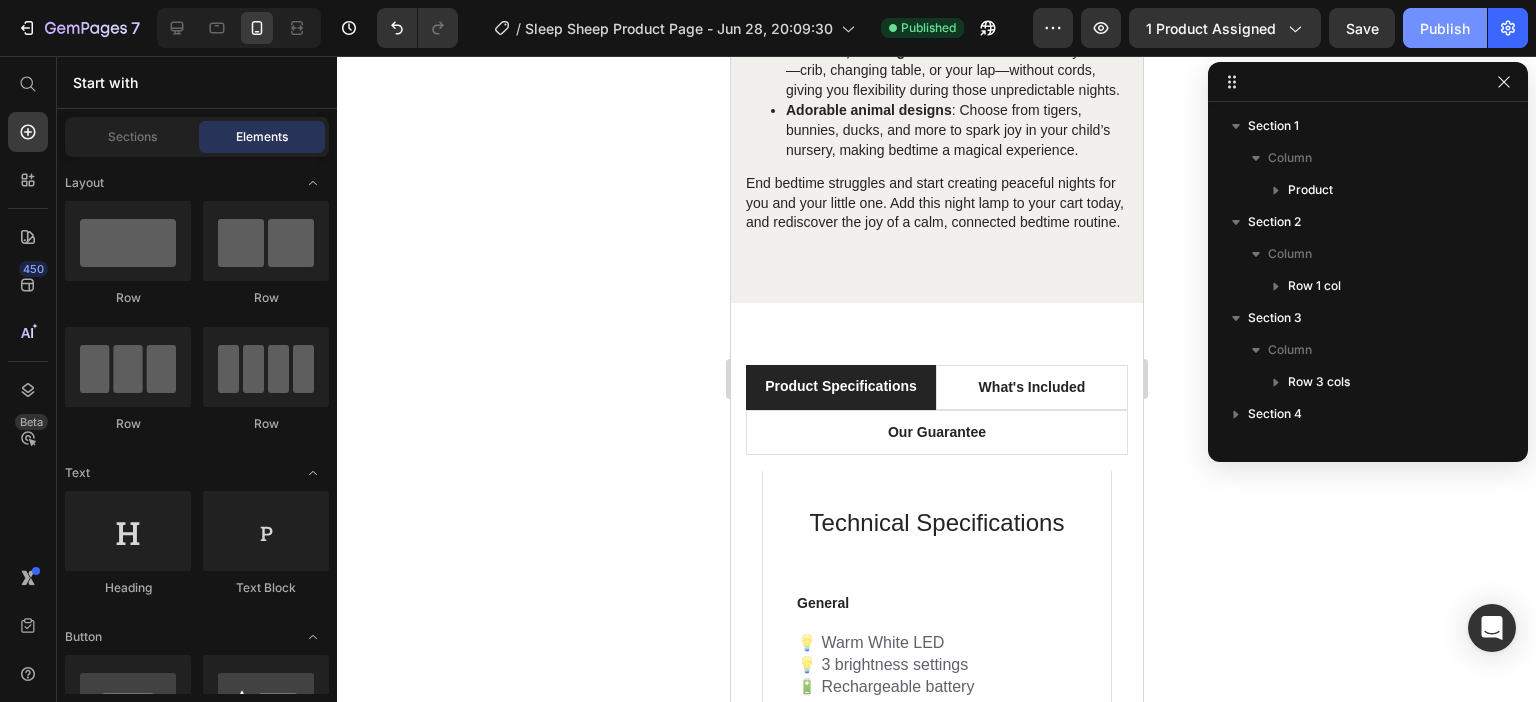 click on "Publish" at bounding box center (1445, 28) 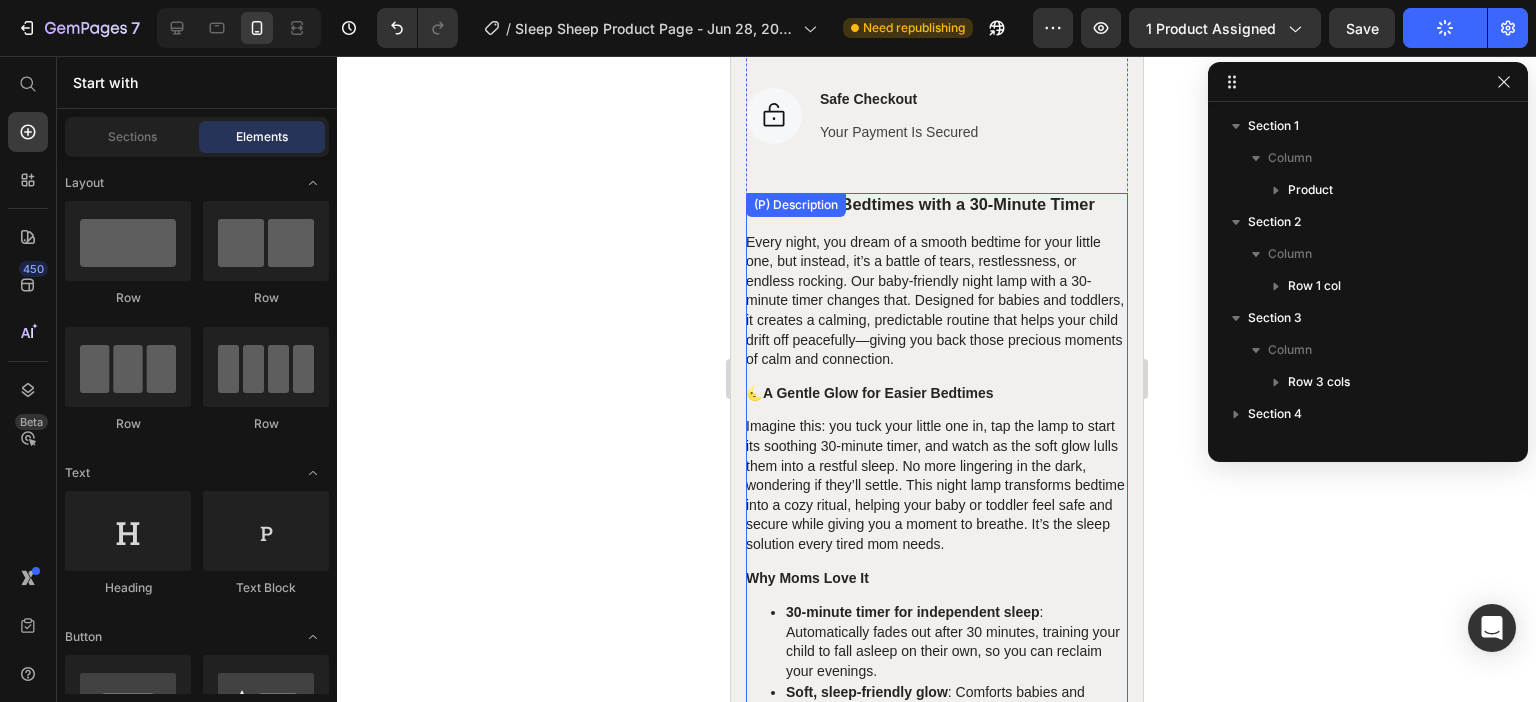 scroll, scrollTop: 1100, scrollLeft: 0, axis: vertical 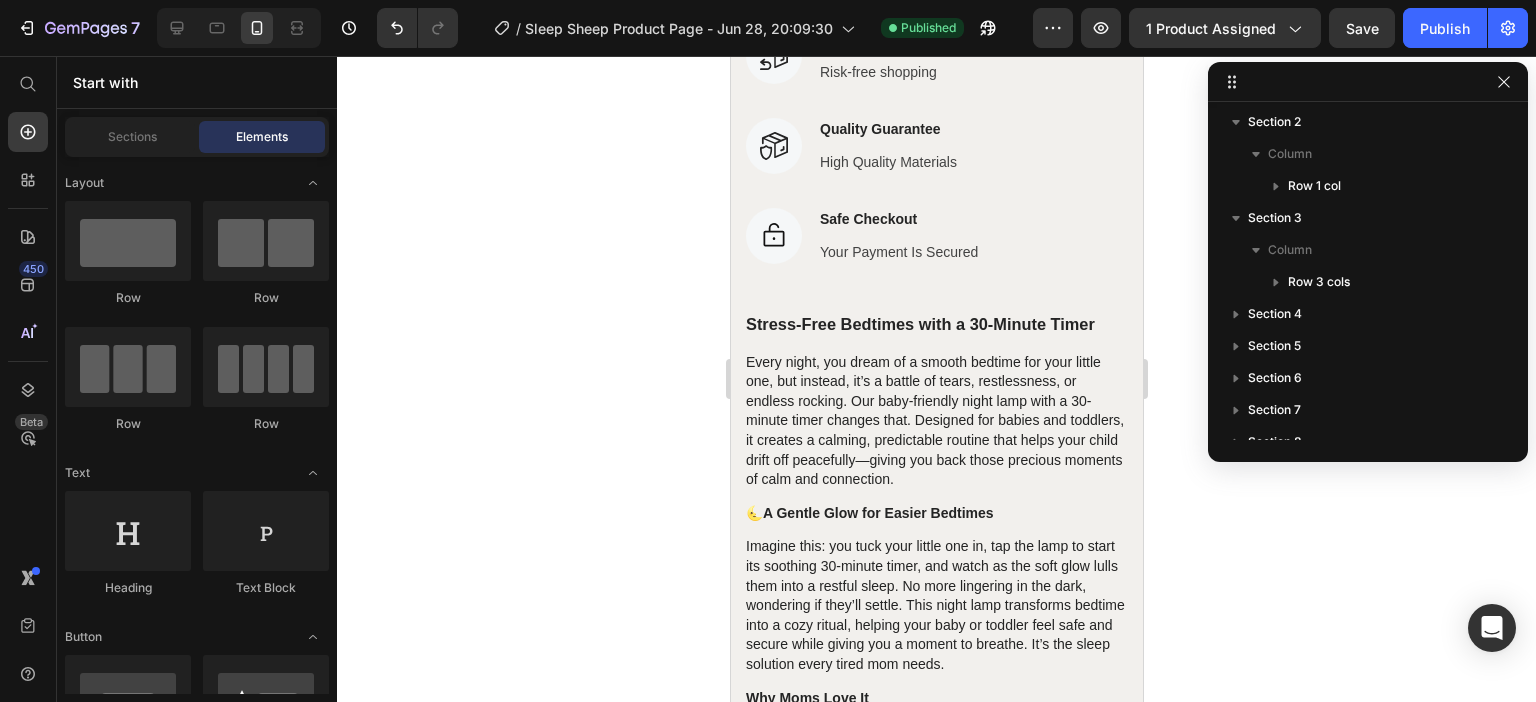 type 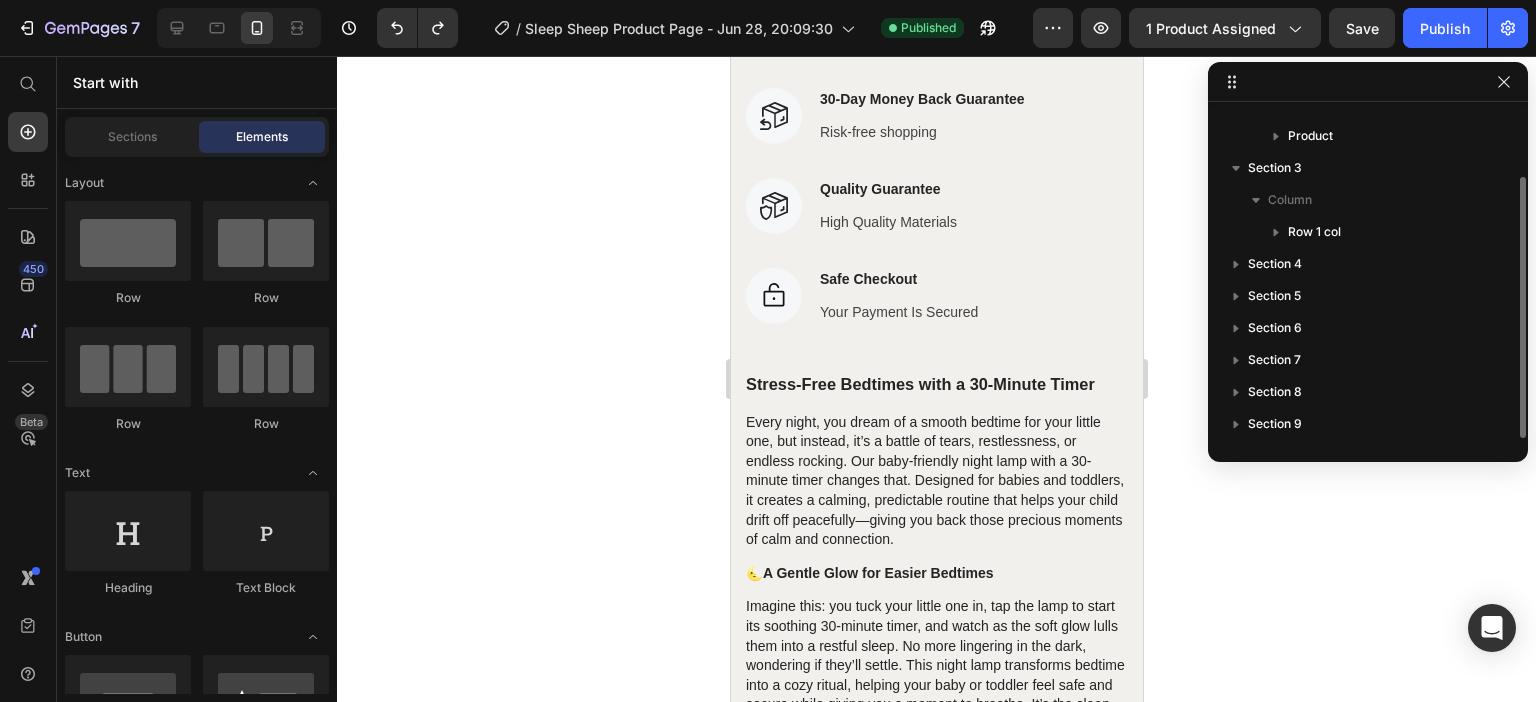 scroll, scrollTop: 85, scrollLeft: 0, axis: vertical 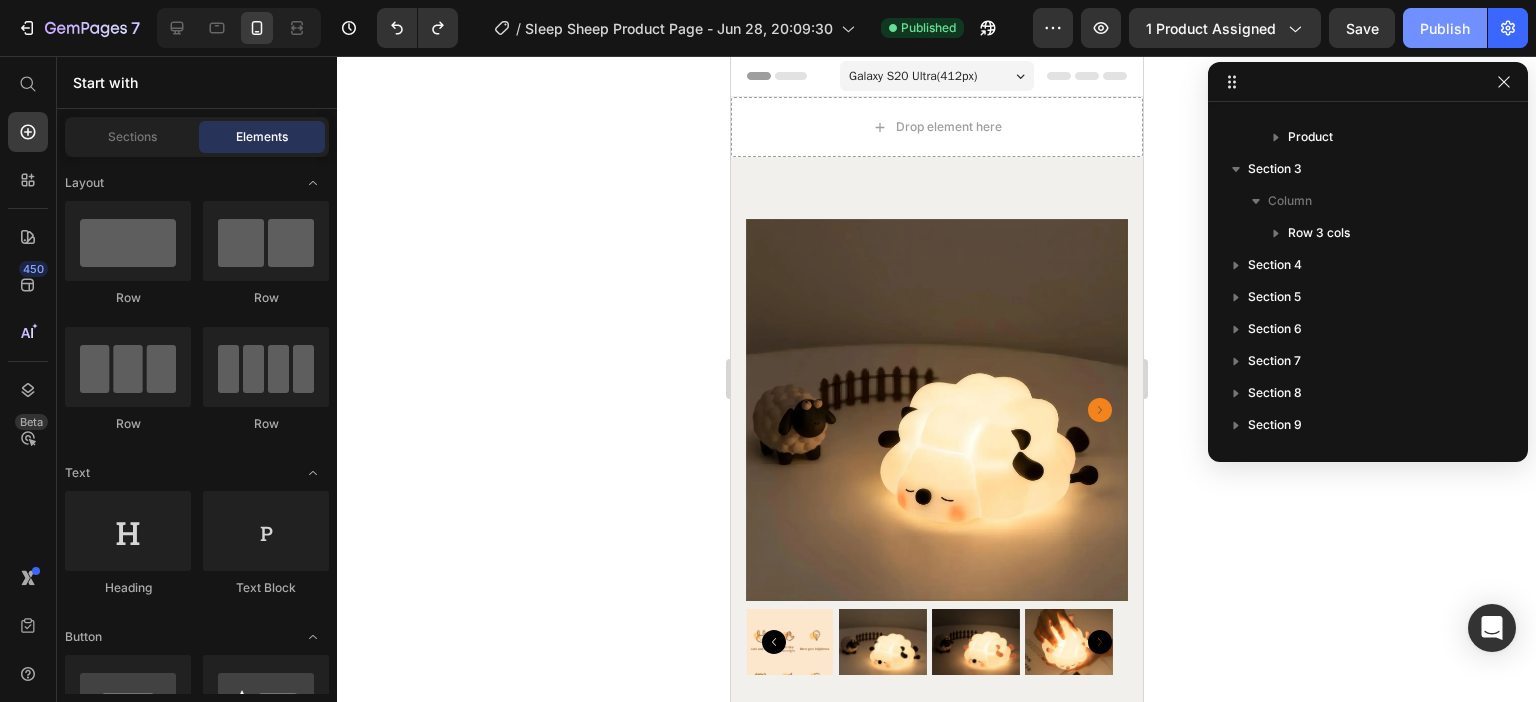 click on "Publish" at bounding box center (1445, 28) 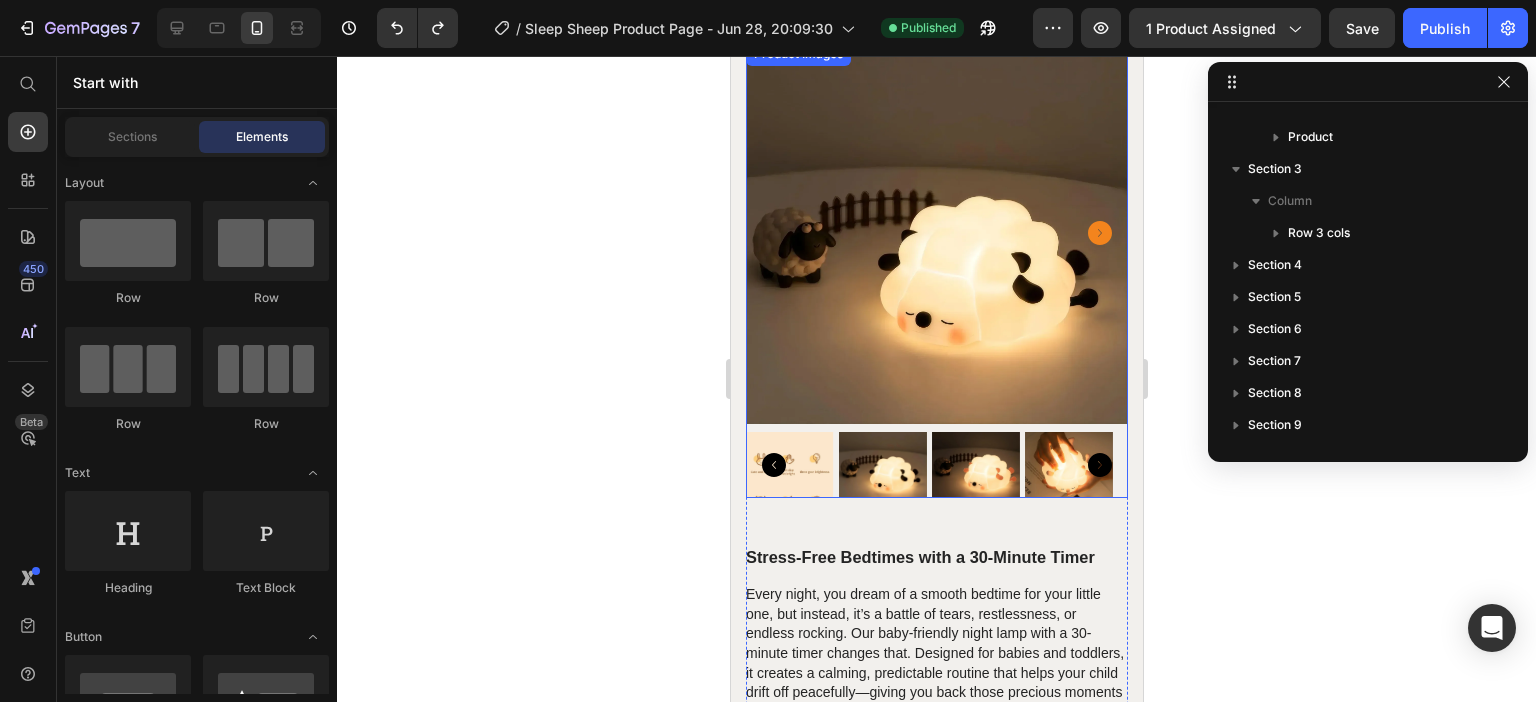 scroll, scrollTop: 0, scrollLeft: 0, axis: both 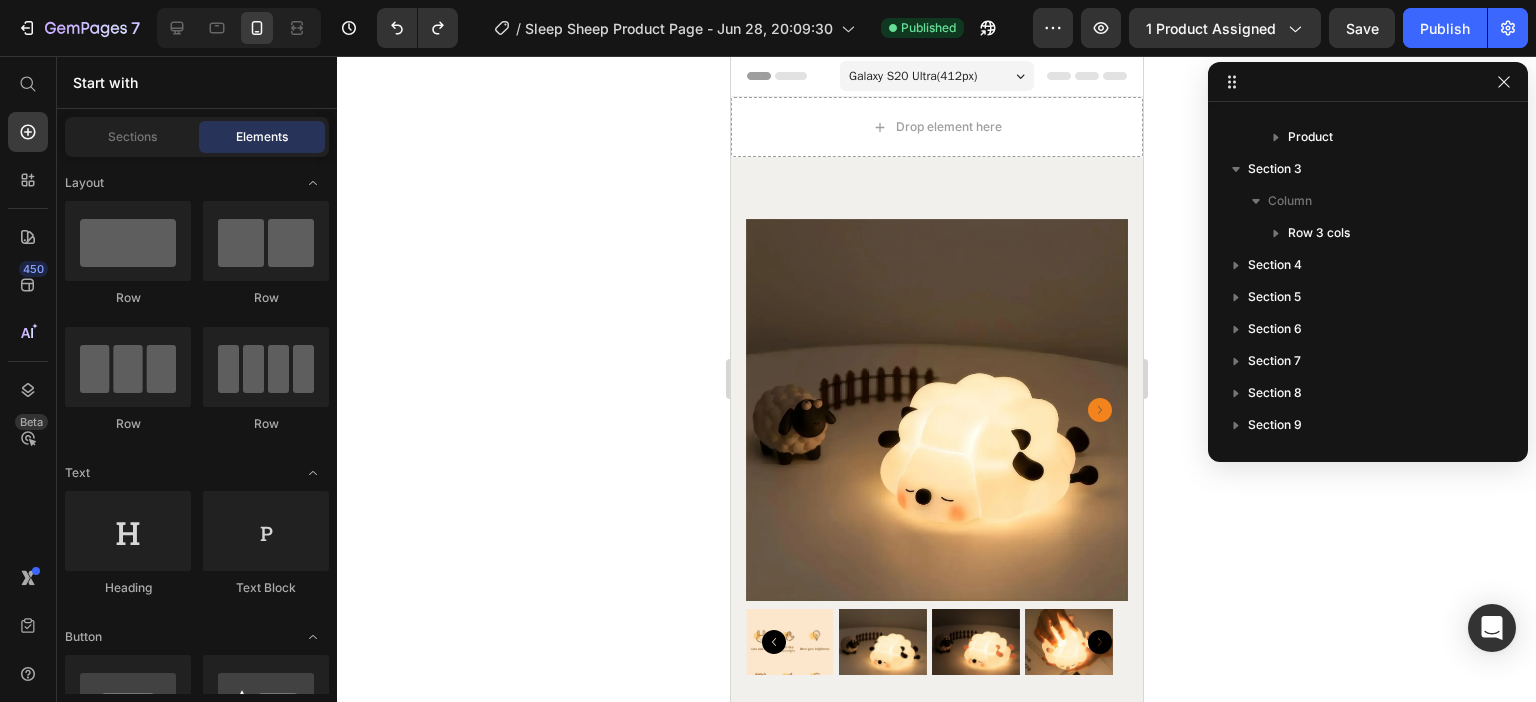 click 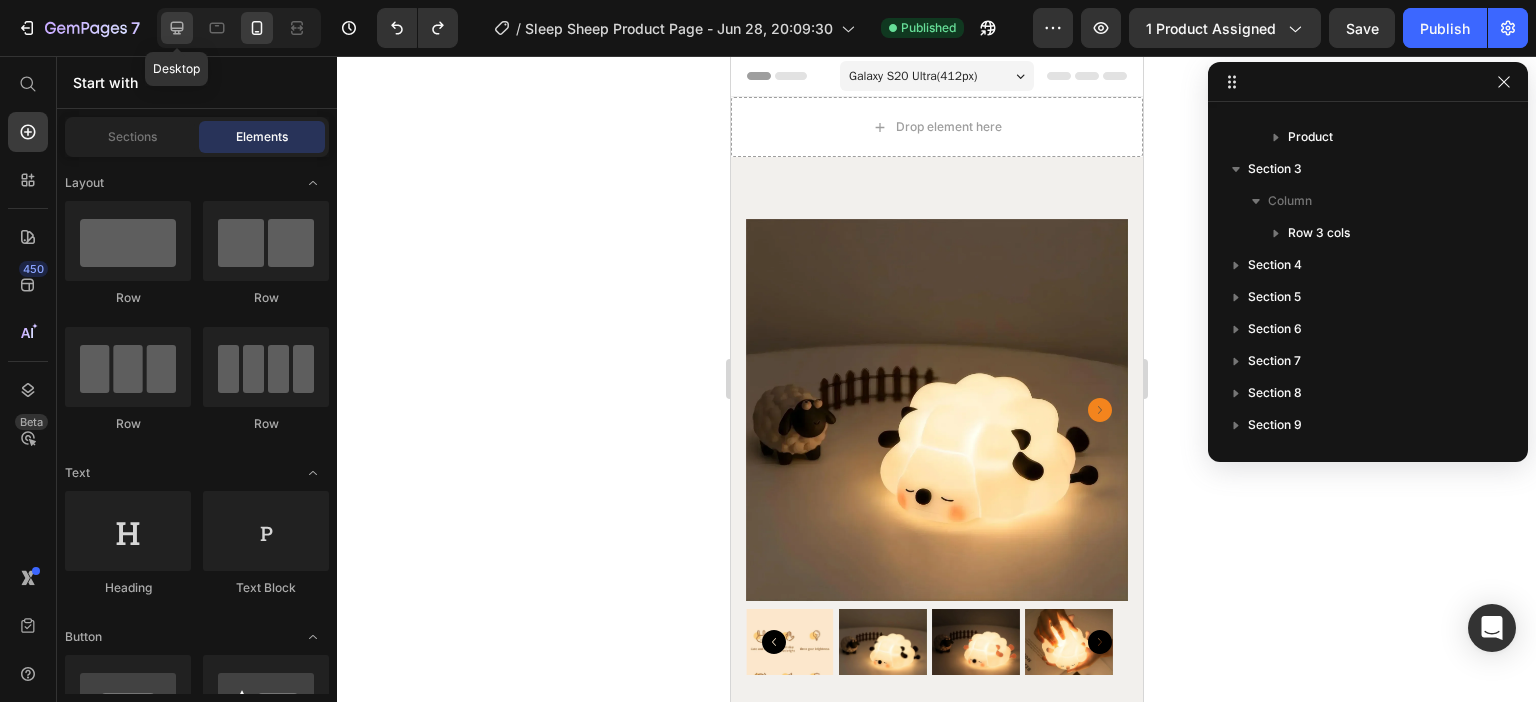 click 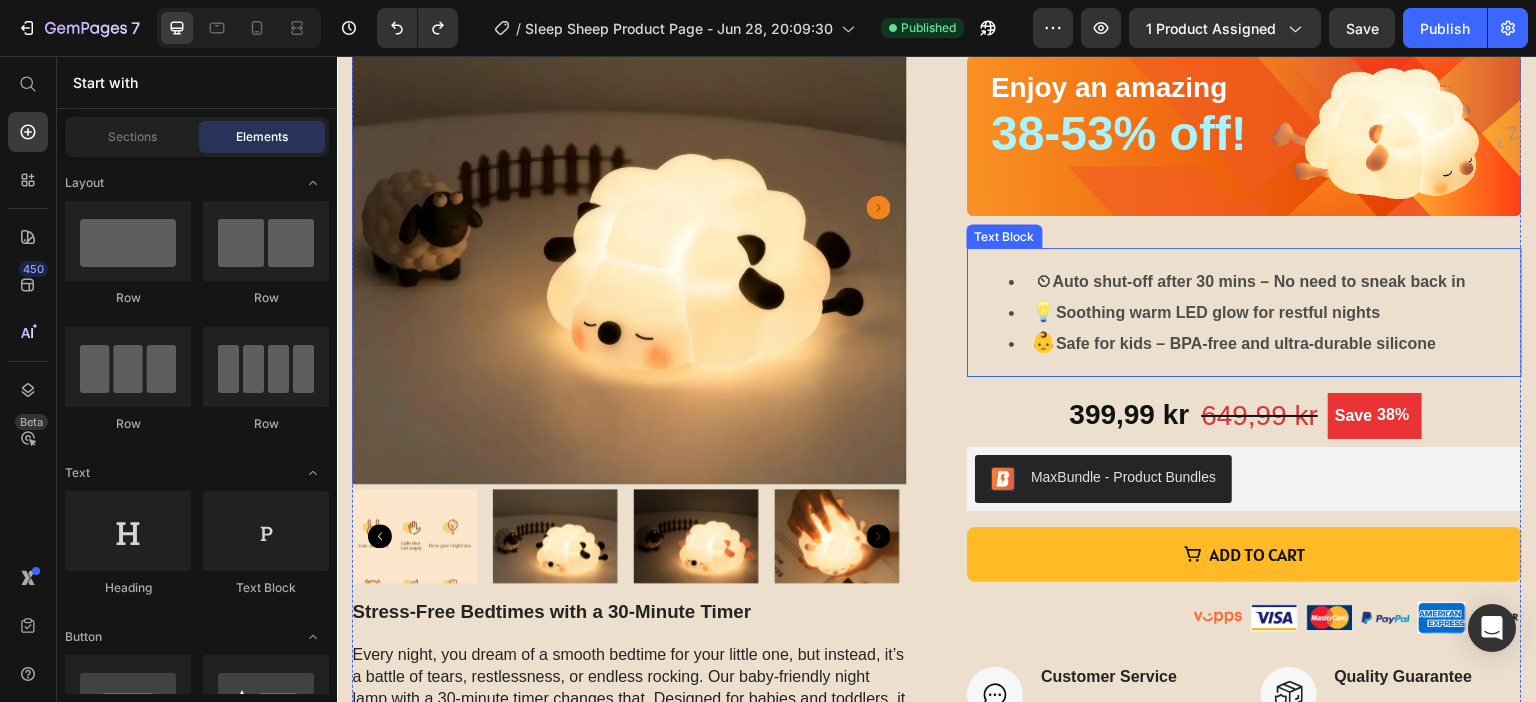 scroll, scrollTop: 700, scrollLeft: 0, axis: vertical 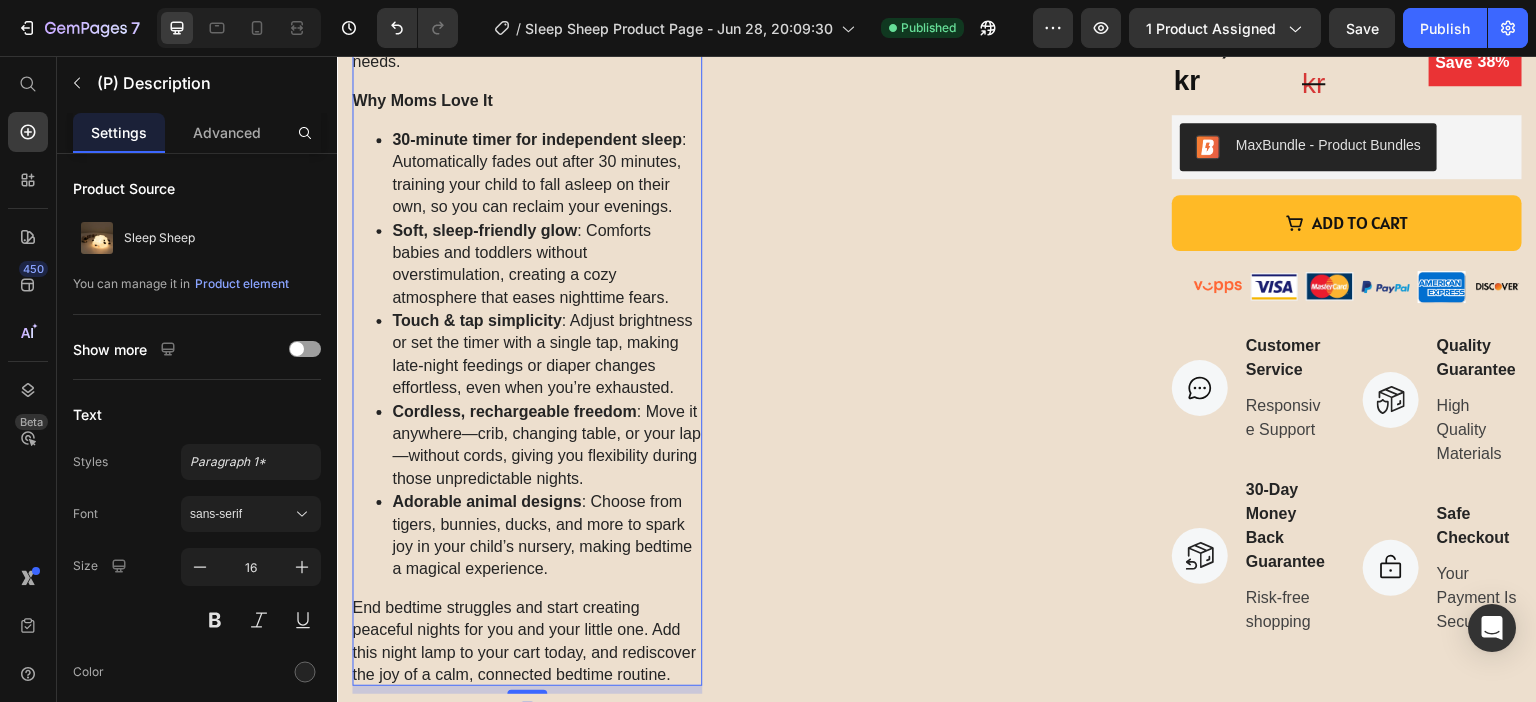 click on "30-minute timer for independent sleep : Automatically fades out after 30 minutes, training your child to fall asleep on their own, so you can reclaim your evenings. Soft, sleep-friendly glow : Comforts babies and toddlers without overstimulation, creating a cozy atmosphere that eases nighttime fears. Touch & tap simplicity : Adjust brightness or set the timer with a single tap, making late-night feedings or diaper changes effortless, even when you’re exhausted. Cordless, rechargeable freedom : Move it anywhere—crib, changing table, or your lap—without cords, giving you flexibility during those unpredictable nights. Adorable animal designs : Choose from tigers, bunnies, ducks, and more to spark joy in your child’s nursery, making bedtime a magical experience." at bounding box center [527, 354] 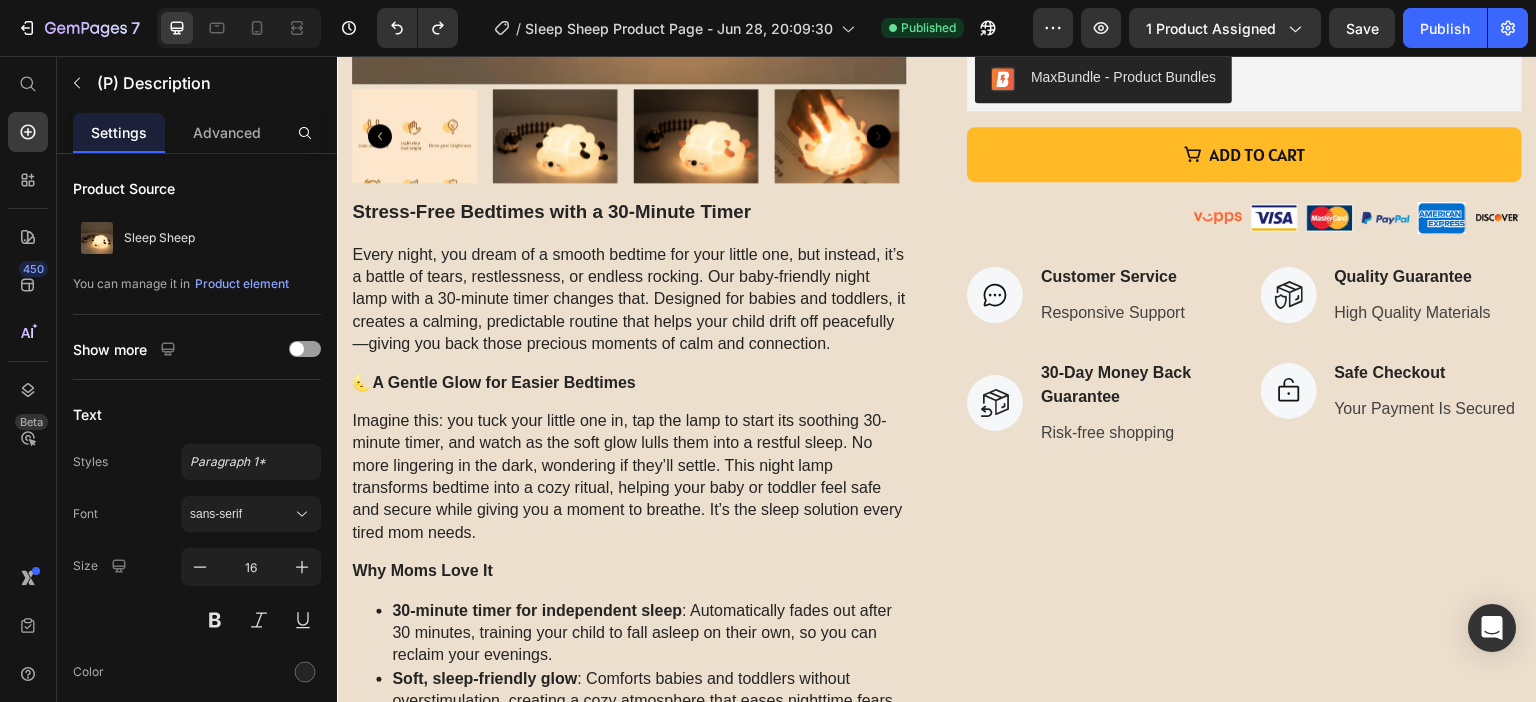 click on "Every night, you dream of a smooth bedtime for your little one, but instead, it’s a battle of tears, restlessness, or endless rocking. Our baby-friendly night lamp with a 30-minute timer changes that. Designed for babies and toddlers, it creates a calming, predictable routine that helps your child drift off peacefully—giving you back those precious moments of calm and connection." at bounding box center (629, 300) 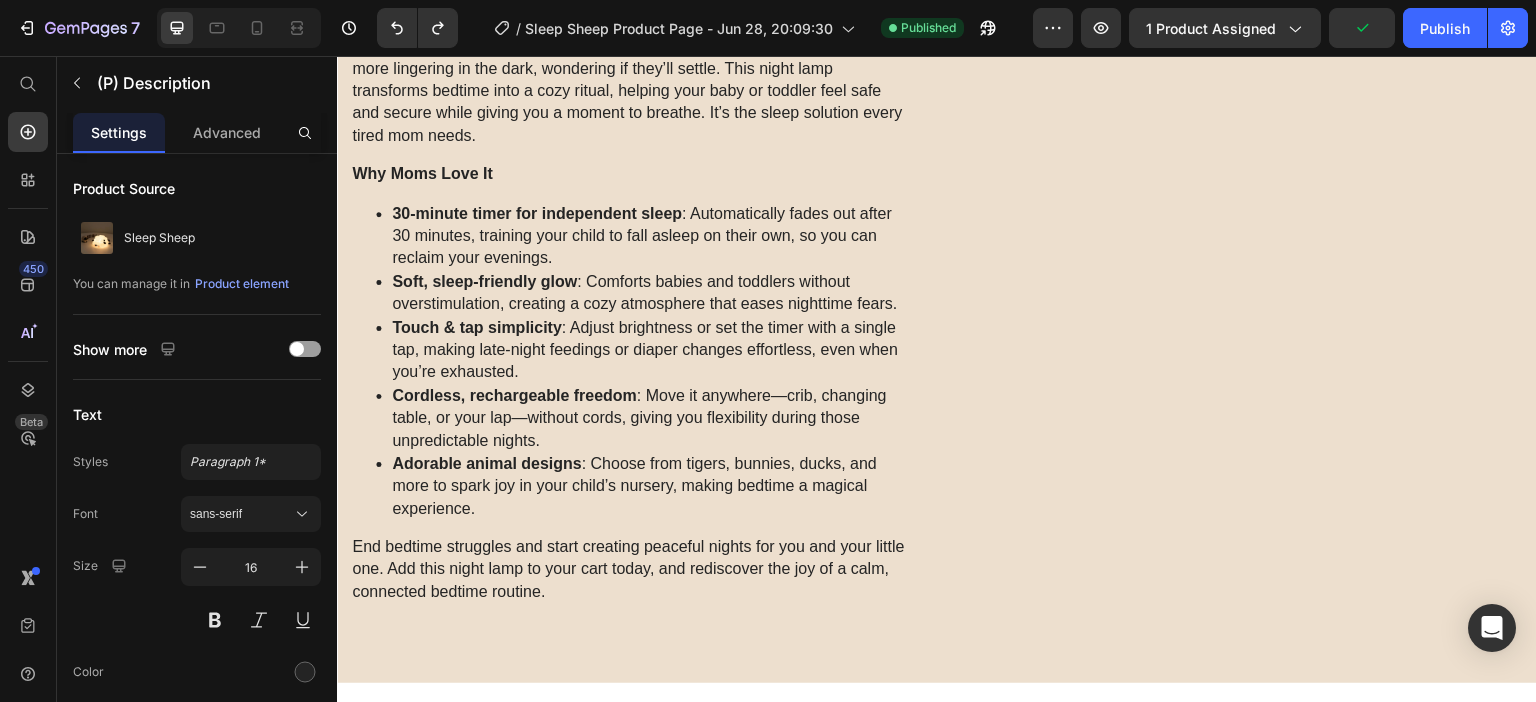 scroll, scrollTop: 1100, scrollLeft: 0, axis: vertical 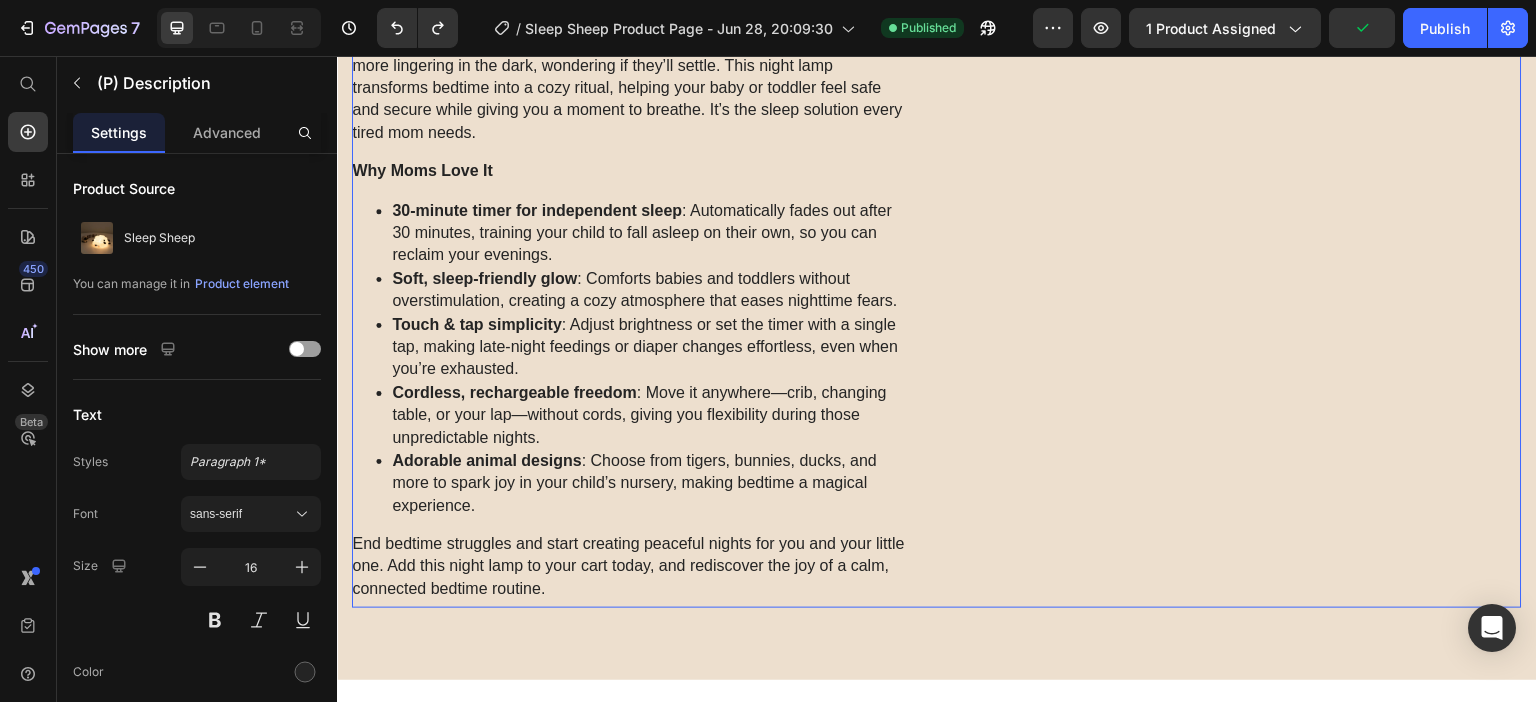 click on "Sleep Sheep (P) Title
Icon
Icon
Icon
Icon
Icon Icon List Hoz 915 reviews Text block Row Enjoy an amazing Text Block 38-53% off! Text Block Hero Banner   ⏲  Auto shut-off after 30 mins – No need to sneak back in 💡 Soothing warm LED glow for restful nights 👶 Safe for kids – BPA-free and ultra-durable silicone Text Block 399,99 kr Product Price 649,99 kr (P) Price Save 38% (P) Tag Row MaxBundle ‑ Product Bundles MaxBundle ‑ Product Bundles
ADD TO CART (P) Cart Button Image Image Image Image Image Image Row
Icon Customer Service Text block Responsive Support Text block Icon List
Icon 30-Day Money Back Guarantee Text block Risk-free shopping Text block Icon List
Icon Quality Guarantee Text block High Quality Materials Text block Icon List
Icon Safe Checkout Text block Your Payment Is Secured Text block Icon List Row" at bounding box center (1244, -132) 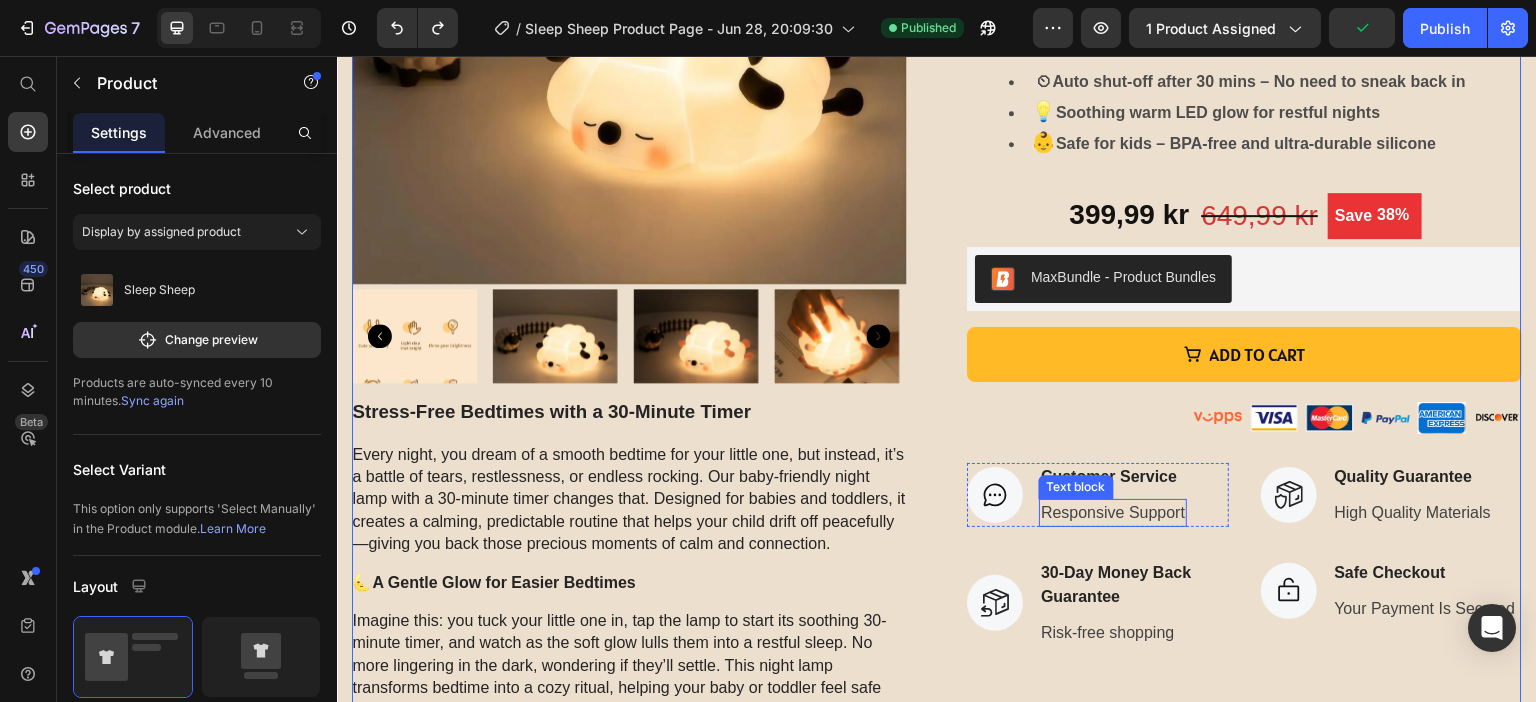 scroll, scrollTop: 500, scrollLeft: 0, axis: vertical 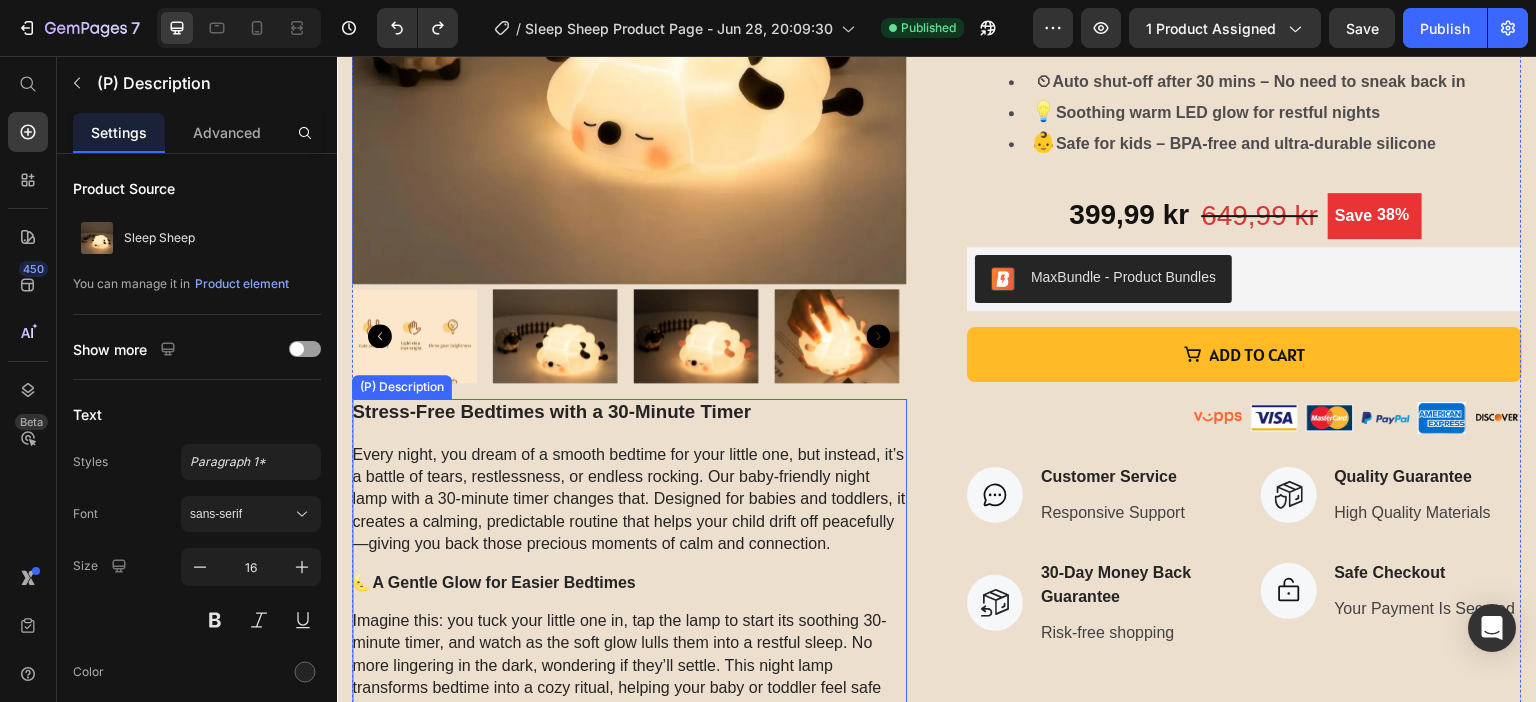 click on "Every night, you dream of a smooth bedtime for your little one, but instead, it’s a battle of tears, restlessness, or endless rocking. Our baby-friendly night lamp with a 30-minute timer changes that. Designed for babies and toddlers, it creates a calming, predictable routine that helps your child drift off peacefully—giving you back those precious moments of calm and connection." at bounding box center [629, 500] 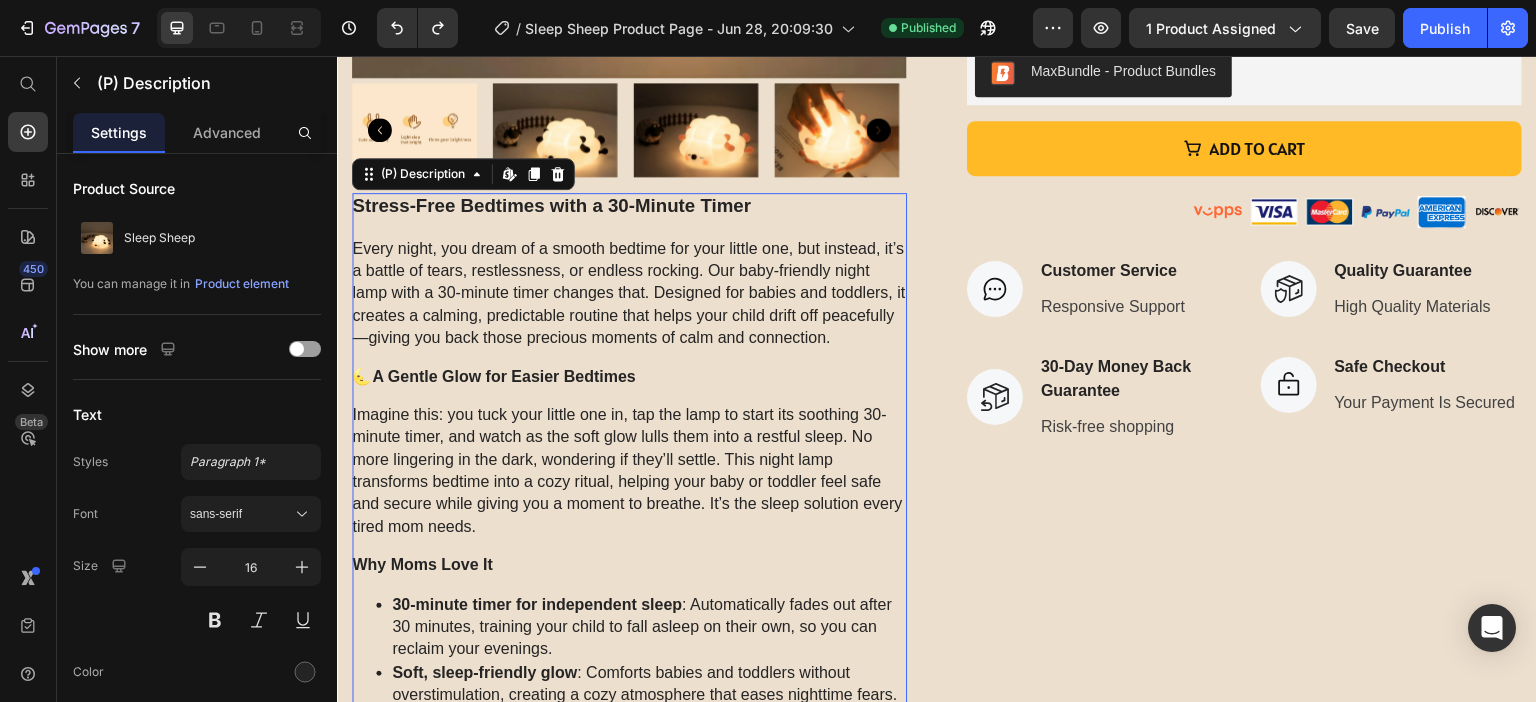 scroll, scrollTop: 600, scrollLeft: 0, axis: vertical 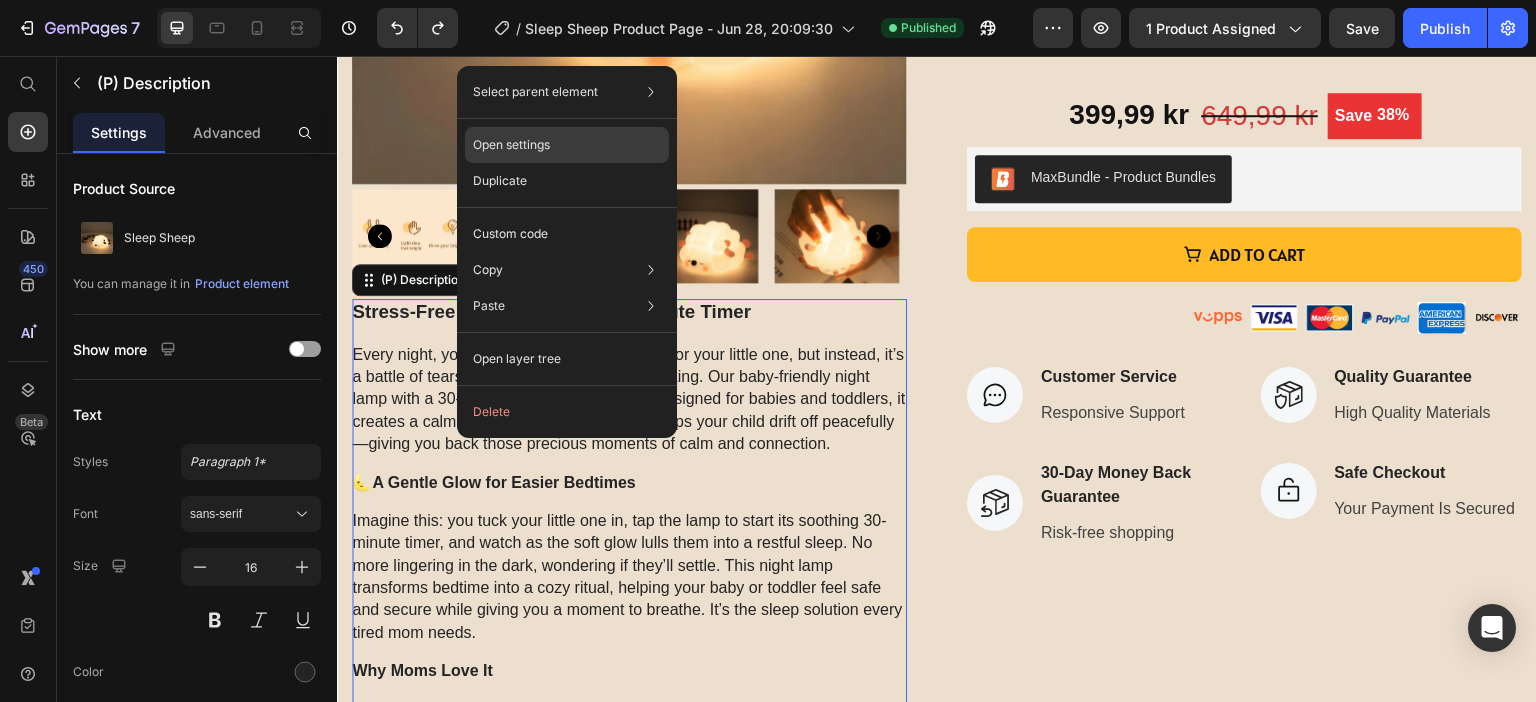 click on "Open settings" at bounding box center (511, 145) 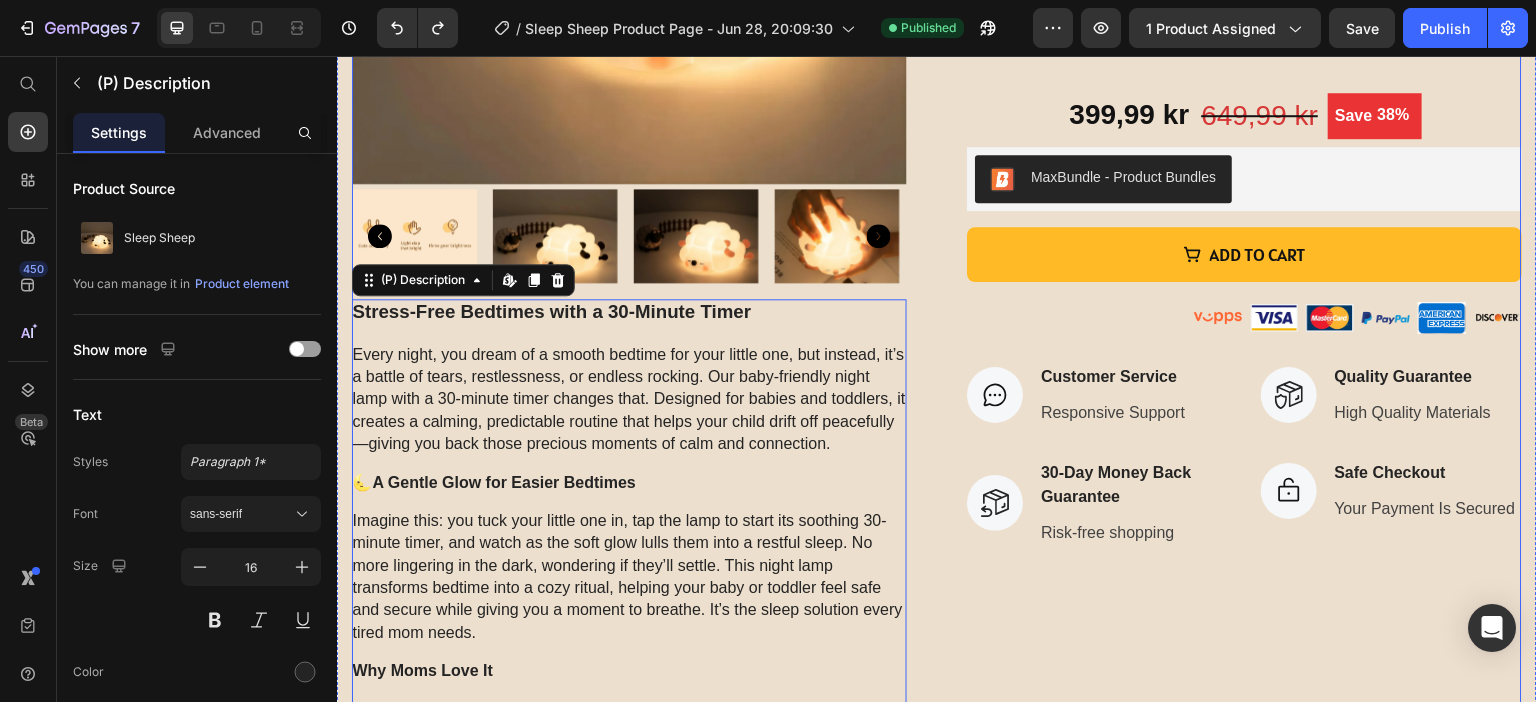 click on "Product Images
Stress-Free Bedtimes with a 30-Minute Timer
Every night, you dream of a smooth bedtime for your little one, but instead, it’s a battle of tears, restlessness, or endless rocking. Our baby-friendly night lamp with a 30-minute timer changes that. Designed for babies and toddlers, it creates a calming, predictable routine that helps your child drift off peacefully—giving you back those precious moments of calm and connection.
🌜  A Gentle Glow for Easier Bedtimes
Imagine this: you tuck your little one in, tap the lamp to start its soothing 30-minute timer, and watch as the soft glow lulls them into a restful sleep. No more lingering in the dark, wondering if they’ll settle. This night lamp transforms bedtime into a cozy ritual, helping your baby or toddler feel safe and secure while giving you a moment to breathe. It’s the sleep solution every tired mom needs.
Why Moms Love It
30-minute timer for independent sleep" at bounding box center (937, 368) 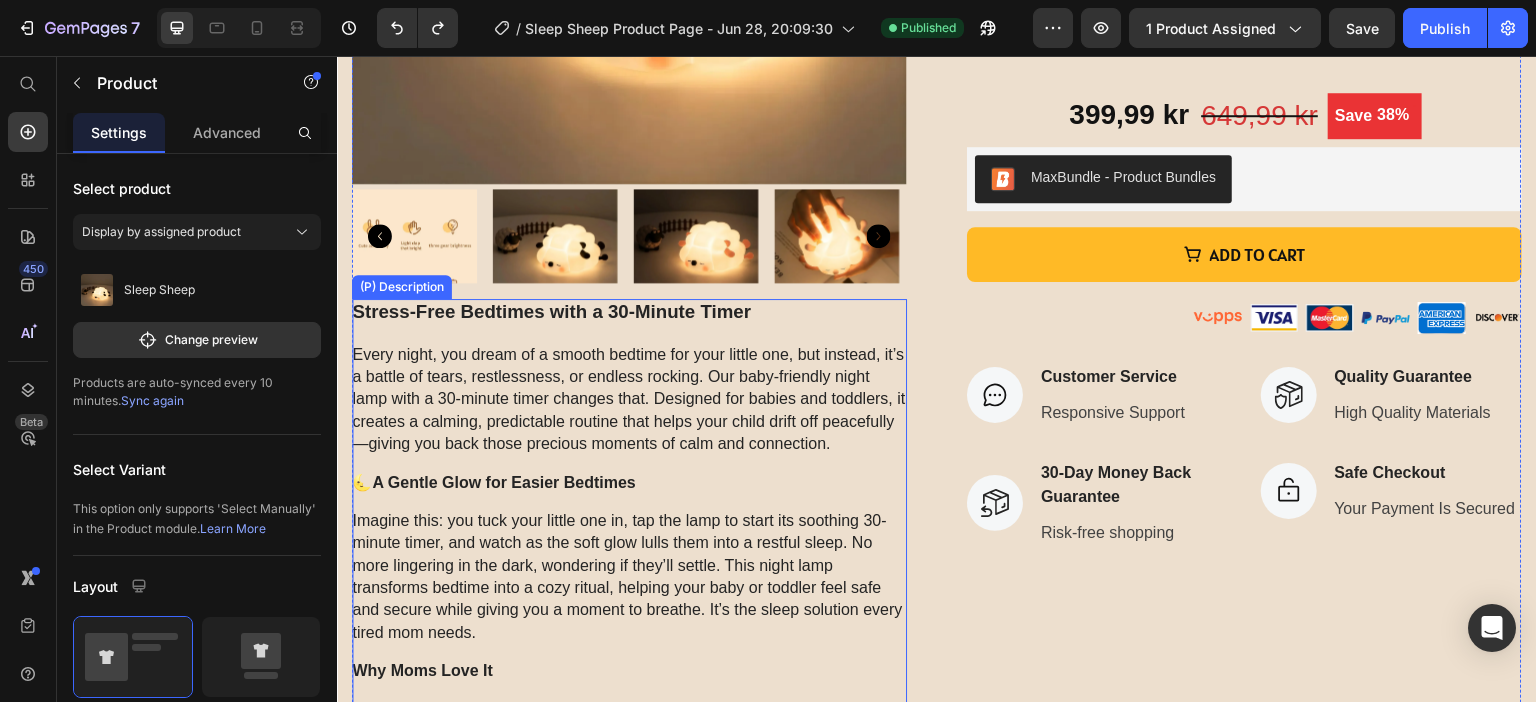 click on "Stress-Free Bedtimes with a 30-Minute Timer Every night, you dream of a smooth bedtime for your little one, but instead, it’s a battle of tears, restlessness, or endless rocking. Our baby-friendly night lamp with a 30-minute timer changes that. Designed for babies and toddlers, it creates a calming, predictable routine that helps your child drift off peacefully—giving you back those precious moments of calm and connection. 🌜 A Gentle Glow for Easier Bedtimes Imagine this: you tuck your little one in, tap the lamp to start its soothing 30-minute timer, and watch as the soft glow lulls them into a restful sleep. No more lingering in the dark, wondering if they’ll settle. This night lamp transforms bedtime into a cozy ritual, helping your baby or toddler feel safe and secure while giving you a moment to breathe. It’s the sleep solution every tired mom needs. Why Moms Love It 30-minute timer for independent sleep Soft, sleep-friendly glow Touch & tap simplicity" at bounding box center [629, 700] 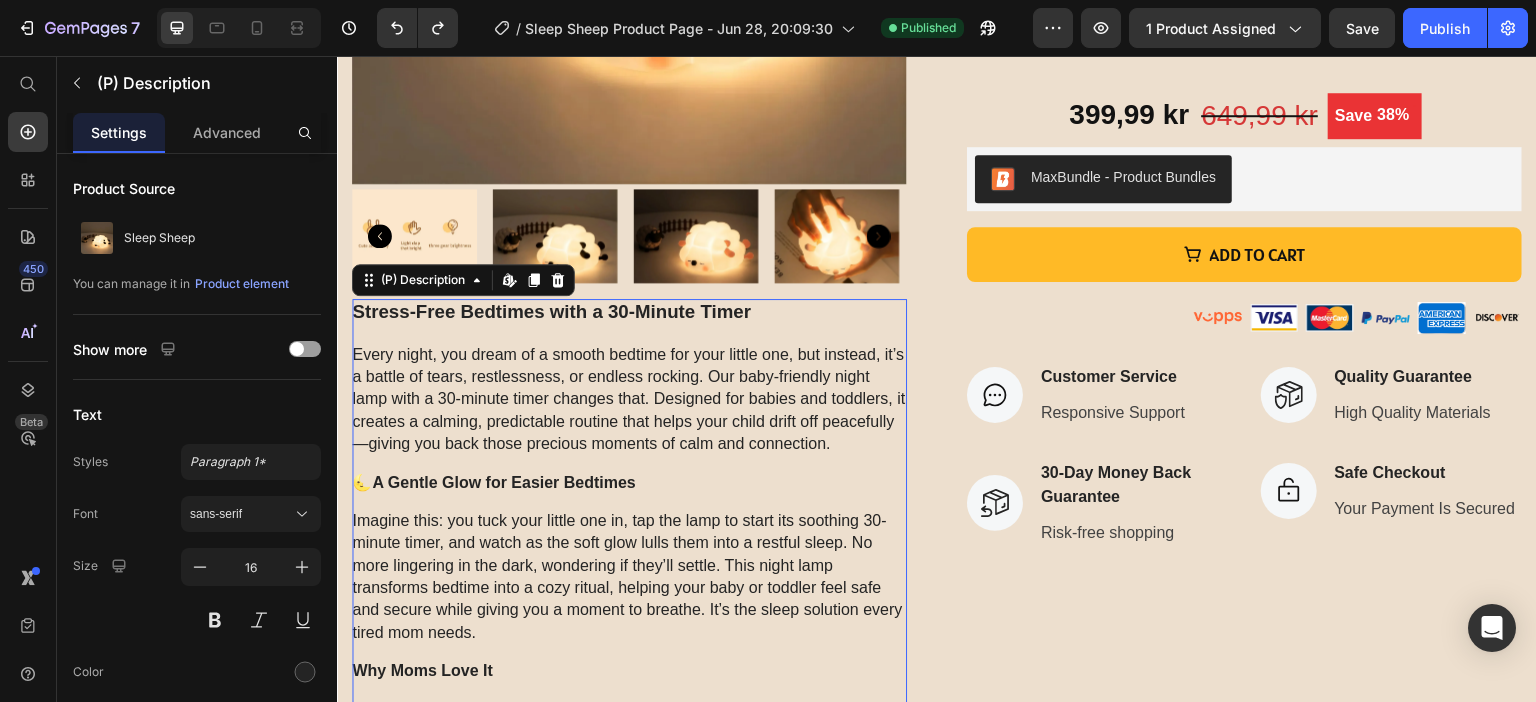click on "Every night, you dream of a smooth bedtime for your little one, but instead, it’s a battle of tears, restlessness, or endless rocking. Our baby-friendly night lamp with a 30-minute timer changes that. Designed for babies and toddlers, it creates a calming, predictable routine that helps your child drift off peacefully—giving you back those precious moments of calm and connection." at bounding box center (629, 400) 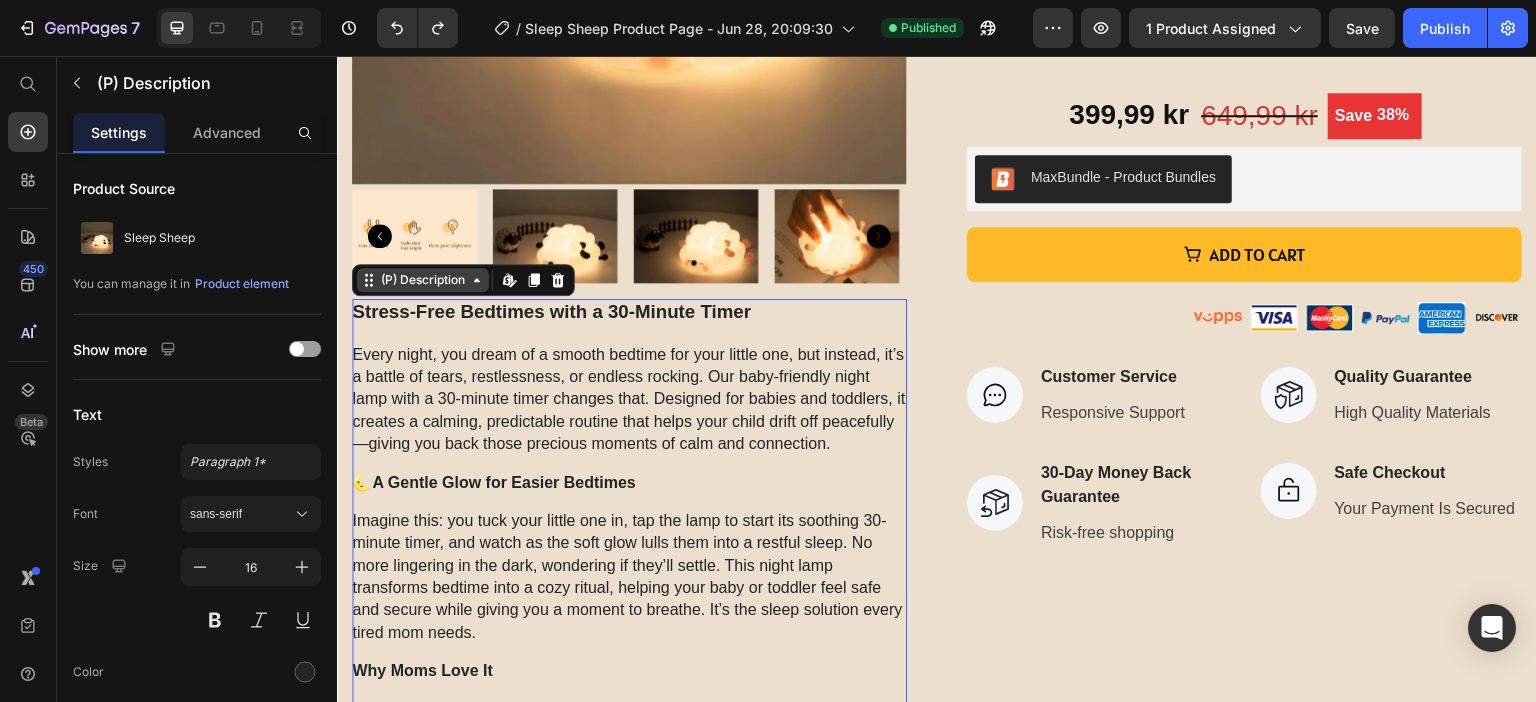 click 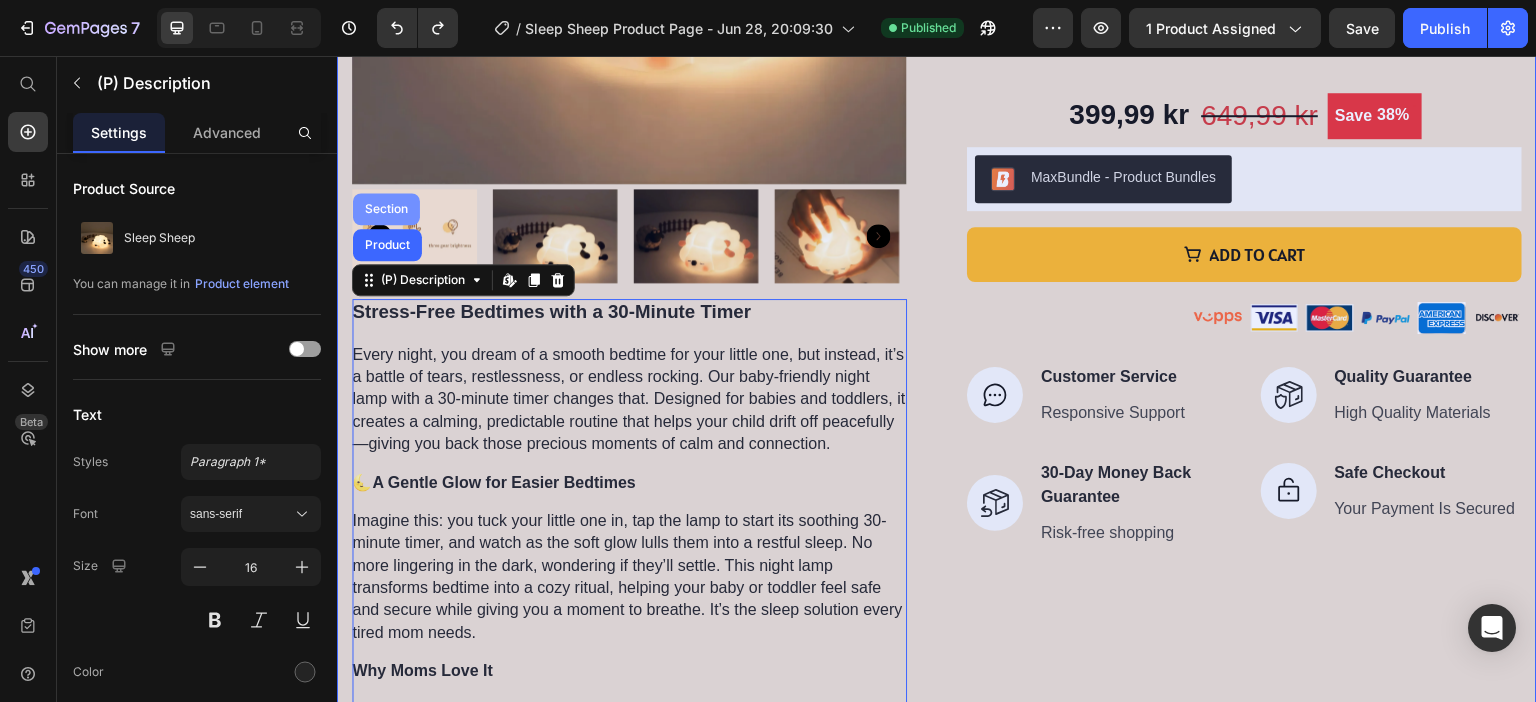 click on "Section" at bounding box center (386, 209) 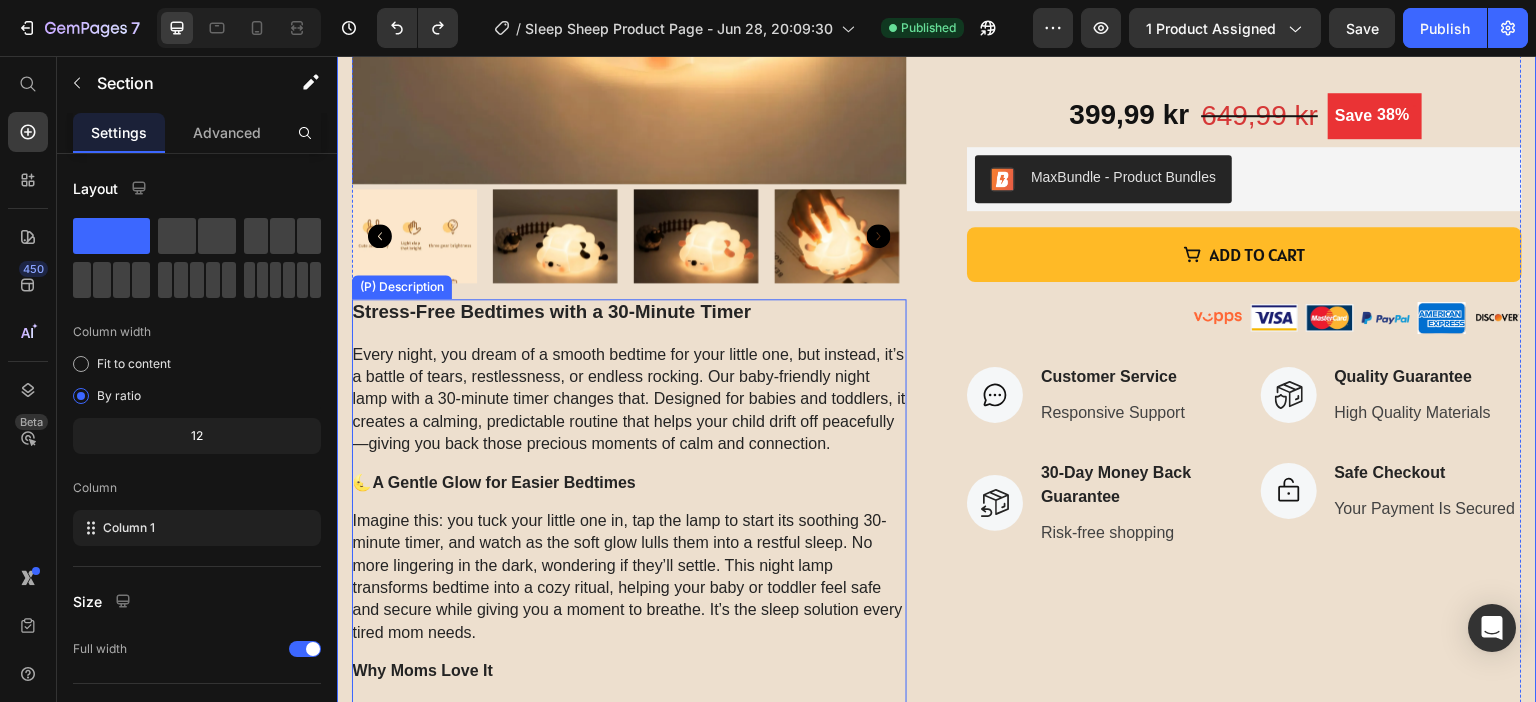 click on "Stress-Free Bedtimes with a 30-Minute Timer" at bounding box center (629, 312) 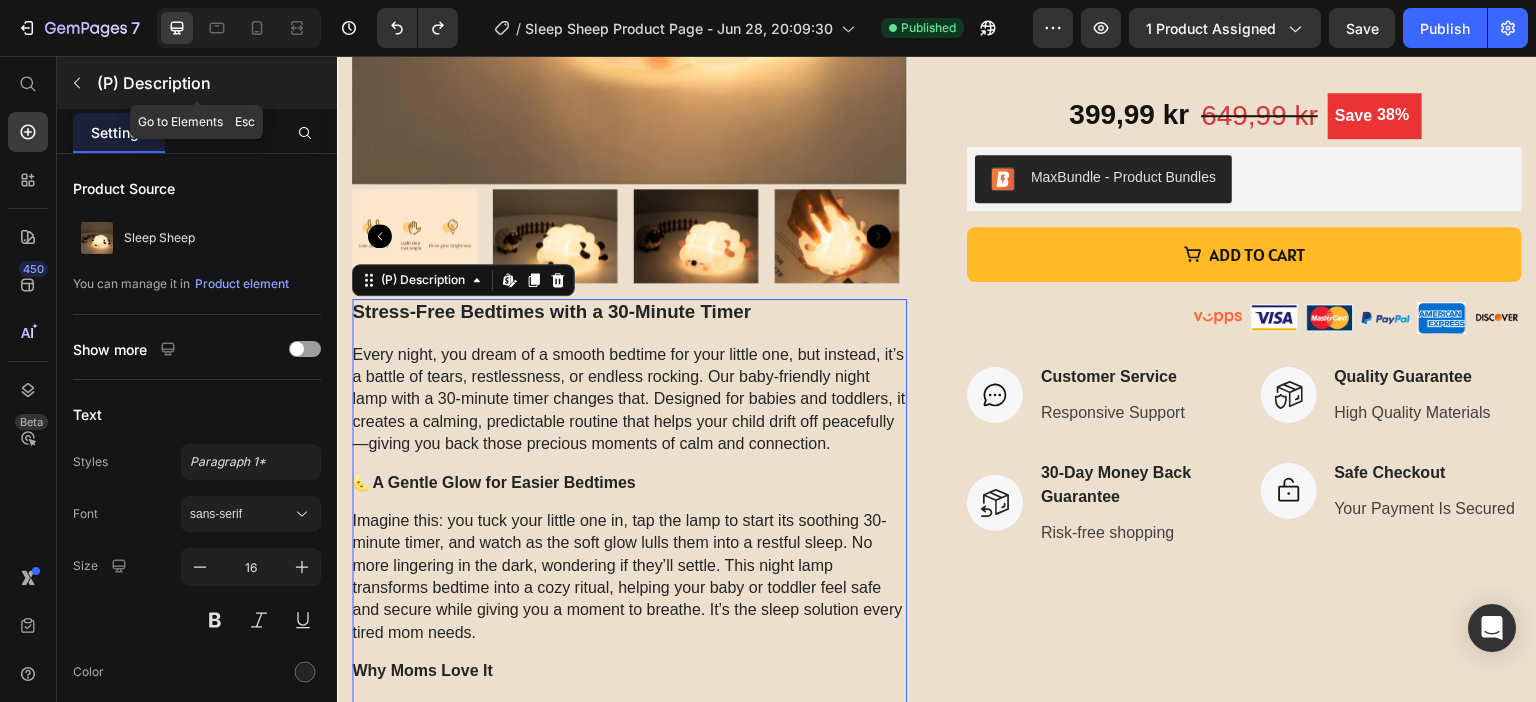 click 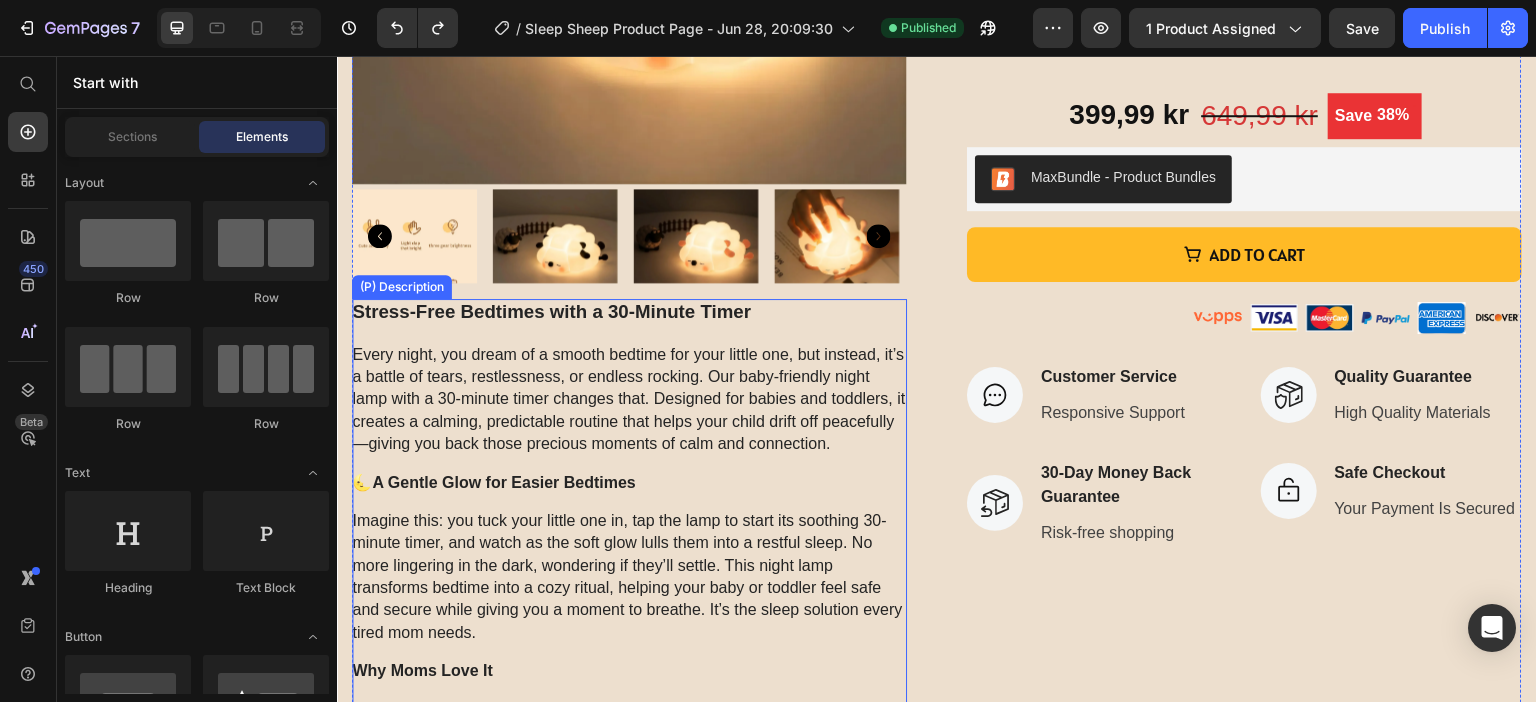 click on "Every night, you dream of a smooth bedtime for your little one, but instead, it’s a battle of tears, restlessness, or endless rocking. Our baby-friendly night lamp with a 30-minute timer changes that. Designed for babies and toddlers, it creates a calming, predictable routine that helps your child drift off peacefully—giving you back those precious moments of calm and connection." at bounding box center (629, 400) 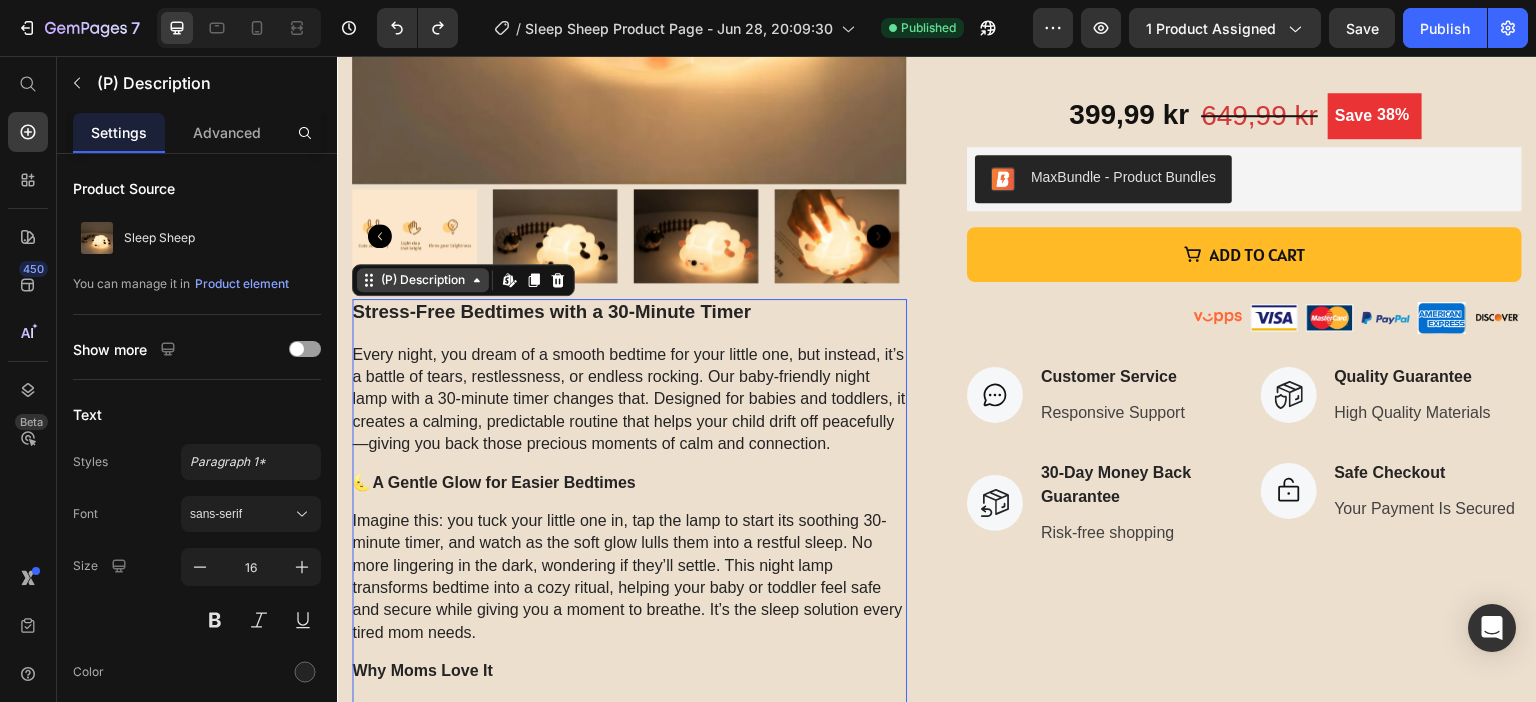 click 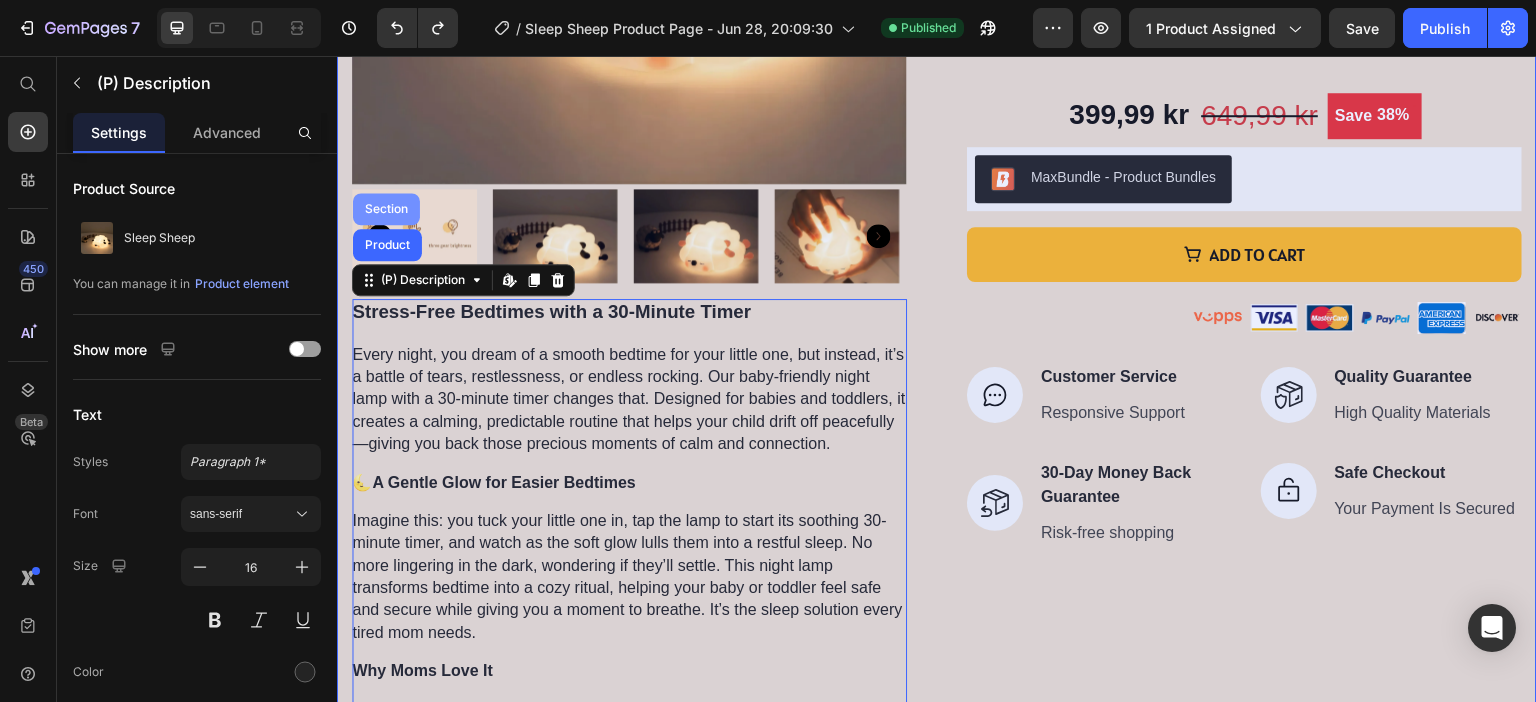 click on "Section" at bounding box center (386, 209) 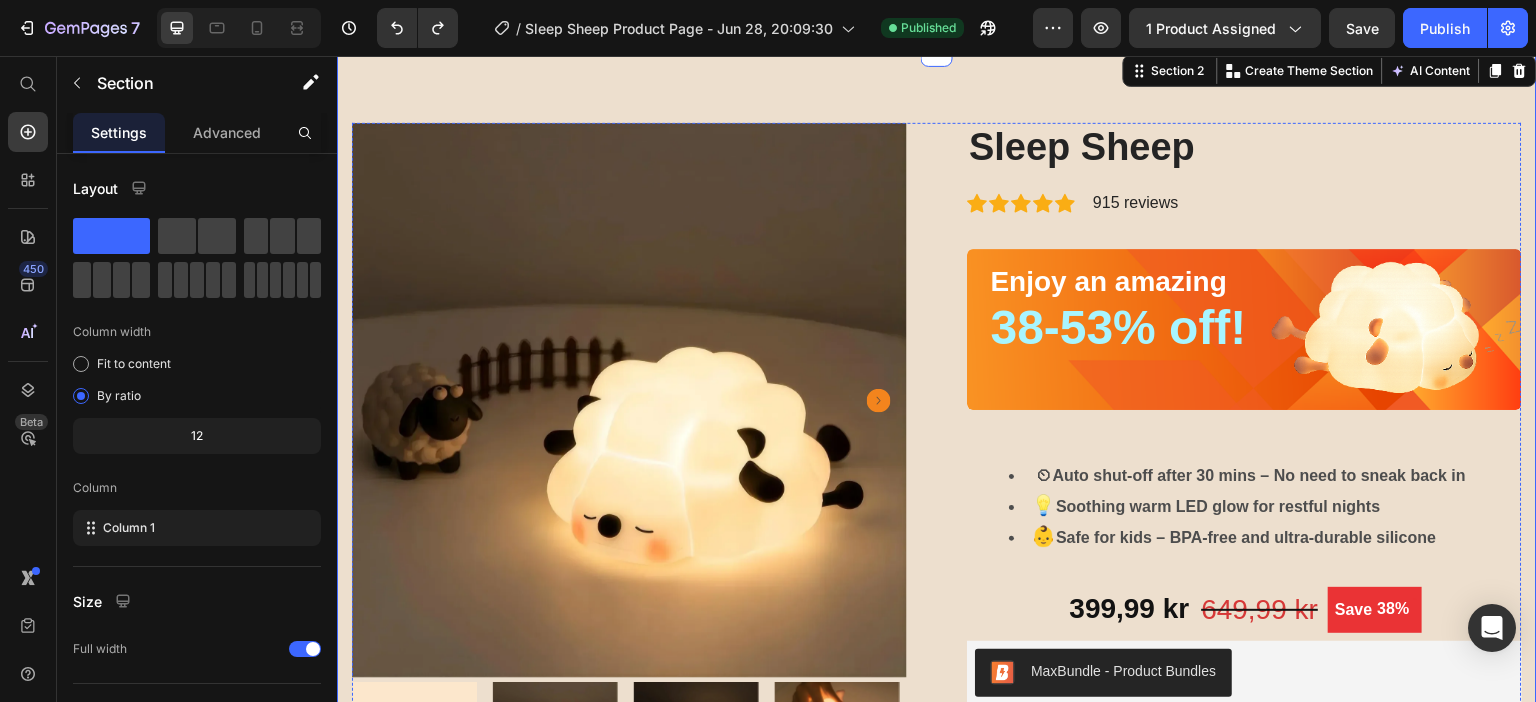 scroll, scrollTop: 100, scrollLeft: 0, axis: vertical 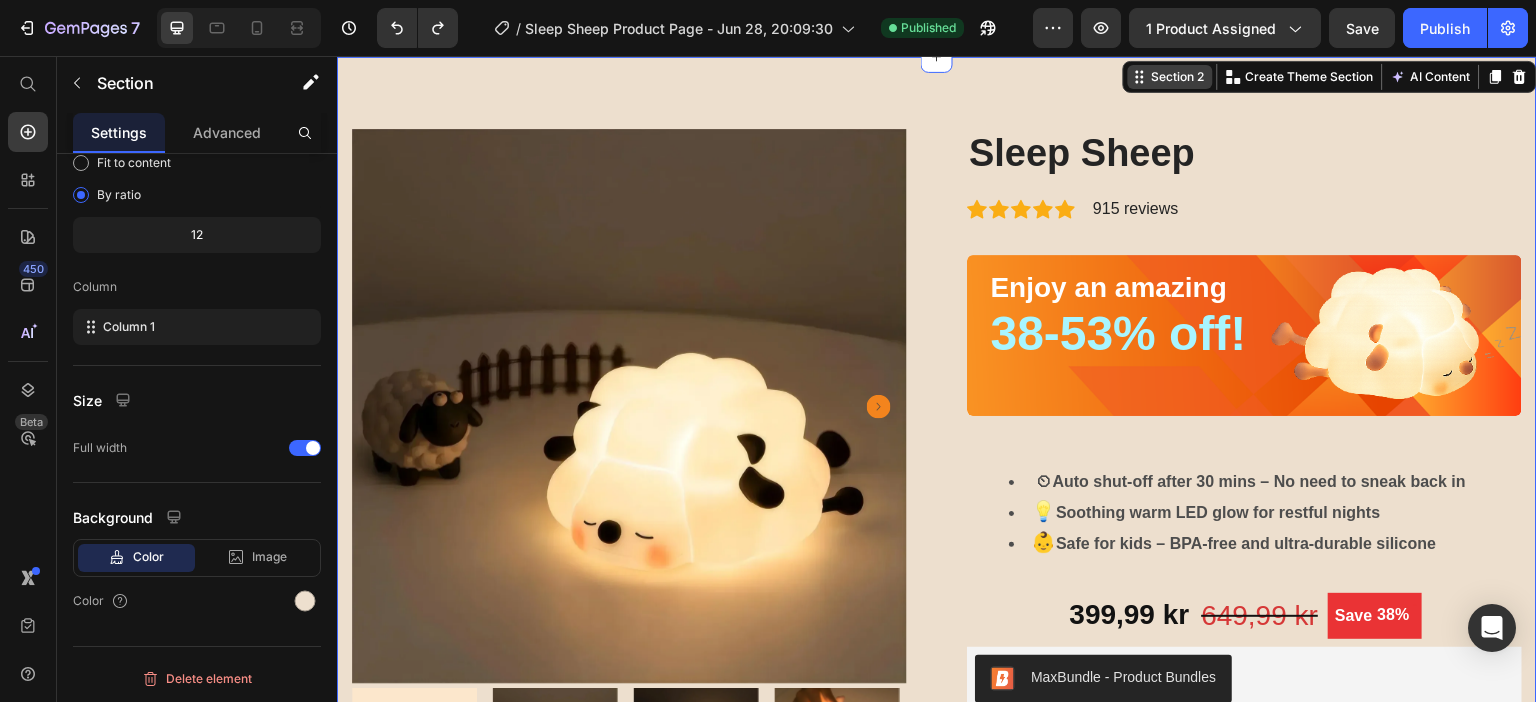 click on "Section 2" at bounding box center [1178, 77] 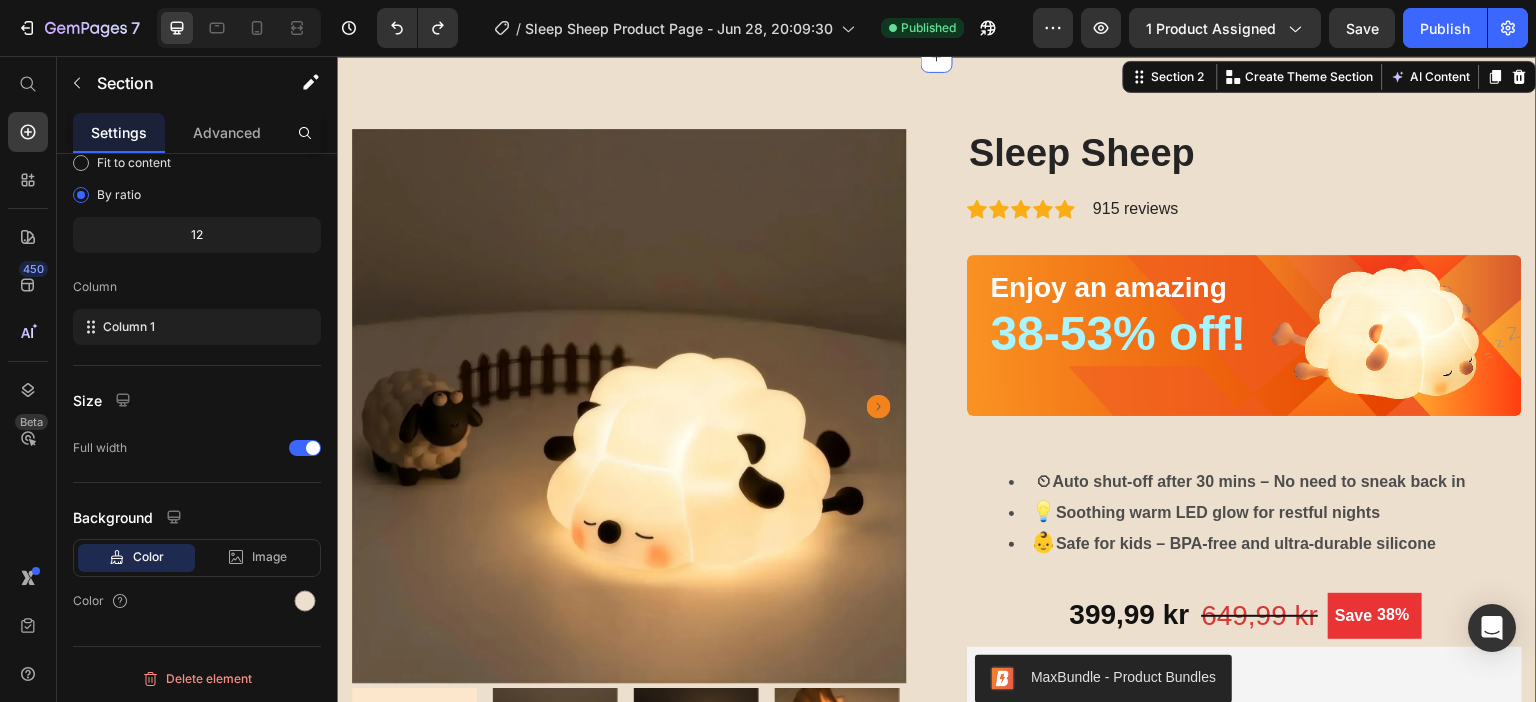click on "Product Images
Stress-Free Bedtimes with a 30-Minute Timer
Every night, you dream of a smooth bedtime for your little one, but instead, it’s a battle of tears, restlessness, or endless rocking. Our baby-friendly night lamp with a 30-minute timer changes that. Designed for babies and toddlers, it creates a calming, predictable routine that helps your child drift off peacefully—giving you back those precious moments of calm and connection.
🌜  A Gentle Glow for Easier Bedtimes
Imagine this: you tuck your little one in, tap the lamp to start its soothing 30-minute timer, and watch as the soft glow lulls them into a restful sleep. No more lingering in the dark, wondering if they’ll settle. This night lamp transforms bedtime into a cozy ritual, helping your baby or toddler feel safe and secure while giving you a moment to breathe. It’s the sleep solution every tired mom needs.
Why Moms Love It
30-minute timer for independent sleep" at bounding box center (937, 868) 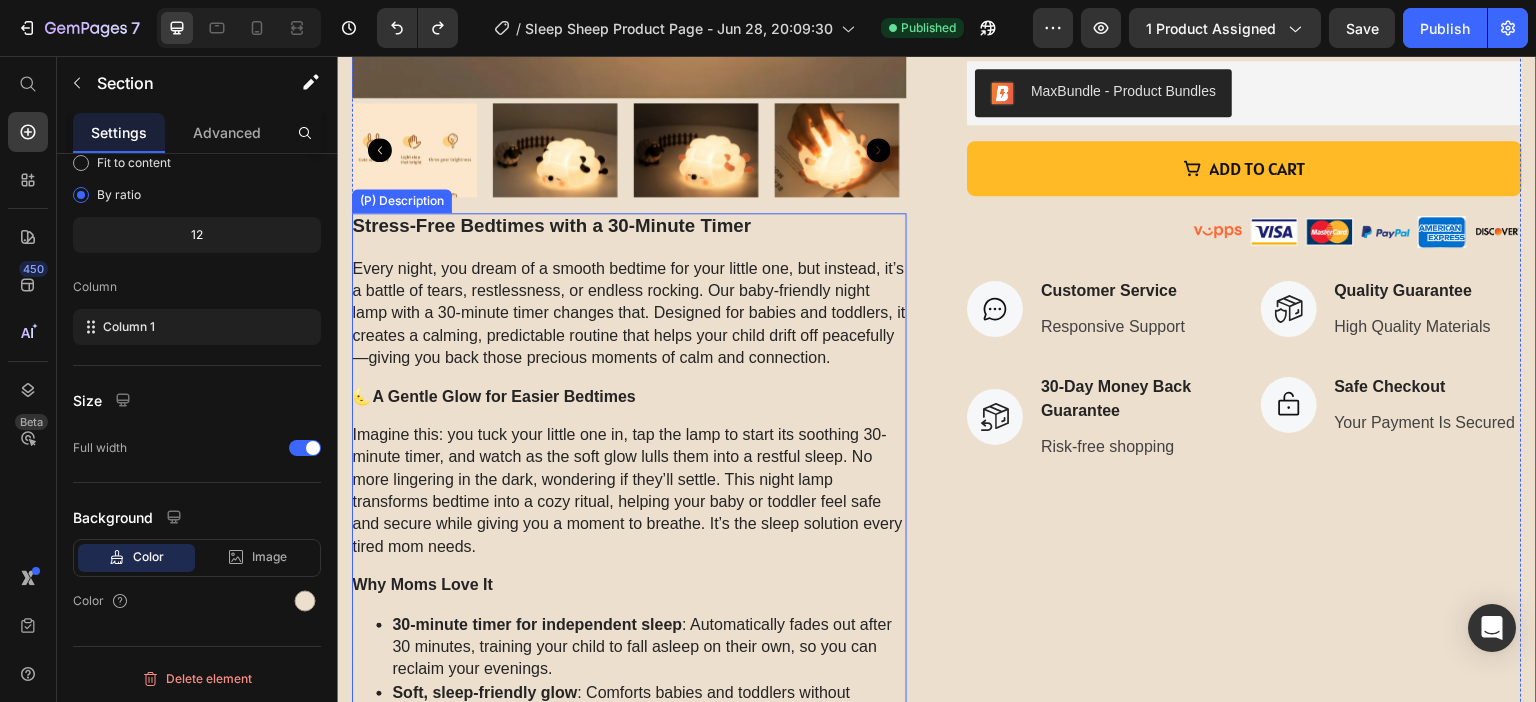 scroll, scrollTop: 700, scrollLeft: 0, axis: vertical 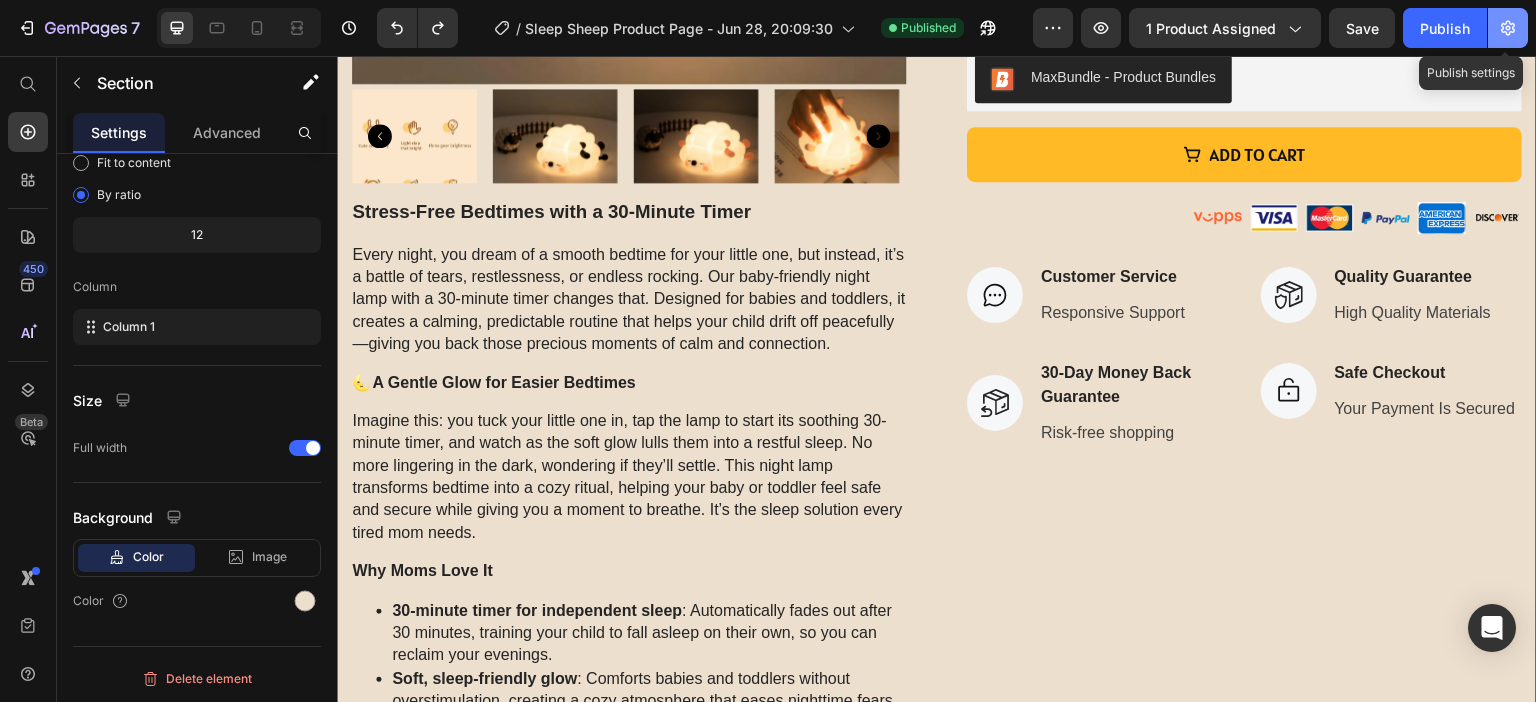 click 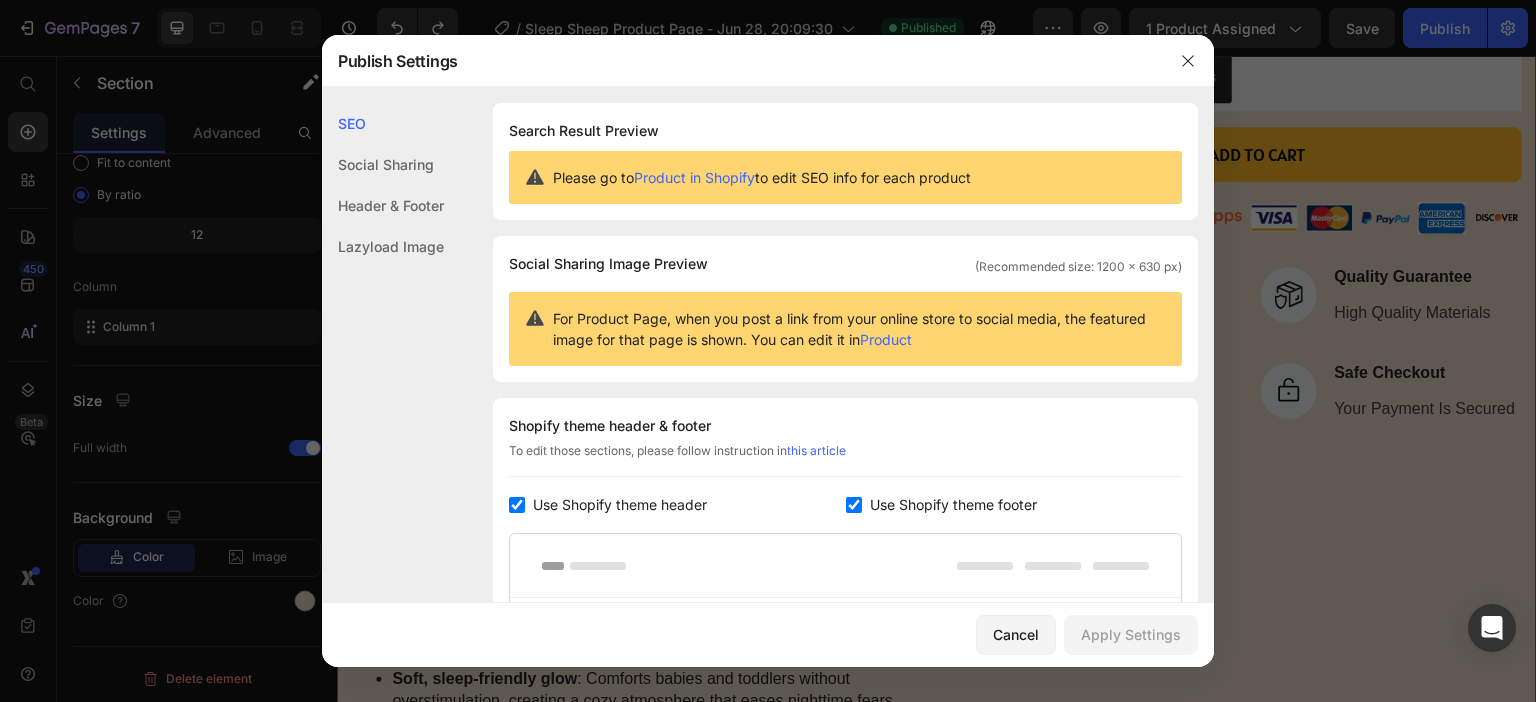 click at bounding box center [768, 351] 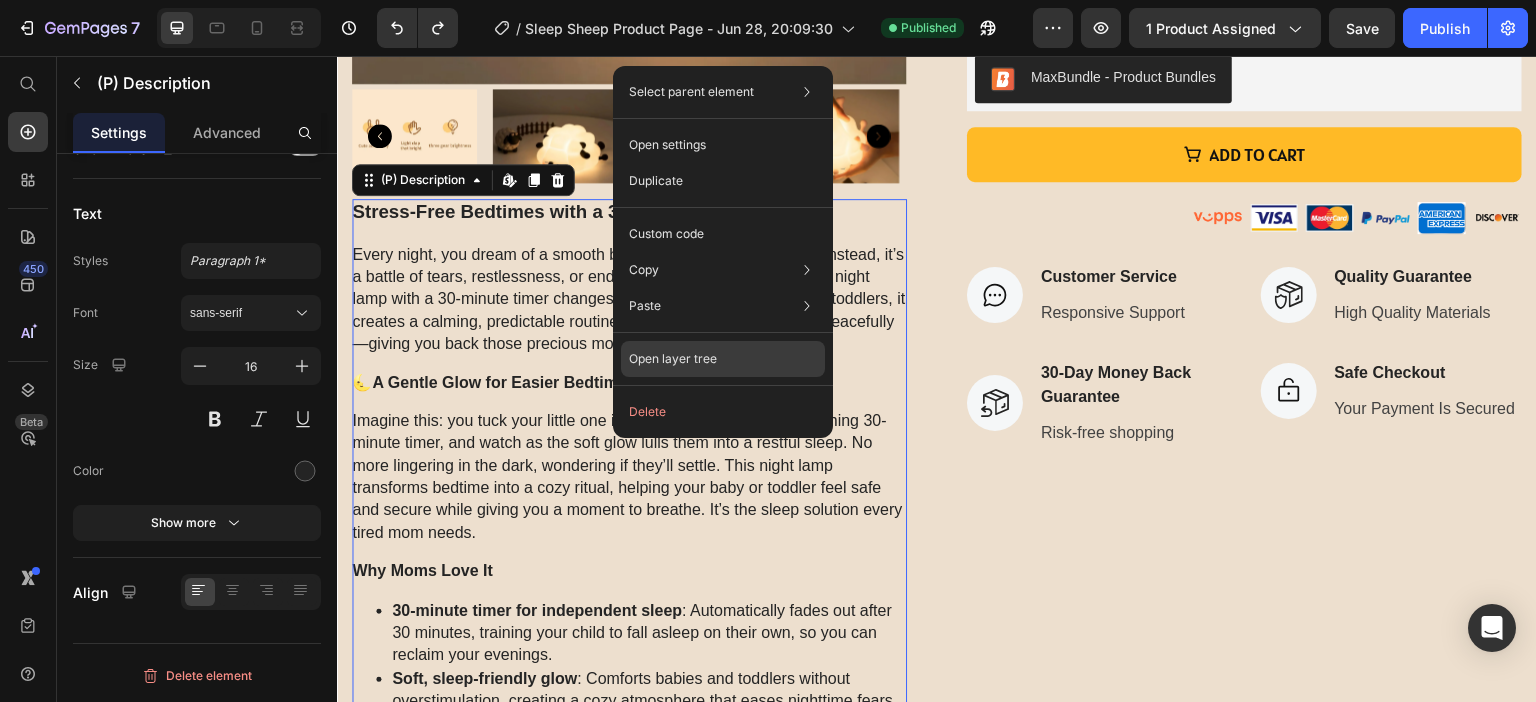 scroll, scrollTop: 0, scrollLeft: 0, axis: both 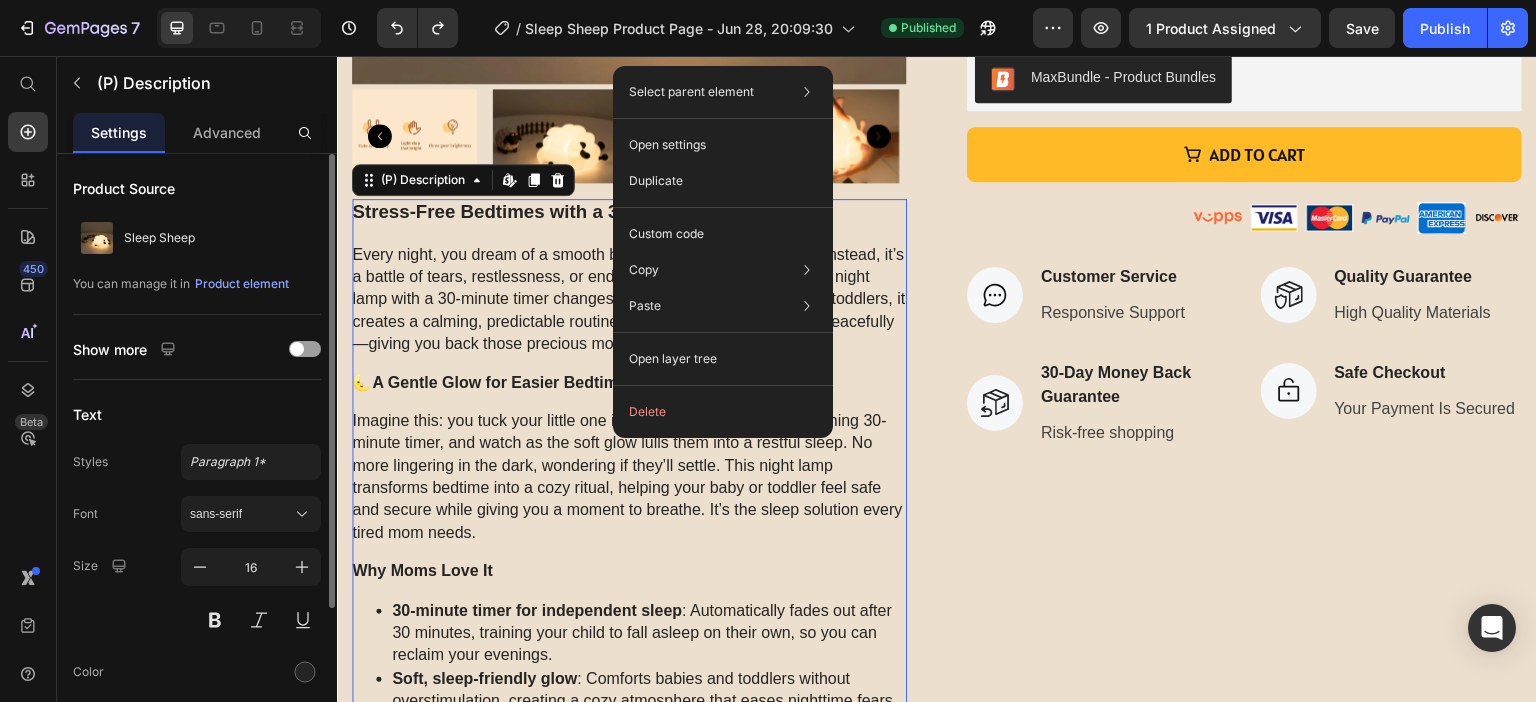 click on "Every night, you dream of a smooth bedtime for your little one, but instead, it’s a battle of tears, restlessness, or endless rocking. Our baby-friendly night lamp with a 30-minute timer changes that. Designed for babies and toddlers, it creates a calming, predictable routine that helps your child drift off peacefully—giving you back those precious moments of calm and connection." at bounding box center (629, 300) 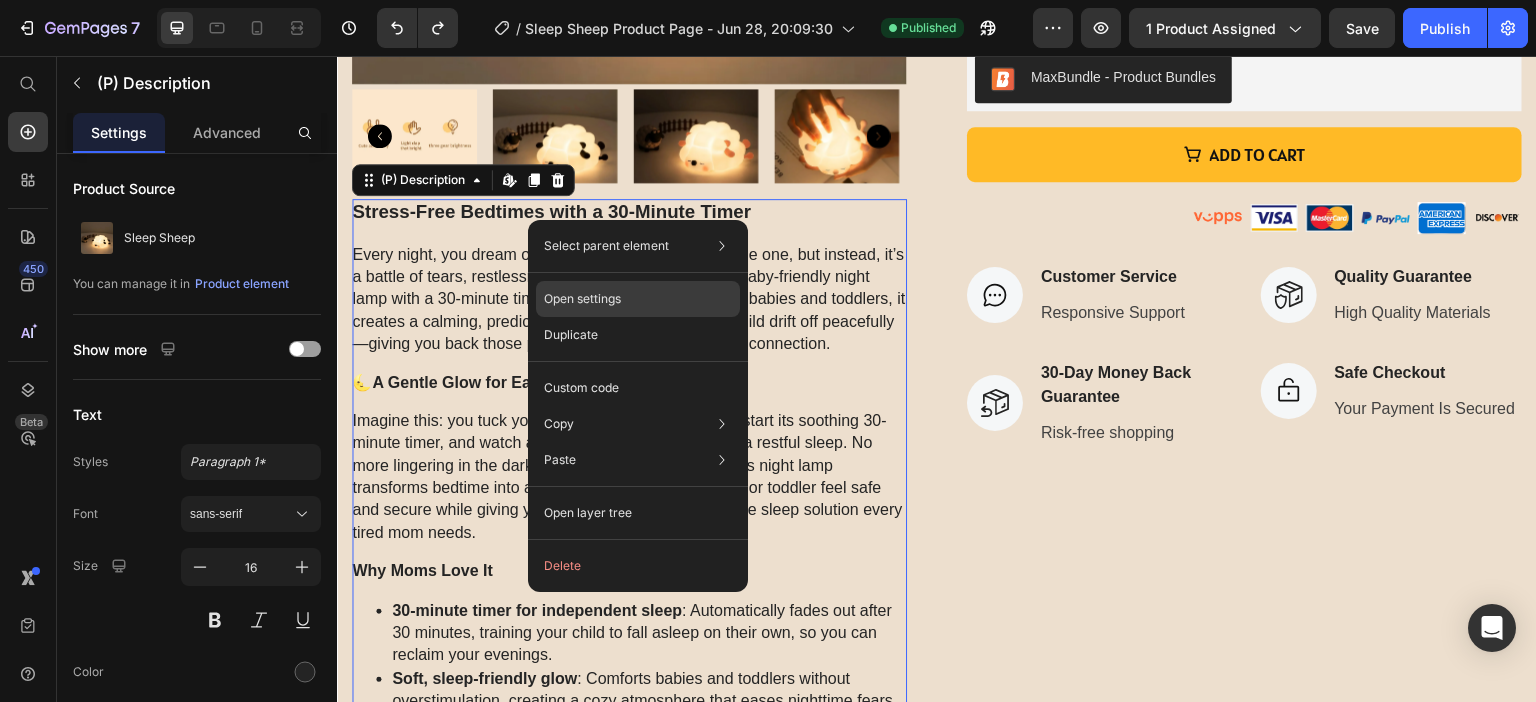 click on "Open settings" at bounding box center [582, 299] 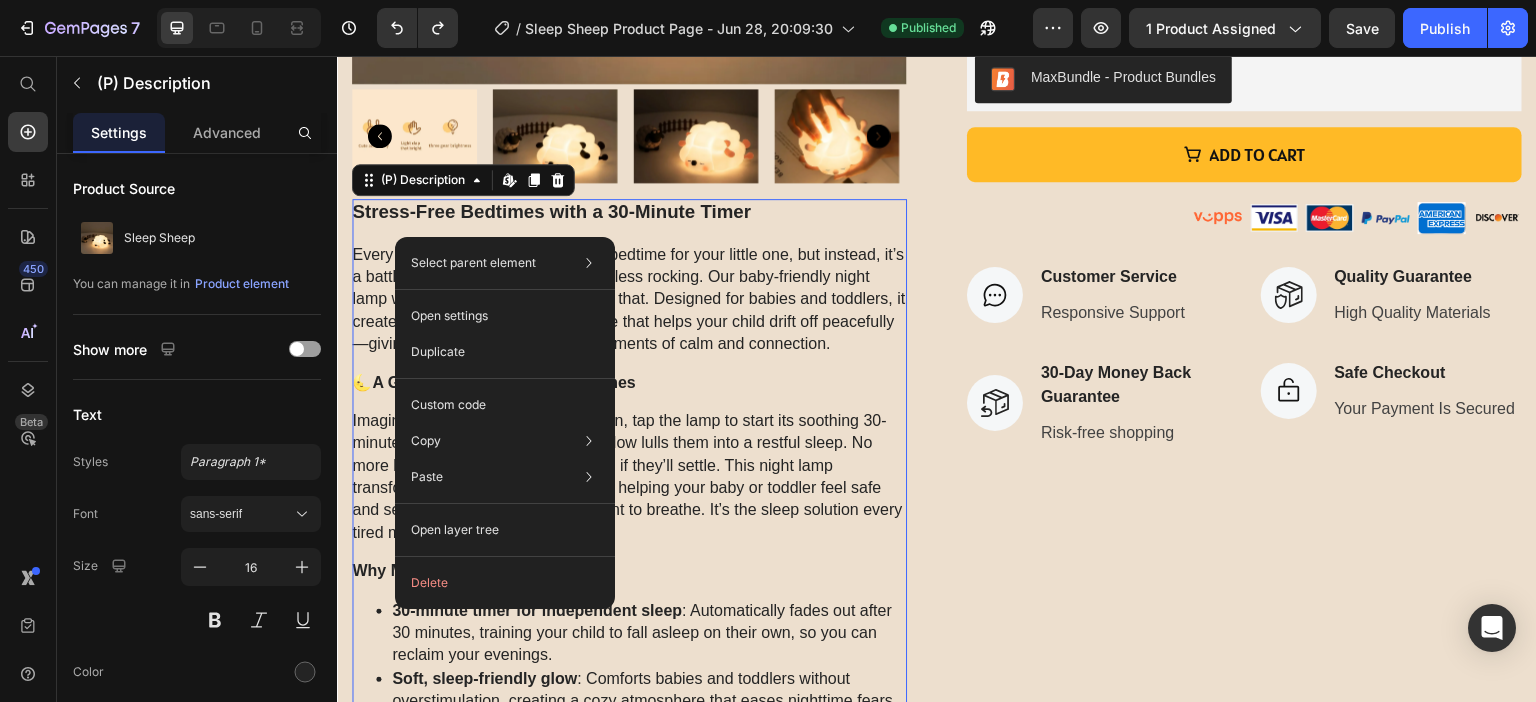 click on "Stress-Free Bedtimes with a 30-Minute Timer Every night, you dream of a smooth bedtime for your little one, but instead, it’s a battle of tears, restlessness, or endless rocking. Our baby-friendly night lamp with a 30-minute timer changes that. Designed for babies and toddlers, it creates a calming, predictable routine that helps your child drift off peacefully—giving you back those precious moments of calm and connection. 🌜 A Gentle Glow for Easier Bedtimes Imagine this: you tuck your little one in, tap the lamp to start its soothing 30-minute timer, and watch as the soft glow lulls them into a restful sleep. No more lingering in the dark, wondering if they’ll settle. This night lamp transforms bedtime into a cozy ritual, helping your baby or toddler feel safe and secure while giving you a moment to breathe. It’s the sleep solution every tired mom needs. Why Moms Love It 30-minute timer for independent sleep Soft, sleep-friendly glow Touch & tap simplicity" at bounding box center (629, 600) 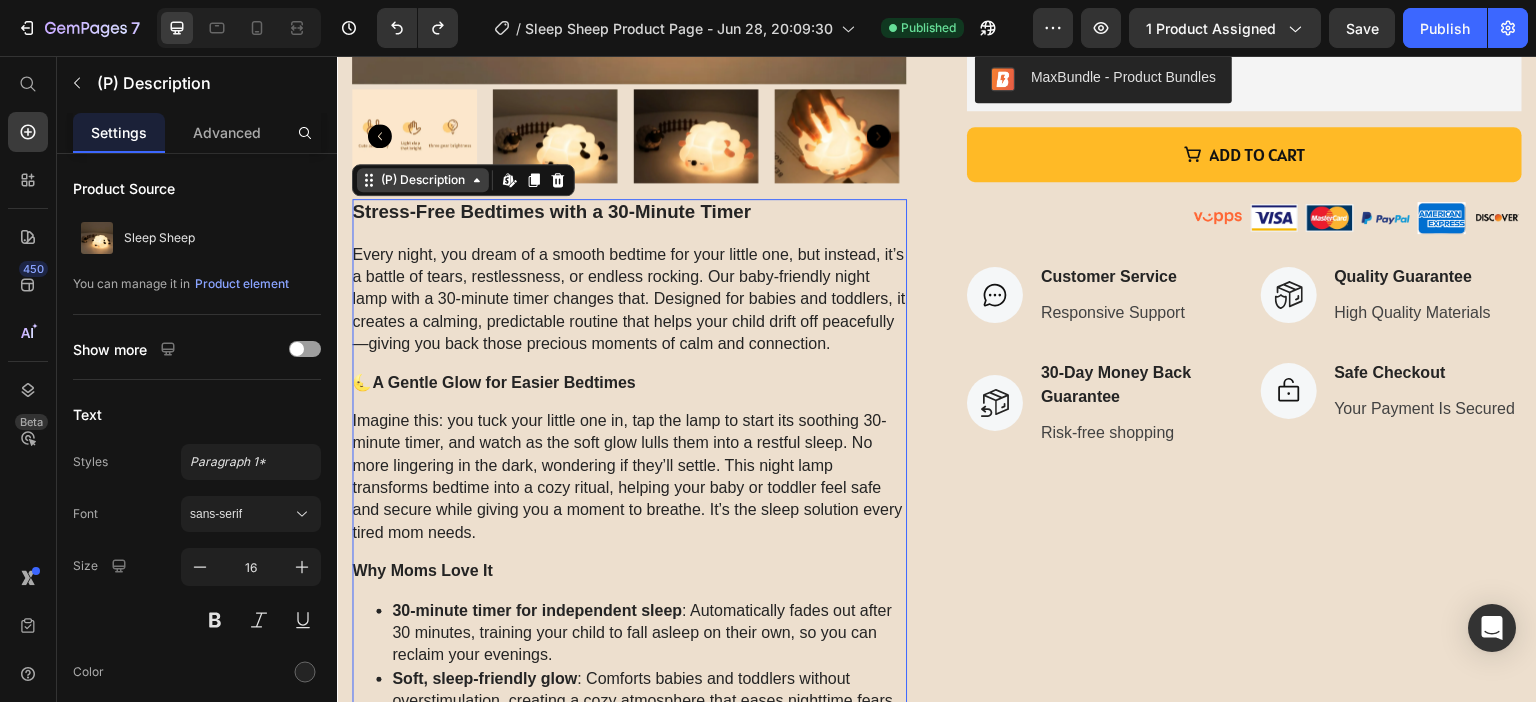 click 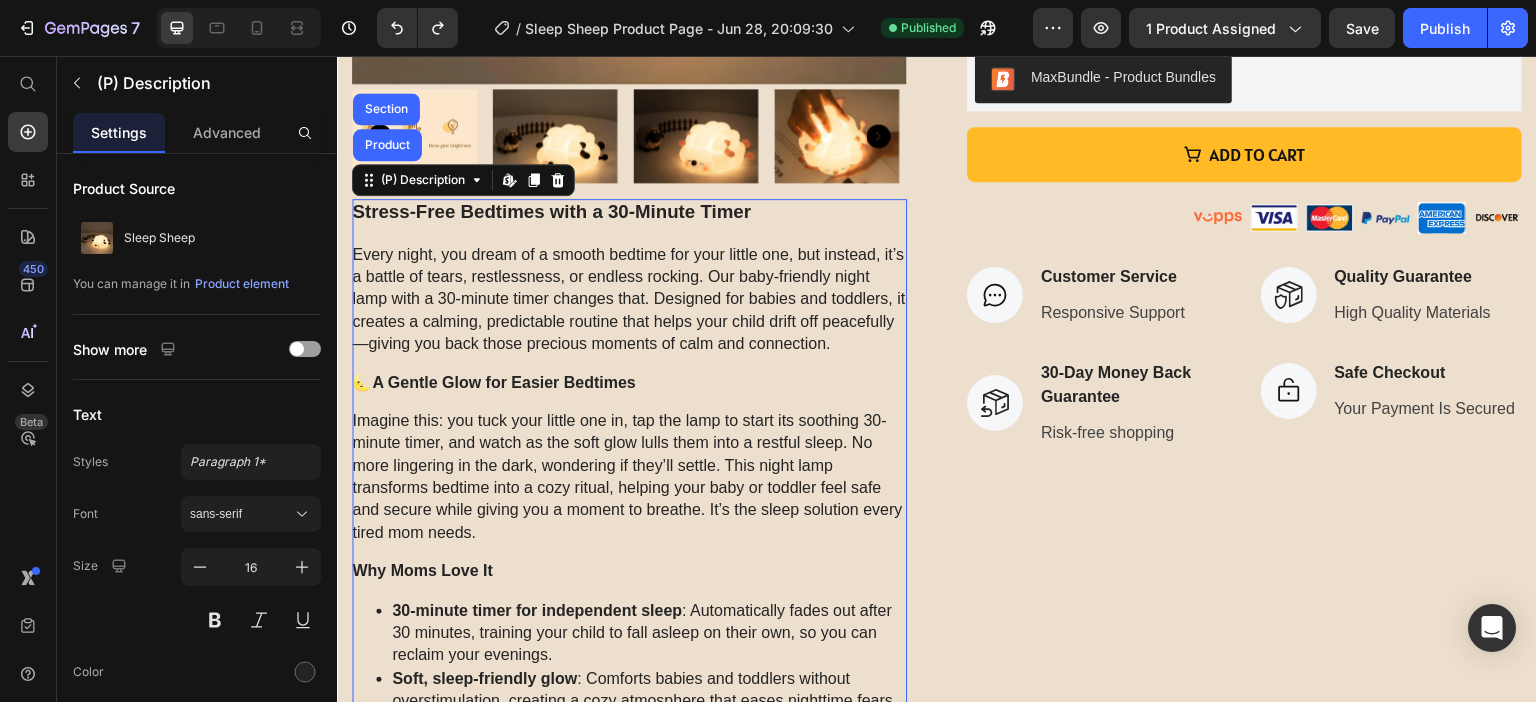 click on "Every night, you dream of a smooth bedtime for your little one, but instead, it’s a battle of tears, restlessness, or endless rocking. Our baby-friendly night lamp with a 30-minute timer changes that. Designed for babies and toddlers, it creates a calming, predictable routine that helps your child drift off peacefully—giving you back those precious moments of calm and connection." at bounding box center [629, 300] 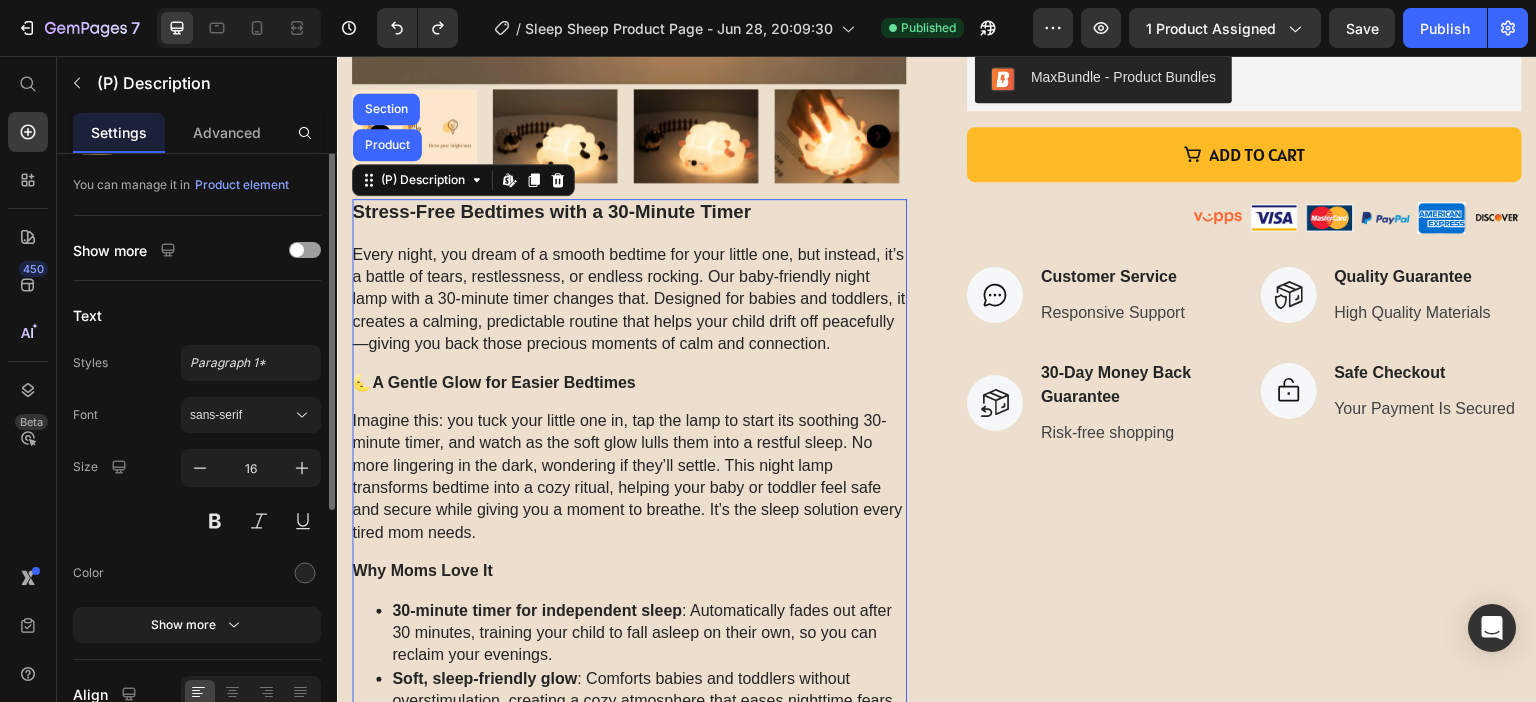 scroll, scrollTop: 0, scrollLeft: 0, axis: both 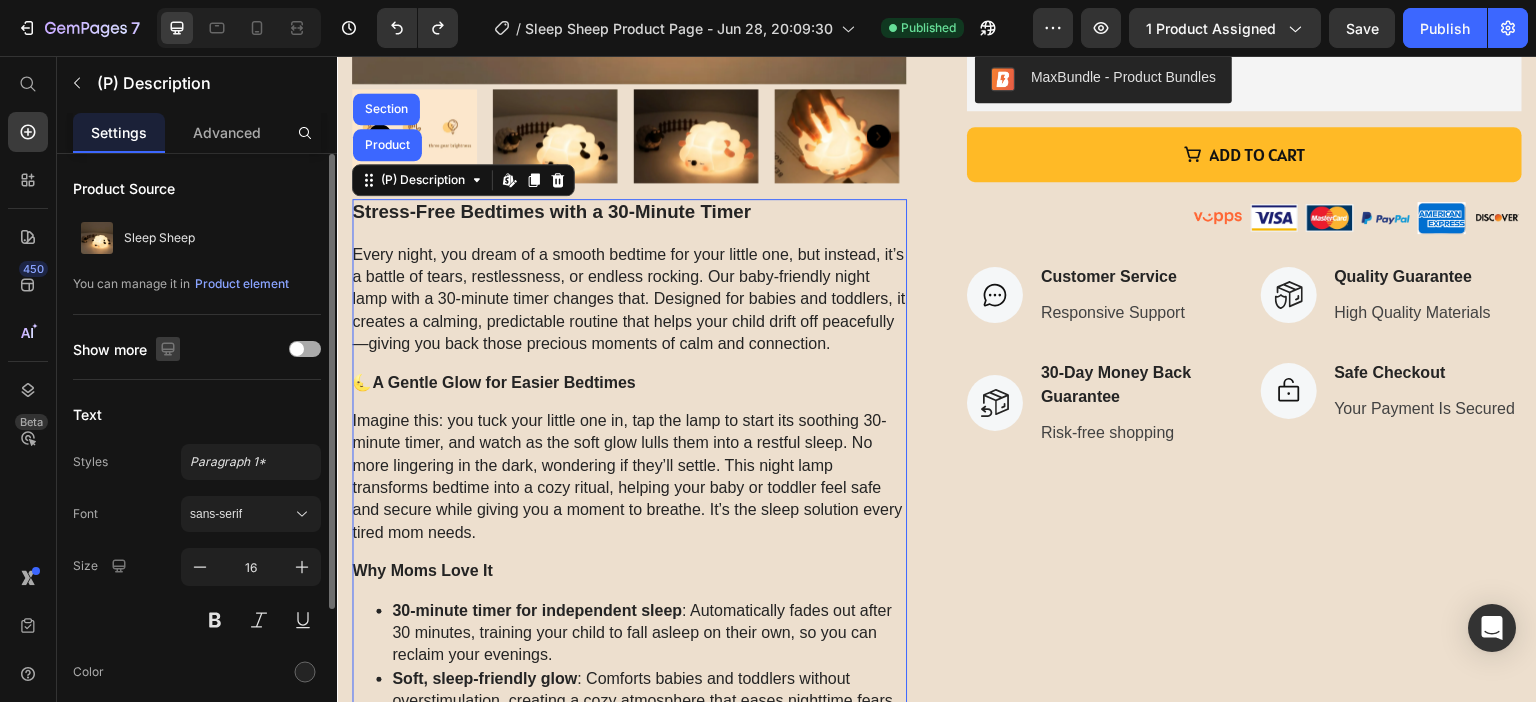click at bounding box center [168, 349] 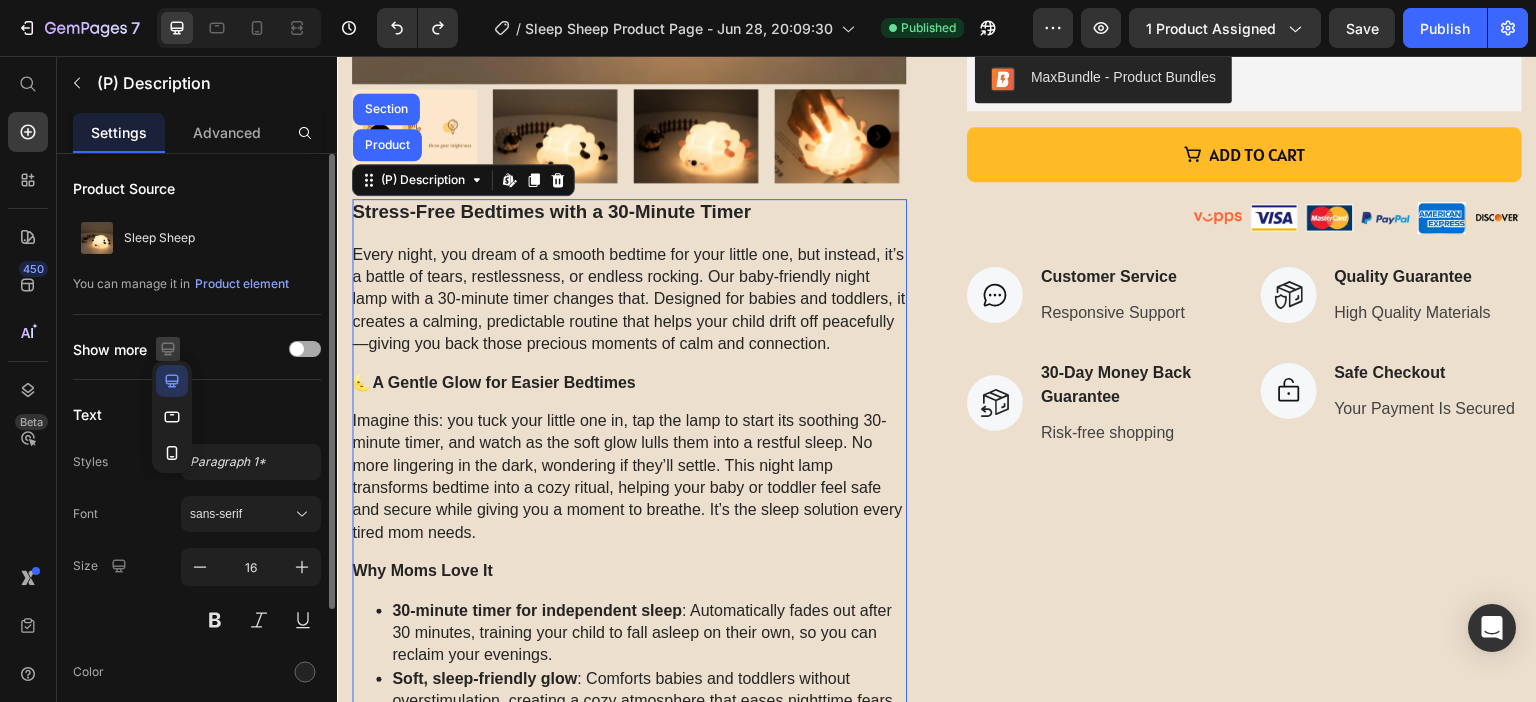 click 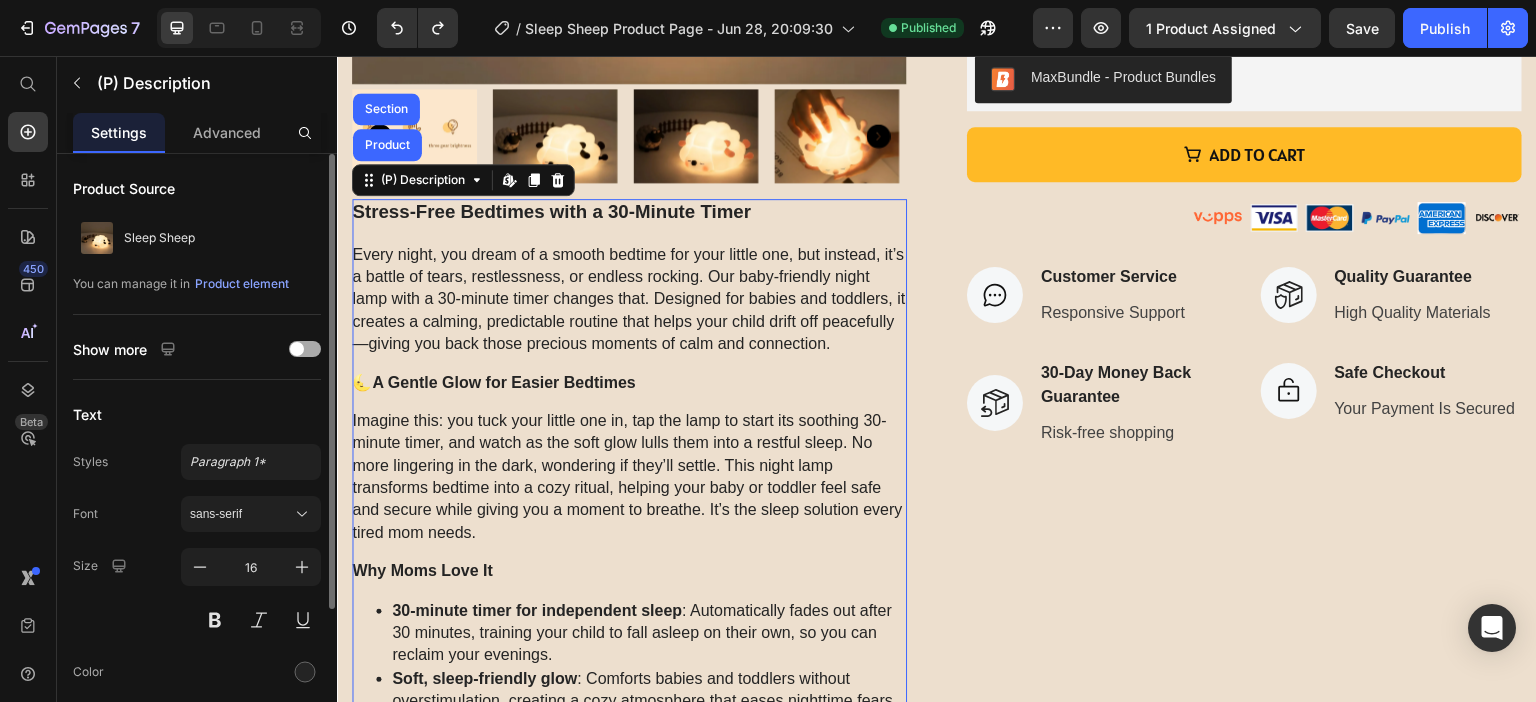 click at bounding box center (297, 349) 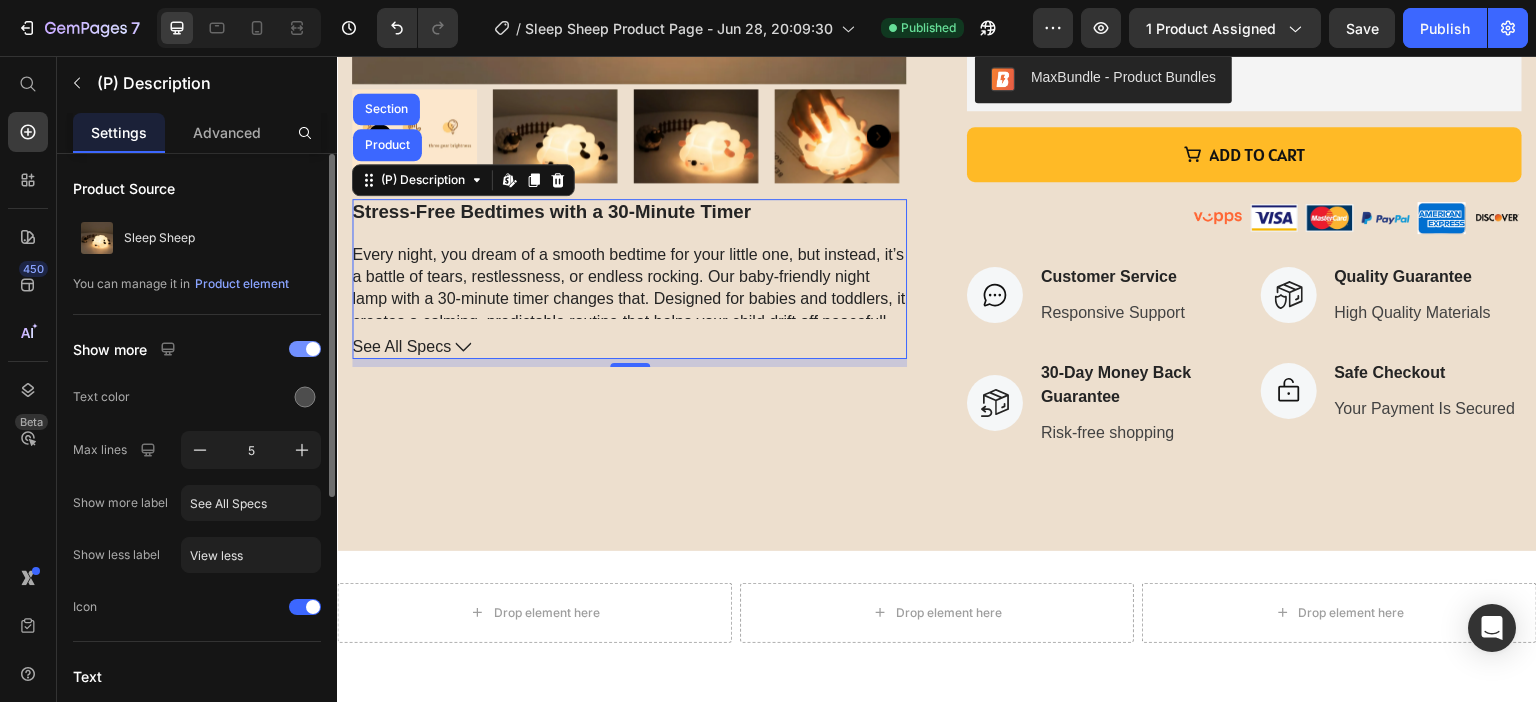 click at bounding box center [305, 349] 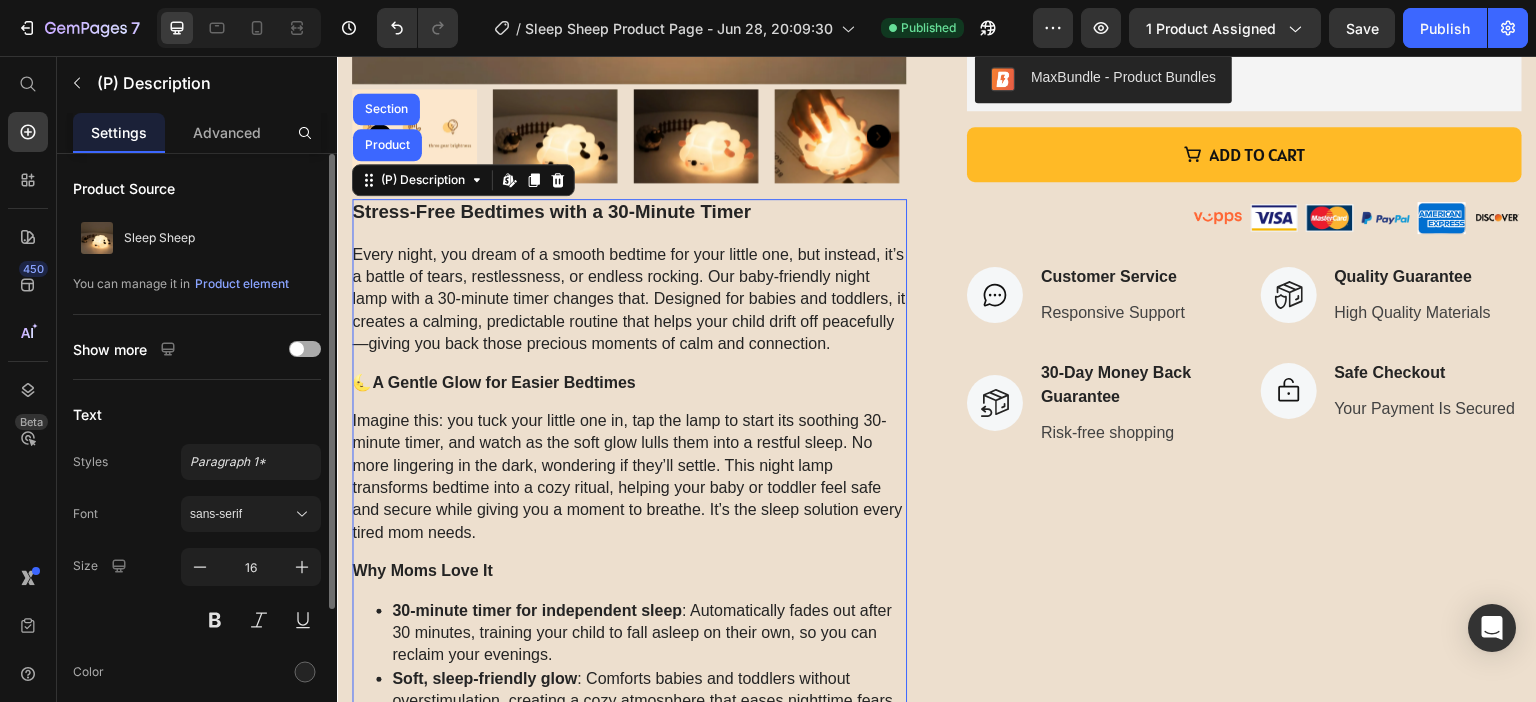 click at bounding box center (297, 349) 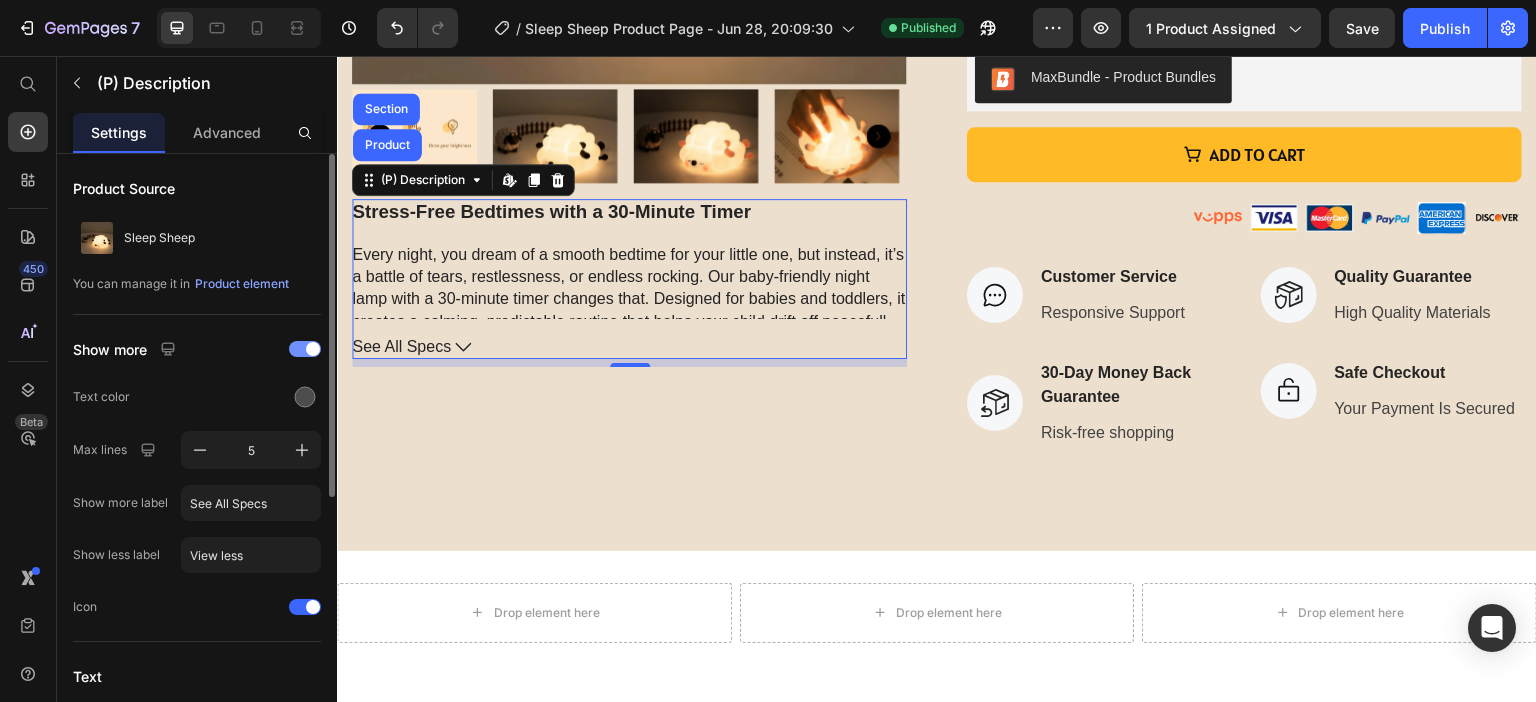 click at bounding box center [305, 349] 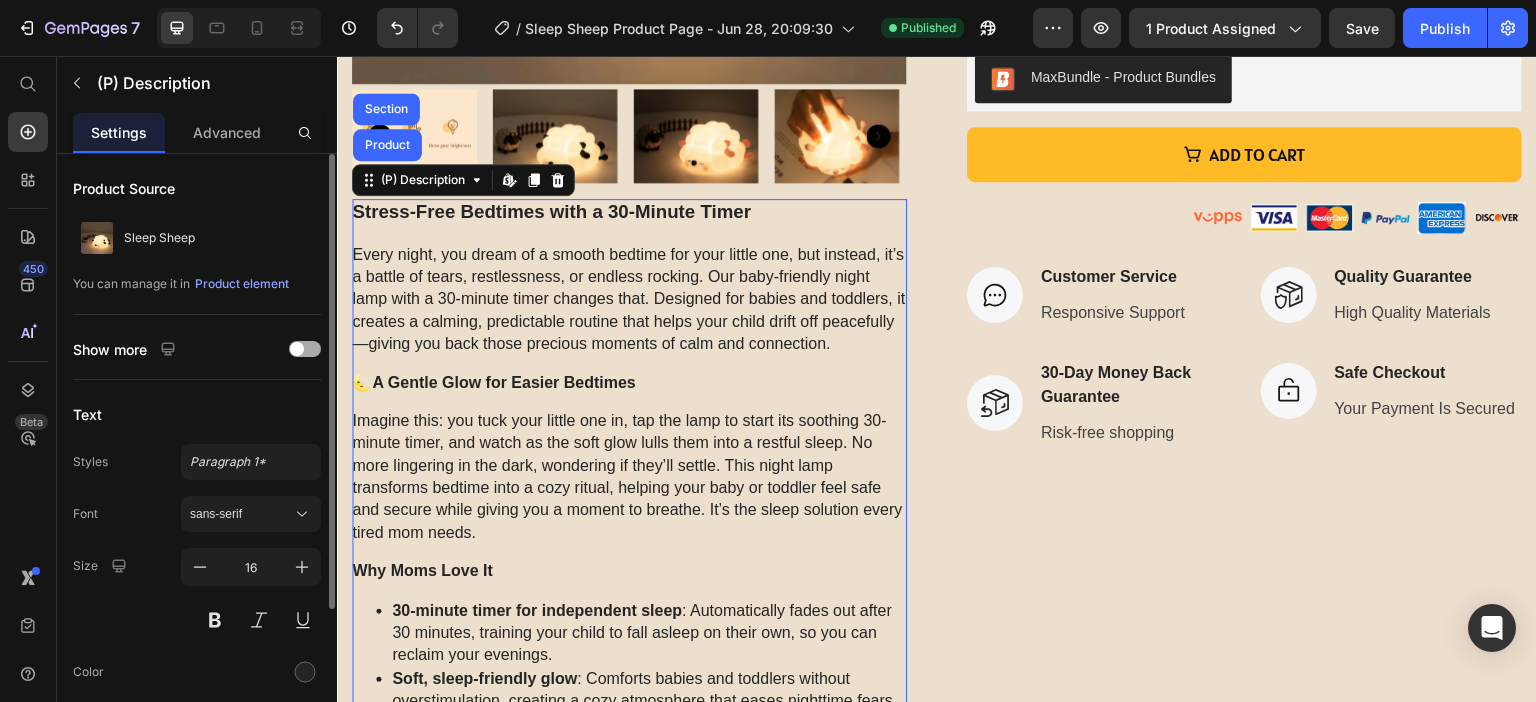 click at bounding box center [305, 349] 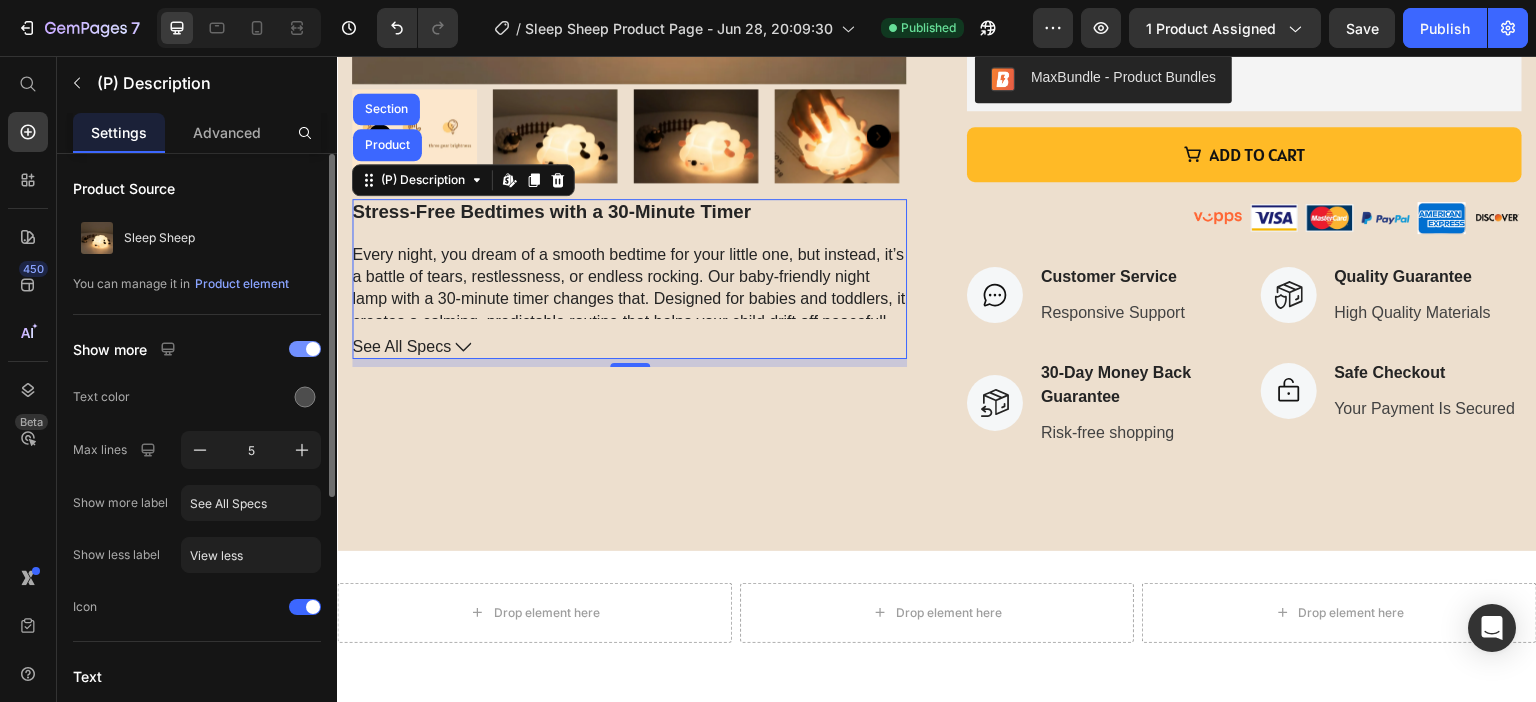 click at bounding box center (305, 349) 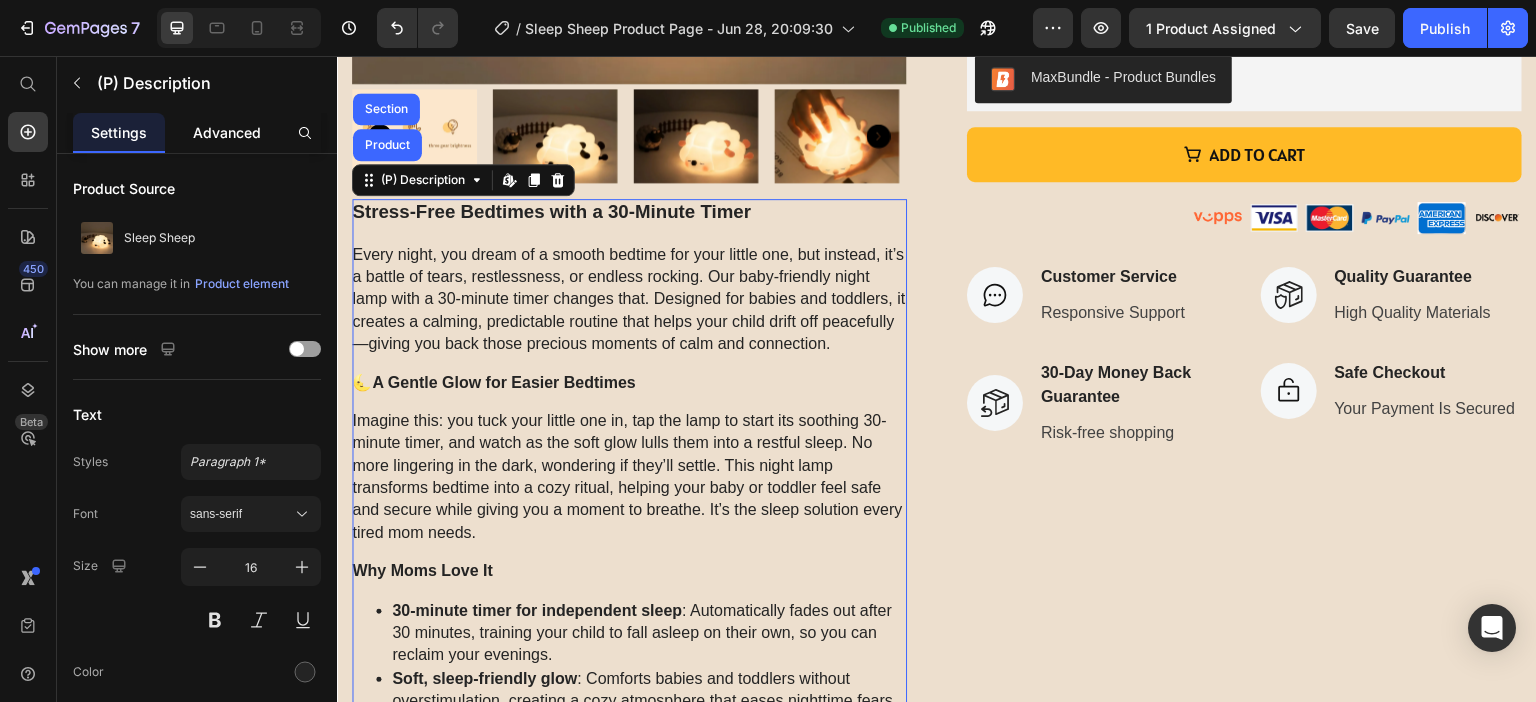 click on "Advanced" at bounding box center [227, 132] 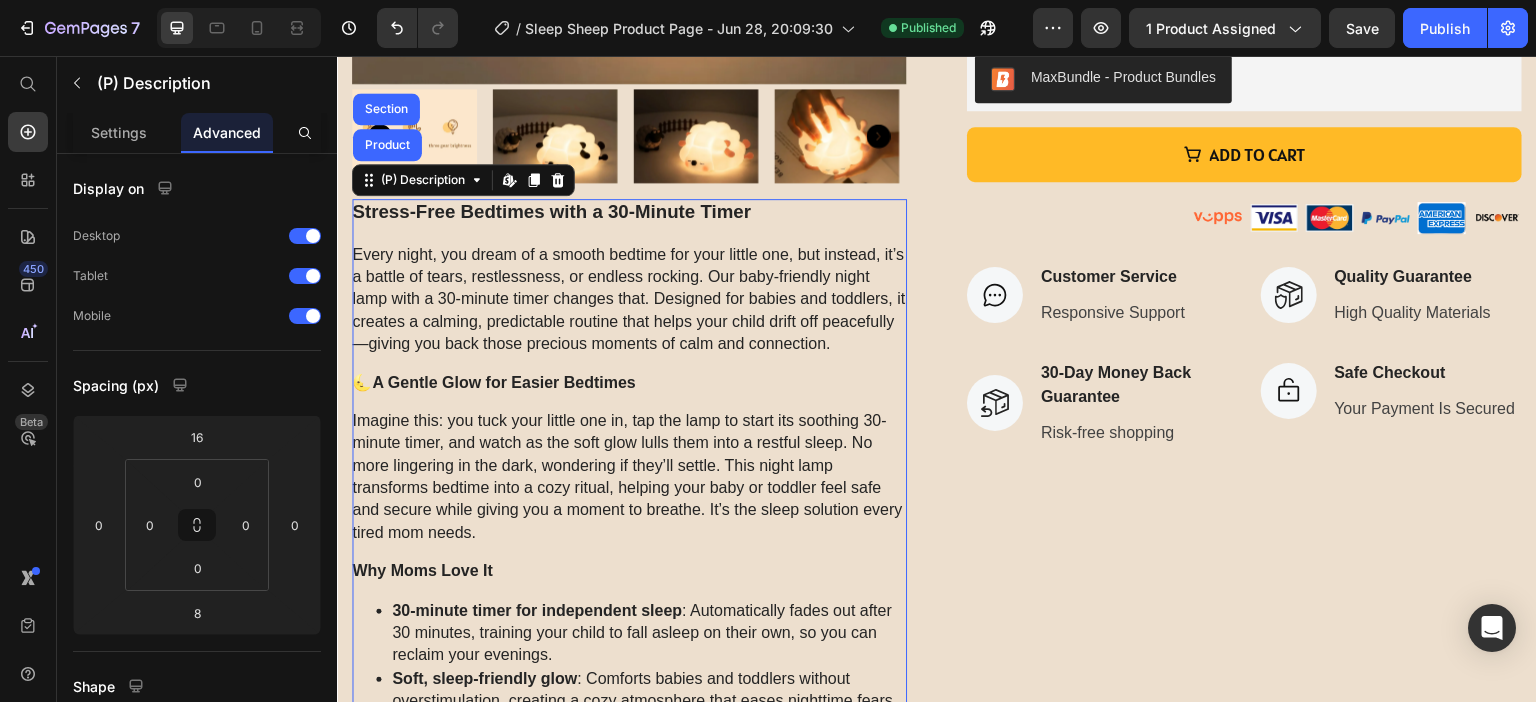 click on "Every night, you dream of a smooth bedtime for your little one, but instead, it’s a battle of tears, restlessness, or endless rocking. Our baby-friendly night lamp with a 30-minute timer changes that. Designed for babies and toddlers, it creates a calming, predictable routine that helps your child drift off peacefully—giving you back those precious moments of calm and connection." at bounding box center [629, 300] 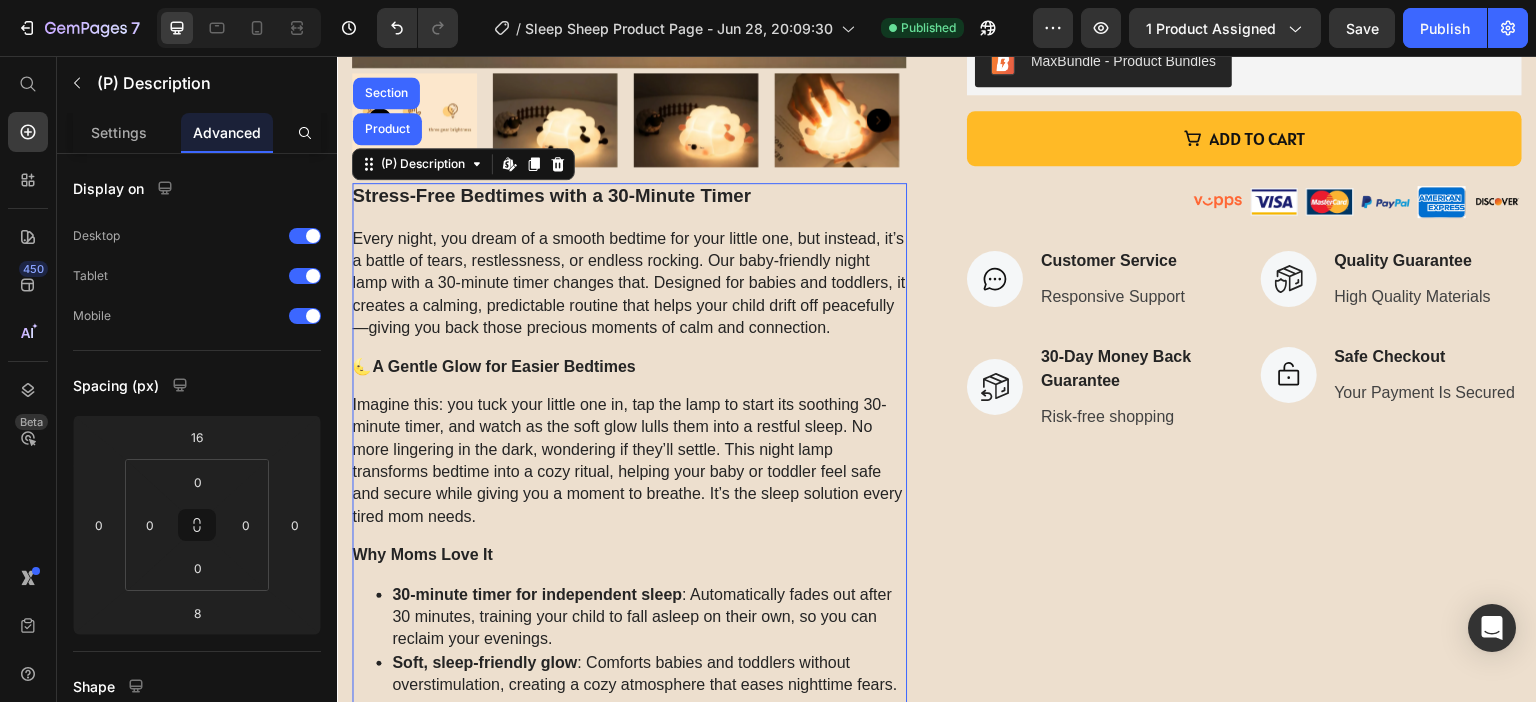 scroll, scrollTop: 600, scrollLeft: 0, axis: vertical 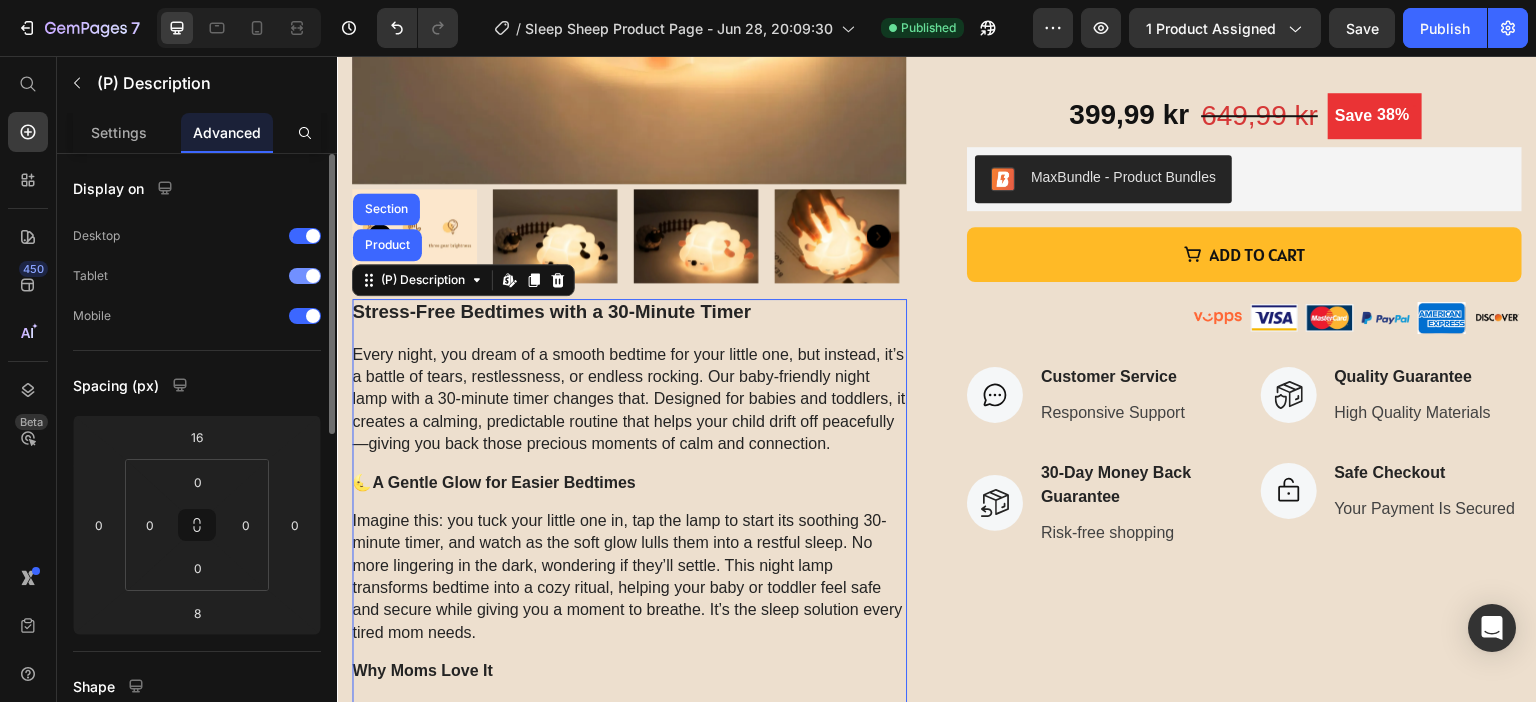 click at bounding box center (313, 276) 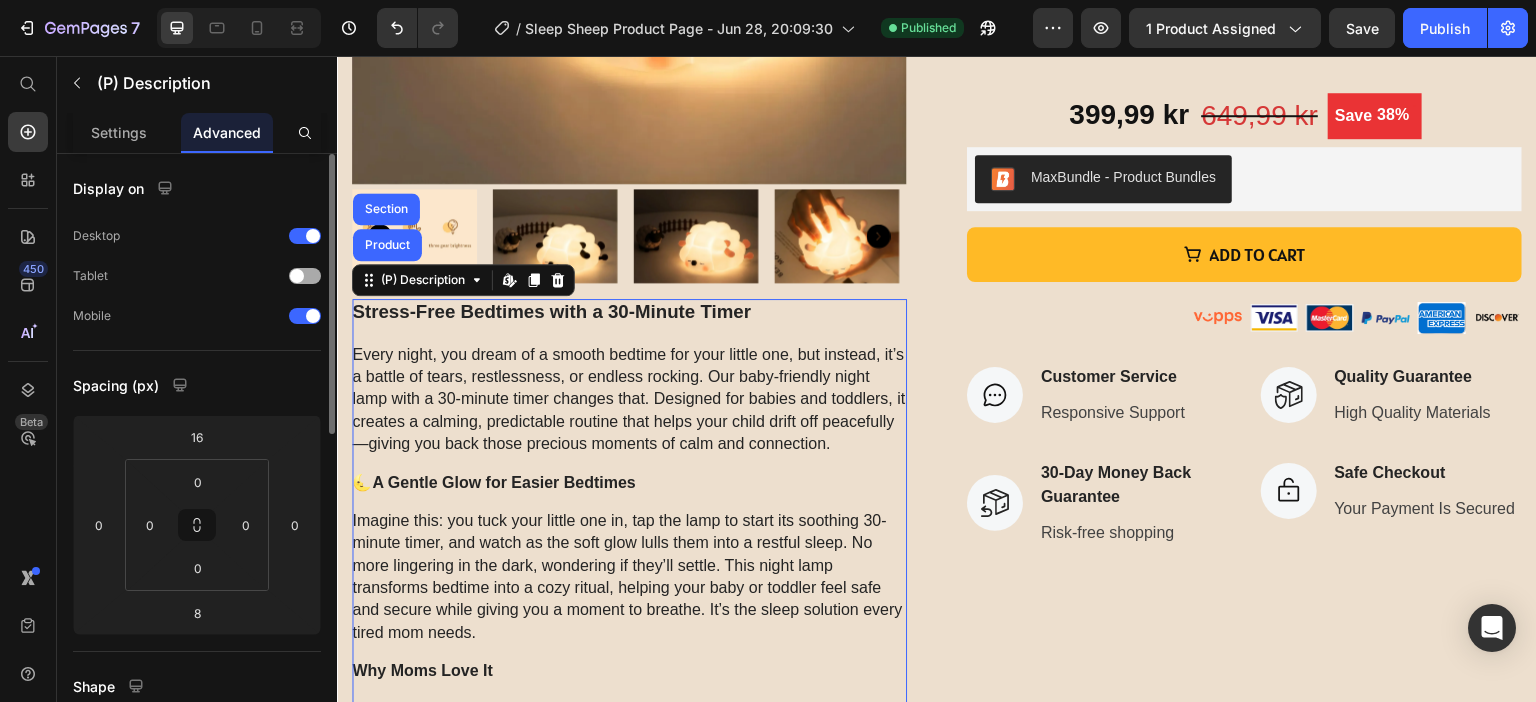 click at bounding box center (305, 276) 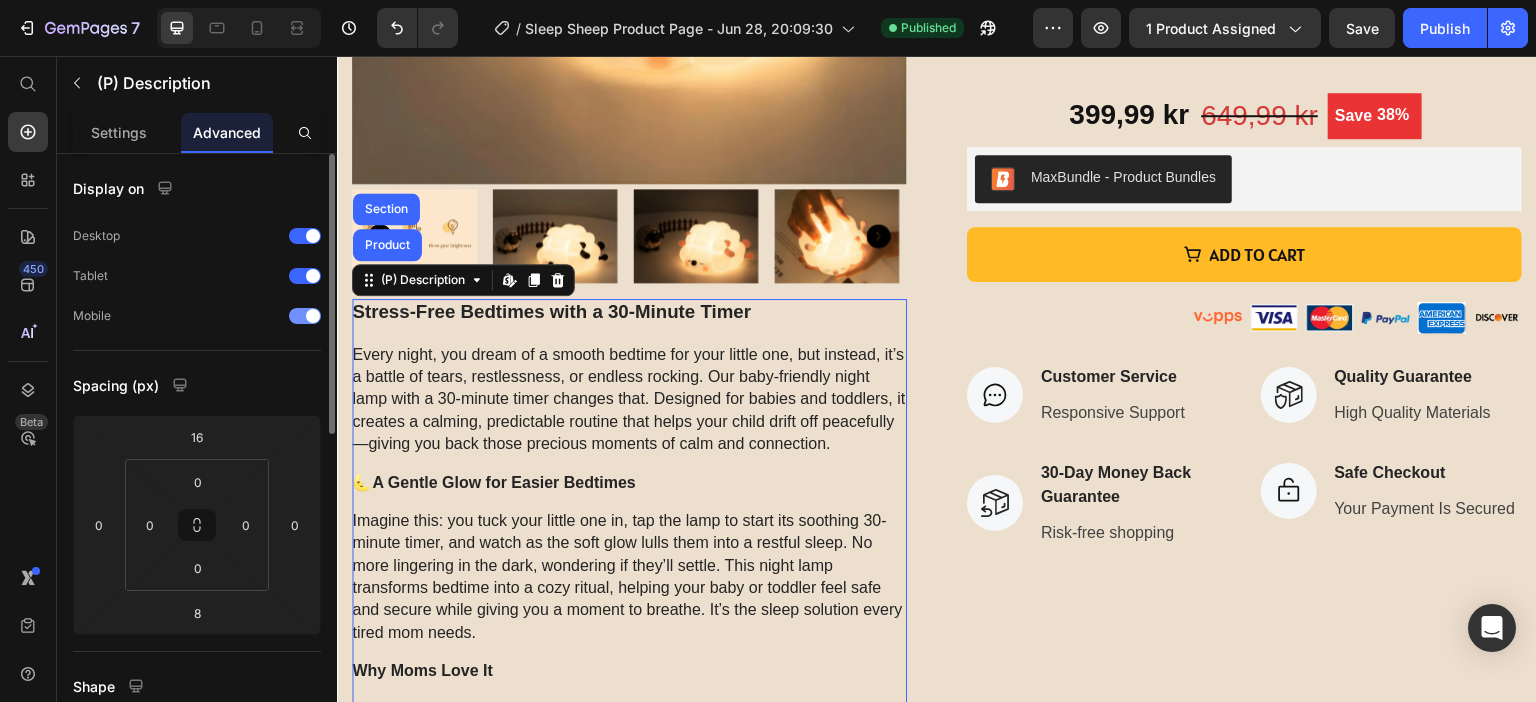 click at bounding box center [313, 316] 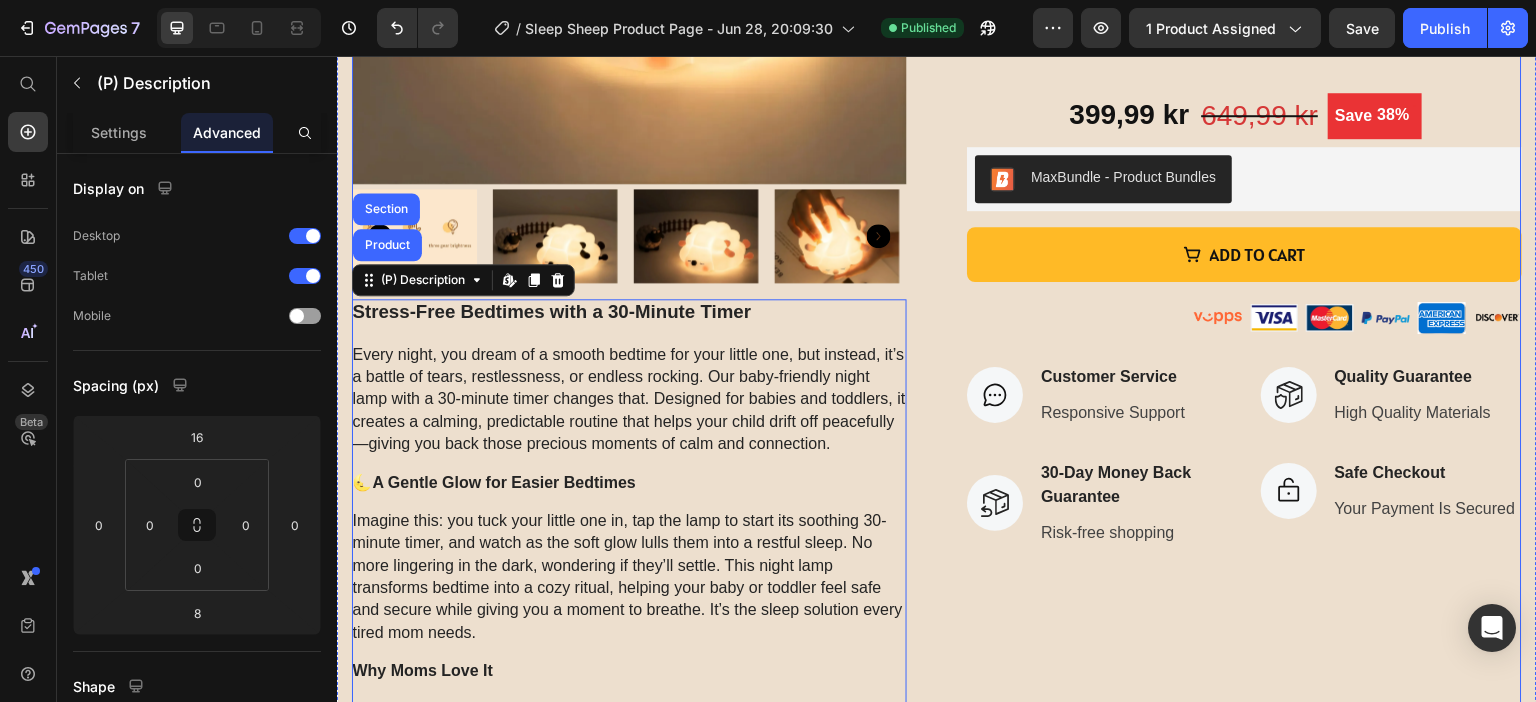 click on "Product Images
Stress-Free Bedtimes with a 30-Minute Timer
Every night, you dream of a smooth bedtime for your little one, but instead, it’s a battle of tears, restlessness, or endless rocking. Our baby-friendly night lamp with a 30-minute timer changes that. Designed for babies and toddlers, it creates a calming, predictable routine that helps your child drift off peacefully—giving you back those precious moments of calm and connection.
🌜  A Gentle Glow for Easier Bedtimes
Imagine this: you tuck your little one in, tap the lamp to start its soothing 30-minute timer, and watch as the soft glow lulls them into a restful sleep. No more lingering in the dark, wondering if they’ll settle. This night lamp transforms bedtime into a cozy ritual, helping your baby or toddler feel safe and secure while giving you a moment to breathe. It’s the sleep solution every tired mom needs.
Why Moms Love It
30-minute timer for independent sleep" at bounding box center [937, 368] 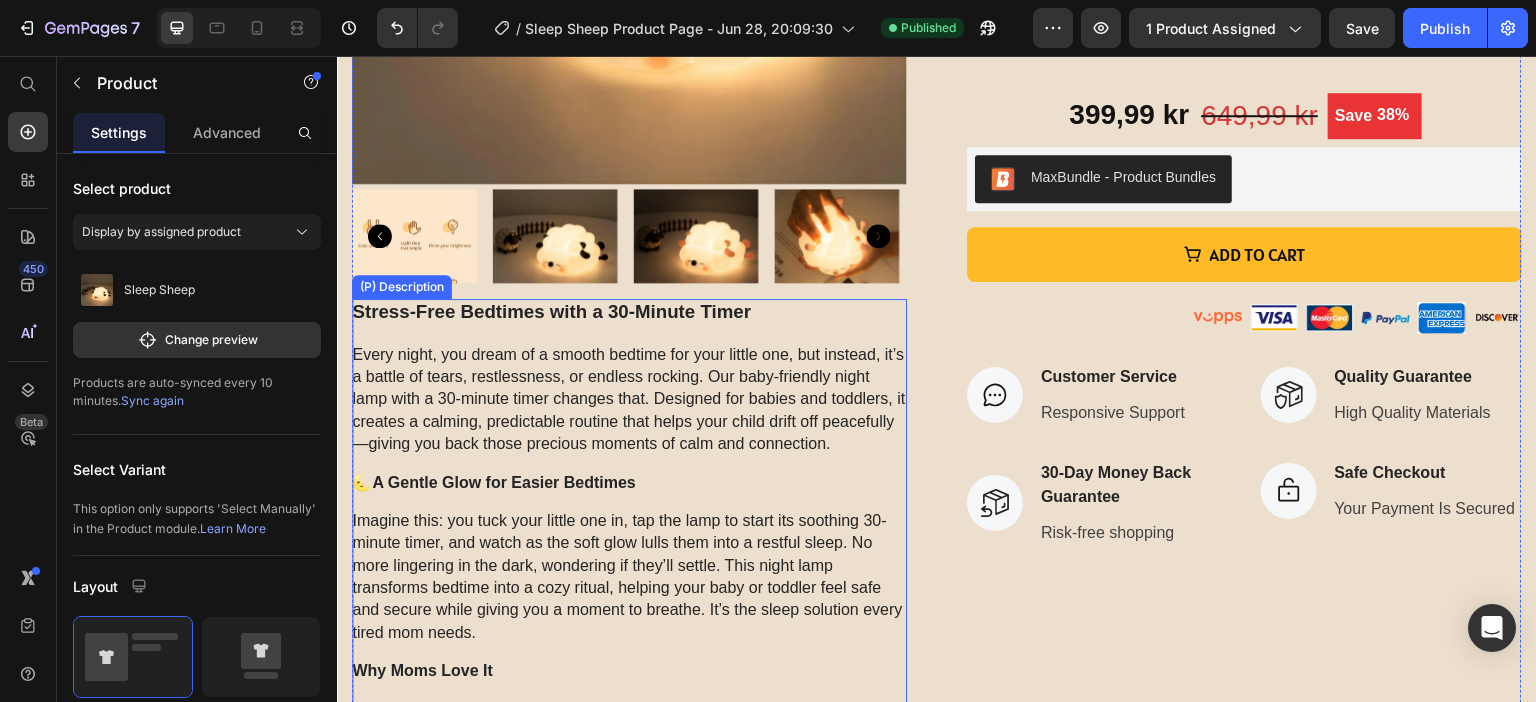 click on "Stress-Free Bedtimes with a 30-Minute Timer Every night, you dream of a smooth bedtime for your little one, but instead, it’s a battle of tears, restlessness, or endless rocking. Our baby-friendly night lamp with a 30-minute timer changes that. Designed for babies and toddlers, it creates a calming, predictable routine that helps your child drift off peacefully—giving you back those precious moments of calm and connection. 🌜 A Gentle Glow for Easier Bedtimes Imagine this: you tuck your little one in, tap the lamp to start its soothing 30-minute timer, and watch as the soft glow lulls them into a restful sleep. No more lingering in the dark, wondering if they’ll settle. This night lamp transforms bedtime into a cozy ritual, helping your baby or toddler feel safe and secure while giving you a moment to breathe. It’s the sleep solution every tired mom needs. Why Moms Love It 30-minute timer for independent sleep Soft, sleep-friendly glow Touch & tap simplicity" at bounding box center (629, 700) 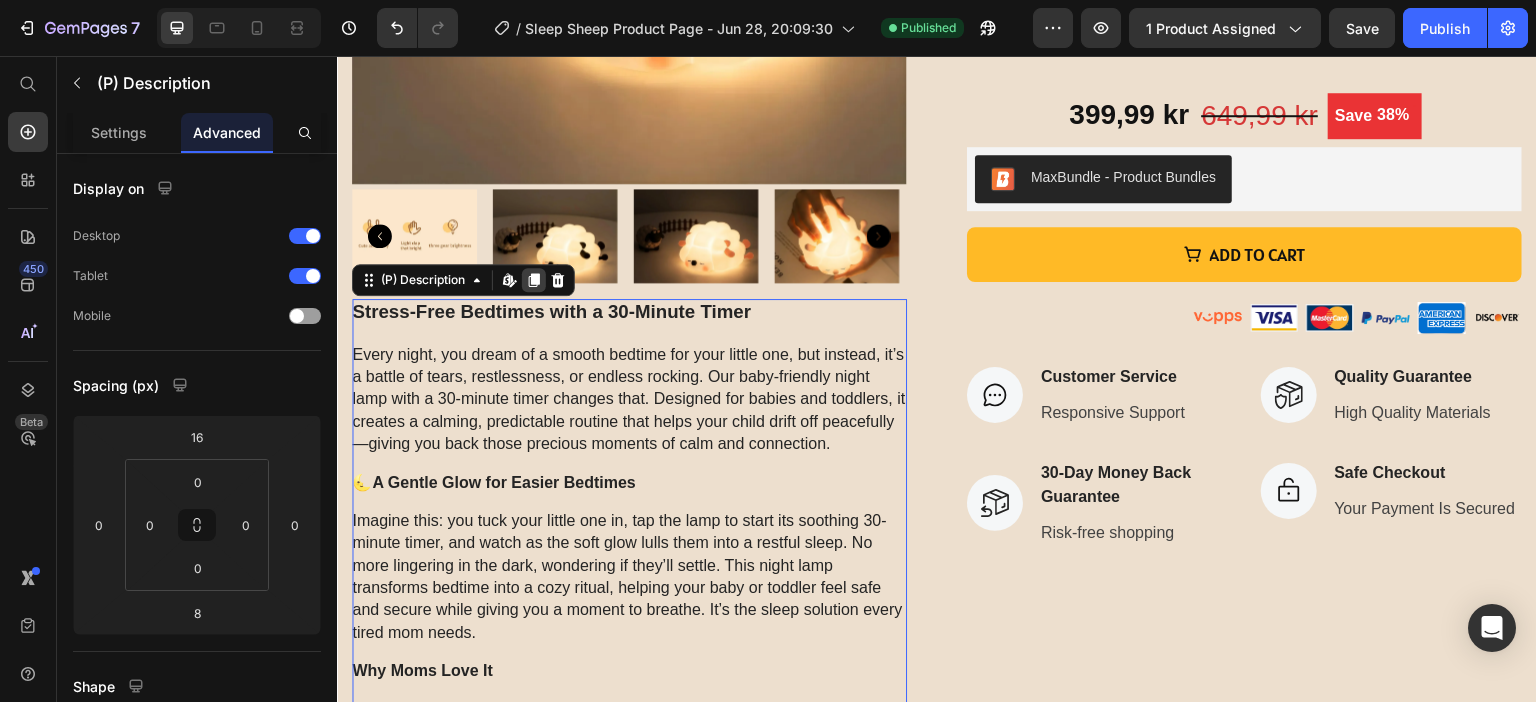 click 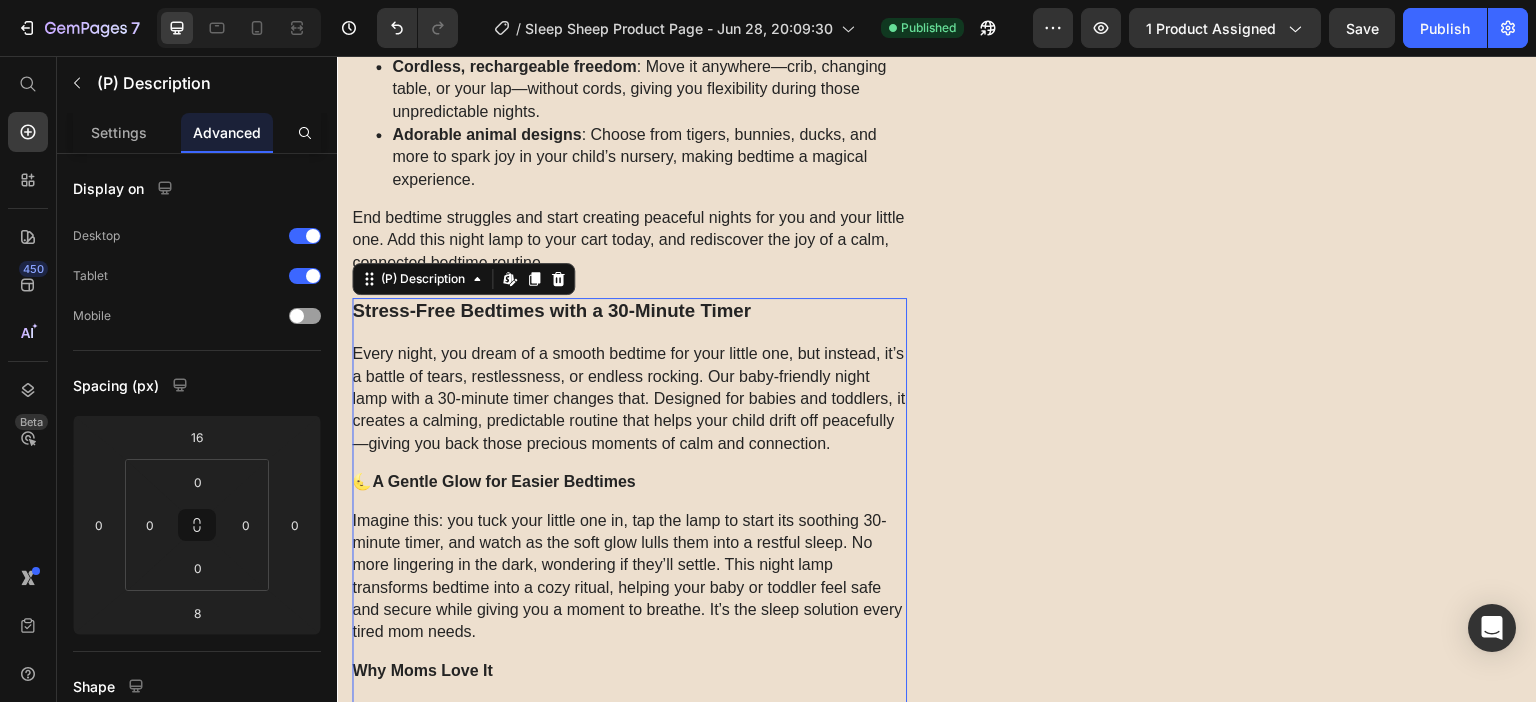 scroll, scrollTop: 1612, scrollLeft: 0, axis: vertical 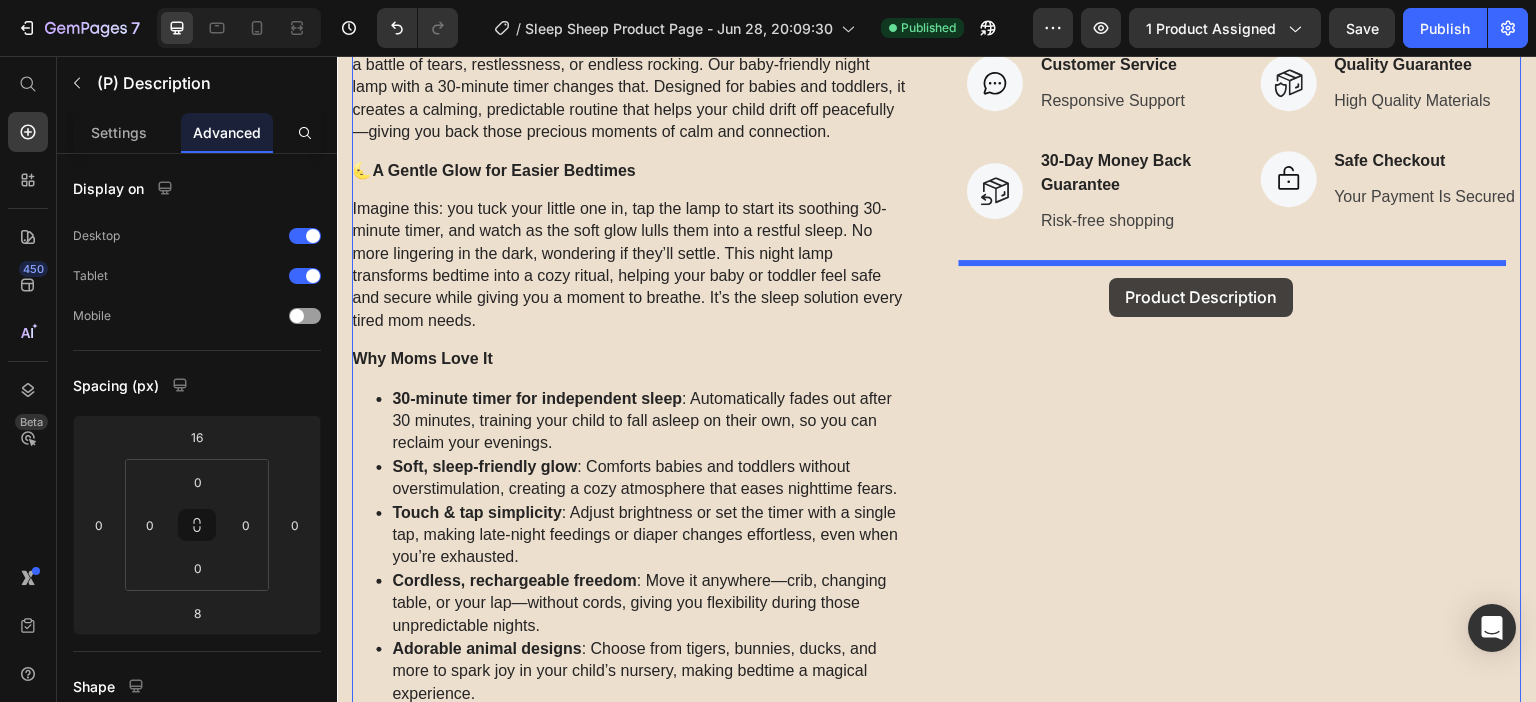 drag, startPoint x: 373, startPoint y: 108, endPoint x: 1110, endPoint y: 278, distance: 756.3524 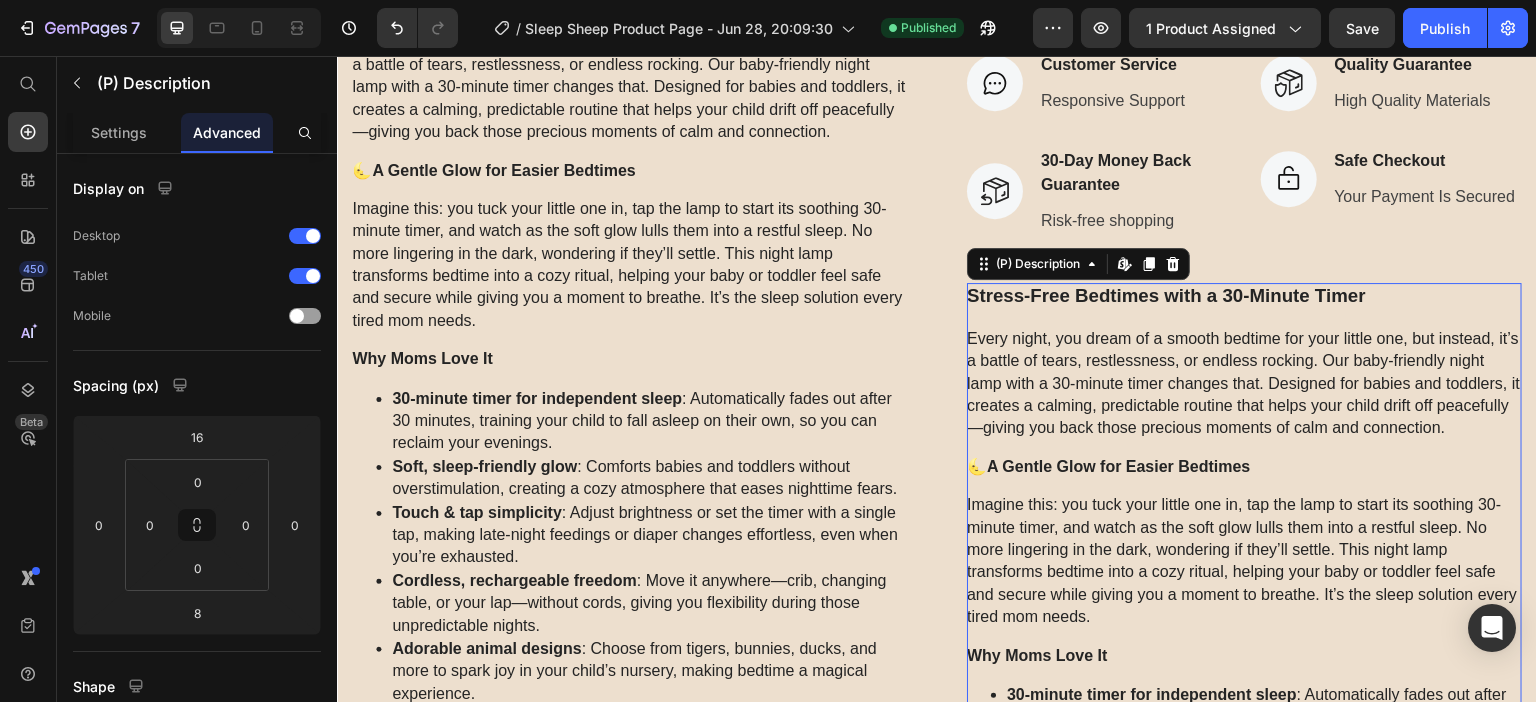 click on "Every night, you dream of a smooth bedtime for your little one, but instead, it’s a battle of tears, restlessness, or endless rocking. Our baby-friendly night lamp with a 30-minute timer changes that. Designed for babies and toddlers, it creates a calming, predictable routine that helps your child drift off peacefully—giving you back those precious moments of calm and connection." at bounding box center (1244, 384) 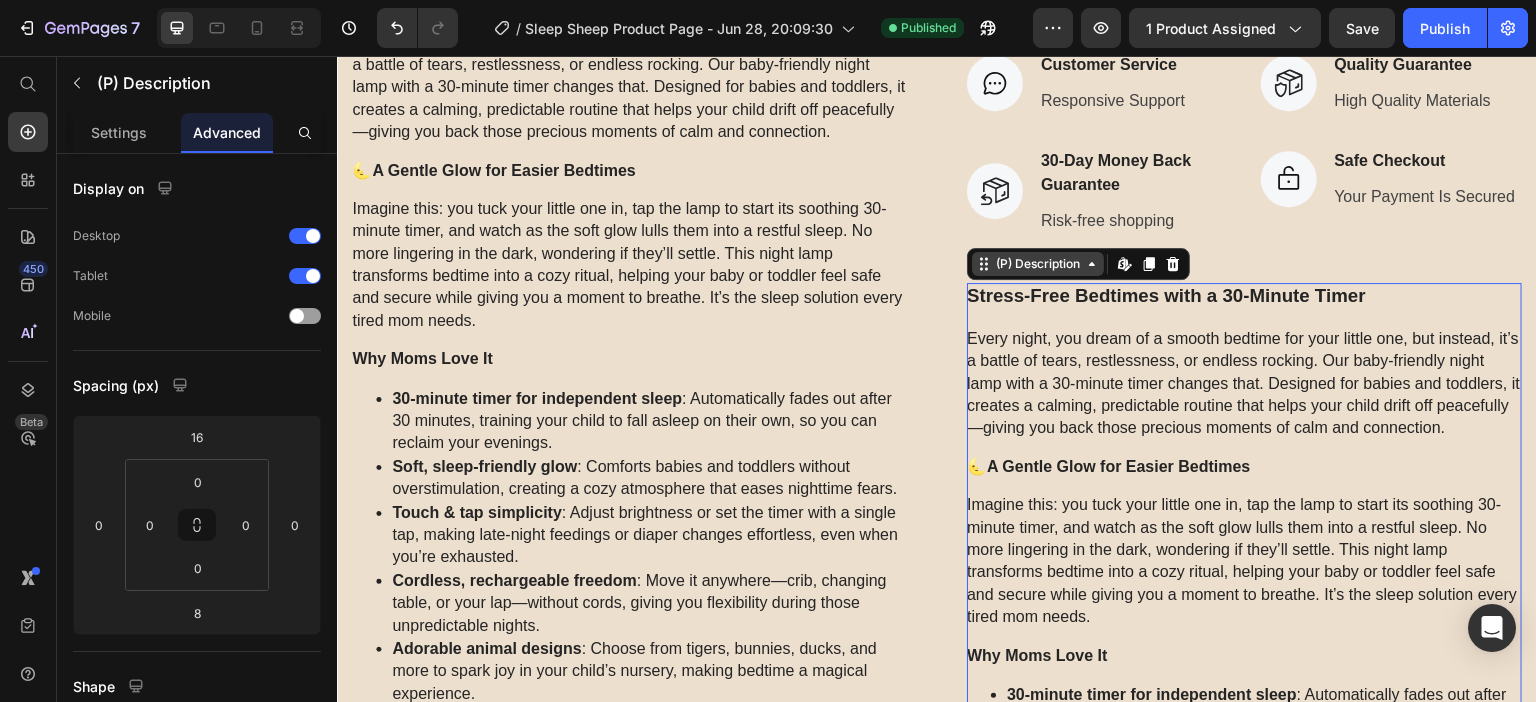 click on "(P) Description" at bounding box center [1038, 264] 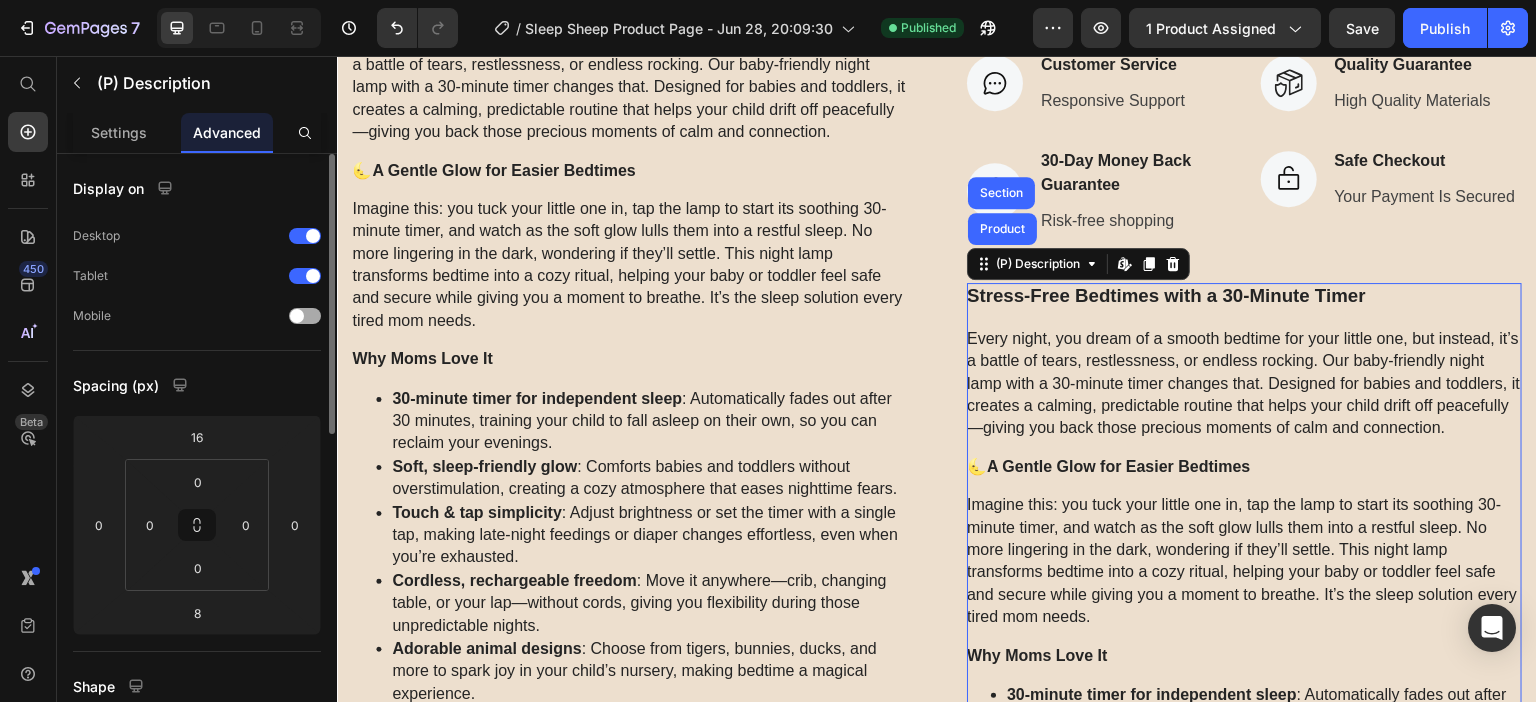 click at bounding box center (297, 316) 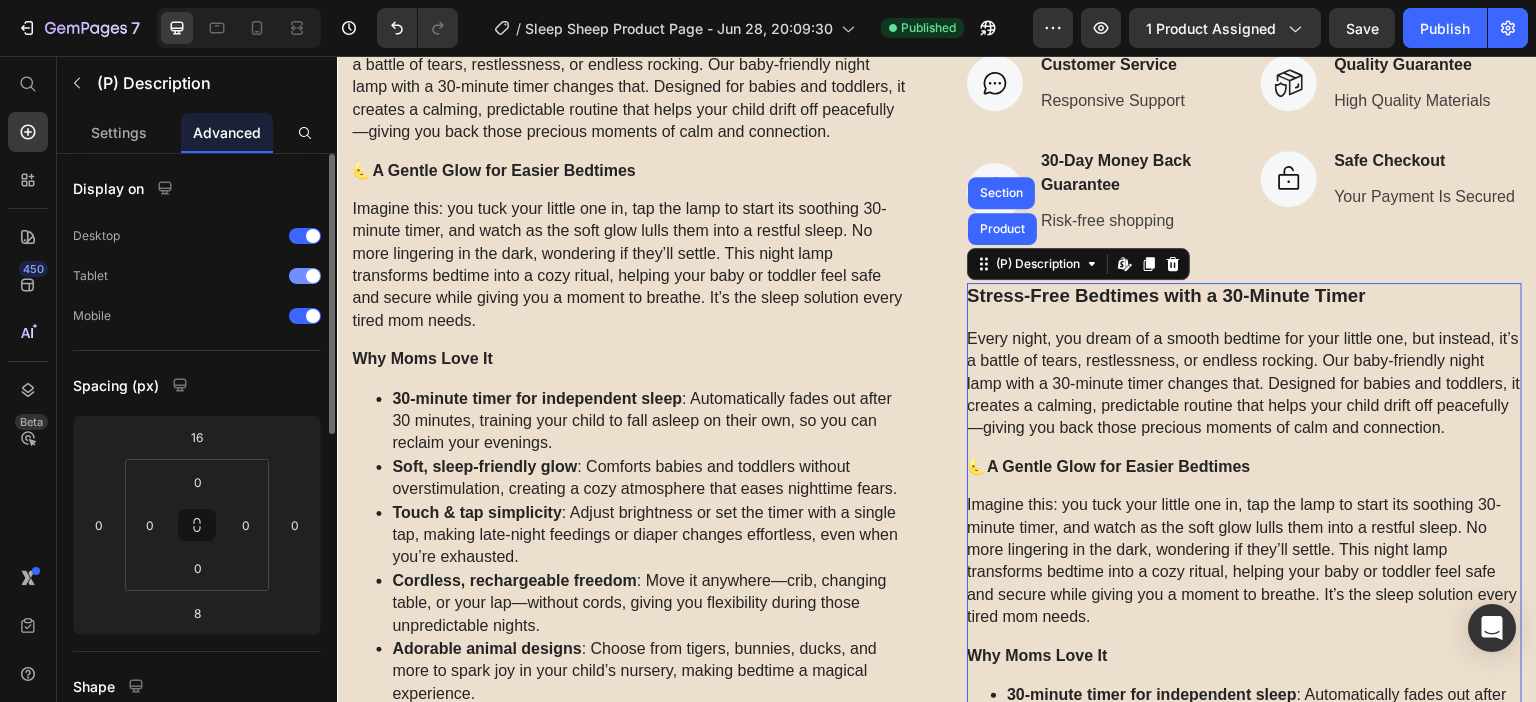 click at bounding box center (313, 276) 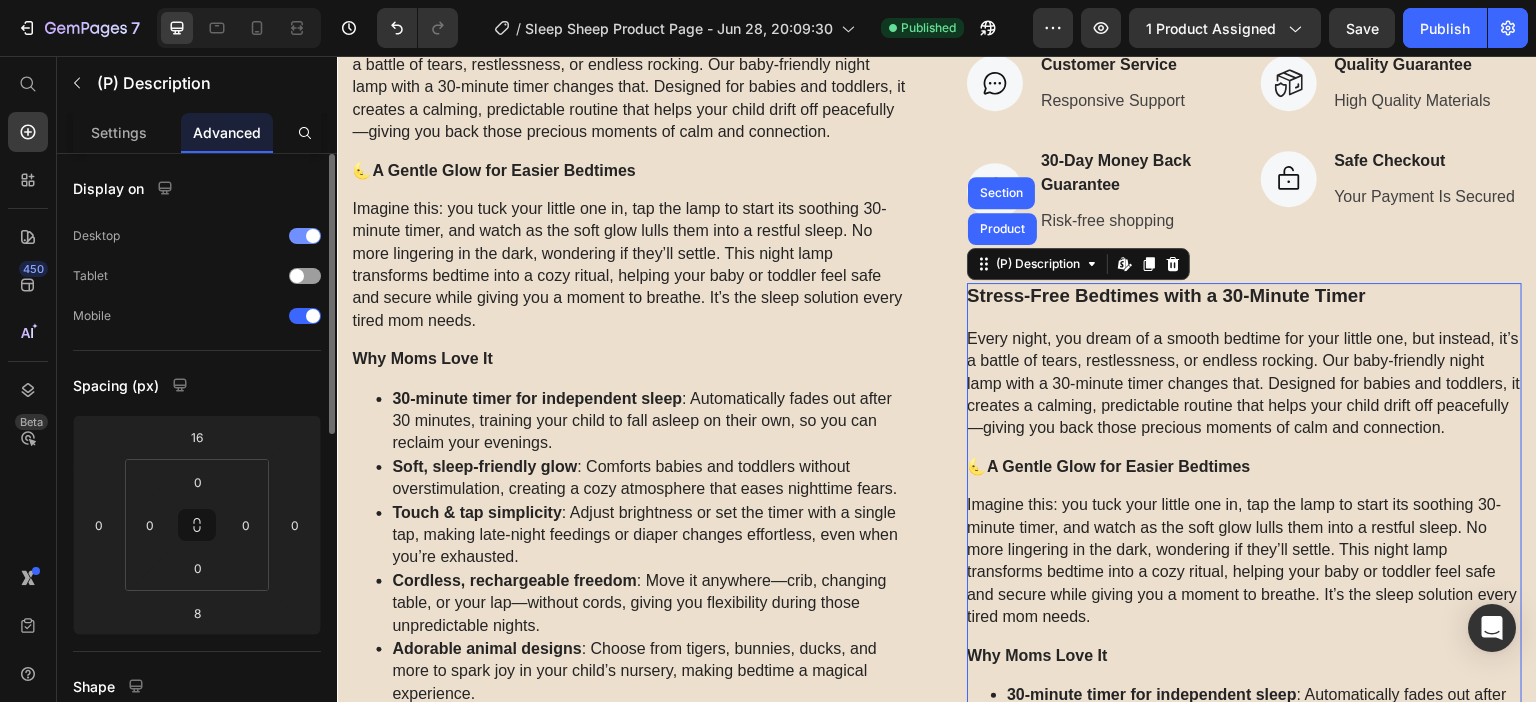 click at bounding box center (305, 236) 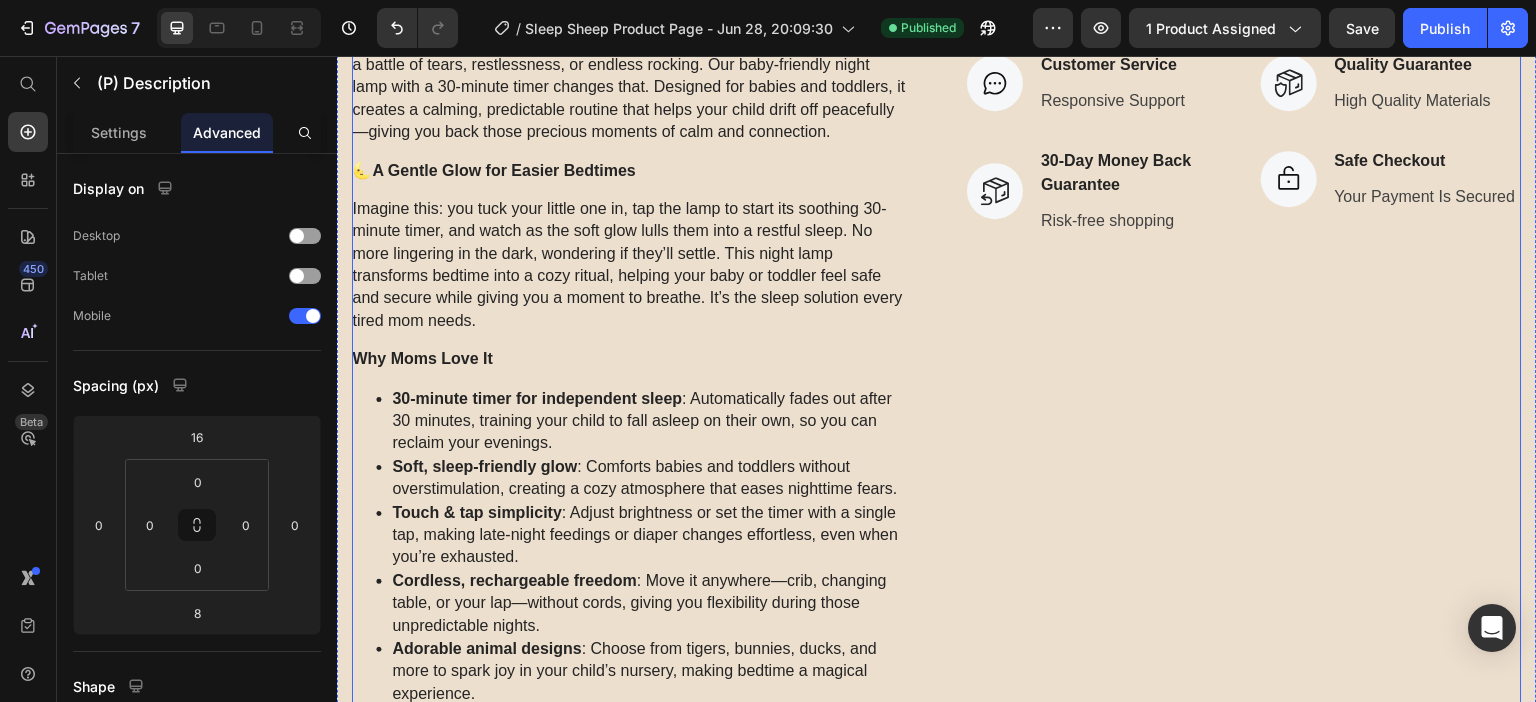 click on "Sleep Sheep (P) Title
Icon
Icon
Icon
Icon
Icon Icon List Hoz 915 reviews Text block Row Enjoy an amazing Text Block 38-53% off! Text Block Hero Banner   ⏲  Auto shut-off after 30 mins – No need to sneak back in 💡 Soothing warm LED glow for restful nights 👶 Safe for kids – BPA-free and ultra-durable silicone Text Block 399,99 kr Product Price 649,99 kr (P) Price Save 38% (P) Tag Row MaxBundle ‑ Product Bundles MaxBundle ‑ Product Bundles
ADD TO CART (P) Cart Button Image Image Image Image Image Image Row
Icon Customer Service Text block Responsive Support Text block Icon List
Icon 30-Day Money Back Guarantee Text block Risk-free shopping Text block Icon List
Icon Quality Guarantee Text block High Quality Materials Text block Icon List
Icon Safe Checkout Text block Your Payment Is Secured Text block Icon List Row" at bounding box center (1244, 56) 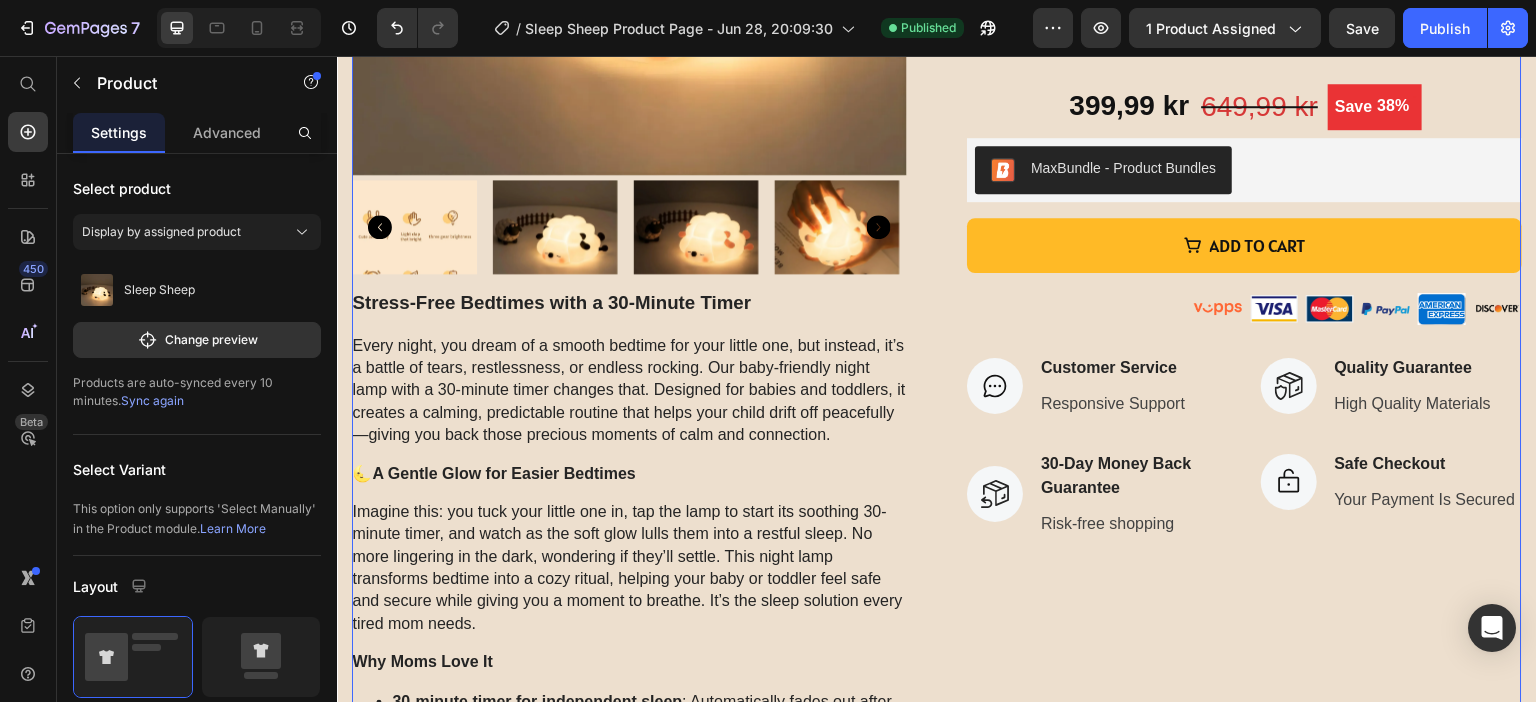 scroll, scrollTop: 612, scrollLeft: 0, axis: vertical 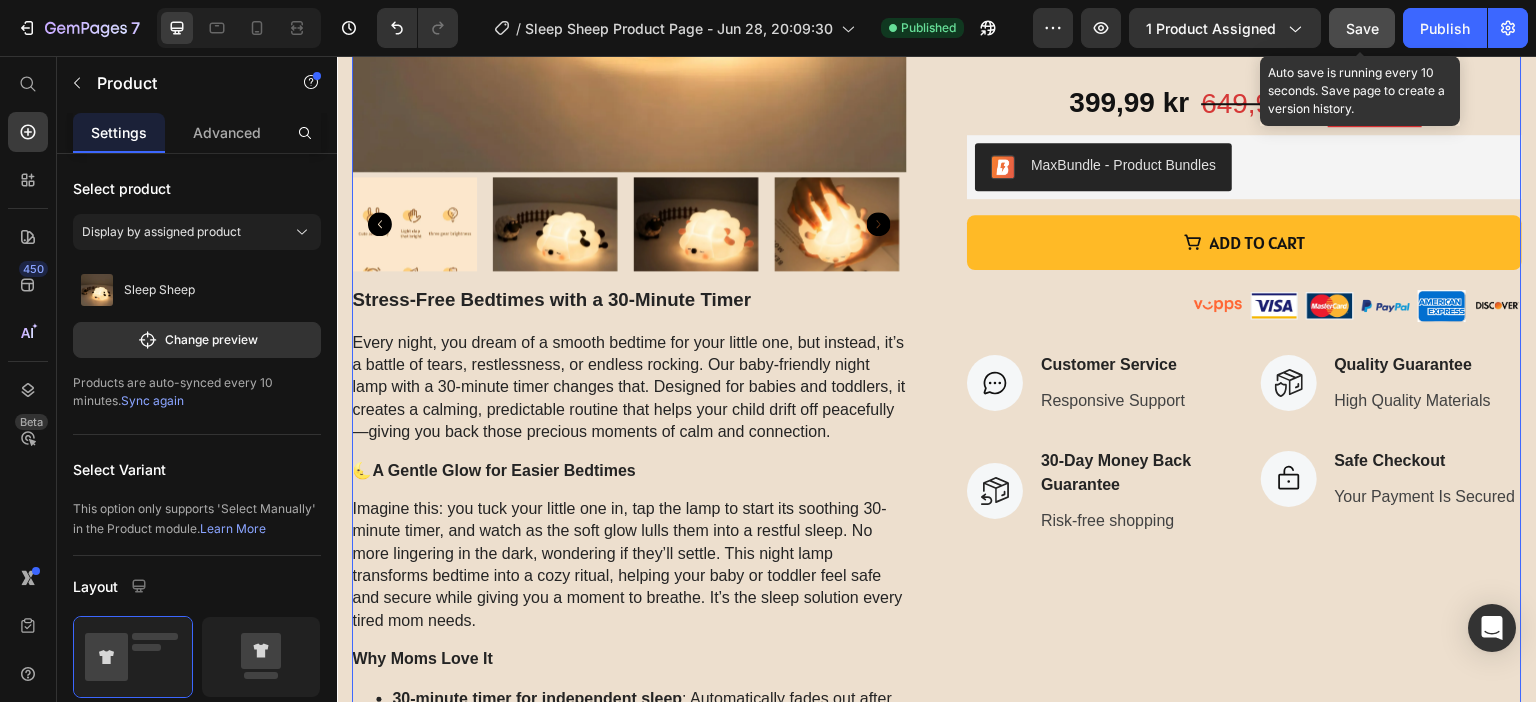 click on "Save" at bounding box center [1362, 28] 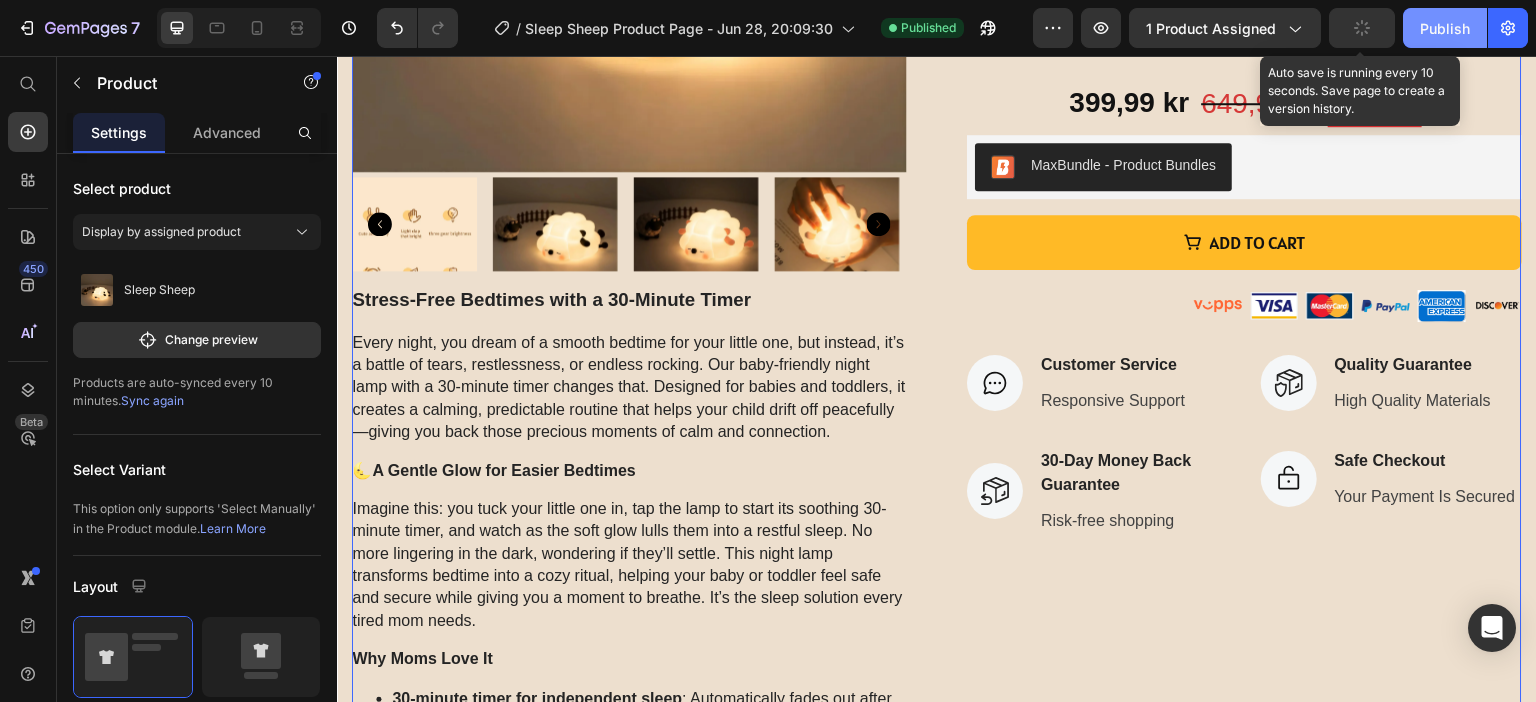 click on "Publish" at bounding box center (1445, 28) 